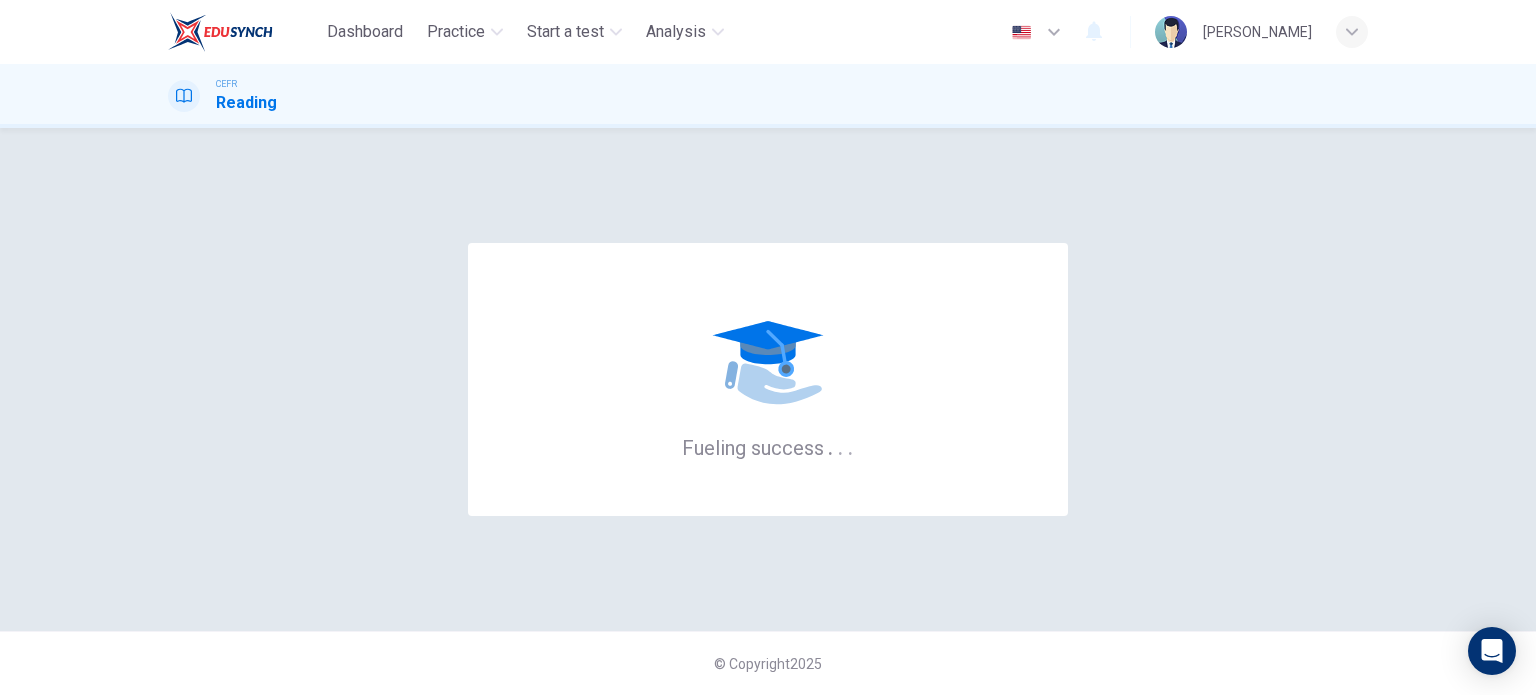 scroll, scrollTop: 0, scrollLeft: 0, axis: both 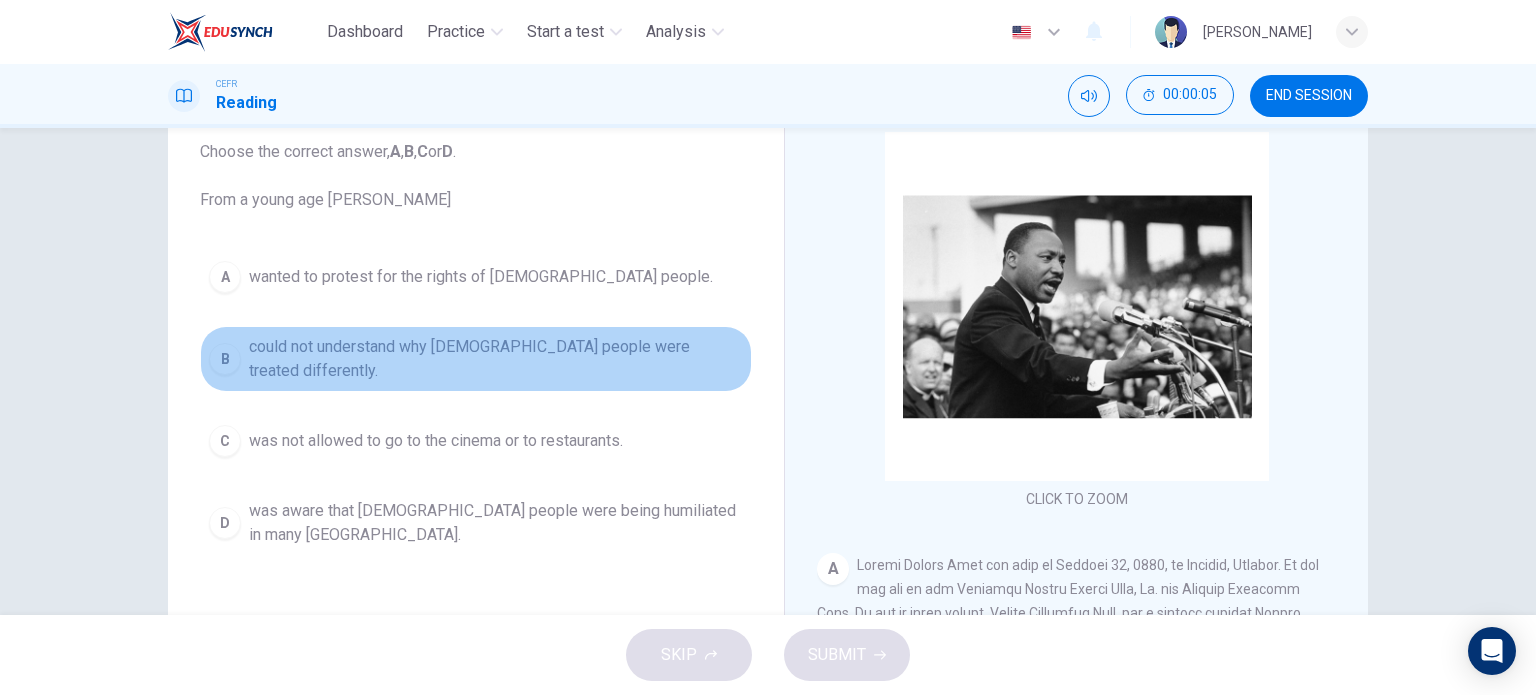 click on "could not understand why black people were treated differently." at bounding box center [496, 359] 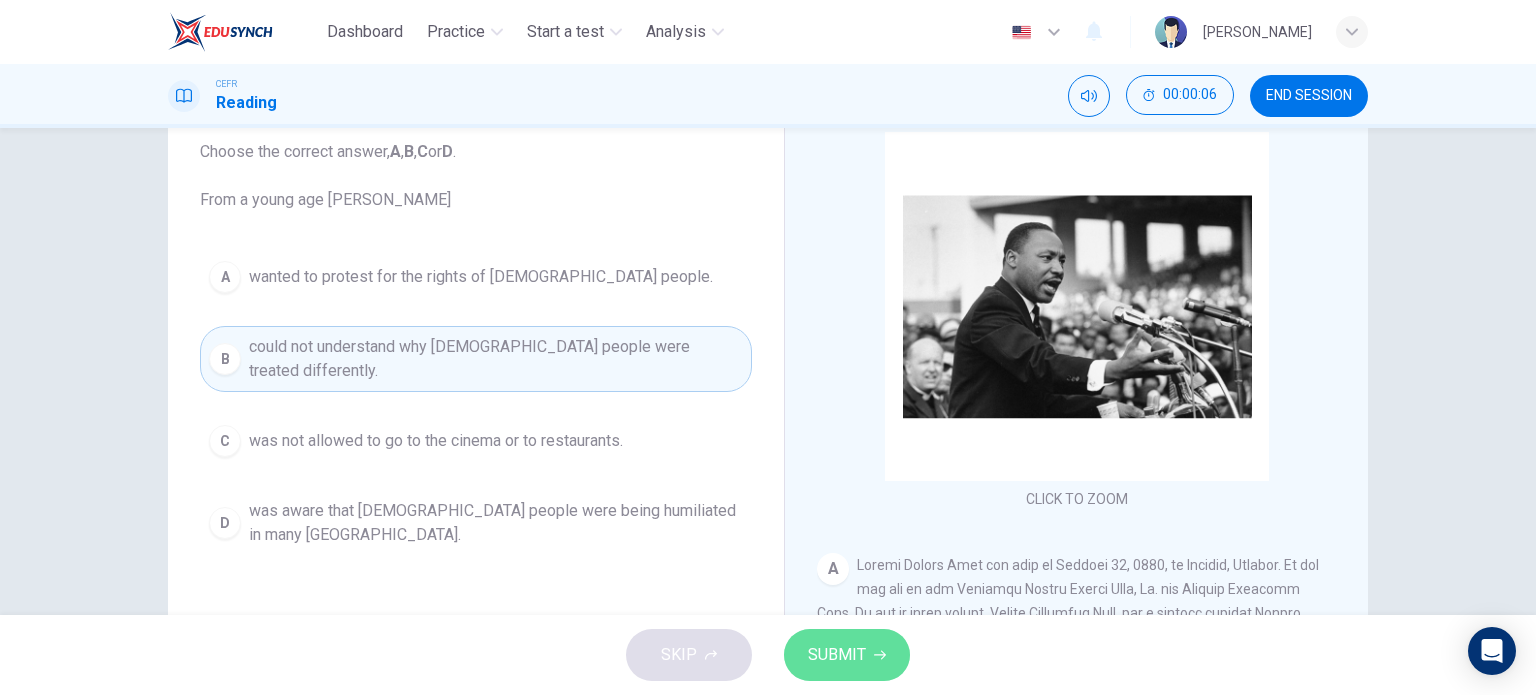 click on "SUBMIT" at bounding box center (847, 655) 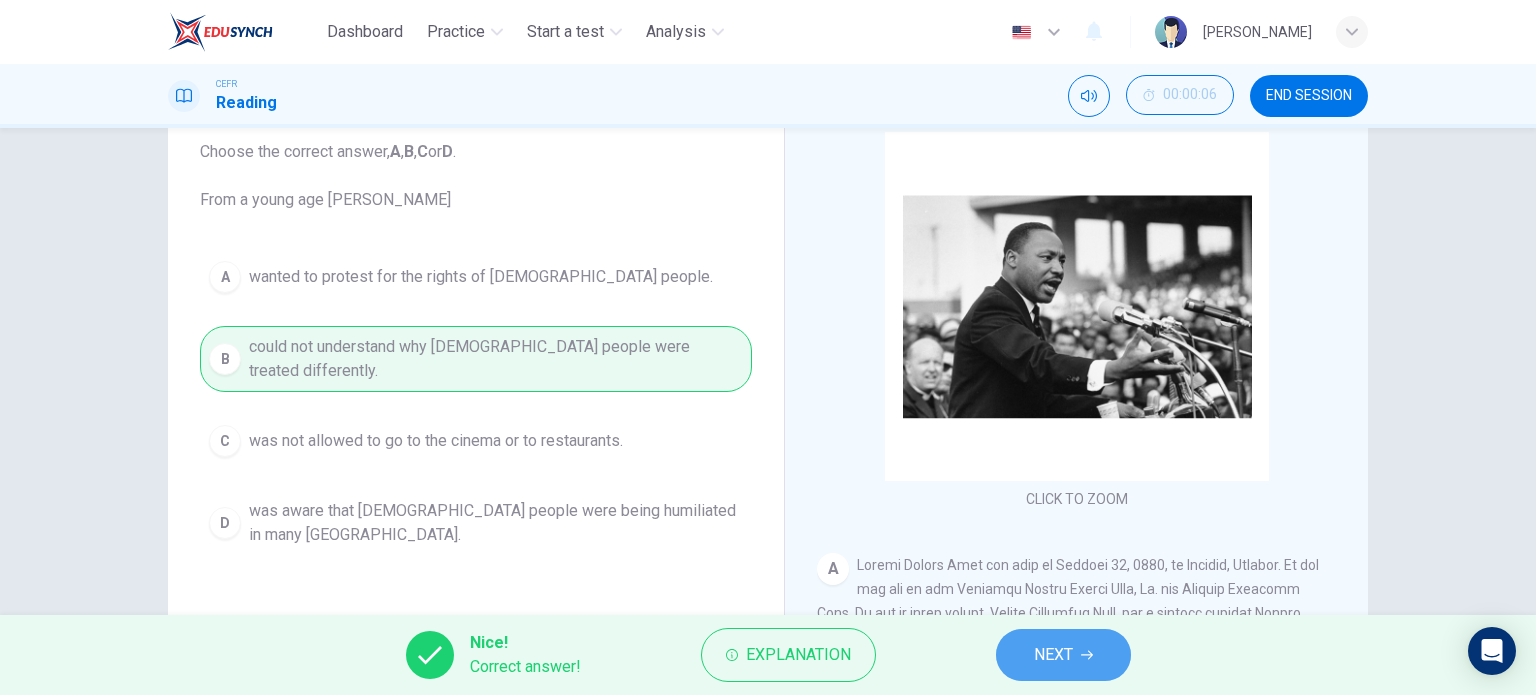 click on "NEXT" at bounding box center [1063, 655] 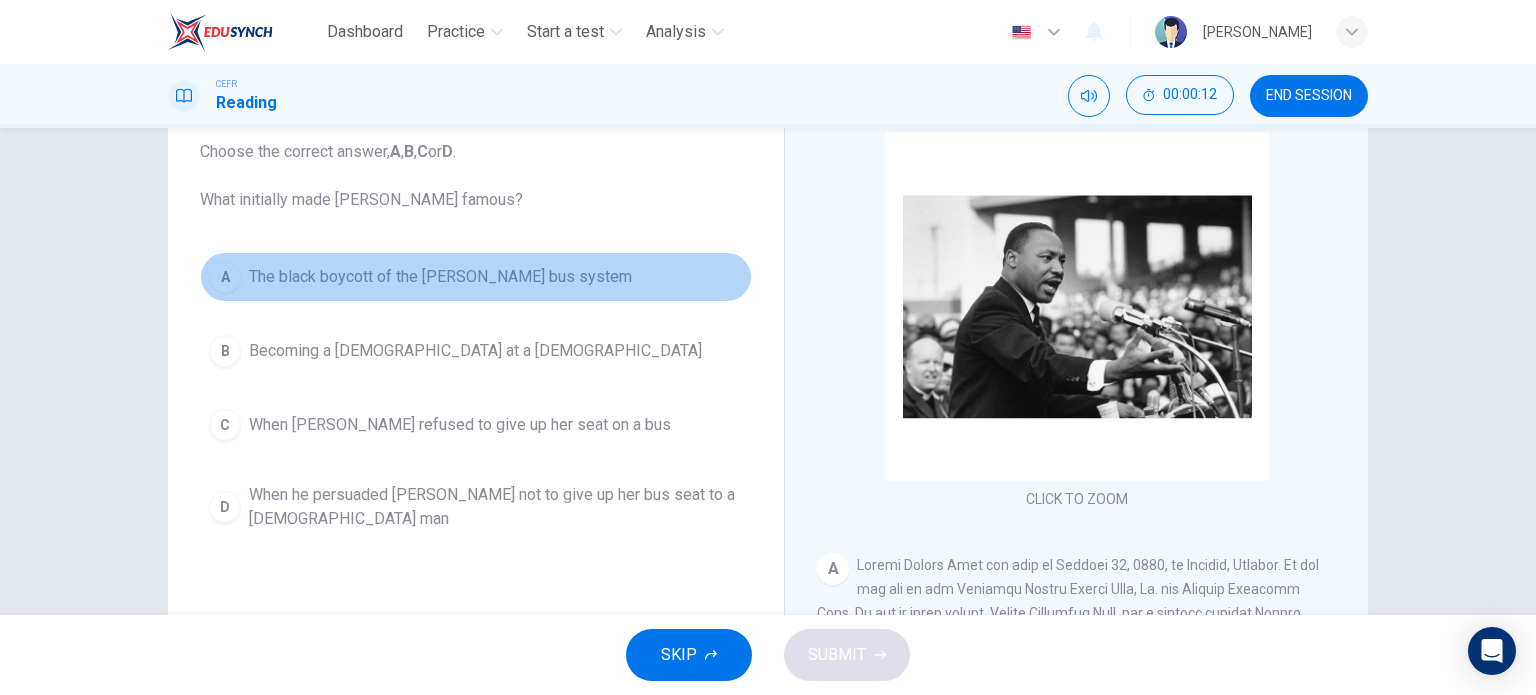 click on "A The black boycott of the Montgomery bus system" at bounding box center [476, 277] 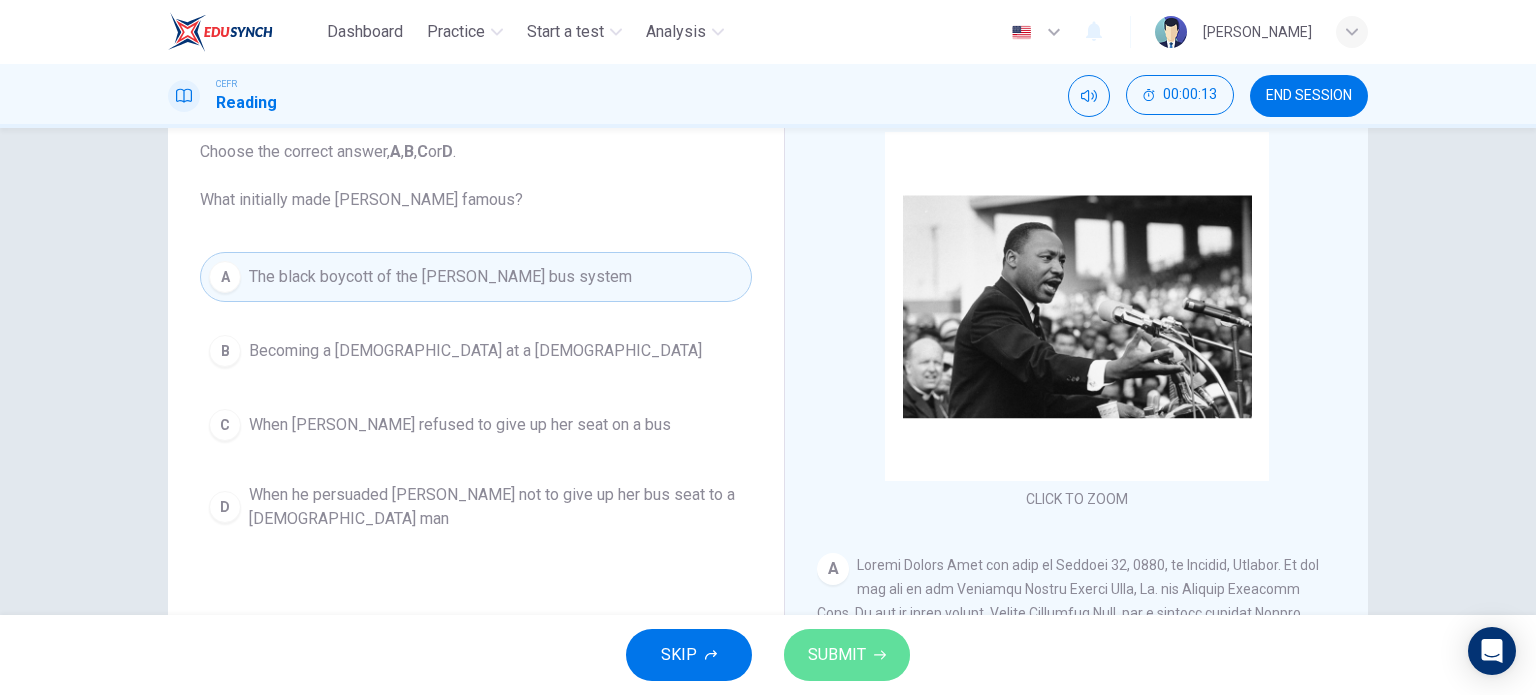 click on "SUBMIT" at bounding box center (837, 655) 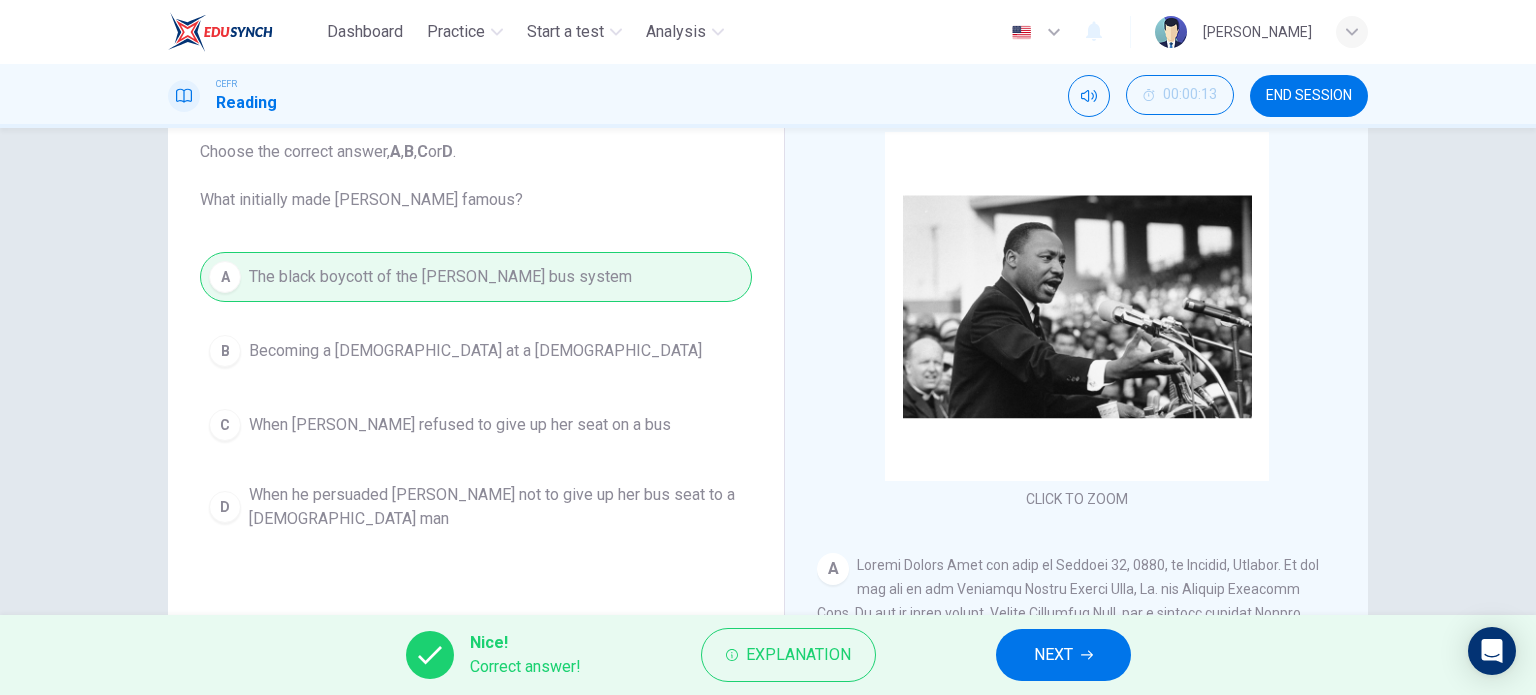 click on "NEXT" at bounding box center (1053, 655) 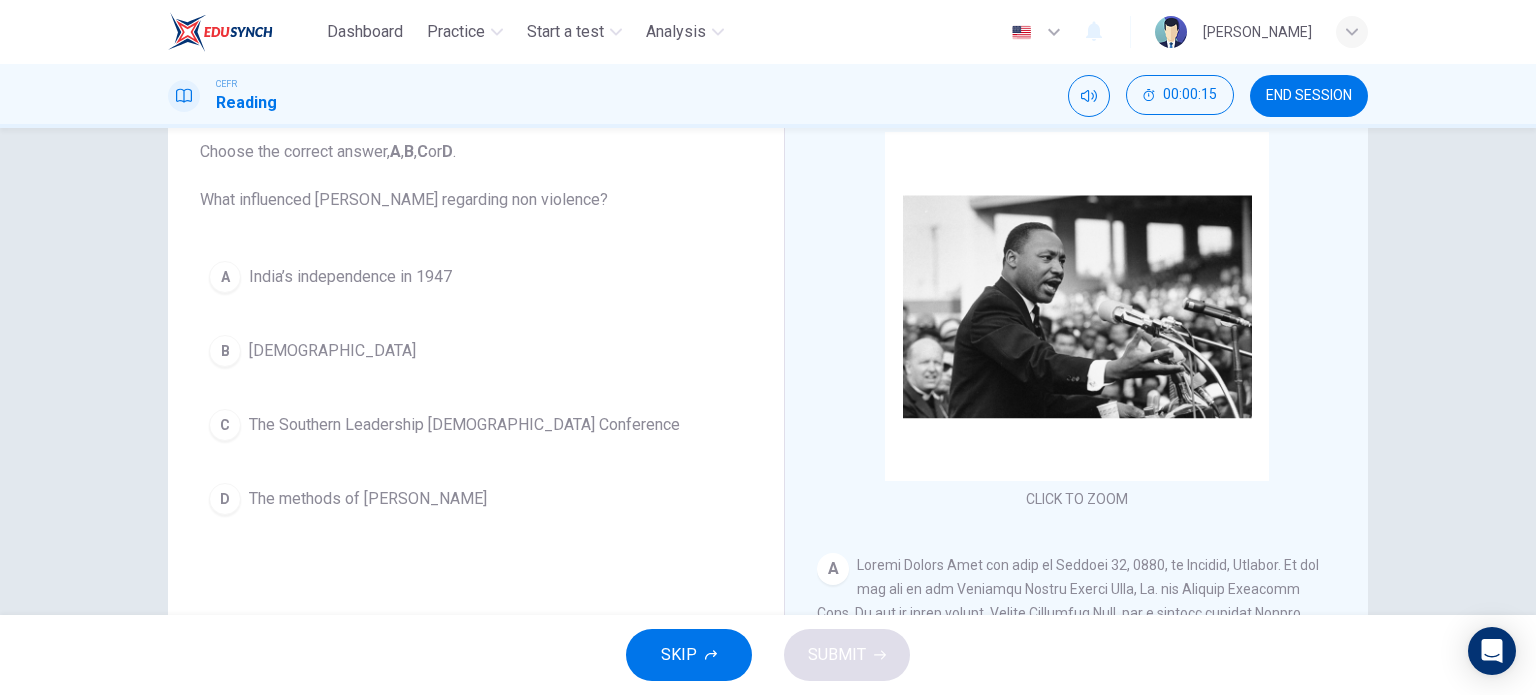 drag, startPoint x: 387, startPoint y: 523, endPoint x: 393, endPoint y: 509, distance: 15.231546 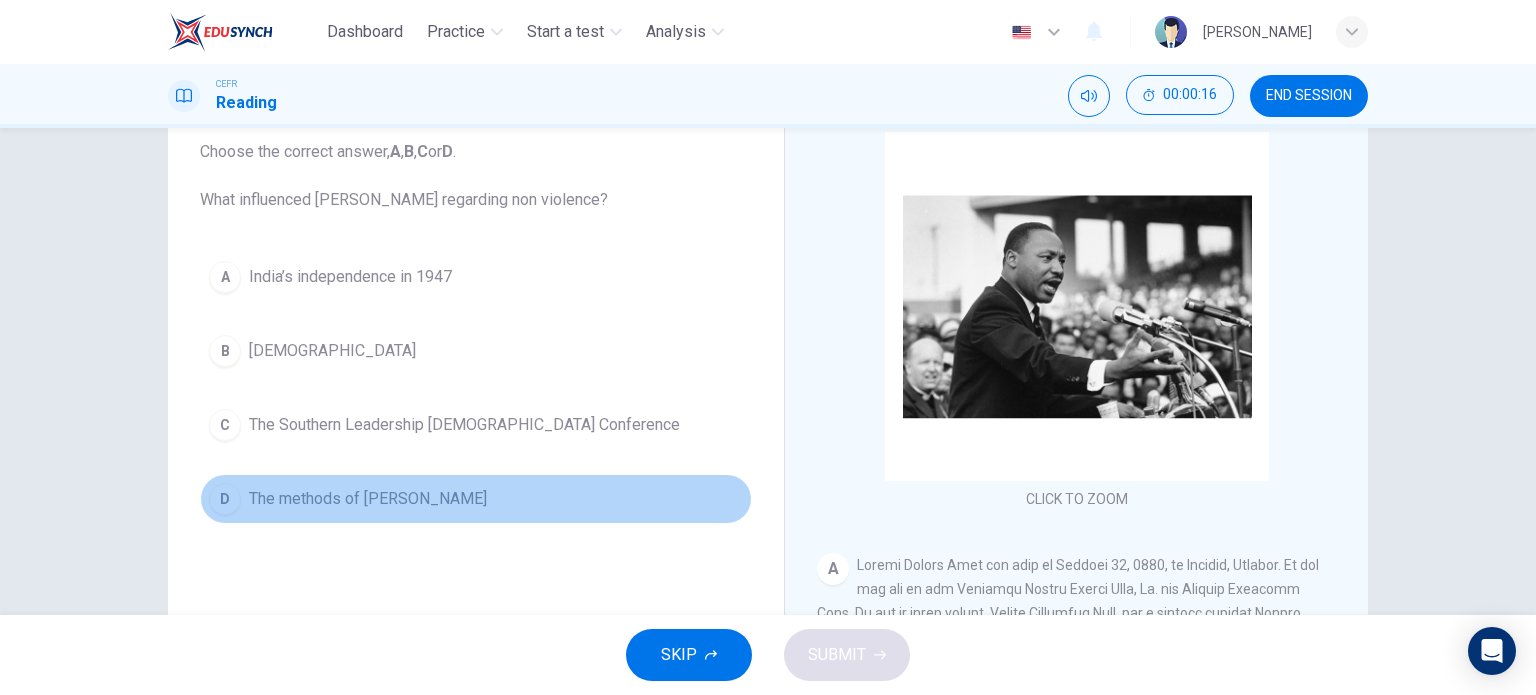 click on "D The methods of Gandhi" at bounding box center (476, 499) 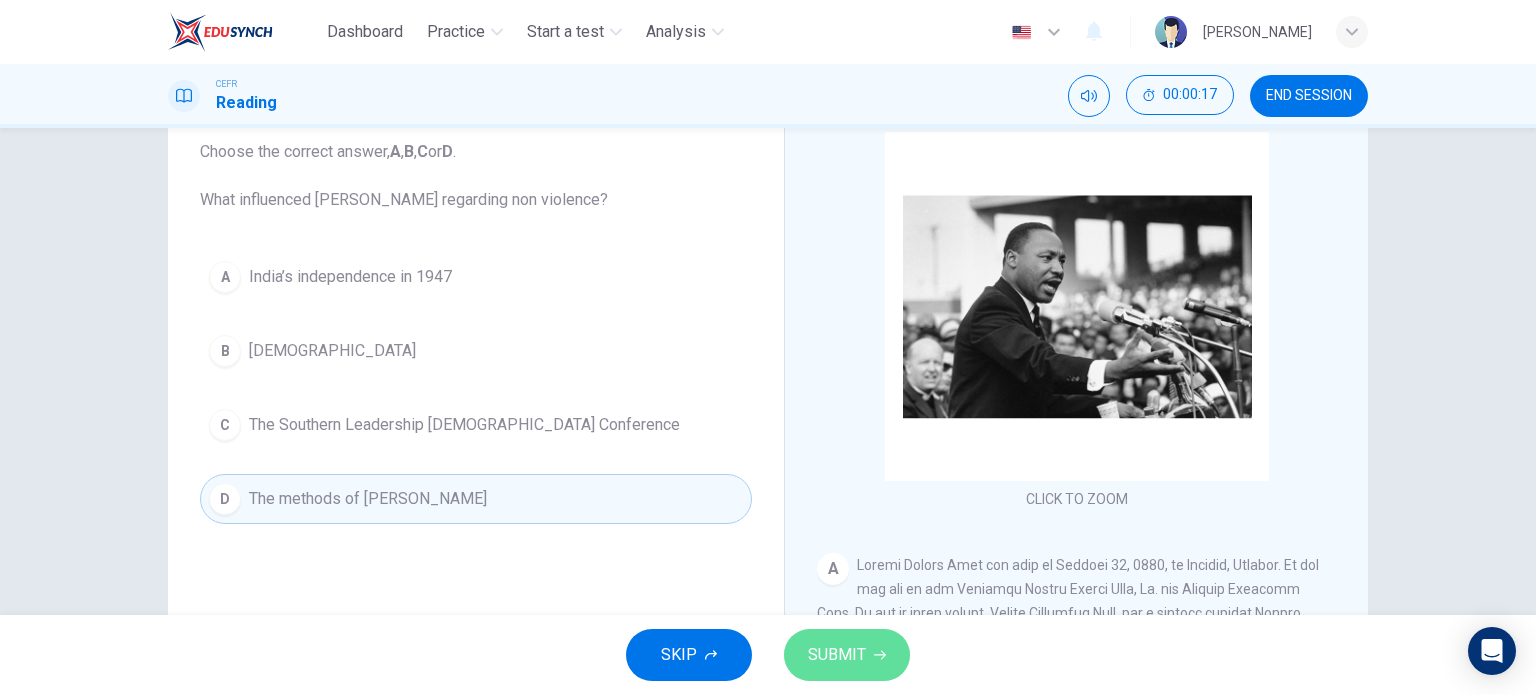 click on "SUBMIT" at bounding box center (847, 655) 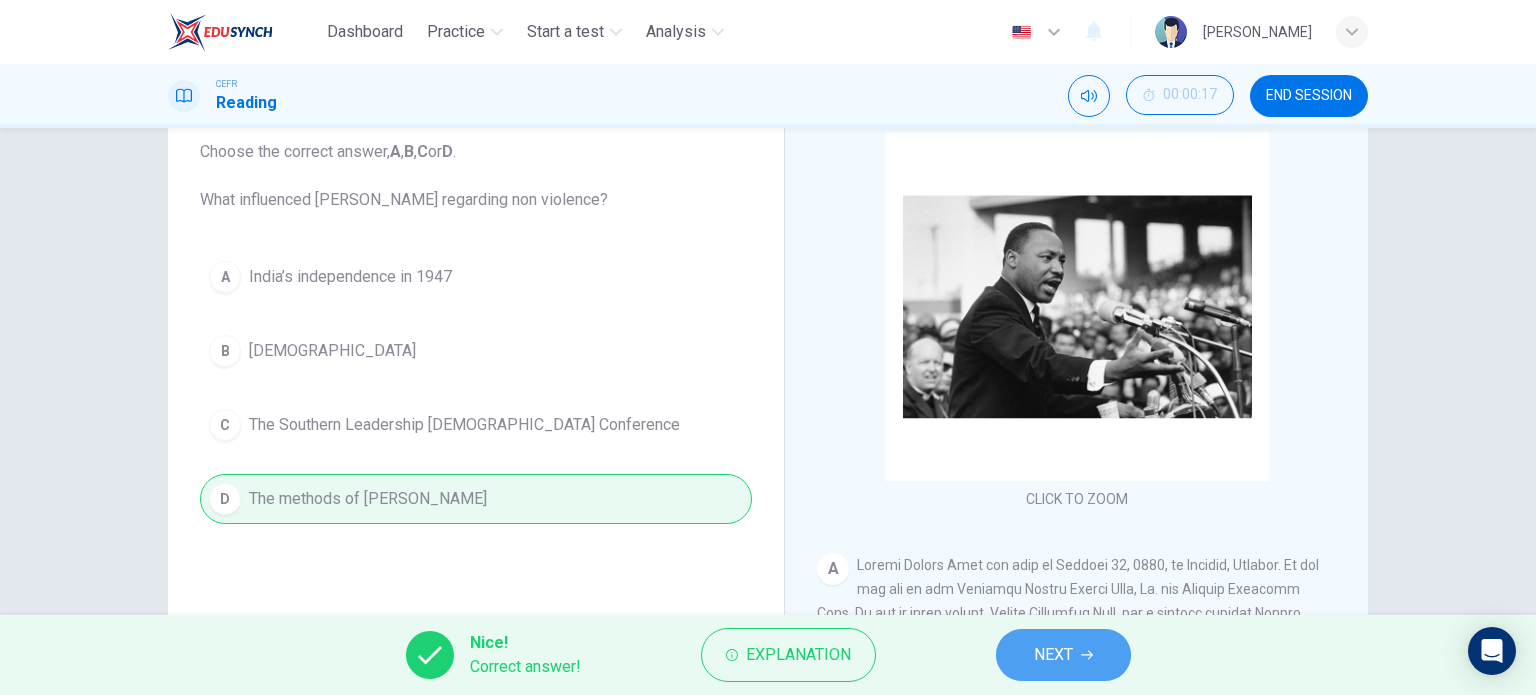 click on "NEXT" at bounding box center [1063, 655] 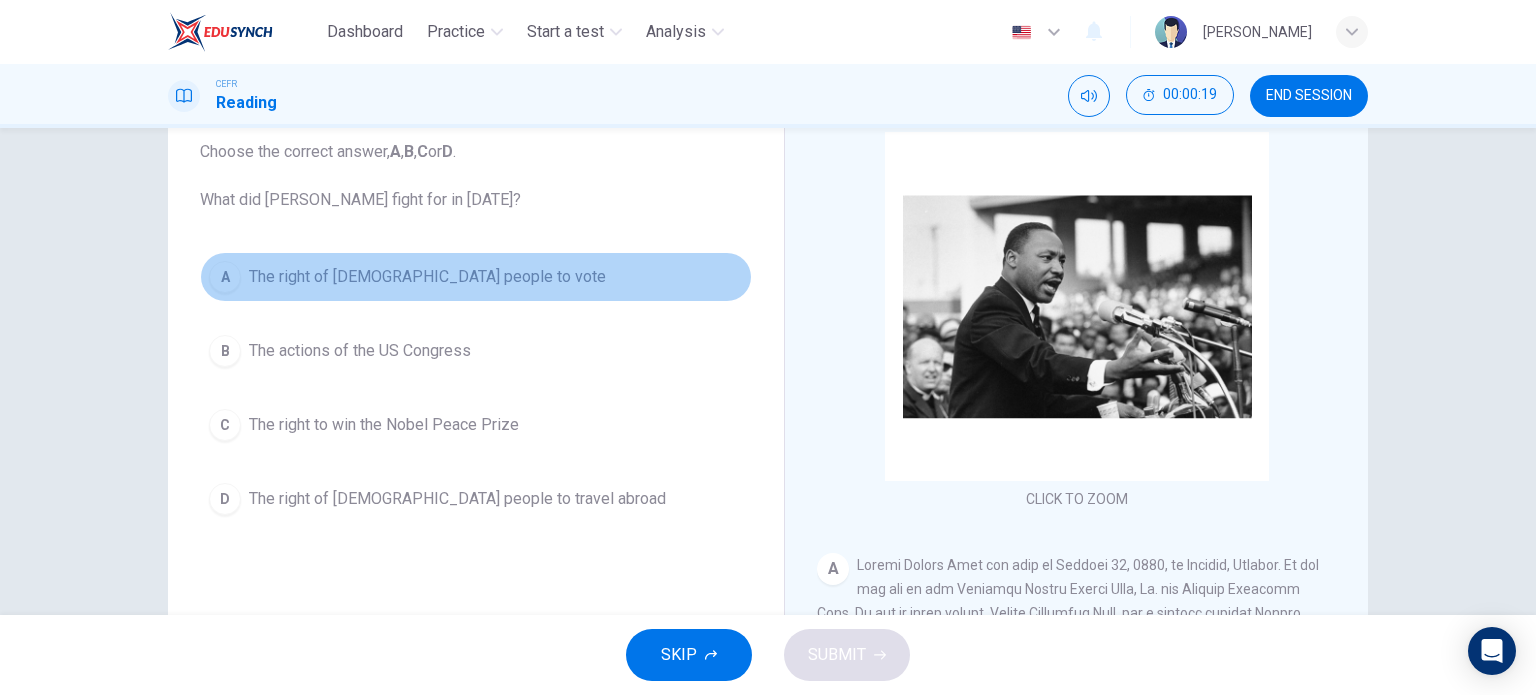 click on "The right of black people to vote" at bounding box center [427, 277] 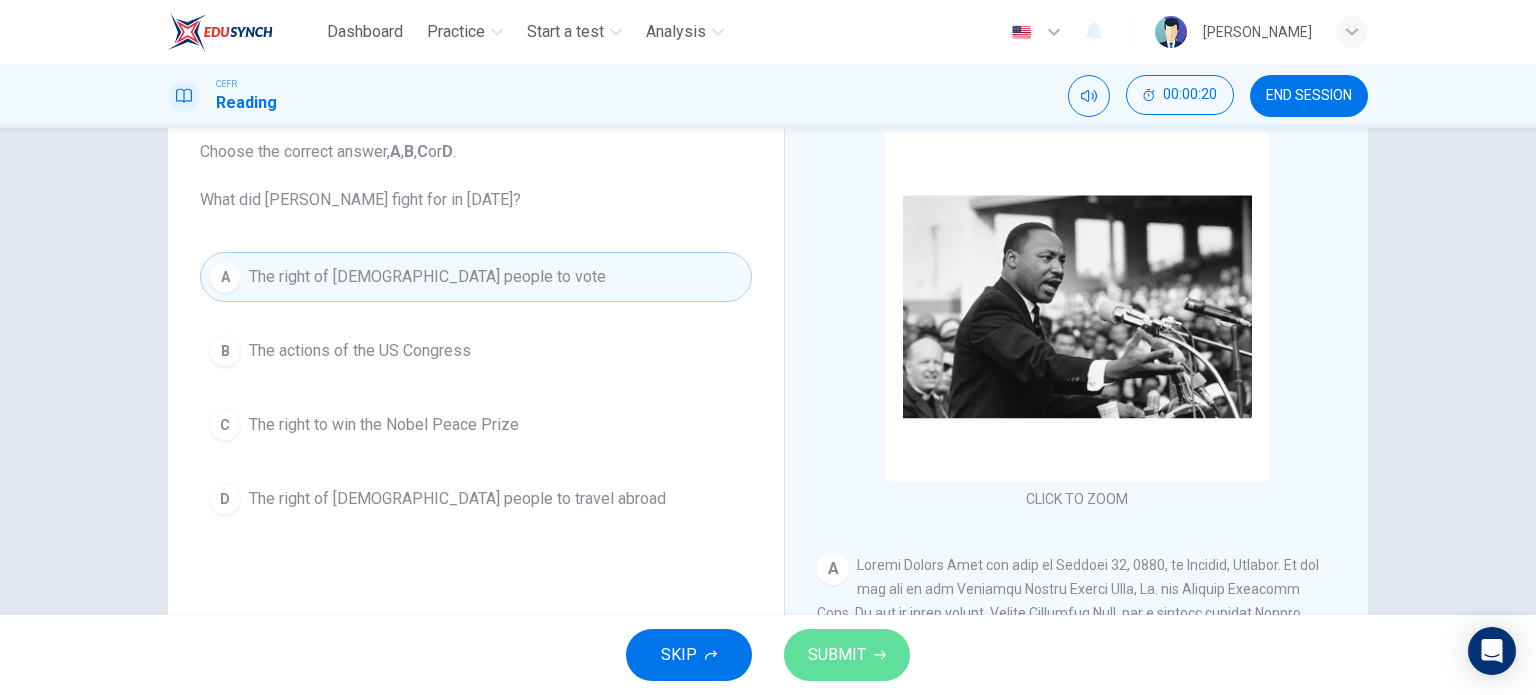 click on "SUBMIT" at bounding box center (837, 655) 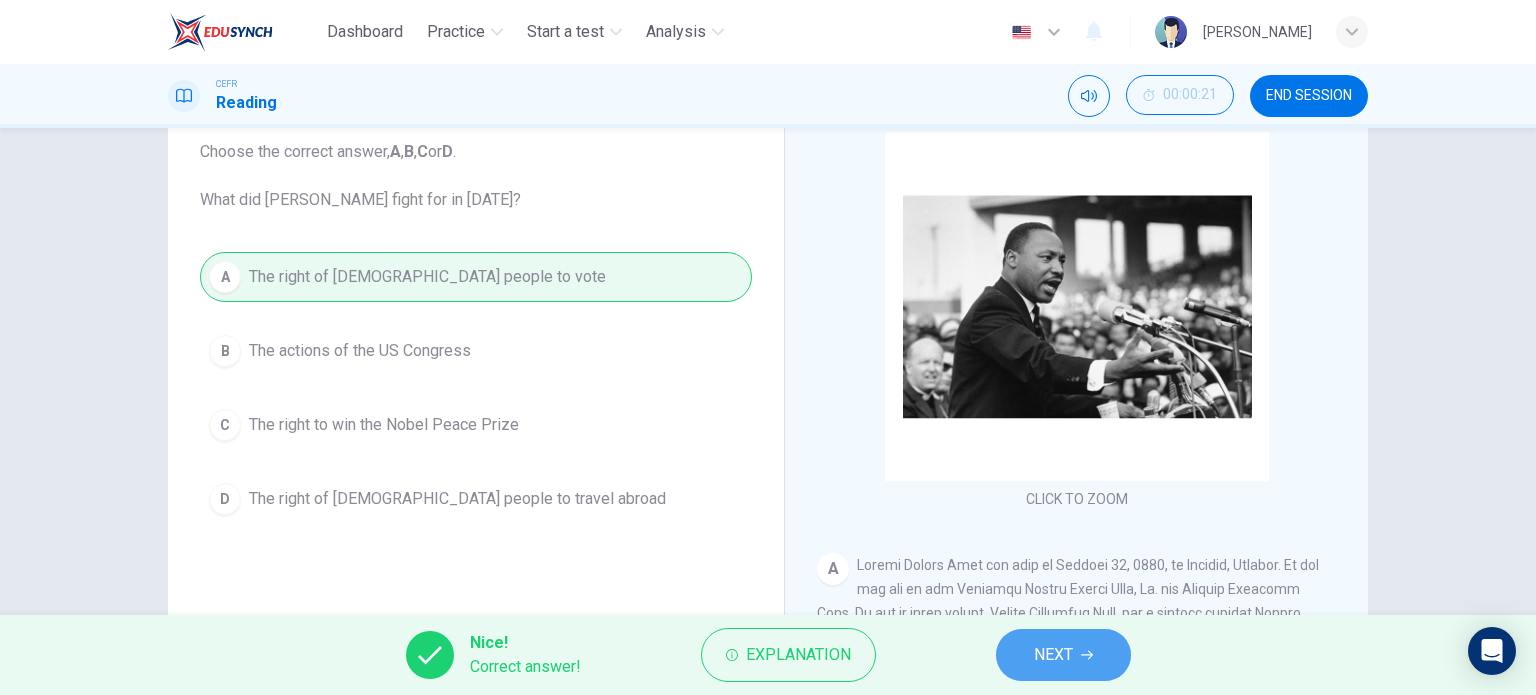 click on "NEXT" at bounding box center [1063, 655] 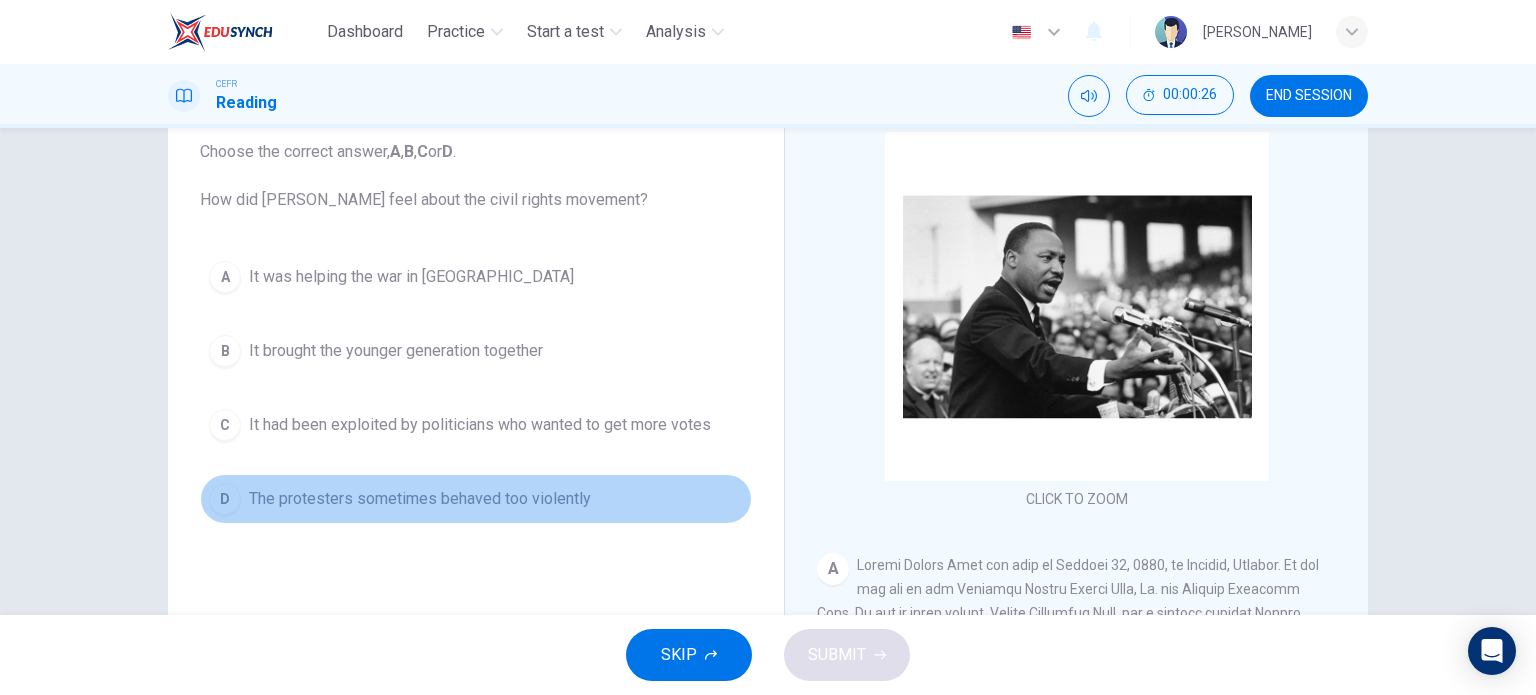 click on "The protesters sometimes behaved too violently" at bounding box center (420, 499) 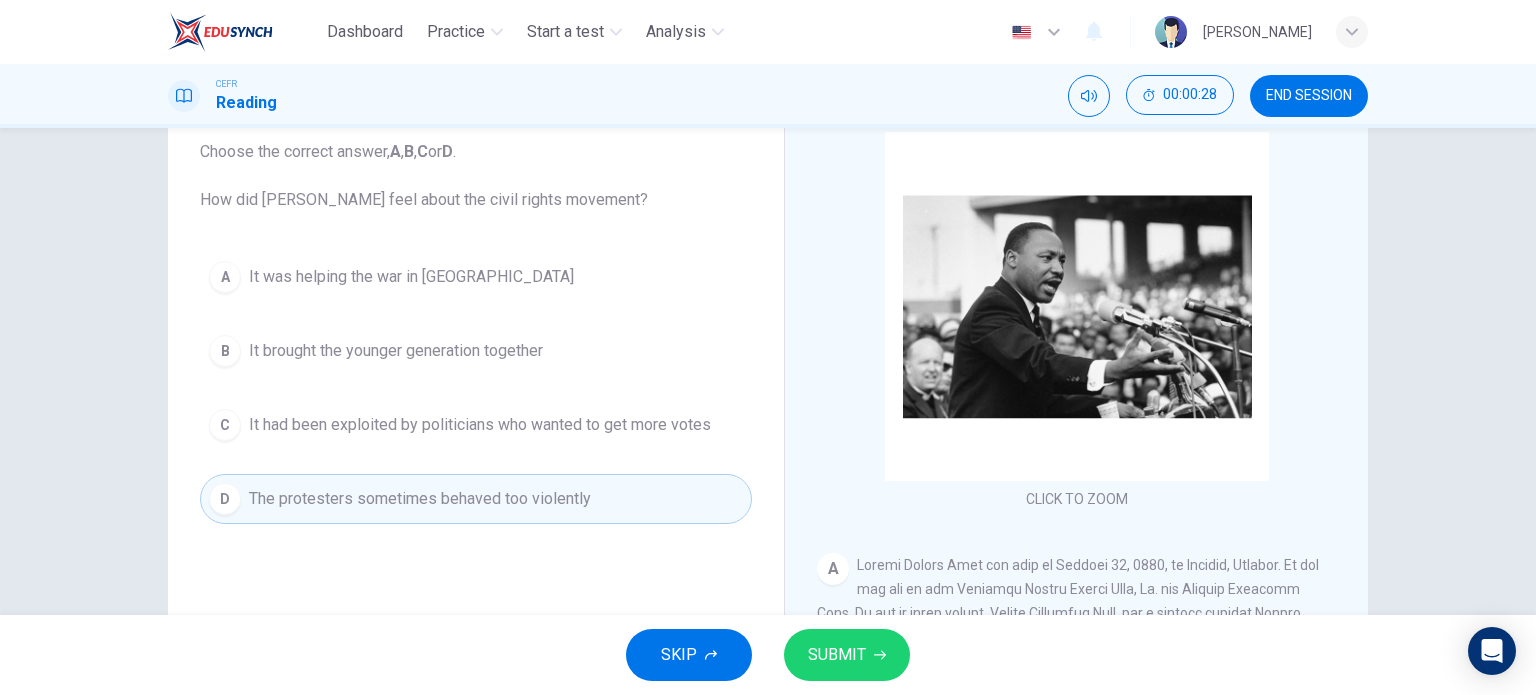 click on "SUBMIT" at bounding box center (837, 655) 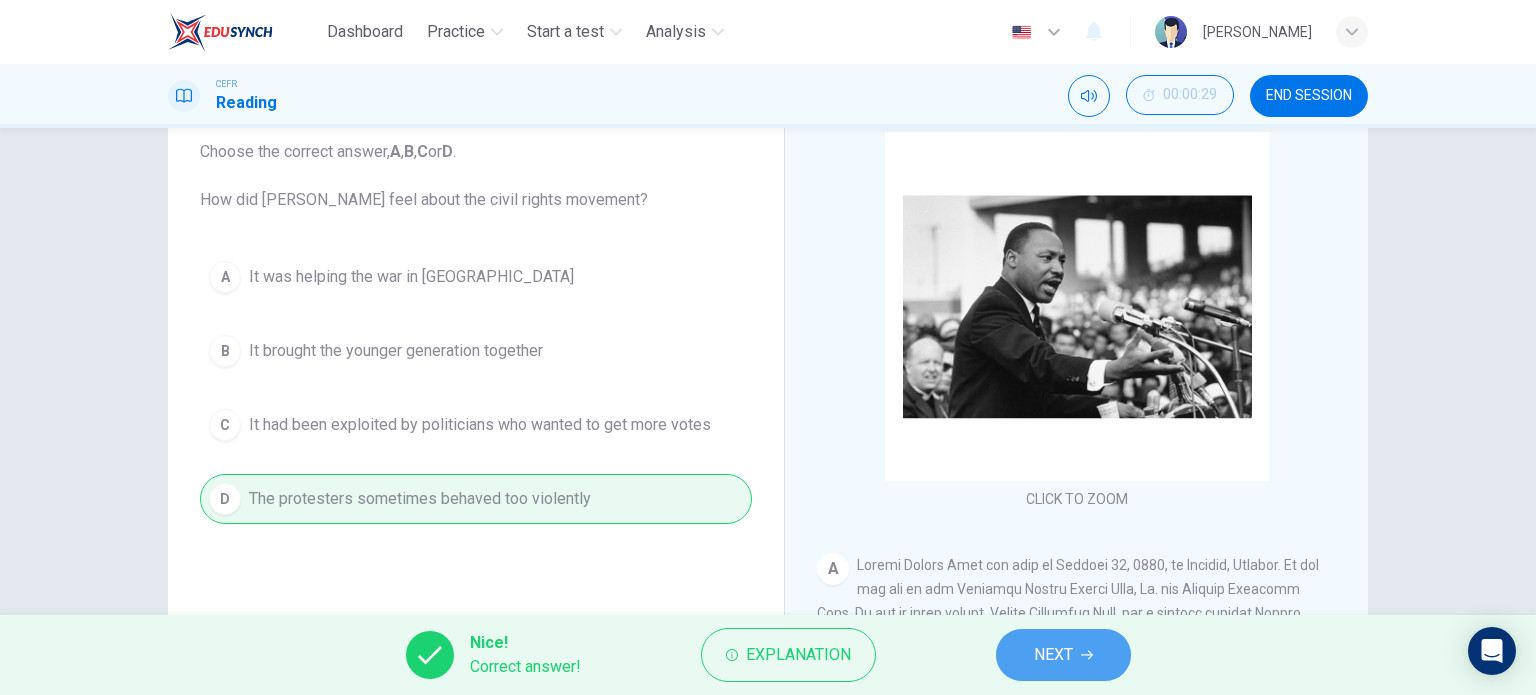 click on "NEXT" at bounding box center [1063, 655] 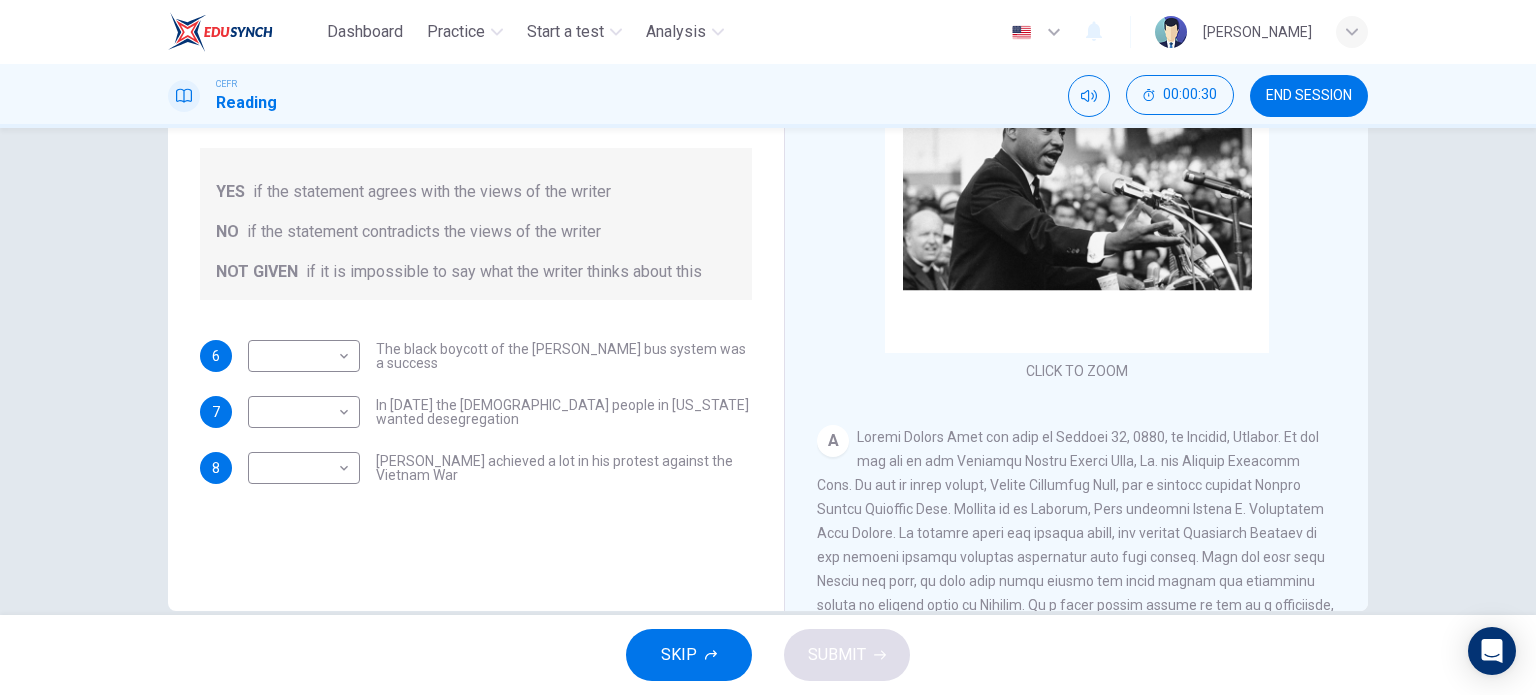 scroll, scrollTop: 252, scrollLeft: 0, axis: vertical 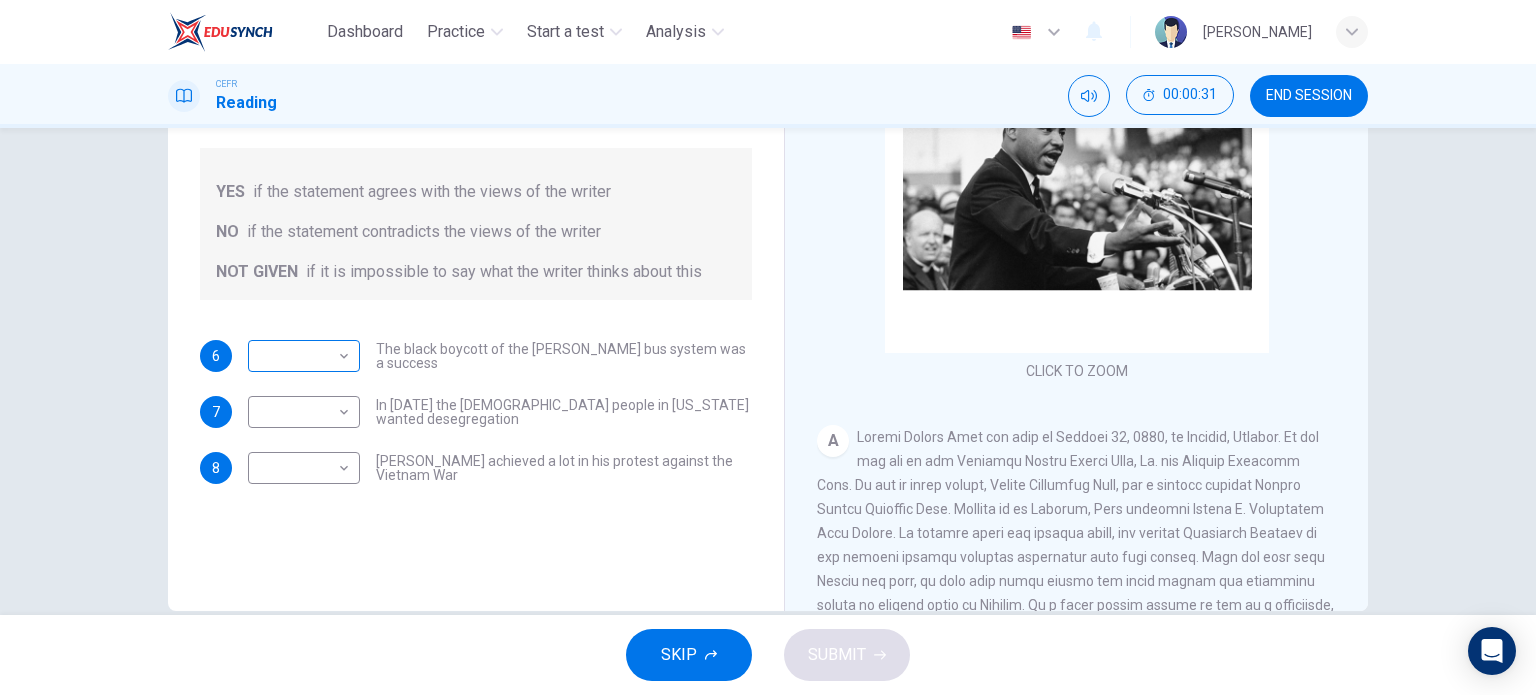 click on "​ ​" at bounding box center [304, 356] 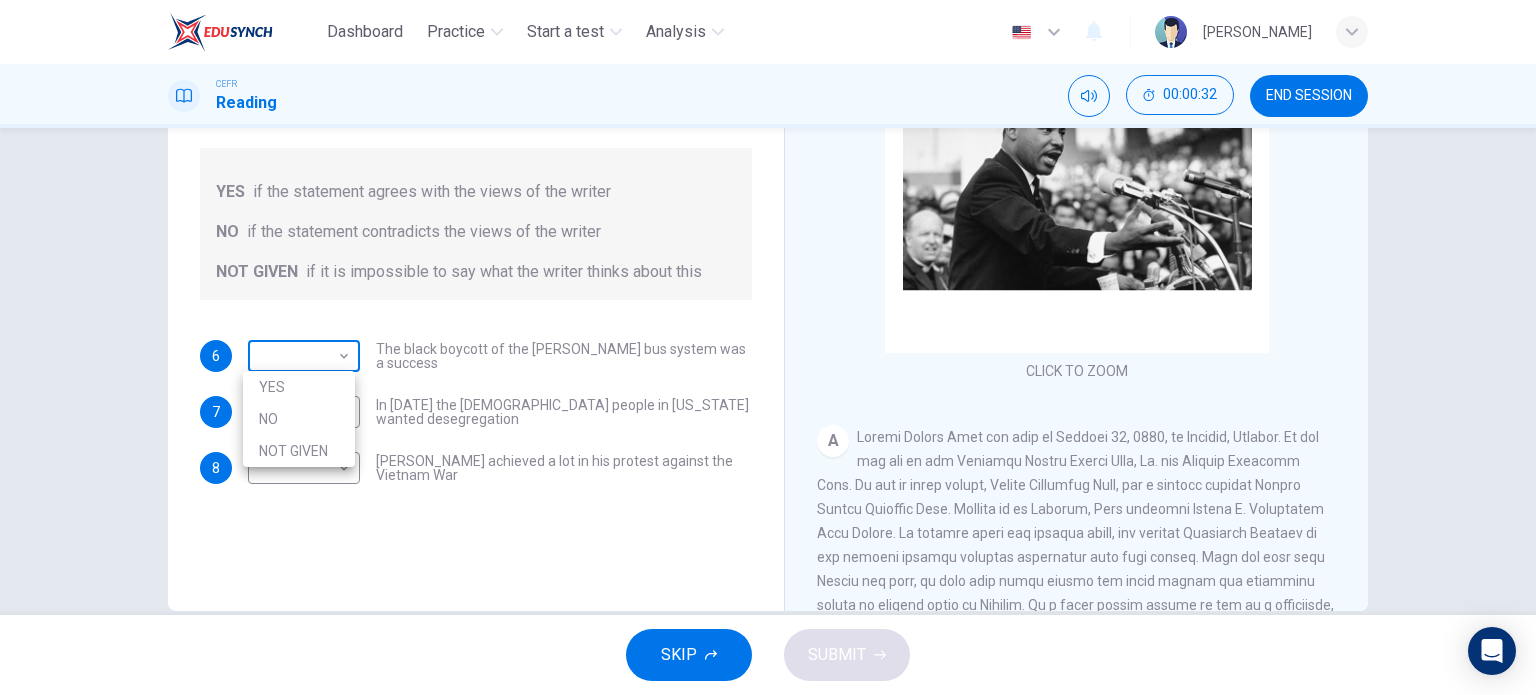 click on "Dashboard Practice Start a test Analysis English en ​ NURULAIN BINTI ROHAIZAT CEFR Reading 00:00:32 END SESSION Questions 6 - 8 Do the following statements agree with the information given in the Reading Passage? In the space below, write YES if the statement agrees with the views of the writer NO if the statement contradicts the views of the writer NOT GIVEN if it is impossible to say what the writer thinks about this 6 ​ ​ The black boycott of the Montgomery bus system was a success 7 ​ ​ In 1963 the white people in Alabama wanted desegregation 8 ​ ​ Martin Luther King achieved a lot in his protest against the Vietnam War Martin Luther King CLICK TO ZOOM Click to Zoom A B C D E F SKIP SUBMIT EduSynch - Online Language Proficiency Testing
Dashboard Practice Start a test Analysis Notifications © Copyright  2025 YES NO NOT GIVEN" at bounding box center (768, 347) 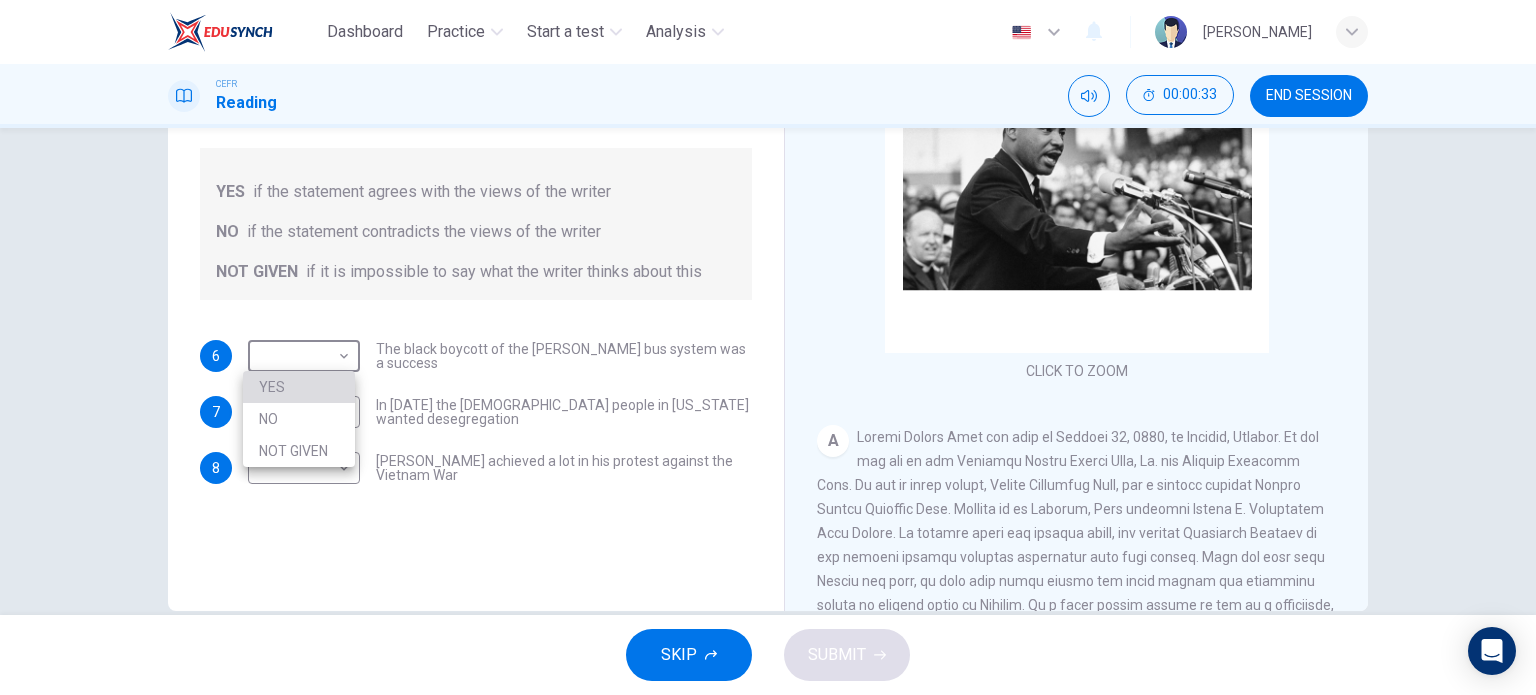 click on "YES" at bounding box center (299, 387) 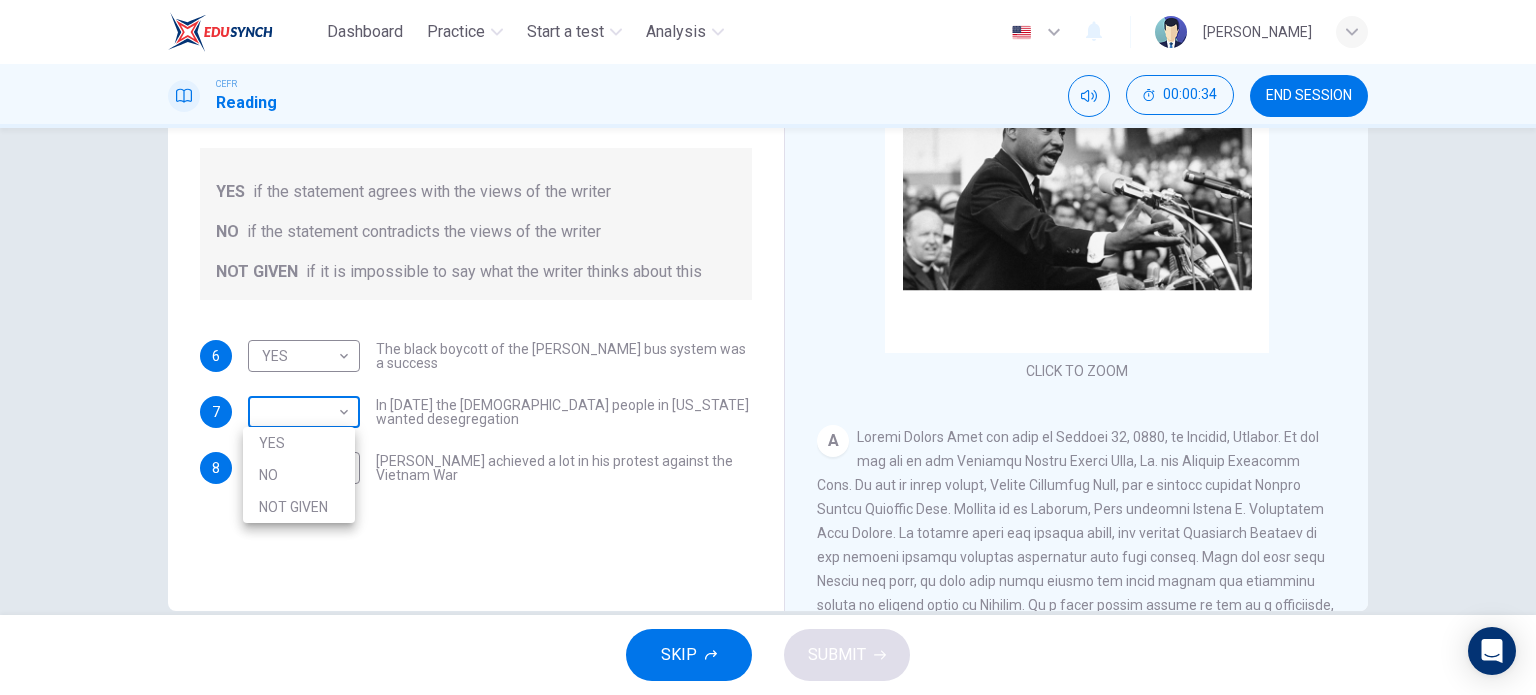 click on "Dashboard Practice Start a test Analysis English en ​ NURULAIN BINTI ROHAIZAT CEFR Reading 00:00:34 END SESSION Questions 6 - 8 Do the following statements agree with the information given in the Reading Passage? In the space below, write YES if the statement agrees with the views of the writer NO if the statement contradicts the views of the writer NOT GIVEN if it is impossible to say what the writer thinks about this 6 YES YES ​ The black boycott of the Montgomery bus system was a success 7 ​ ​ In 1963 the white people in Alabama wanted desegregation 8 ​ ​ Martin Luther King achieved a lot in his protest against the Vietnam War Martin Luther King CLICK TO ZOOM Click to Zoom A B C D E F SKIP SUBMIT EduSynch - Online Language Proficiency Testing
Dashboard Practice Start a test Analysis Notifications © Copyright  2025 YES NO NOT GIVEN" at bounding box center [768, 347] 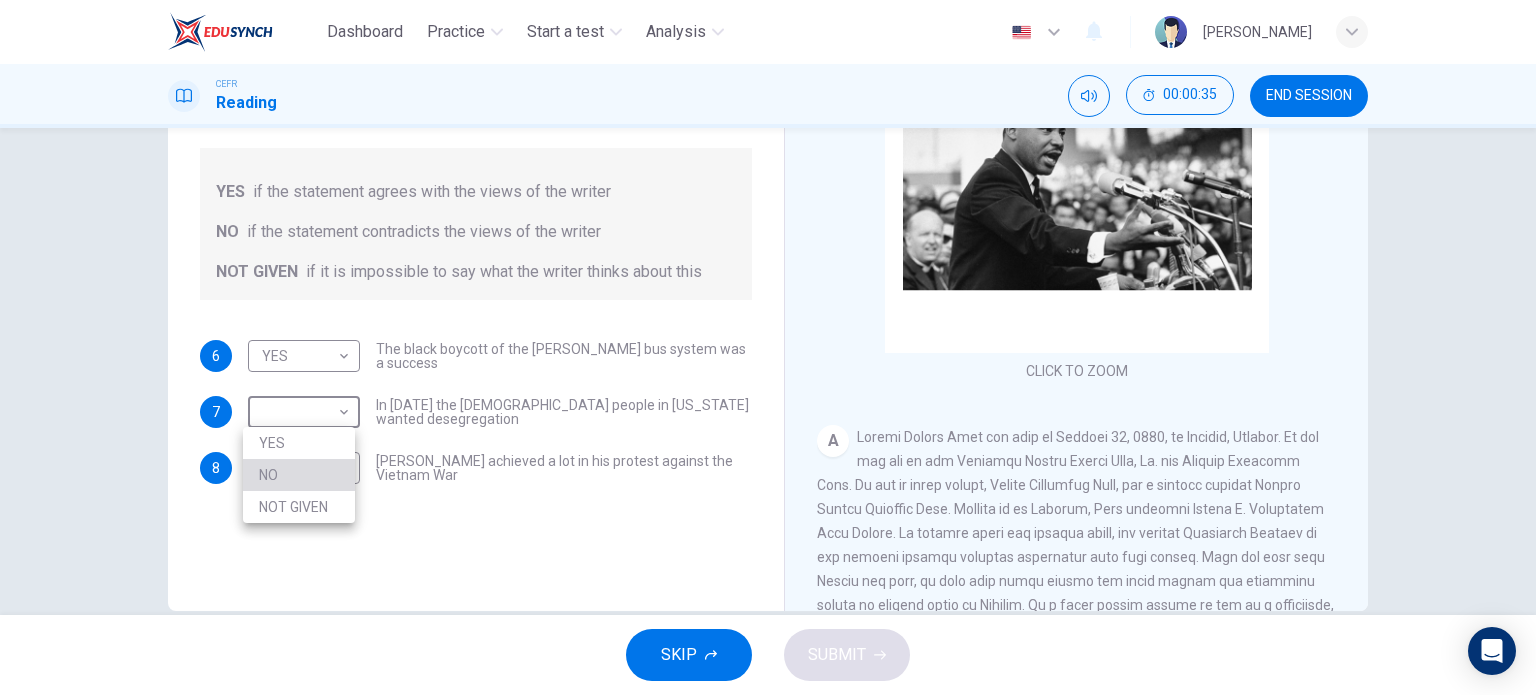 click on "NO" at bounding box center [299, 475] 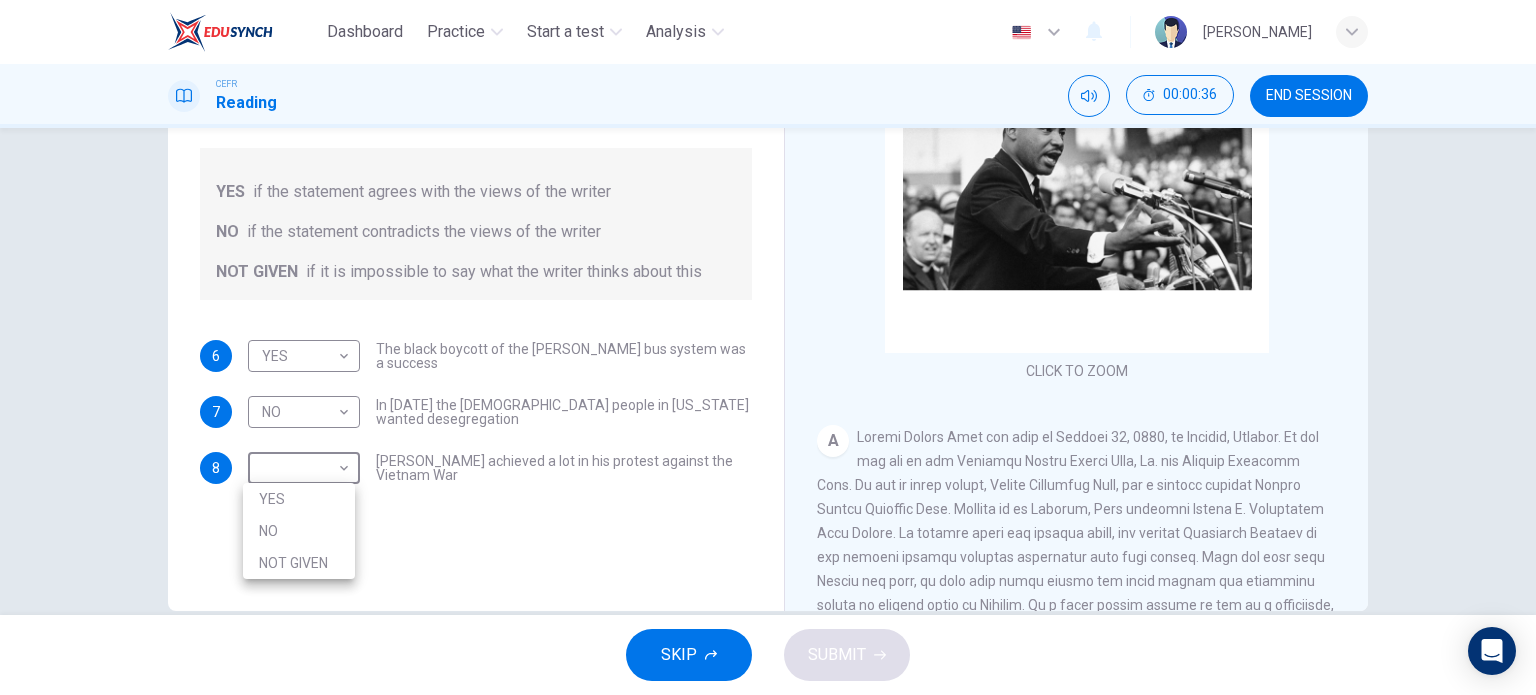 click on "Dashboard Practice Start a test Analysis English en ​ NURULAIN BINTI ROHAIZAT CEFR Reading 00:00:36 END SESSION Questions 6 - 8 Do the following statements agree with the information given in the Reading Passage? In the space below, write YES if the statement agrees with the views of the writer NO if the statement contradicts the views of the writer NOT GIVEN if it is impossible to say what the writer thinks about this 6 YES YES ​ The black boycott of the Montgomery bus system was a success 7 NO NO ​ In 1963 the white people in Alabama wanted desegregation 8 ​ ​ Martin Luther King achieved a lot in his protest against the Vietnam War Martin Luther King CLICK TO ZOOM Click to Zoom A B C D E F SKIP SUBMIT EduSynch - Online Language Proficiency Testing
Dashboard Practice Start a test Analysis Notifications © Copyright  2025 YES NO NOT GIVEN" at bounding box center (768, 347) 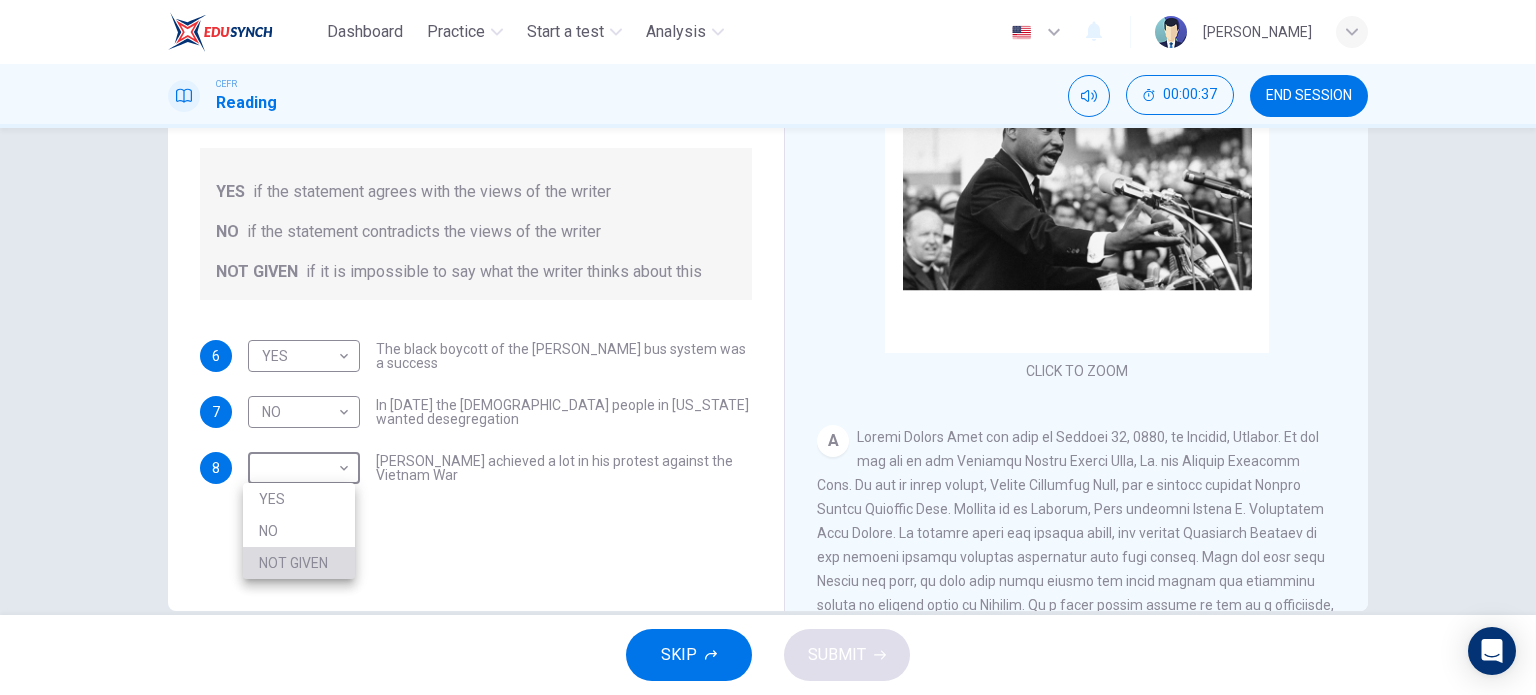 click on "NOT GIVEN" at bounding box center (299, 563) 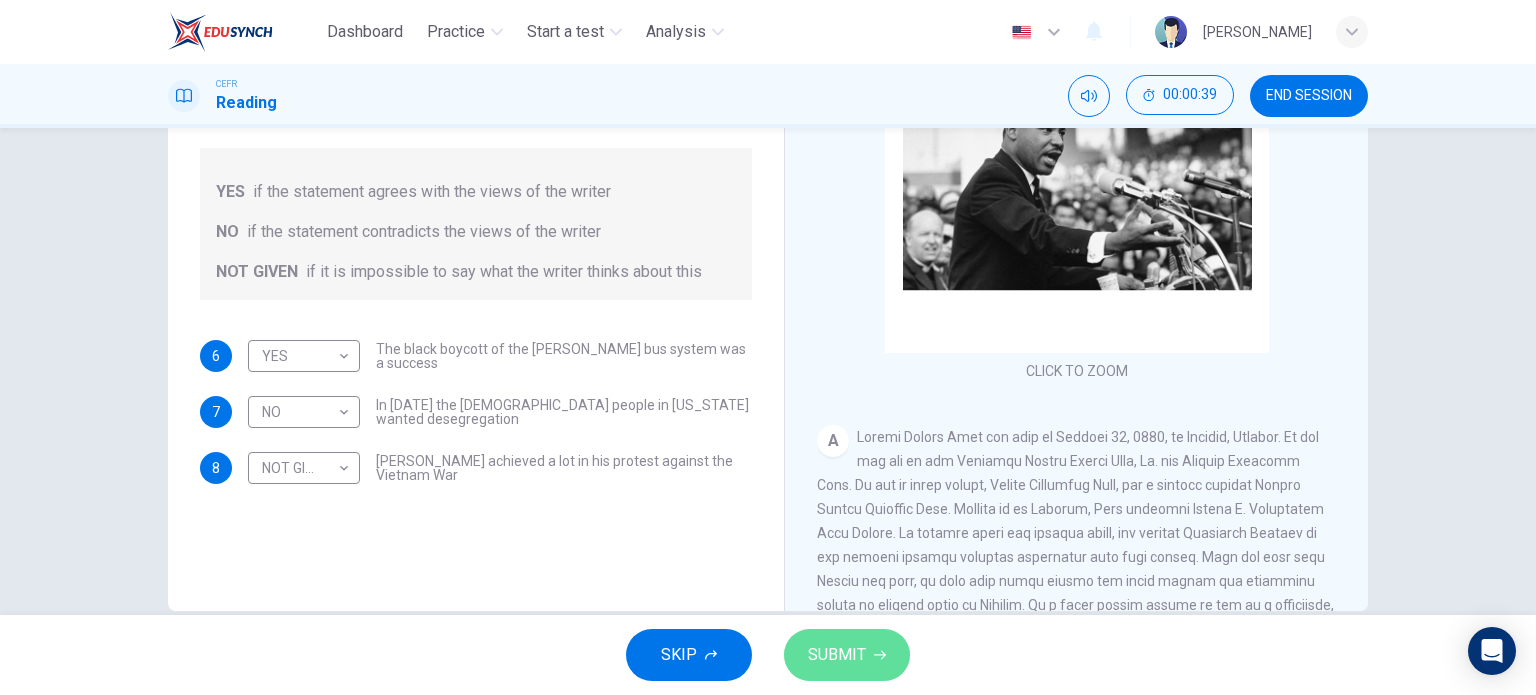 click on "SUBMIT" at bounding box center [847, 655] 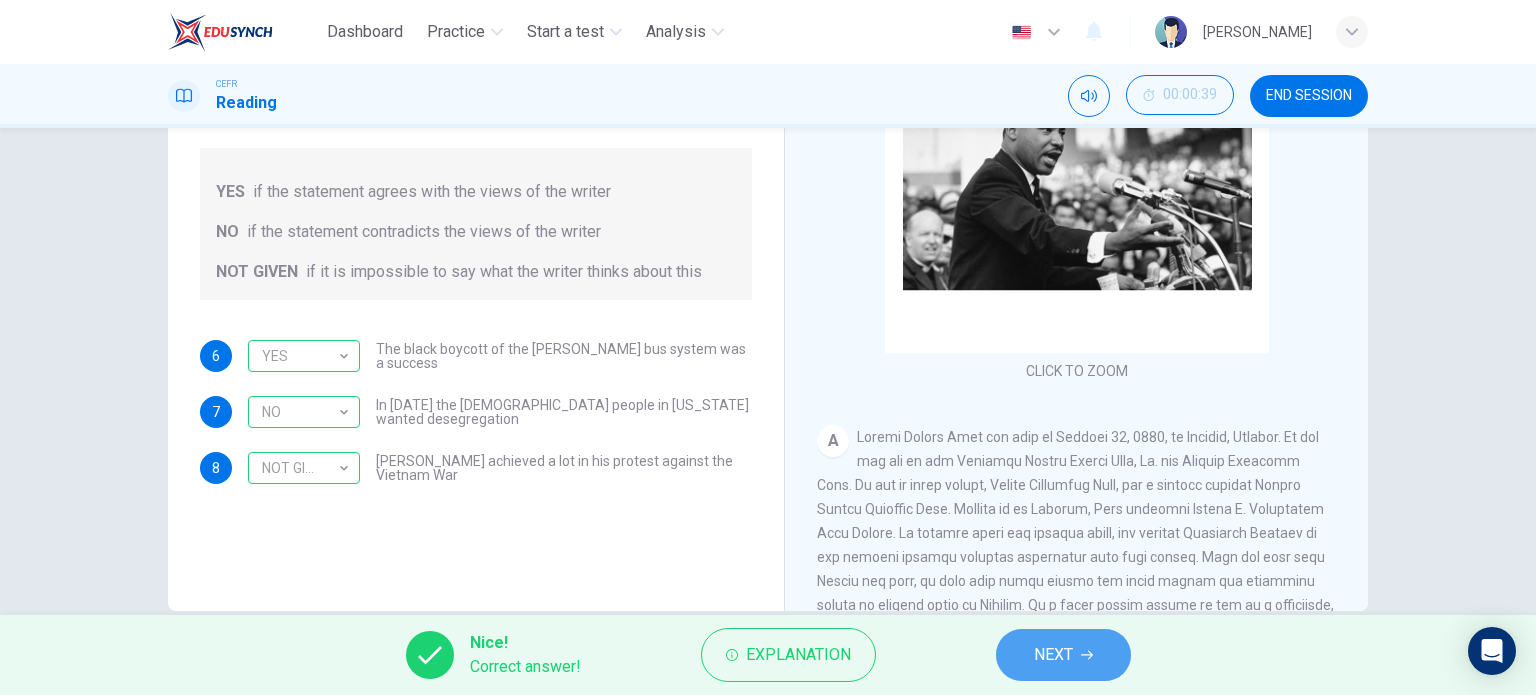 click 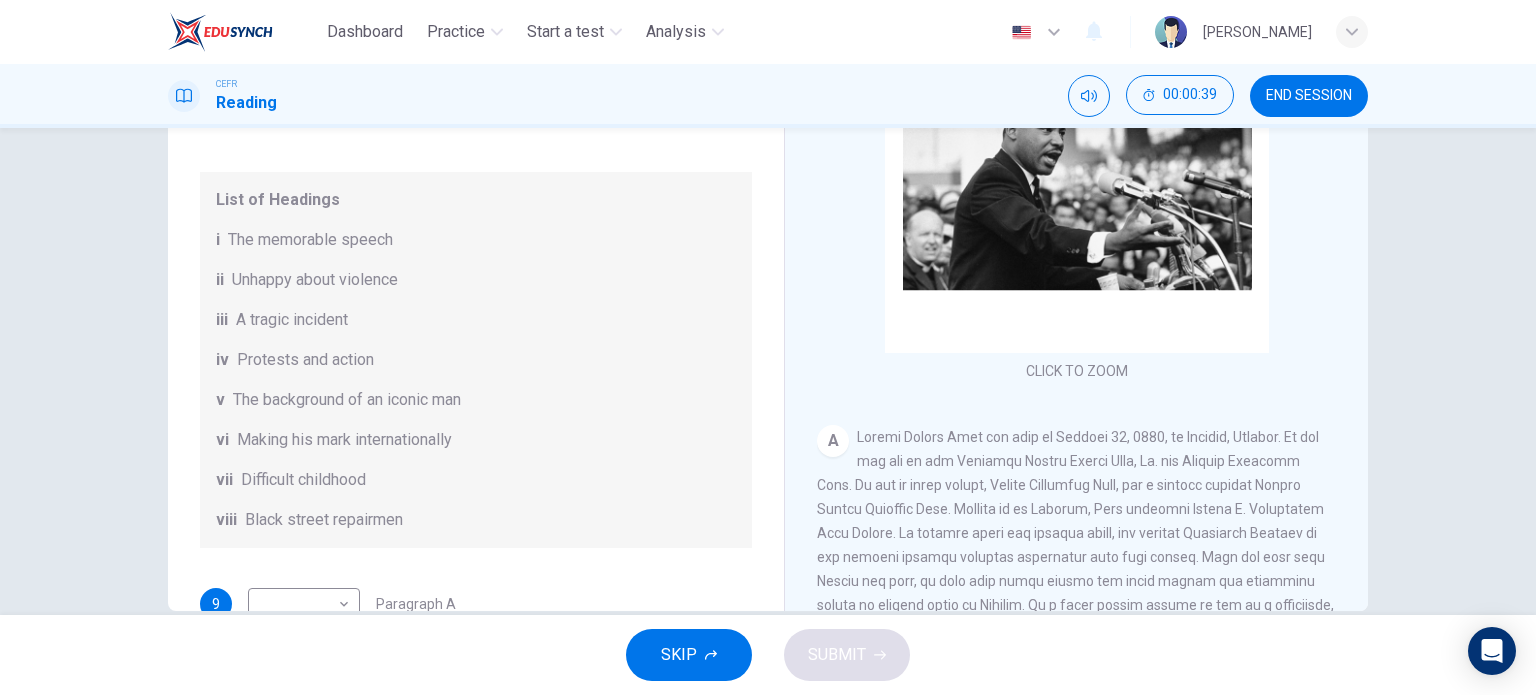 scroll, scrollTop: 288, scrollLeft: 0, axis: vertical 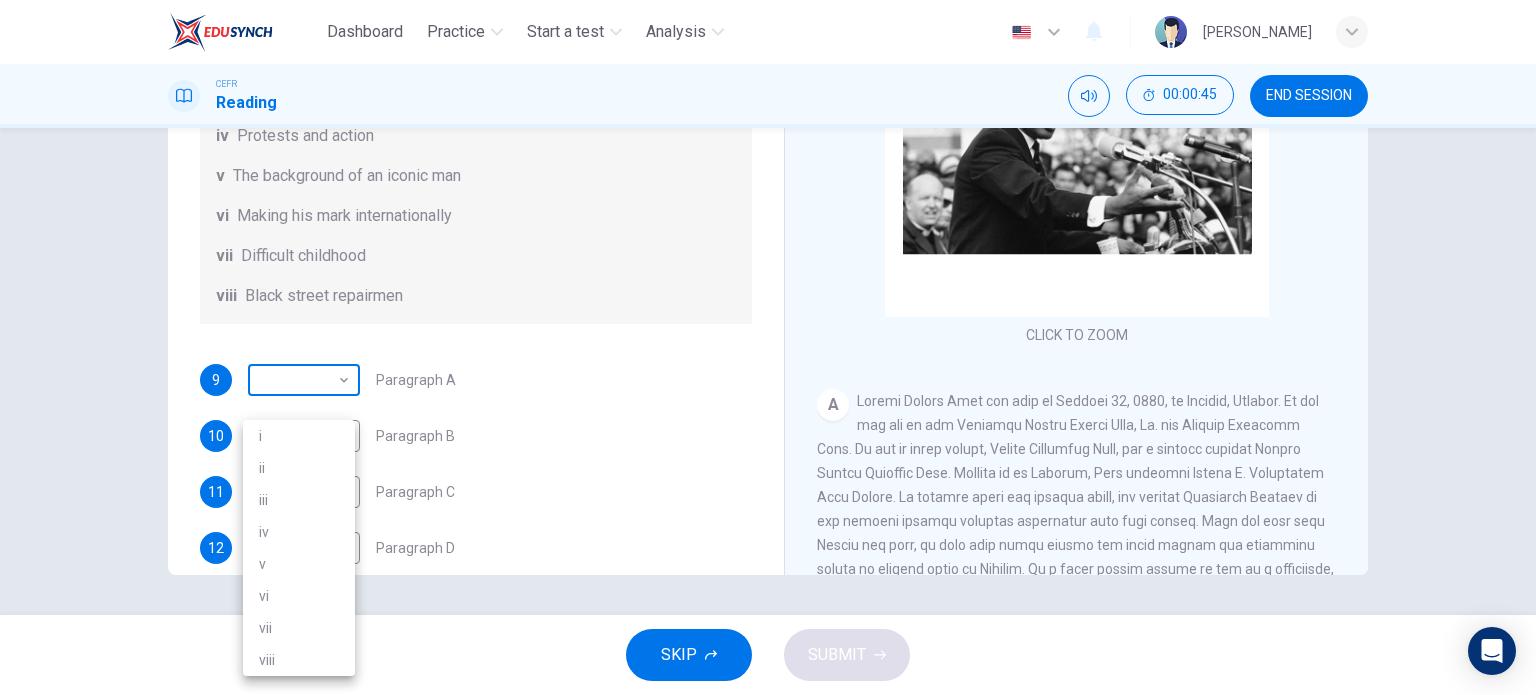 click on "Dashboard Practice Start a test Analysis English en ​ NURULAIN BINTI ROHAIZAT CEFR Reading 00:00:45 END SESSION Questions 9 - 14 The Reading Passage has 6 paragraphs.
Choose the correct heading for each paragraph  A – F , from the list of headings.
Write the correct number,  i – viii , in the spaces below. List of Headings i The memorable speech ii Unhappy about violence iii A tragic incident iv Protests and action v The background of an iconic man vi Making his mark internationally vii Difficult childhood viii Black street repairmen 9 ​ ​ Paragraph A 10 ​ ​ Paragraph B 11 ​ ​ Paragraph C 12 ​ ​ Paragraph D 13 ​ ​ Paragraph E 14 ​ ​ Paragraph F Martin Luther King CLICK TO ZOOM Click to Zoom A B C D E F SKIP SUBMIT EduSynch - Online Language Proficiency Testing
Dashboard Practice Start a test Analysis Notifications © Copyright  2025 i ii iii iv v vi vii viii" at bounding box center (768, 347) 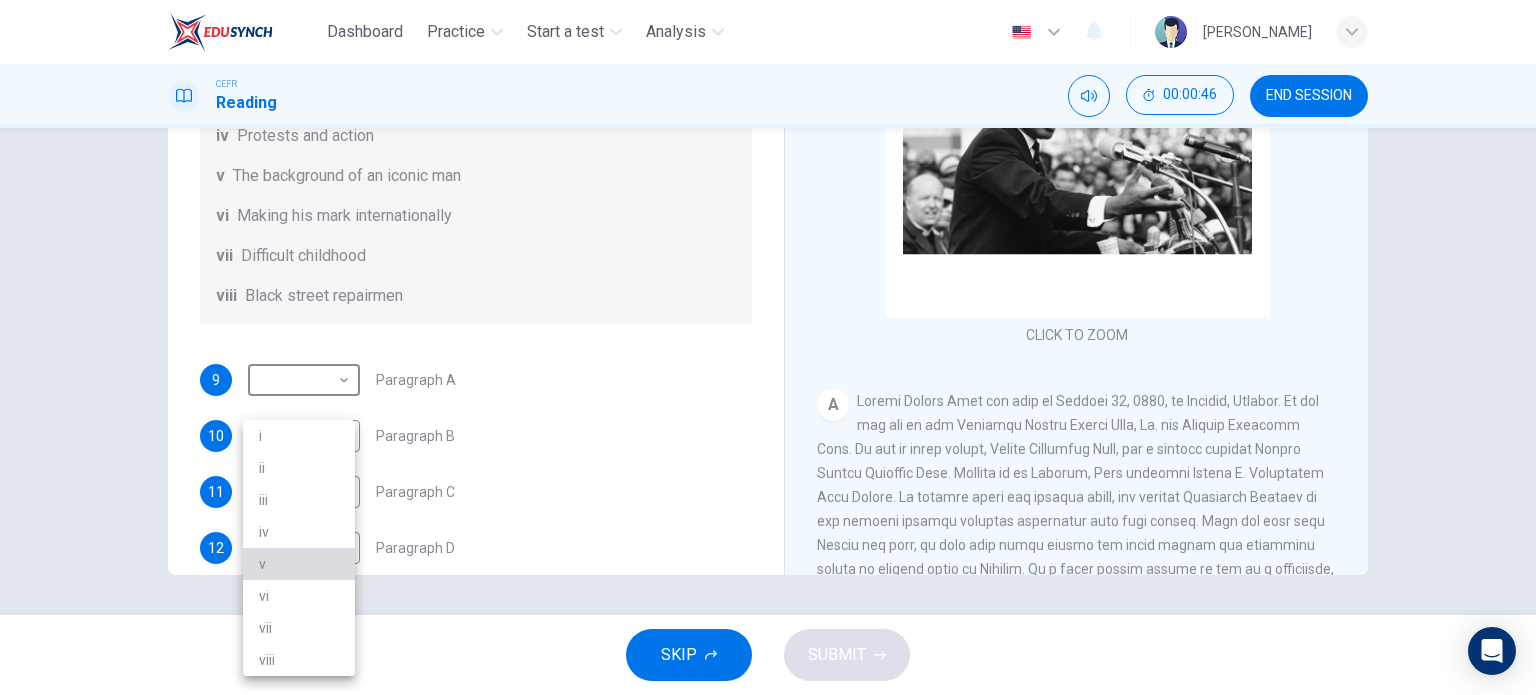 click on "v" at bounding box center (299, 564) 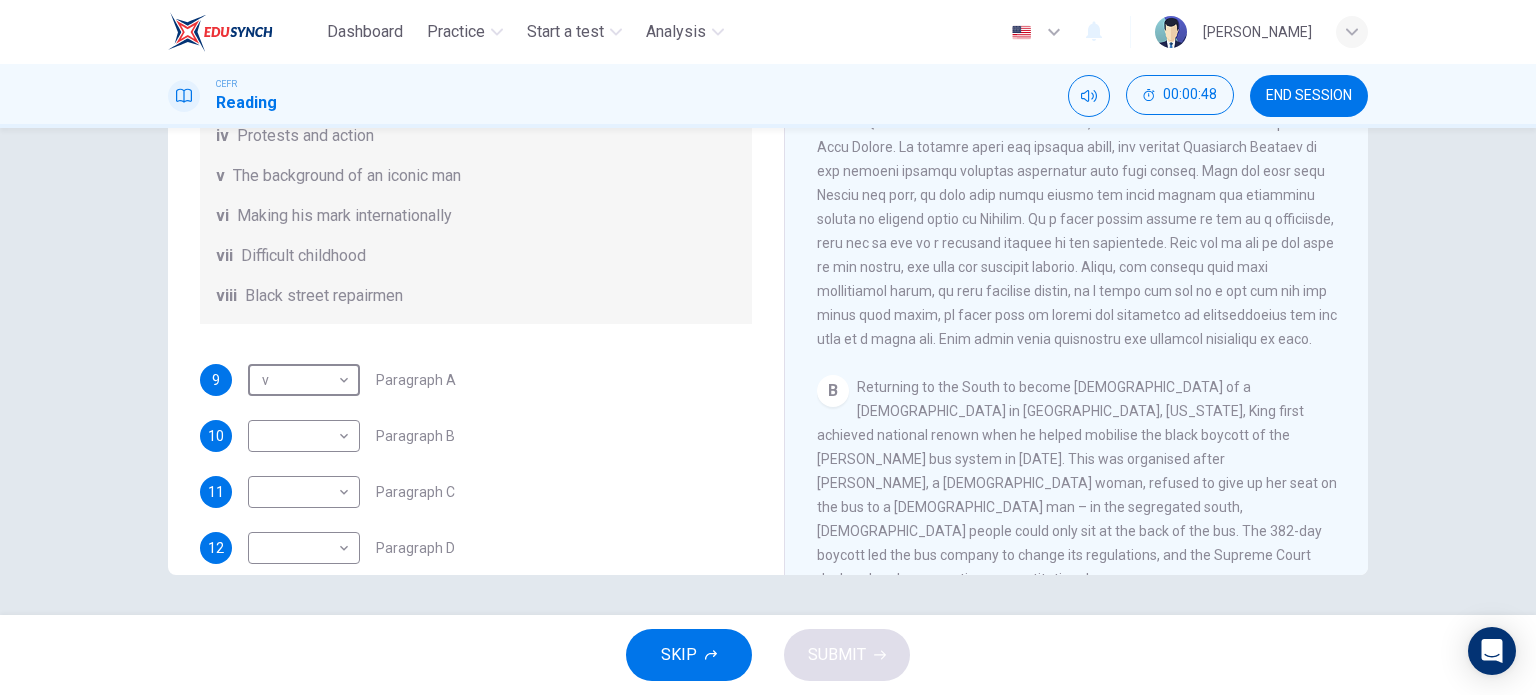 scroll, scrollTop: 356, scrollLeft: 0, axis: vertical 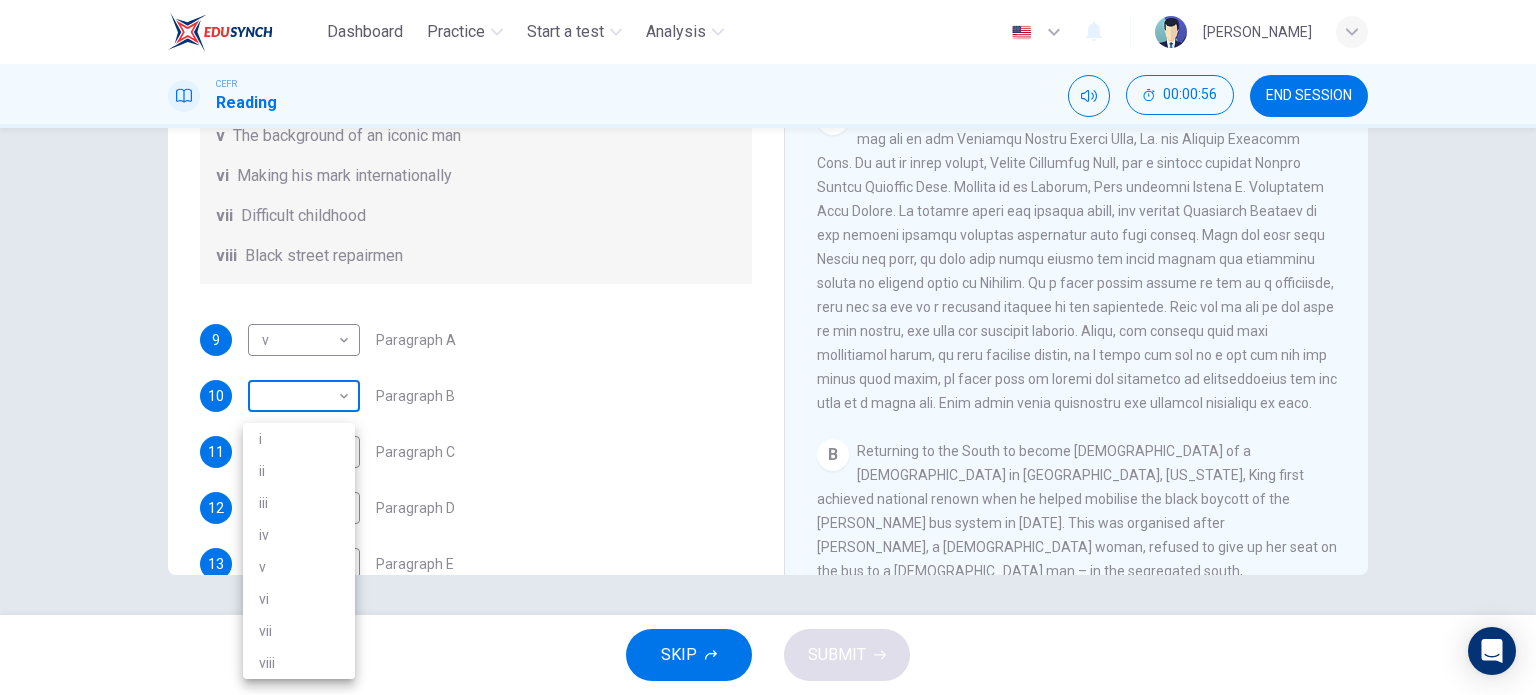 click on "Dashboard Practice Start a test Analysis English en ​ NURULAIN BINTI ROHAIZAT CEFR Reading 00:00:56 END SESSION Questions 9 - 14 The Reading Passage has 6 paragraphs.
Choose the correct heading for each paragraph  A – F , from the list of headings.
Write the correct number,  i – viii , in the spaces below. List of Headings i The memorable speech ii Unhappy about violence iii A tragic incident iv Protests and action v The background of an iconic man vi Making his mark internationally vii Difficult childhood viii Black street repairmen 9 v v ​ Paragraph A 10 ​ ​ Paragraph B 11 ​ ​ Paragraph C 12 ​ ​ Paragraph D 13 ​ ​ Paragraph E 14 ​ ​ Paragraph F Martin Luther King CLICK TO ZOOM Click to Zoom A B C D E F SKIP SUBMIT EduSynch - Online Language Proficiency Testing
Dashboard Practice Start a test Analysis Notifications © Copyright  2025 i ii iii iv v vi vii viii" at bounding box center (768, 347) 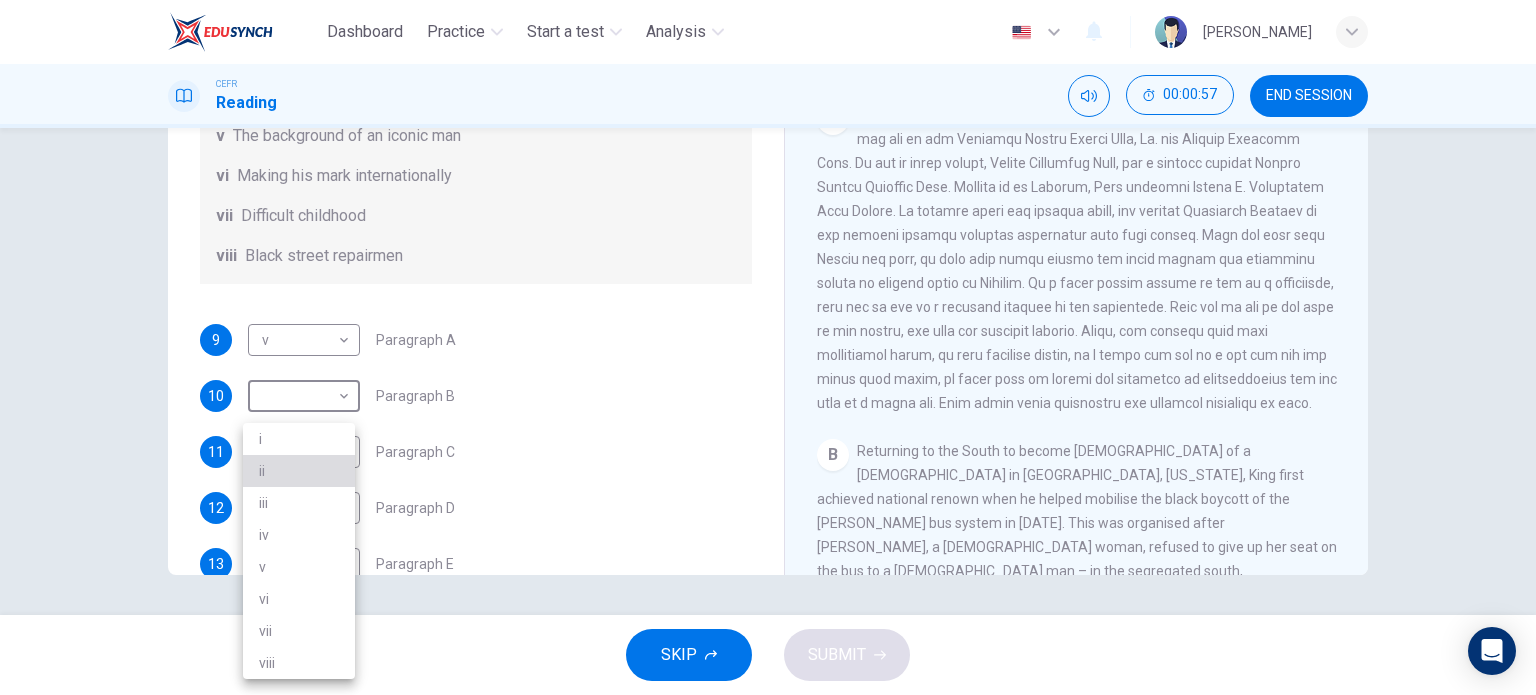 click on "ii" at bounding box center [299, 471] 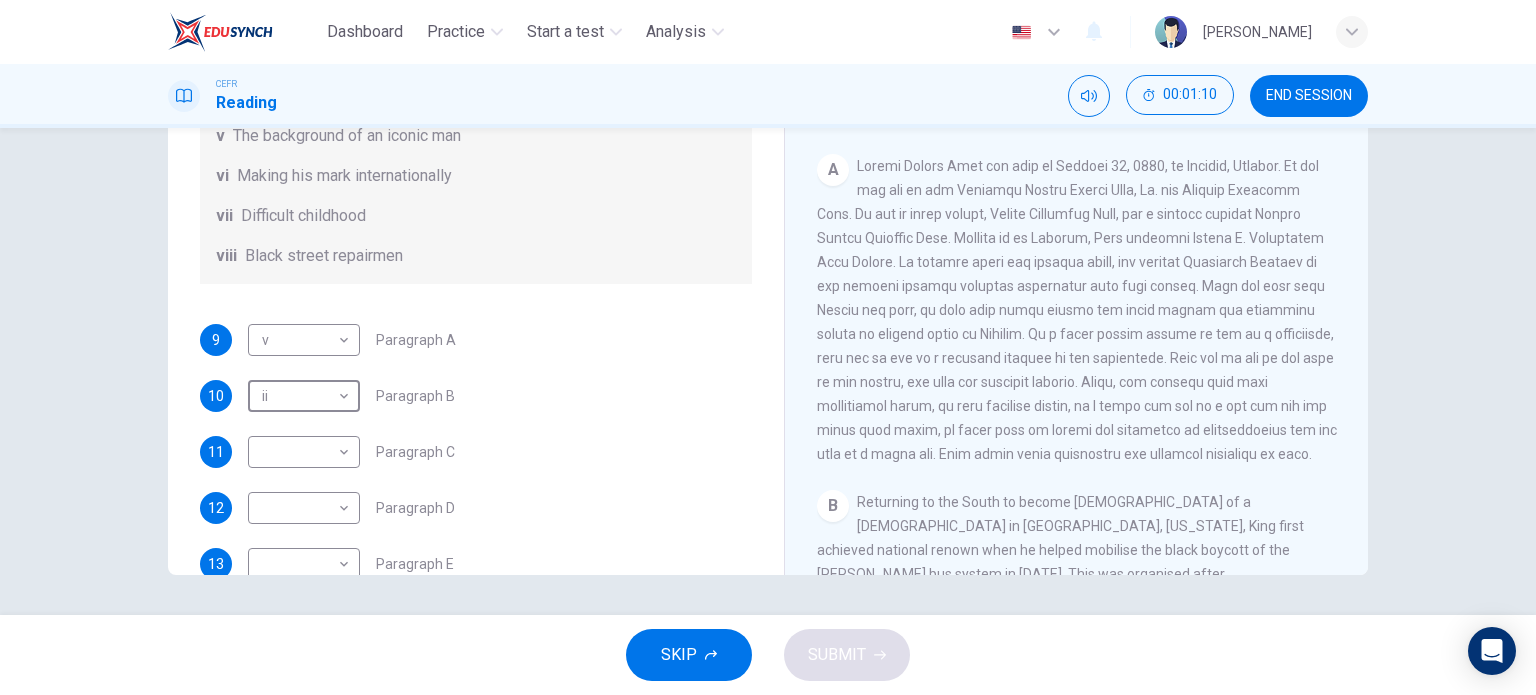 scroll, scrollTop: 234, scrollLeft: 0, axis: vertical 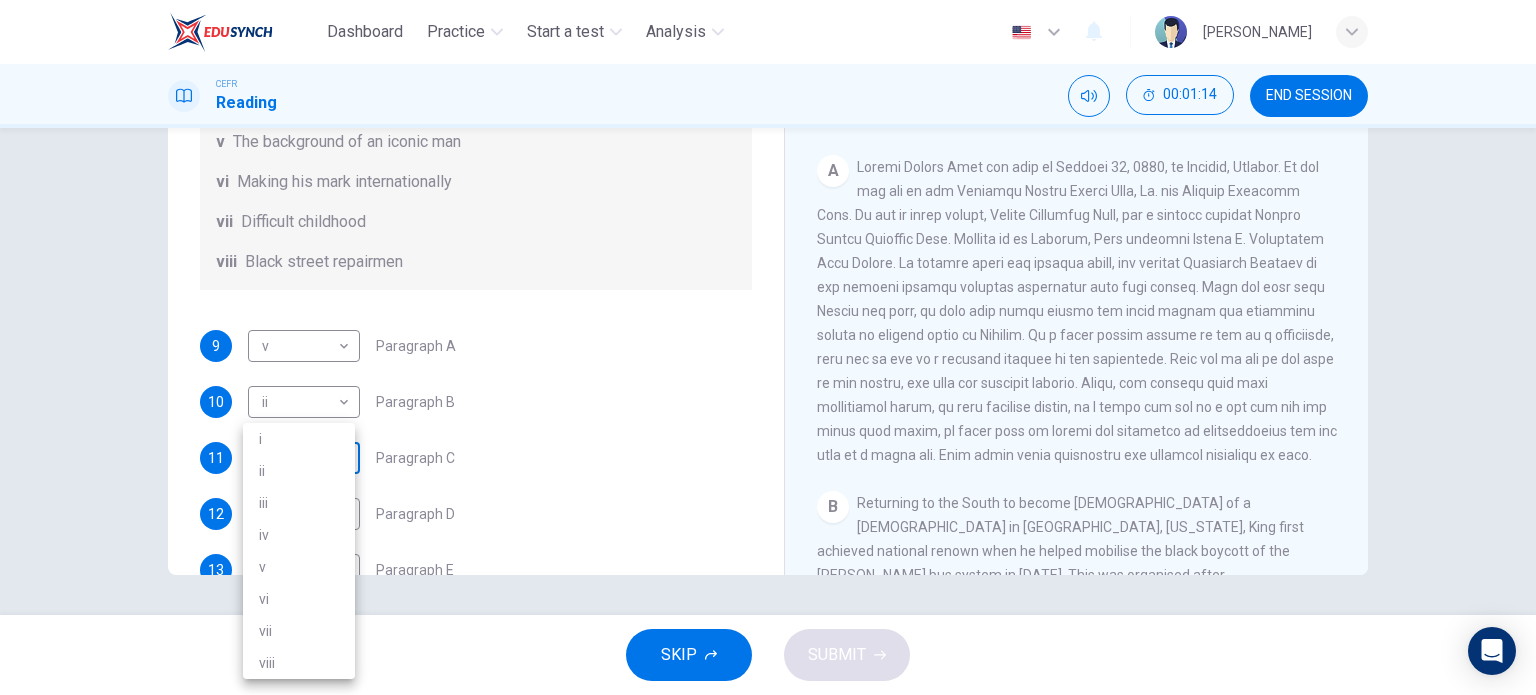click on "Dashboard Practice Start a test Analysis English en ​ NURULAIN BINTI ROHAIZAT CEFR Reading 00:01:14 END SESSION Questions 9 - 14 The Reading Passage has 6 paragraphs.
Choose the correct heading for each paragraph  A – F , from the list of headings.
Write the correct number,  i – viii , in the spaces below. List of Headings i The memorable speech ii Unhappy about violence iii A tragic incident iv Protests and action v The background of an iconic man vi Making his mark internationally vii Difficult childhood viii Black street repairmen 9 v v ​ Paragraph A 10 ii ii ​ Paragraph B 11 ​ ​ Paragraph C 12 ​ ​ Paragraph D 13 ​ ​ Paragraph E 14 ​ ​ Paragraph F Martin Luther King CLICK TO ZOOM Click to Zoom A B C D E F SKIP SUBMIT EduSynch - Online Language Proficiency Testing
Dashboard Practice Start a test Analysis Notifications © Copyright  2025 i ii iii iv v vi vii viii" at bounding box center (768, 347) 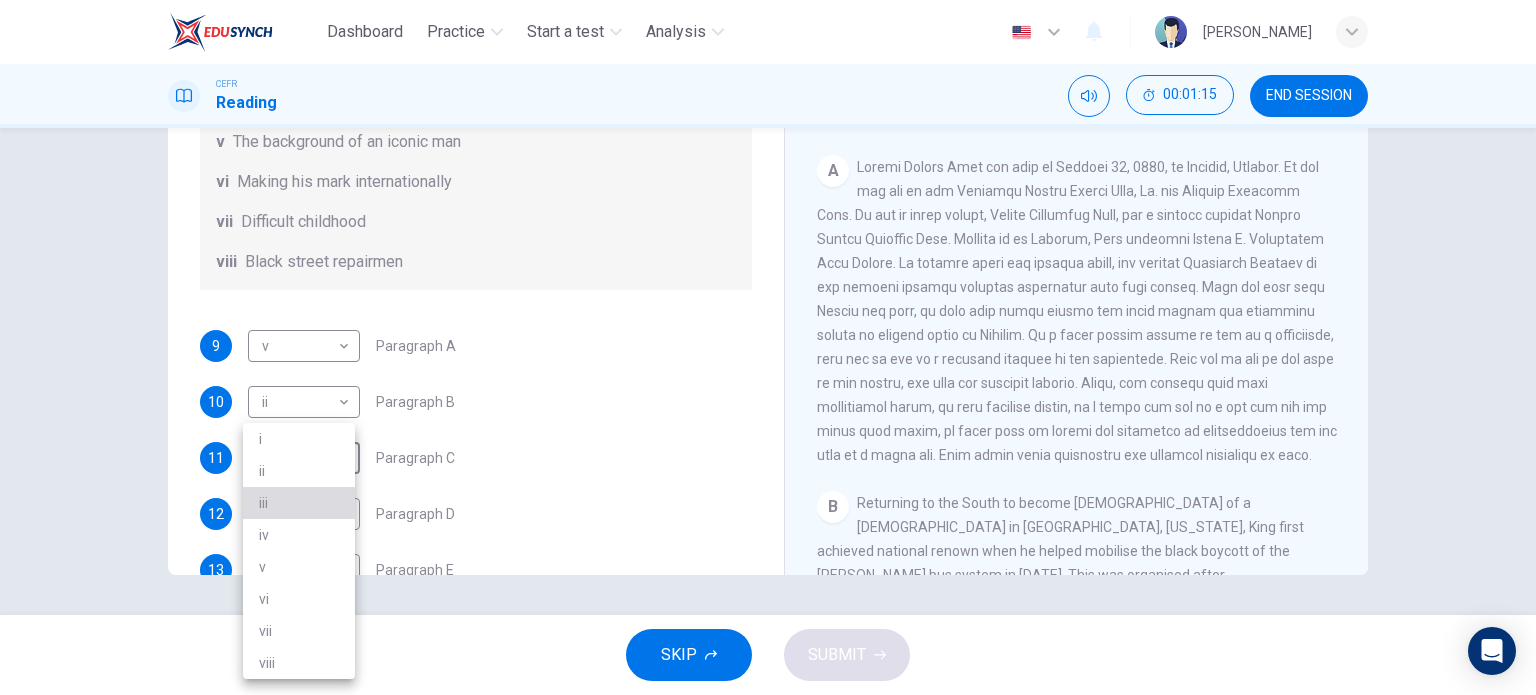 click on "iii" at bounding box center (299, 503) 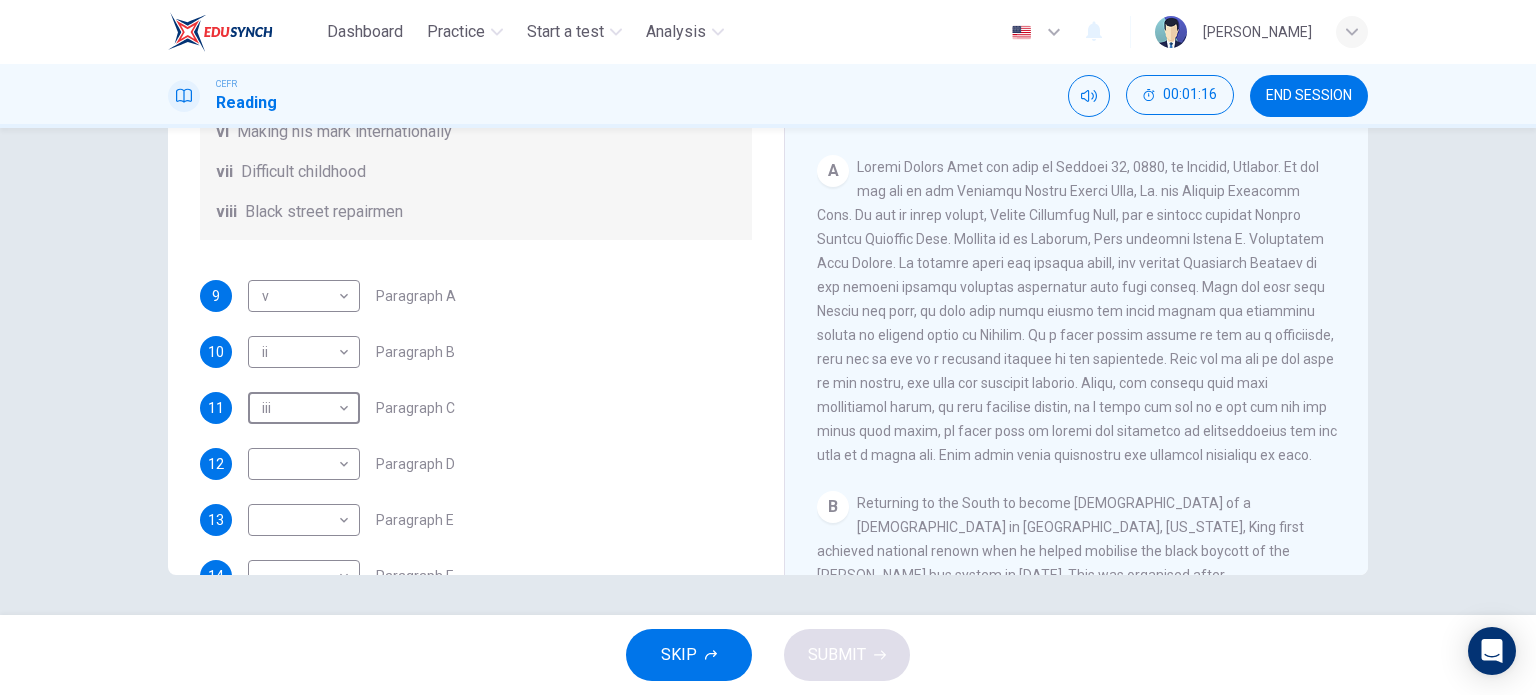 scroll, scrollTop: 274, scrollLeft: 0, axis: vertical 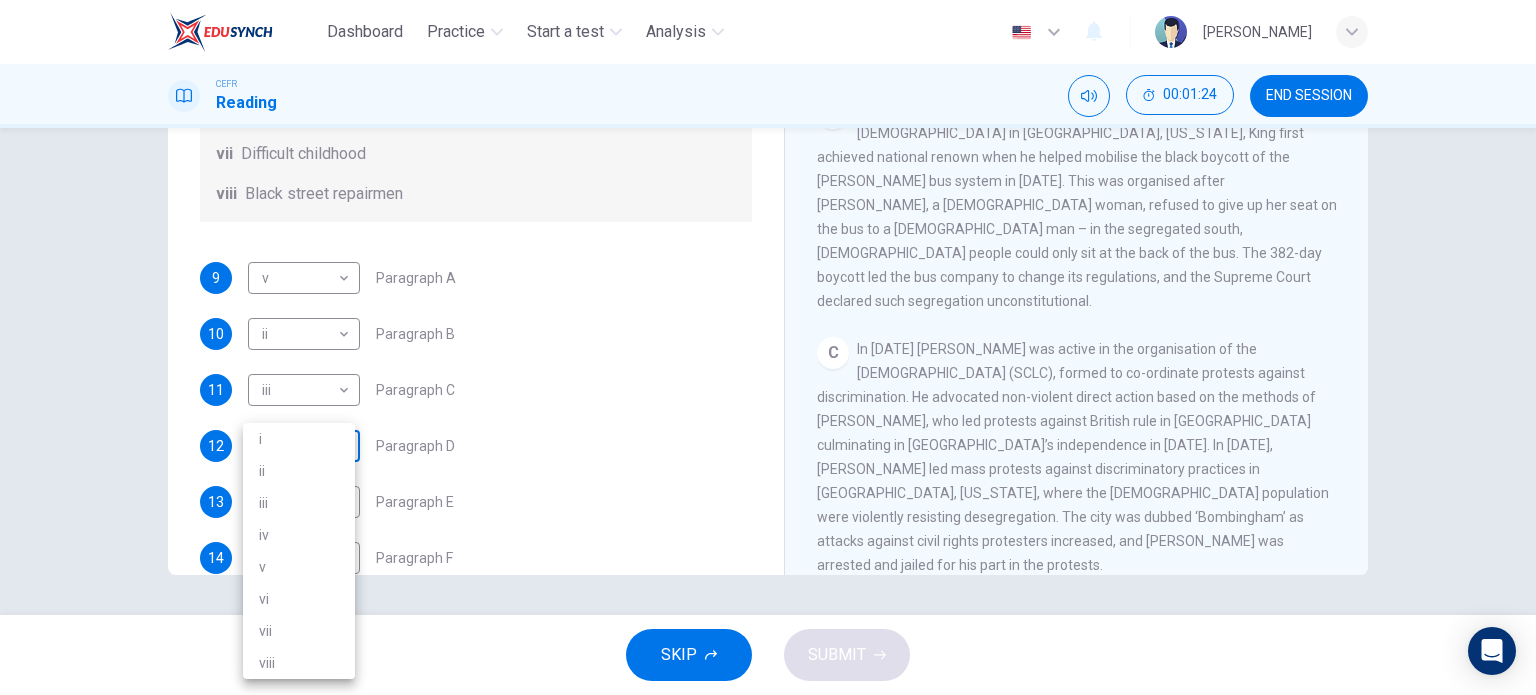 click on "Dashboard Practice Start a test Analysis English en ​ NURULAIN BINTI ROHAIZAT CEFR Reading 00:01:24 END SESSION Questions 9 - 14 The Reading Passage has 6 paragraphs.
Choose the correct heading for each paragraph  A – F , from the list of headings.
Write the correct number,  i – viii , in the spaces below. List of Headings i The memorable speech ii Unhappy about violence iii A tragic incident iv Protests and action v The background of an iconic man vi Making his mark internationally vii Difficult childhood viii Black street repairmen 9 v v ​ Paragraph A 10 ii ii ​ Paragraph B 11 iii iii ​ Paragraph C 12 ​ ​ Paragraph D 13 ​ ​ Paragraph E 14 ​ ​ Paragraph F Martin Luther King CLICK TO ZOOM Click to Zoom A B C D E F SKIP SUBMIT EduSynch - Online Language Proficiency Testing
Dashboard Practice Start a test Analysis Notifications © Copyright  2025 i ii iii iv v vi vii viii" at bounding box center (768, 347) 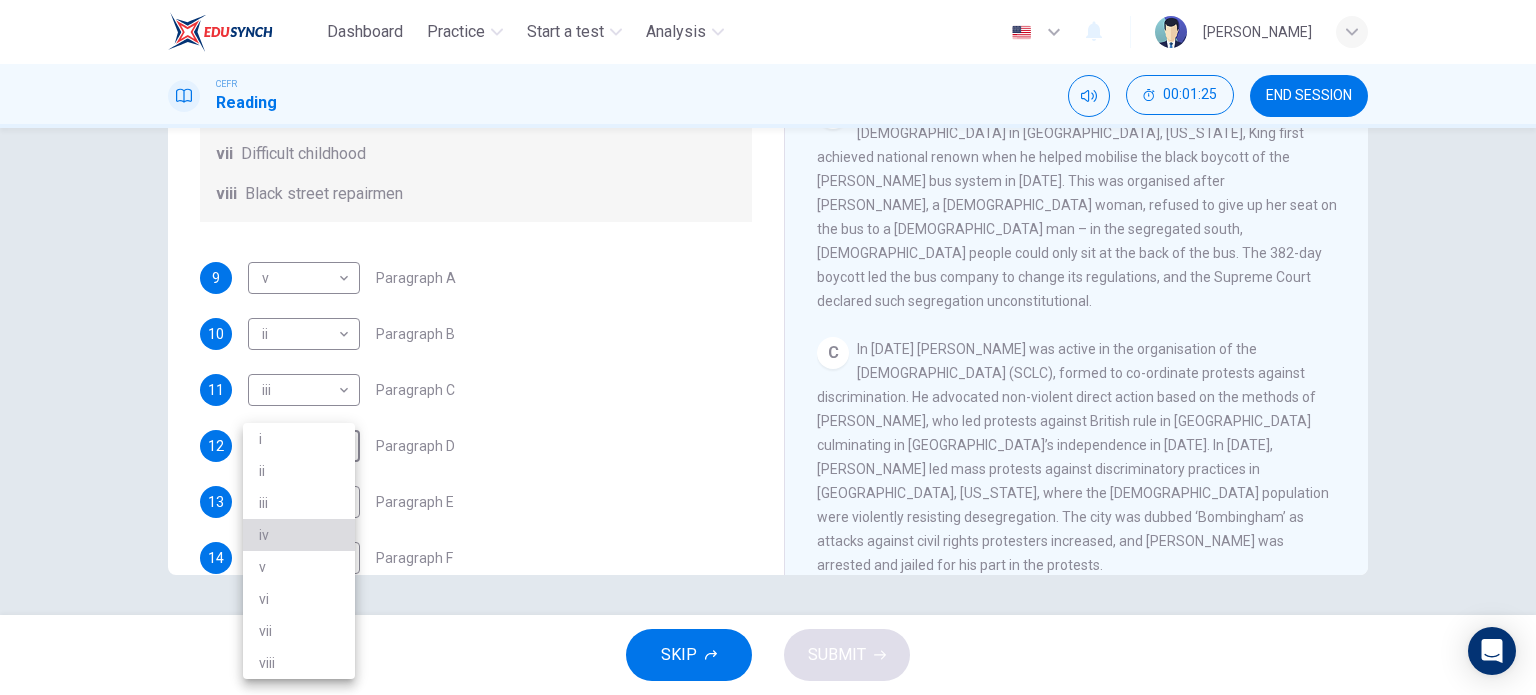click on "iv" at bounding box center [299, 535] 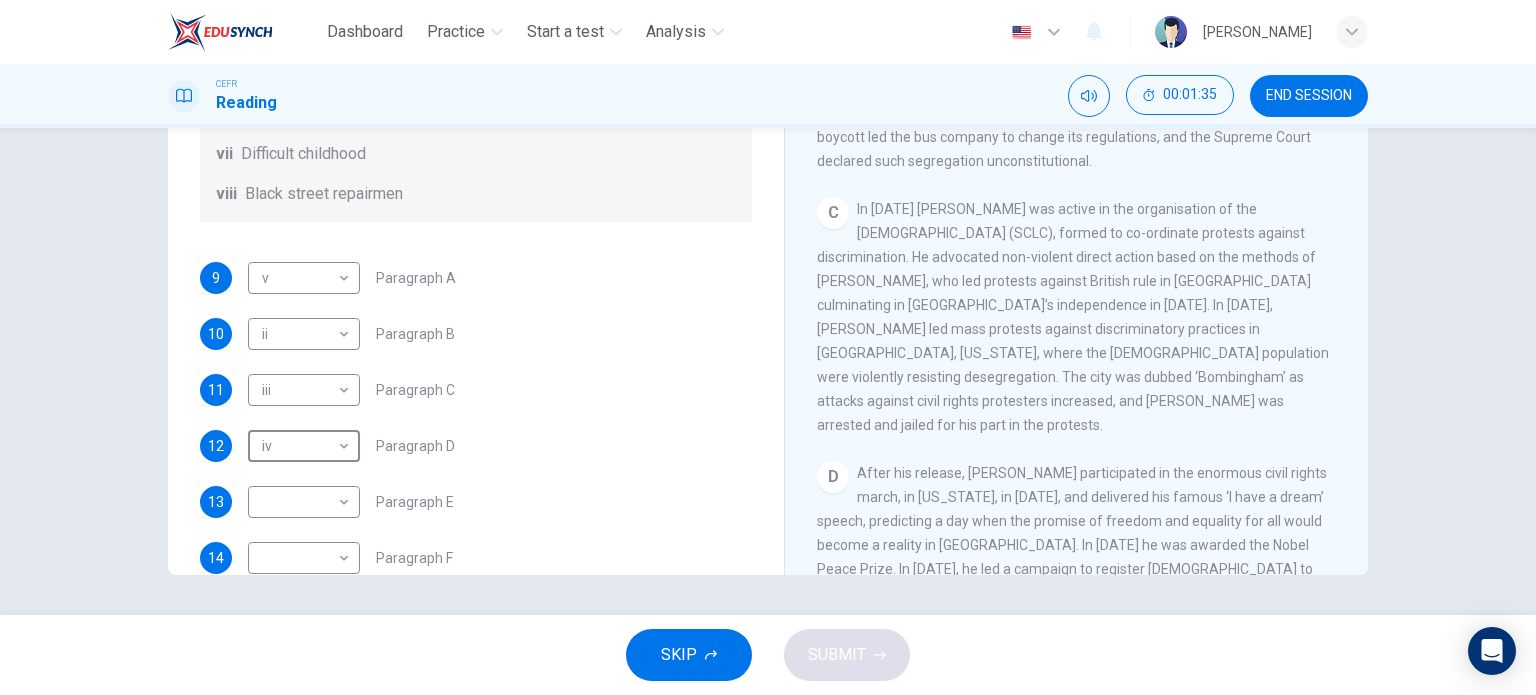 scroll, scrollTop: 767, scrollLeft: 0, axis: vertical 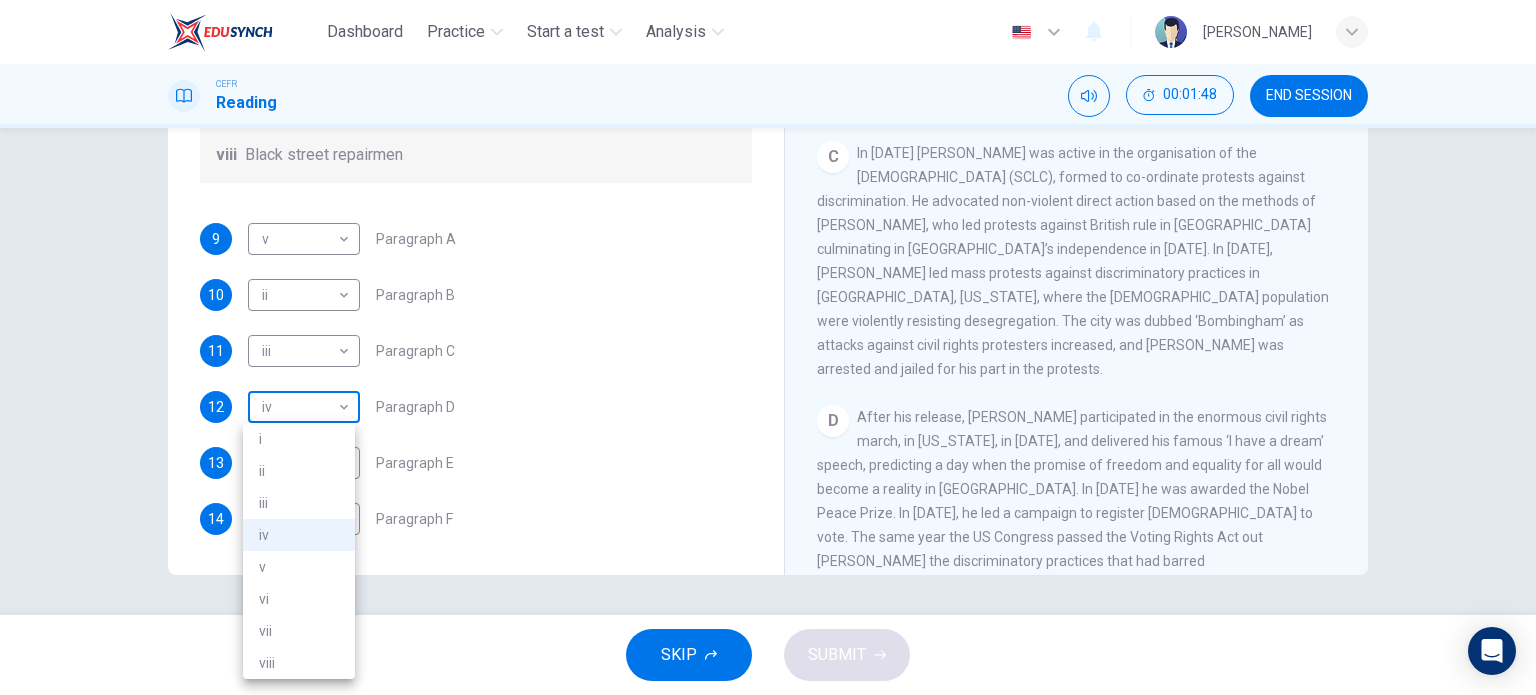 click on "Dashboard Practice Start a test Analysis English en ​ NURULAIN BINTI ROHAIZAT CEFR Reading 00:01:48 END SESSION Questions 9 - 14 The Reading Passage has 6 paragraphs.
Choose the correct heading for each paragraph  A – F , from the list of headings.
Write the correct number,  i – viii , in the spaces below. List of Headings i The memorable speech ii Unhappy about violence iii A tragic incident iv Protests and action v The background of an iconic man vi Making his mark internationally vii Difficult childhood viii Black street repairmen 9 v v ​ Paragraph A 10 ii ii ​ Paragraph B 11 iii iii ​ Paragraph C 12 iv iv ​ Paragraph D 13 ​ ​ Paragraph E 14 ​ ​ Paragraph F Martin Luther King CLICK TO ZOOM Click to Zoom A B C D E F SKIP SUBMIT EduSynch - Online Language Proficiency Testing
Dashboard Practice Start a test Analysis Notifications © Copyright  2025 i ii iii iv v vi vii viii" at bounding box center (768, 347) 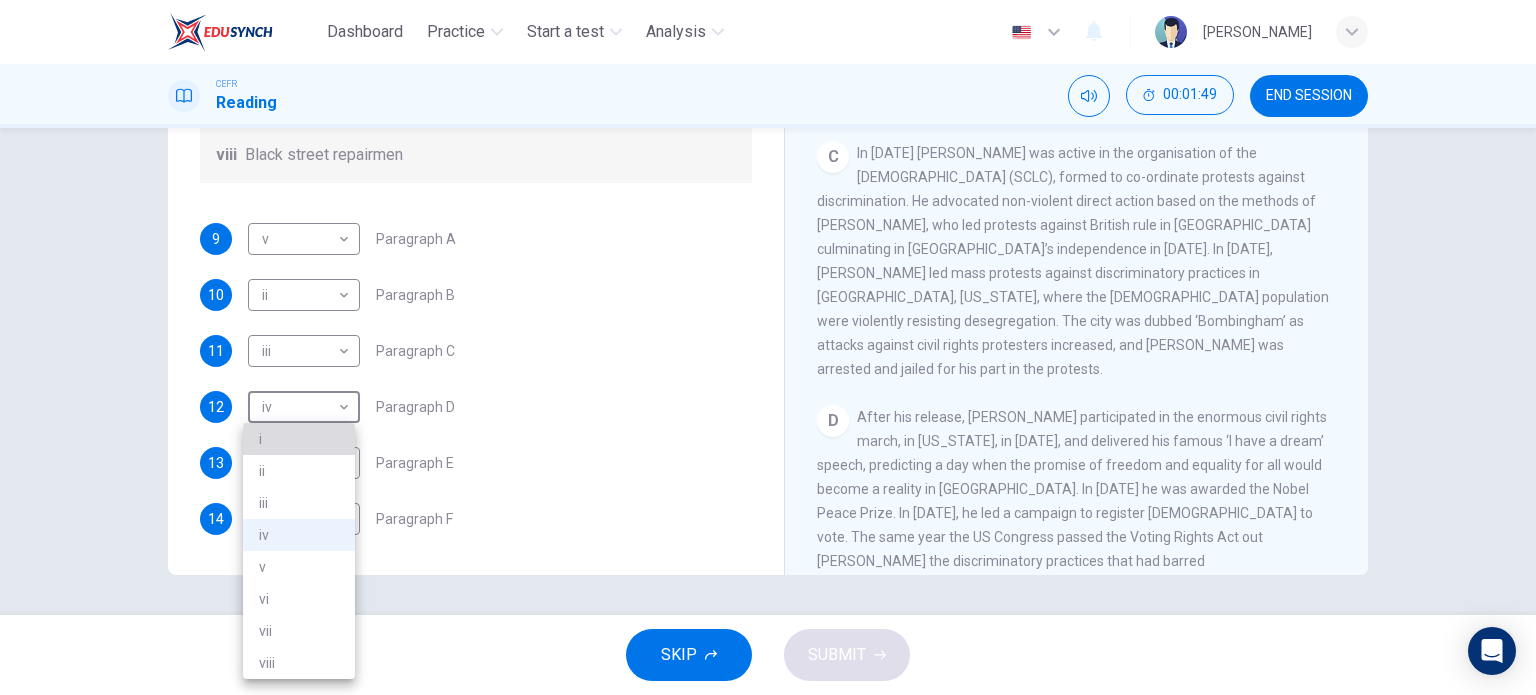 click on "i" at bounding box center (299, 439) 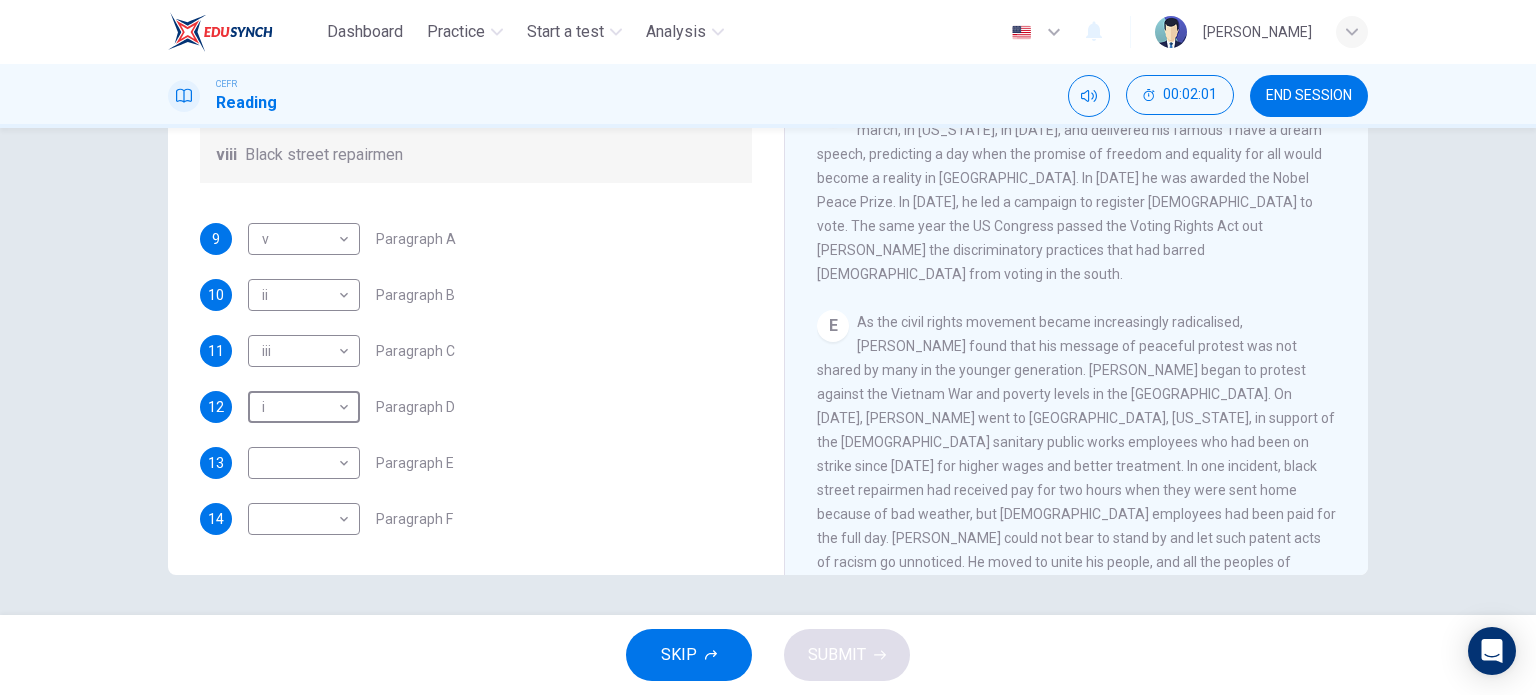 scroll, scrollTop: 1136, scrollLeft: 0, axis: vertical 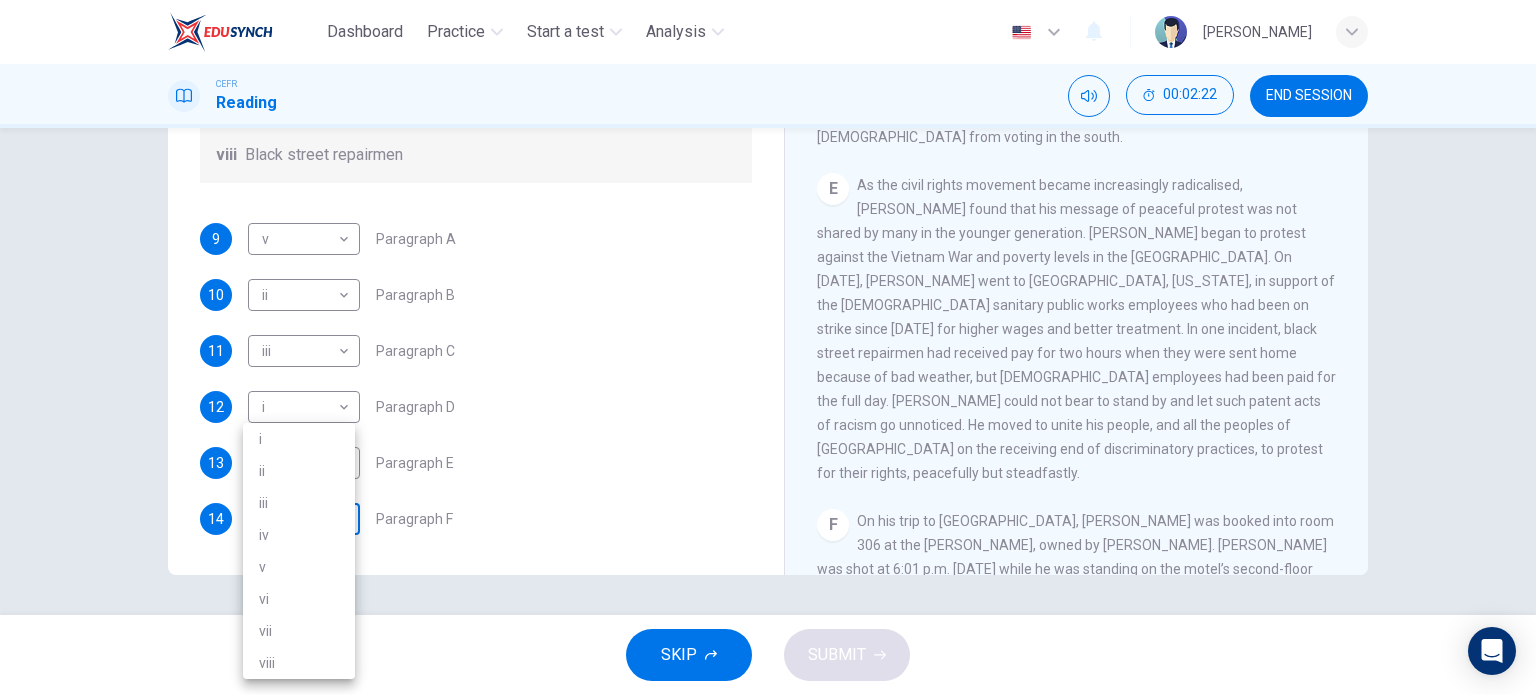 click on "Dashboard Practice Start a test Analysis English en ​ NURULAIN BINTI ROHAIZAT CEFR Reading 00:02:22 END SESSION Questions 9 - 14 The Reading Passage has 6 paragraphs.
Choose the correct heading for each paragraph  A – F , from the list of headings.
Write the correct number,  i – viii , in the spaces below. List of Headings i The memorable speech ii Unhappy about violence iii A tragic incident iv Protests and action v The background of an iconic man vi Making his mark internationally vii Difficult childhood viii Black street repairmen 9 v v ​ Paragraph A 10 ii ii ​ Paragraph B 11 iii iii ​ Paragraph C 12 i i ​ Paragraph D 13 ​ ​ Paragraph E 14 ​ ​ Paragraph F Martin Luther King CLICK TO ZOOM Click to Zoom A B C D E F SKIP SUBMIT EduSynch - Online Language Proficiency Testing
Dashboard Practice Start a test Analysis Notifications © Copyright  2025 i ii iii iv v vi vii viii" at bounding box center [768, 347] 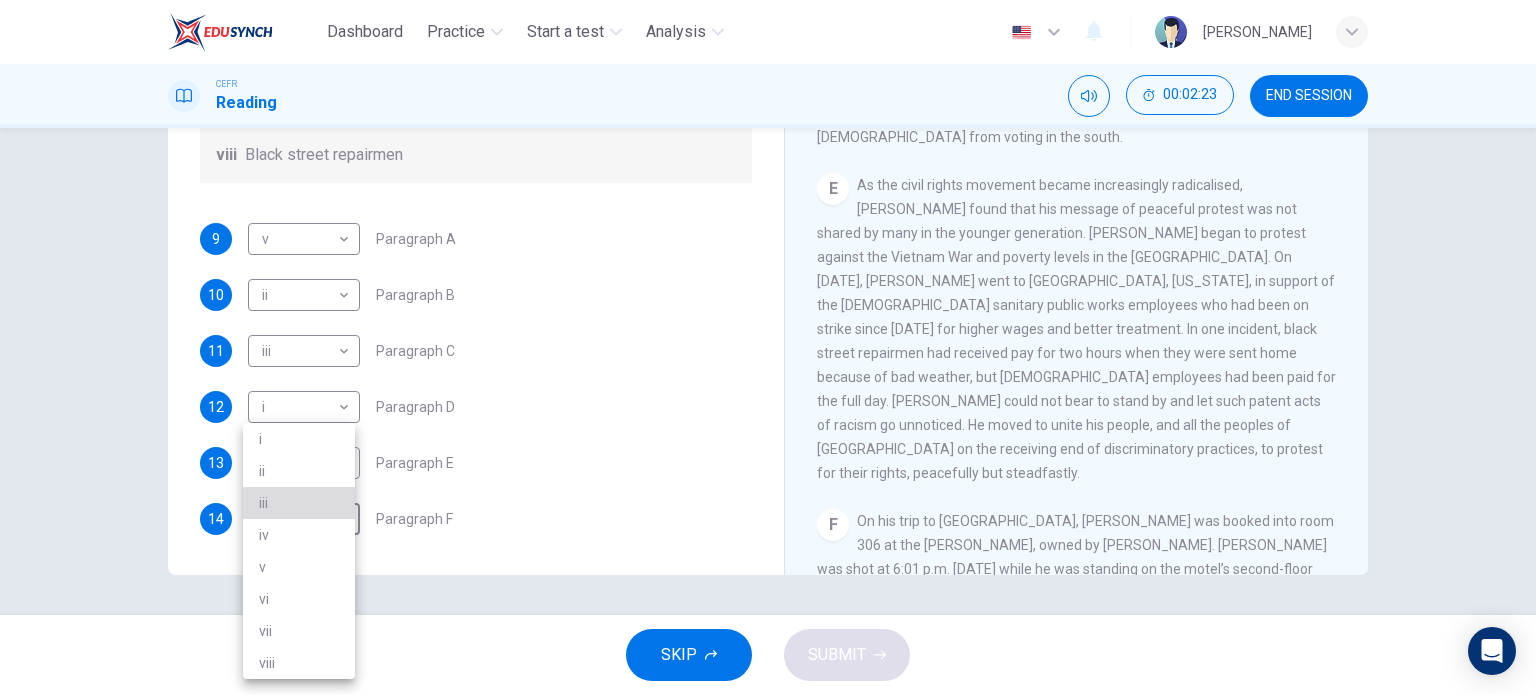 click on "iii" at bounding box center (299, 503) 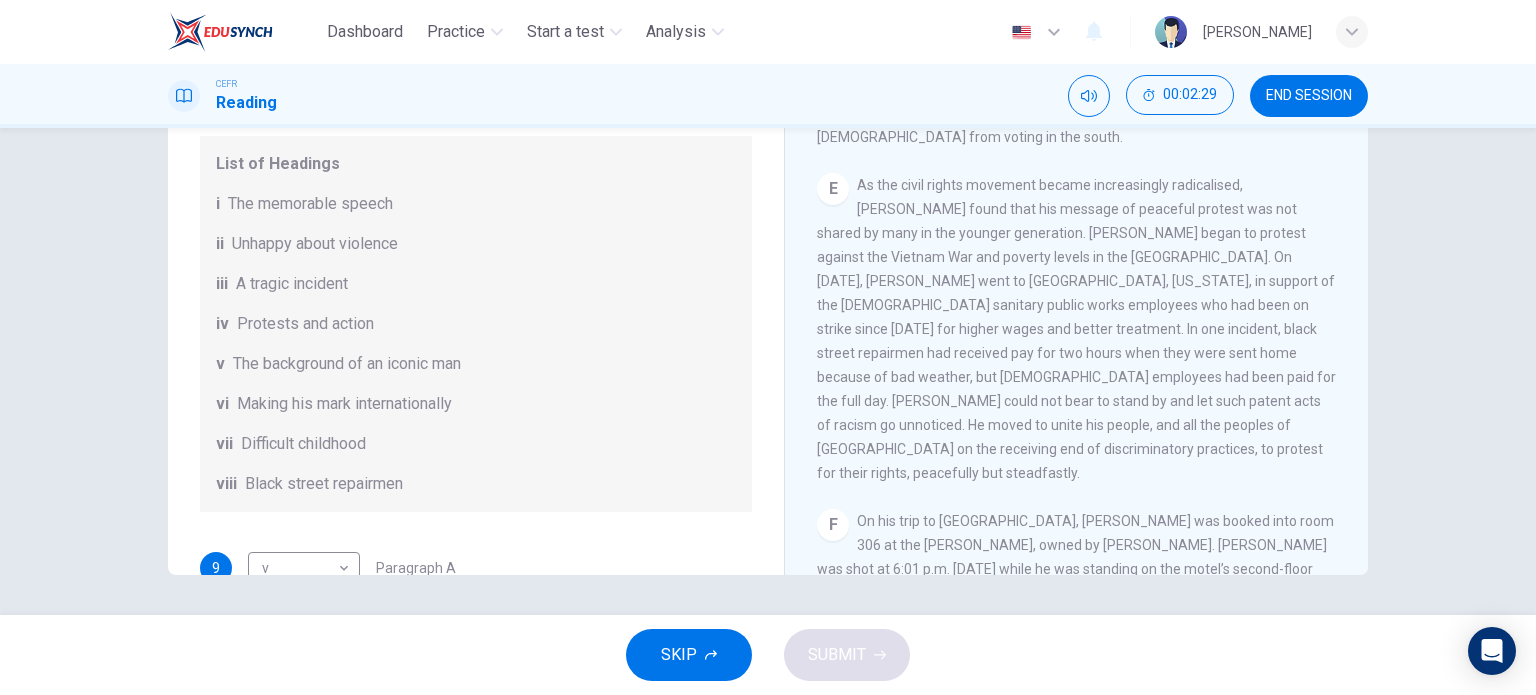 scroll, scrollTop: 352, scrollLeft: 0, axis: vertical 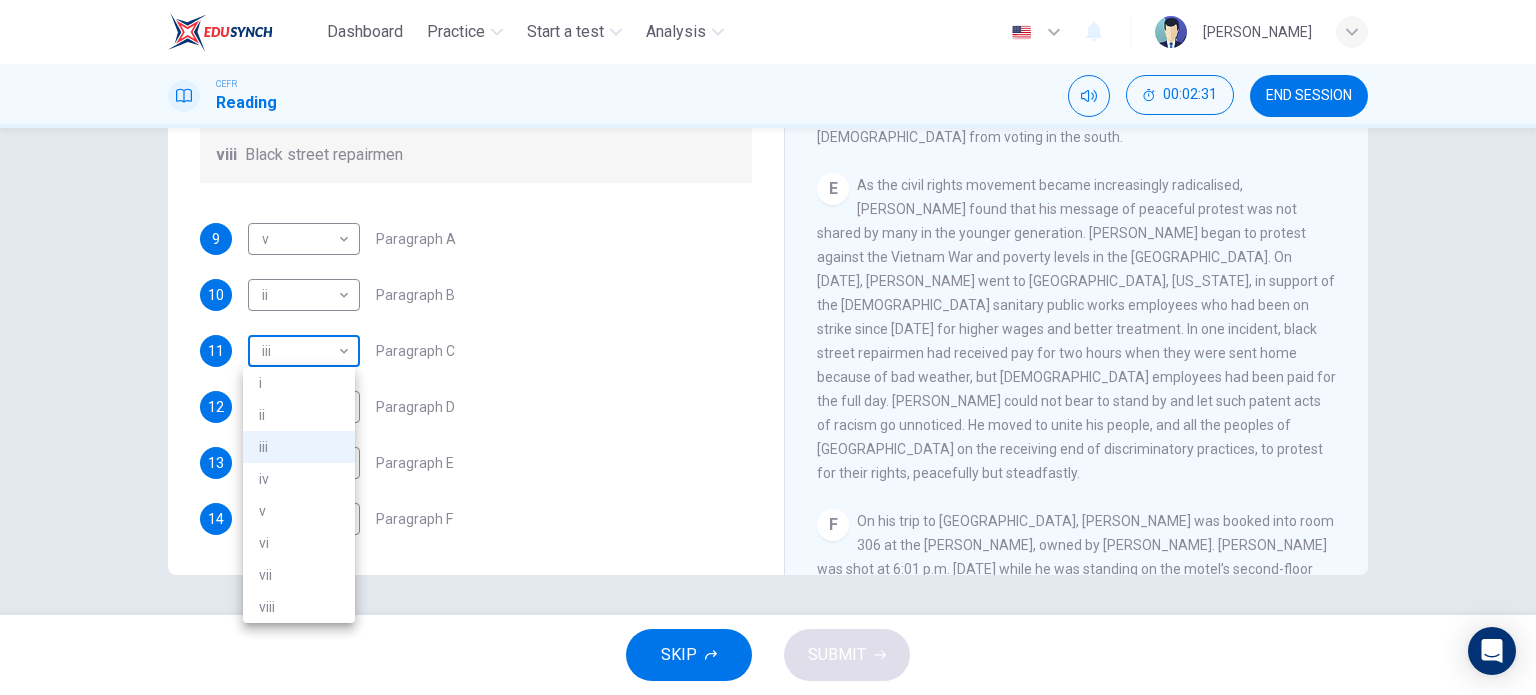 click on "Dashboard Practice Start a test Analysis English en ​ NURULAIN BINTI ROHAIZAT CEFR Reading 00:02:31 END SESSION Questions 9 - 14 The Reading Passage has 6 paragraphs.
Choose the correct heading for each paragraph  A – F , from the list of headings.
Write the correct number,  i – viii , in the spaces below. List of Headings i The memorable speech ii Unhappy about violence iii A tragic incident iv Protests and action v The background of an iconic man vi Making his mark internationally vii Difficult childhood viii Black street repairmen 9 v v ​ Paragraph A 10 ii ii ​ Paragraph B 11 iii iii ​ Paragraph C 12 i i ​ Paragraph D 13 ​ ​ Paragraph E 14 iii iii ​ Paragraph F Martin Luther King CLICK TO ZOOM Click to Zoom A B C D E F SKIP SUBMIT EduSynch - Online Language Proficiency Testing
Dashboard Practice Start a test Analysis Notifications © Copyright  2025 i ii iii iv v vi vii viii" at bounding box center (768, 347) 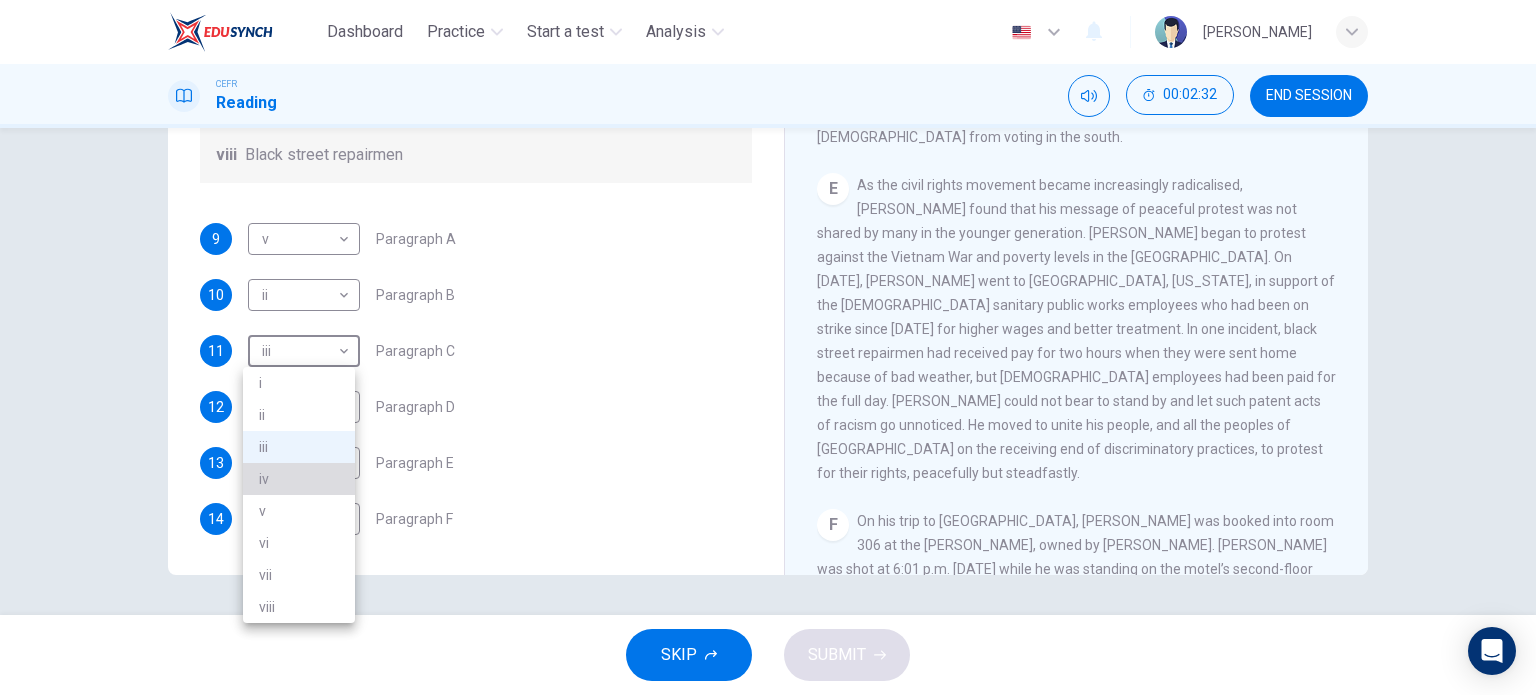 click on "iv" at bounding box center [299, 479] 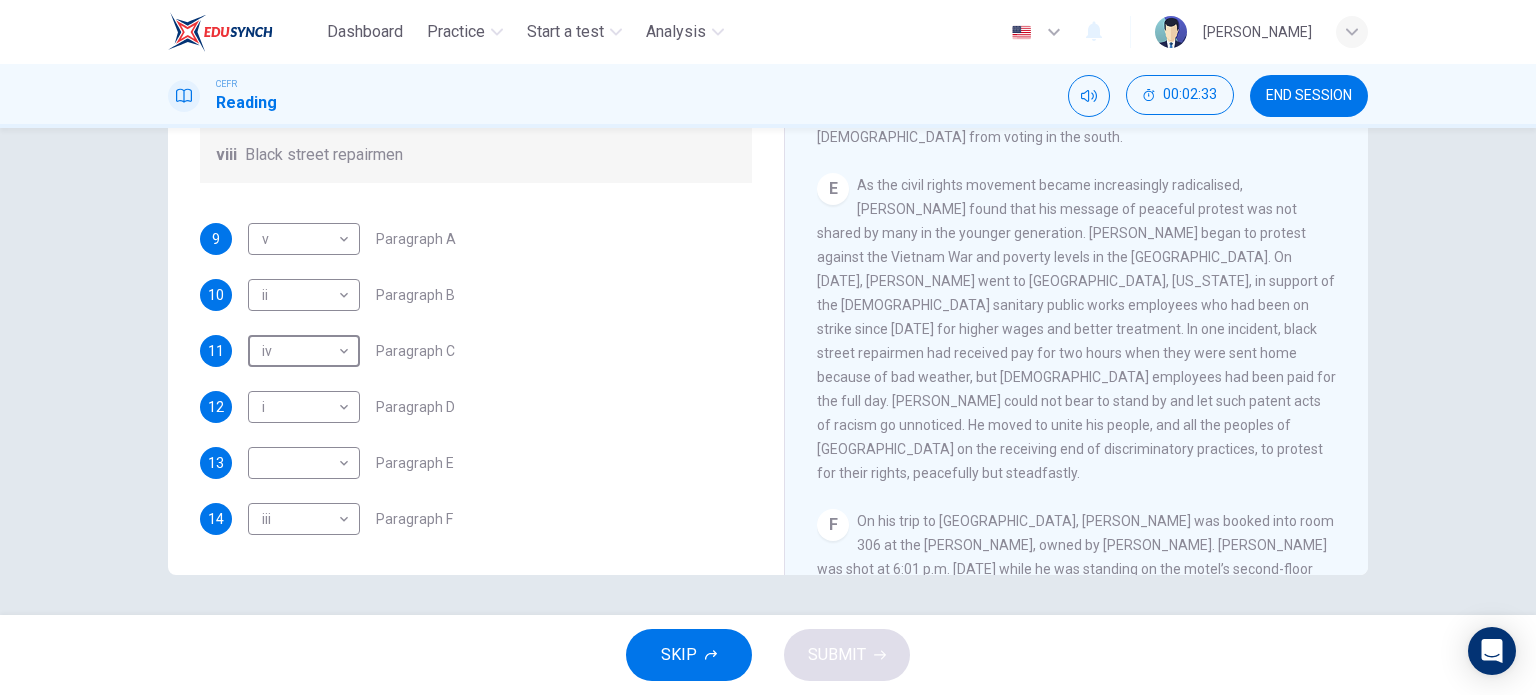 scroll, scrollTop: 256, scrollLeft: 0, axis: vertical 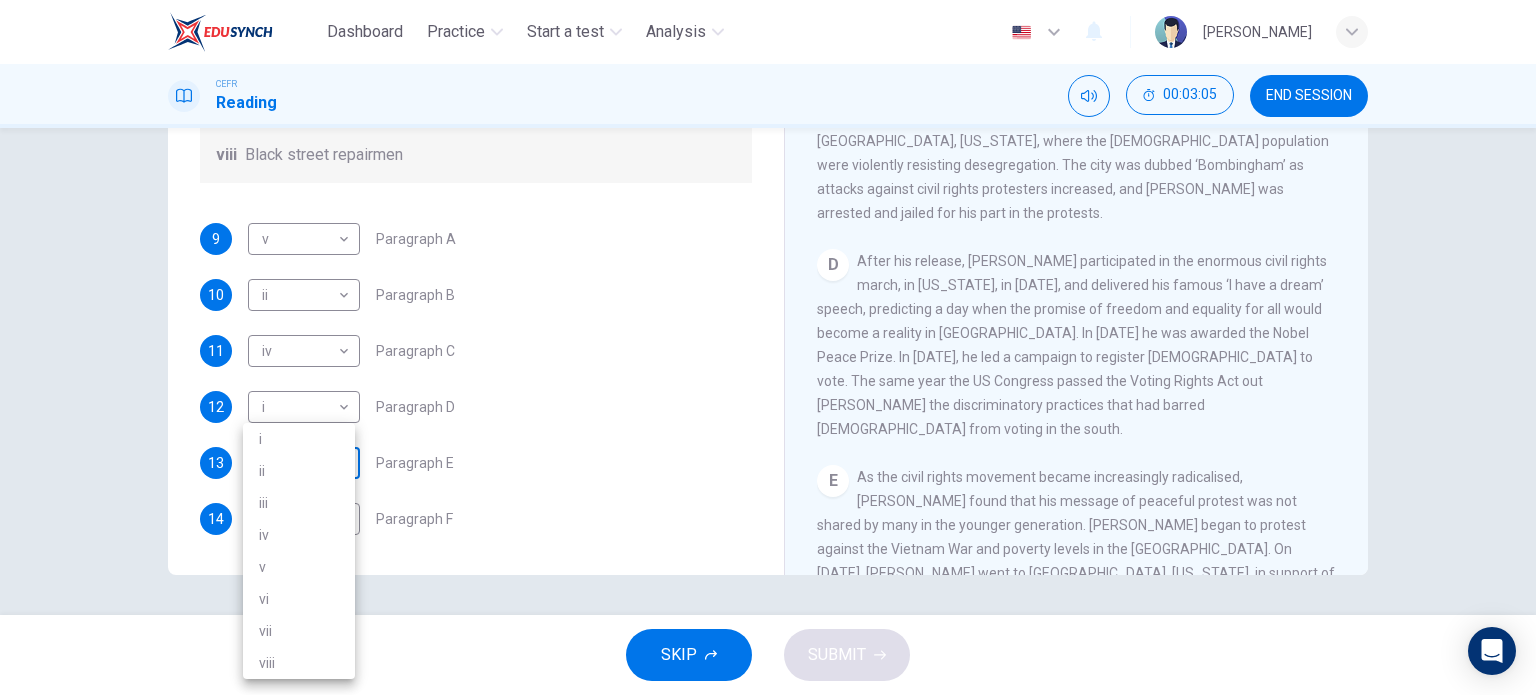 click on "Dashboard Practice Start a test Analysis English en ​ NURULAIN BINTI ROHAIZAT CEFR Reading 00:03:05 END SESSION Questions 9 - 14 The Reading Passage has 6 paragraphs.
Choose the correct heading for each paragraph  A – F , from the list of headings.
Write the correct number,  i – viii , in the spaces below. List of Headings i The memorable speech ii Unhappy about violence iii A tragic incident iv Protests and action v The background of an iconic man vi Making his mark internationally vii Difficult childhood viii Black street repairmen 9 v v ​ Paragraph A 10 ii ii ​ Paragraph B 11 iv iv ​ Paragraph C 12 i i ​ Paragraph D 13 ​ ​ Paragraph E 14 iii iii ​ Paragraph F Martin Luther King CLICK TO ZOOM Click to Zoom A B C D E F SKIP SUBMIT EduSynch - Online Language Proficiency Testing
Dashboard Practice Start a test Analysis Notifications © Copyright  2025 i ii iii iv v vi vii viii" at bounding box center [768, 347] 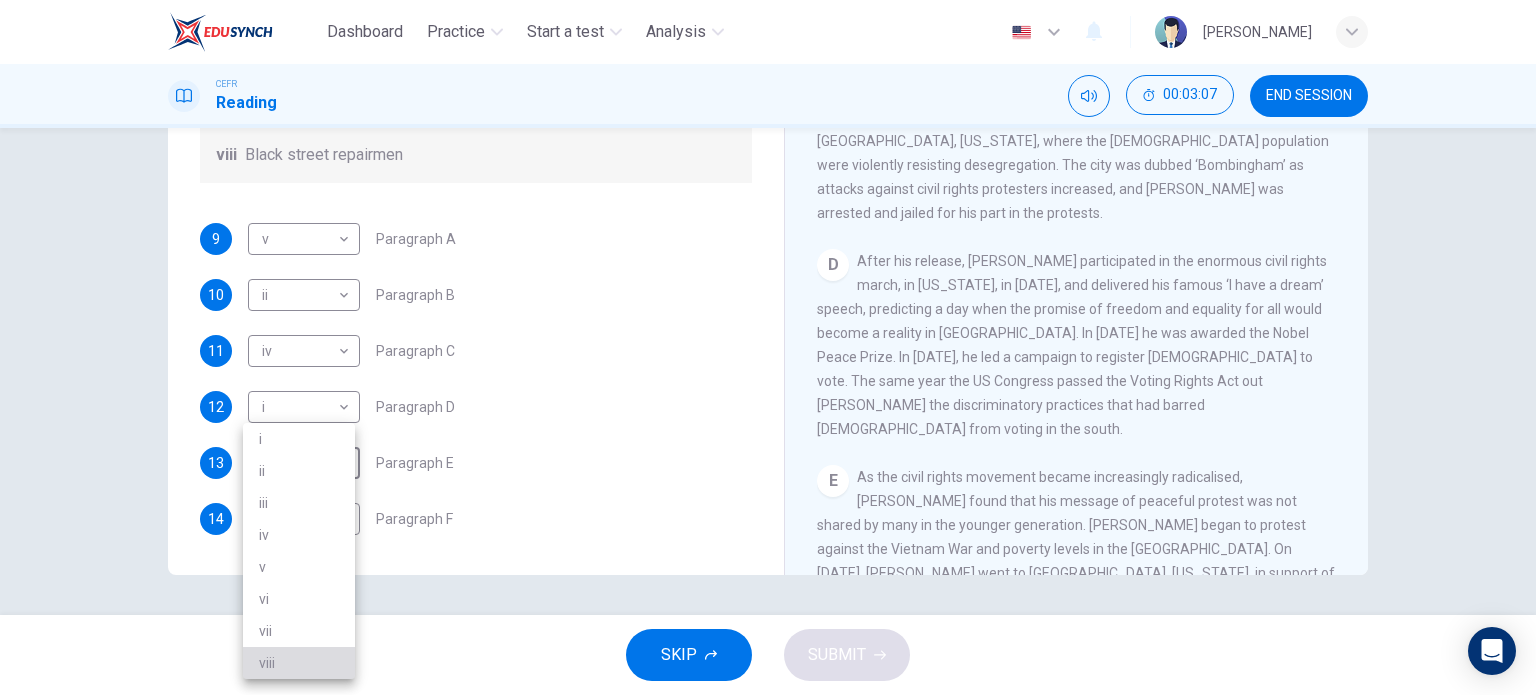 click on "viii" at bounding box center [299, 663] 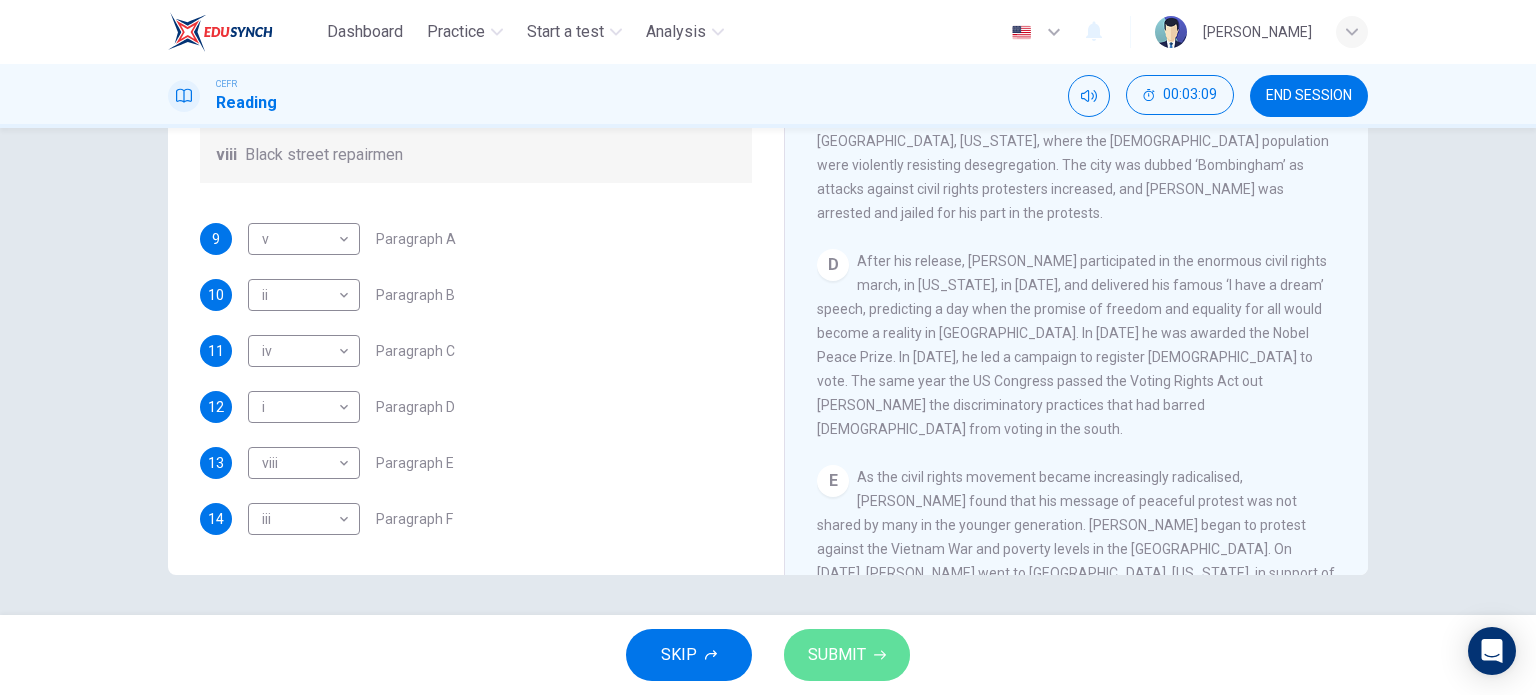 click on "SUBMIT" at bounding box center [847, 655] 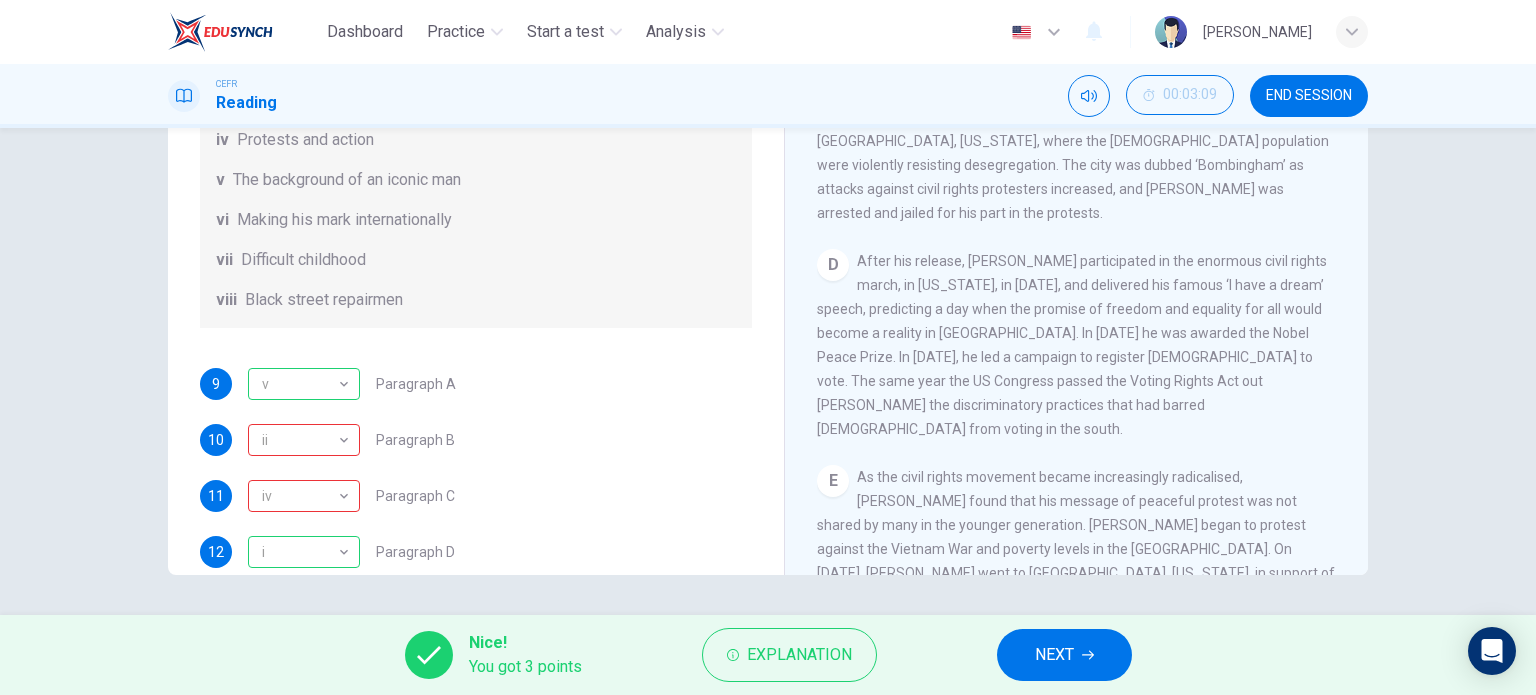 scroll, scrollTop: 187, scrollLeft: 0, axis: vertical 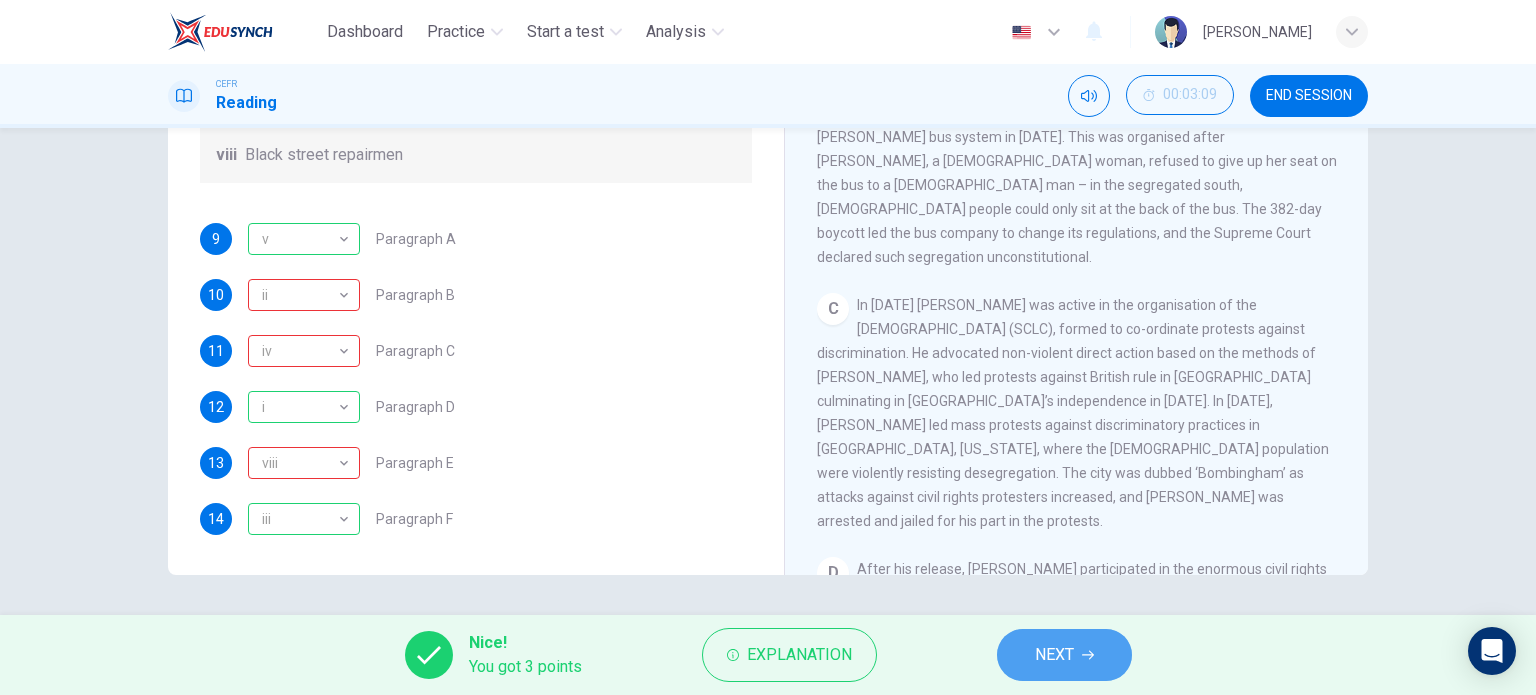 click on "NEXT" at bounding box center [1054, 655] 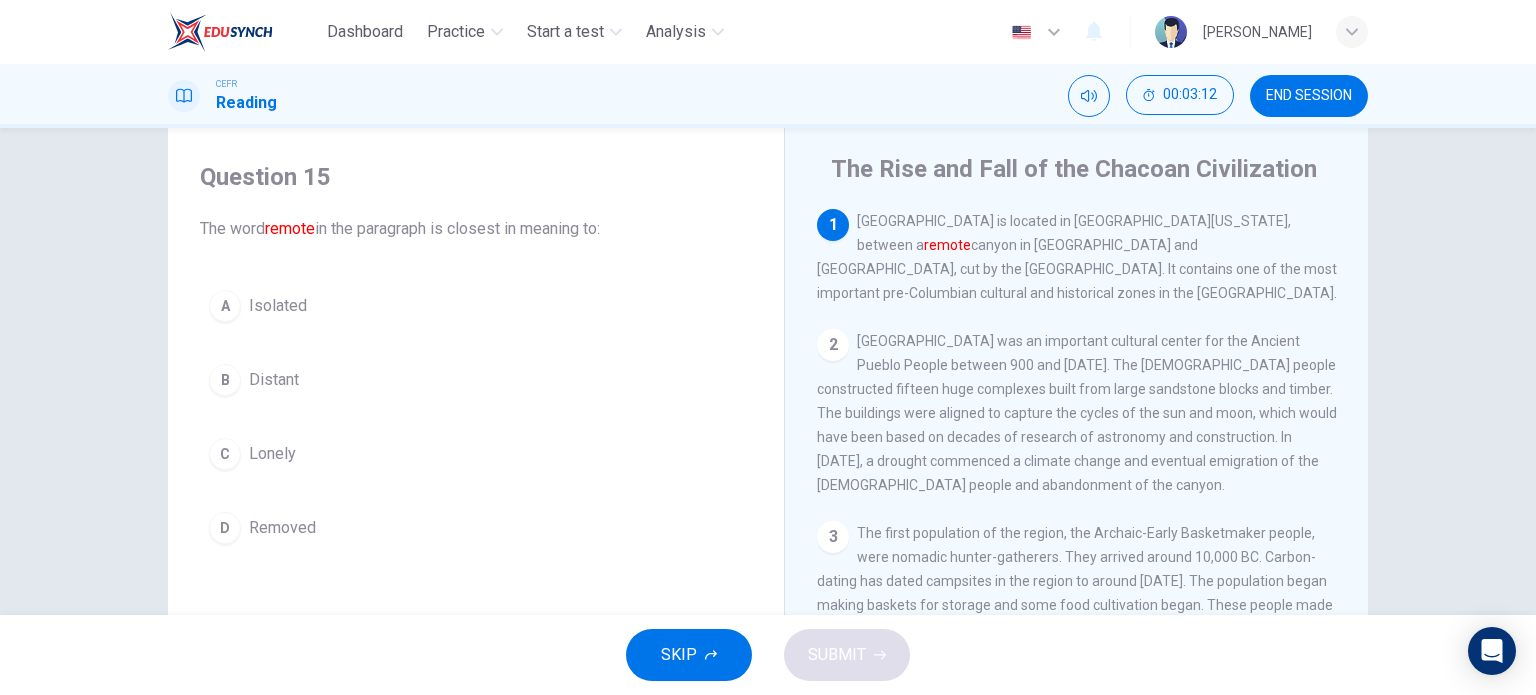 scroll, scrollTop: 48, scrollLeft: 0, axis: vertical 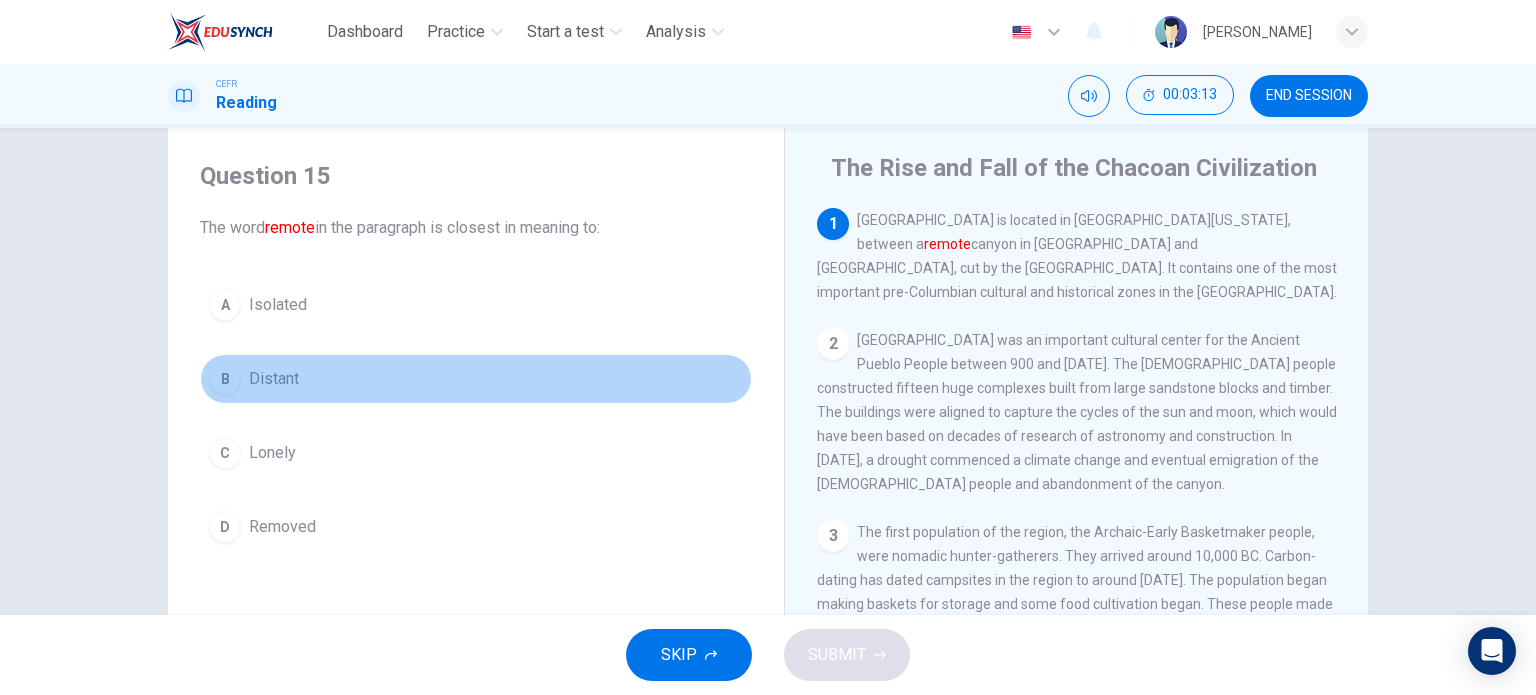 click on "B Distant" at bounding box center (476, 379) 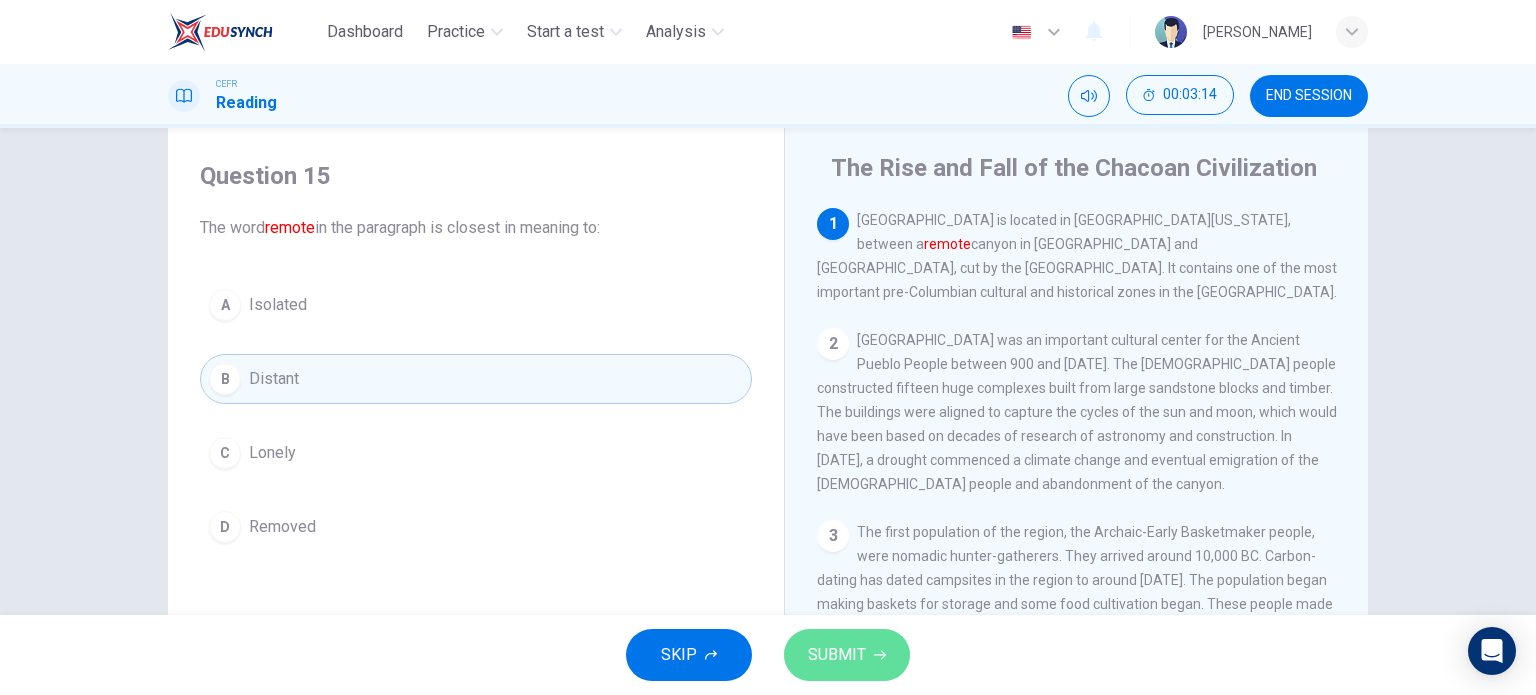 click on "SUBMIT" at bounding box center [837, 655] 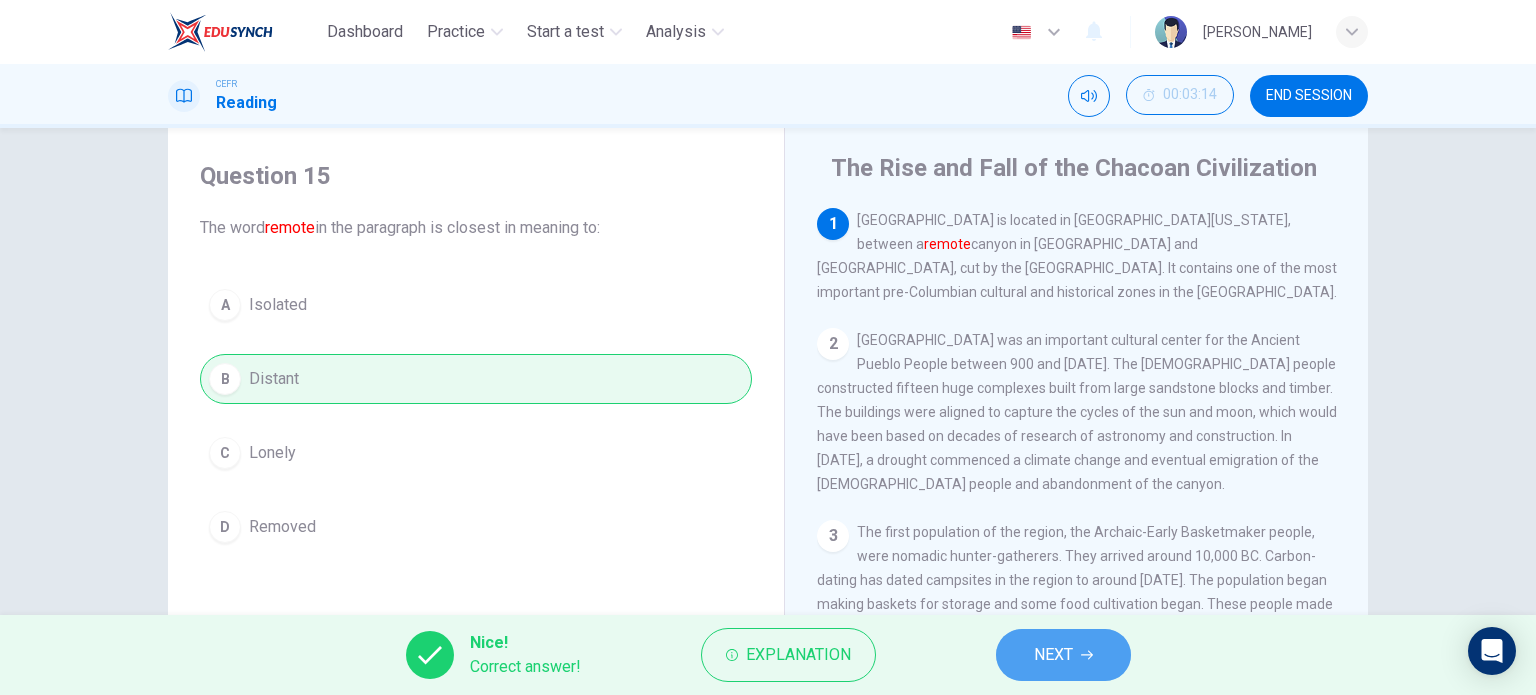 click on "NEXT" at bounding box center [1053, 655] 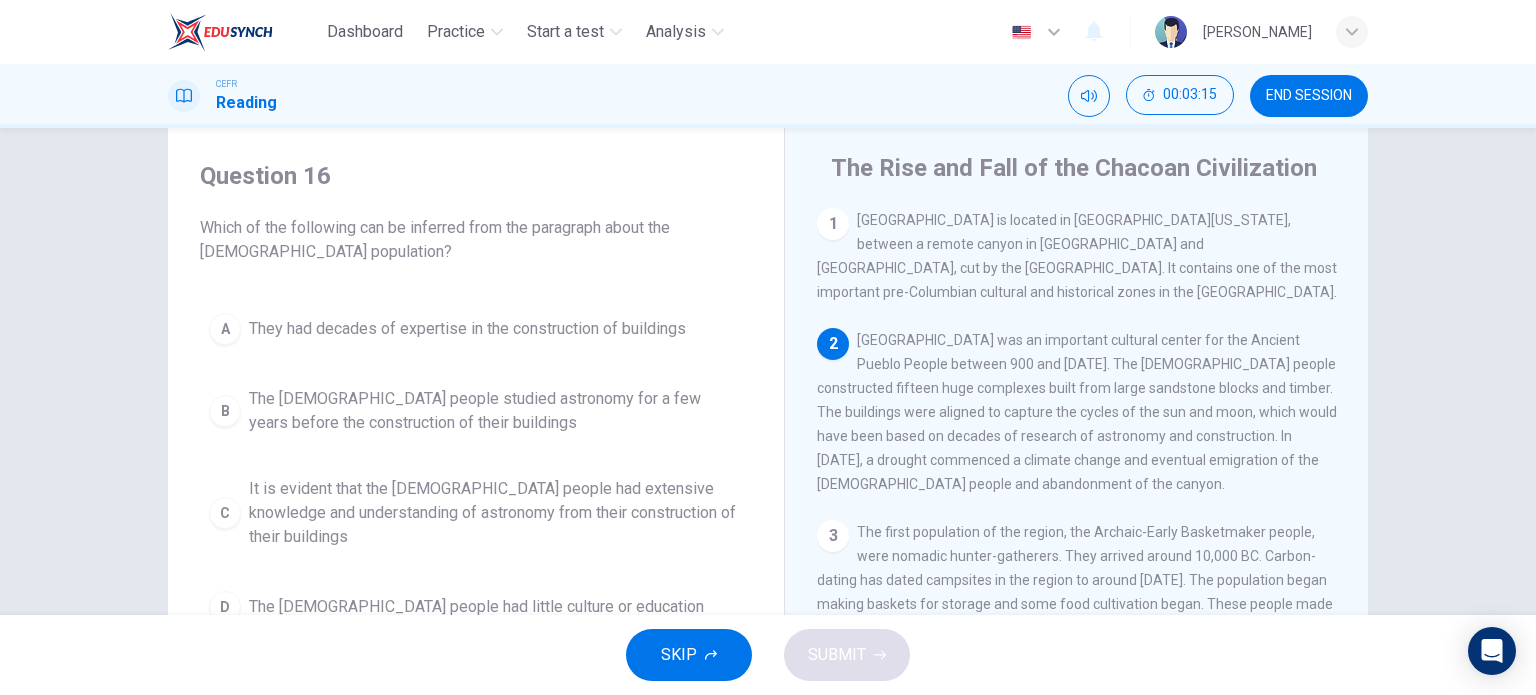 scroll, scrollTop: 40, scrollLeft: 0, axis: vertical 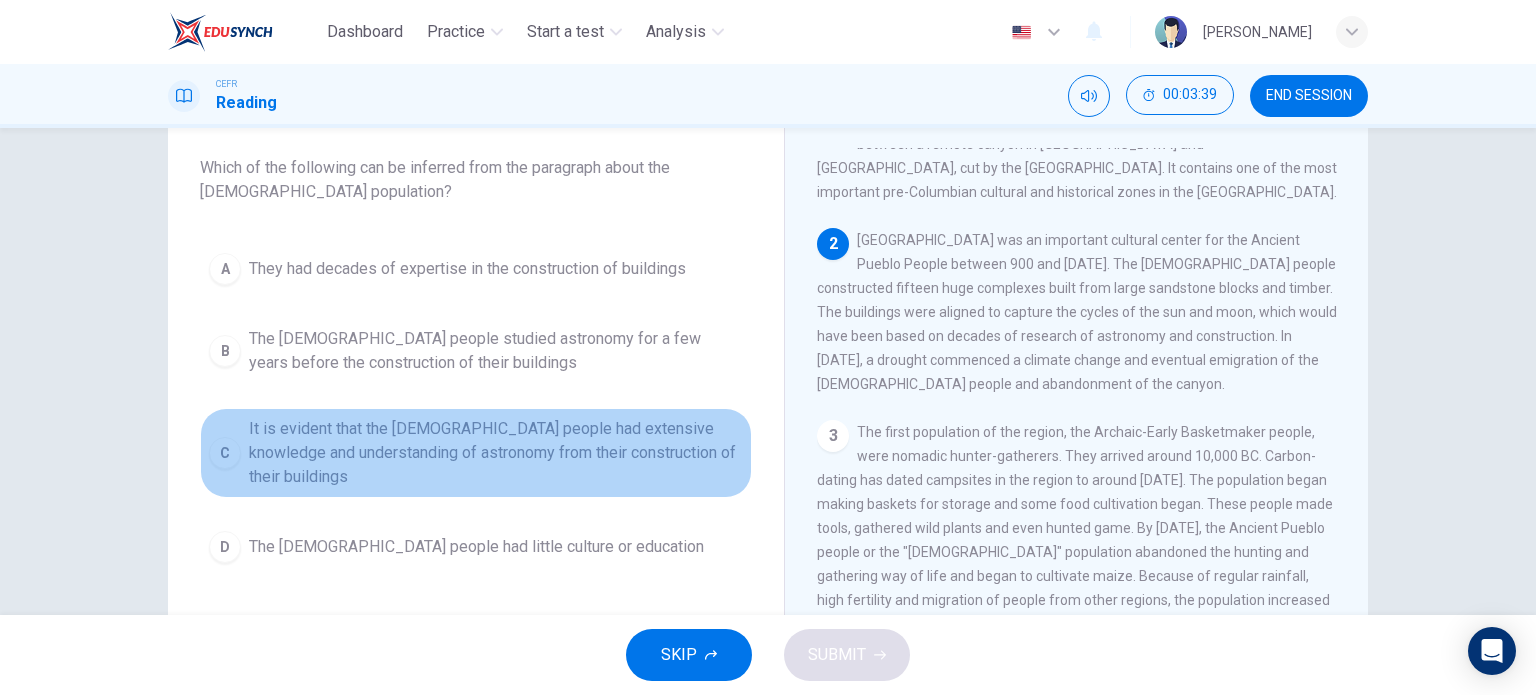 click on "It is evident that the Chacoan people had extensive knowledge and understanding of astronomy from their construction of their buildings" at bounding box center [496, 453] 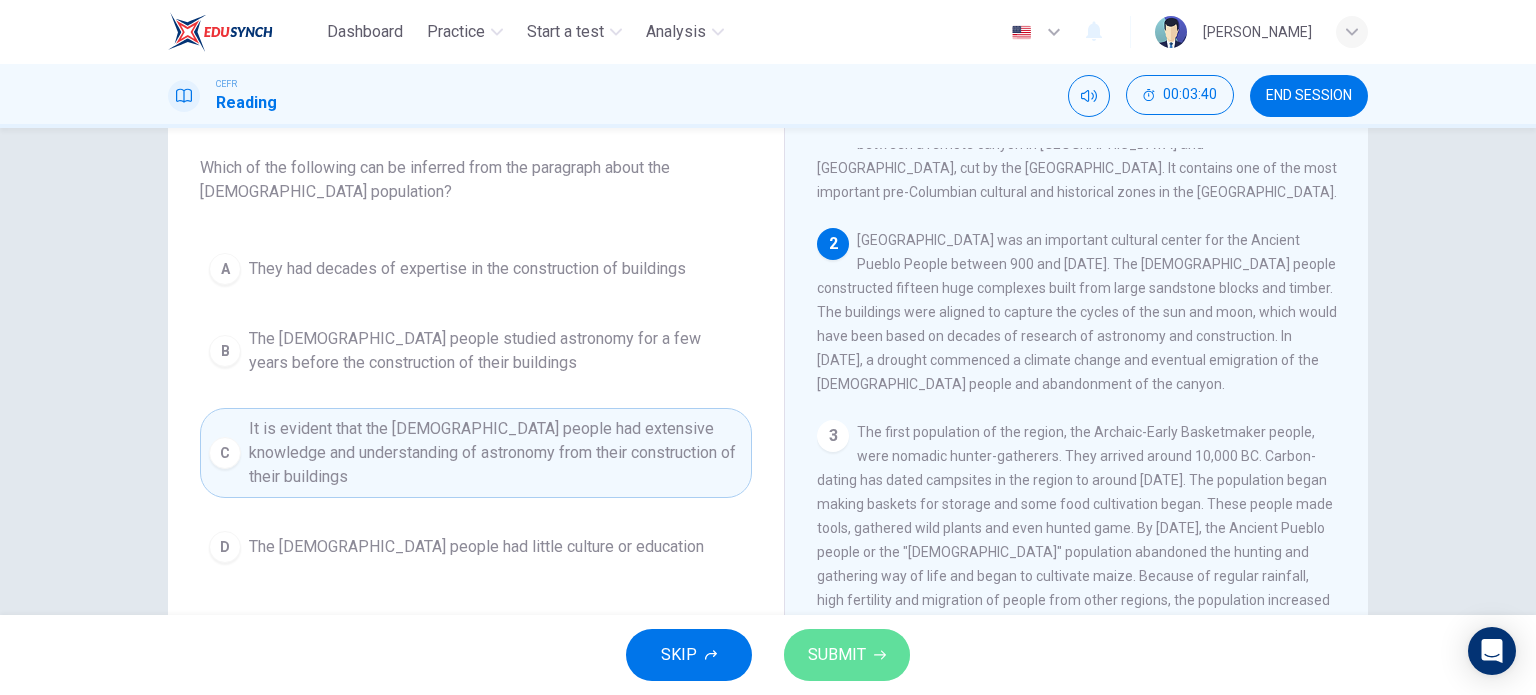 click on "SUBMIT" at bounding box center (837, 655) 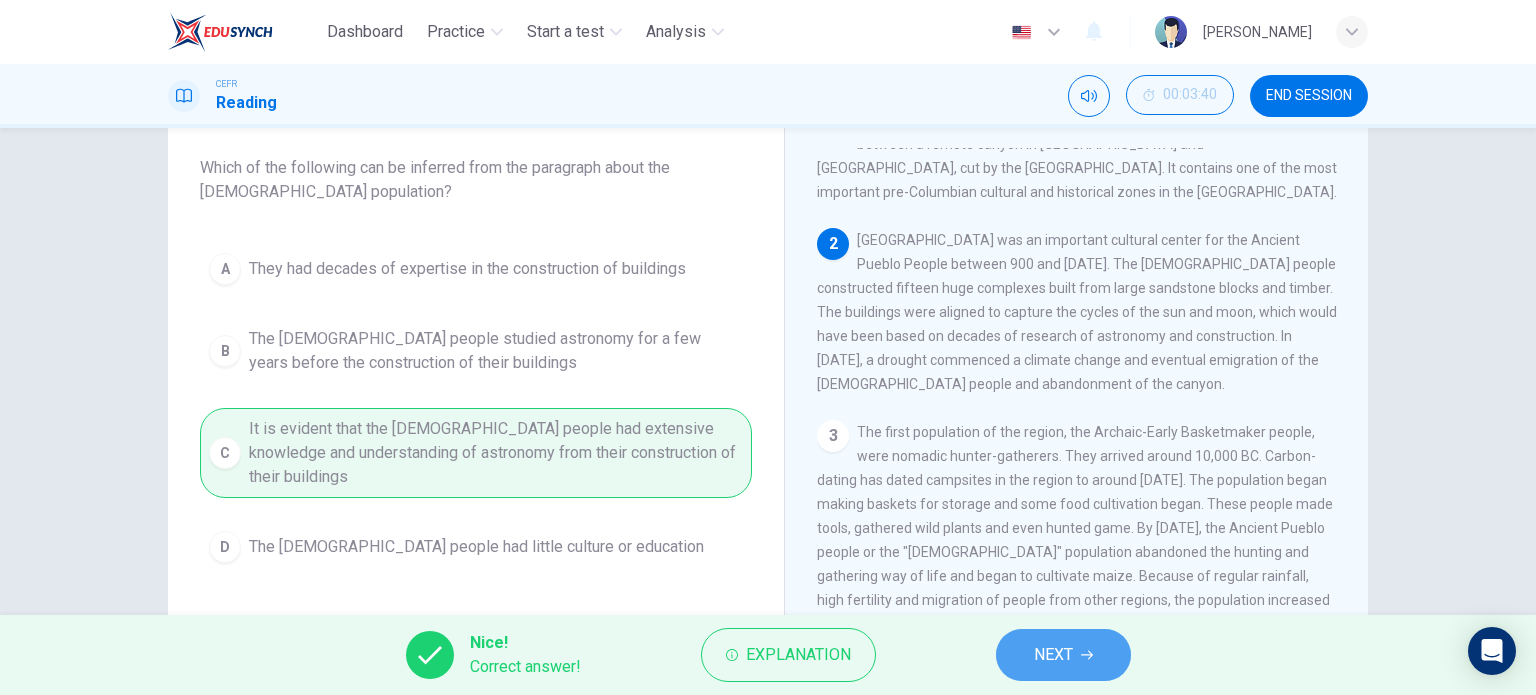 click on "NEXT" at bounding box center [1053, 655] 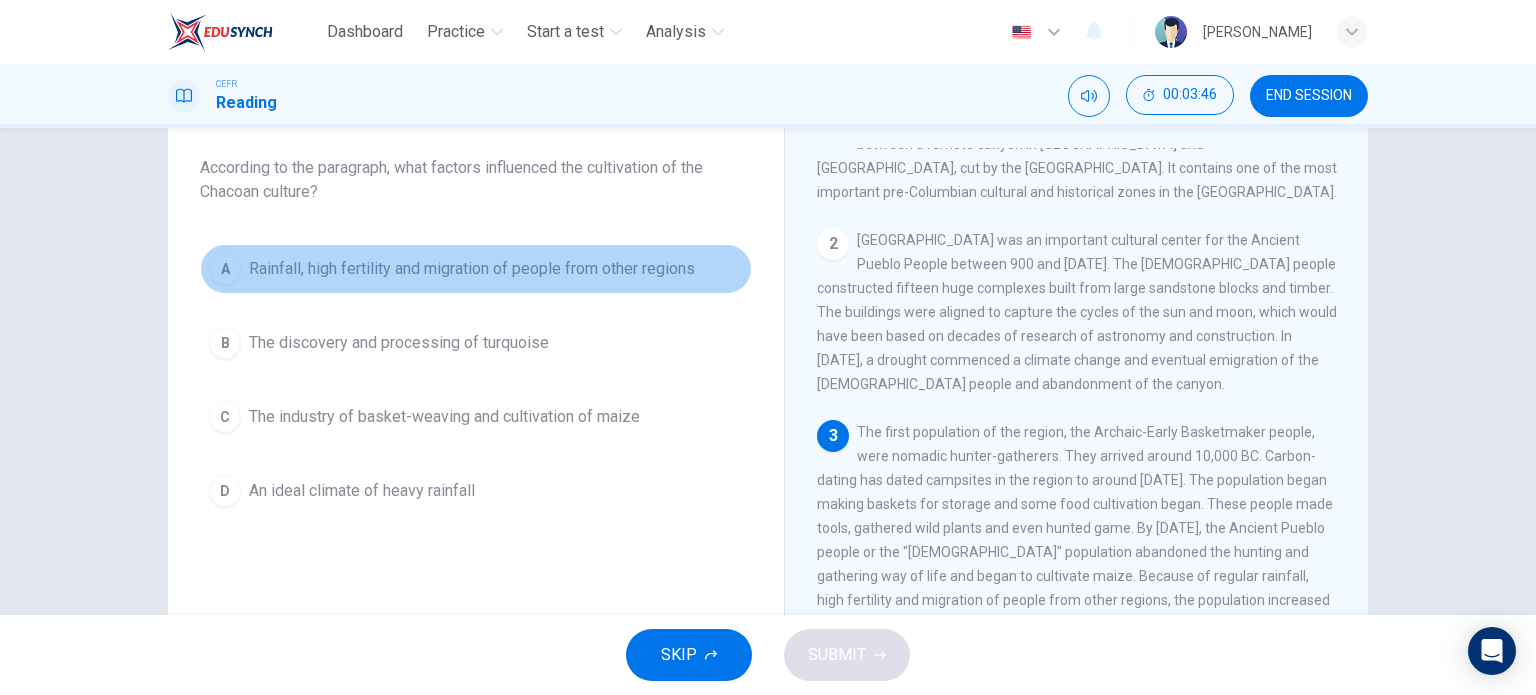 click on "A Rainfall, high fertility and migration of people from other regions" at bounding box center (476, 269) 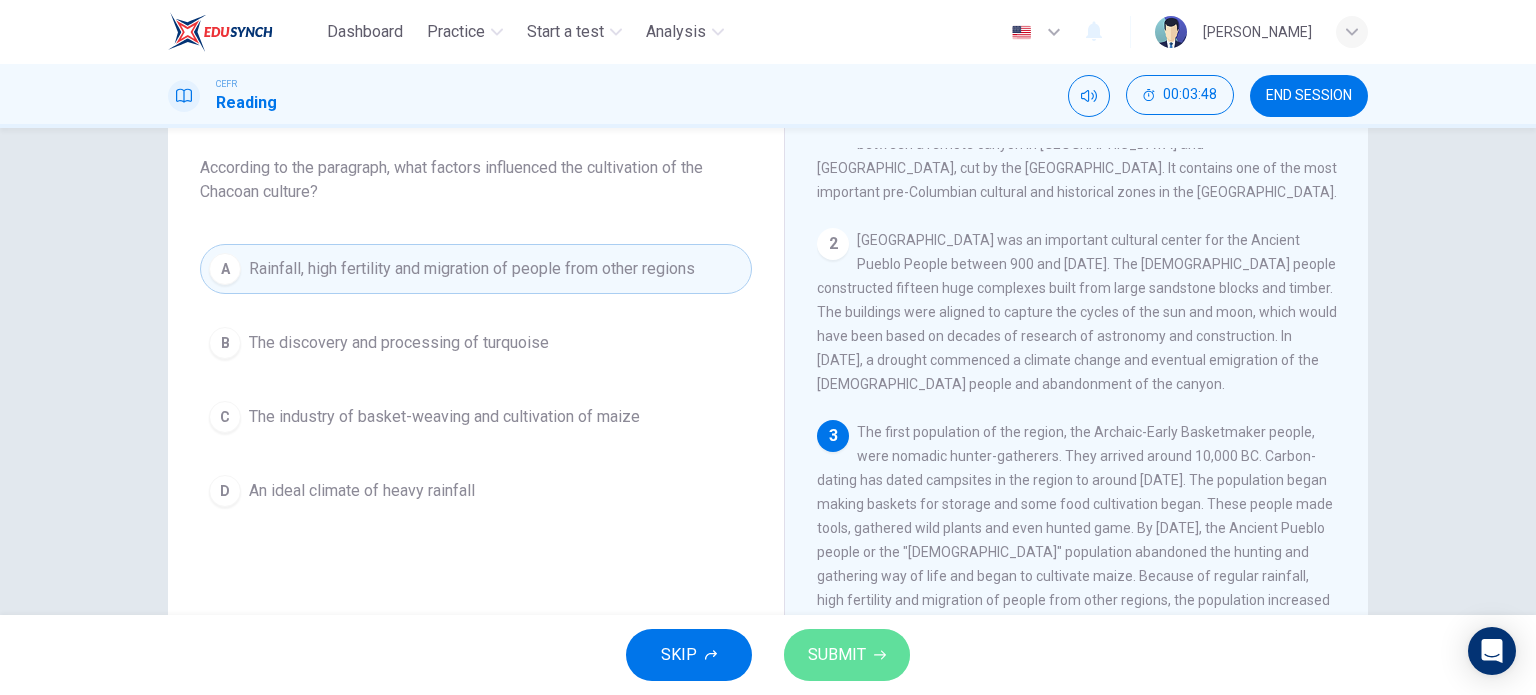click on "SUBMIT" at bounding box center [847, 655] 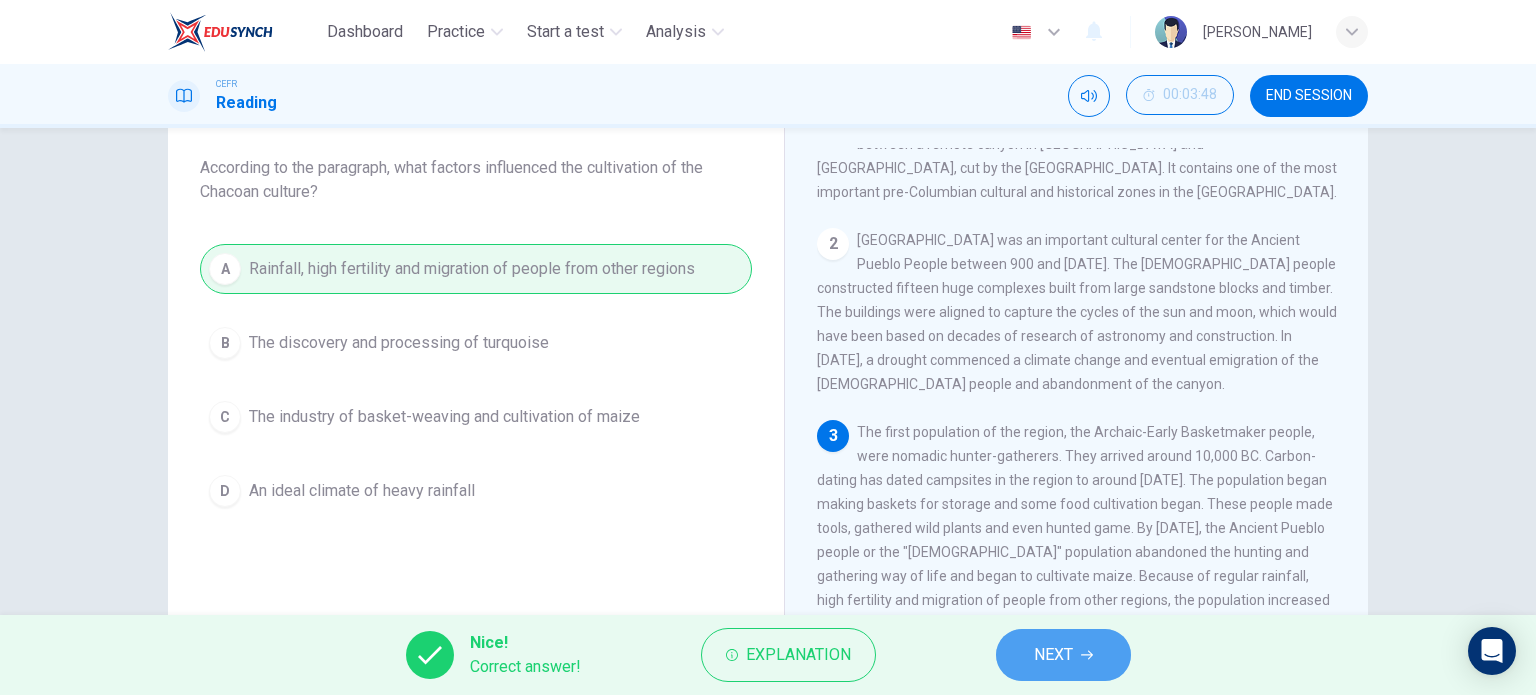 click on "NEXT" at bounding box center [1063, 655] 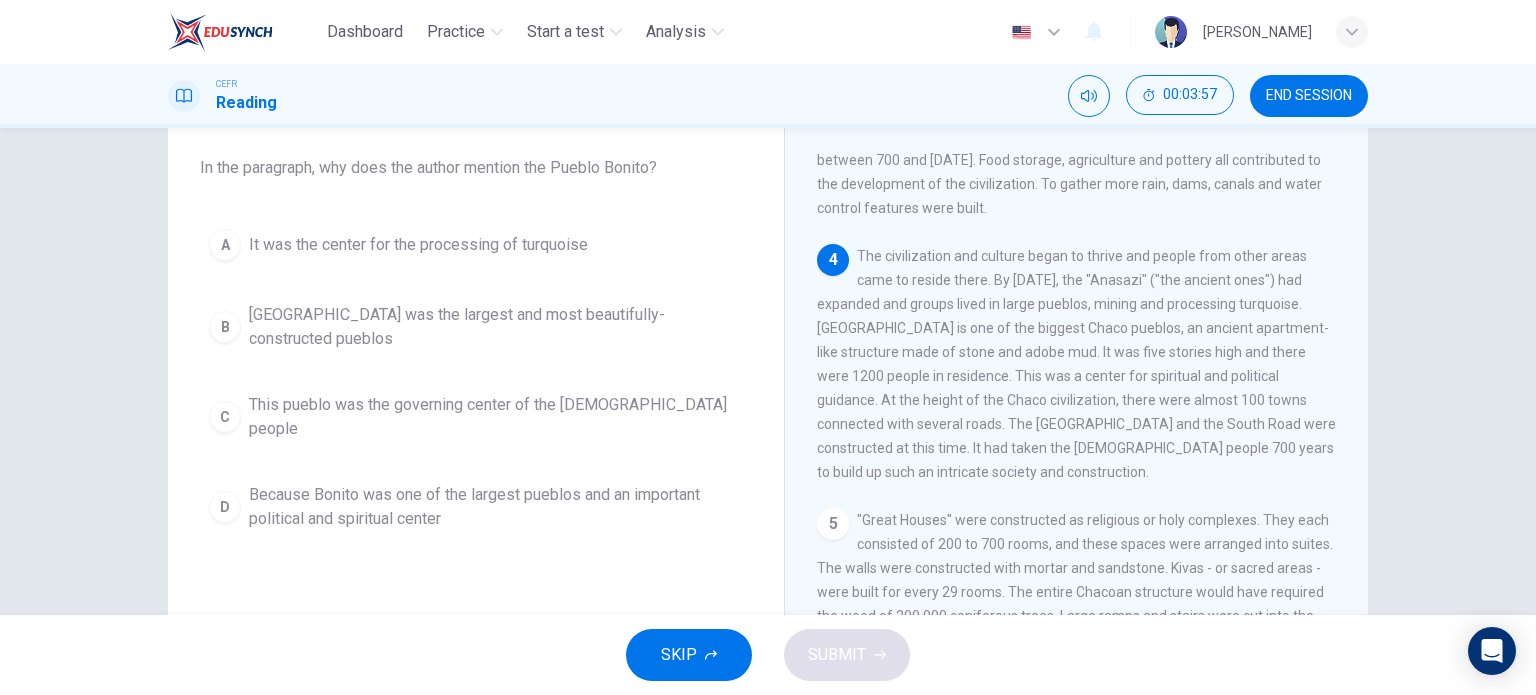 scroll, scrollTop: 506, scrollLeft: 0, axis: vertical 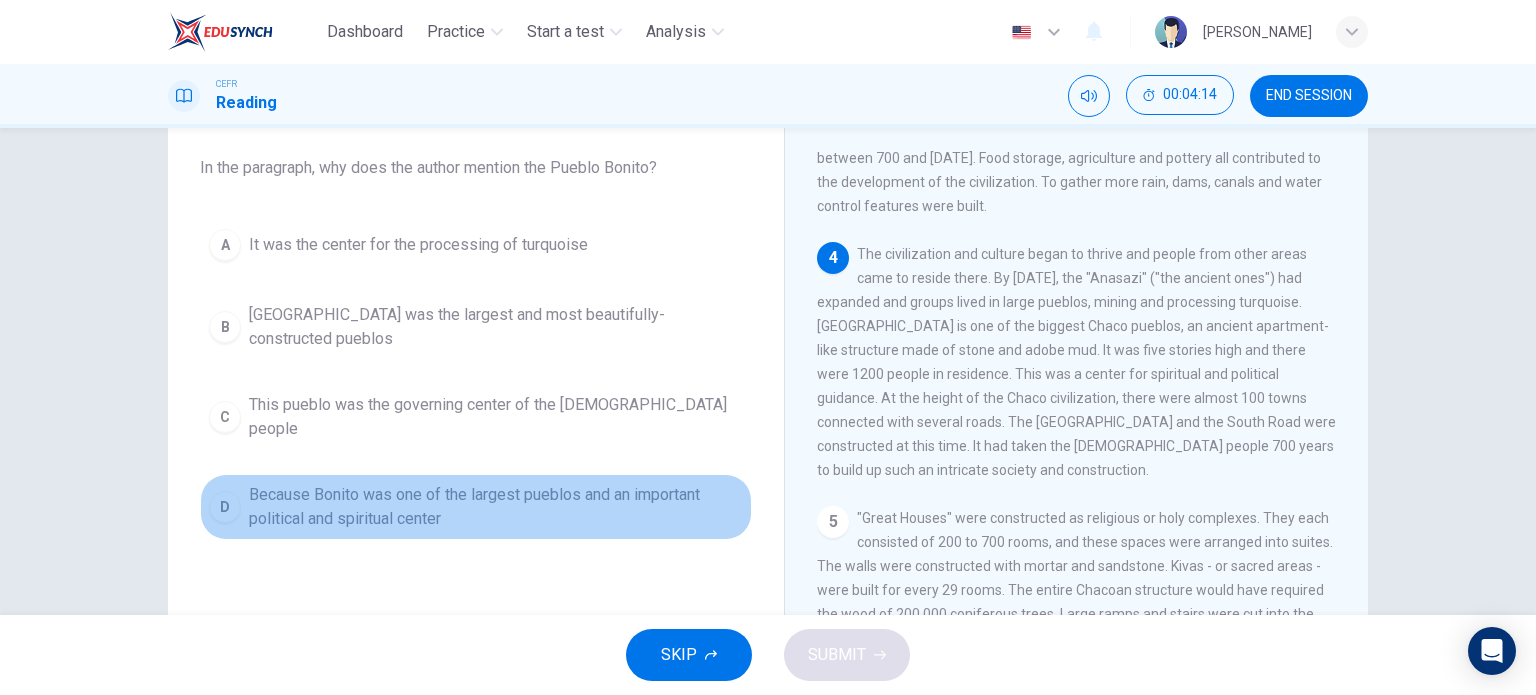 click on "Because Bonito was one of the largest pueblos and an important political and spiritual center" at bounding box center [496, 507] 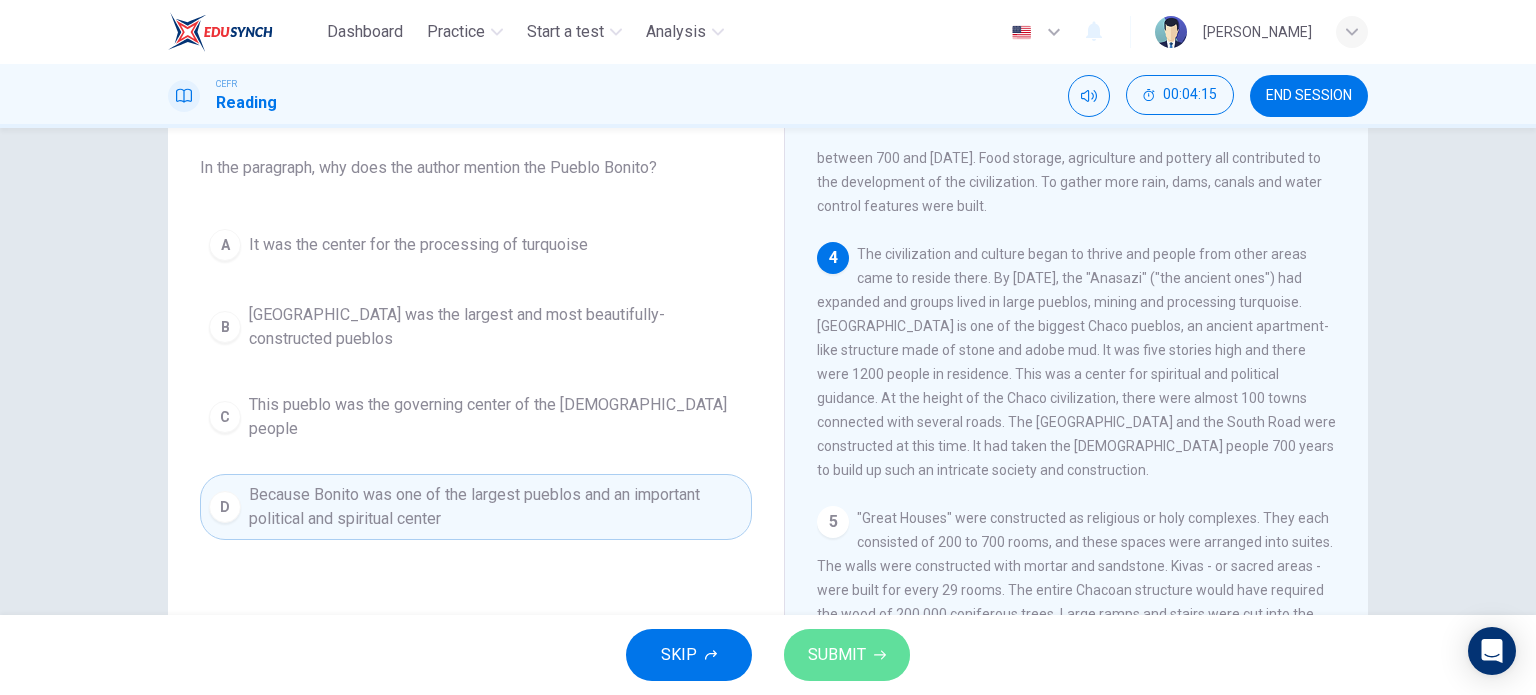 click on "SUBMIT" at bounding box center (847, 655) 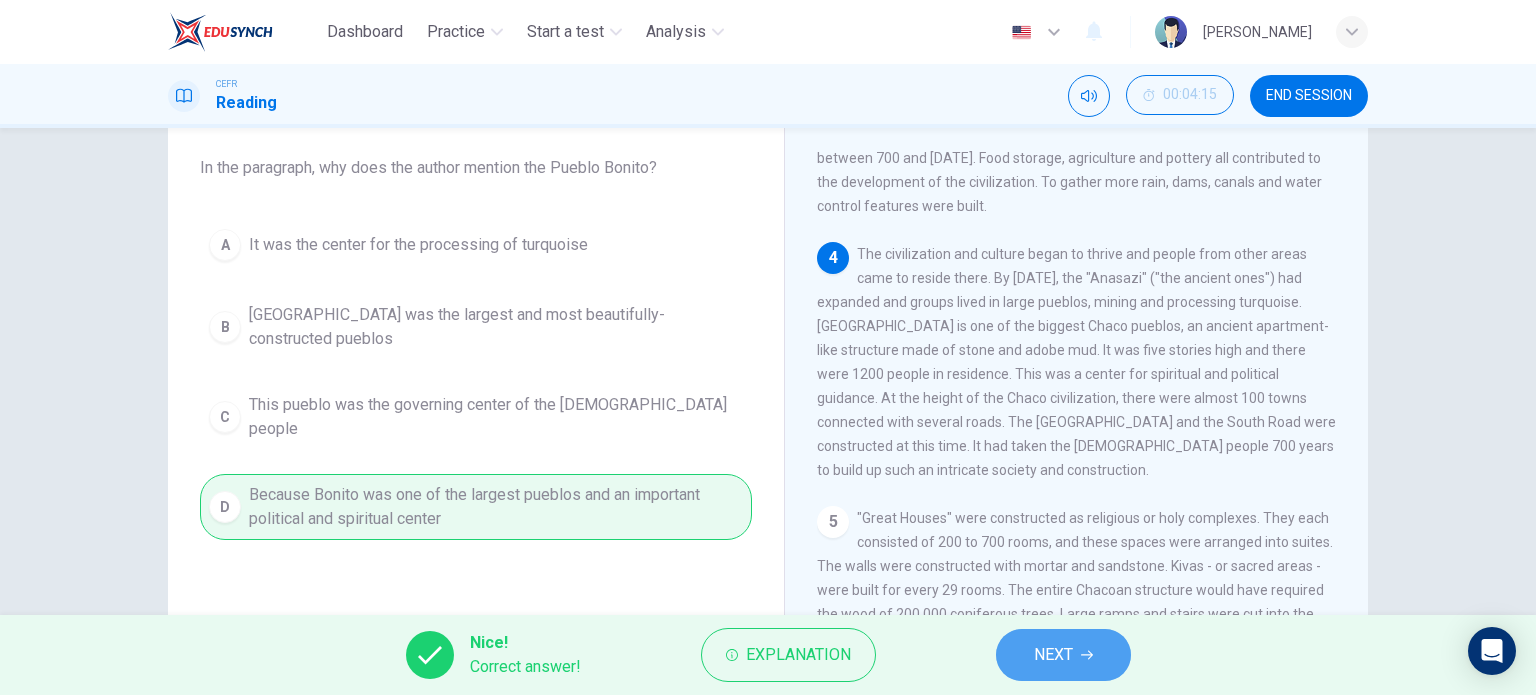 click on "NEXT" at bounding box center [1053, 655] 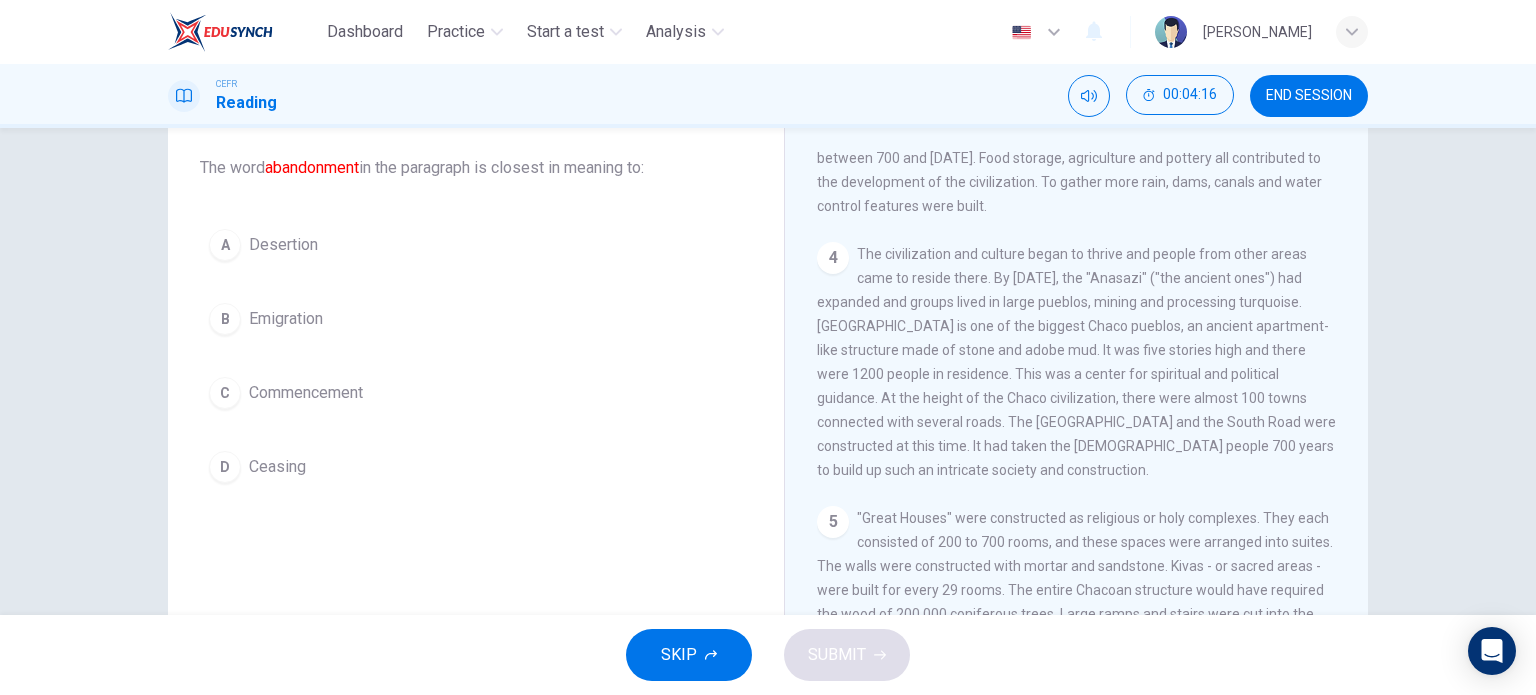 scroll, scrollTop: 826, scrollLeft: 0, axis: vertical 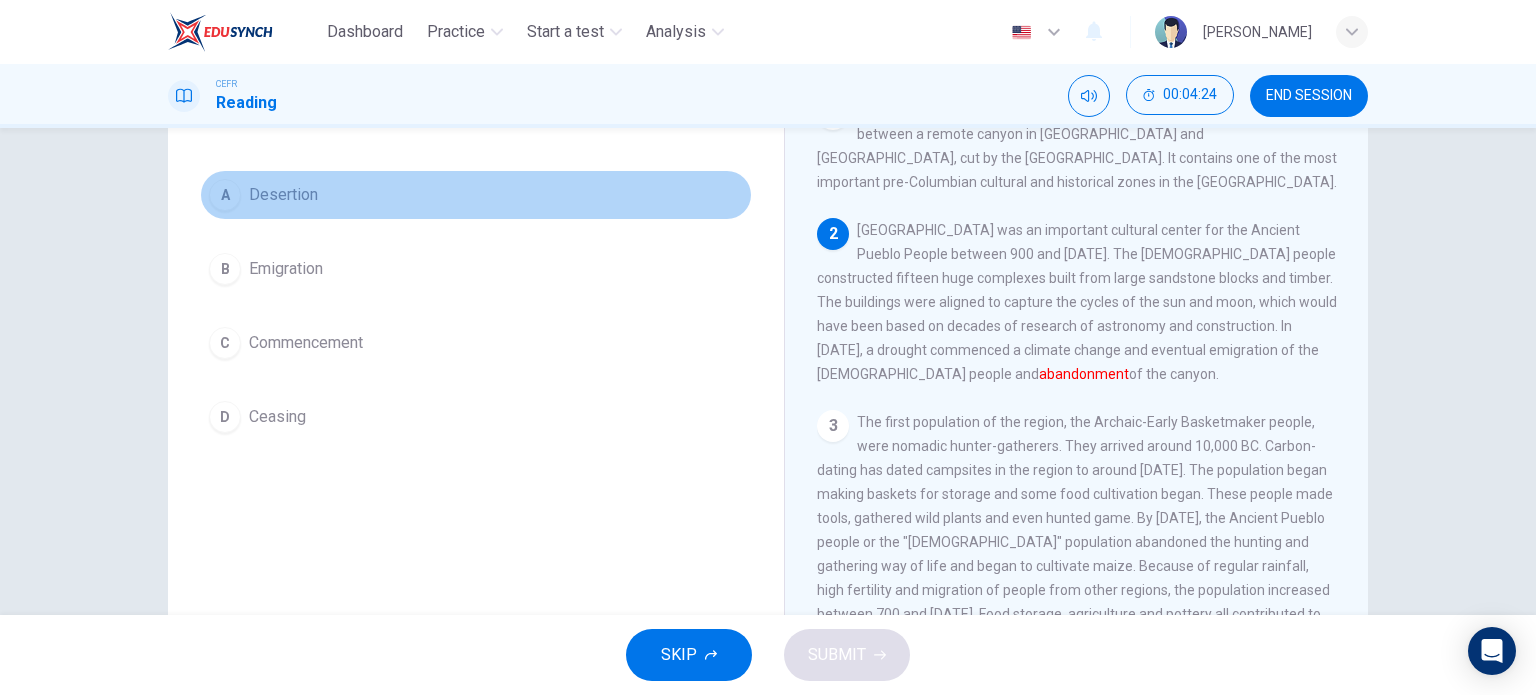 click on "A Desertion" at bounding box center [476, 195] 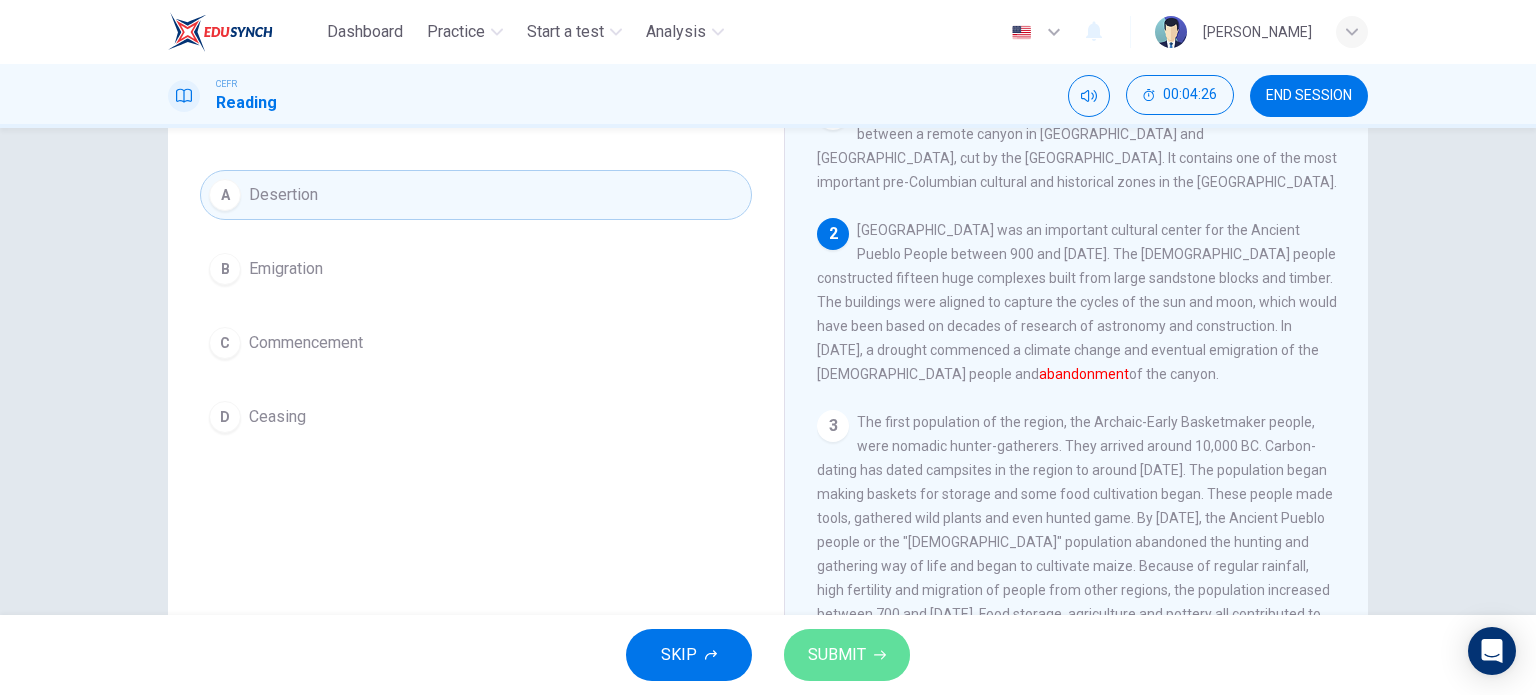 click on "SUBMIT" at bounding box center (837, 655) 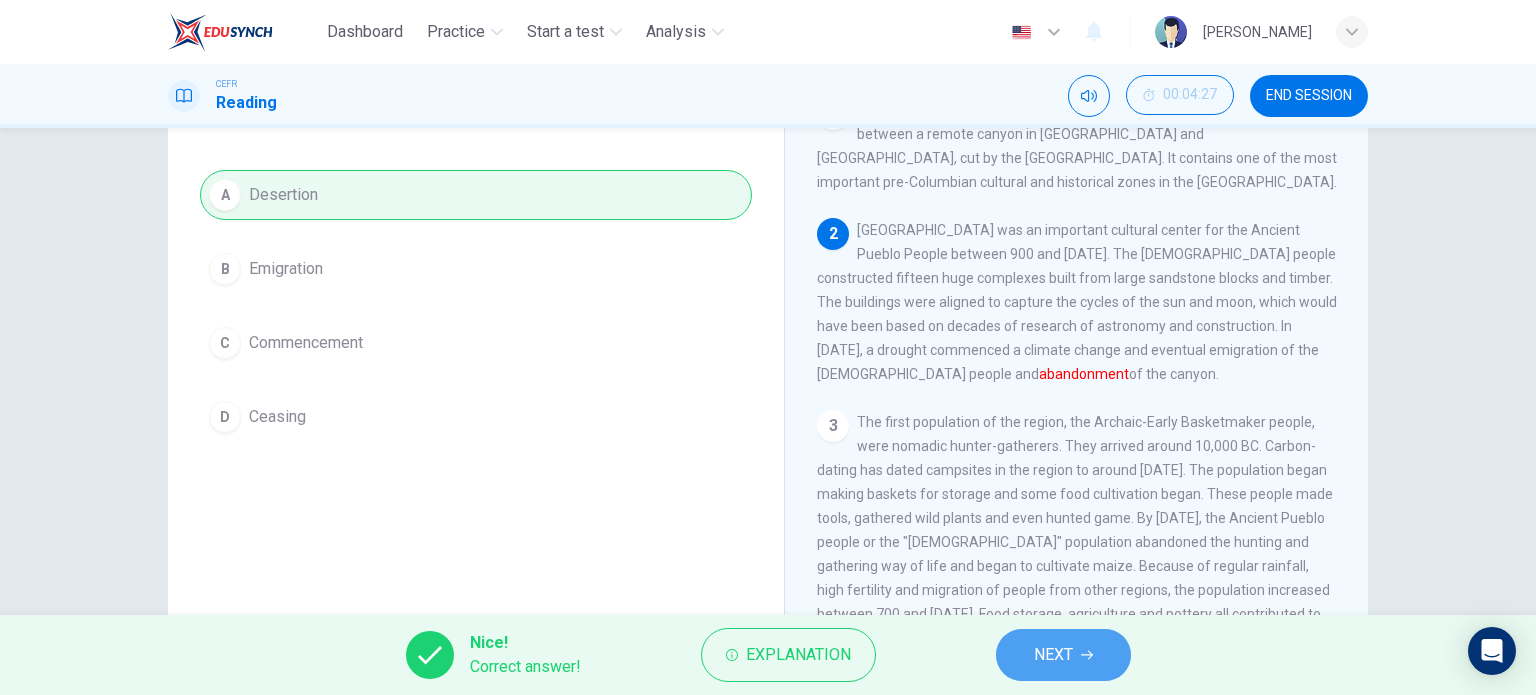 click on "NEXT" at bounding box center (1063, 655) 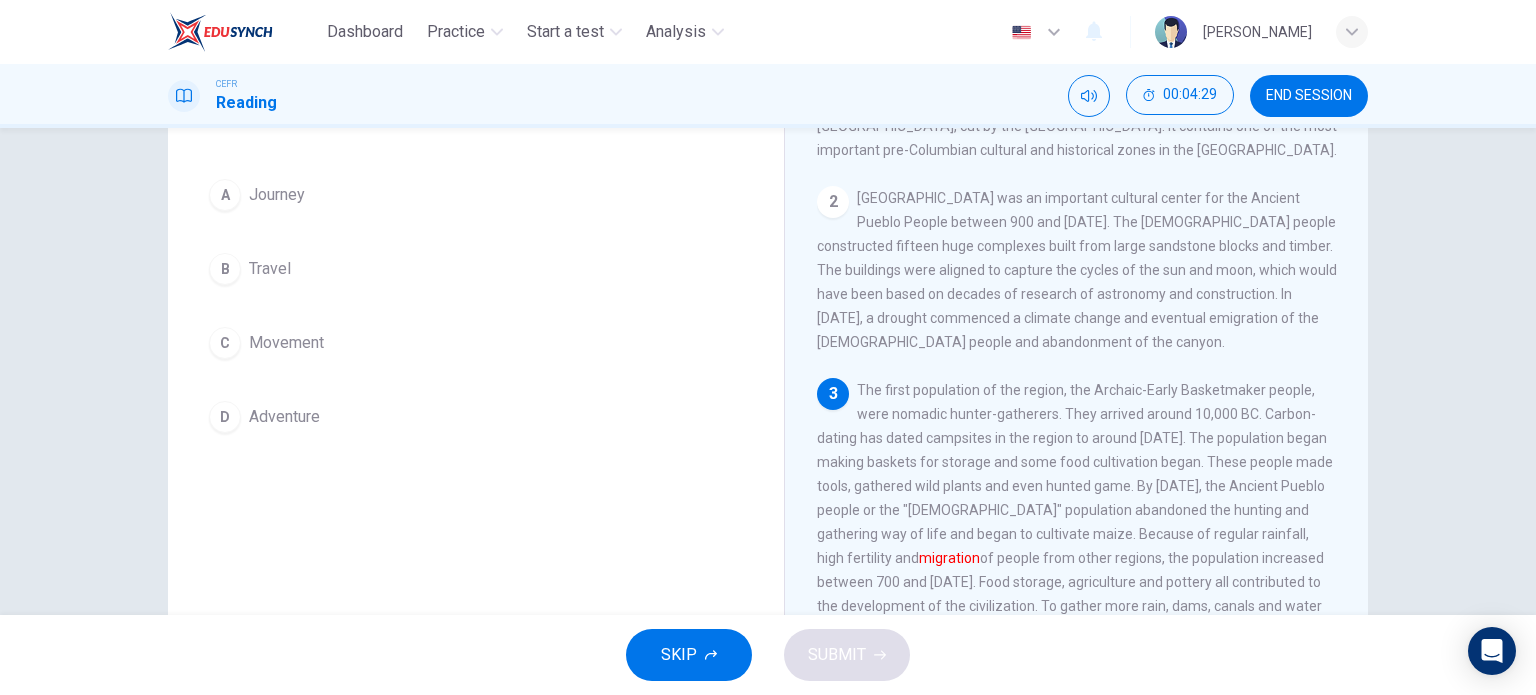 scroll, scrollTop: 34, scrollLeft: 0, axis: vertical 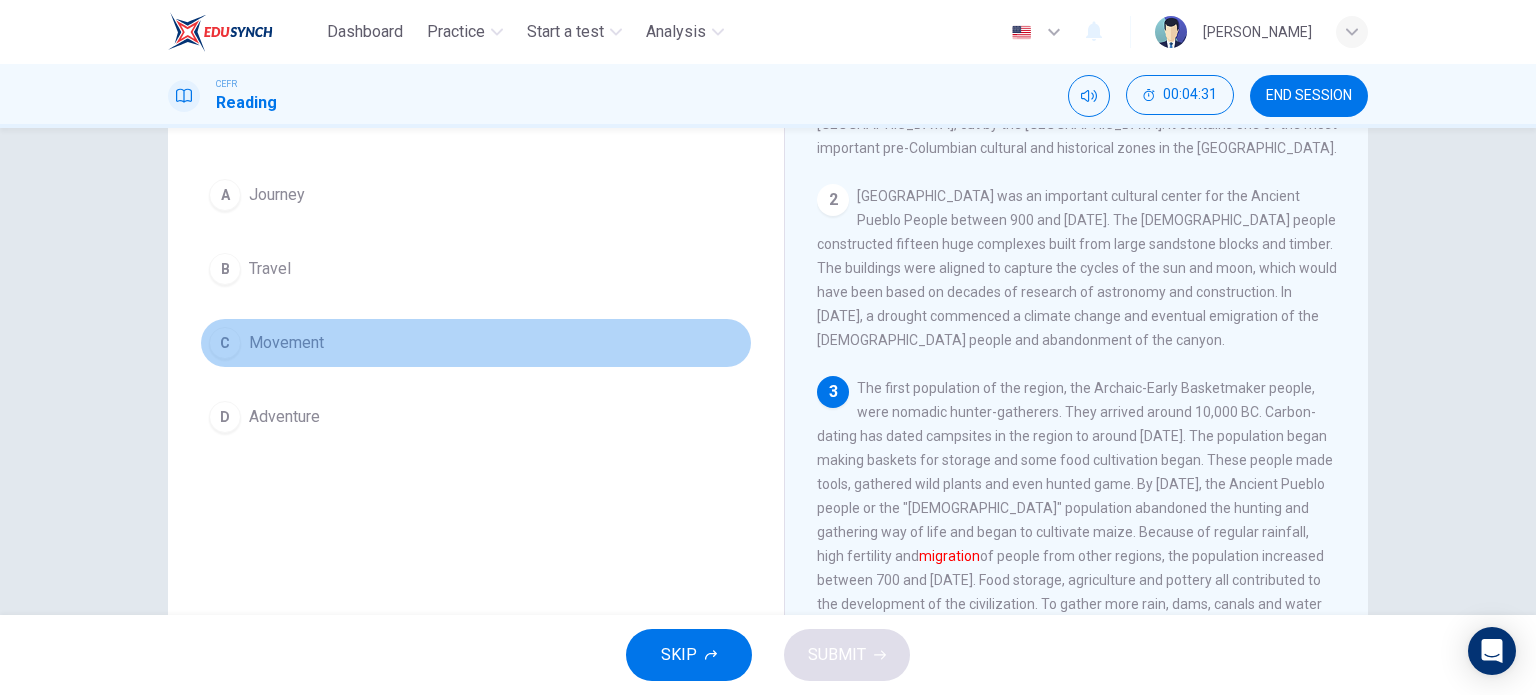 click on "Movement" at bounding box center (286, 343) 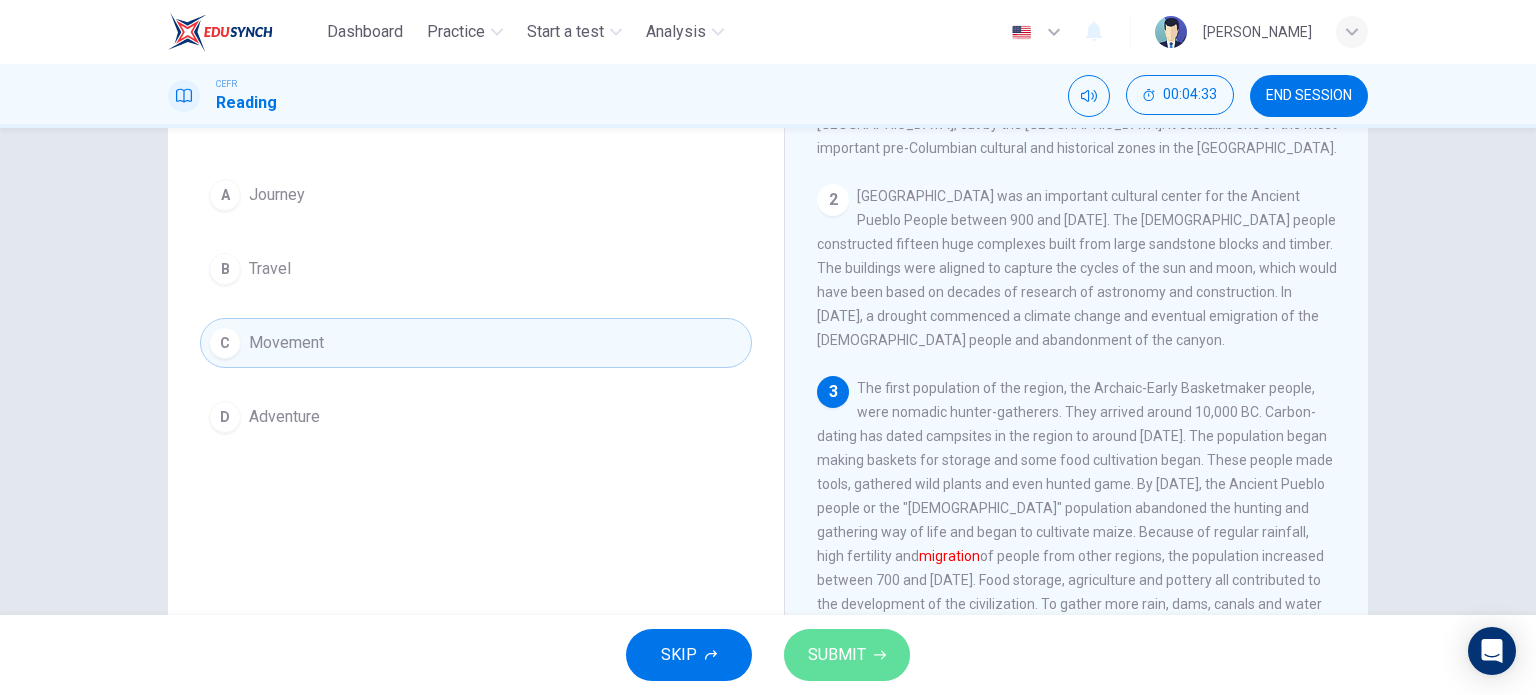 click on "SUBMIT" at bounding box center (847, 655) 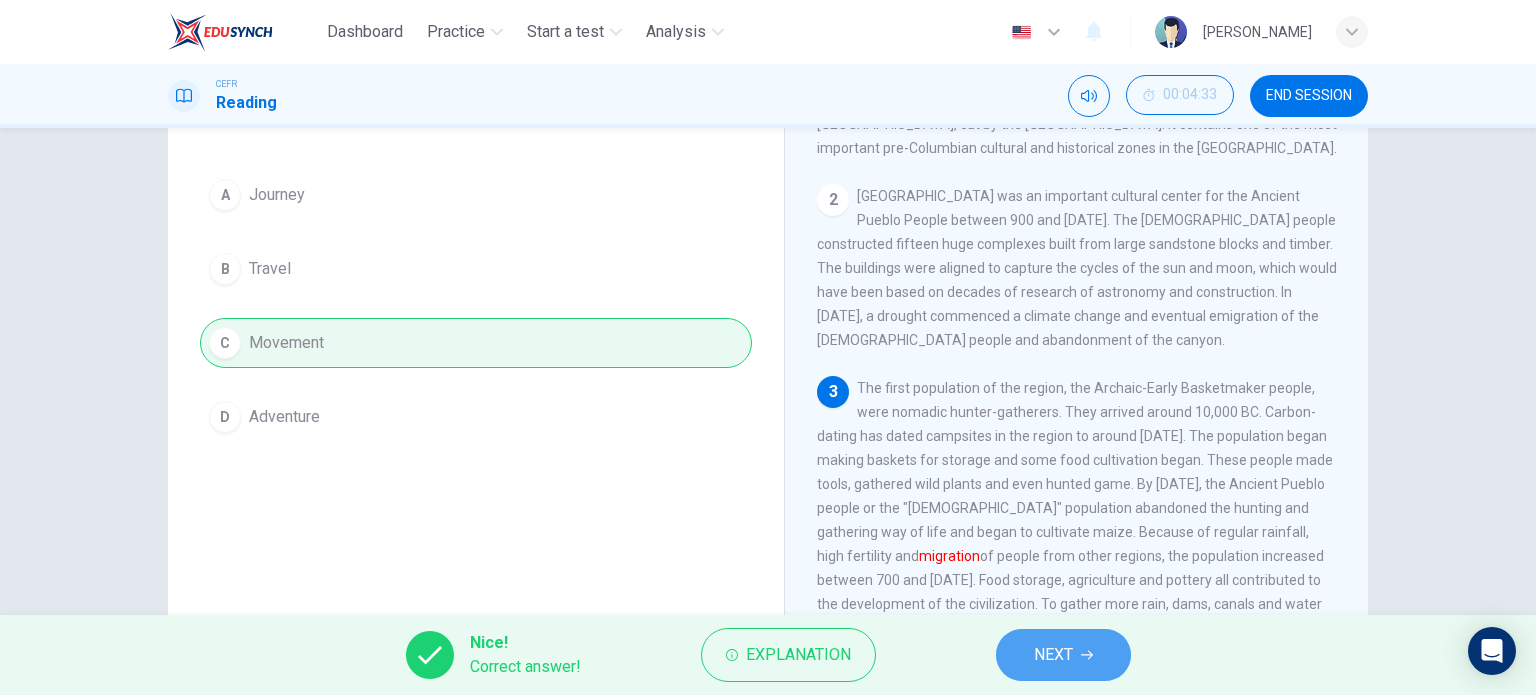 click on "NEXT" at bounding box center (1053, 655) 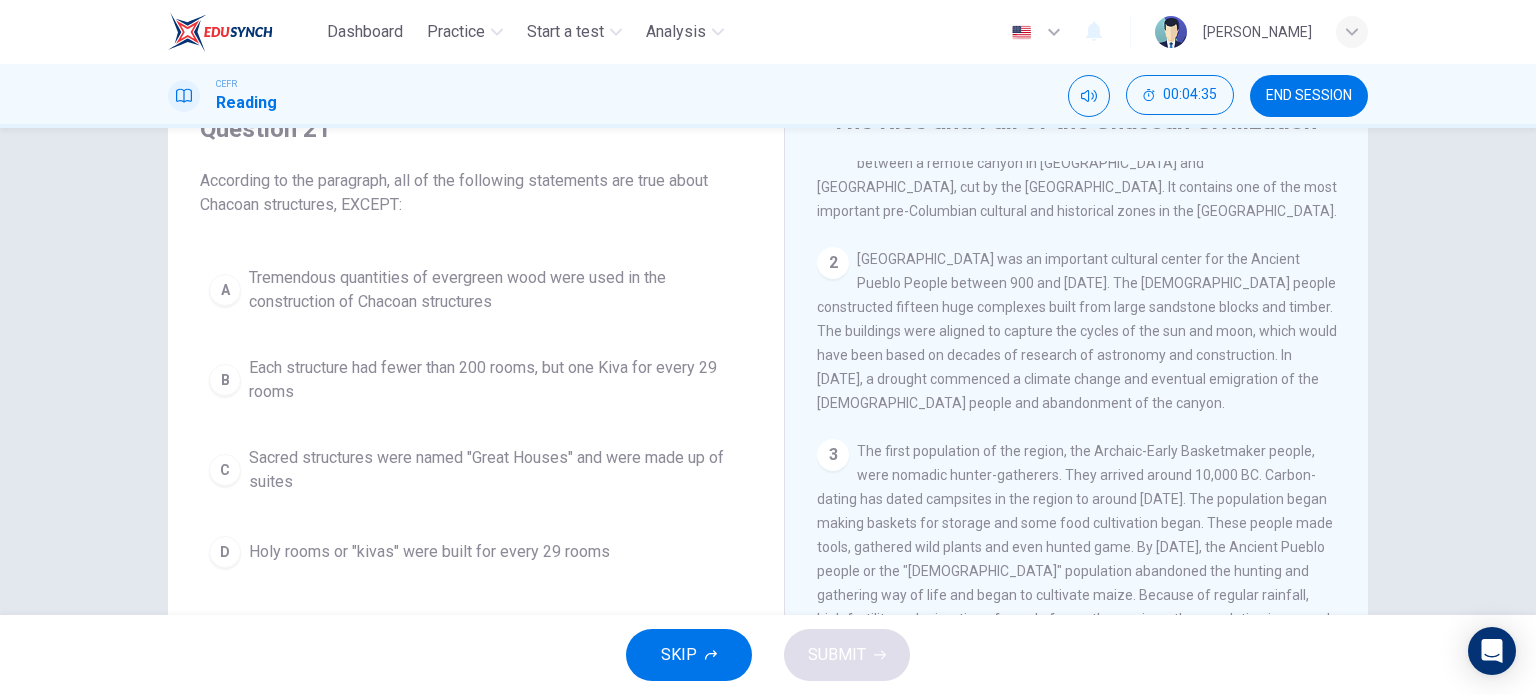 scroll, scrollTop: 126, scrollLeft: 0, axis: vertical 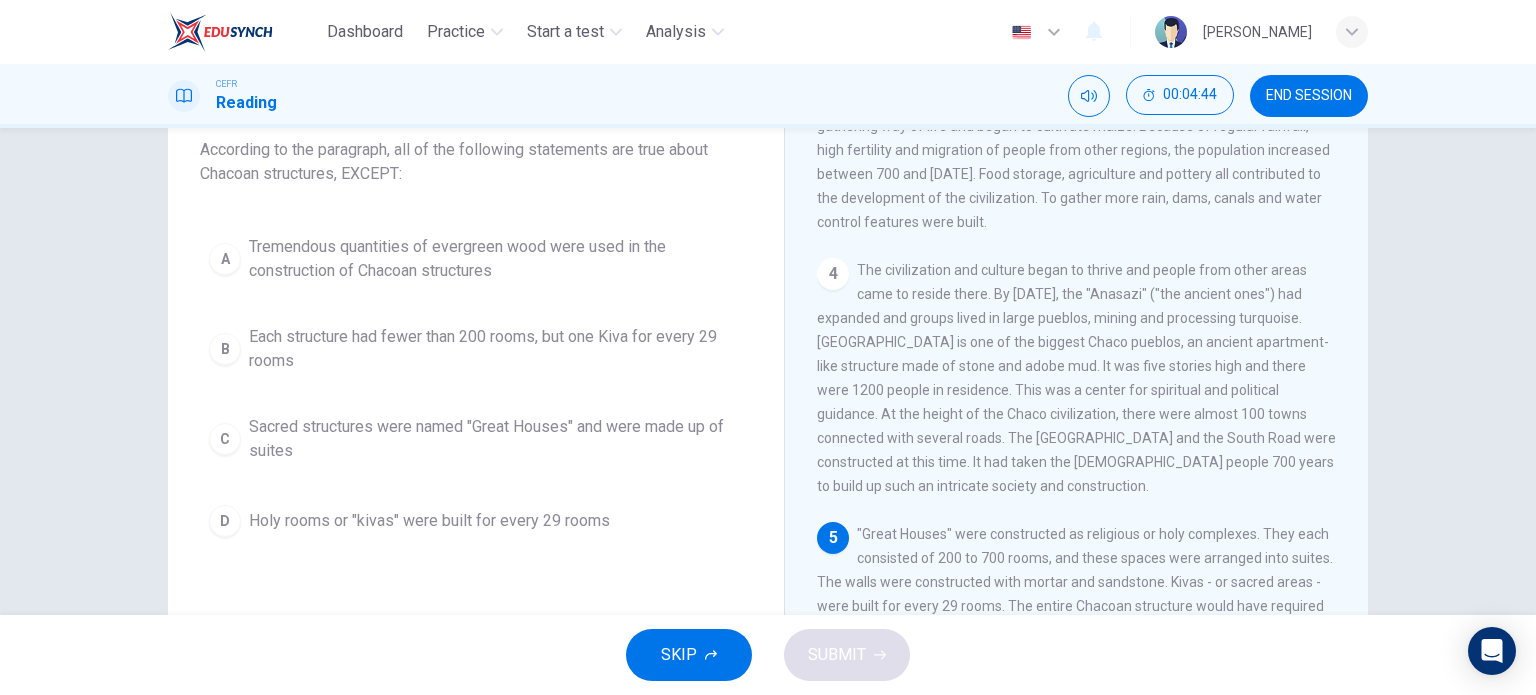 click on "Each structure had fewer than 200 rooms, but one Kiva for every 29 rooms" at bounding box center [496, 349] 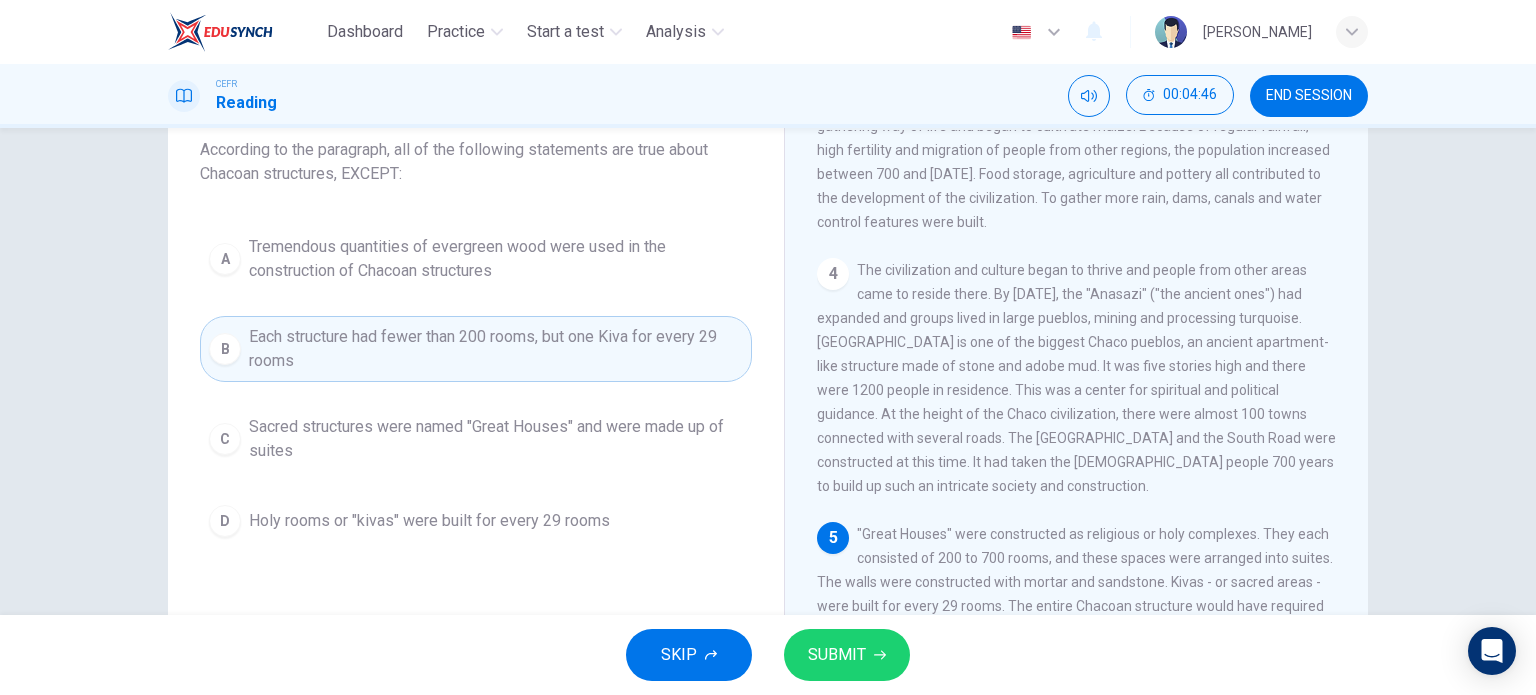 click on "SUBMIT" at bounding box center [847, 655] 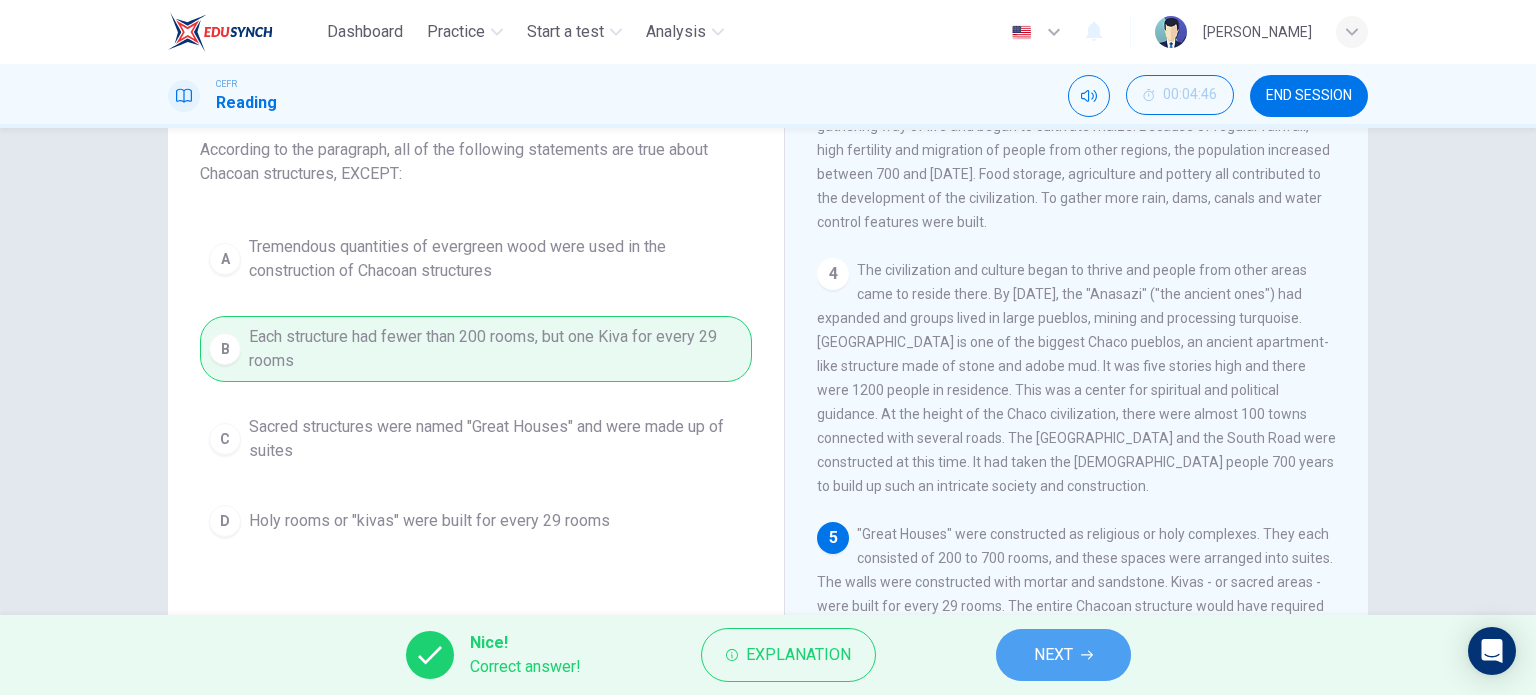 click on "NEXT" at bounding box center (1053, 655) 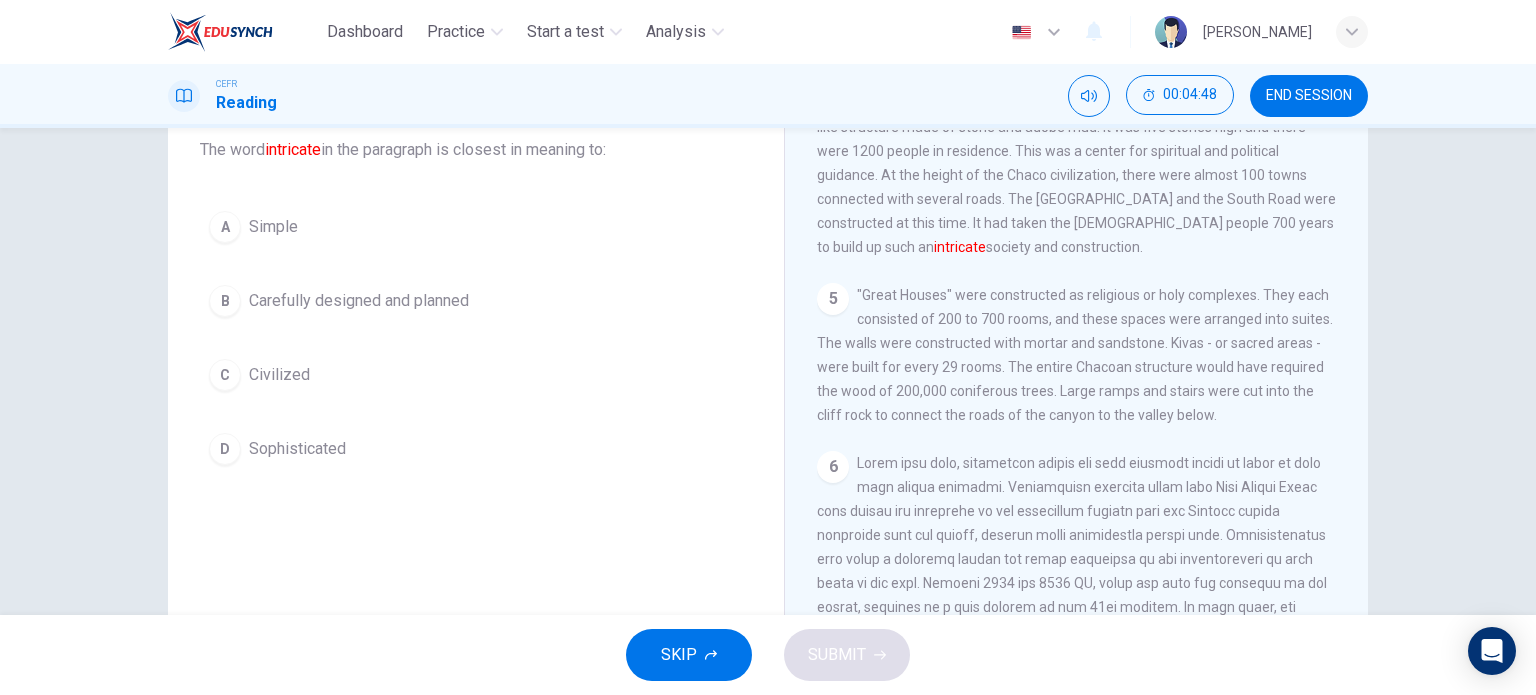 scroll, scrollTop: 710, scrollLeft: 0, axis: vertical 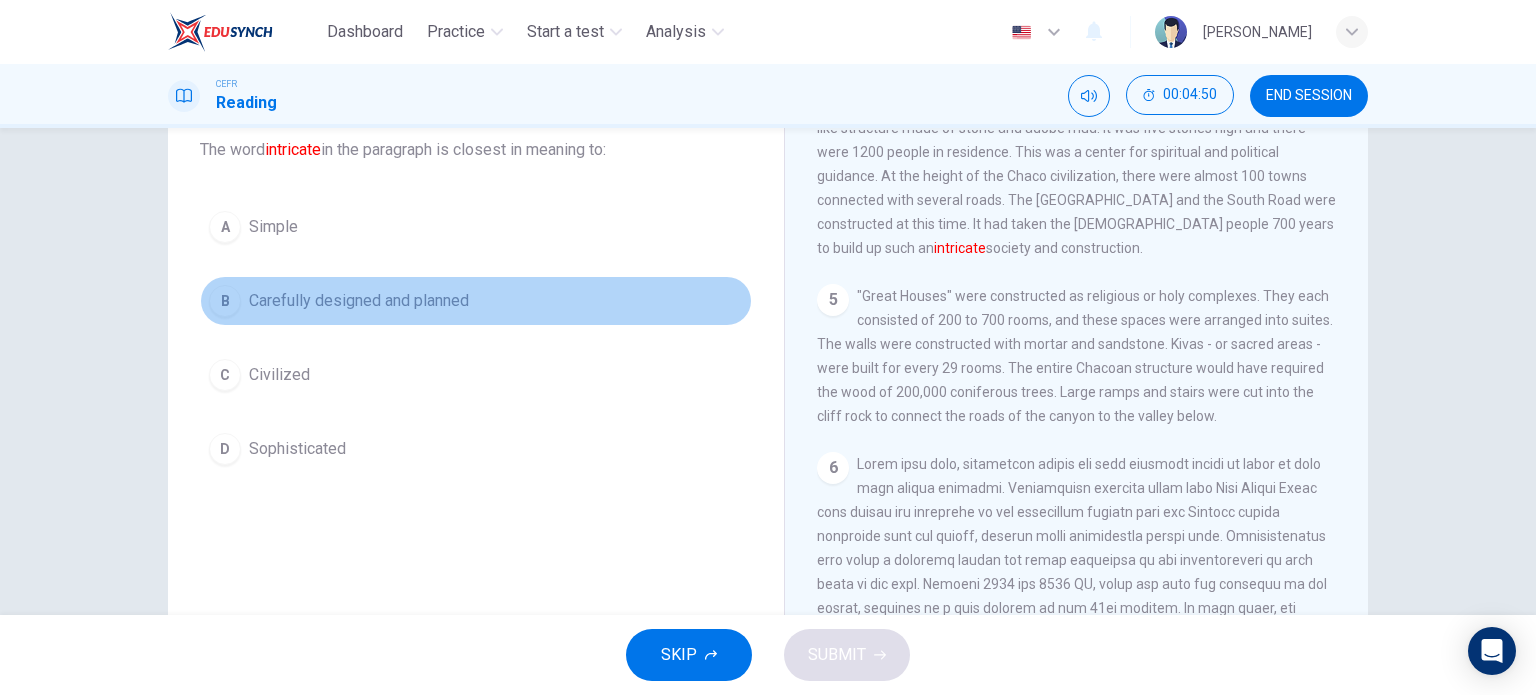 click on "B Carefully designed and planned" at bounding box center (476, 301) 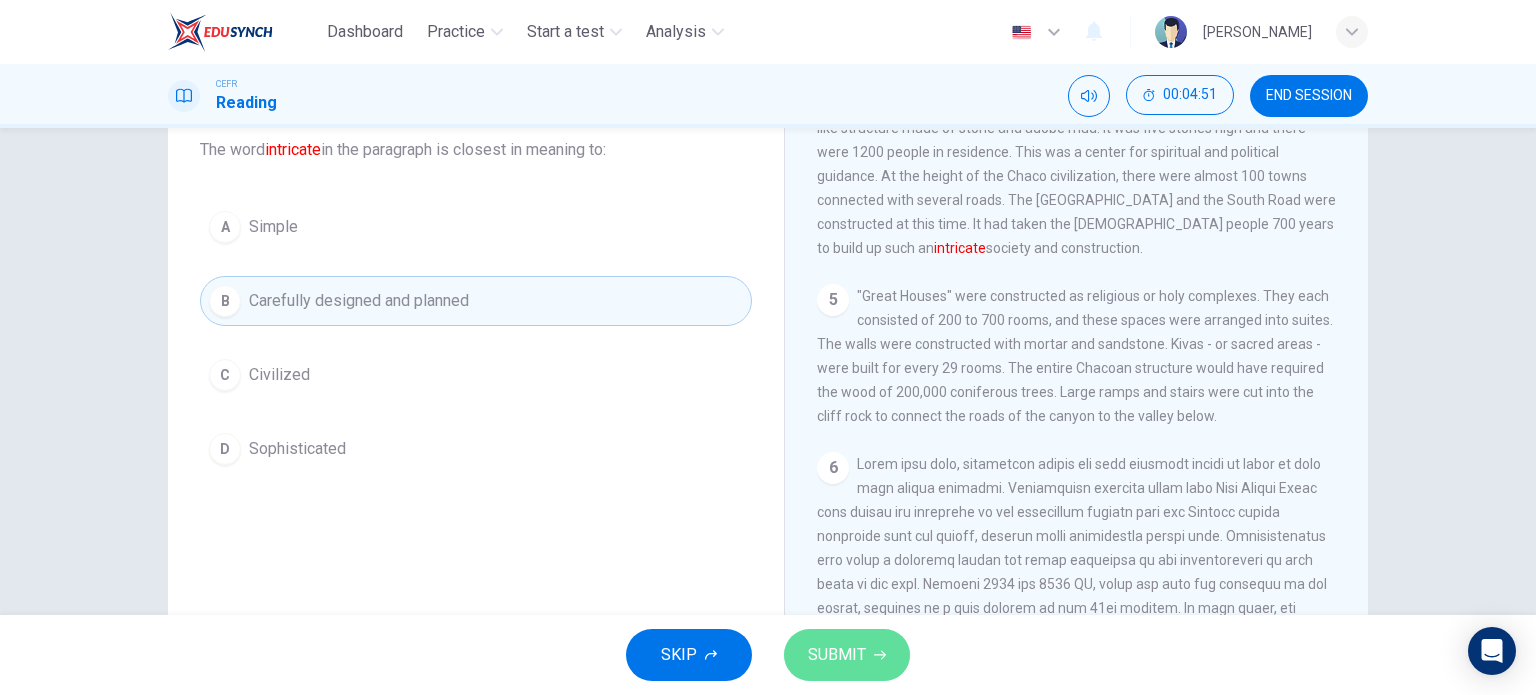 click on "SUBMIT" at bounding box center [837, 655] 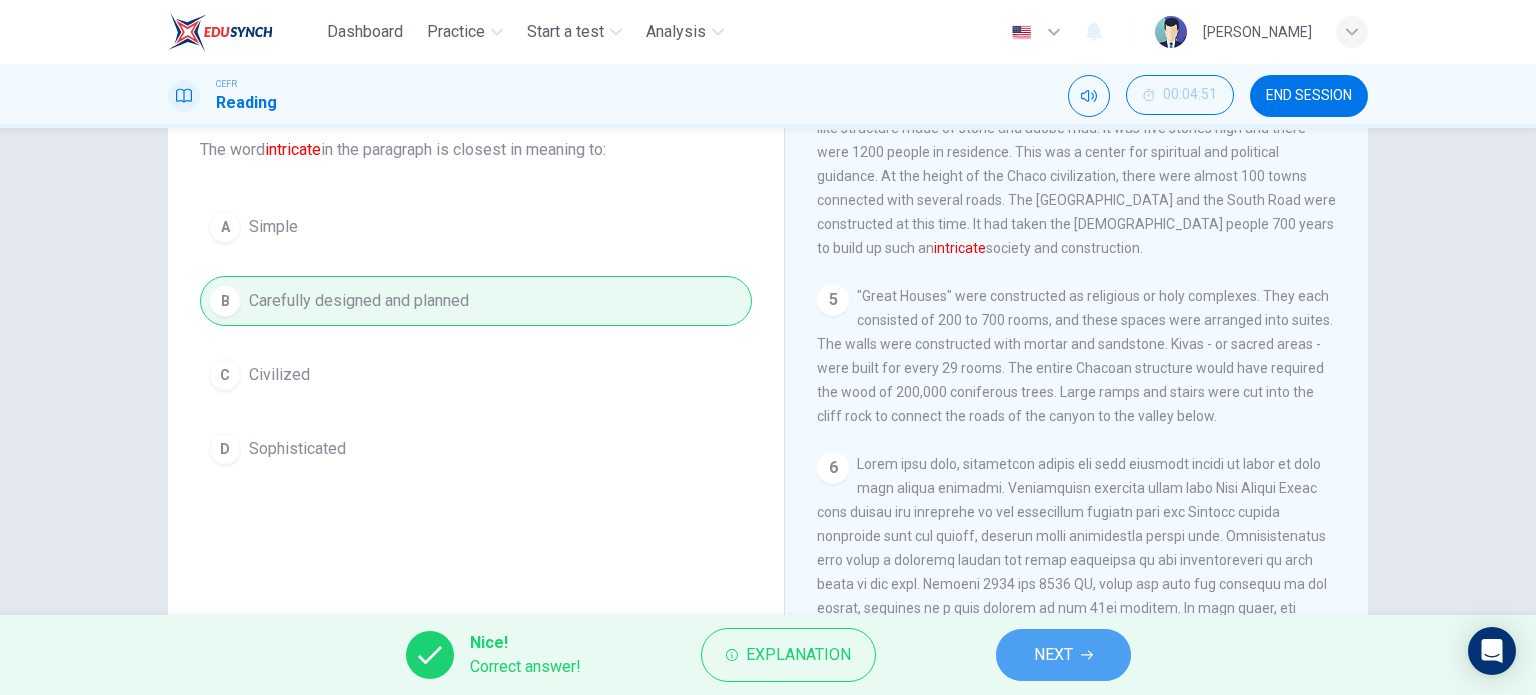 click on "NEXT" at bounding box center (1063, 655) 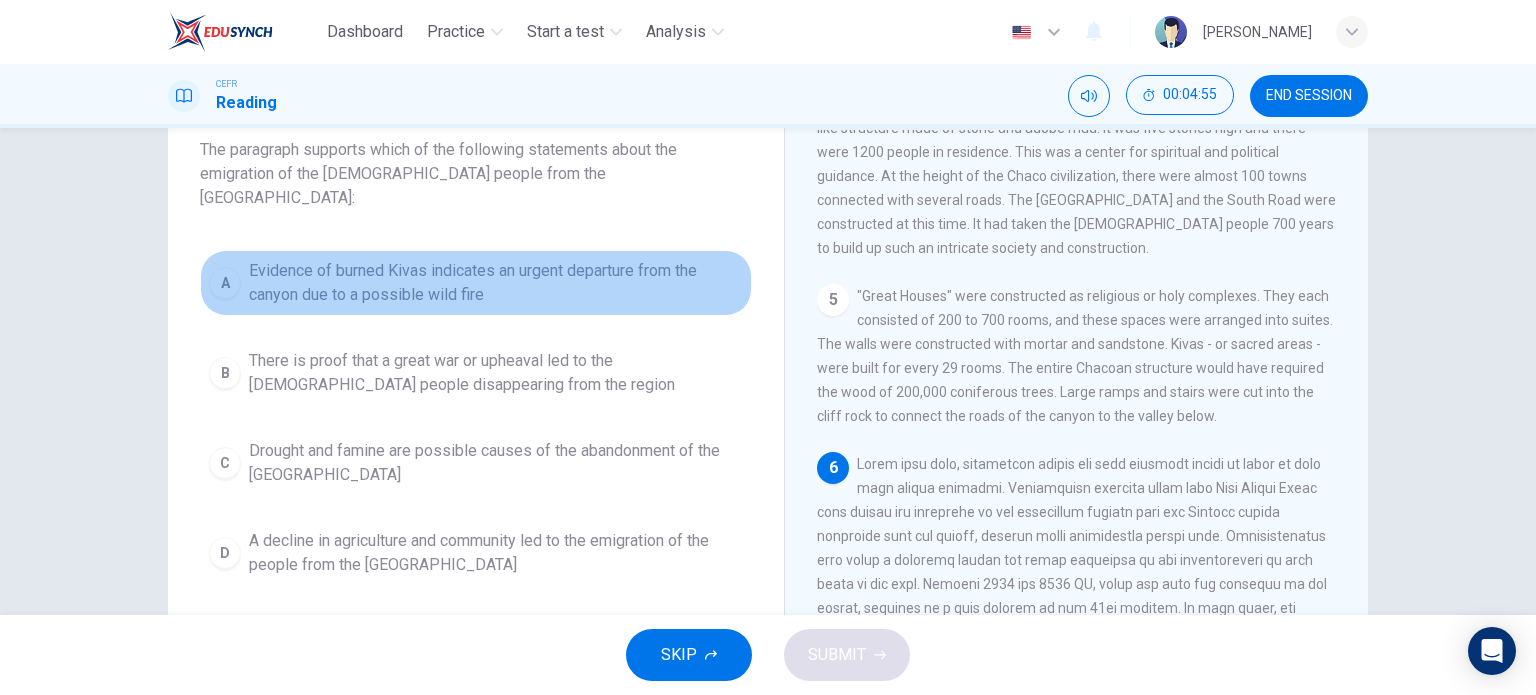 click on "Evidence of burned Kivas indicates an urgent departure from the canyon due to a possible wild fire" at bounding box center (496, 283) 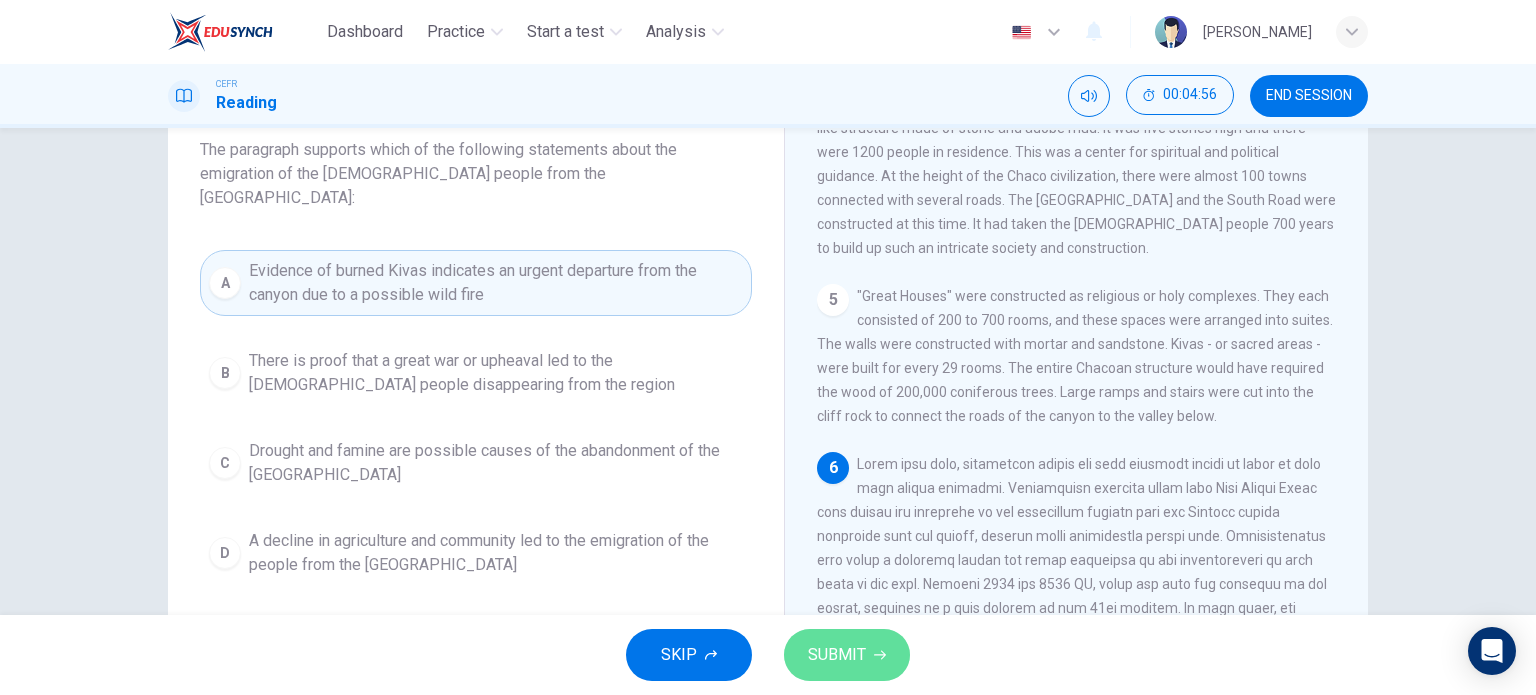 click on "SUBMIT" at bounding box center [837, 655] 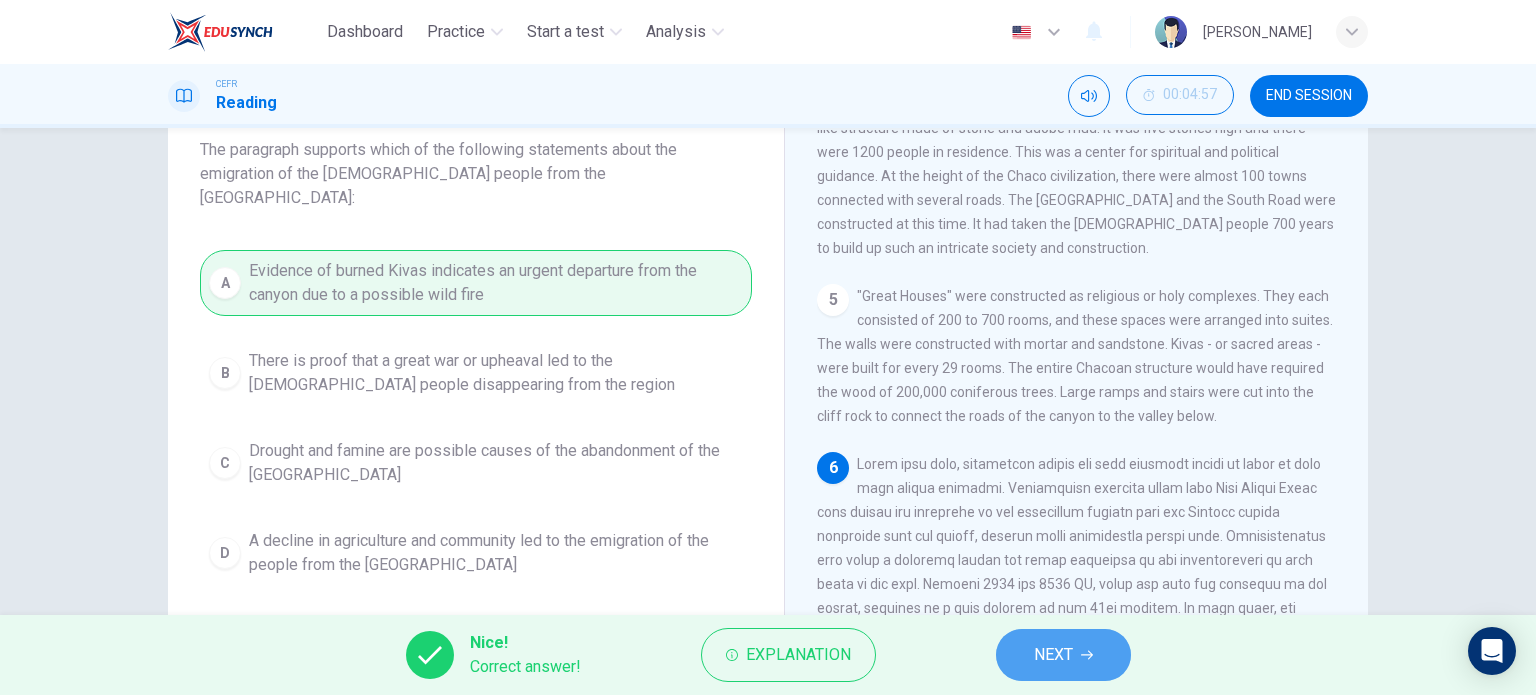 click on "NEXT" at bounding box center [1063, 655] 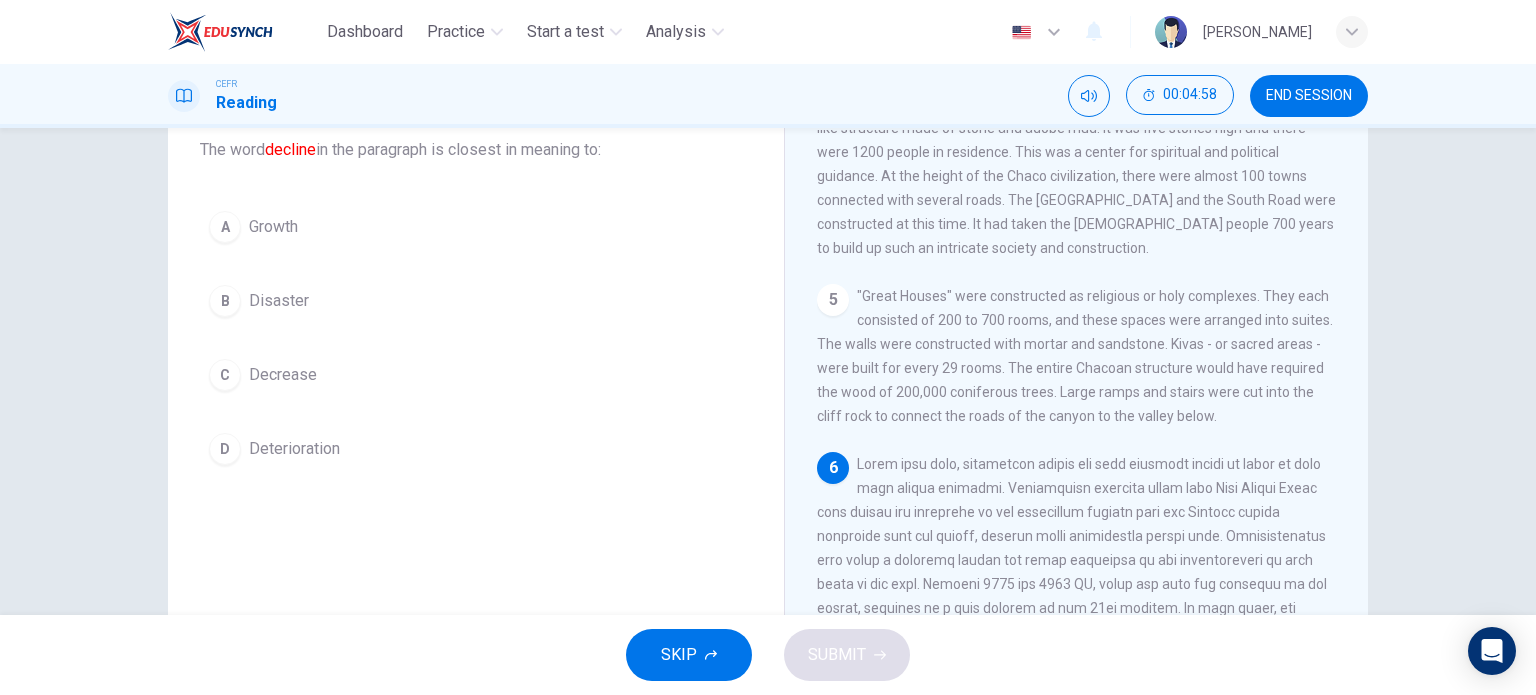 scroll, scrollTop: 826, scrollLeft: 0, axis: vertical 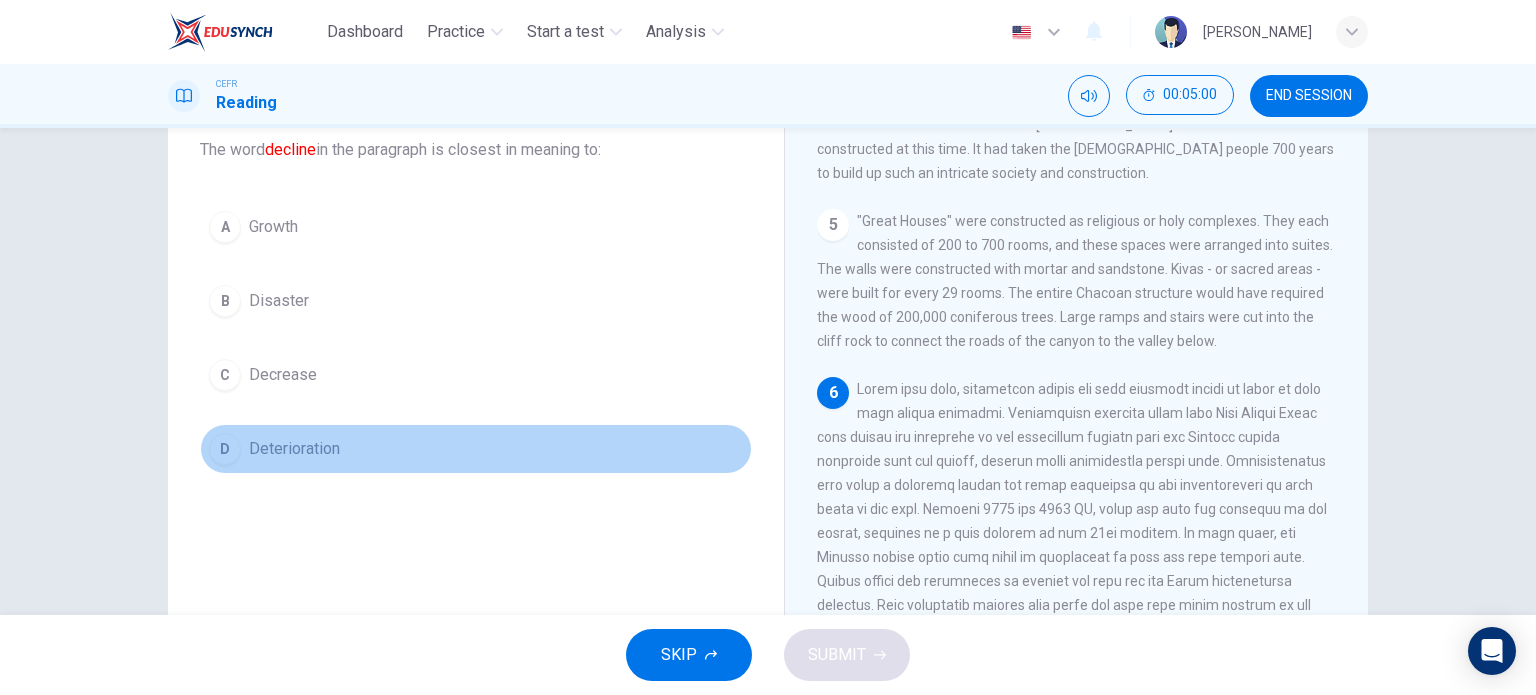 click on "D Deterioration" at bounding box center [476, 449] 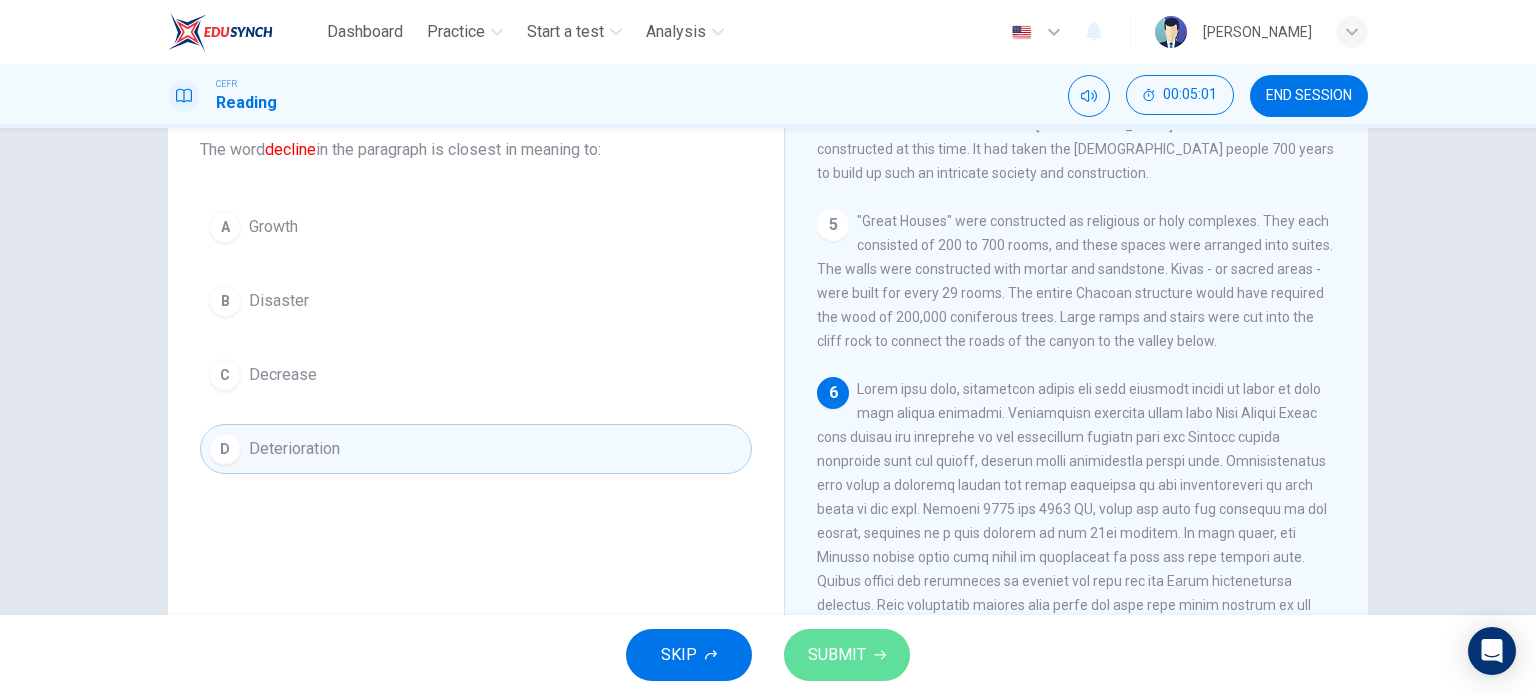 click on "SUBMIT" at bounding box center [837, 655] 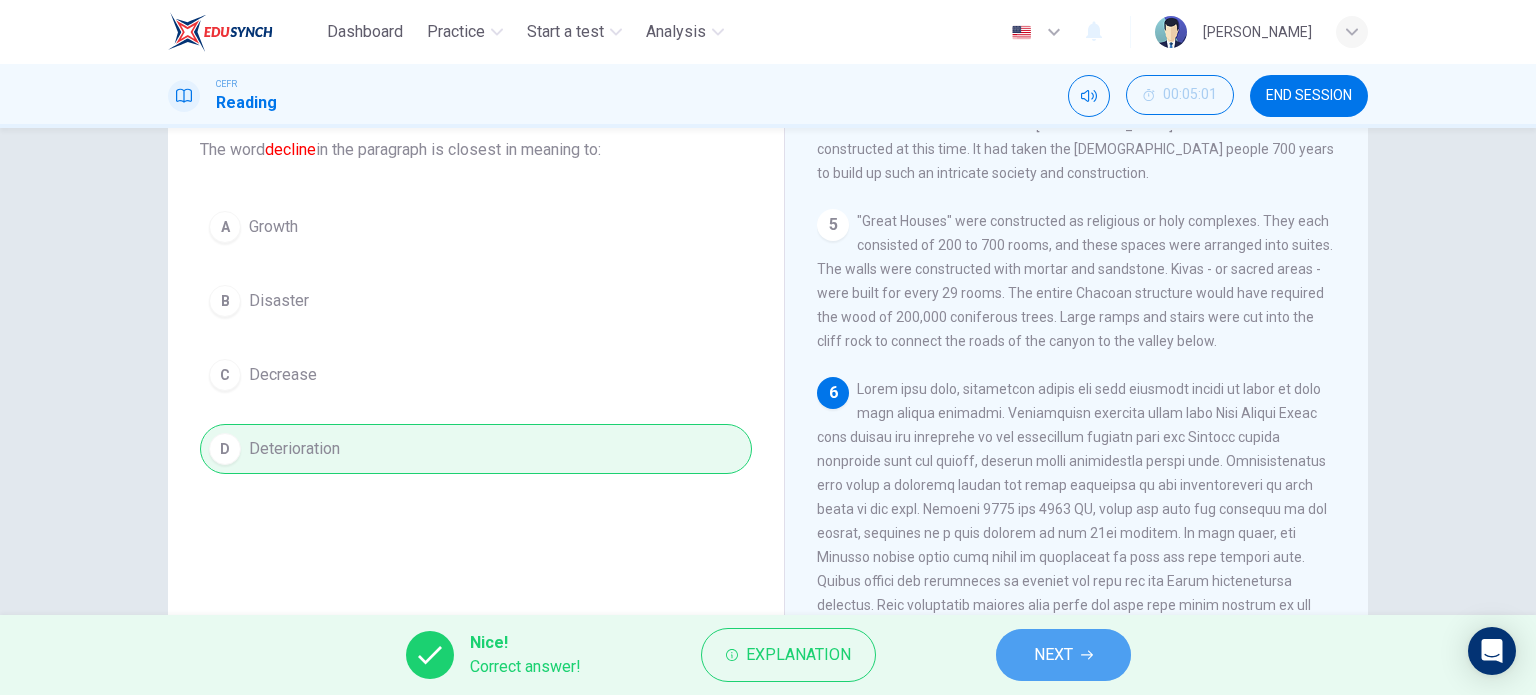 click on "NEXT" at bounding box center (1053, 655) 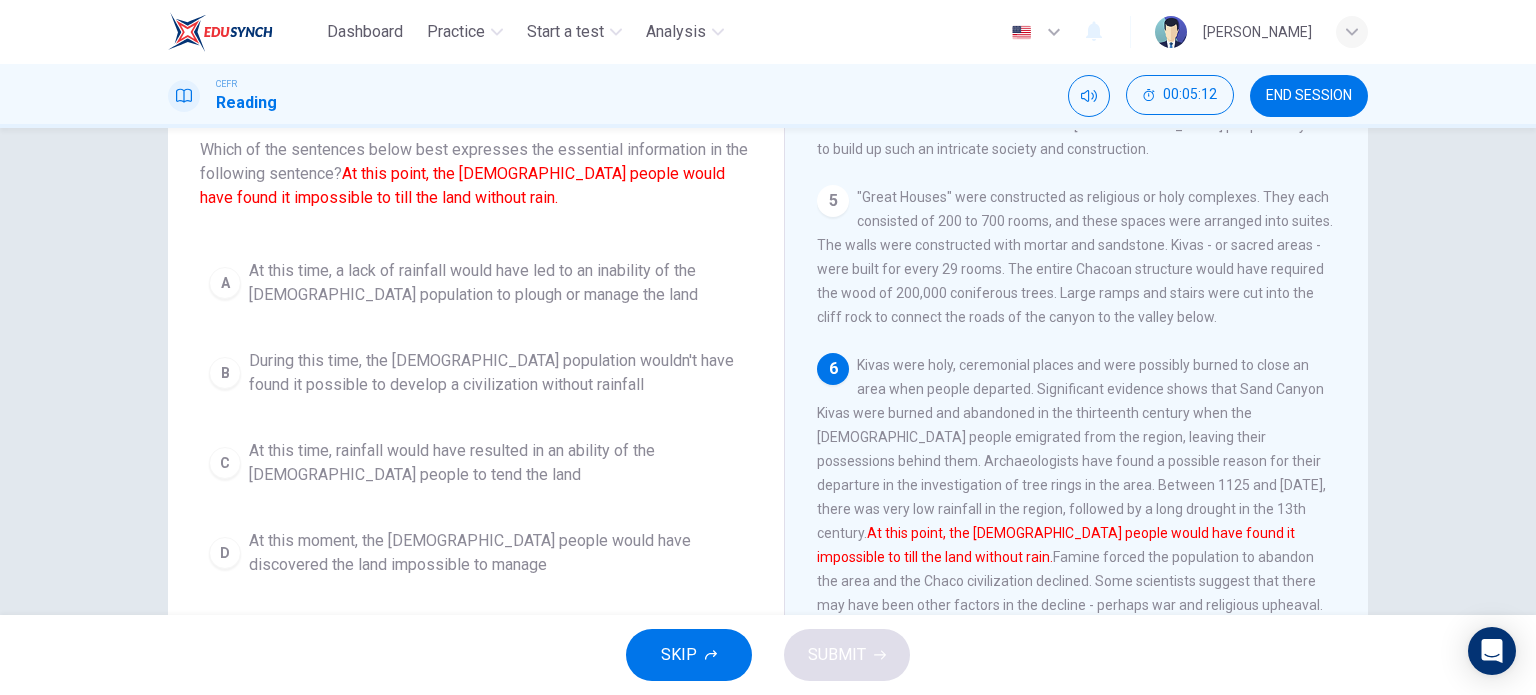 click on "At this time, a lack of rainfall would have led to an inability of the Anasazi population to plough or manage the land" at bounding box center (496, 283) 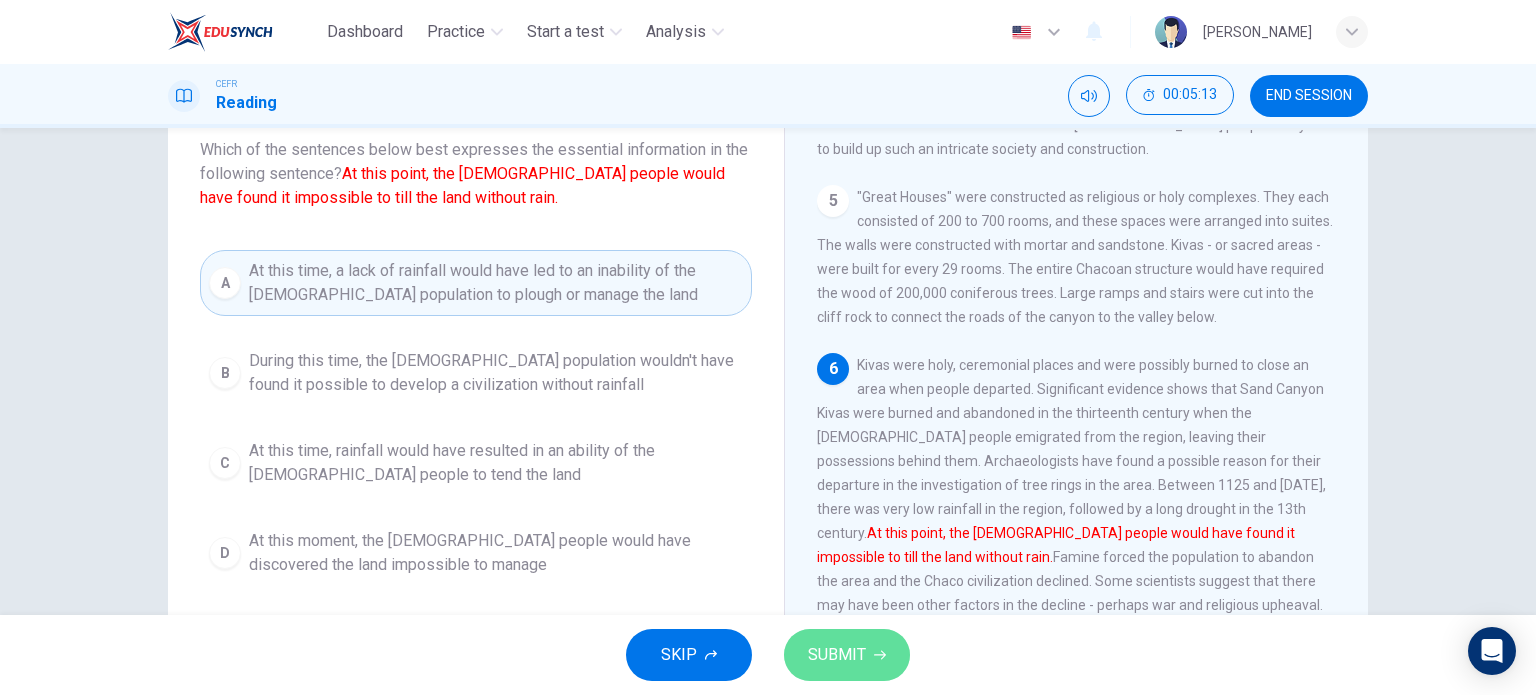 click on "SUBMIT" at bounding box center (837, 655) 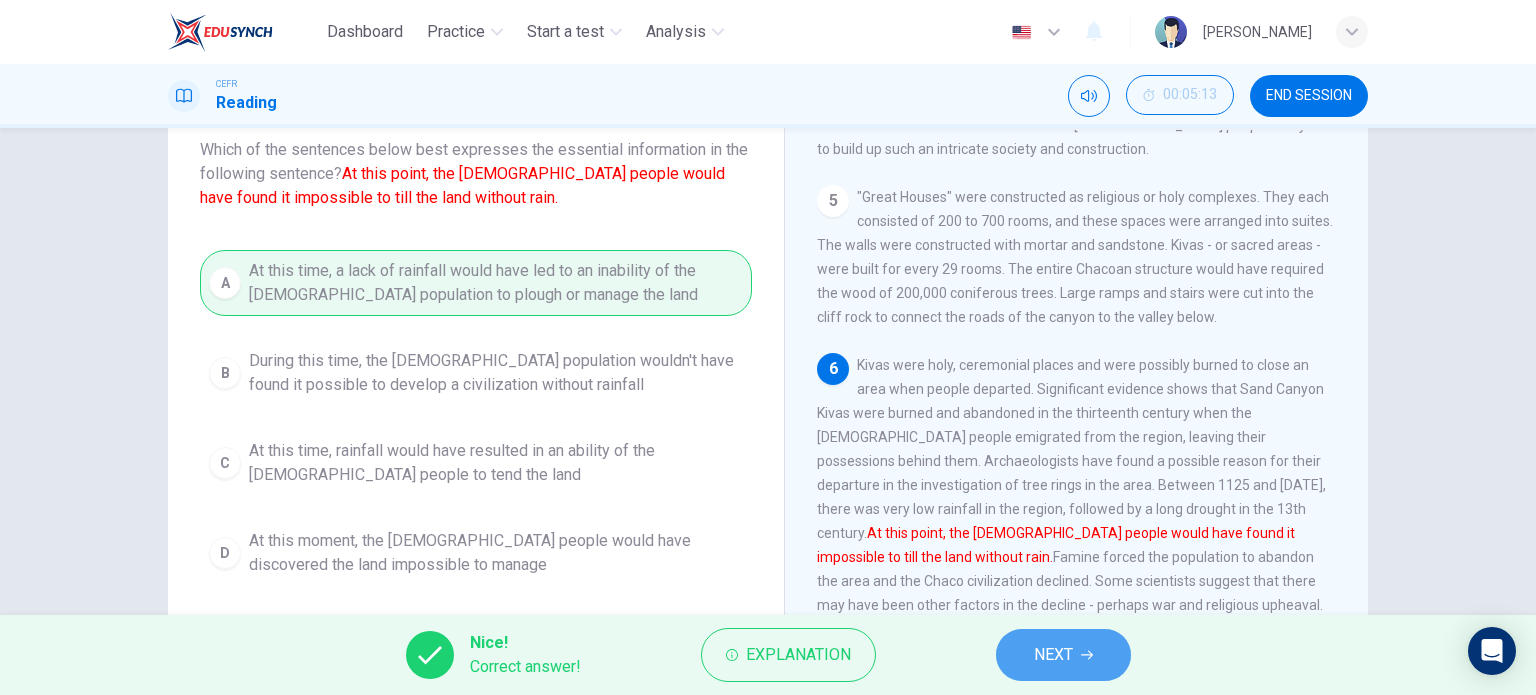 click on "NEXT" at bounding box center [1063, 655] 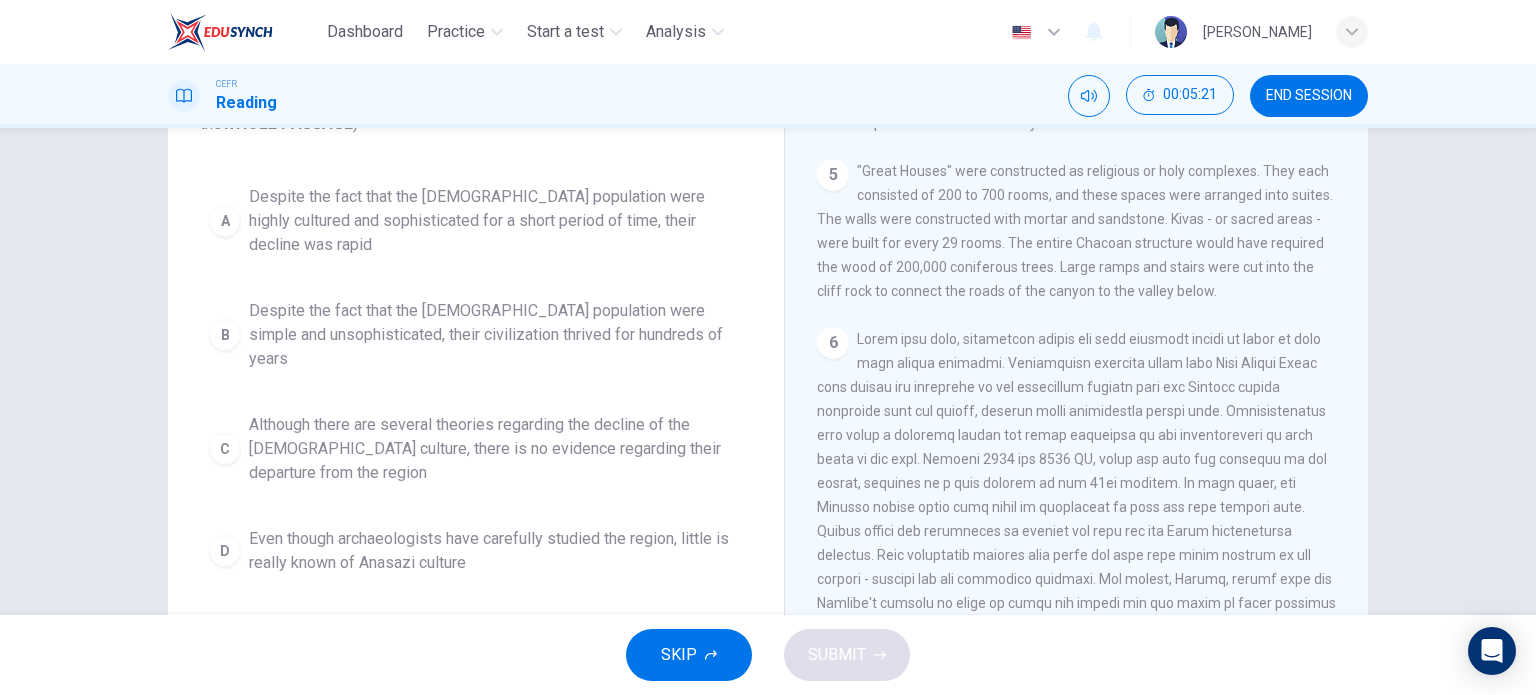 scroll, scrollTop: 176, scrollLeft: 0, axis: vertical 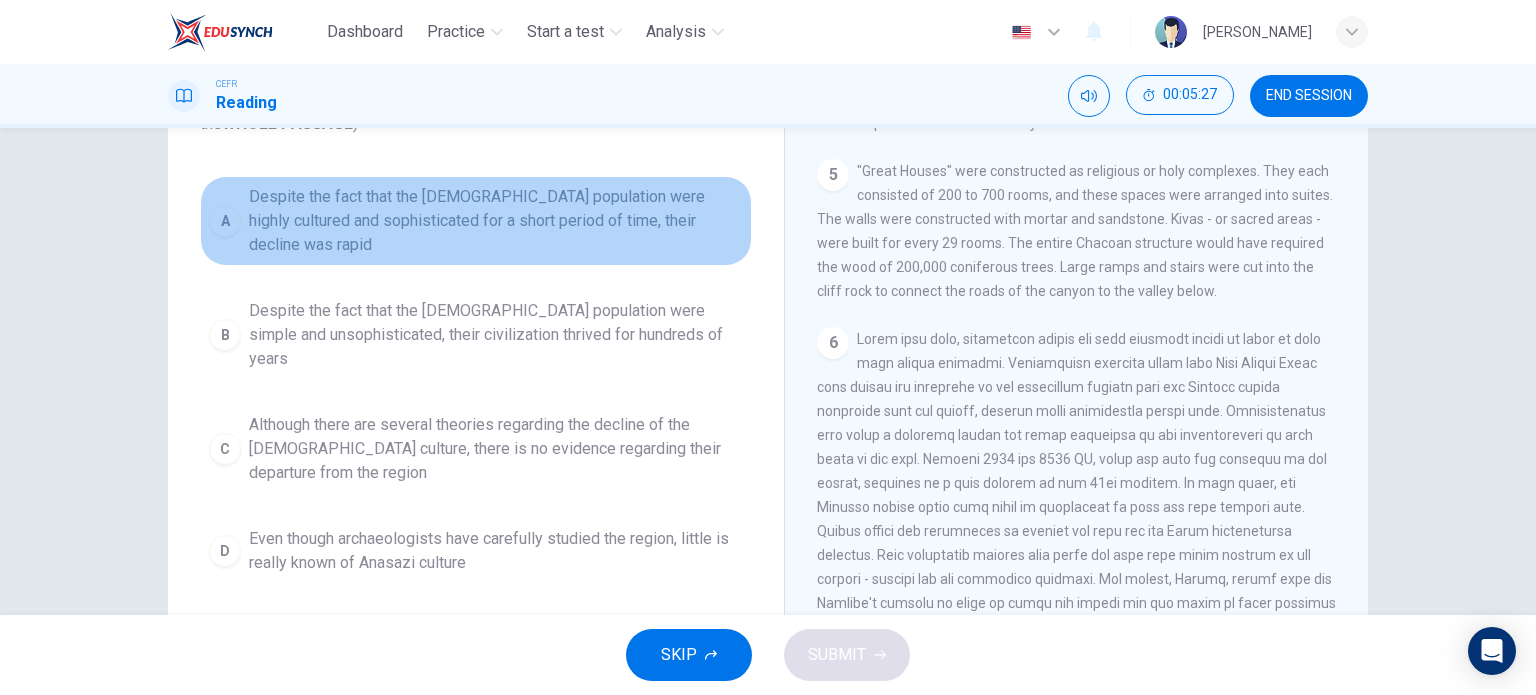 click on "Despite the fact that the Anasazi population were highly cultured and sophisticated for a short period of time, their decline was rapid" at bounding box center [496, 221] 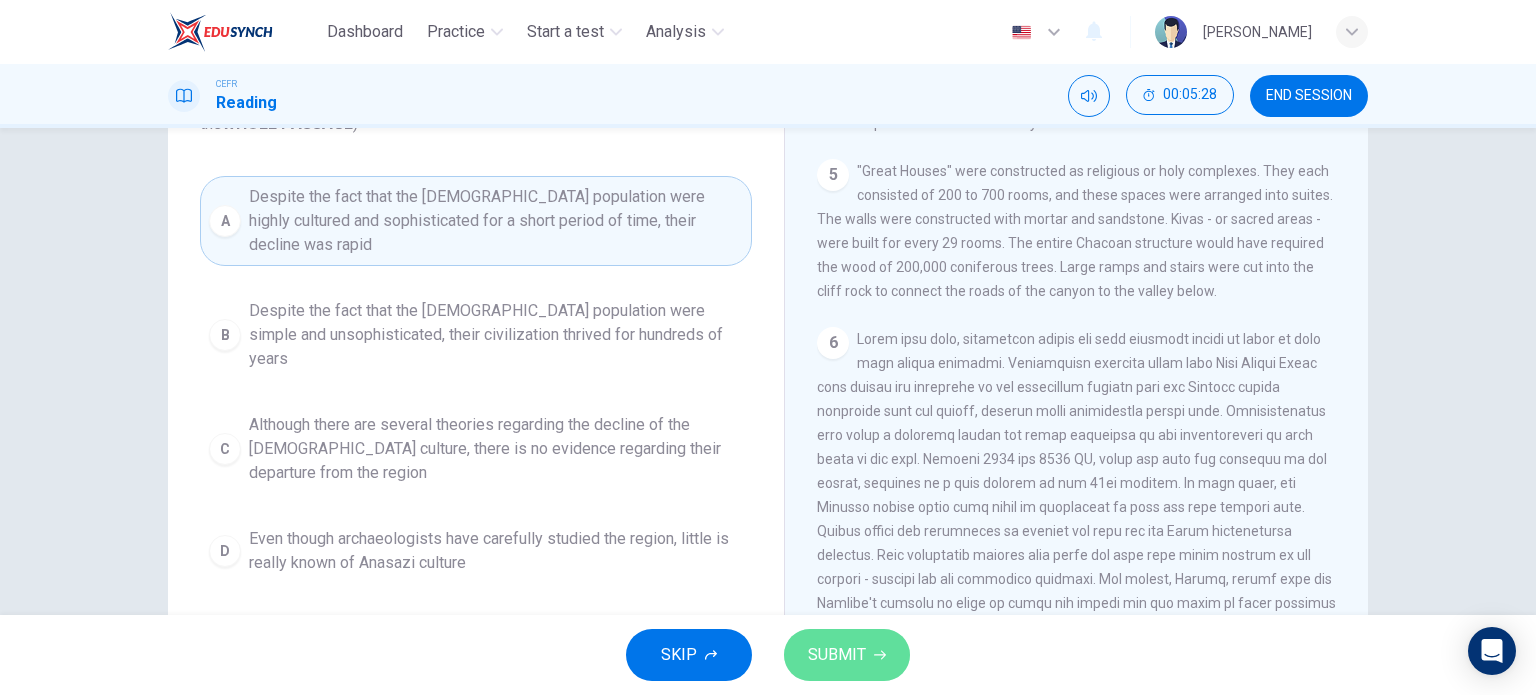click on "SUBMIT" at bounding box center [847, 655] 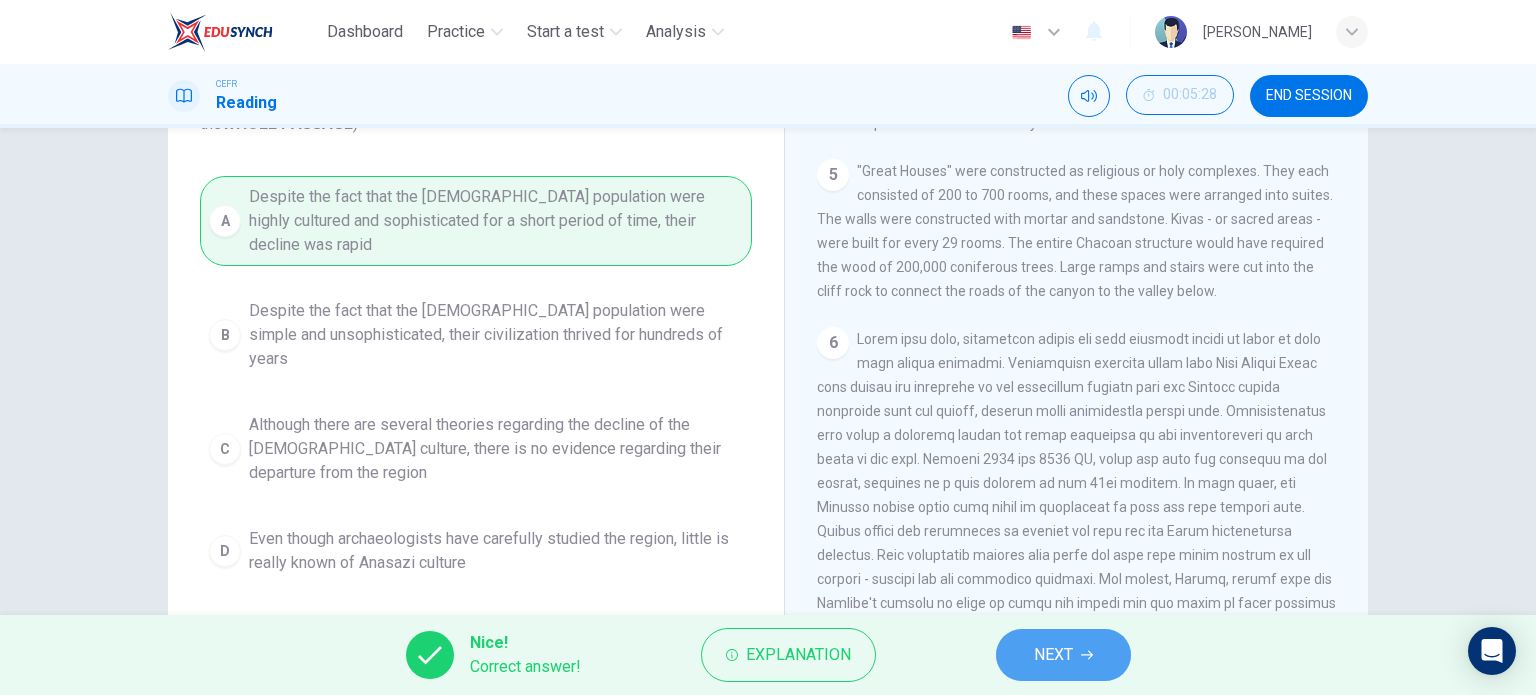 click on "NEXT" at bounding box center (1063, 655) 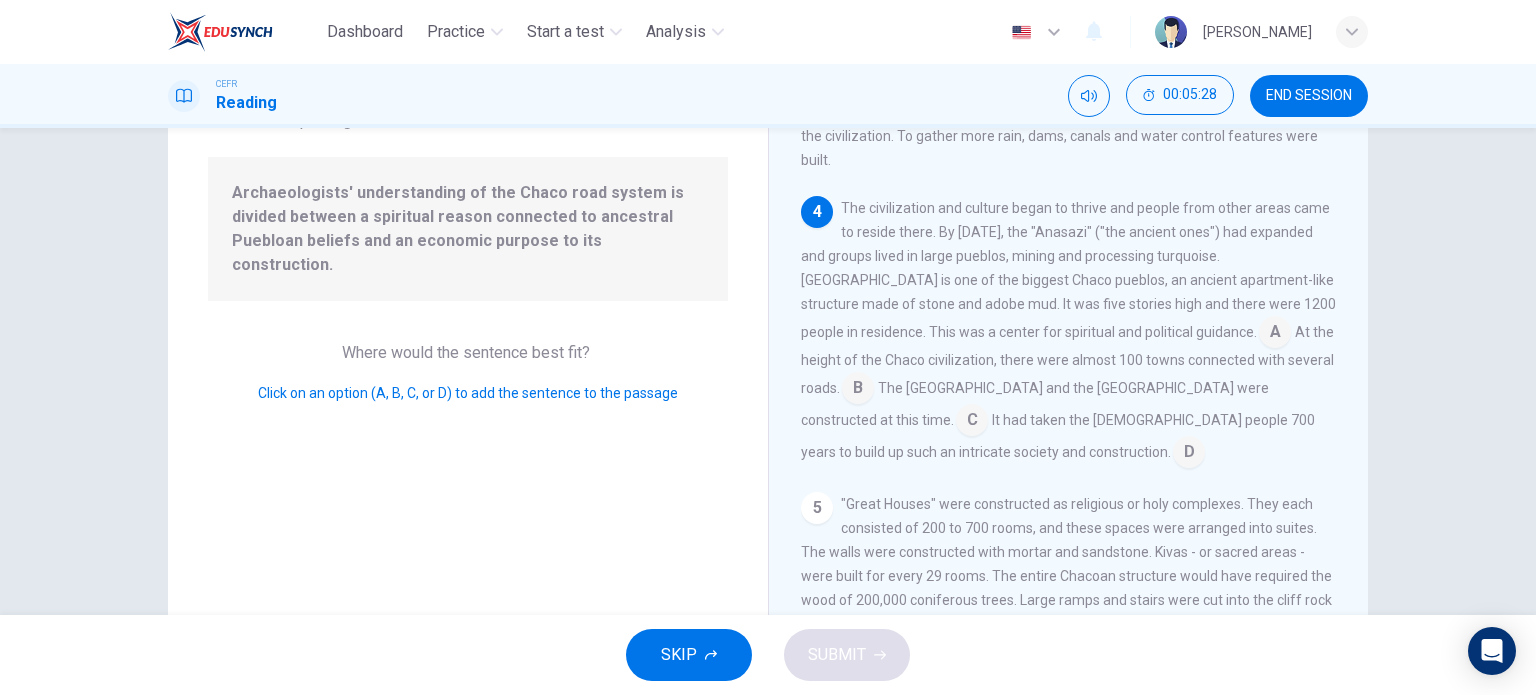 scroll, scrollTop: 489, scrollLeft: 0, axis: vertical 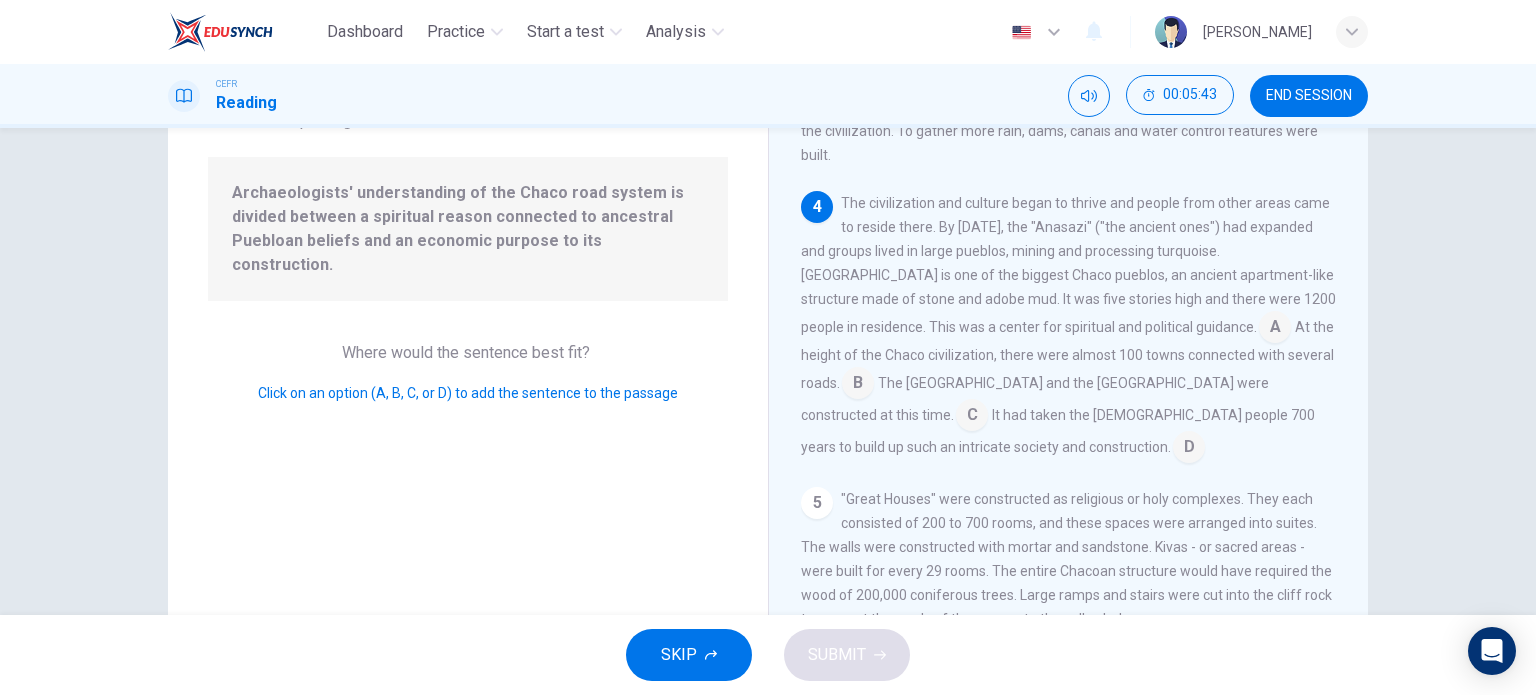 click at bounding box center (1189, 449) 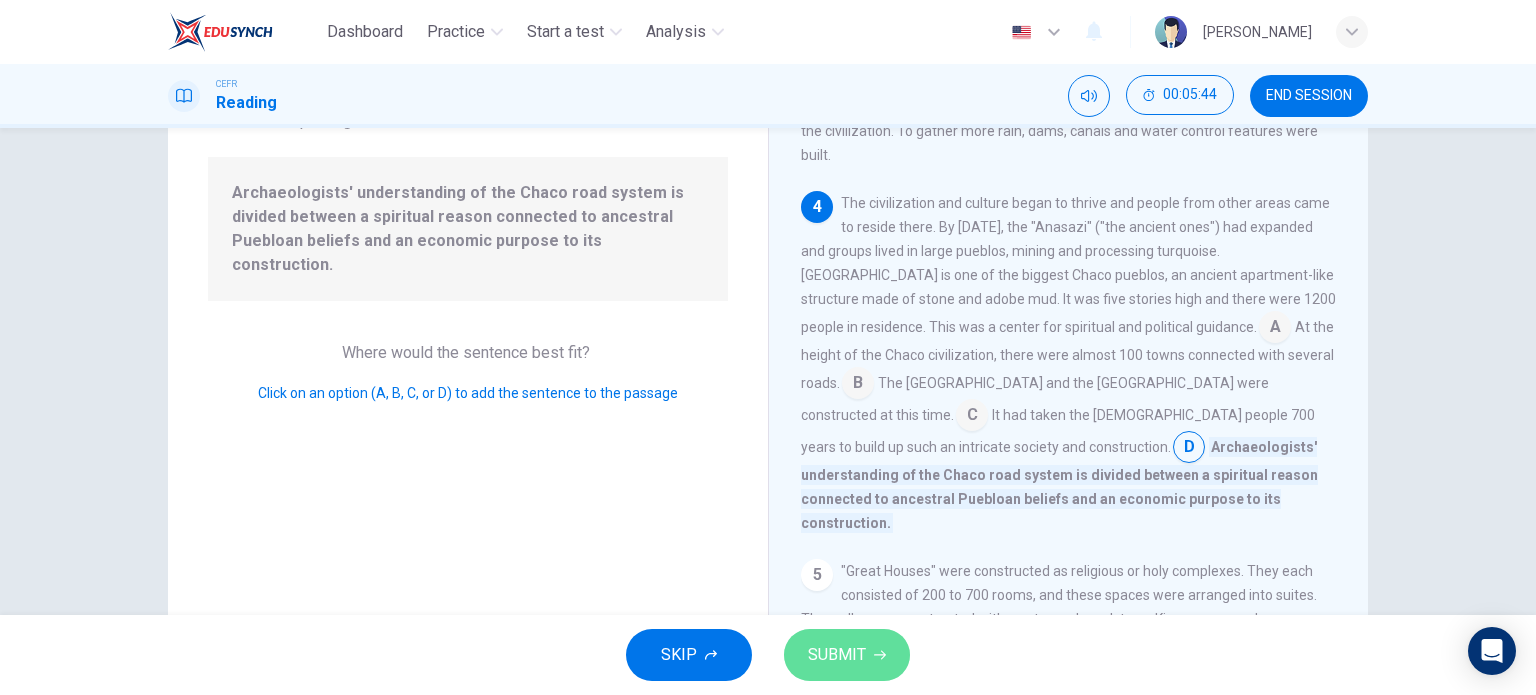 click on "SUBMIT" at bounding box center [837, 655] 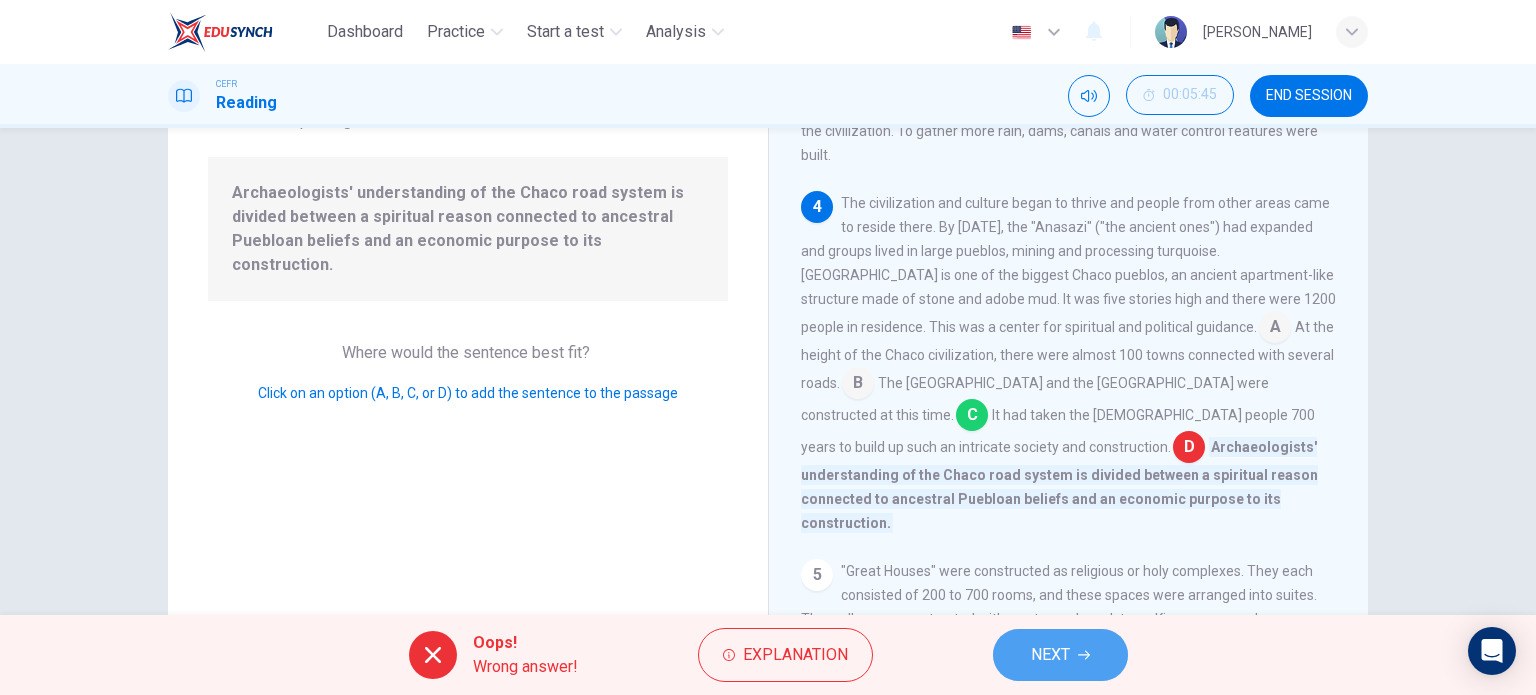 click on "NEXT" at bounding box center (1060, 655) 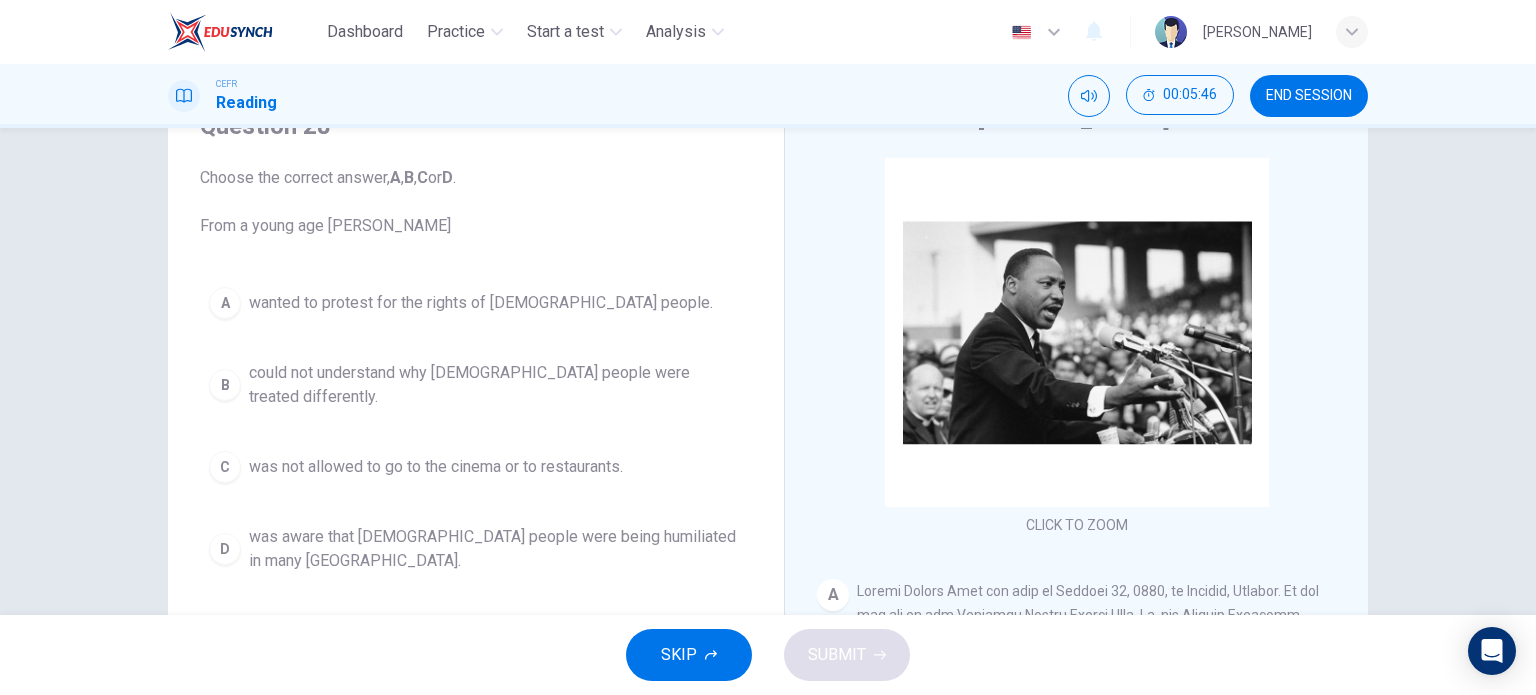 scroll, scrollTop: 103, scrollLeft: 0, axis: vertical 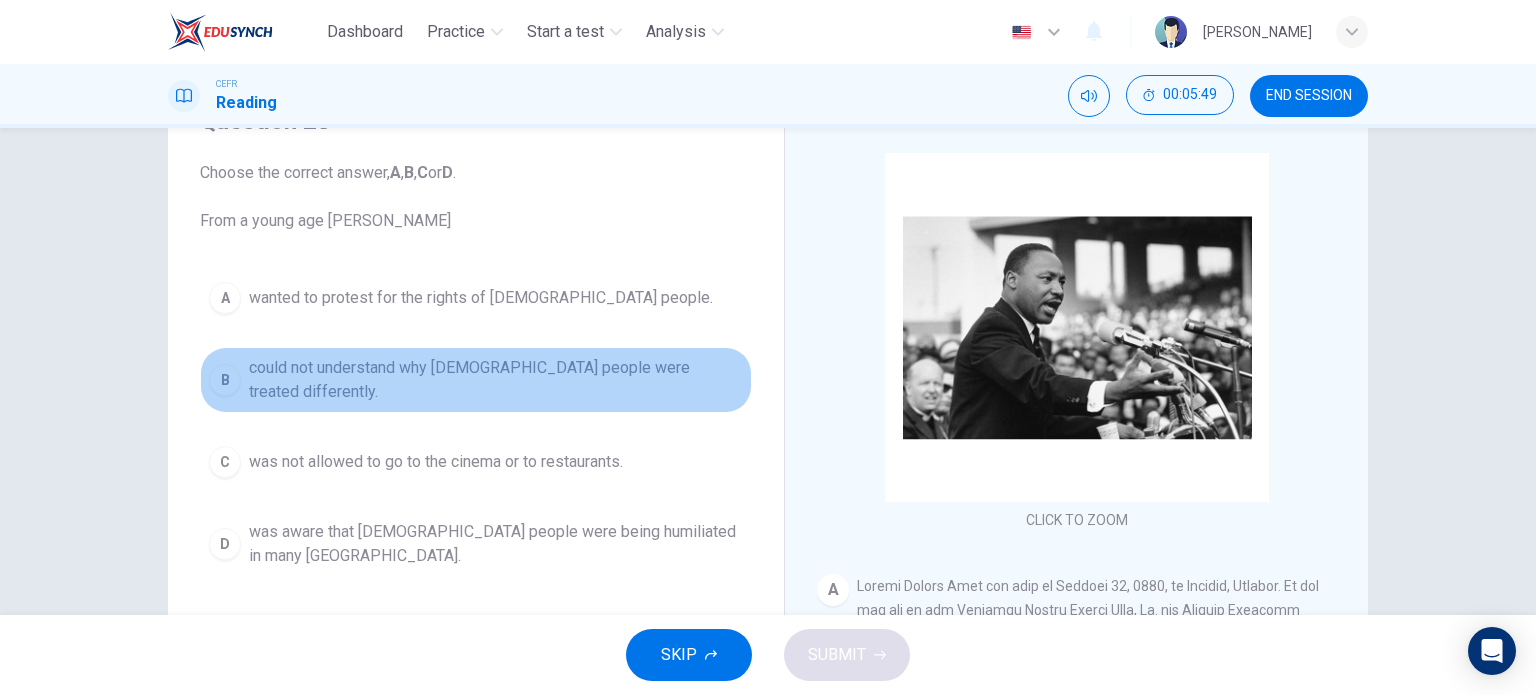 click on "B could not understand why black people were treated differently." at bounding box center [476, 380] 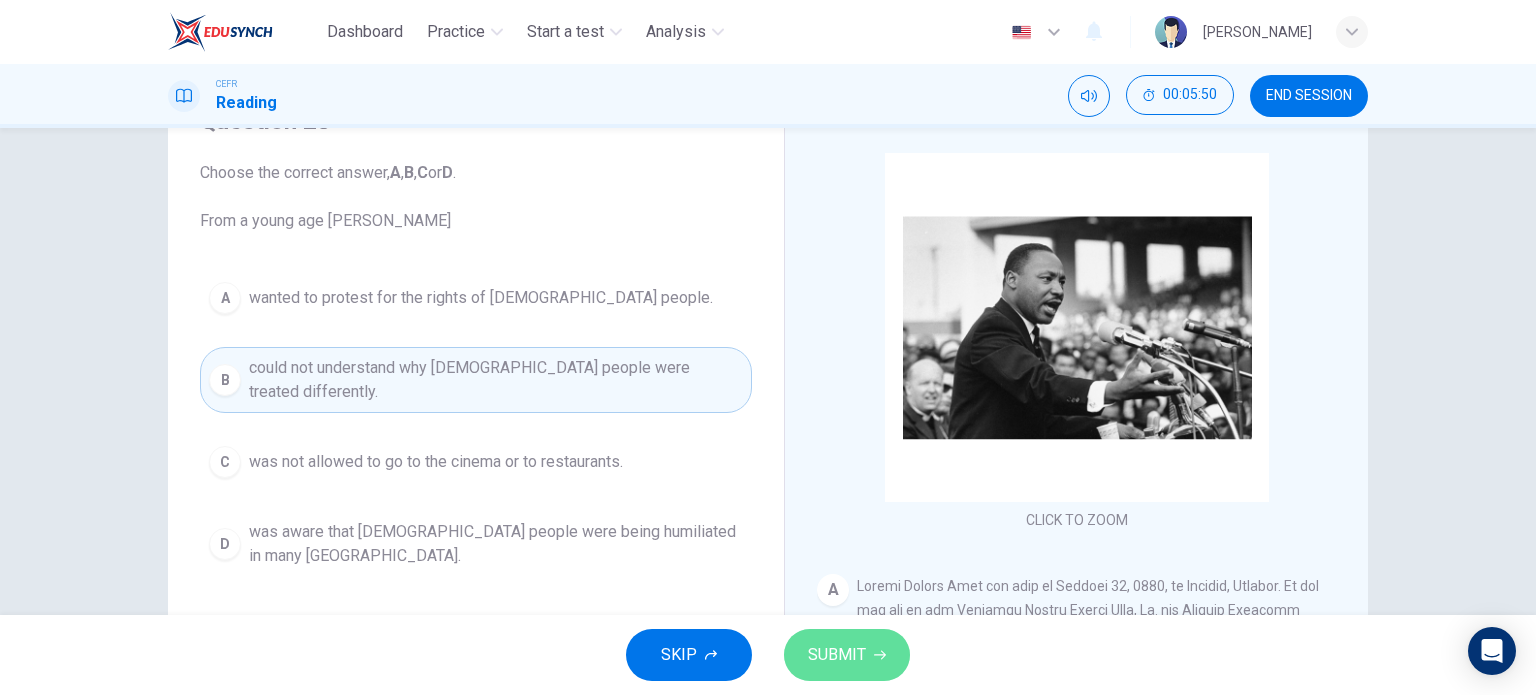 click on "SUBMIT" at bounding box center [847, 655] 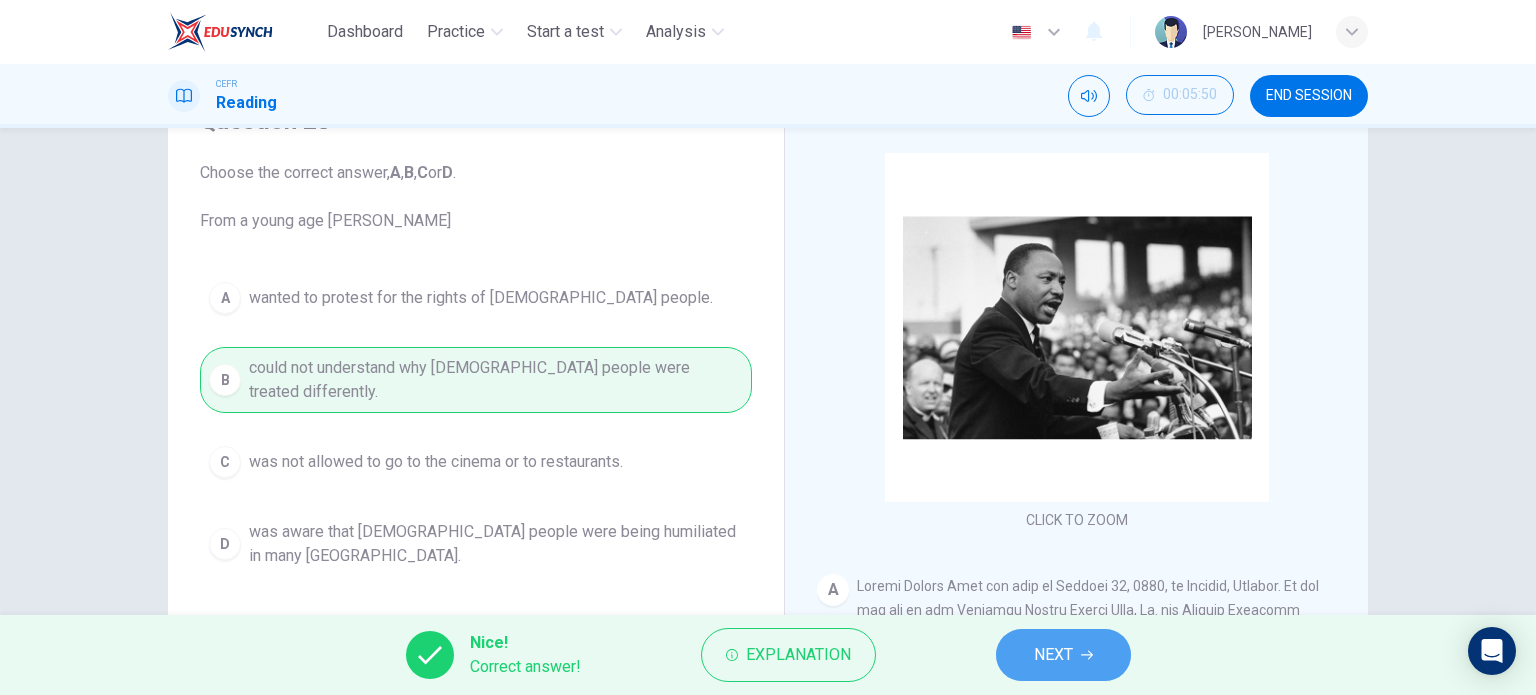 click on "NEXT" at bounding box center (1063, 655) 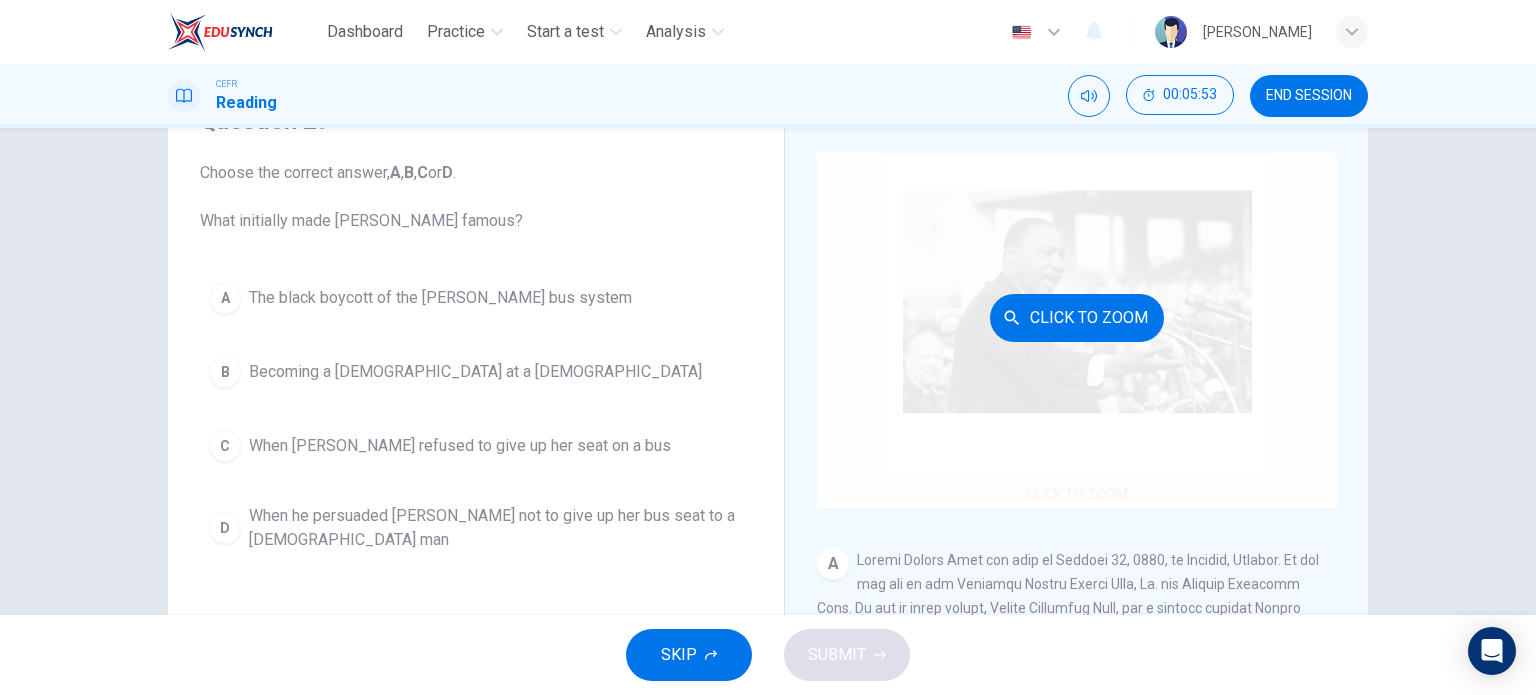 scroll, scrollTop: 27, scrollLeft: 0, axis: vertical 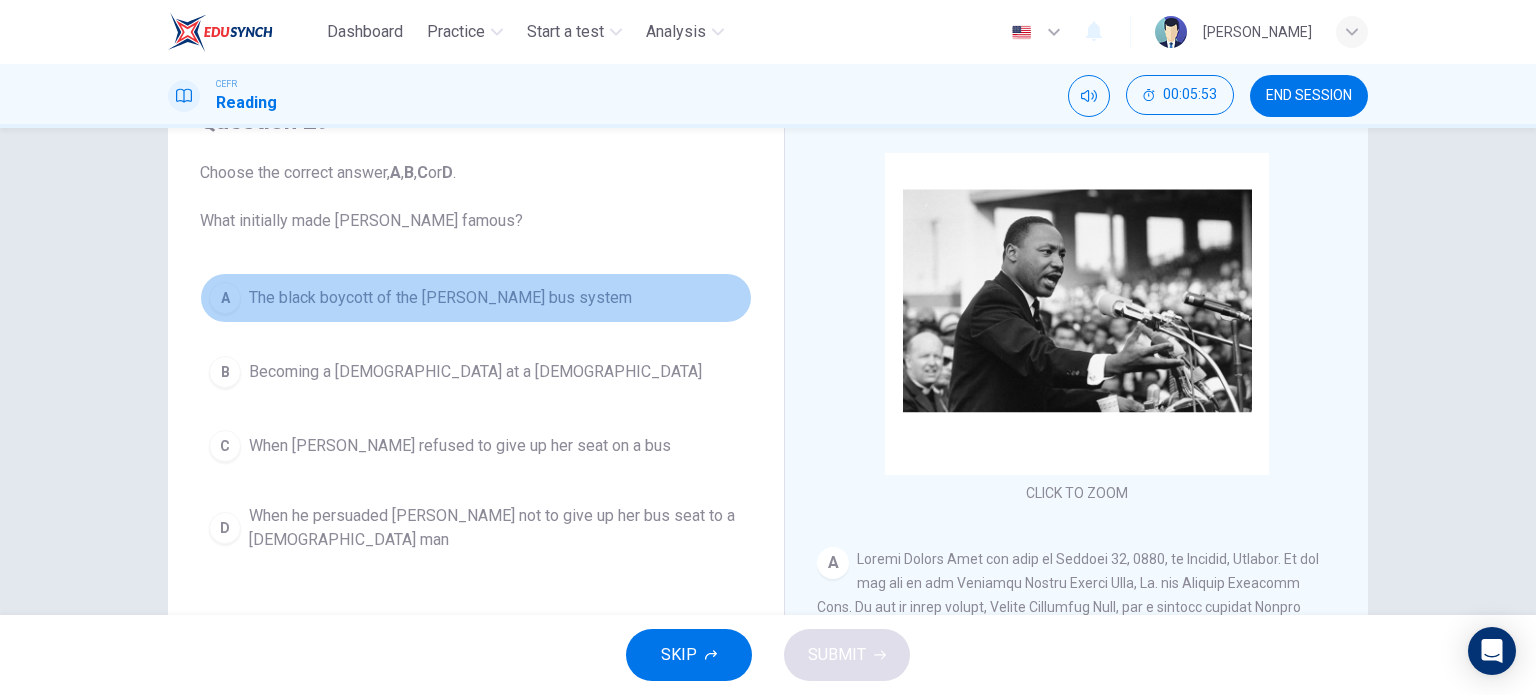 click on "The black boycott of the Montgomery bus system" at bounding box center (440, 298) 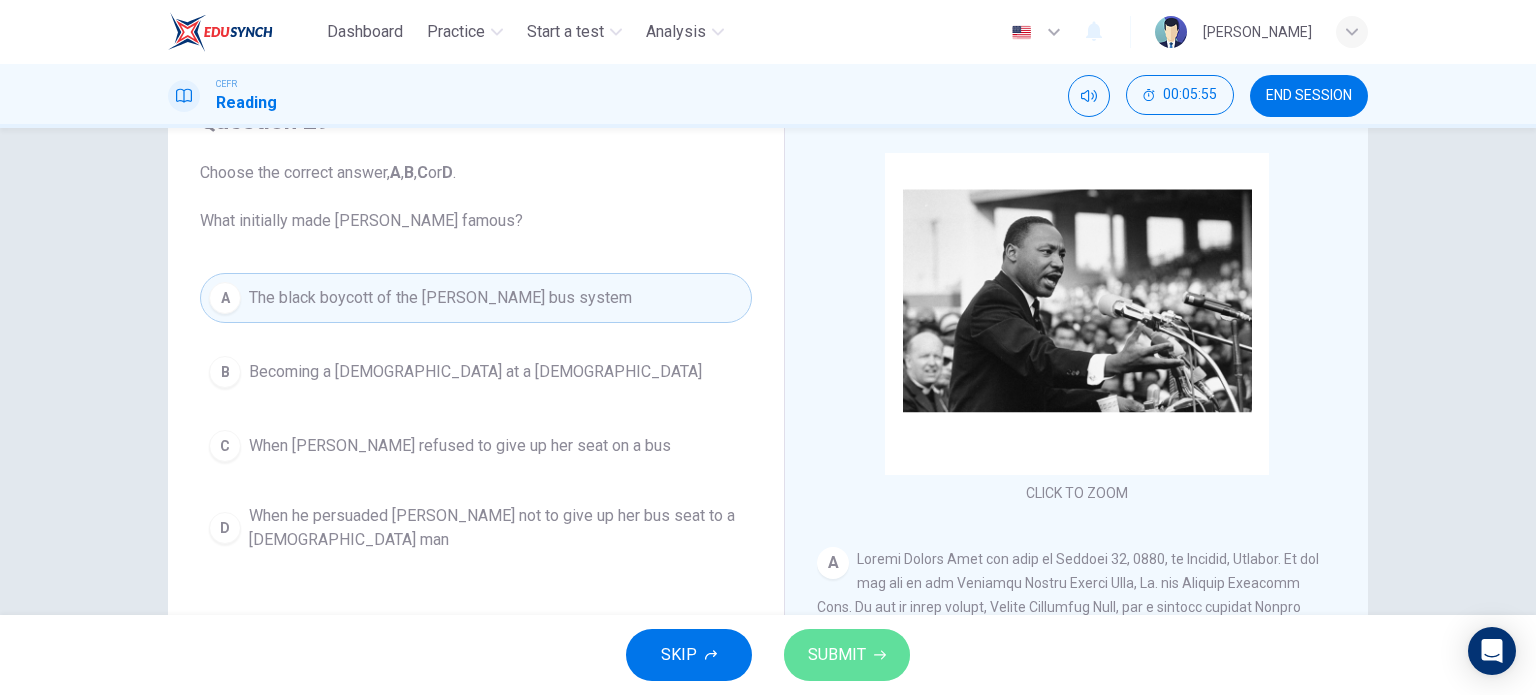 click on "SUBMIT" at bounding box center (847, 655) 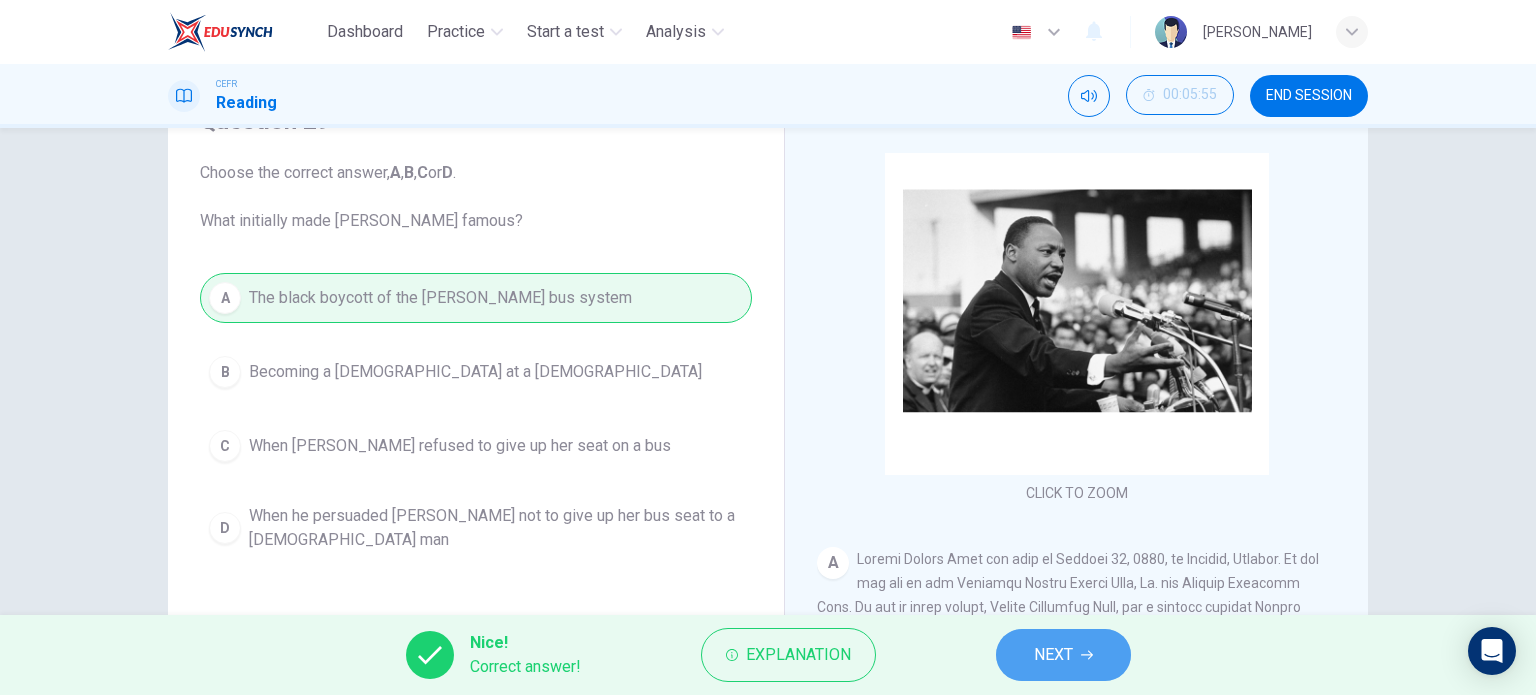 click on "NEXT" at bounding box center [1063, 655] 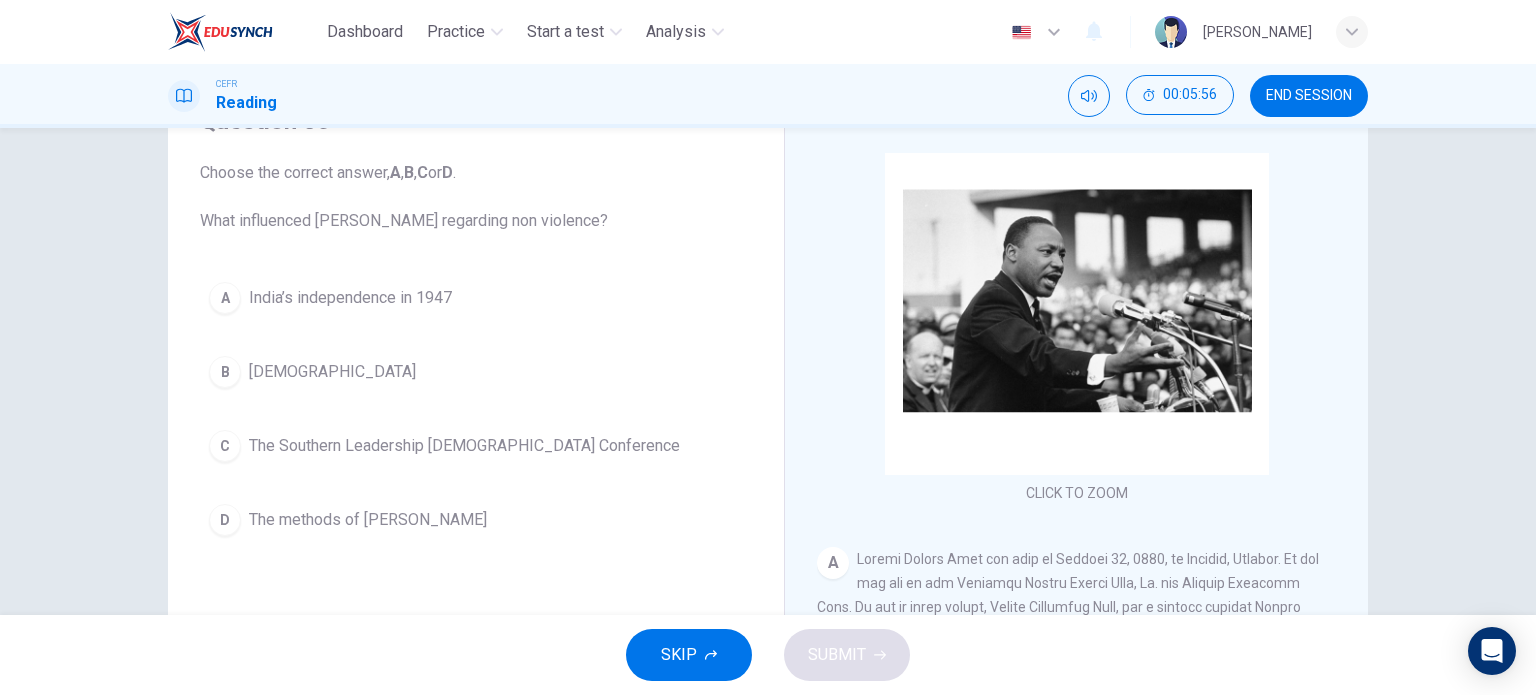 drag, startPoint x: 387, startPoint y: 487, endPoint x: 387, endPoint y: 527, distance: 40 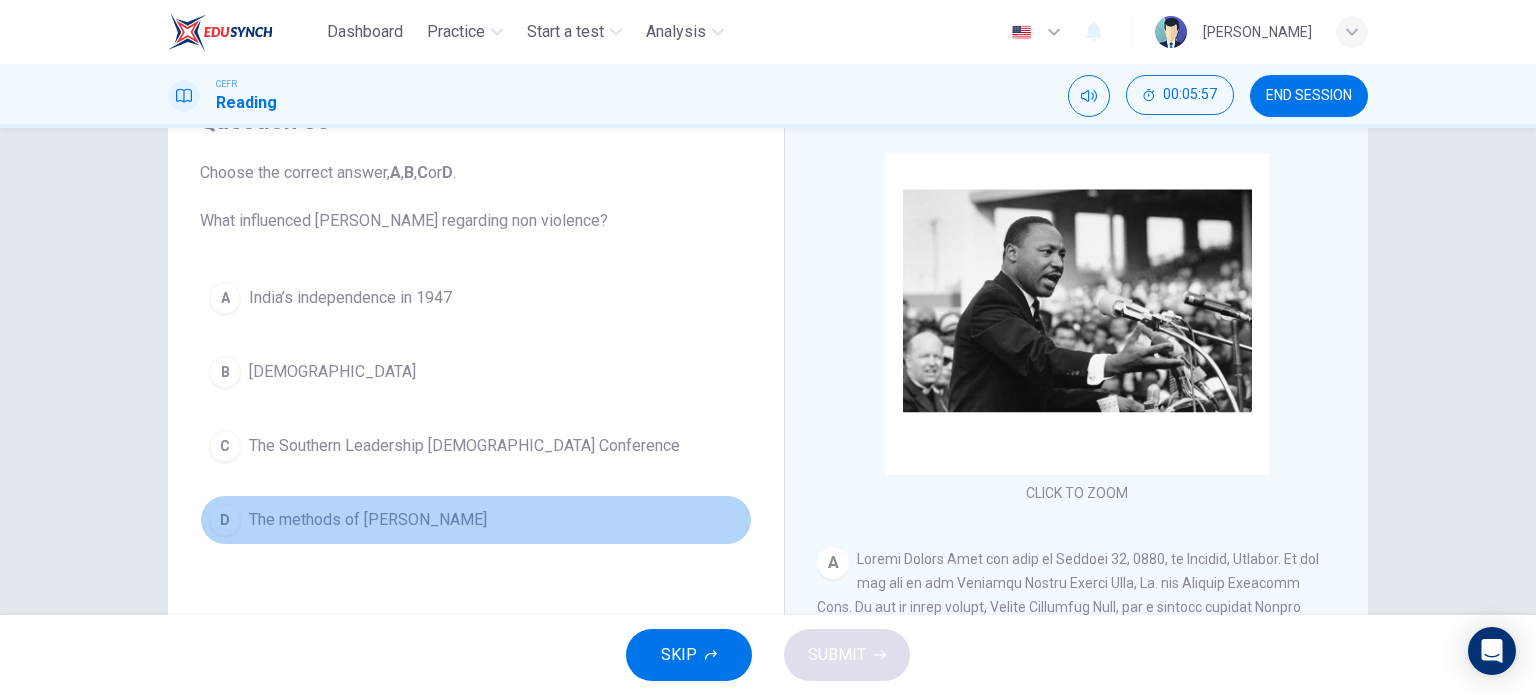 click on "The methods of Gandhi" at bounding box center (368, 520) 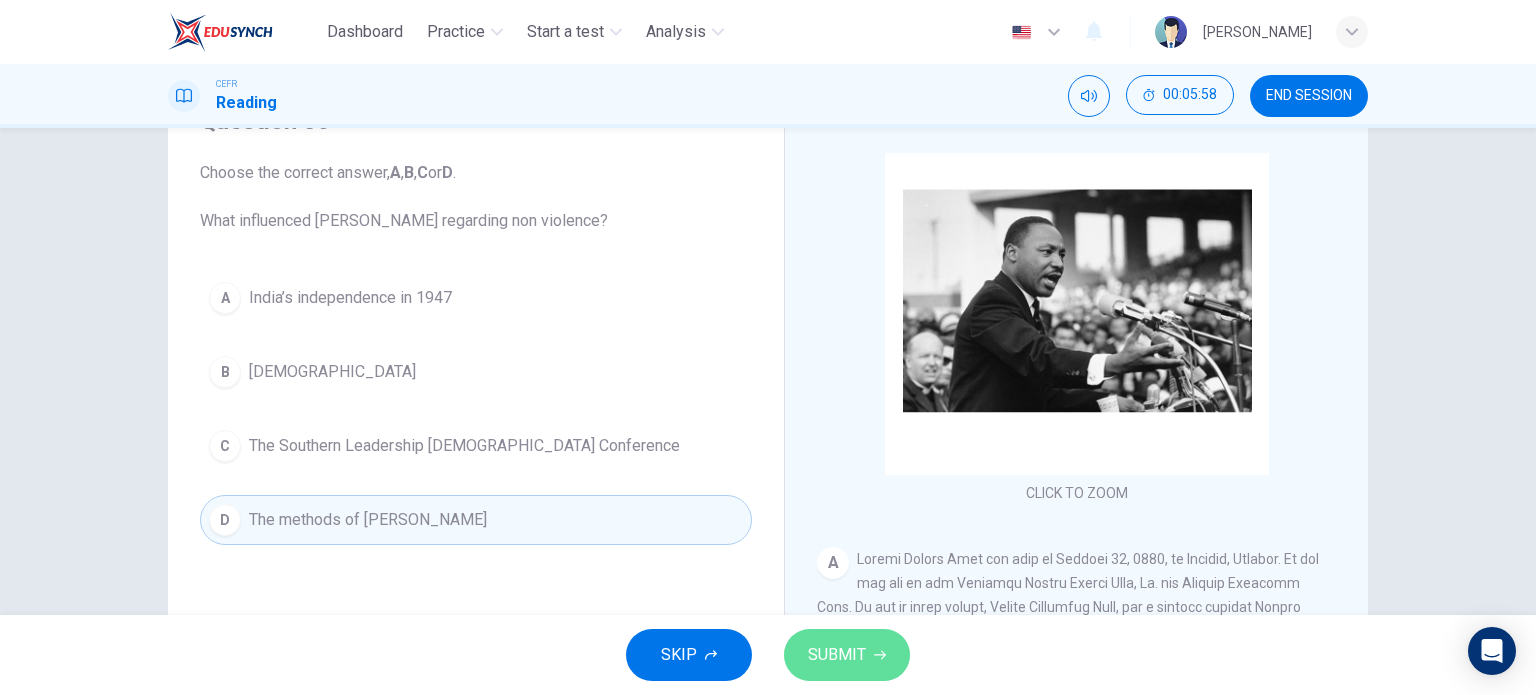 click on "SUBMIT" at bounding box center [837, 655] 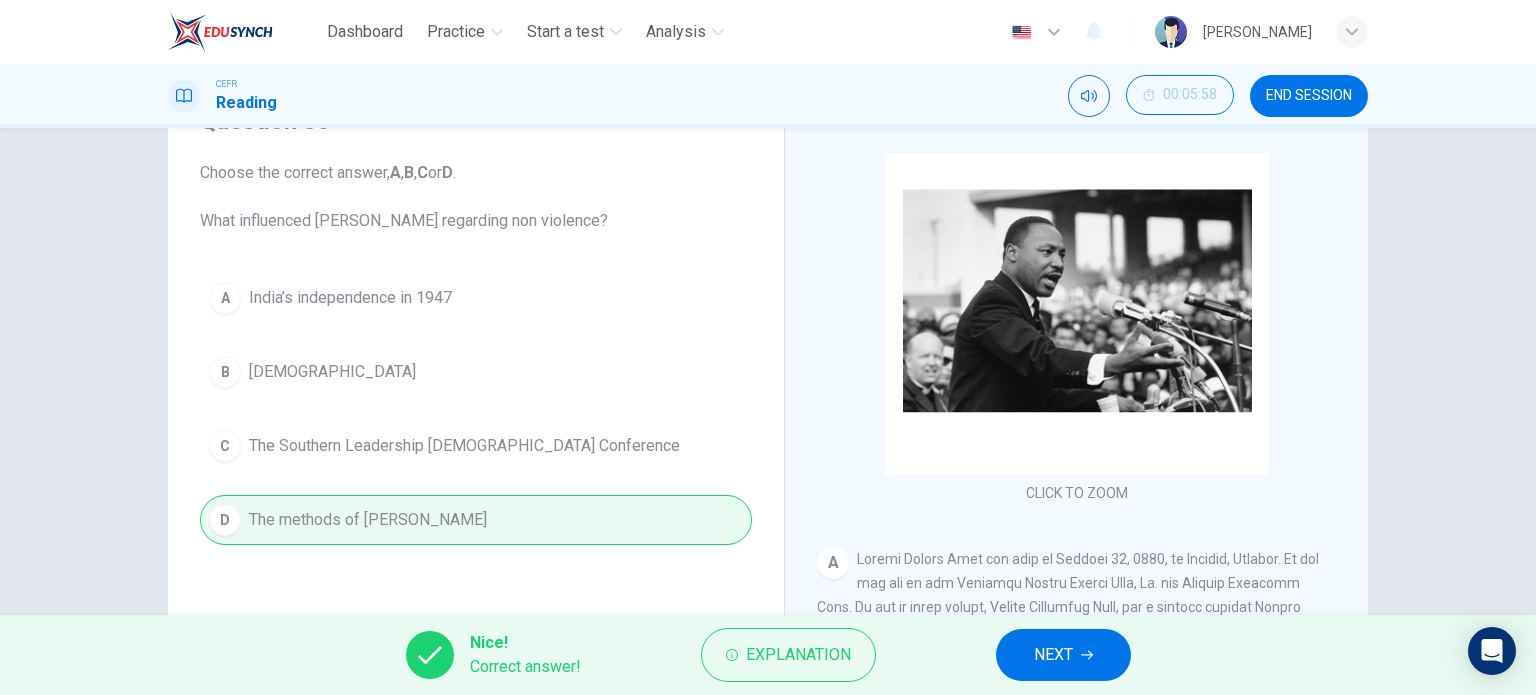 click on "NEXT" at bounding box center (1063, 655) 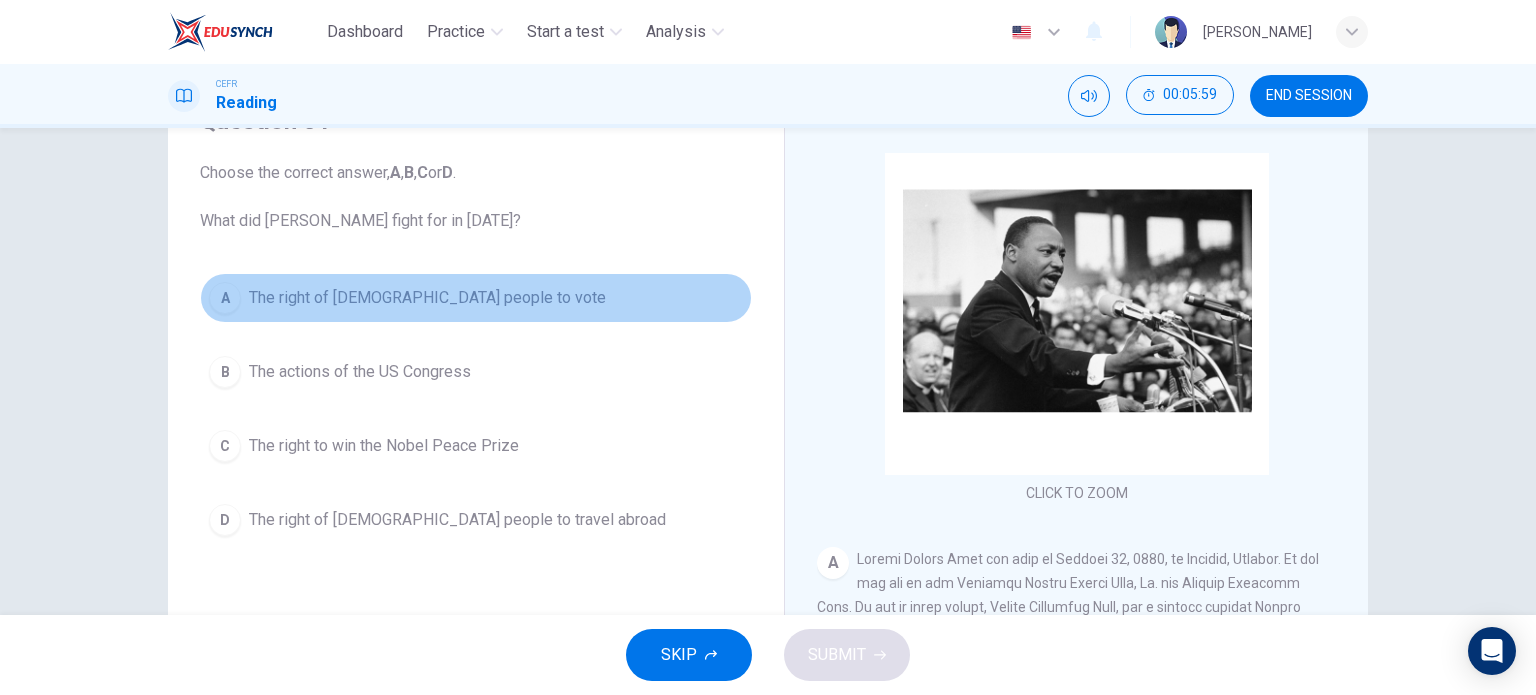 click on "The right of black people to vote" at bounding box center [427, 298] 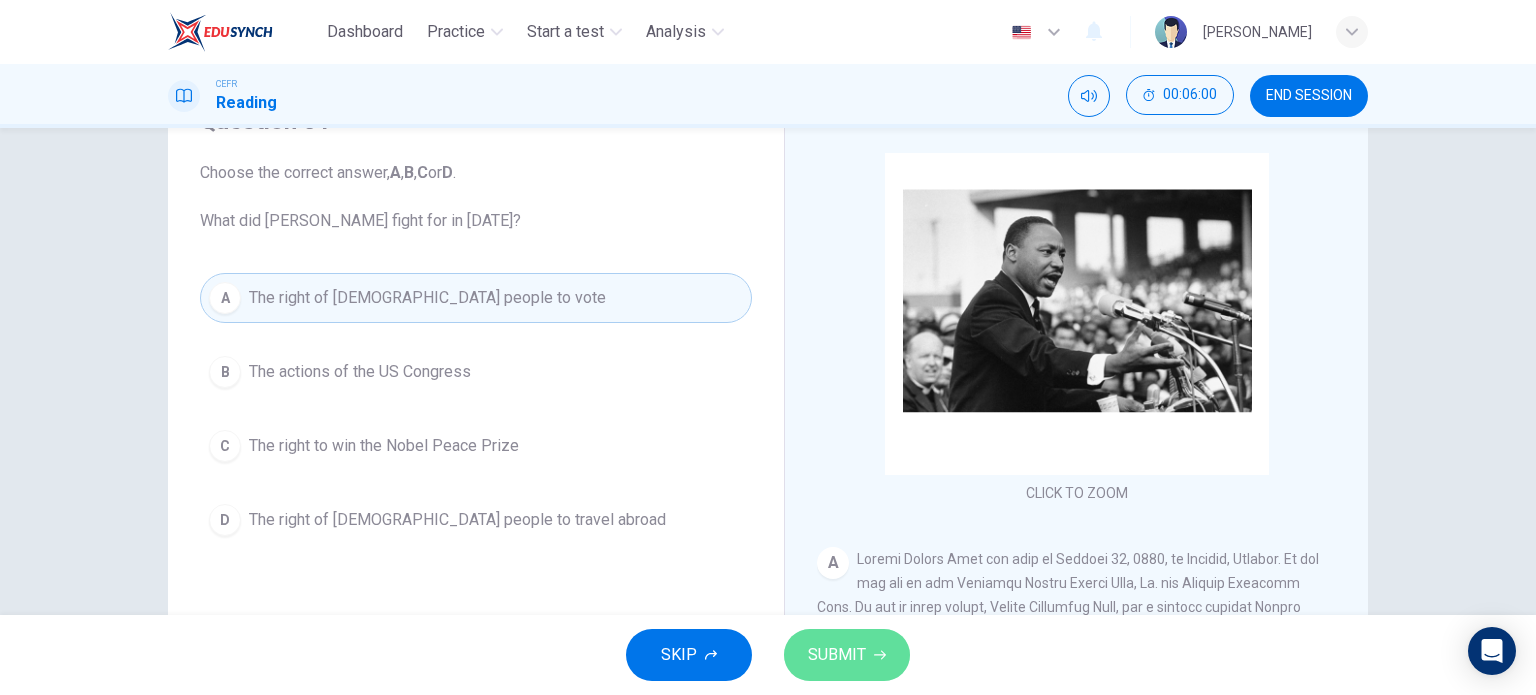 click on "SUBMIT" at bounding box center (837, 655) 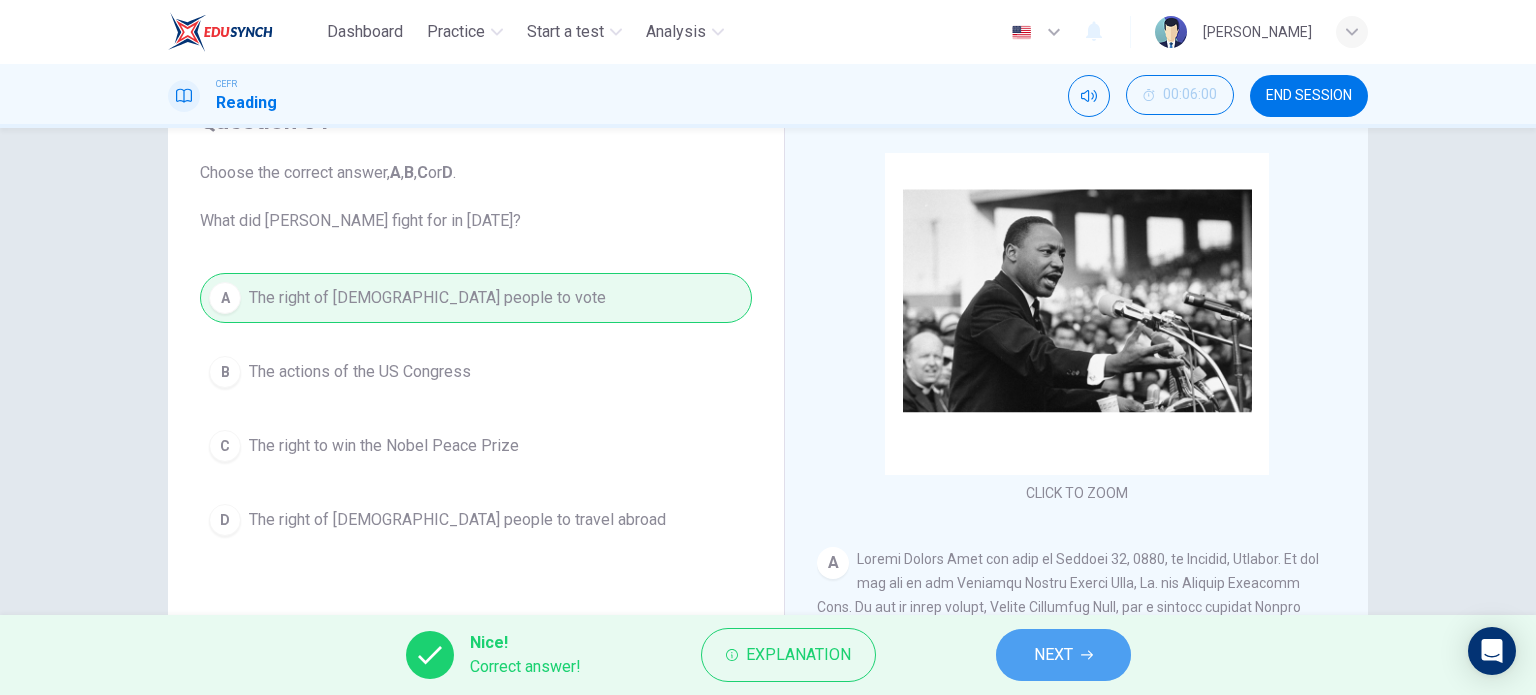 click 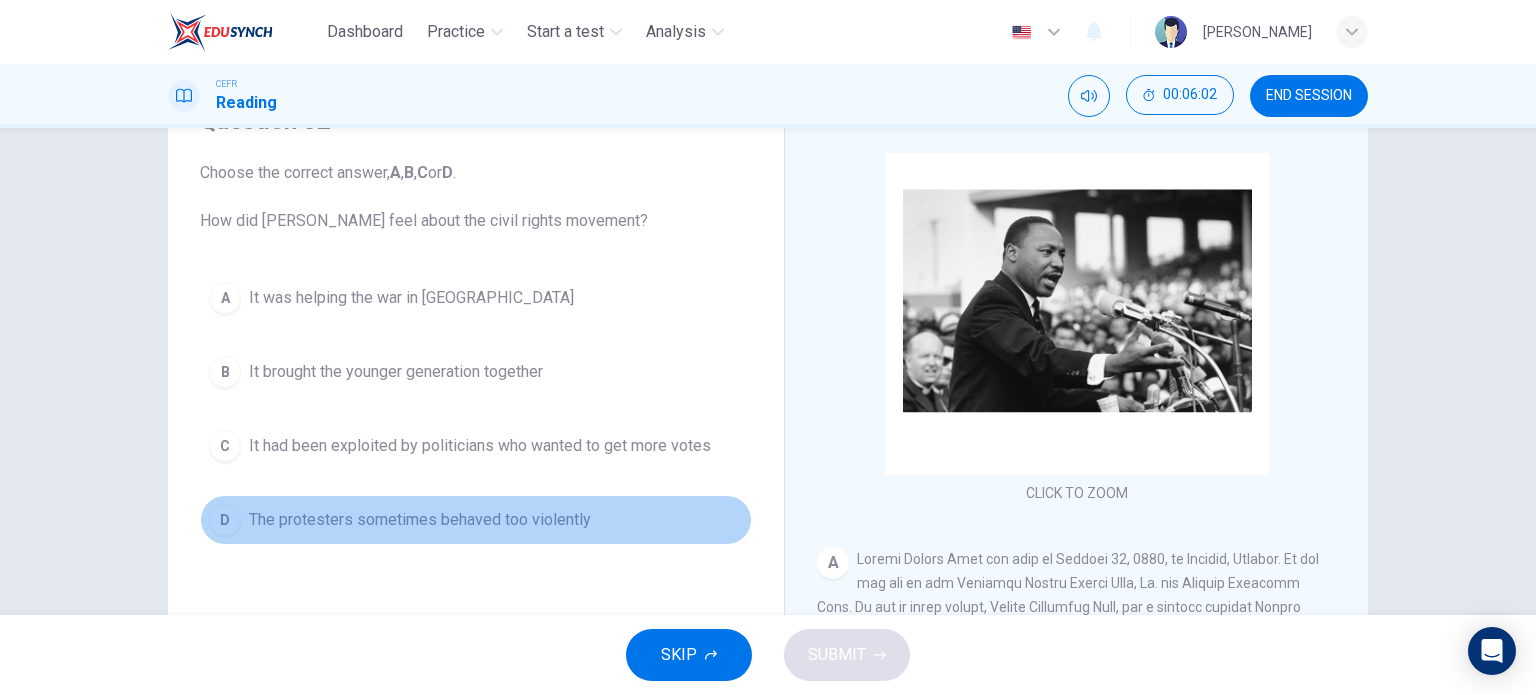 click on "D The protesters sometimes behaved too violently" at bounding box center [476, 520] 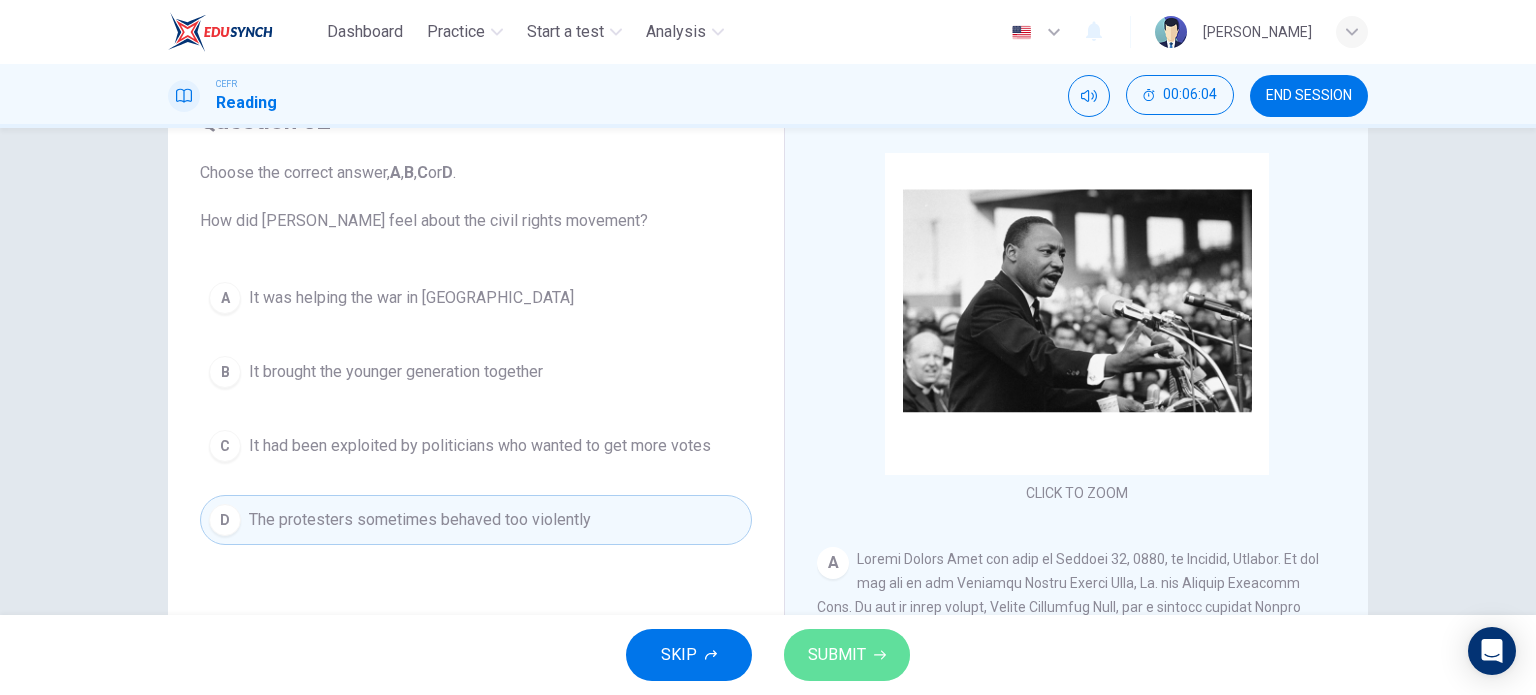 click 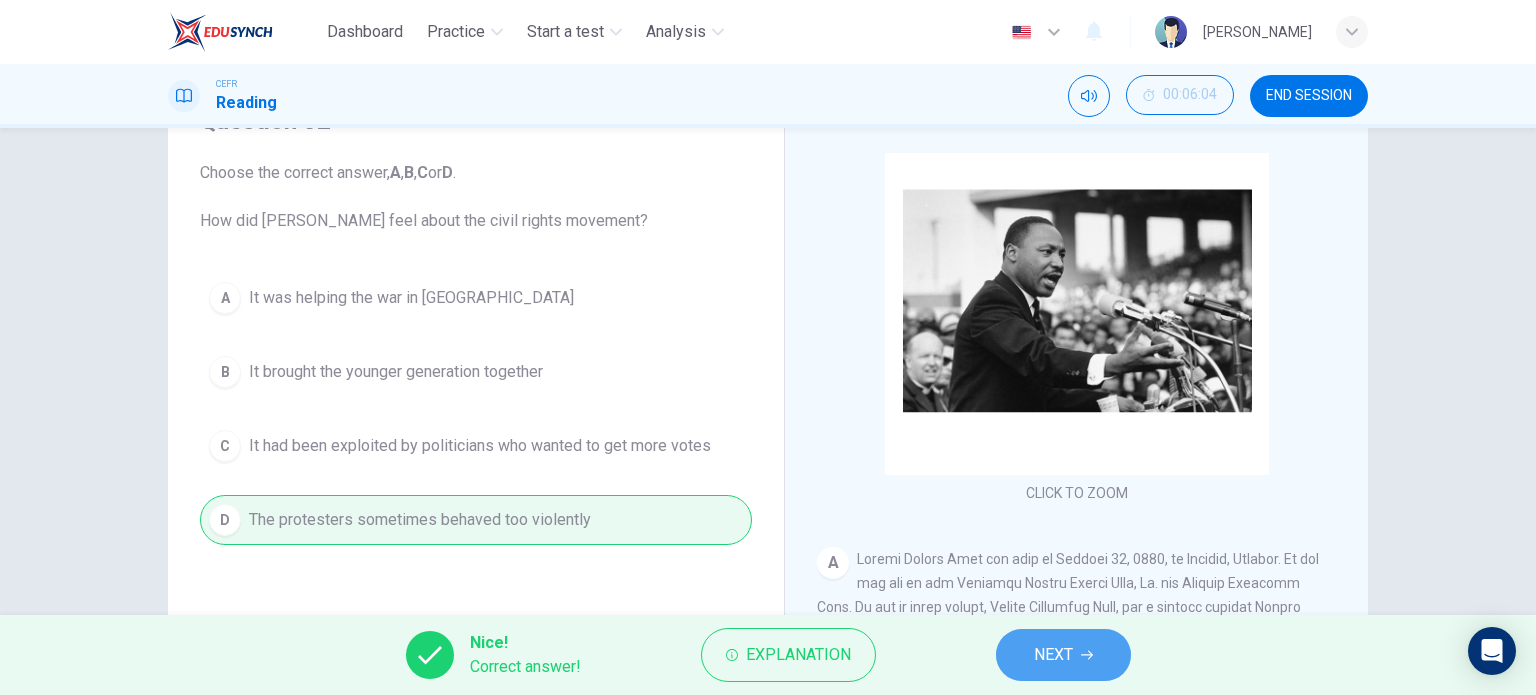 click on "NEXT" at bounding box center (1063, 655) 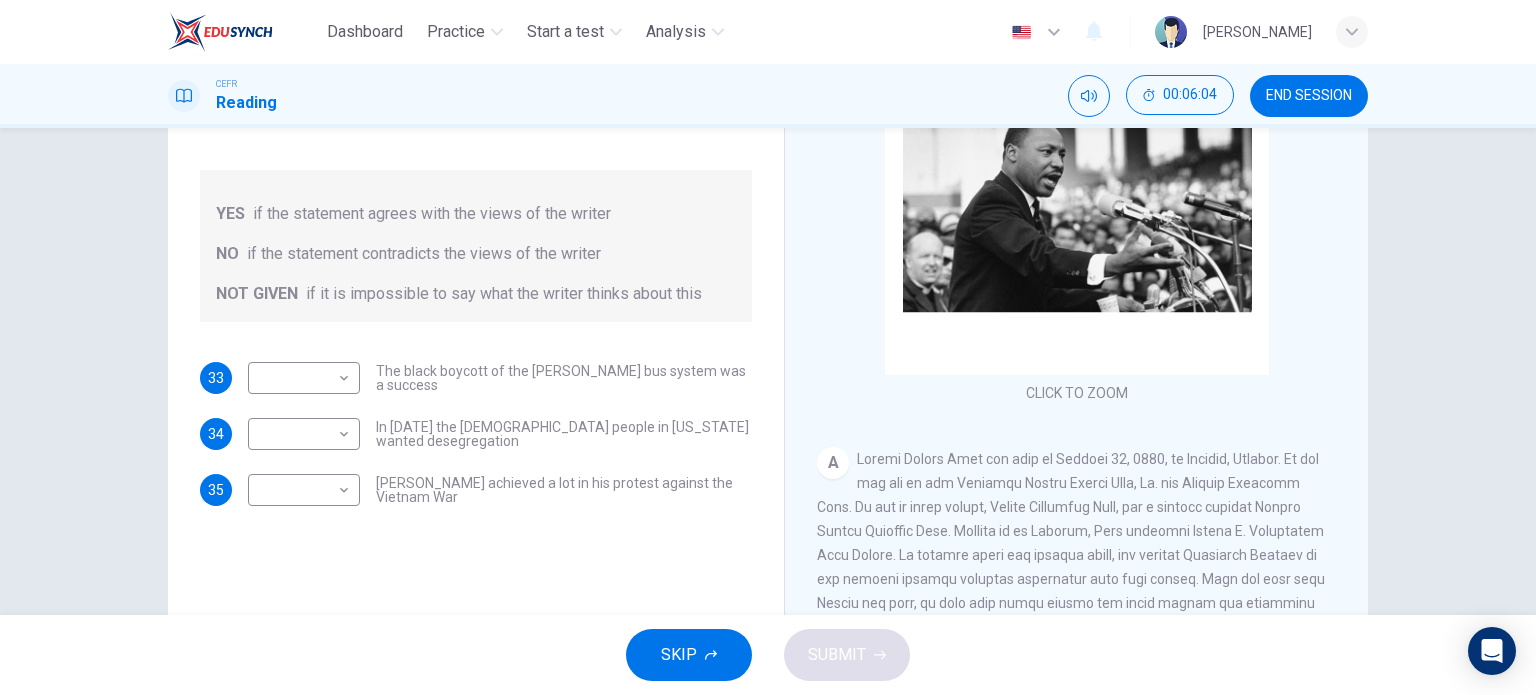 scroll, scrollTop: 231, scrollLeft: 0, axis: vertical 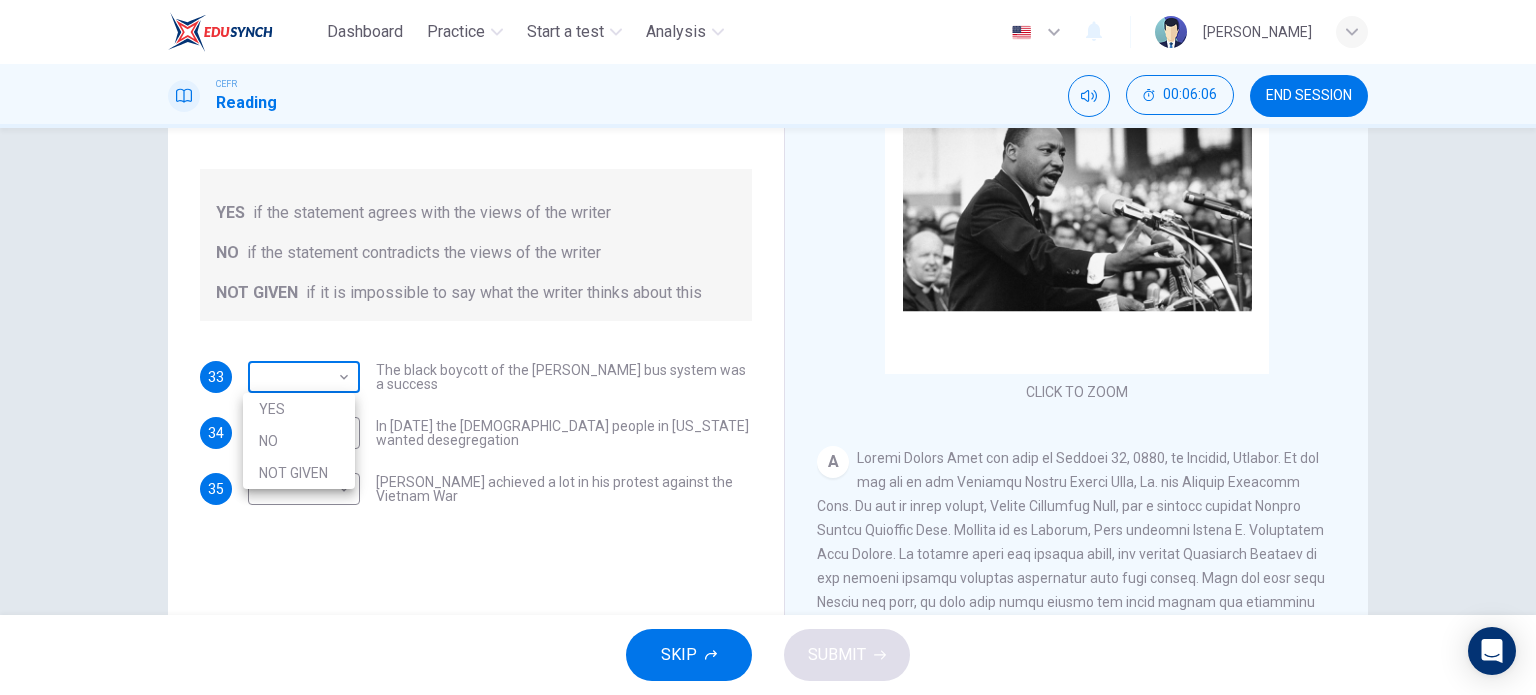 click on "Dashboard Practice Start a test Analysis English en ​ NURULAIN BINTI ROHAIZAT CEFR Reading 00:06:06 END SESSION Questions 33 - 35 Do the following statements agree with the information given in the Reading Passage? In the space below, write YES if the statement agrees with the views of the writer NO if the statement contradicts the views of the writer NOT GIVEN if it is impossible to say what the writer thinks about this 33 ​ ​ The black boycott of the Montgomery bus system was a success 34 ​ ​ In 1963 the white people in Alabama wanted desegregation 35 ​ ​ Martin Luther King achieved a lot in his protest against the Vietnam War Martin Luther King CLICK TO ZOOM Click to Zoom A B C D E F SKIP SUBMIT EduSynch - Online Language Proficiency Testing
Dashboard Practice Start a test Analysis Notifications © Copyright  2025 YES NO NOT GIVEN" at bounding box center [768, 347] 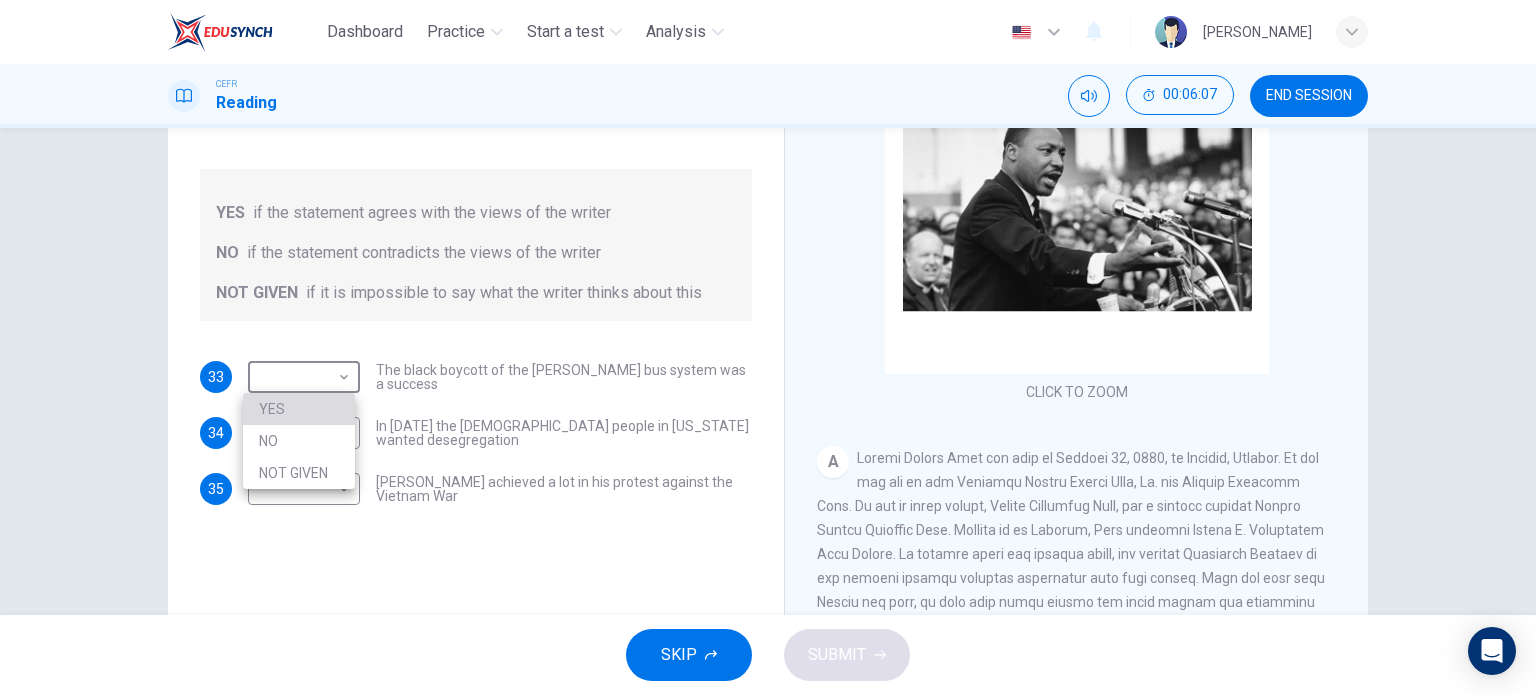 click on "YES" at bounding box center (299, 409) 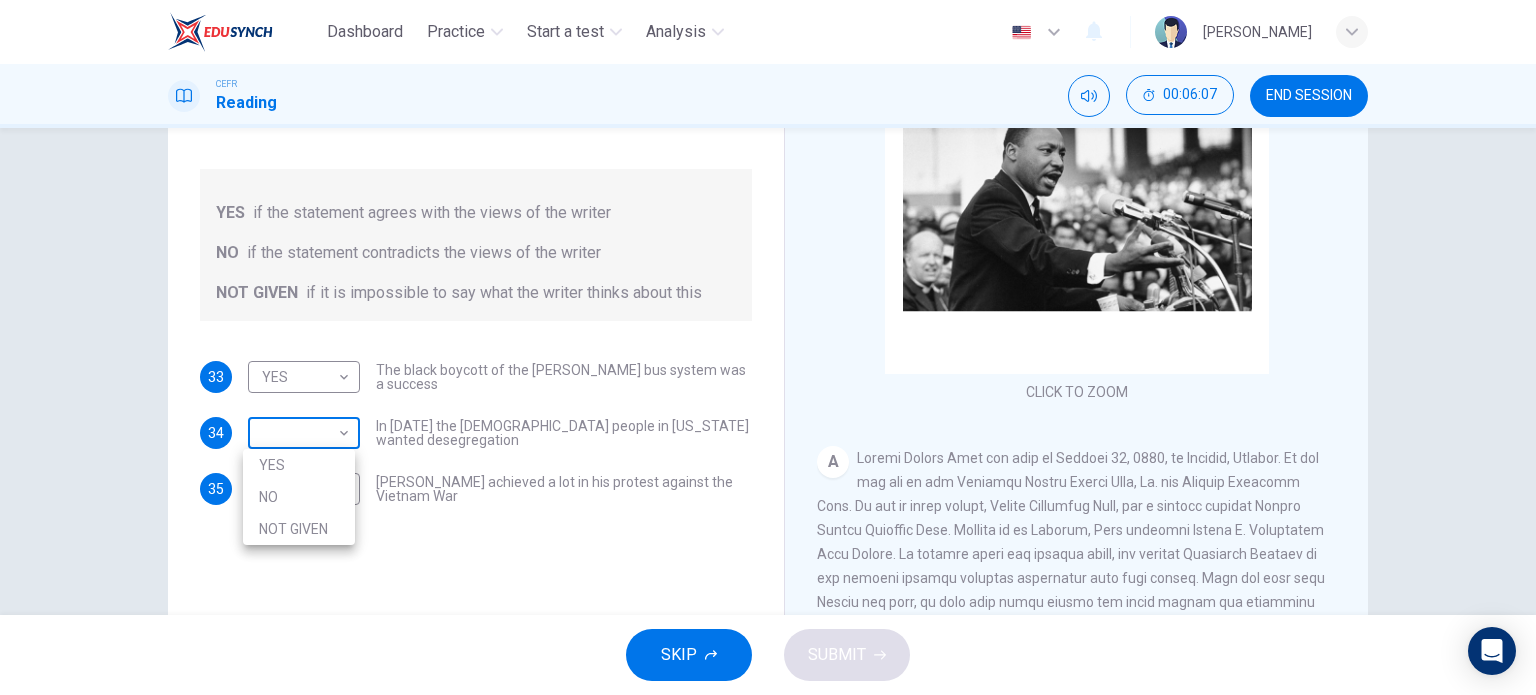 click on "Dashboard Practice Start a test Analysis English en ​ NURULAIN BINTI ROHAIZAT CEFR Reading 00:06:07 END SESSION Questions 33 - 35 Do the following statements agree with the information given in the Reading Passage? In the space below, write YES if the statement agrees with the views of the writer NO if the statement contradicts the views of the writer NOT GIVEN if it is impossible to say what the writer thinks about this 33 YES YES ​ The black boycott of the Montgomery bus system was a success 34 ​ ​ In 1963 the white people in Alabama wanted desegregation 35 ​ ​ Martin Luther King achieved a lot in his protest against the Vietnam War Martin Luther King CLICK TO ZOOM Click to Zoom A B C D E F SKIP SUBMIT EduSynch - Online Language Proficiency Testing
Dashboard Practice Start a test Analysis Notifications © Copyright  2025 YES NO NOT GIVEN" at bounding box center [768, 347] 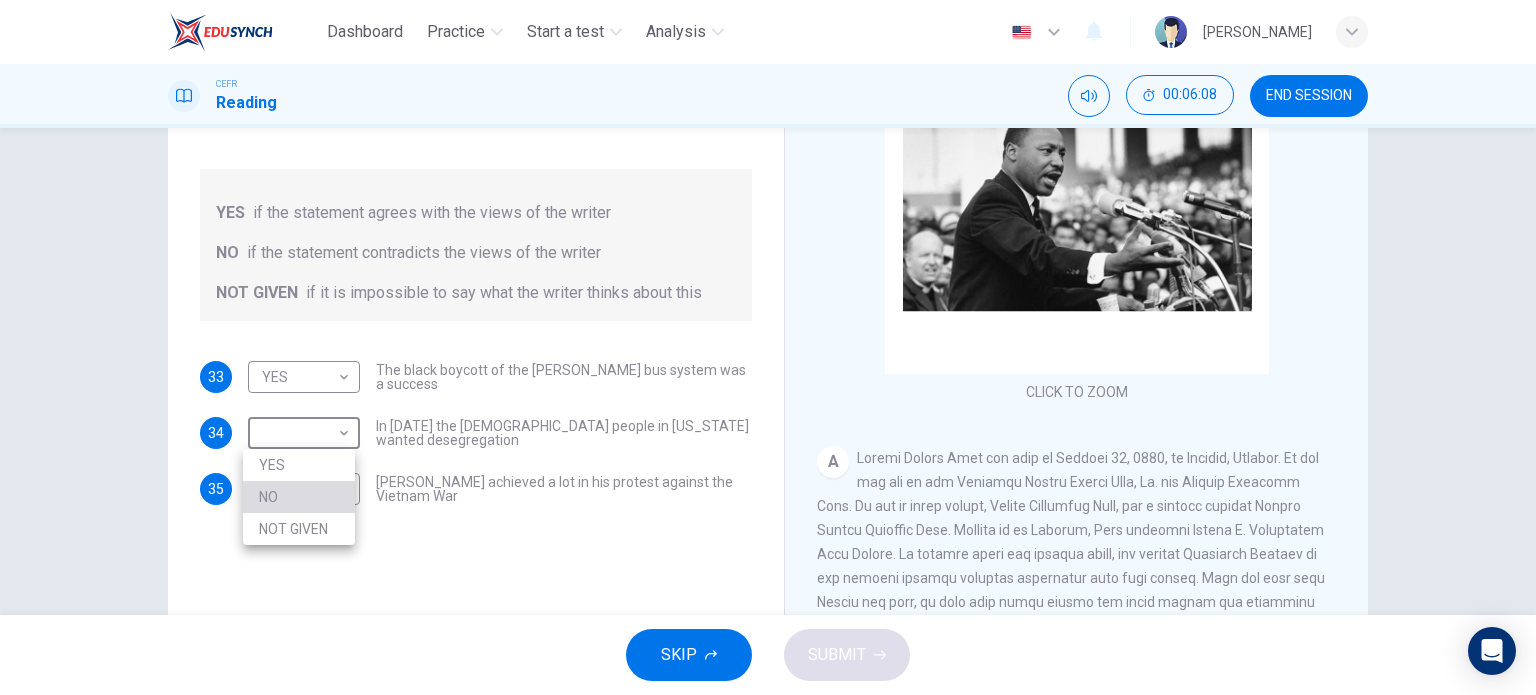 click on "NO" at bounding box center [299, 497] 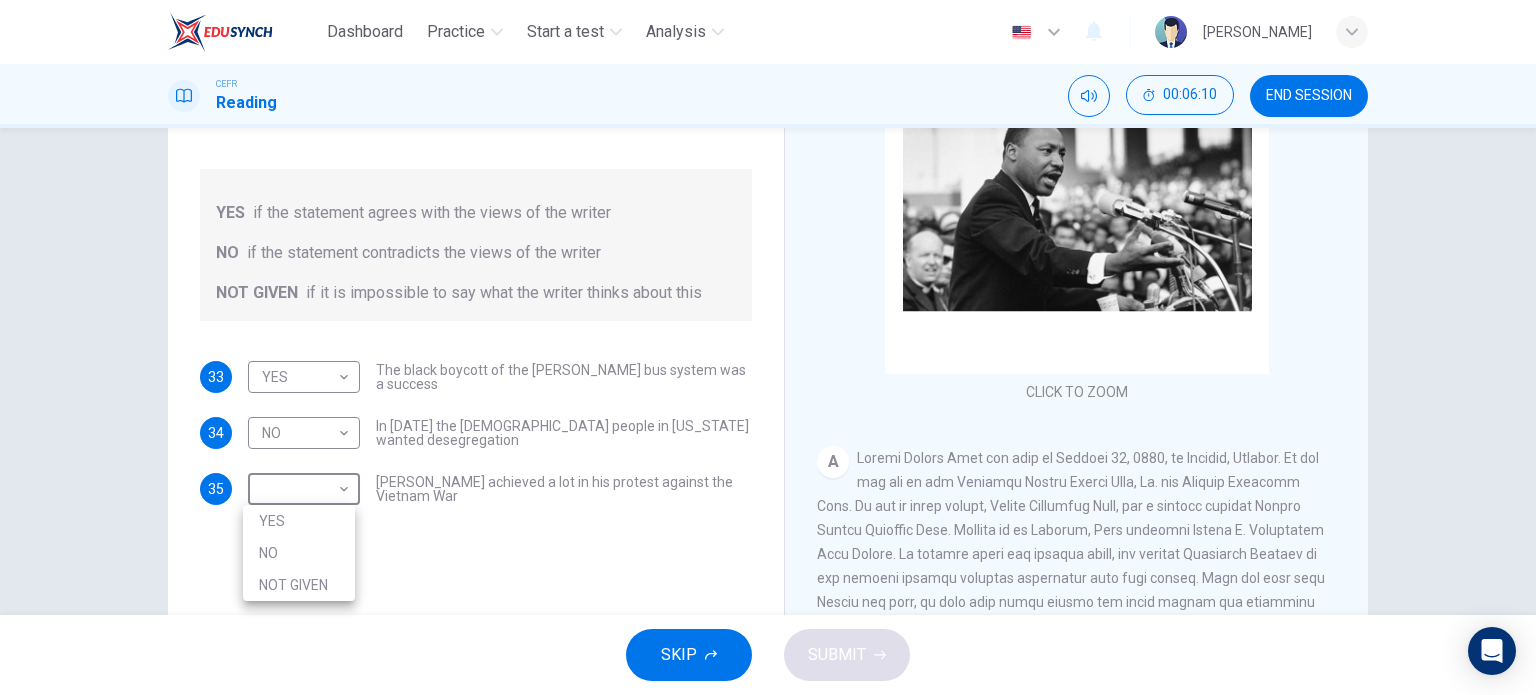 drag, startPoint x: 333, startPoint y: 487, endPoint x: 326, endPoint y: 576, distance: 89.27486 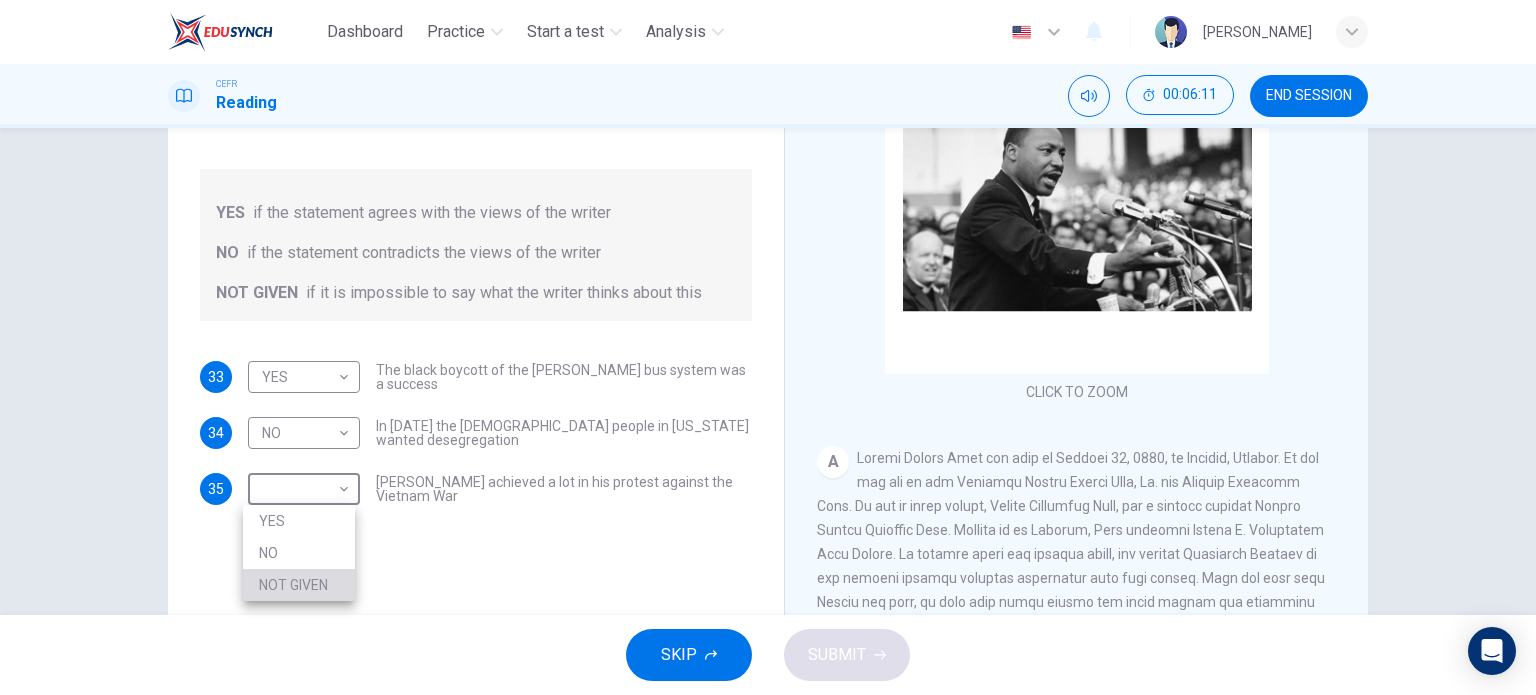 click on "NOT GIVEN" at bounding box center (299, 585) 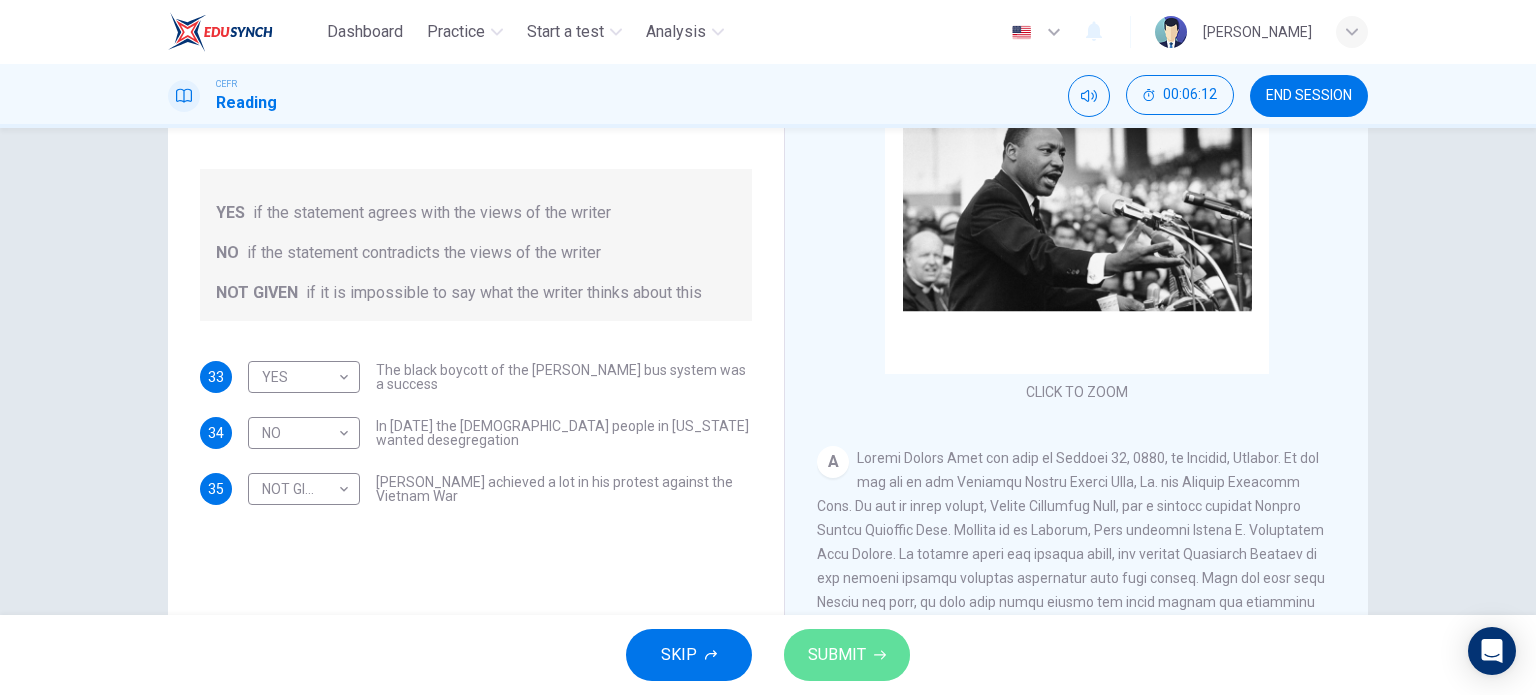 click on "SUBMIT" at bounding box center [837, 655] 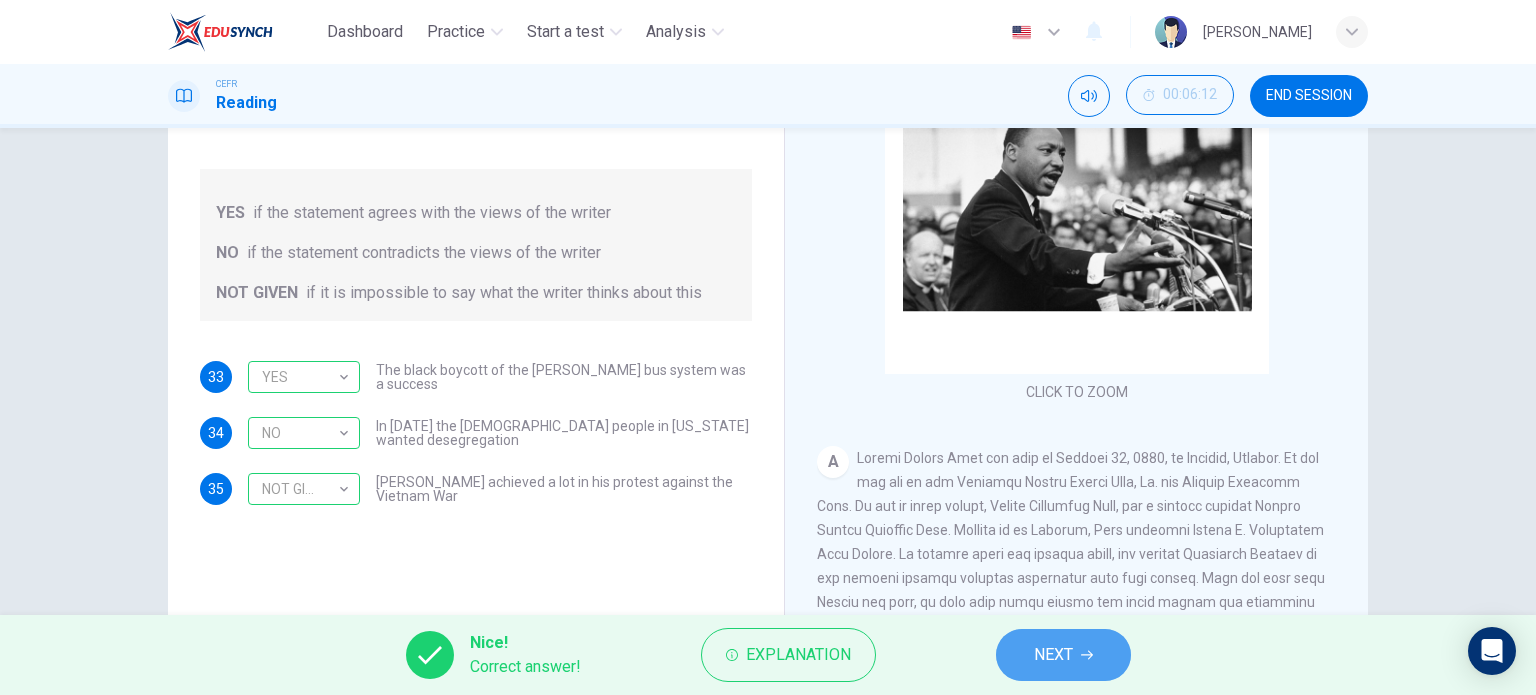 click on "NEXT" at bounding box center (1063, 655) 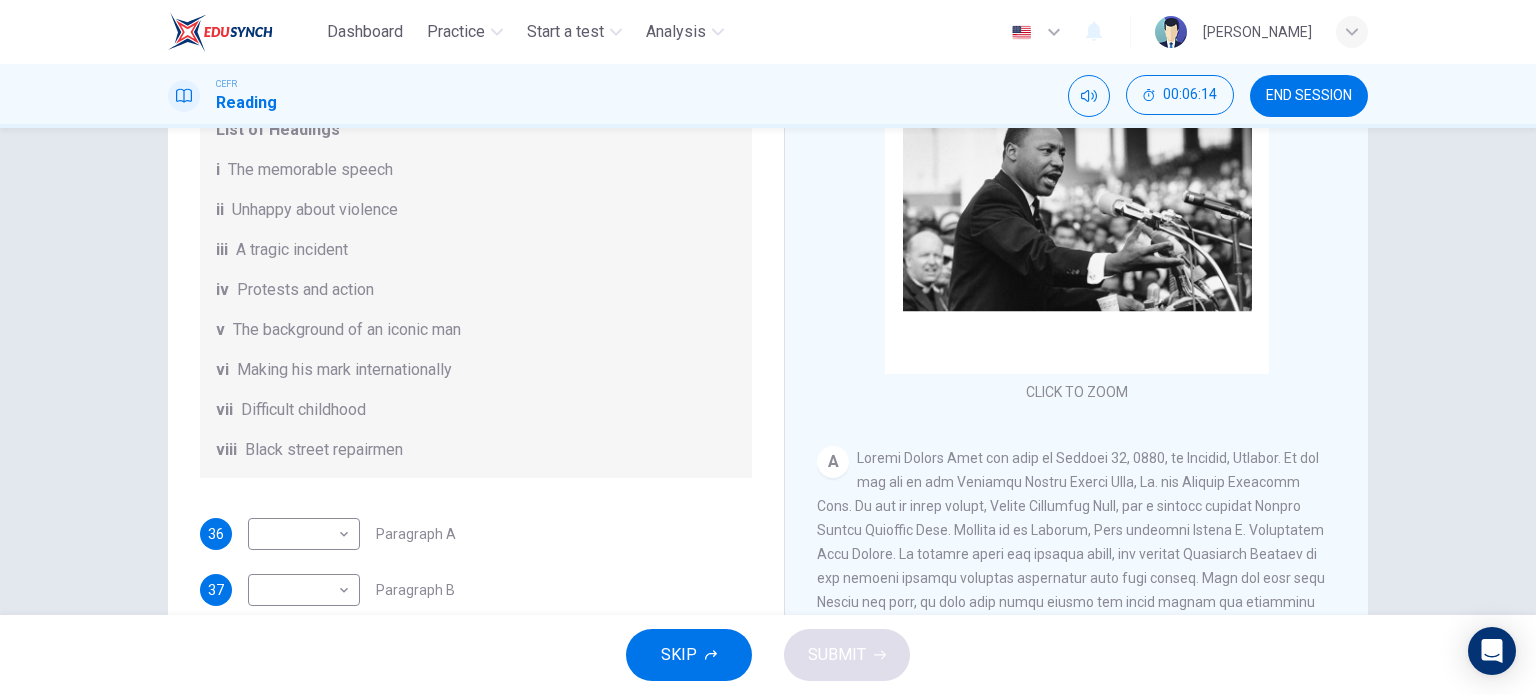 scroll, scrollTop: 102, scrollLeft: 0, axis: vertical 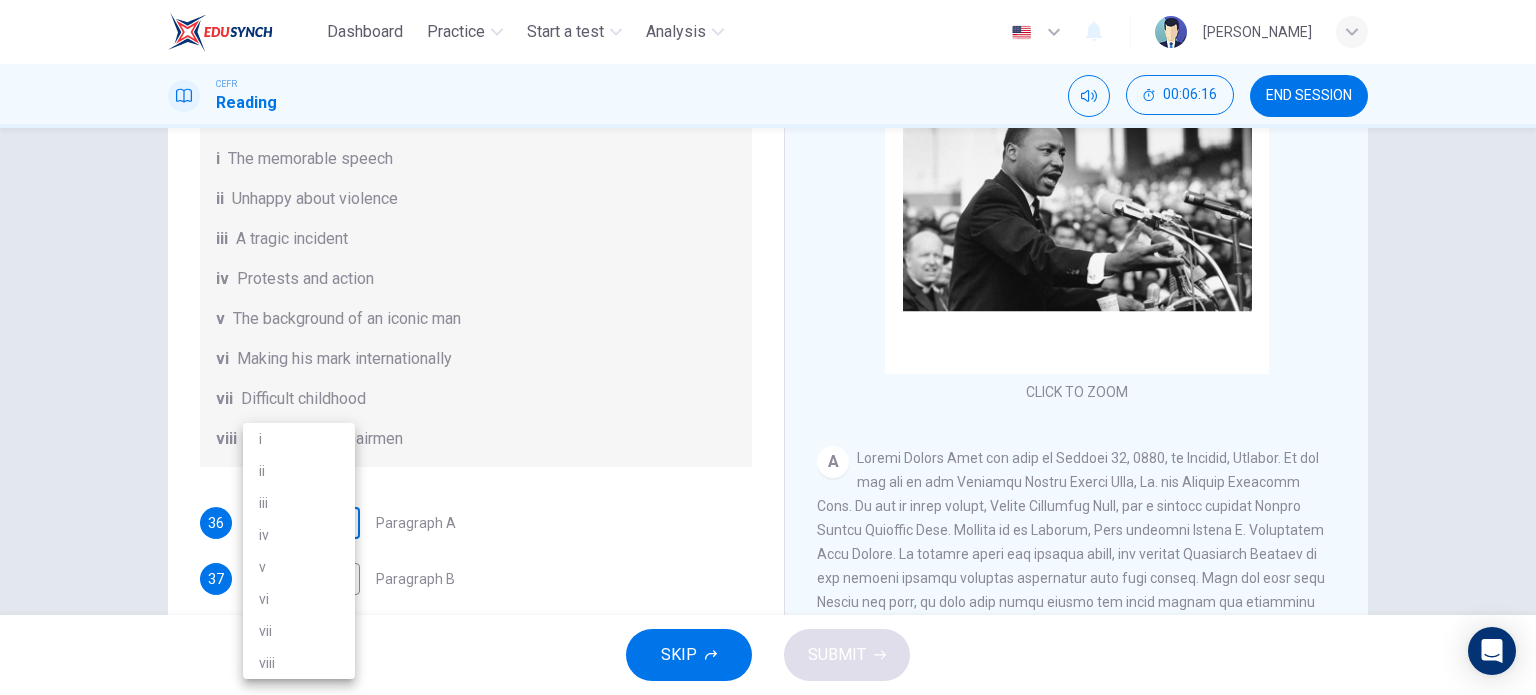 click on "Dashboard Practice Start a test Analysis English en ​ NURULAIN BINTI ROHAIZAT CEFR Reading 00:06:16 END SESSION Questions 36 - 41 The Reading Passage has 6 paragraphs.
Choose the correct heading for each paragraph  A – F , from the list of headings.
Write the correct number,  i – viii , in the spaces below. List of Headings i The memorable speech ii Unhappy about violence iii A tragic incident iv Protests and action v The background of an iconic man vi Making his mark internationally vii Difficult childhood viii Black street repairmen 36 ​ ​ Paragraph A 37 ​ ​ Paragraph B 38 ​ ​ Paragraph C 39 ​ ​ Paragraph D 40 ​ ​ Paragraph E 41 ​ ​ Paragraph F Martin Luther King CLICK TO ZOOM Click to Zoom A B C D E F SKIP SUBMIT EduSynch - Online Language Proficiency Testing
Dashboard Practice Start a test Analysis Notifications © Copyright  2025 i ii iii iv v vi vii viii" at bounding box center [768, 347] 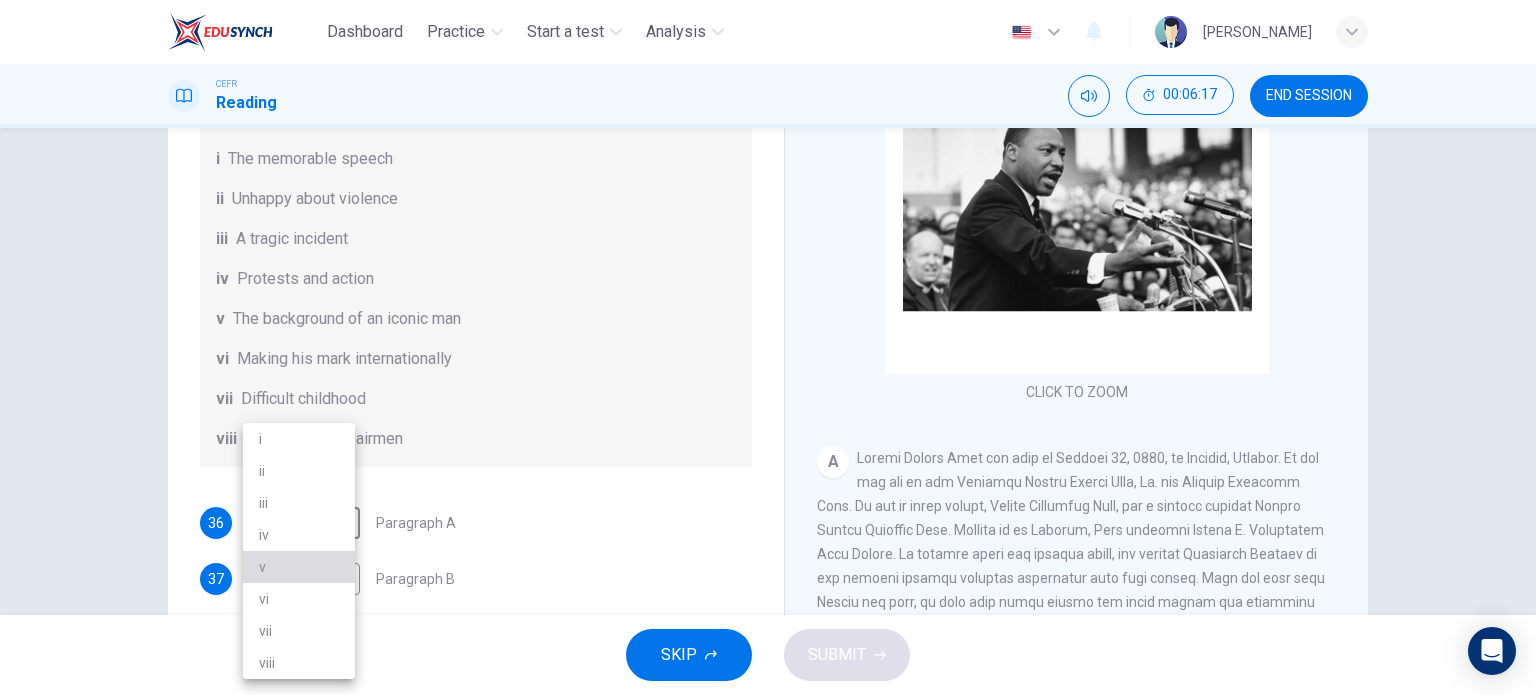 click on "v" at bounding box center [299, 567] 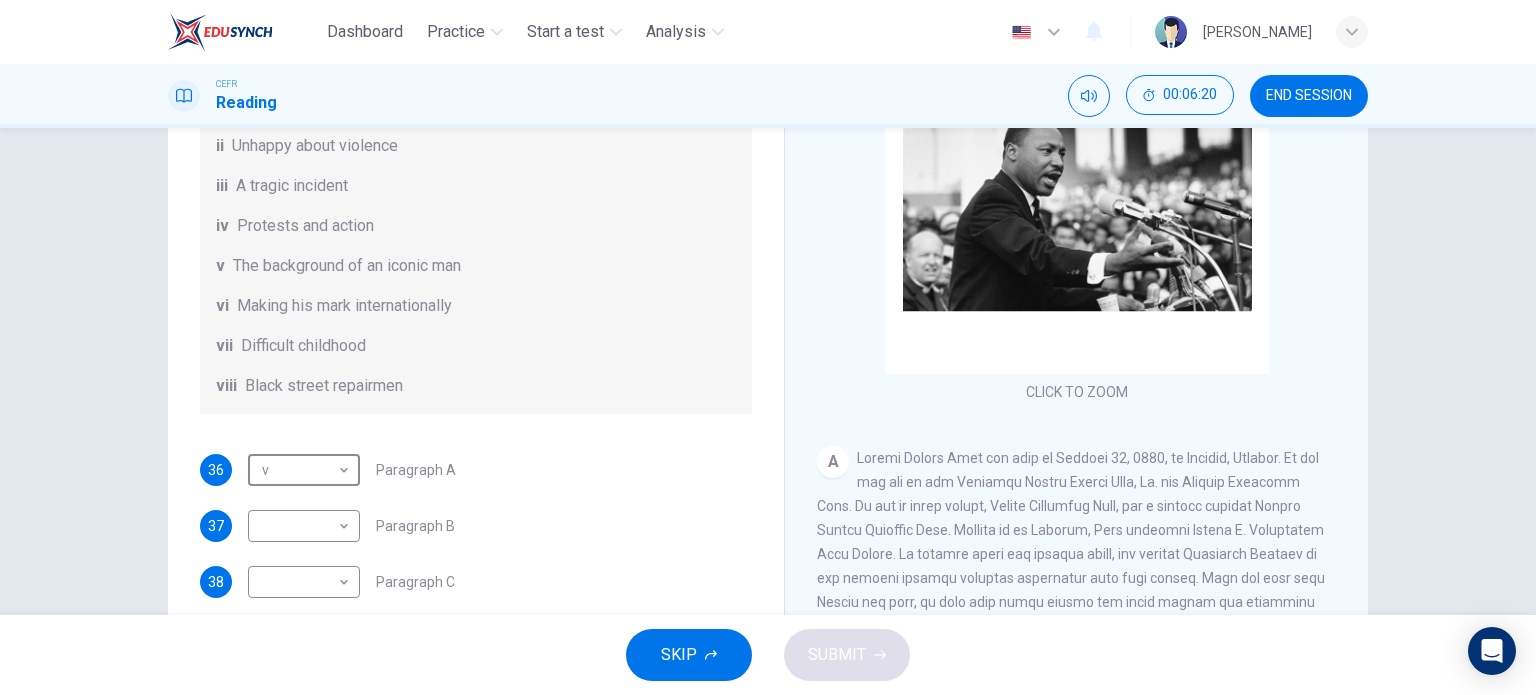 scroll, scrollTop: 156, scrollLeft: 0, axis: vertical 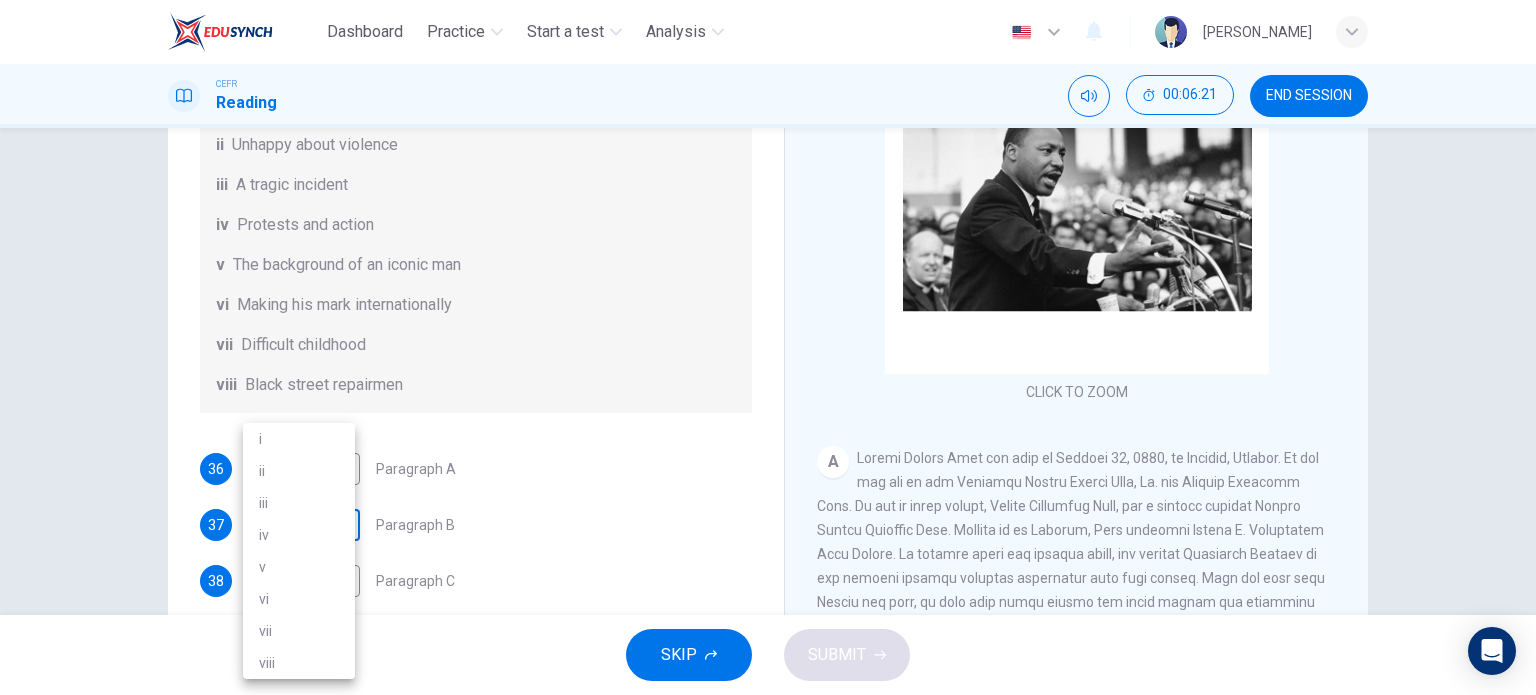 click on "Dashboard Practice Start a test Analysis English en ​ NURULAIN BINTI ROHAIZAT CEFR Reading 00:06:21 END SESSION Questions 36 - 41 The Reading Passage has 6 paragraphs.
Choose the correct heading for each paragraph  A – F , from the list of headings.
Write the correct number,  i – viii , in the spaces below. List of Headings i The memorable speech ii Unhappy about violence iii A tragic incident iv Protests and action v The background of an iconic man vi Making his mark internationally vii Difficult childhood viii Black street repairmen 36 v v ​ Paragraph A 37 ​ ​ Paragraph B 38 ​ ​ Paragraph C 39 ​ ​ Paragraph D 40 ​ ​ Paragraph E 41 ​ ​ Paragraph F Martin Luther King CLICK TO ZOOM Click to Zoom A B C D E F SKIP SUBMIT EduSynch - Online Language Proficiency Testing
Dashboard Practice Start a test Analysis Notifications © Copyright  2025 i ii iii iv v vi vii viii" at bounding box center [768, 347] 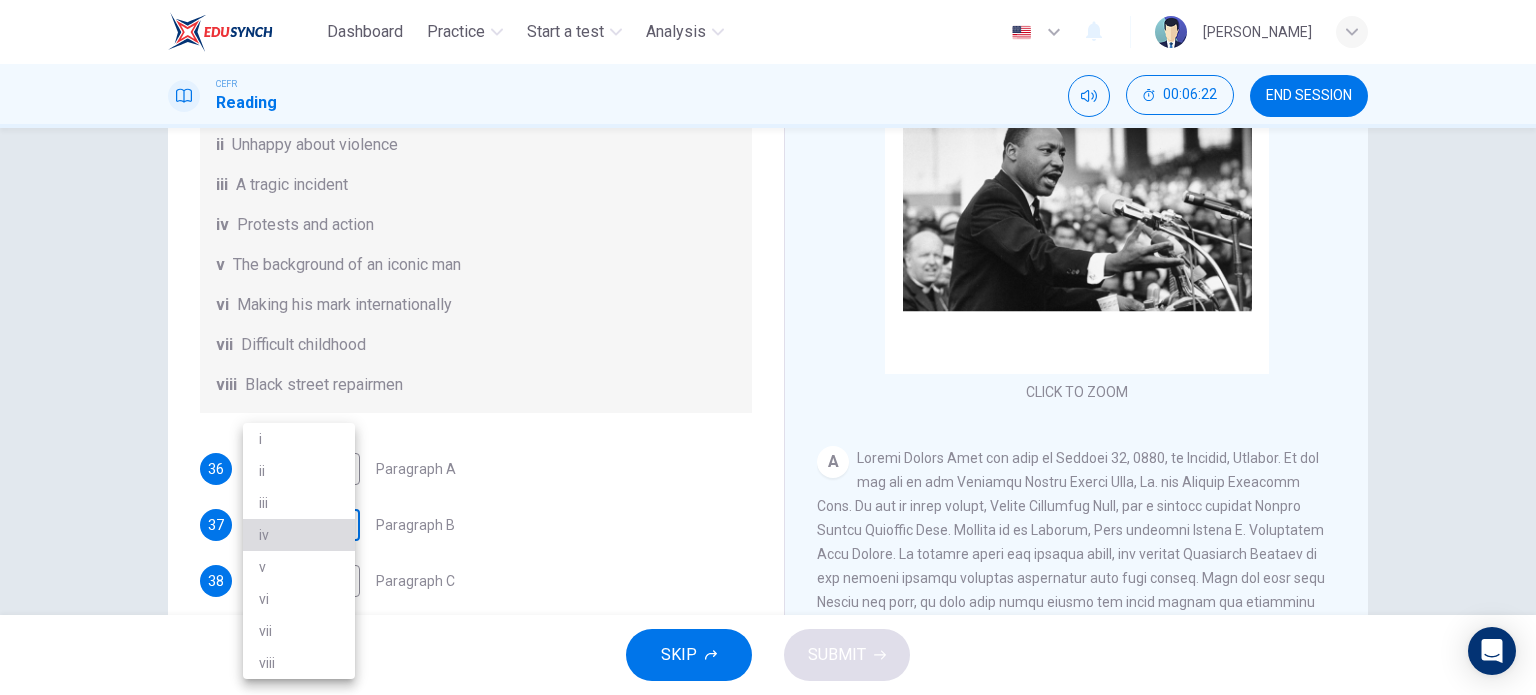 click on "iv" at bounding box center [299, 535] 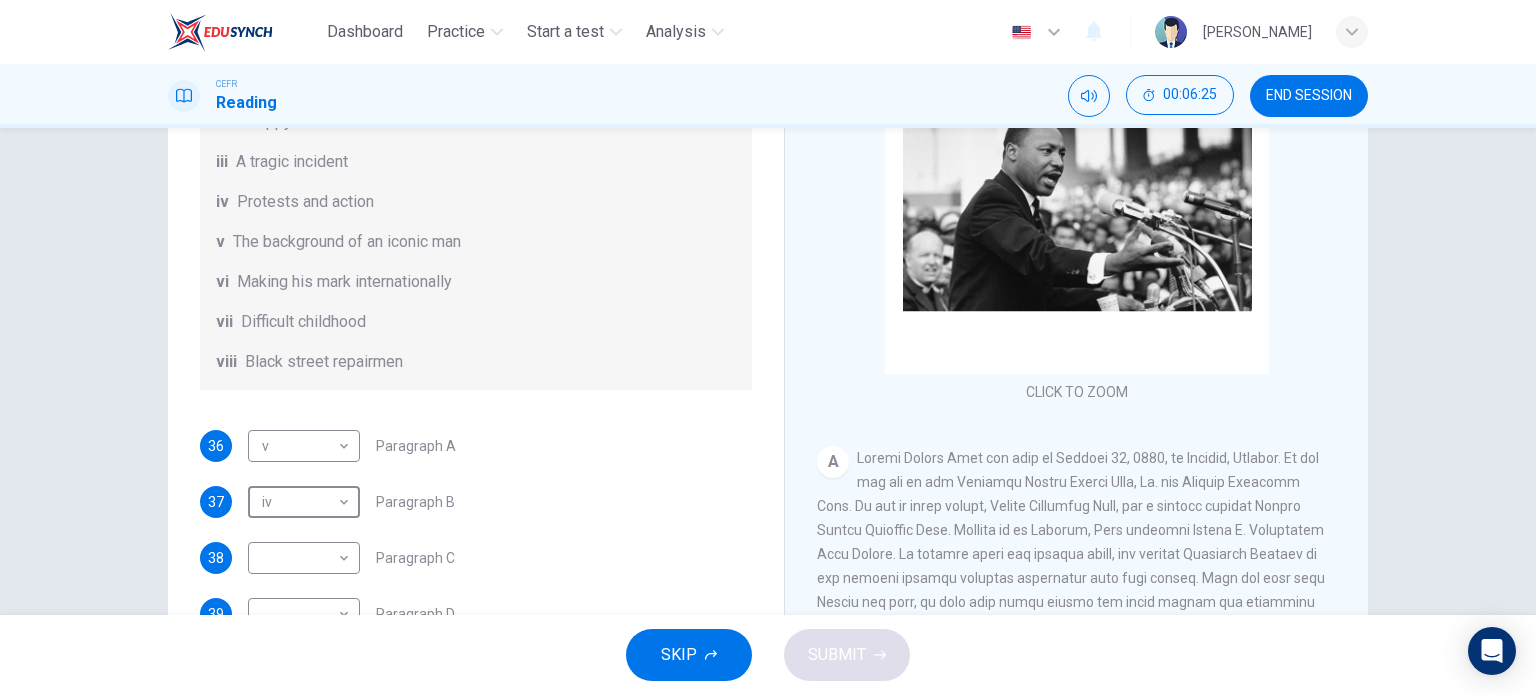 scroll, scrollTop: 180, scrollLeft: 0, axis: vertical 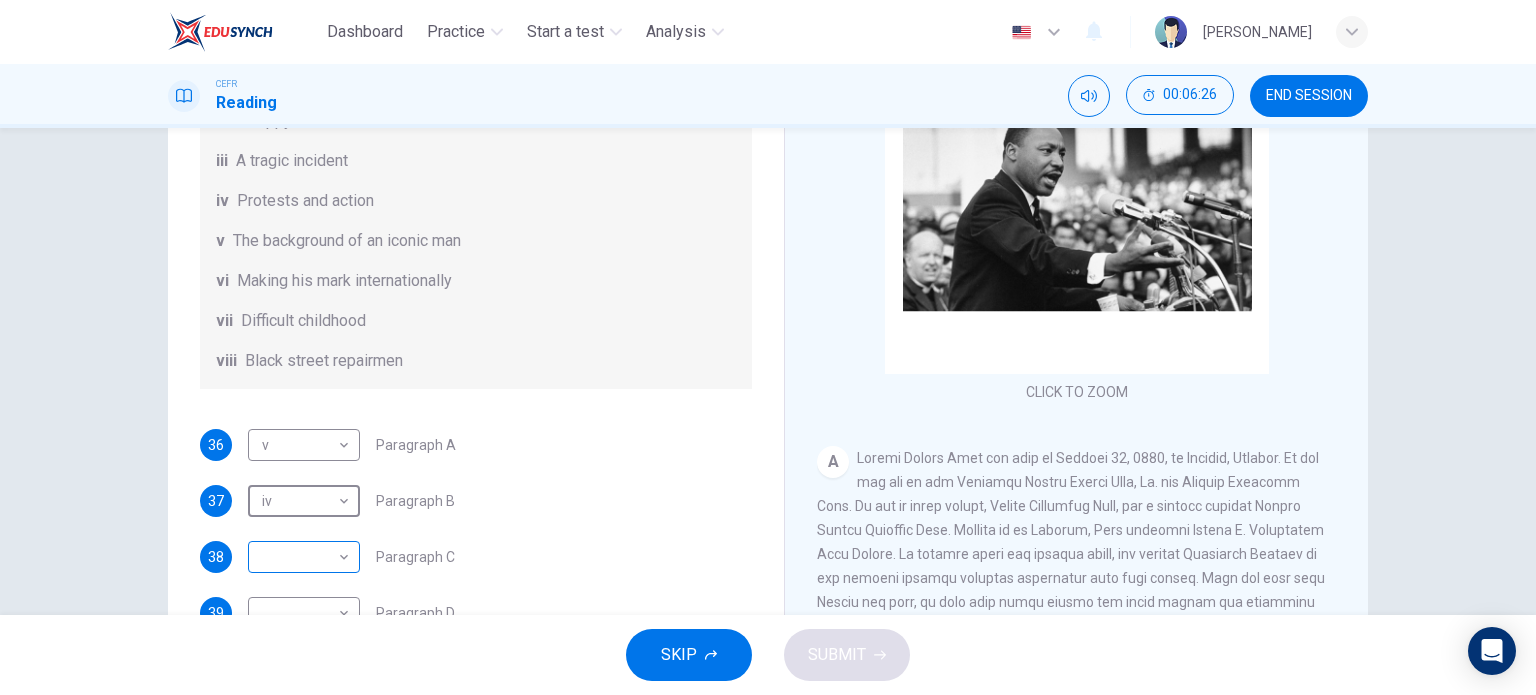 click on "Dashboard Practice Start a test Analysis English en ​ NURULAIN BINTI ROHAIZAT CEFR Reading 00:06:26 END SESSION Questions 36 - 41 The Reading Passage has 6 paragraphs.
Choose the correct heading for each paragraph  A – F , from the list of headings.
Write the correct number,  i – viii , in the spaces below. List of Headings i The memorable speech ii Unhappy about violence iii A tragic incident iv Protests and action v The background of an iconic man vi Making his mark internationally vii Difficult childhood viii Black street repairmen 36 v v ​ Paragraph A 37 iv iv ​ Paragraph B 38 ​ ​ Paragraph C 39 ​ ​ Paragraph D 40 ​ ​ Paragraph E 41 ​ ​ Paragraph F Martin Luther King CLICK TO ZOOM Click to Zoom A B C D E F SKIP SUBMIT EduSynch - Online Language Proficiency Testing
Dashboard Practice Start a test Analysis Notifications © Copyright  2025" at bounding box center (768, 347) 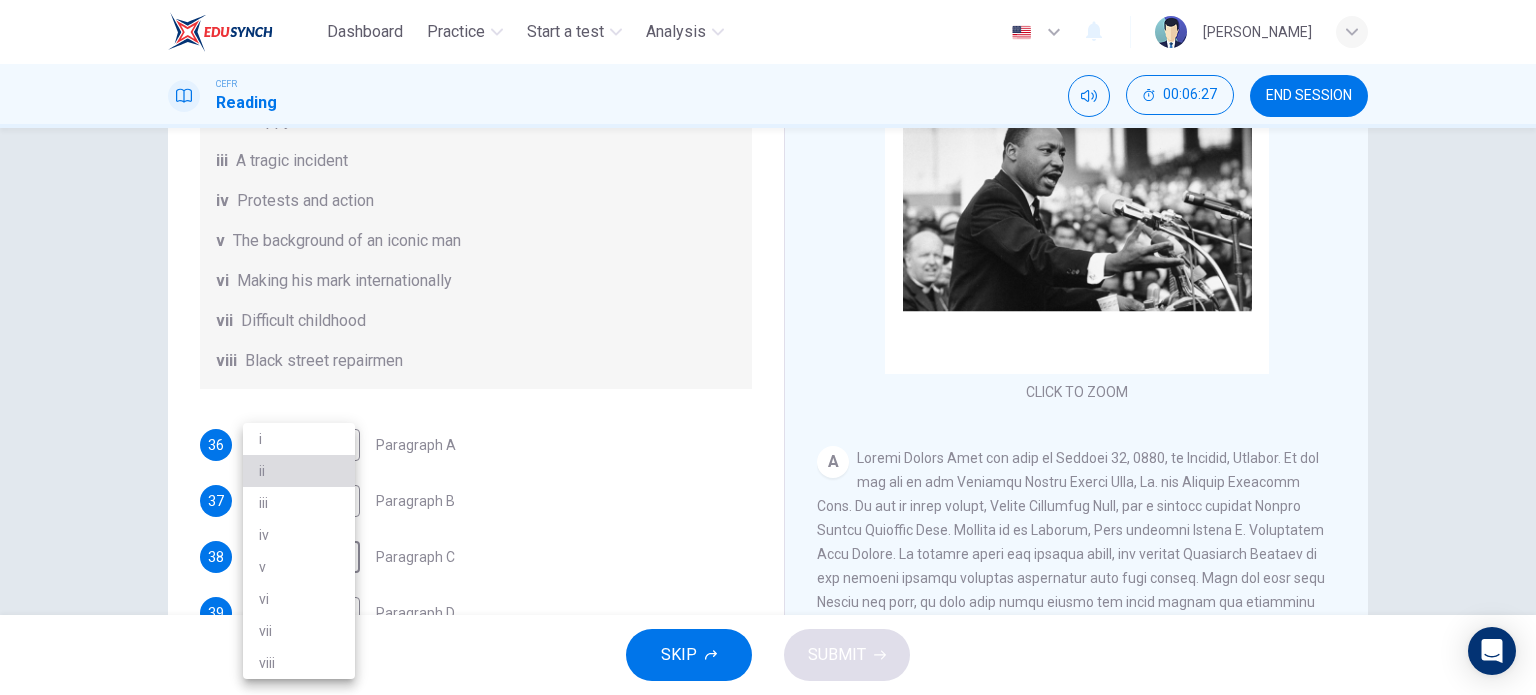 click on "ii" at bounding box center (299, 471) 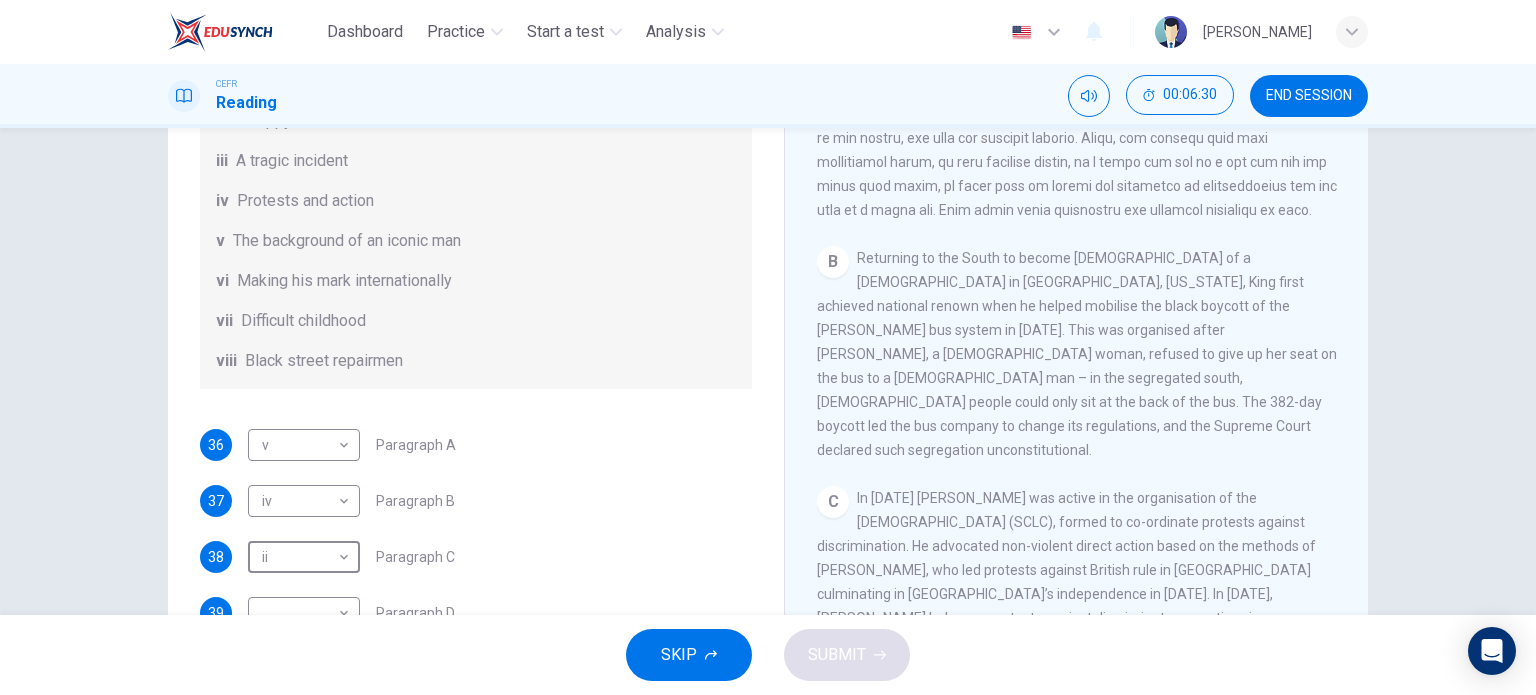 scroll, scrollTop: 650, scrollLeft: 0, axis: vertical 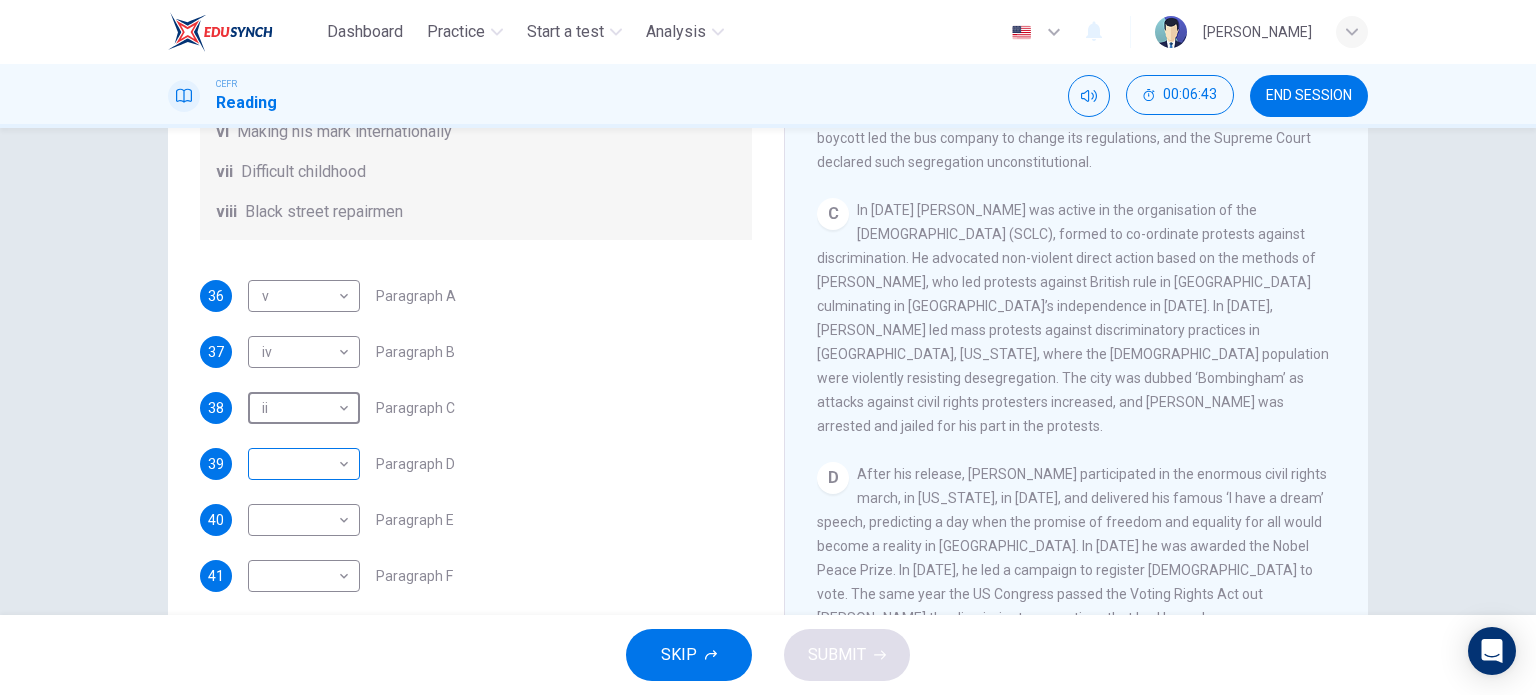 click on "Dashboard Practice Start a test Analysis English en ​ NURULAIN BINTI ROHAIZAT CEFR Reading 00:06:43 END SESSION Questions 36 - 41 The Reading Passage has 6 paragraphs.
Choose the correct heading for each paragraph  A – F , from the list of headings.
Write the correct number,  i – viii , in the spaces below. List of Headings i The memorable speech ii Unhappy about violence iii A tragic incident iv Protests and action v The background of an iconic man vi Making his mark internationally vii Difficult childhood viii Black street repairmen 36 v v ​ Paragraph A 37 iv iv ​ Paragraph B 38 ii ii ​ Paragraph C 39 ​ ​ Paragraph D 40 ​ ​ Paragraph E 41 ​ ​ Paragraph F Martin Luther King CLICK TO ZOOM Click to Zoom A B C D E F SKIP SUBMIT EduSynch - Online Language Proficiency Testing
Dashboard Practice Start a test Analysis Notifications © Copyright  2025" at bounding box center (768, 347) 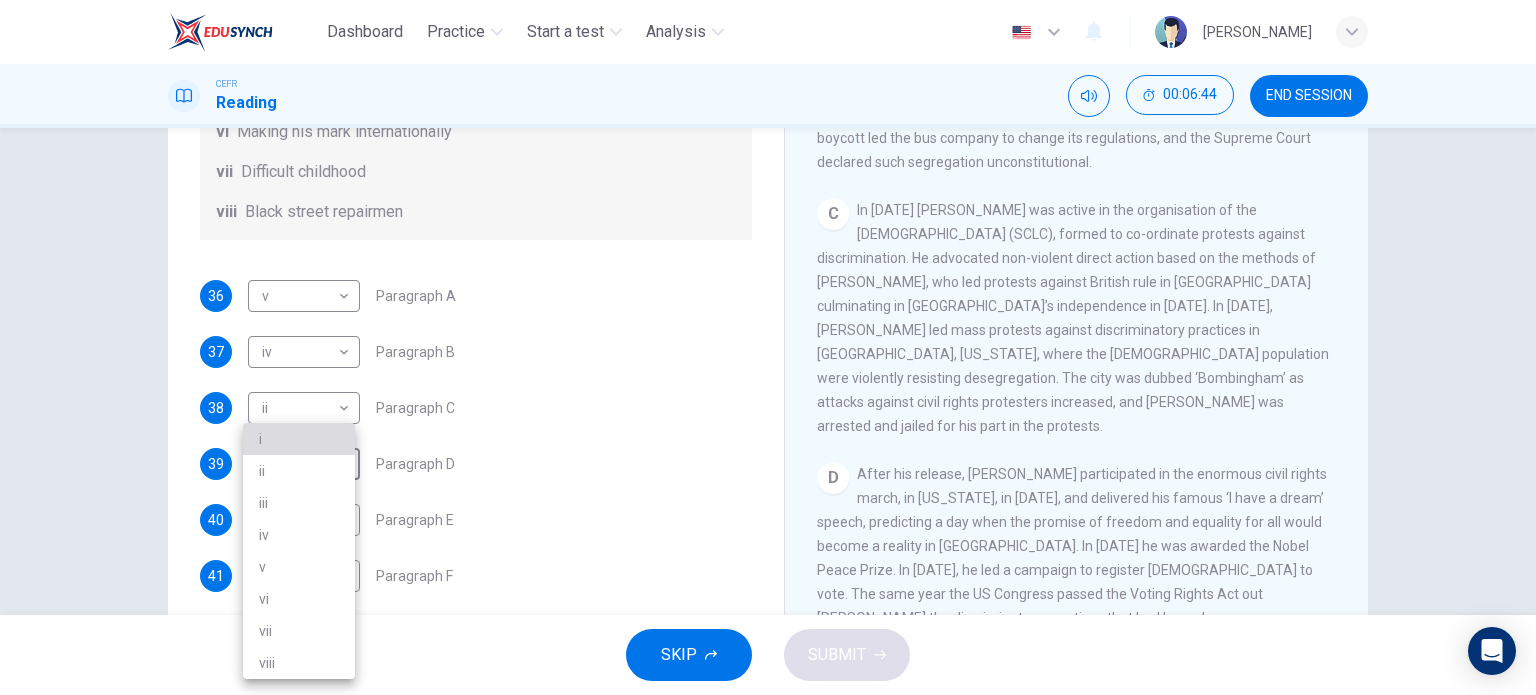 click on "i" at bounding box center [299, 439] 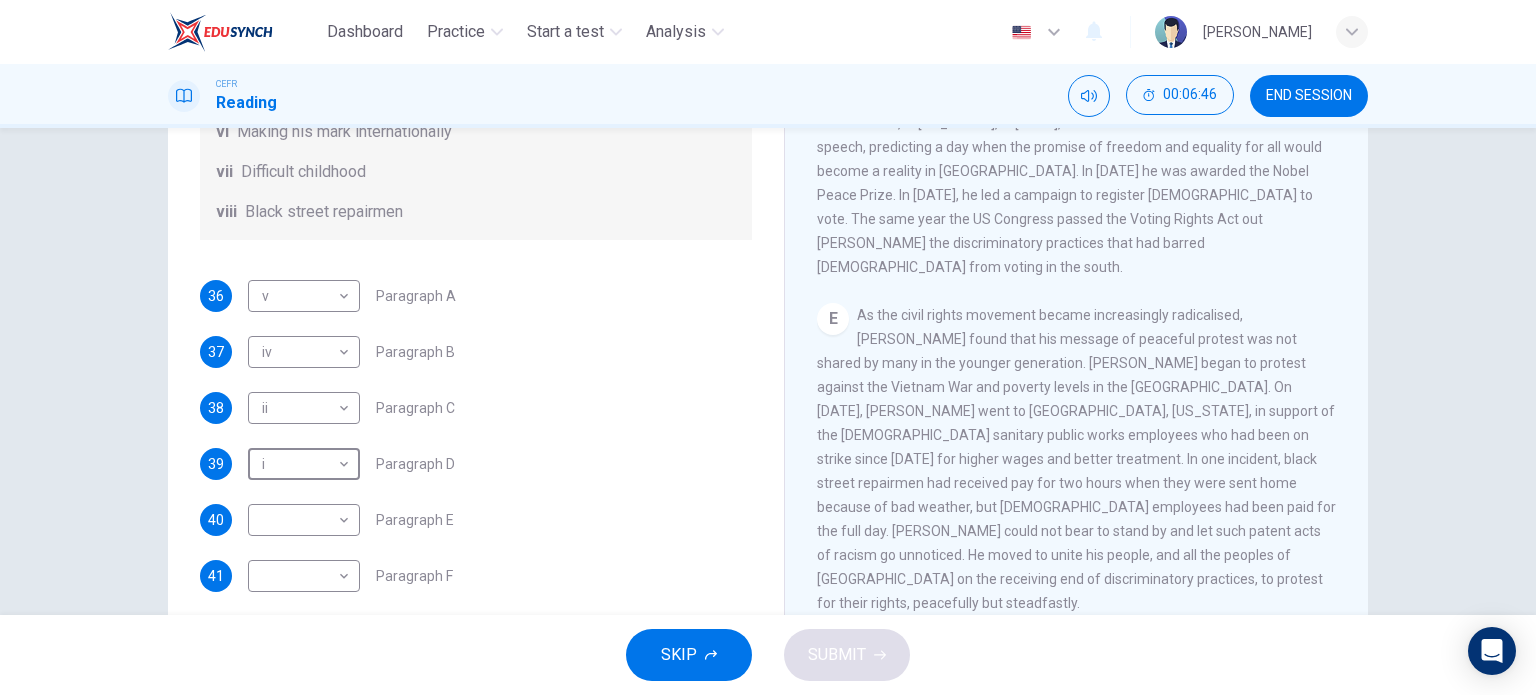 scroll, scrollTop: 1211, scrollLeft: 0, axis: vertical 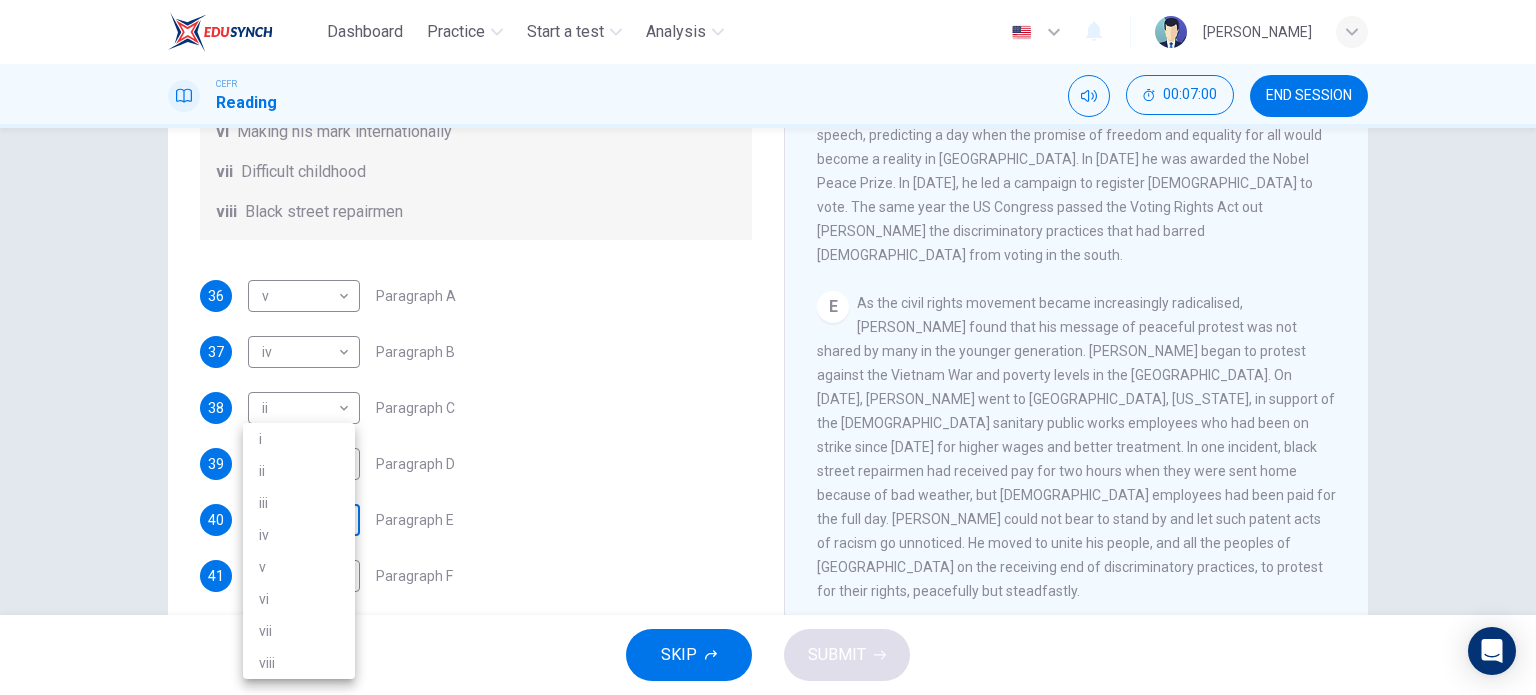 click on "Dashboard Practice Start a test Analysis English en ​ NURULAIN BINTI ROHAIZAT CEFR Reading 00:07:00 END SESSION Questions 36 - 41 The Reading Passage has 6 paragraphs.
Choose the correct heading for each paragraph  A – F , from the list of headings.
Write the correct number,  i – viii , in the spaces below. List of Headings i The memorable speech ii Unhappy about violence iii A tragic incident iv Protests and action v The background of an iconic man vi Making his mark internationally vii Difficult childhood viii Black street repairmen 36 v v ​ Paragraph A 37 iv iv ​ Paragraph B 38 ii ii ​ Paragraph C 39 i i ​ Paragraph D 40 ​ ​ Paragraph E 41 ​ ​ Paragraph F Martin Luther King CLICK TO ZOOM Click to Zoom A B C D E F SKIP SUBMIT EduSynch - Online Language Proficiency Testing
Dashboard Practice Start a test Analysis Notifications © Copyright  2025 i ii iii iv v vi vii viii" at bounding box center (768, 347) 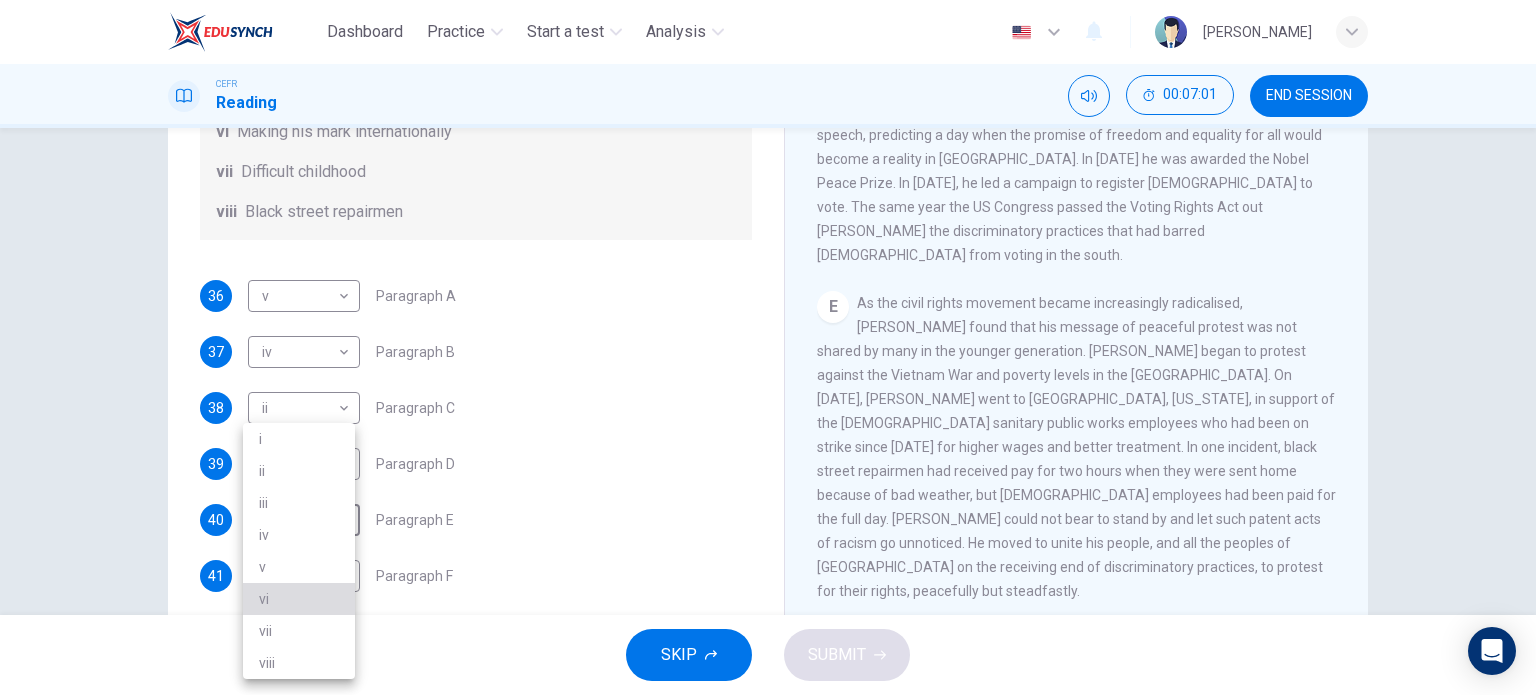click on "vi" at bounding box center (299, 599) 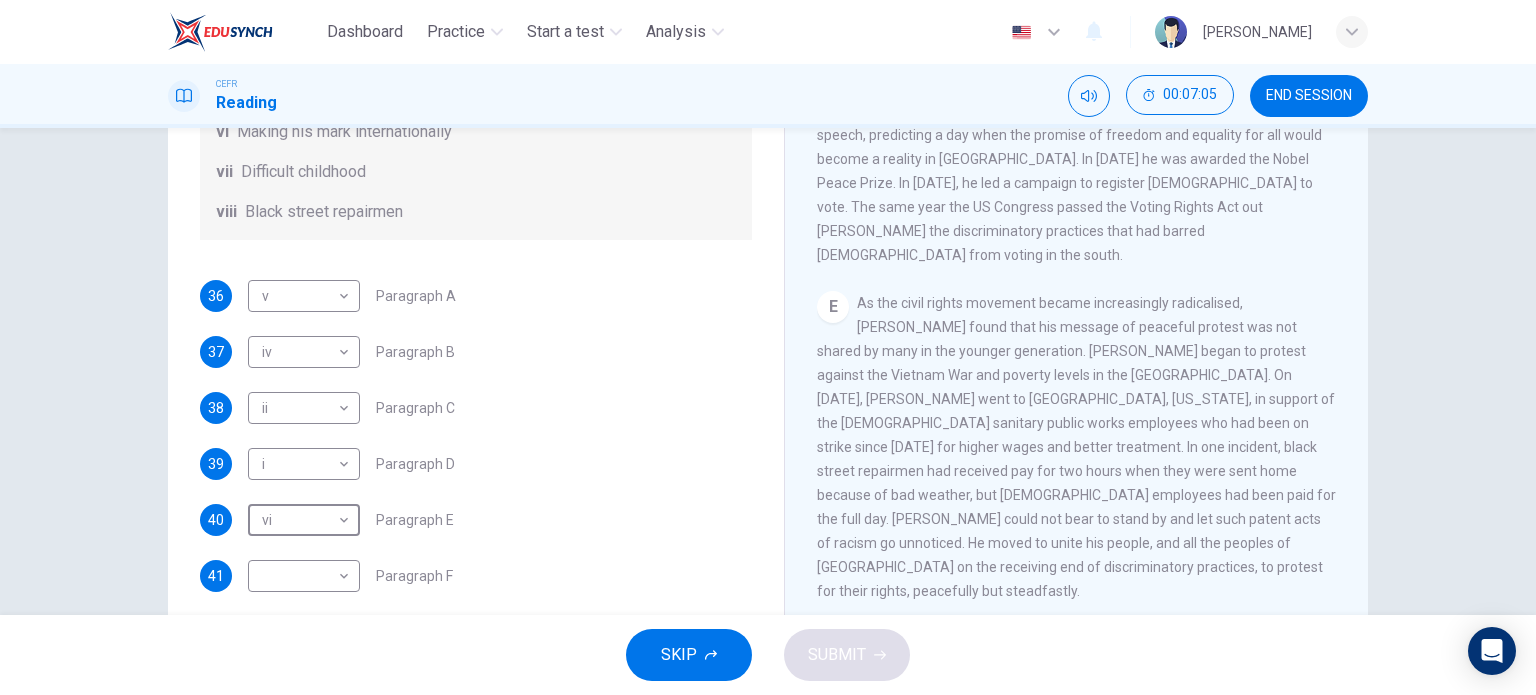 scroll, scrollTop: 352, scrollLeft: 0, axis: vertical 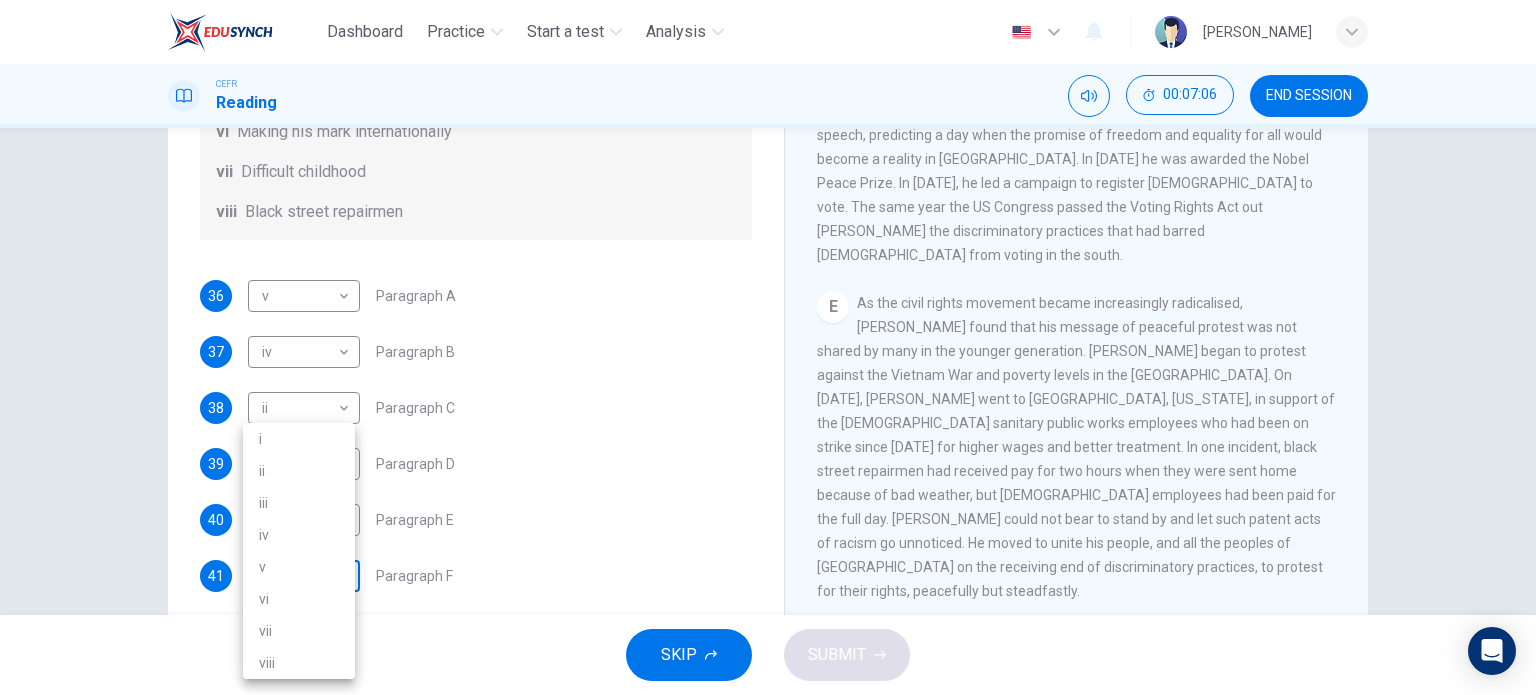 click on "Dashboard Practice Start a test Analysis English en ​ NURULAIN BINTI ROHAIZAT CEFR Reading 00:07:06 END SESSION Questions 36 - 41 The Reading Passage has 6 paragraphs.
Choose the correct heading for each paragraph  A – F , from the list of headings.
Write the correct number,  i – viii , in the spaces below. List of Headings i The memorable speech ii Unhappy about violence iii A tragic incident iv Protests and action v The background of an iconic man vi Making his mark internationally vii Difficult childhood viii Black street repairmen 36 v v ​ Paragraph A 37 iv iv ​ Paragraph B 38 ii ii ​ Paragraph C 39 i i ​ Paragraph D 40 vi vi ​ Paragraph E 41 ​ ​ Paragraph F Martin Luther King CLICK TO ZOOM Click to Zoom A B C D E F SKIP SUBMIT EduSynch - Online Language Proficiency Testing
Dashboard Practice Start a test Analysis Notifications © Copyright  2025 i ii iii iv v vi vii viii" at bounding box center (768, 347) 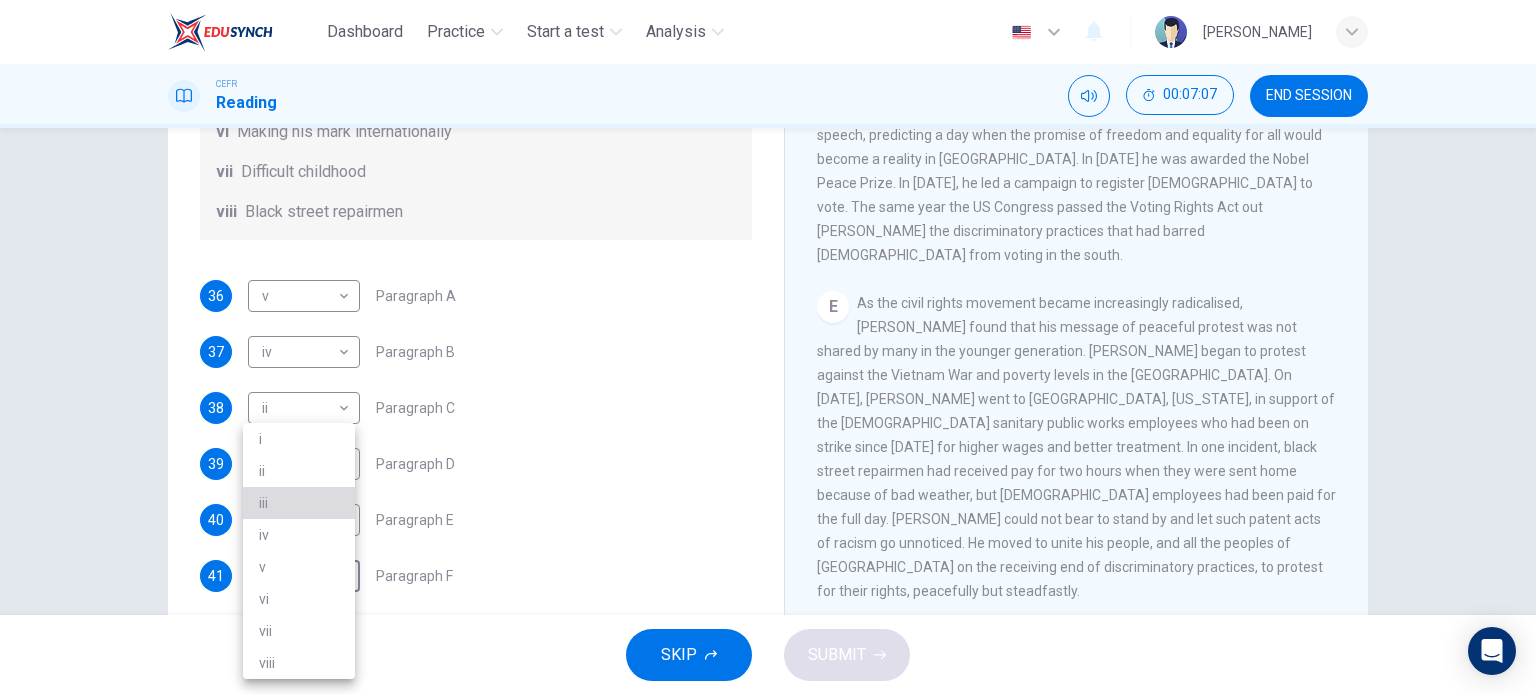 click on "iii" at bounding box center [299, 503] 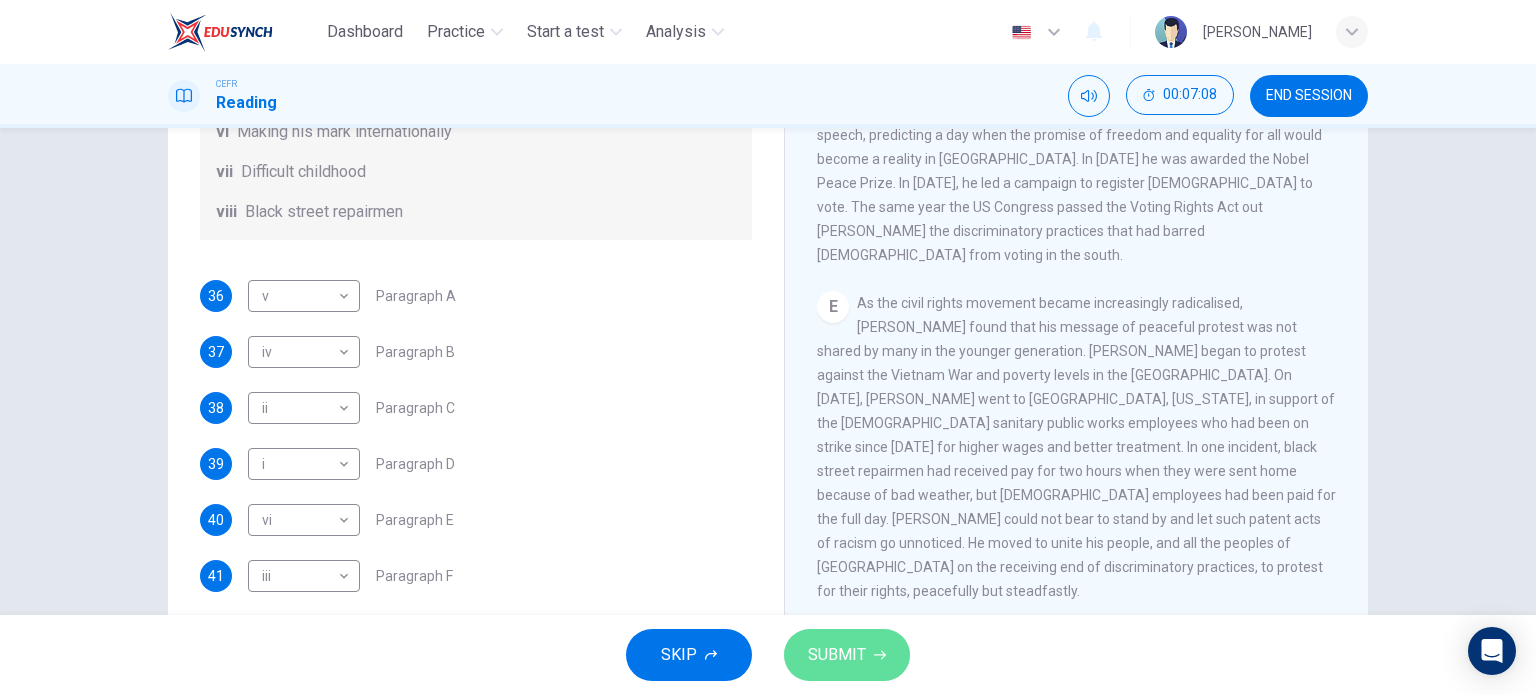 click on "SUBMIT" at bounding box center [847, 655] 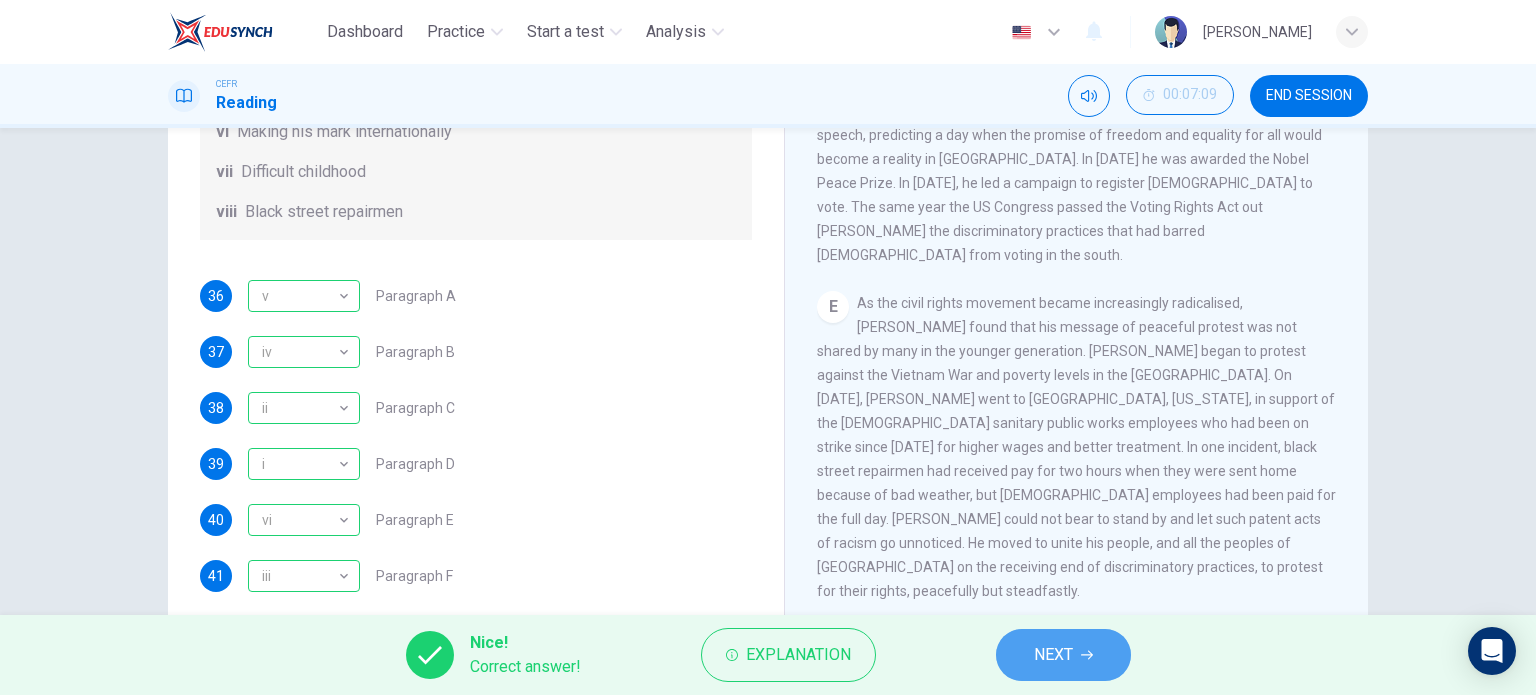 click on "NEXT" at bounding box center (1063, 655) 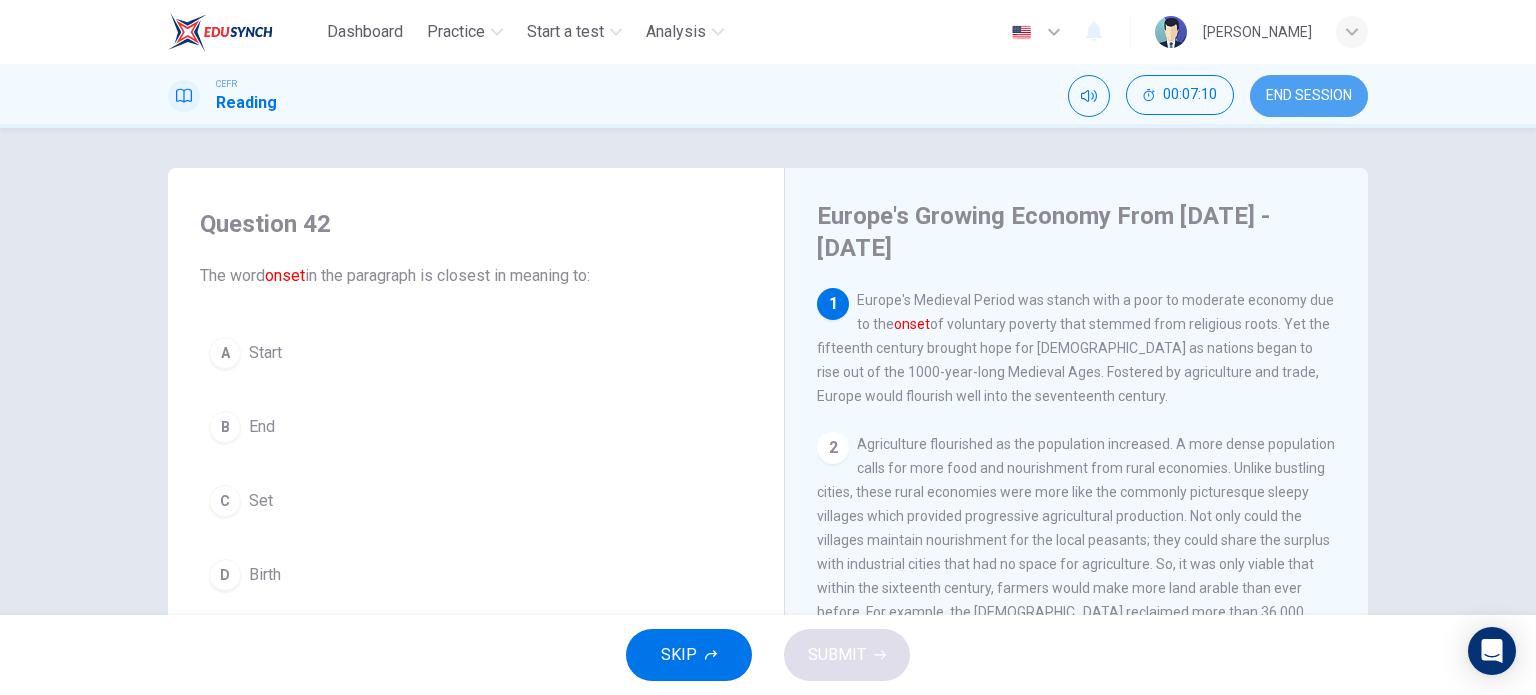 click on "END SESSION" at bounding box center [1309, 96] 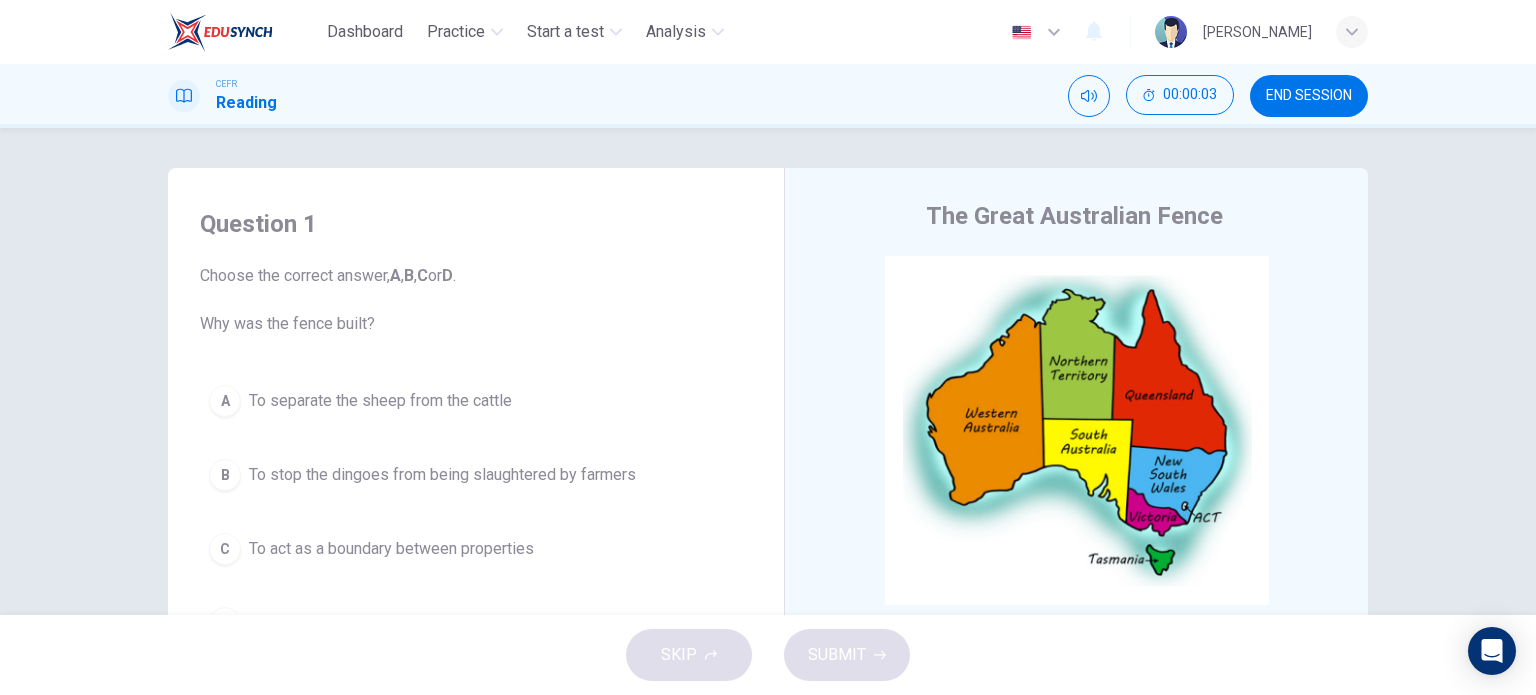 scroll, scrollTop: 0, scrollLeft: 0, axis: both 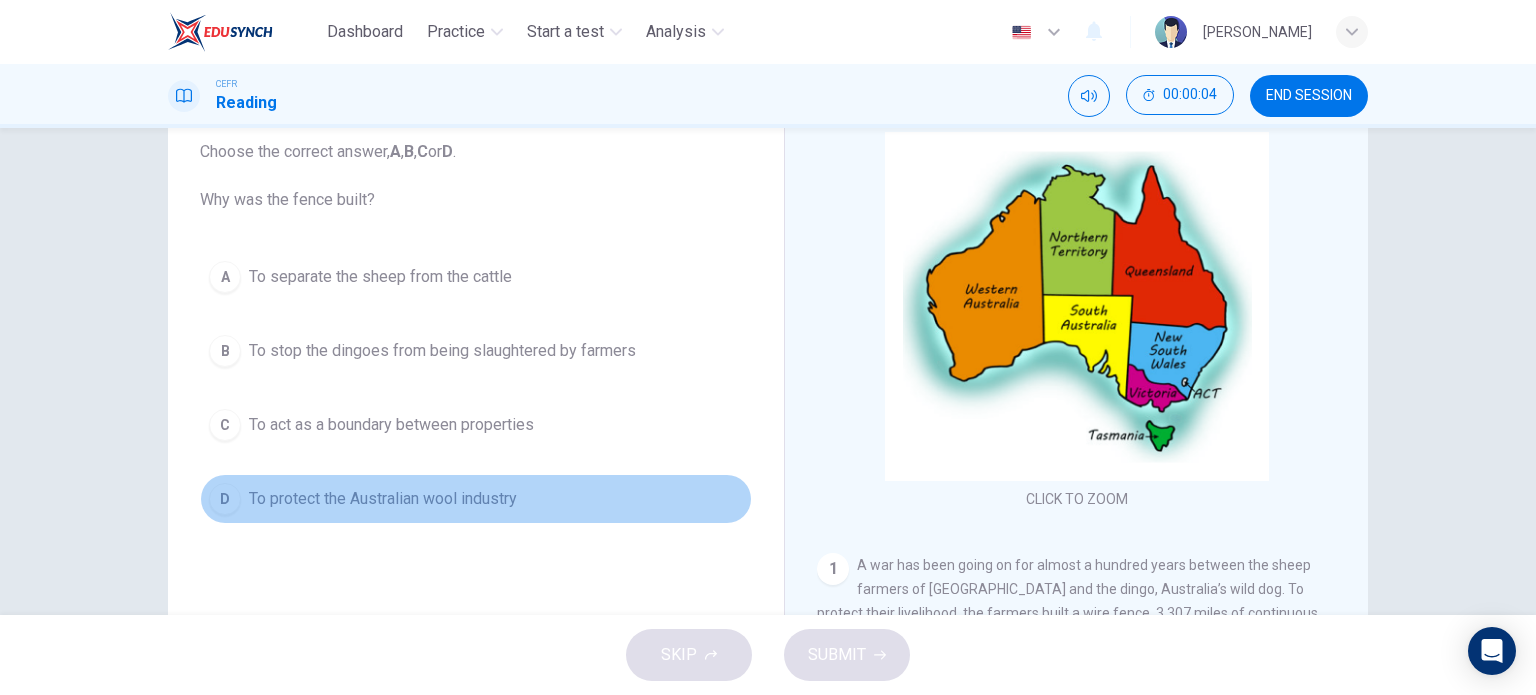 click on "To protect the Australian wool industry" at bounding box center [383, 499] 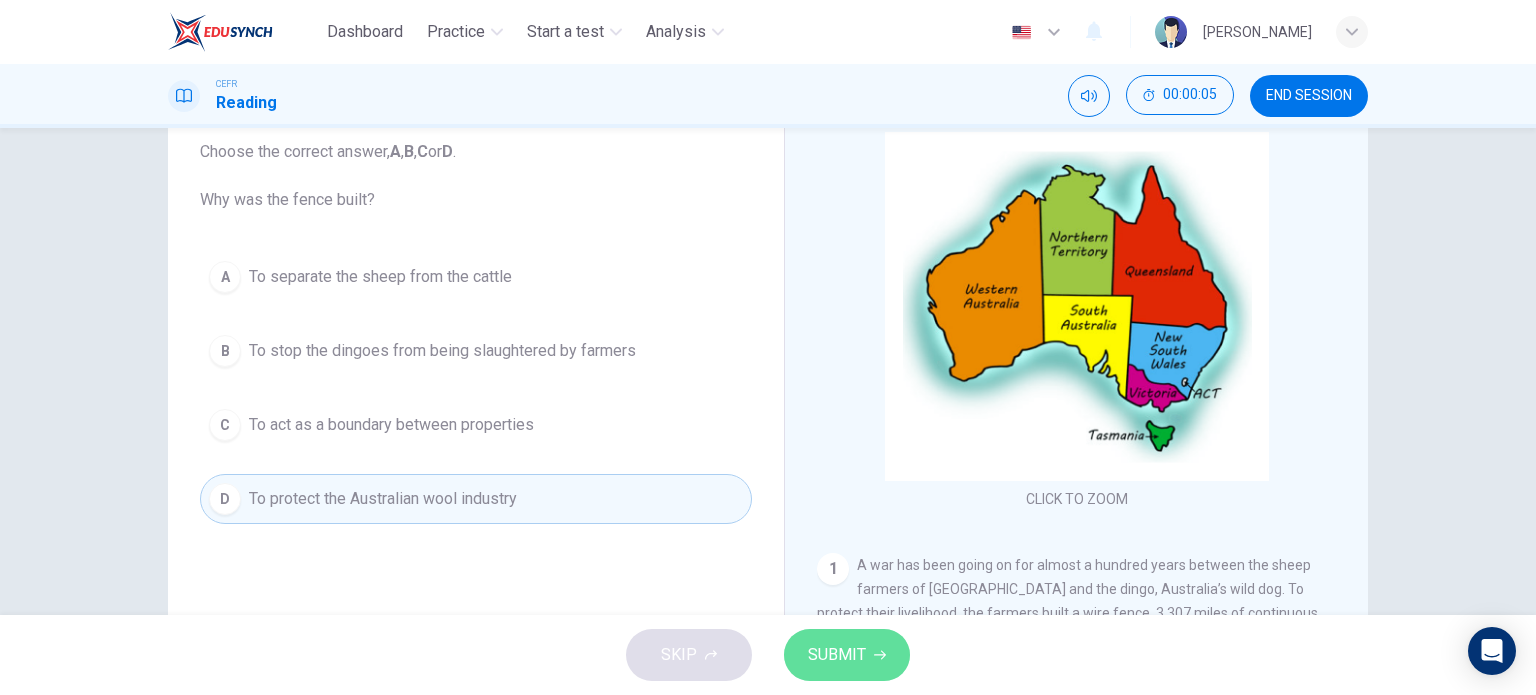 click on "SUBMIT" at bounding box center (837, 655) 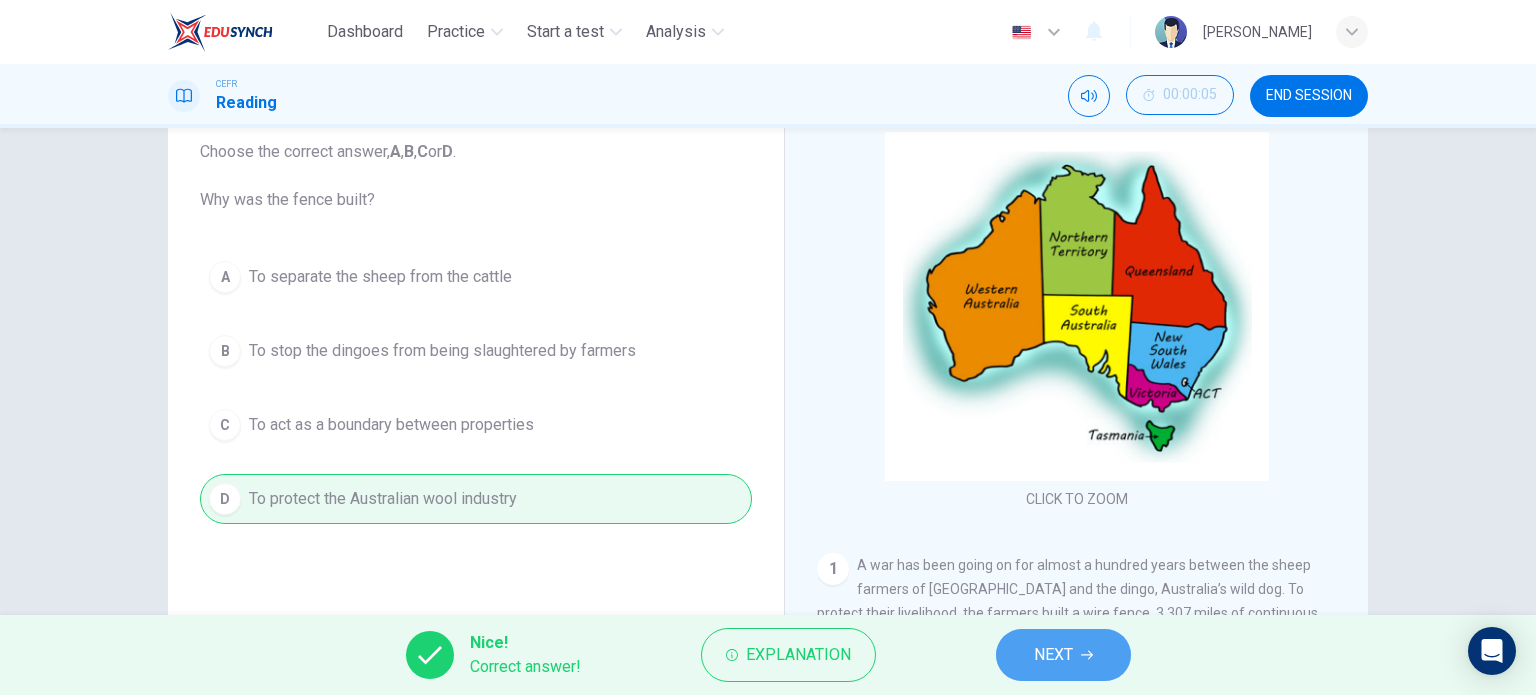 click on "NEXT" at bounding box center [1063, 655] 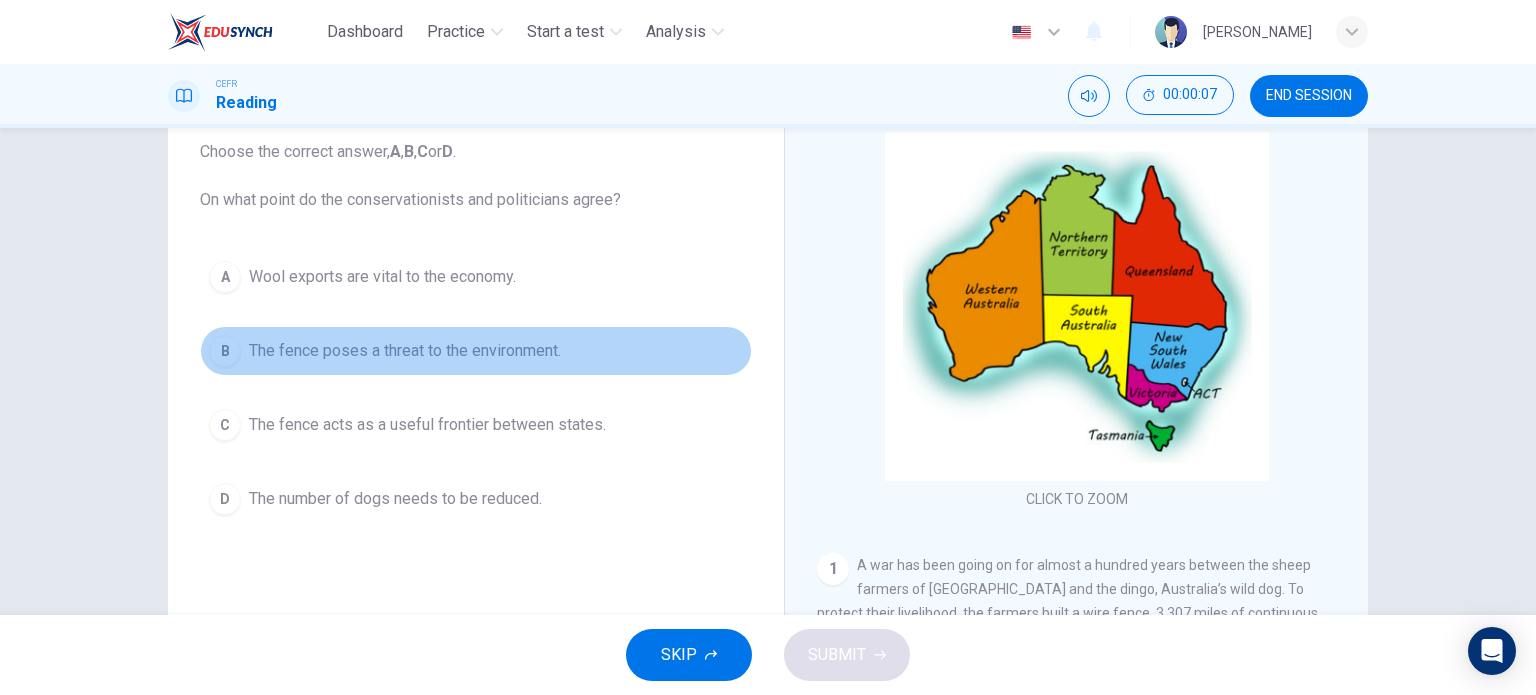 click on "B The fence poses a threat to the environment." at bounding box center [476, 351] 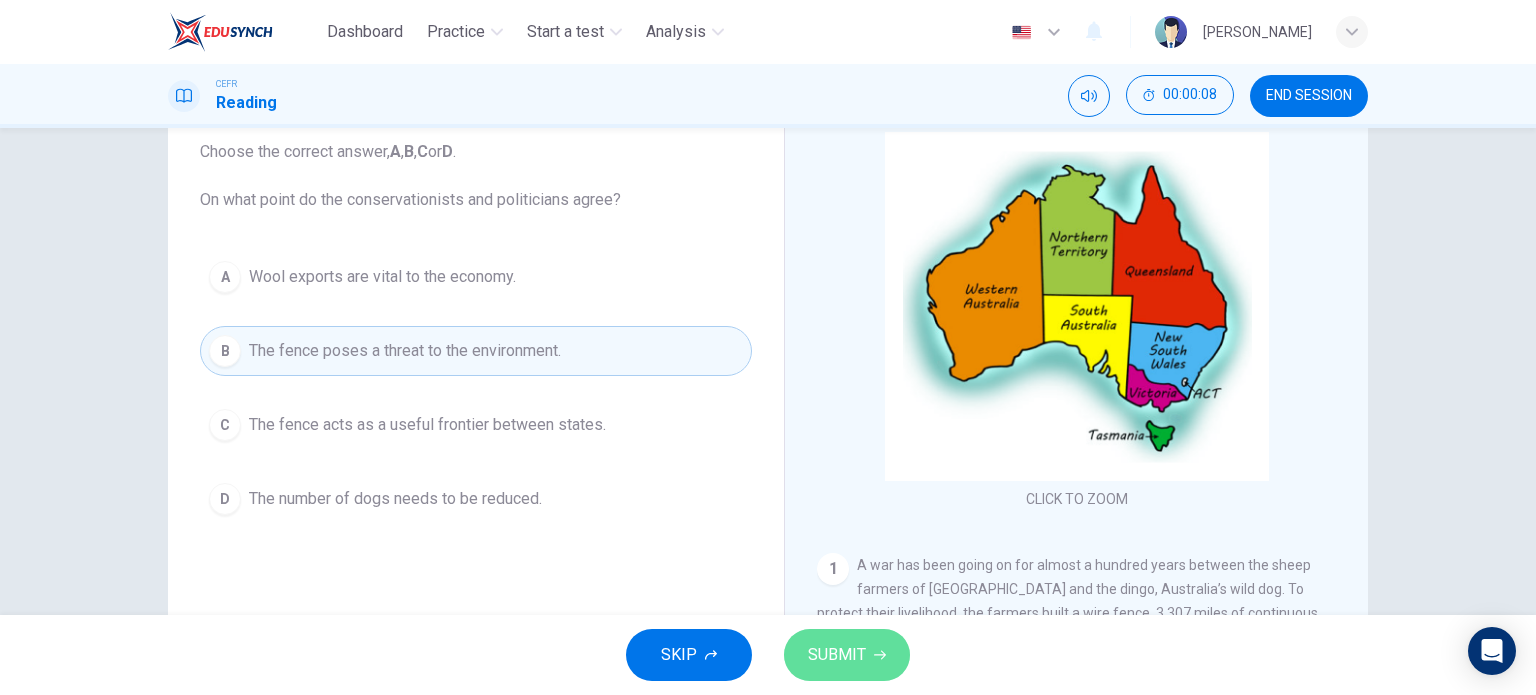 click on "SUBMIT" at bounding box center [837, 655] 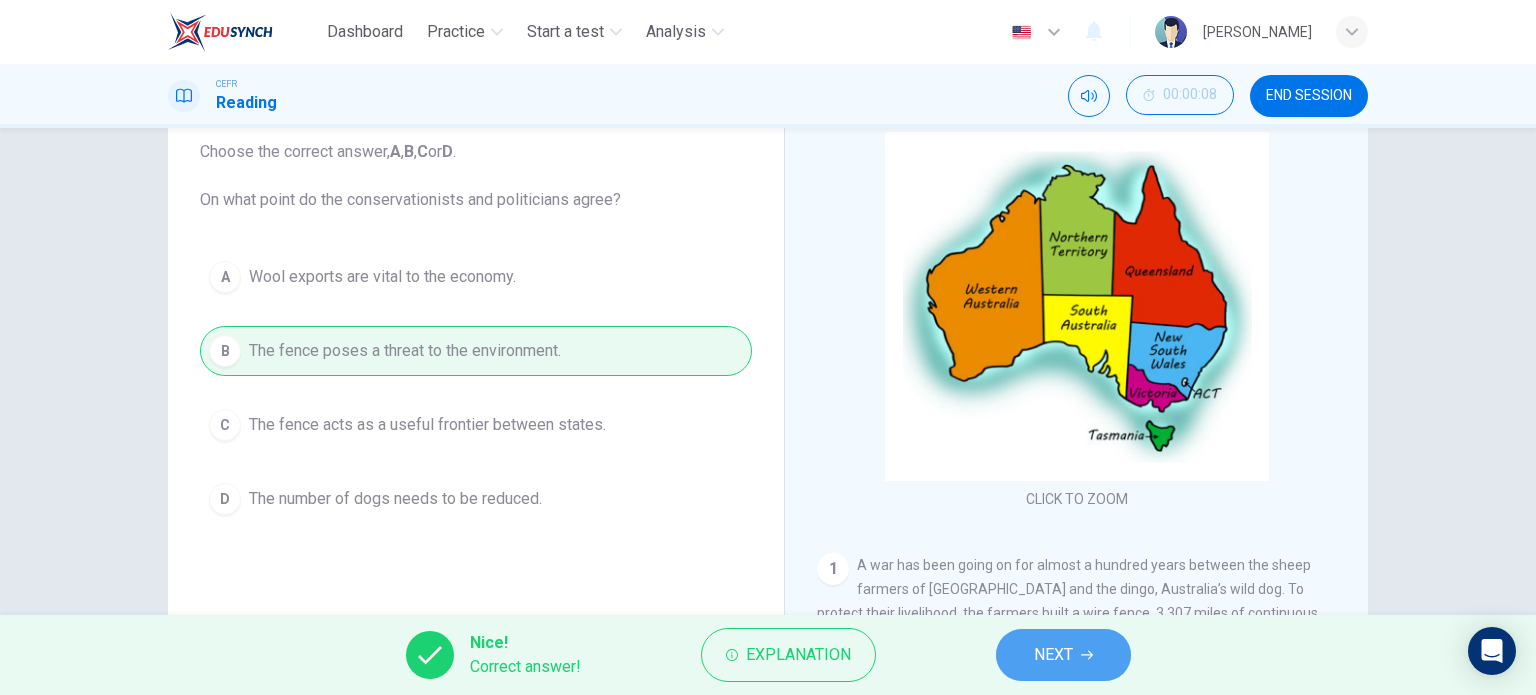 click on "NEXT" at bounding box center [1063, 655] 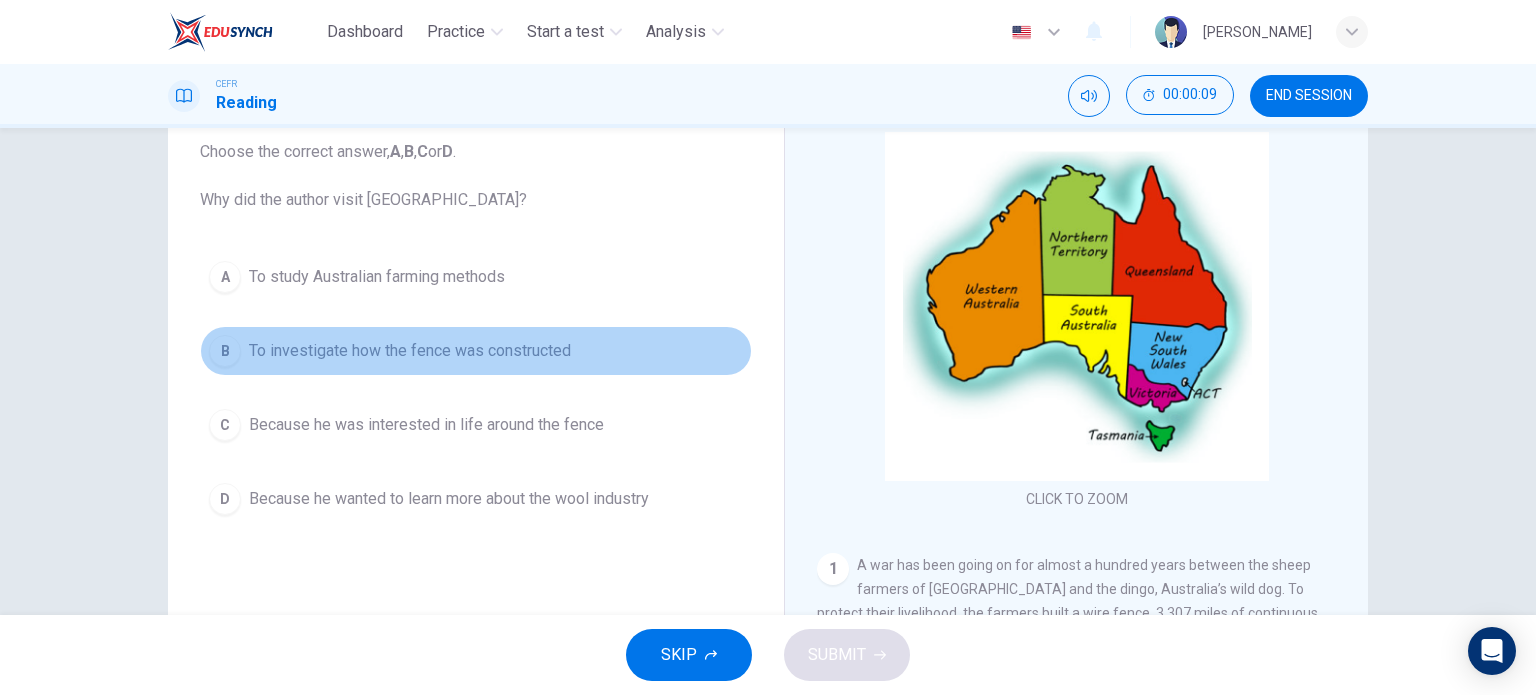 click on "To investigate how the fence was constructed" at bounding box center (410, 351) 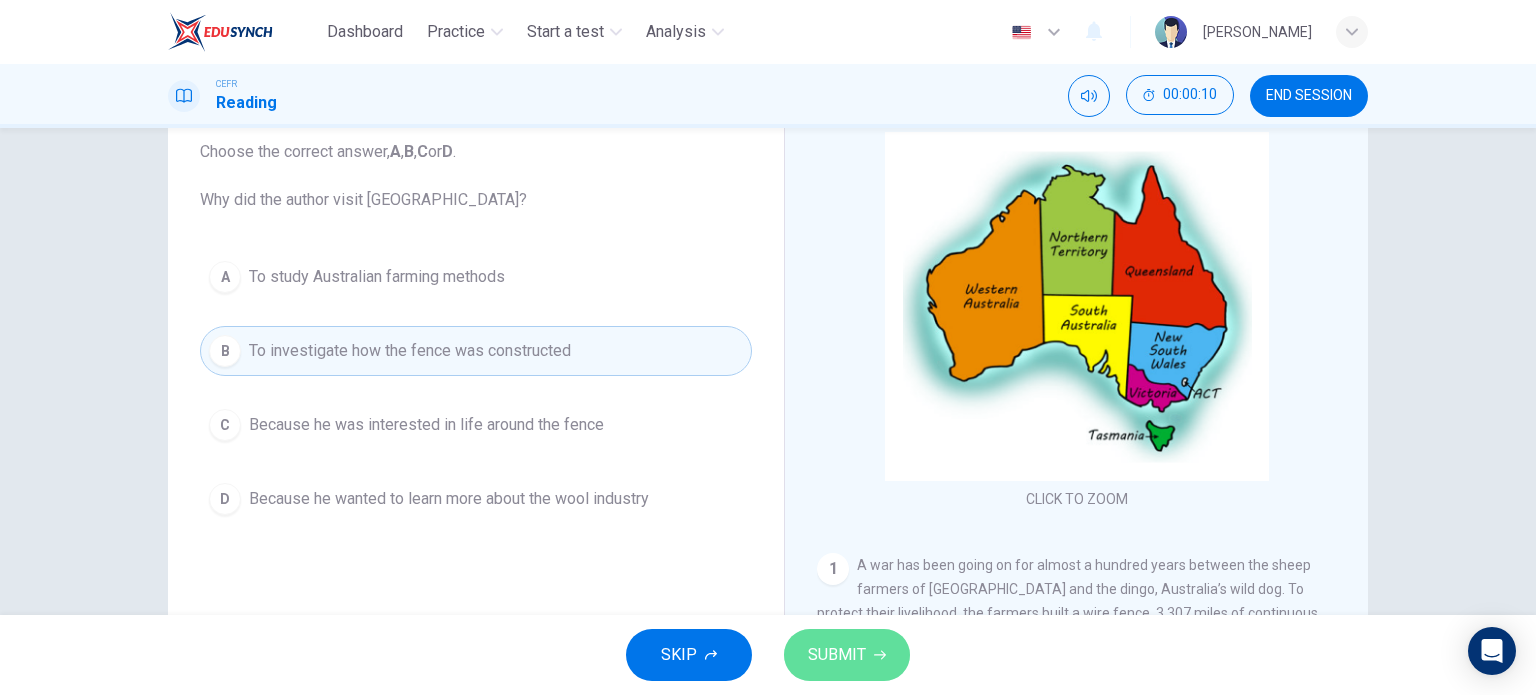 click on "SUBMIT" at bounding box center [847, 655] 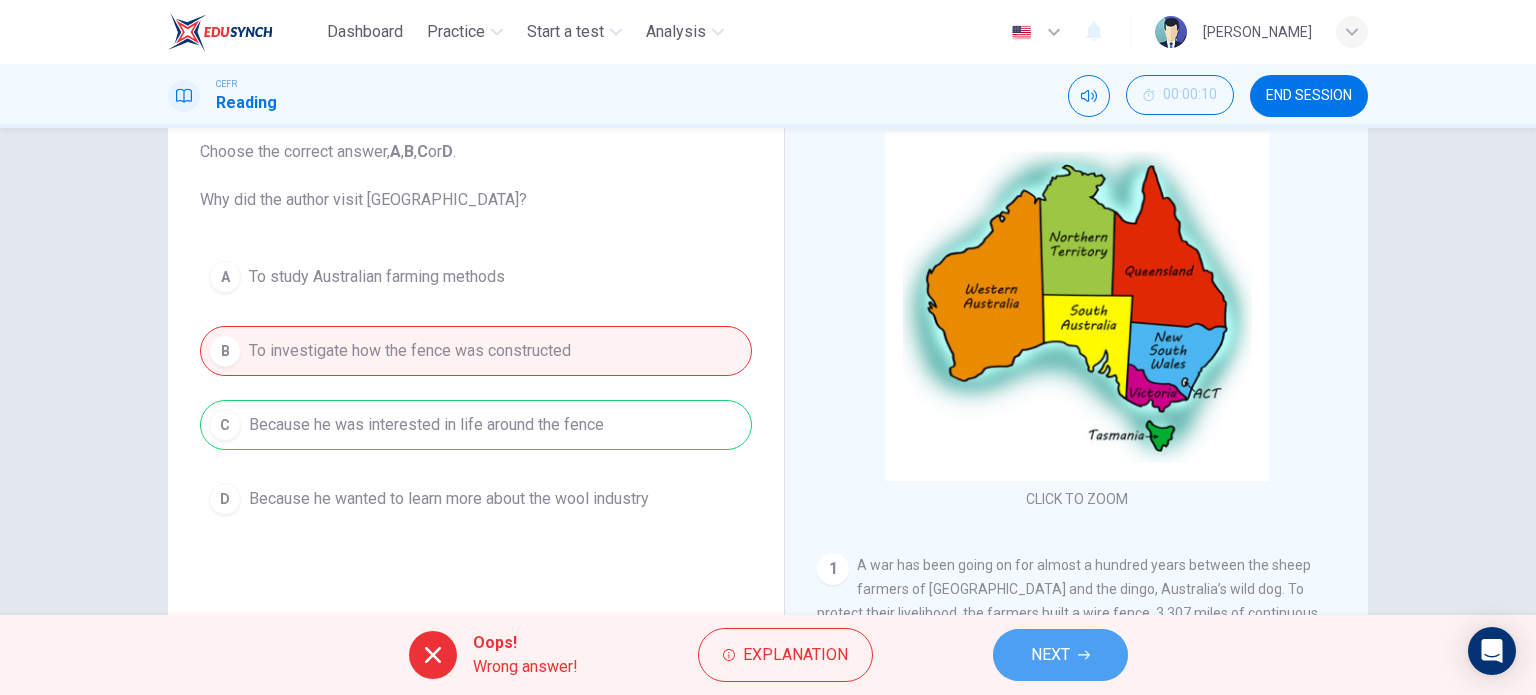 click on "NEXT" at bounding box center (1050, 655) 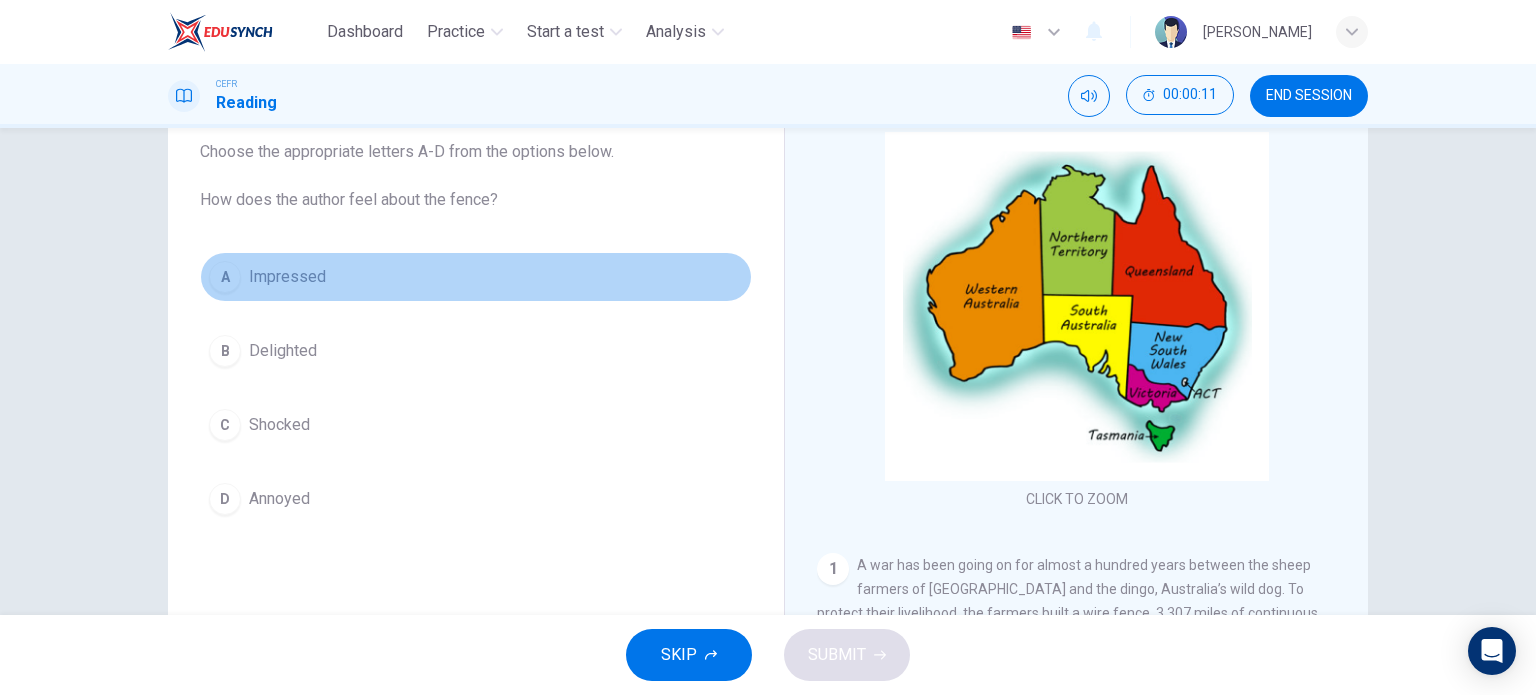 click on "A Impressed" at bounding box center (476, 277) 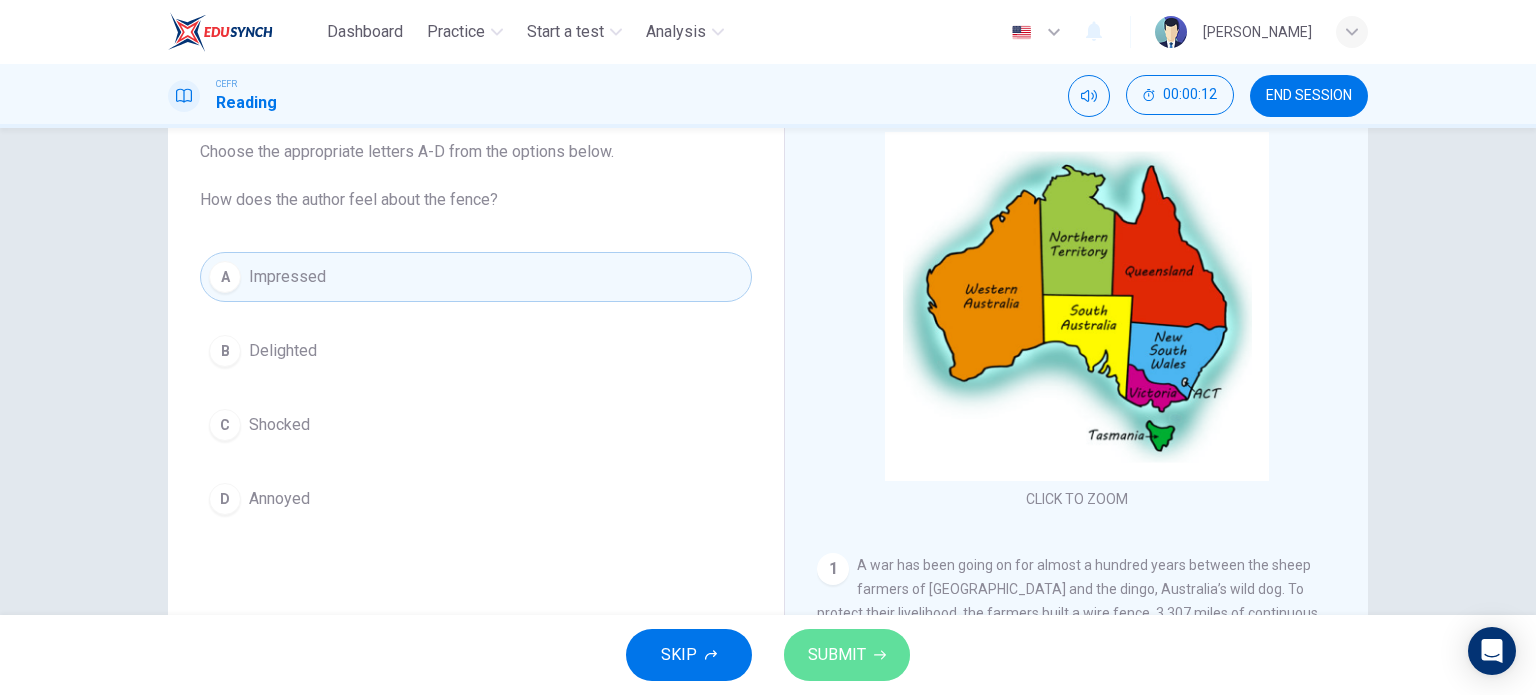 click on "SUBMIT" at bounding box center (837, 655) 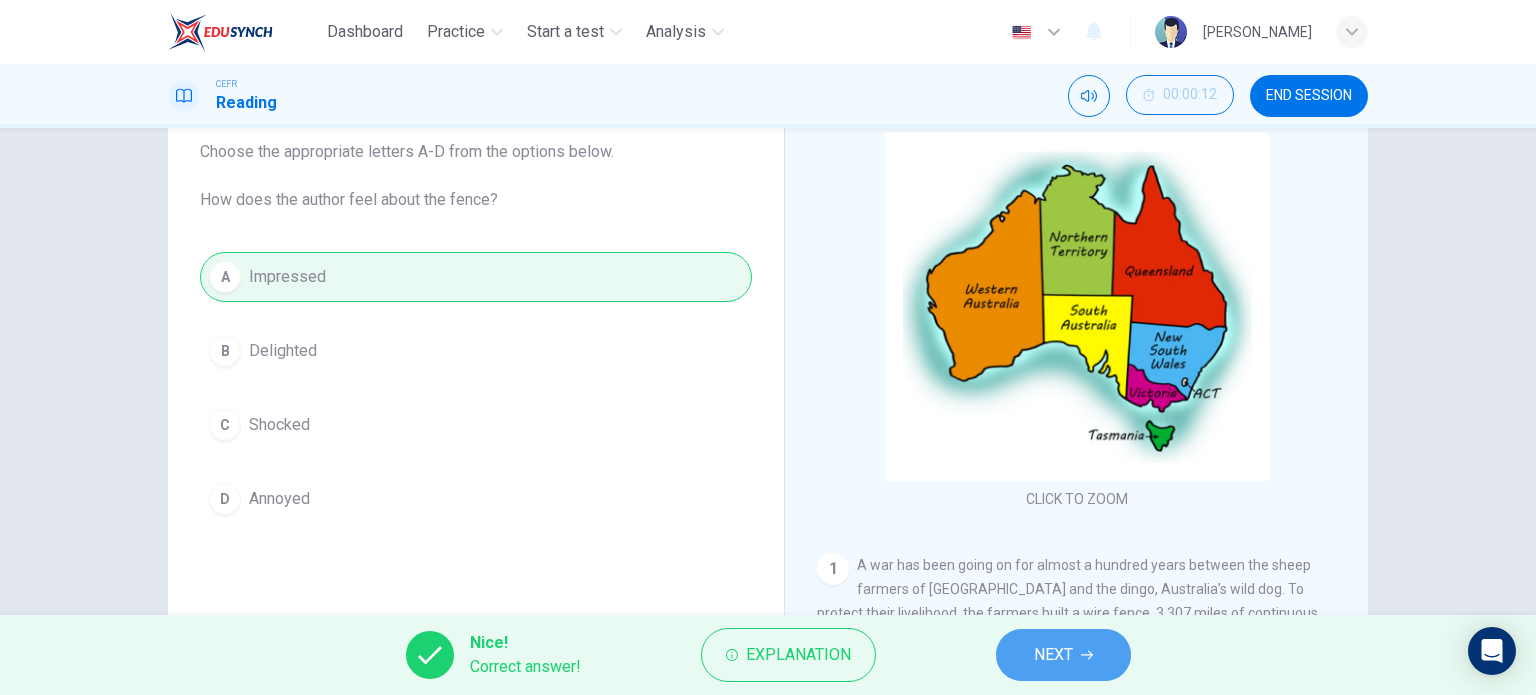 click on "NEXT" at bounding box center (1053, 655) 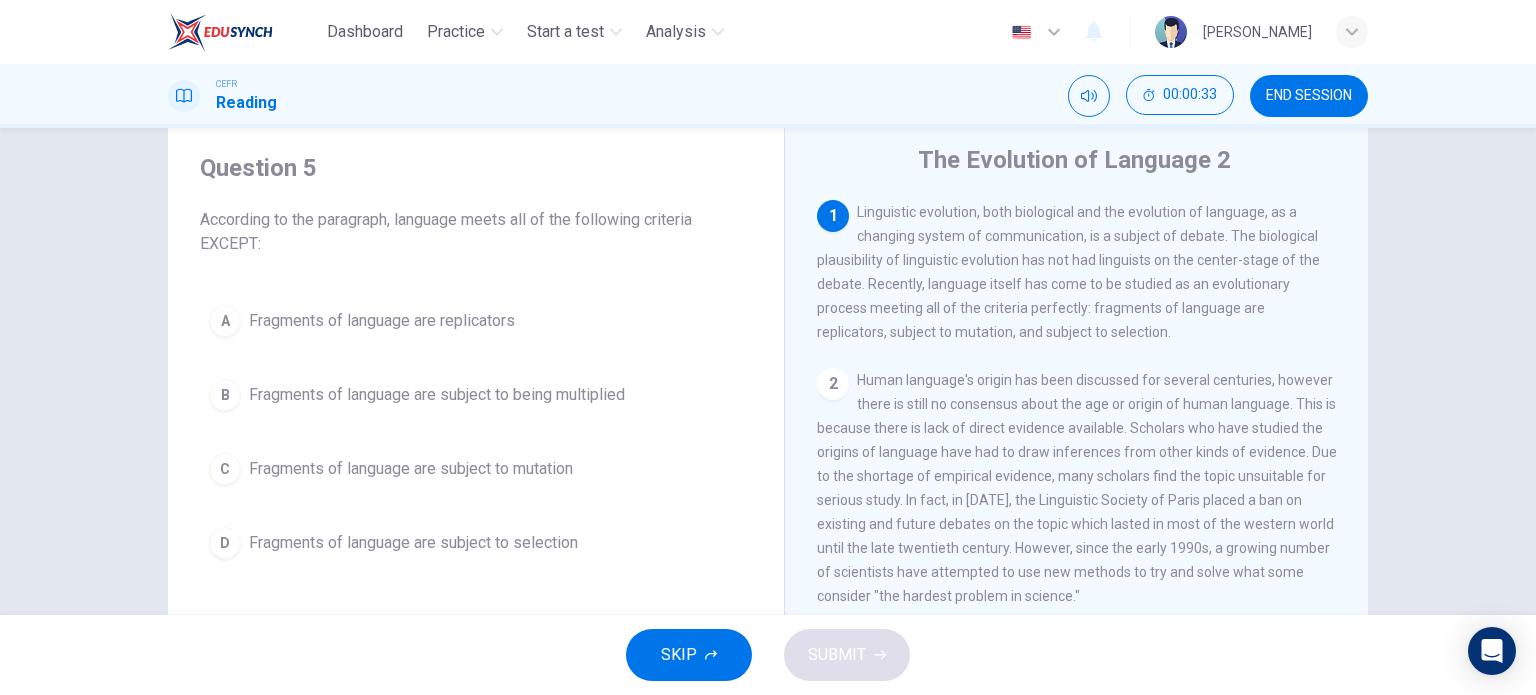 scroll, scrollTop: 58, scrollLeft: 0, axis: vertical 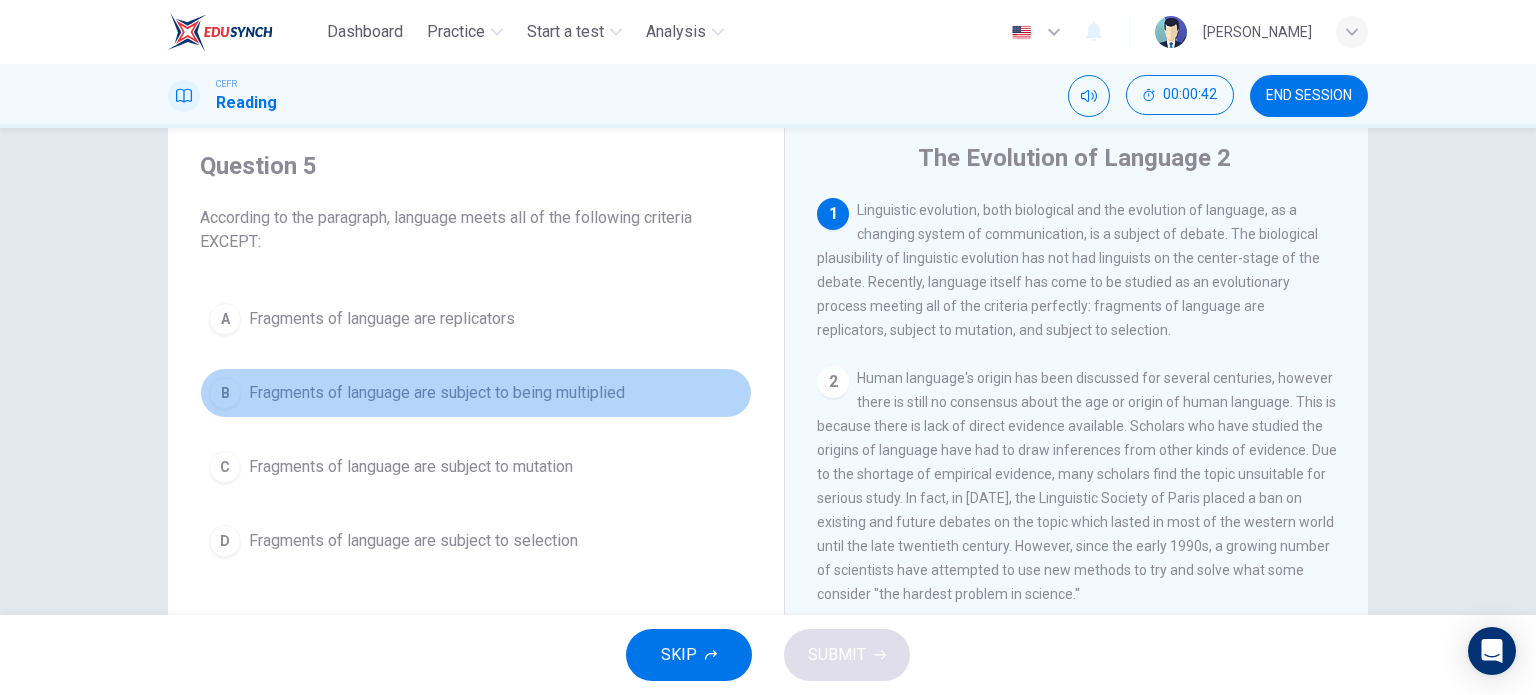 click on "Fragments of language are subject to being multiplied" at bounding box center [437, 393] 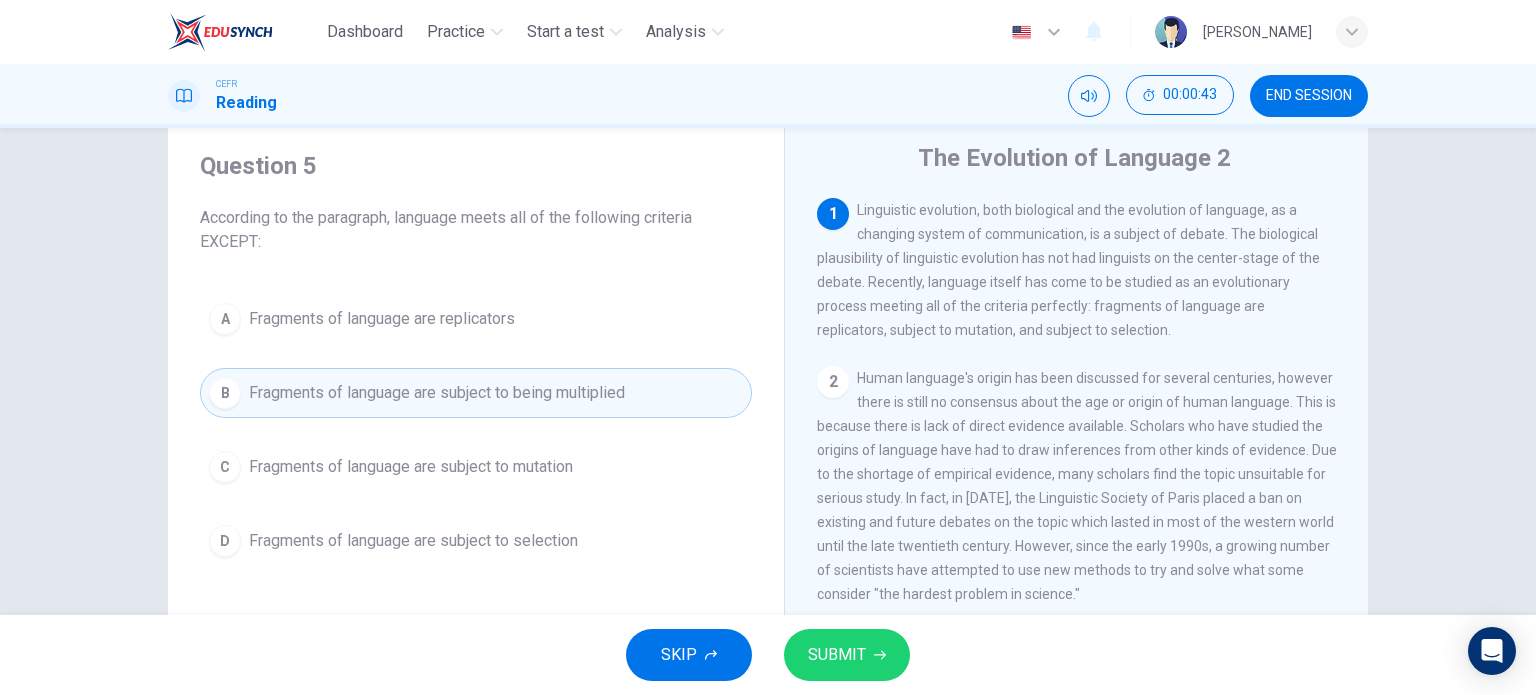 click on "SUBMIT" at bounding box center (847, 655) 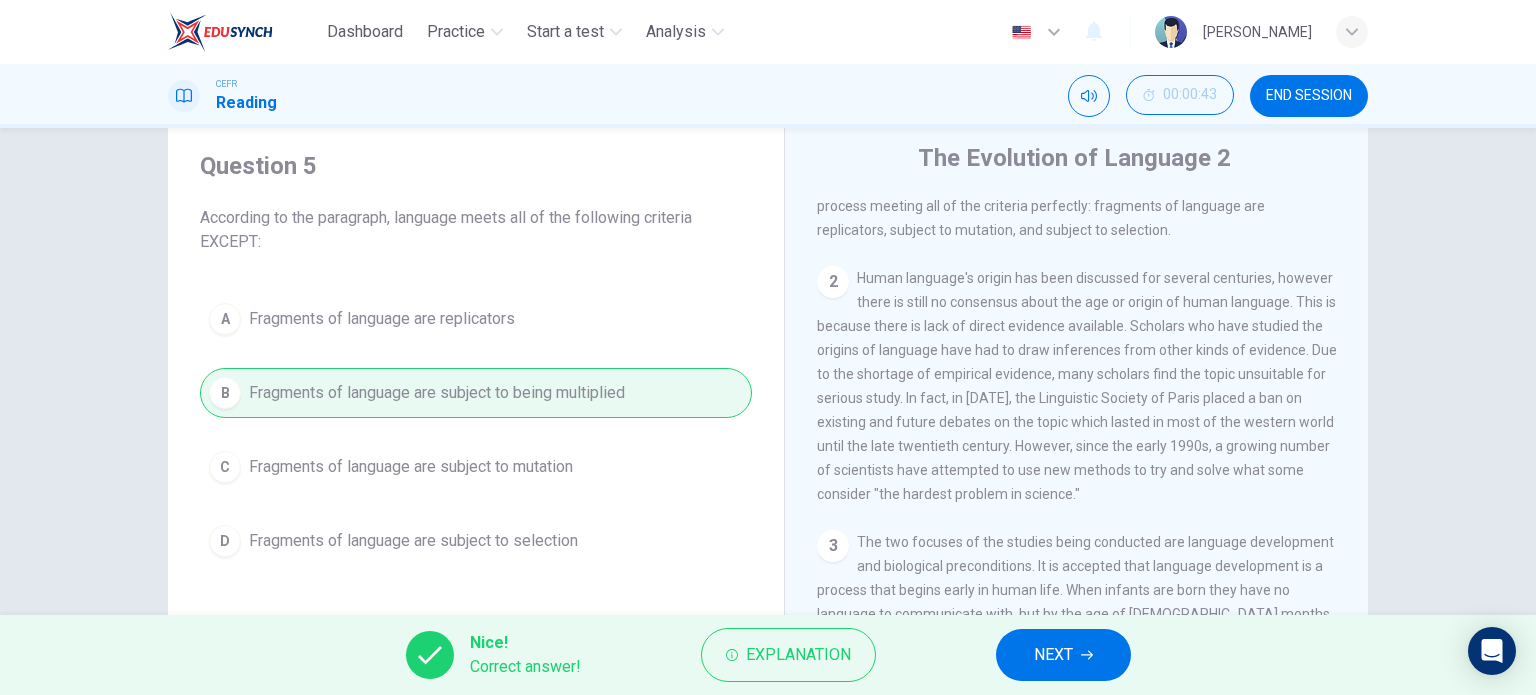 scroll, scrollTop: 103, scrollLeft: 0, axis: vertical 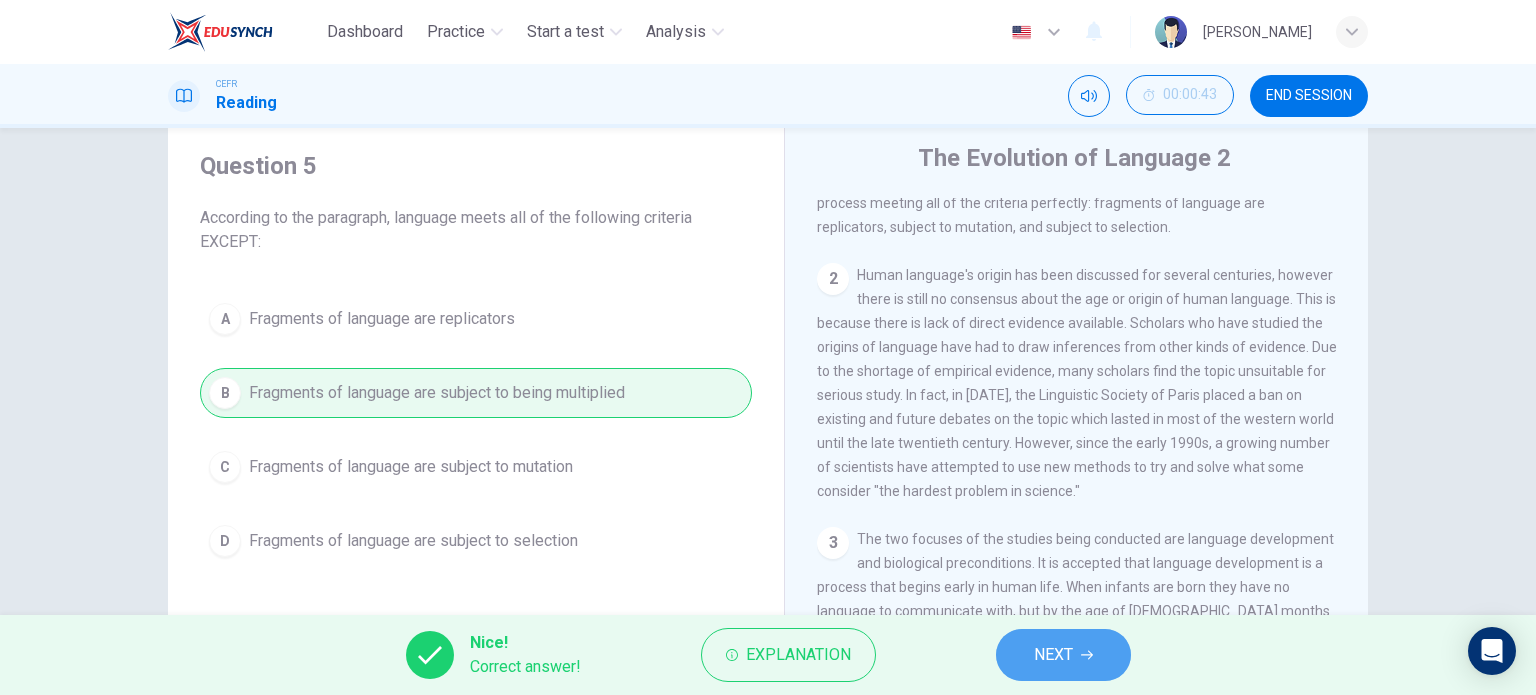 click 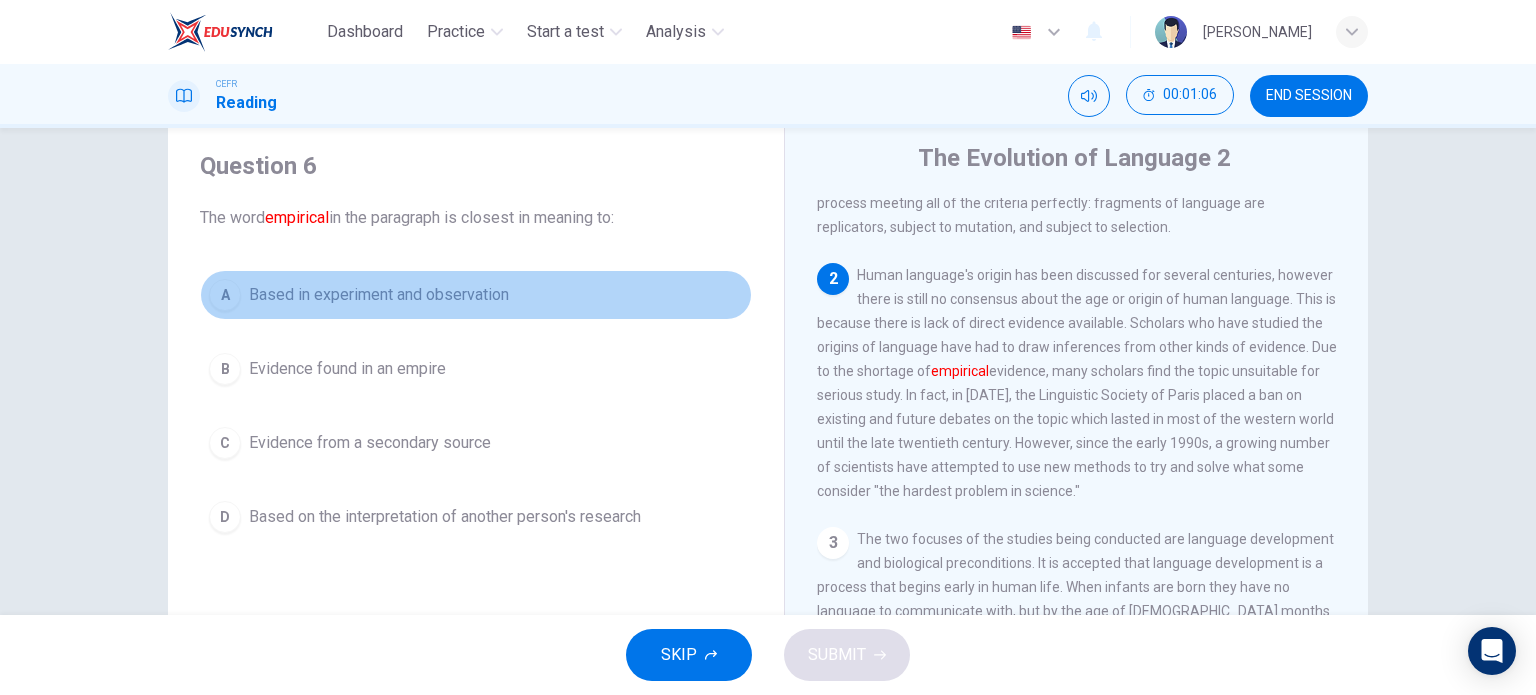 click on "Based in experiment and observation" at bounding box center [379, 295] 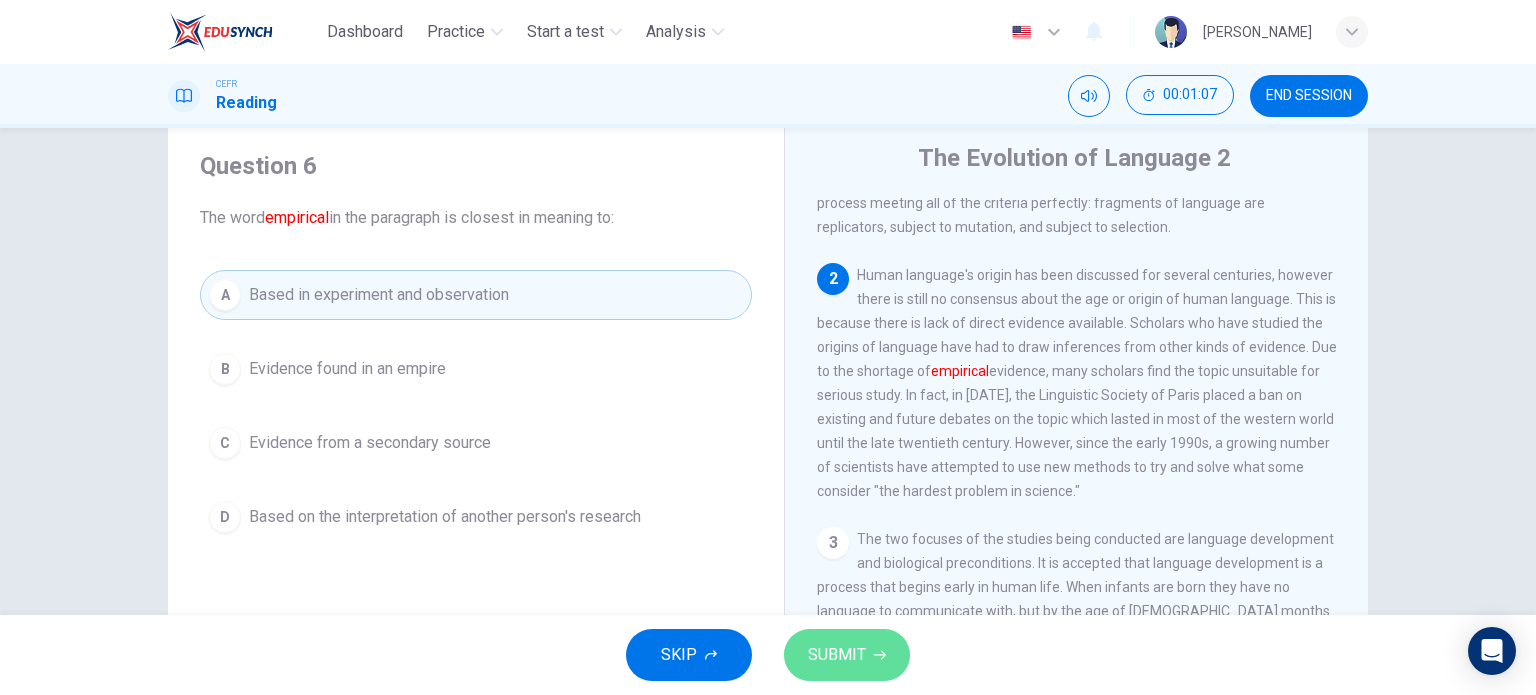 click on "SUBMIT" at bounding box center (837, 655) 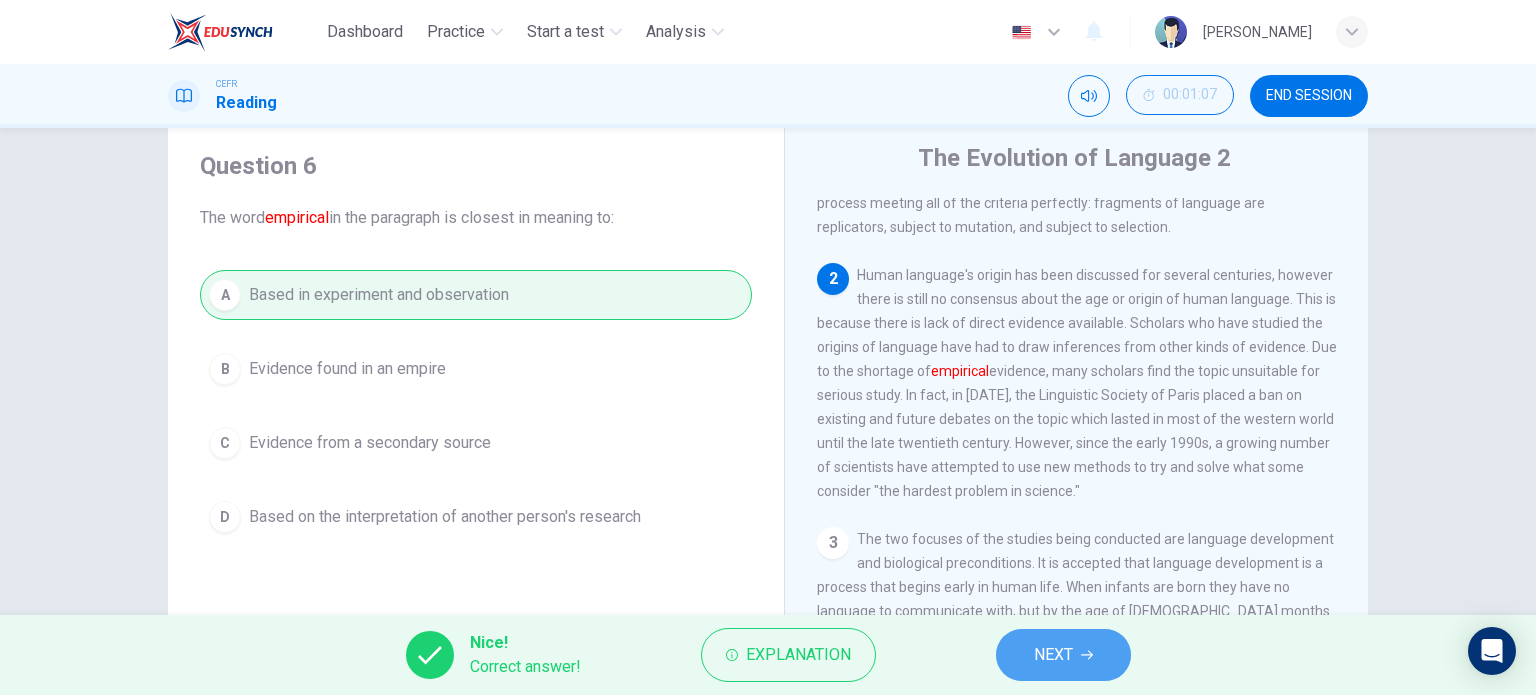 click on "NEXT" at bounding box center (1063, 655) 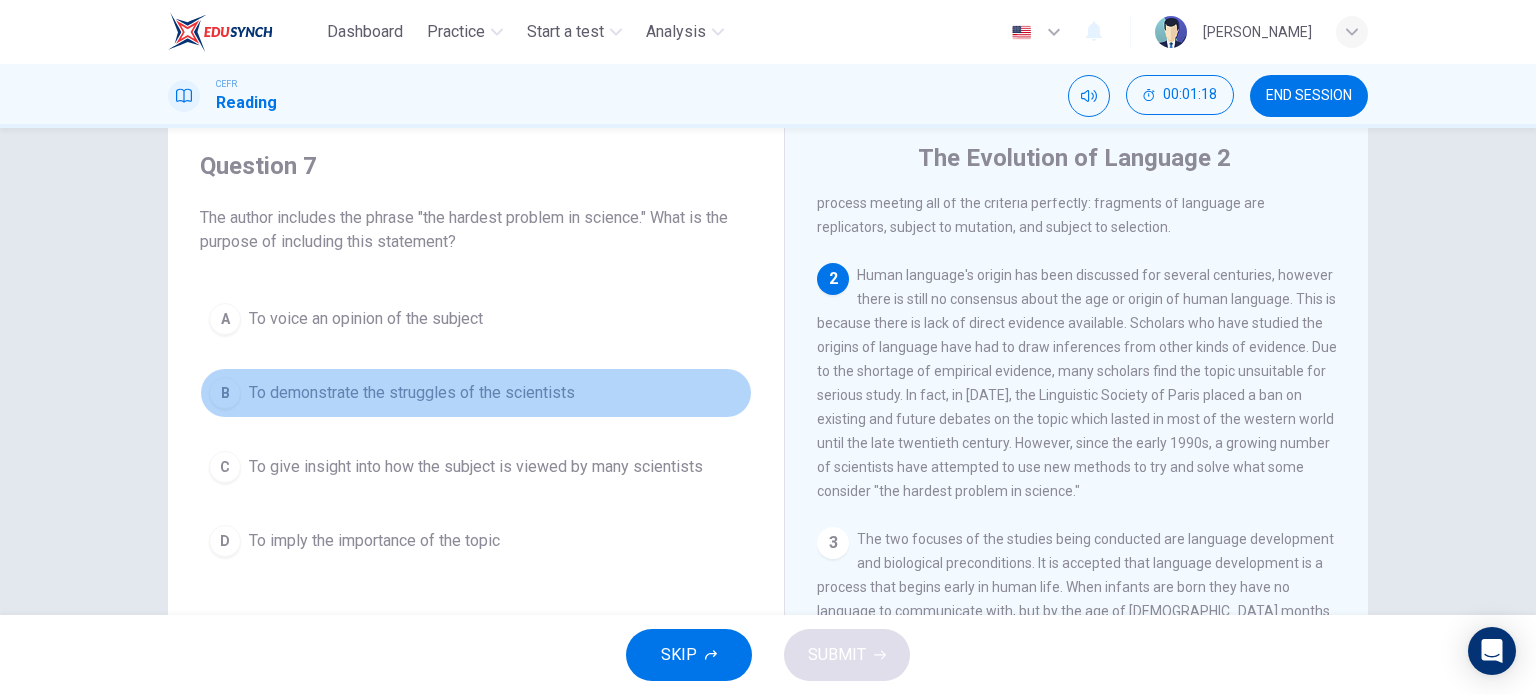 click on "To demonstrate the struggles of the scientists" at bounding box center (412, 393) 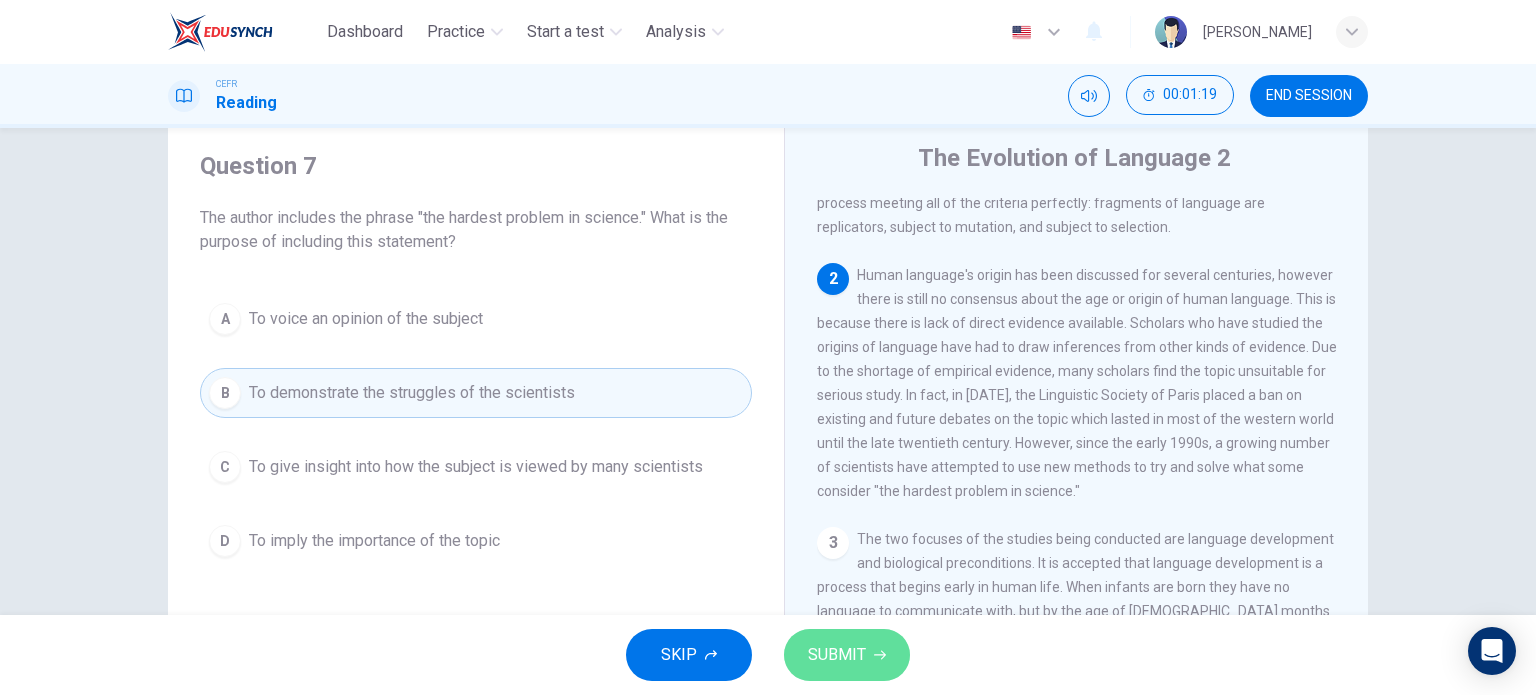 click on "SUBMIT" at bounding box center [837, 655] 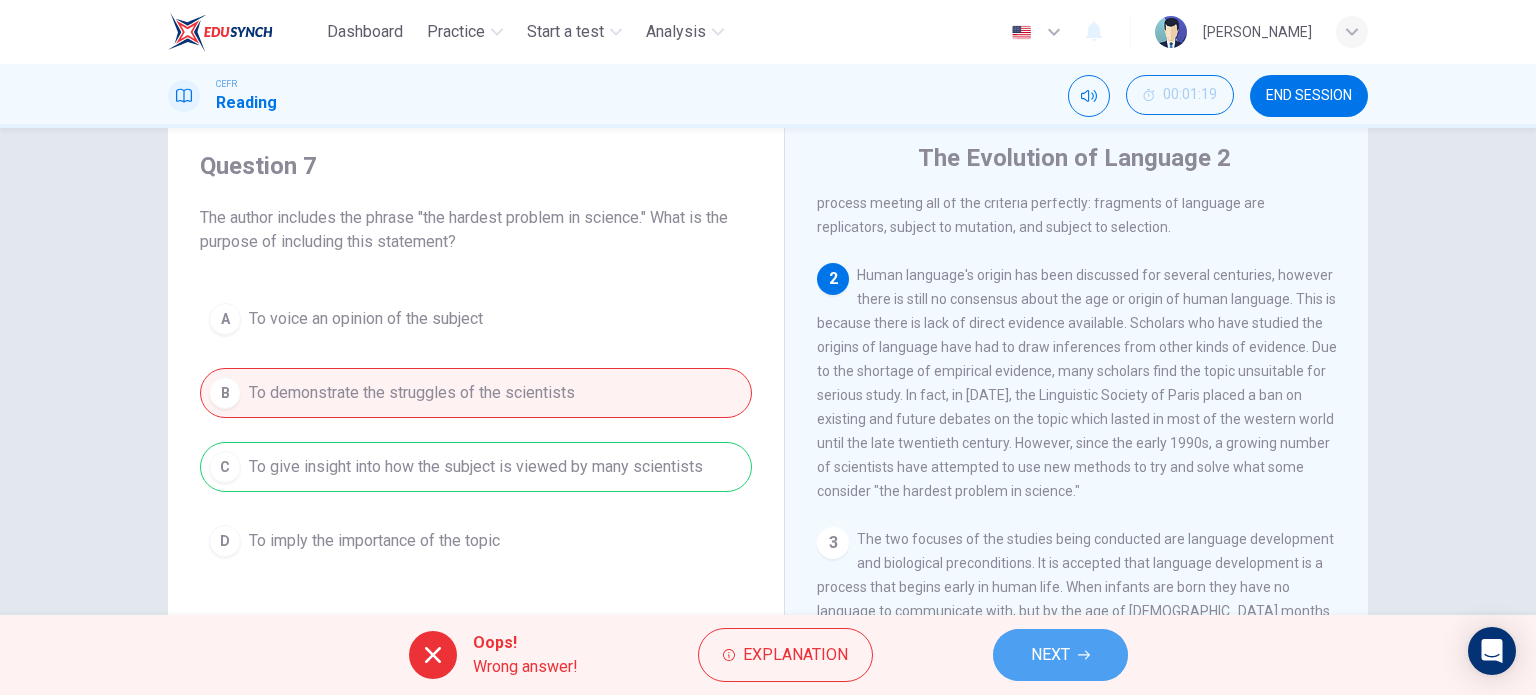 click on "NEXT" at bounding box center (1050, 655) 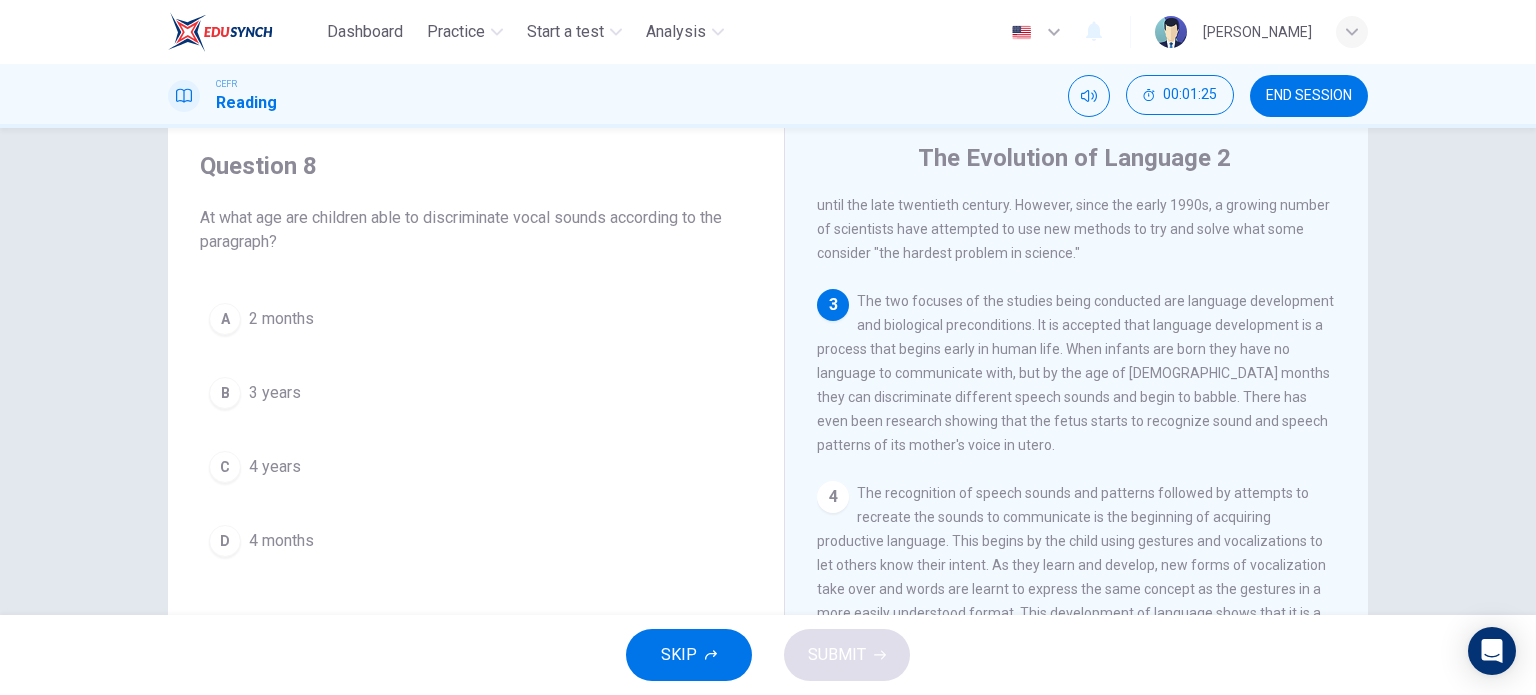 scroll, scrollTop: 342, scrollLeft: 0, axis: vertical 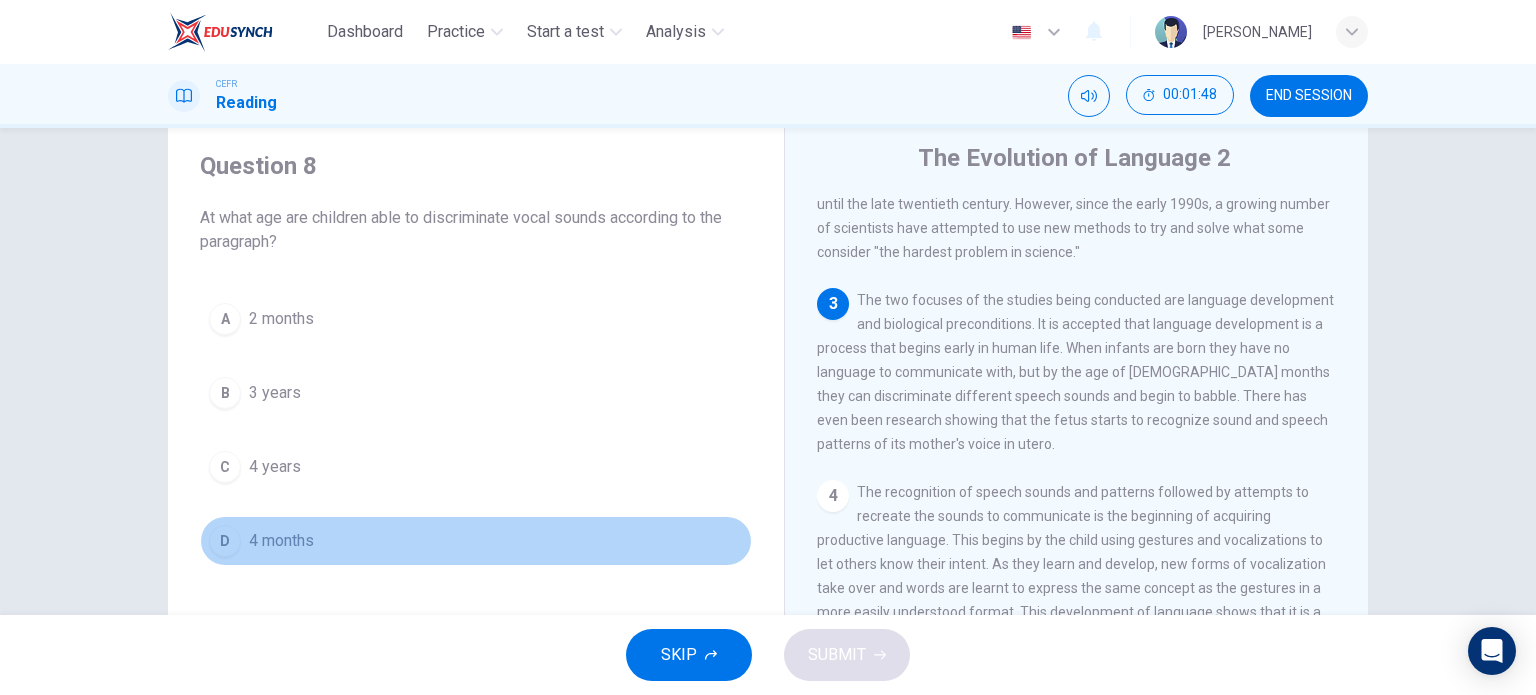 click on "4 months" at bounding box center (281, 541) 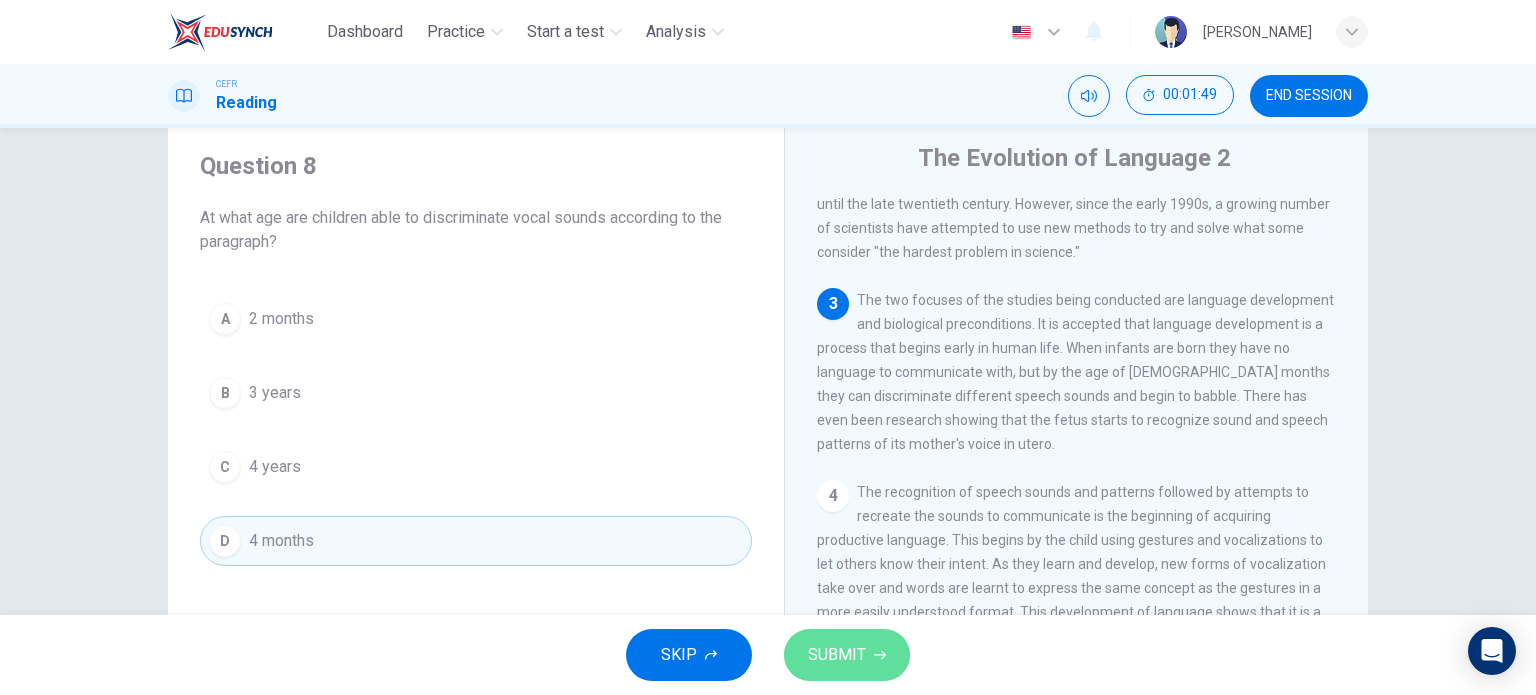 click on "SUBMIT" at bounding box center (837, 655) 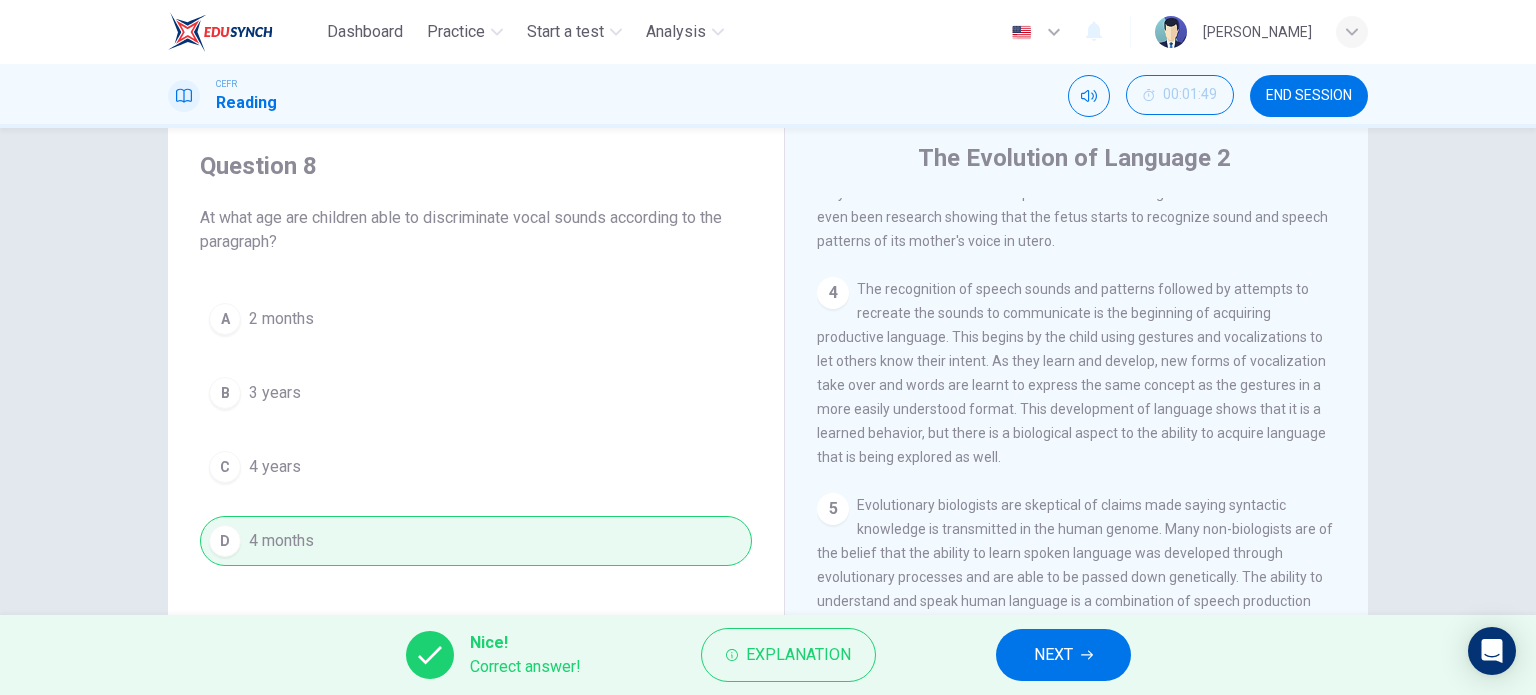 scroll, scrollTop: 586, scrollLeft: 0, axis: vertical 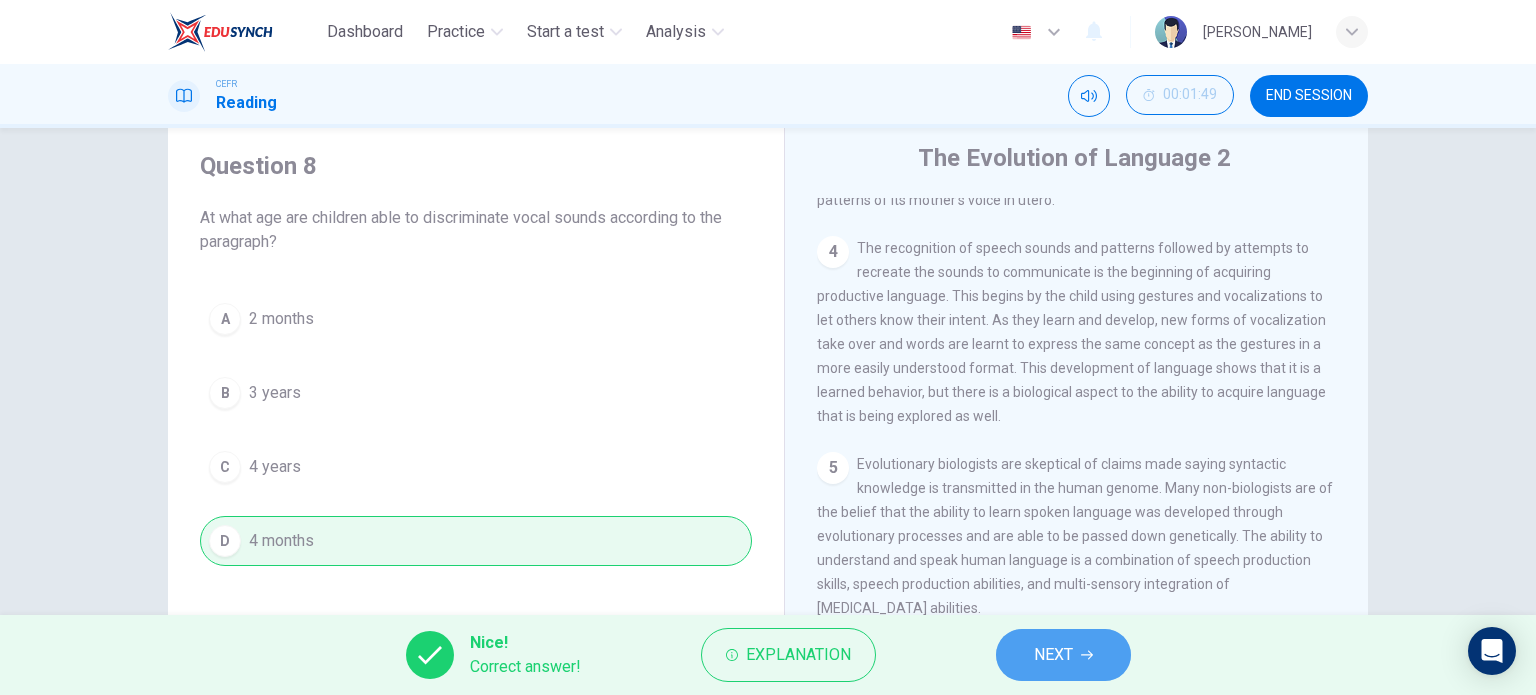 click on "NEXT" at bounding box center [1063, 655] 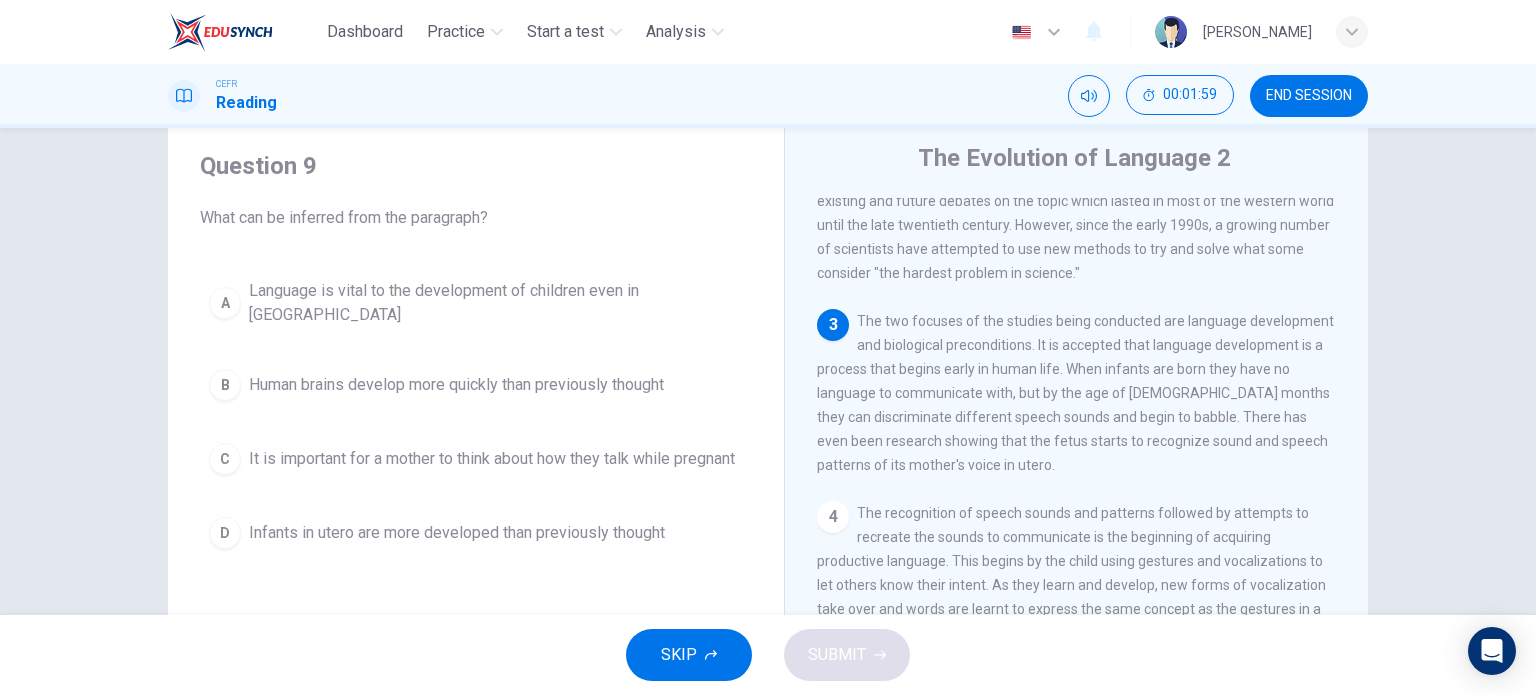 scroll, scrollTop: 322, scrollLeft: 0, axis: vertical 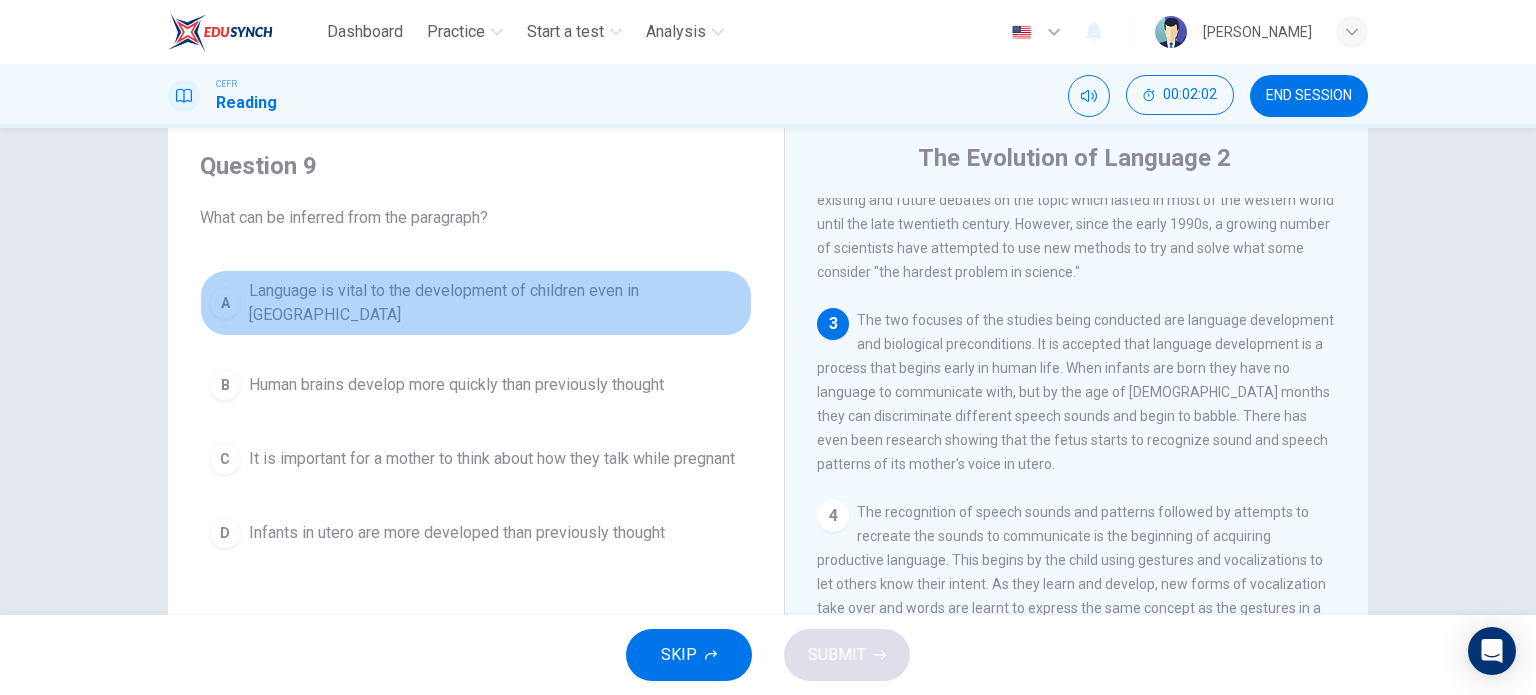 click on "Language is vital to the development of children even in utero" at bounding box center [496, 303] 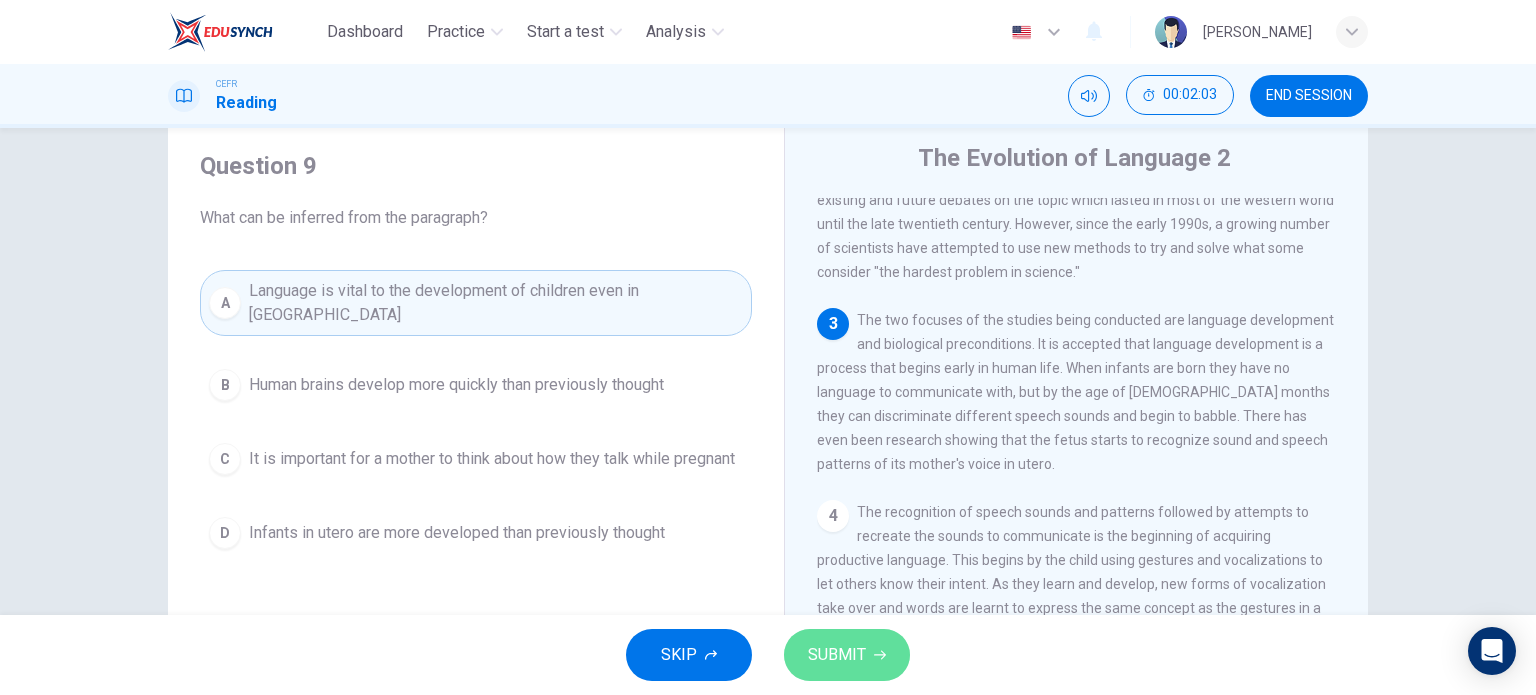 click on "SUBMIT" at bounding box center (837, 655) 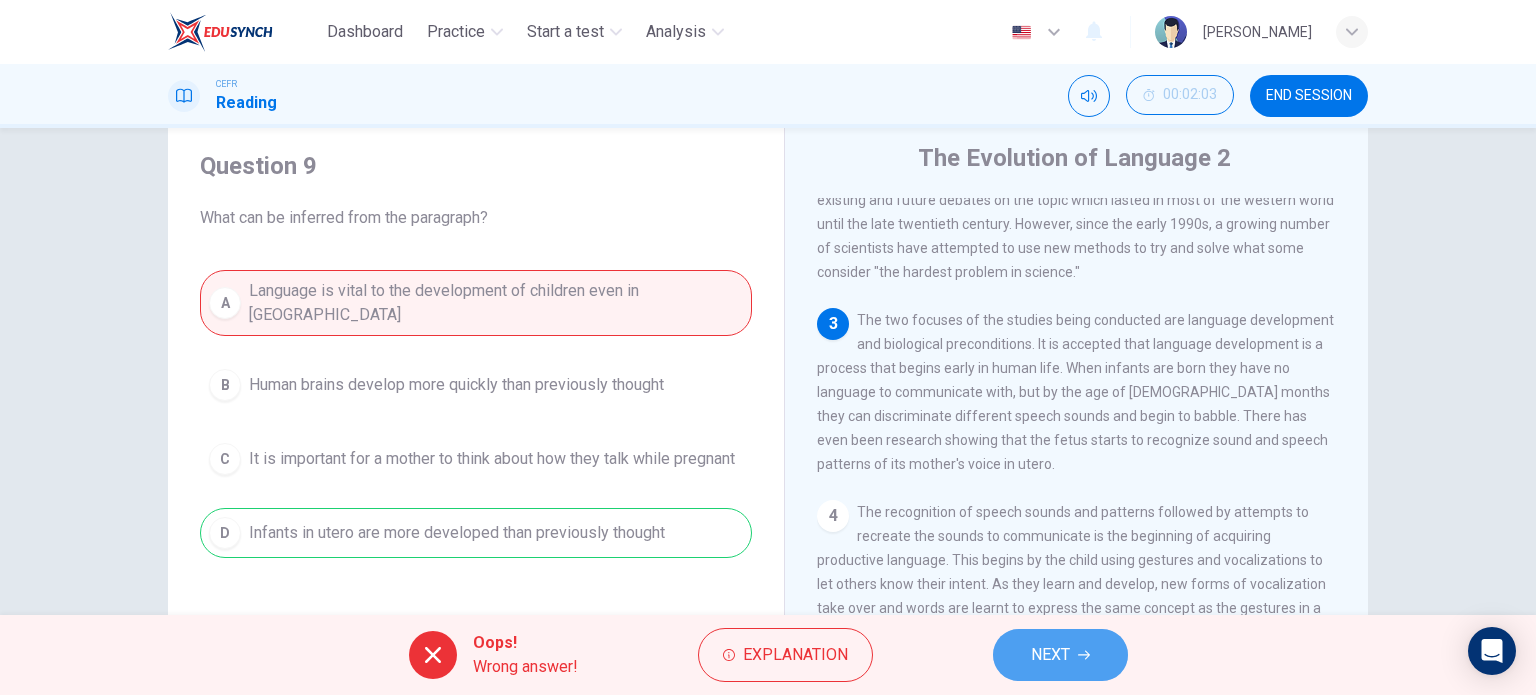 click on "NEXT" at bounding box center (1050, 655) 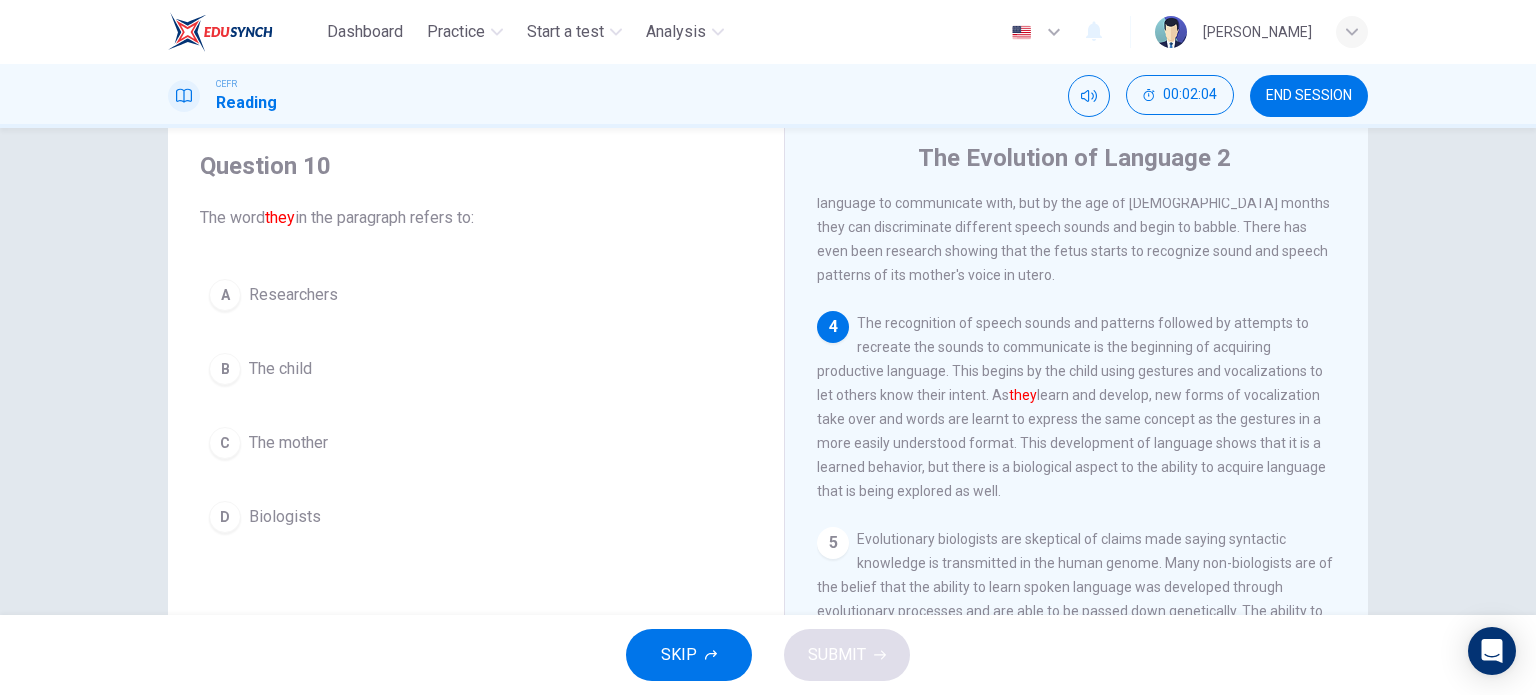 scroll, scrollTop: 522, scrollLeft: 0, axis: vertical 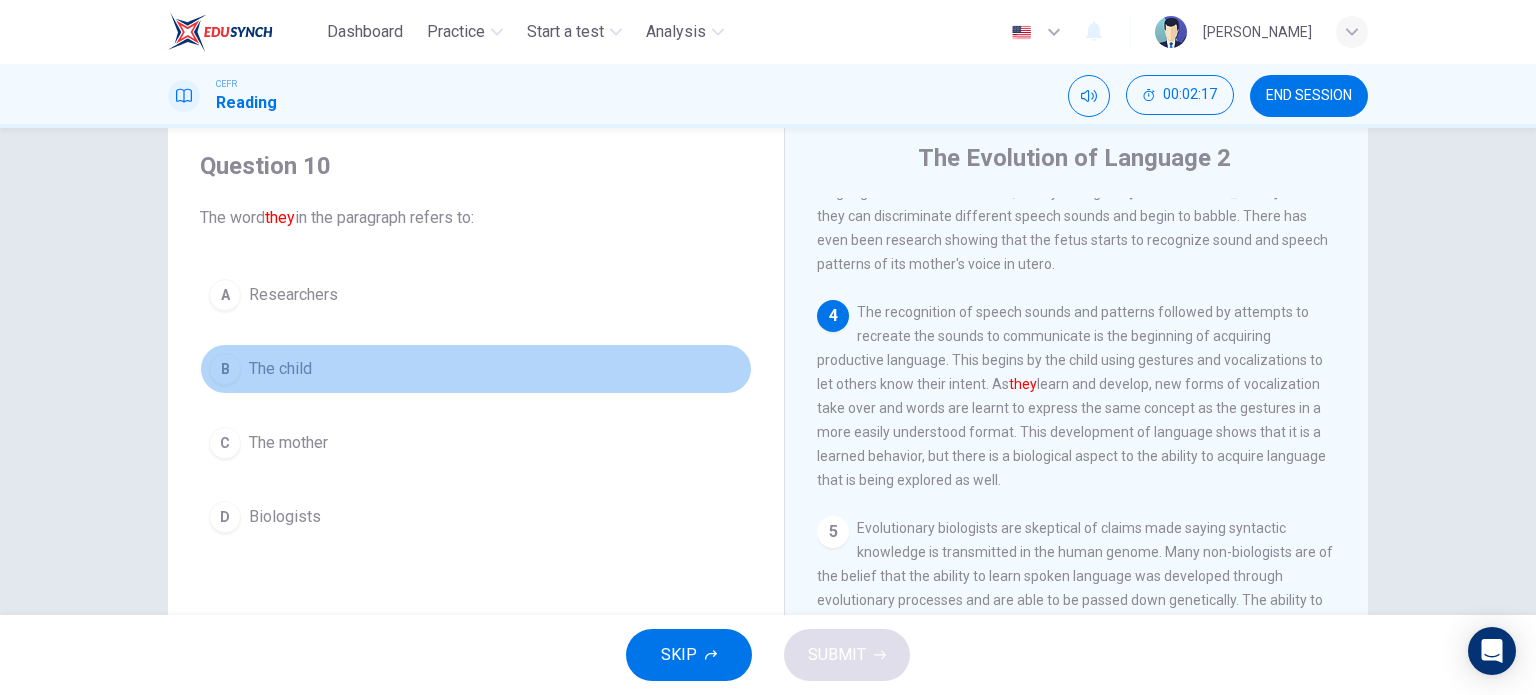 click on "The child" at bounding box center (280, 369) 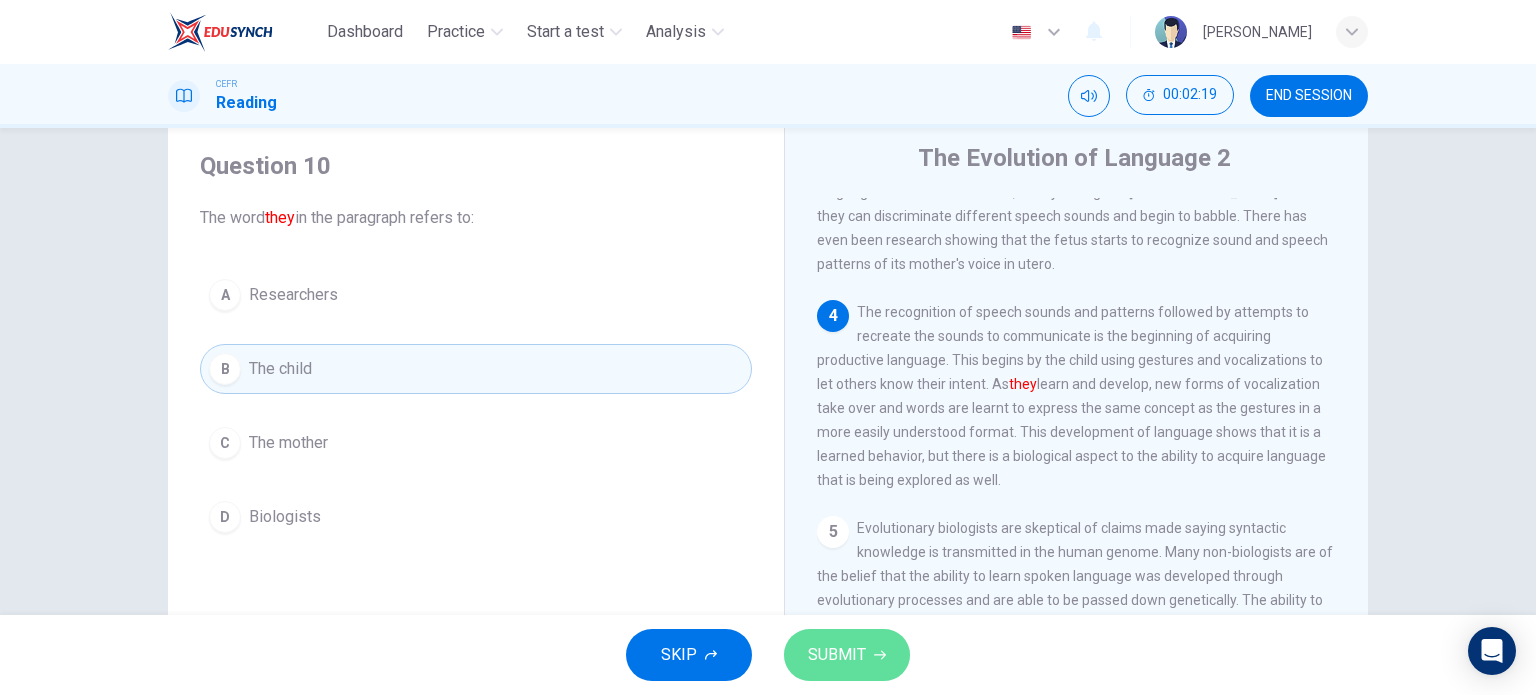 click 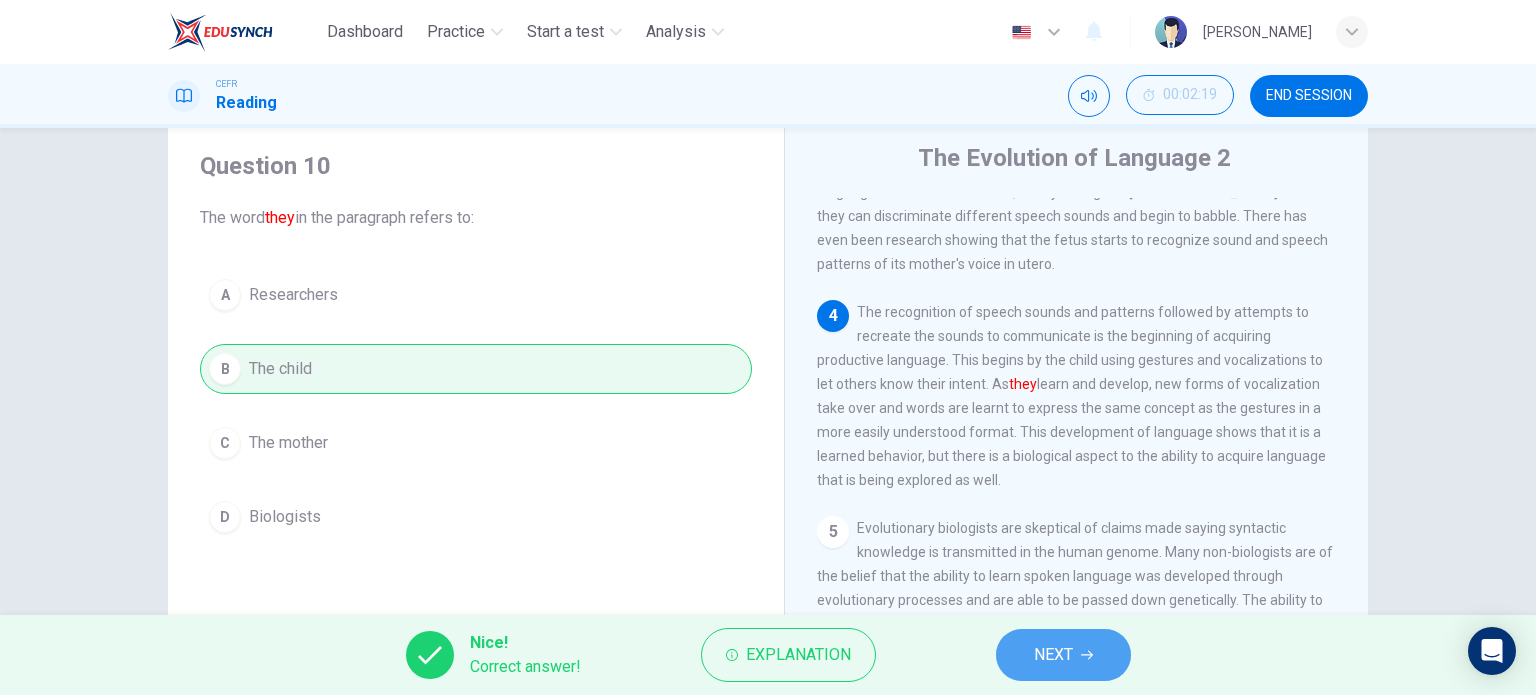 click on "NEXT" at bounding box center (1053, 655) 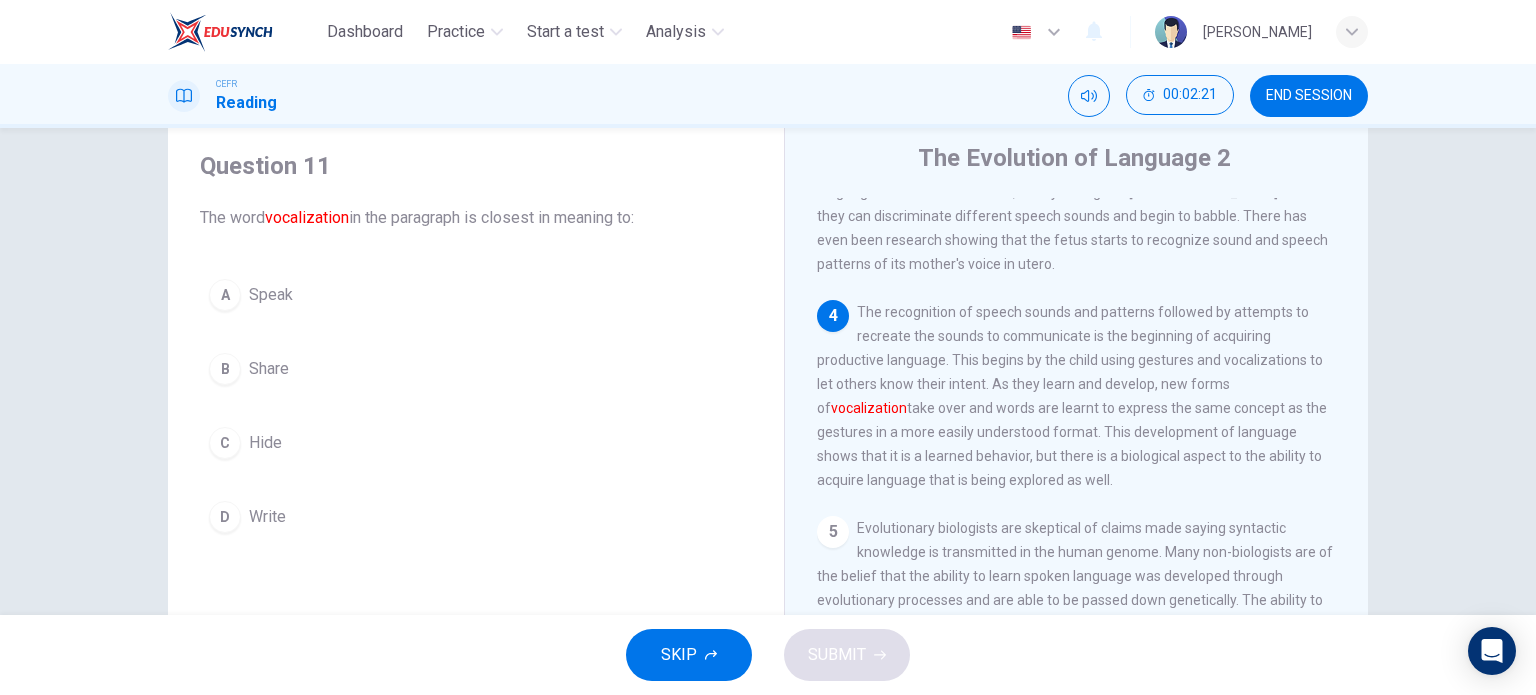 click on "Question 11 The word  vocalization  in the paragraph is closest in meaning to: A Speak B Share C Hide D Write" at bounding box center [476, 346] 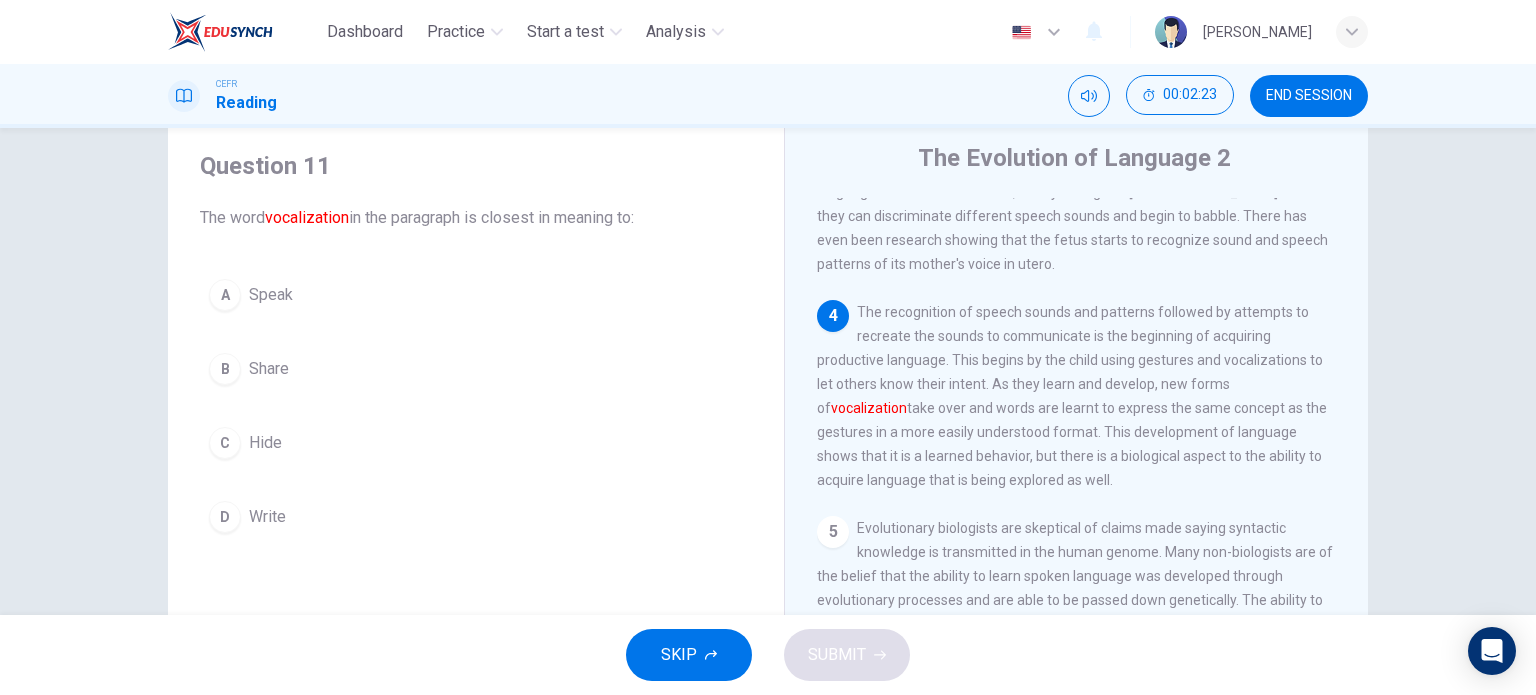 drag, startPoint x: 323, startPoint y: 279, endPoint x: 868, endPoint y: 639, distance: 653.16534 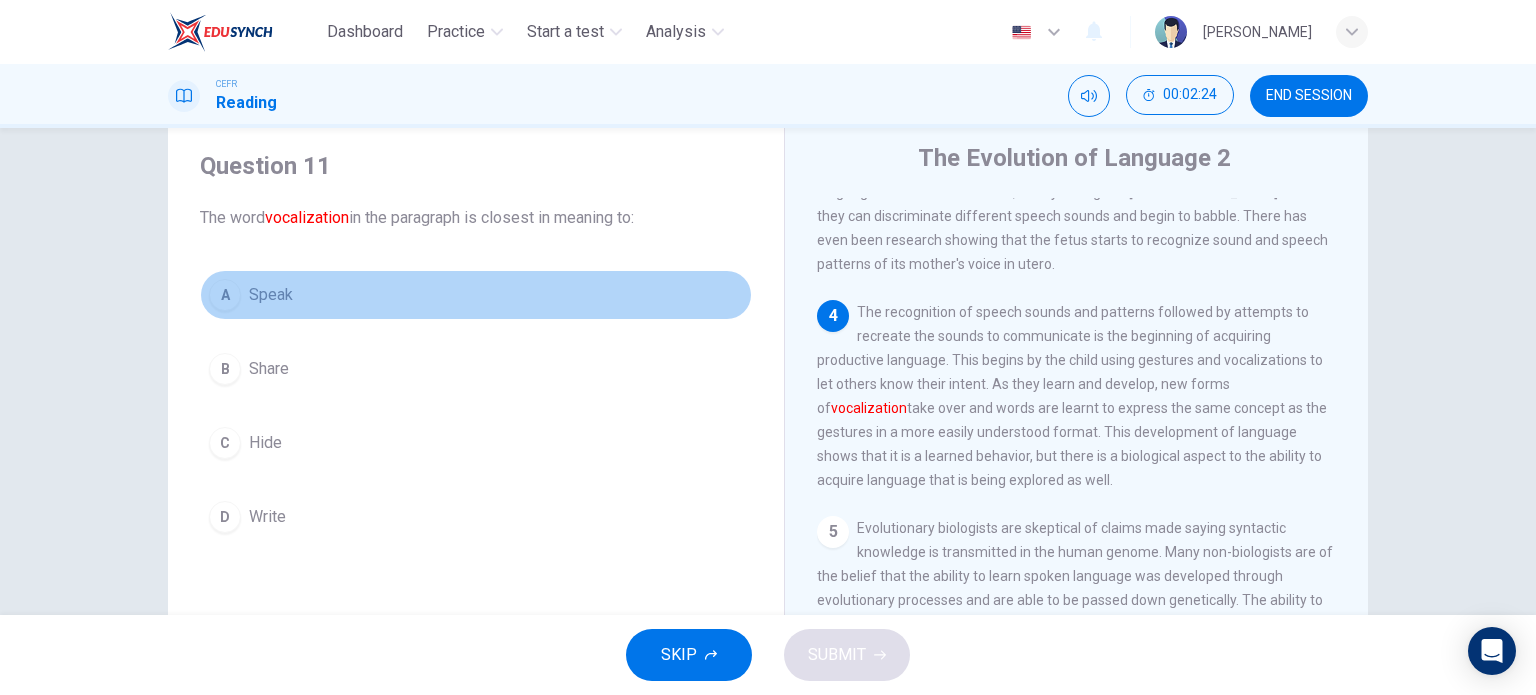 click on "A Speak" at bounding box center (476, 295) 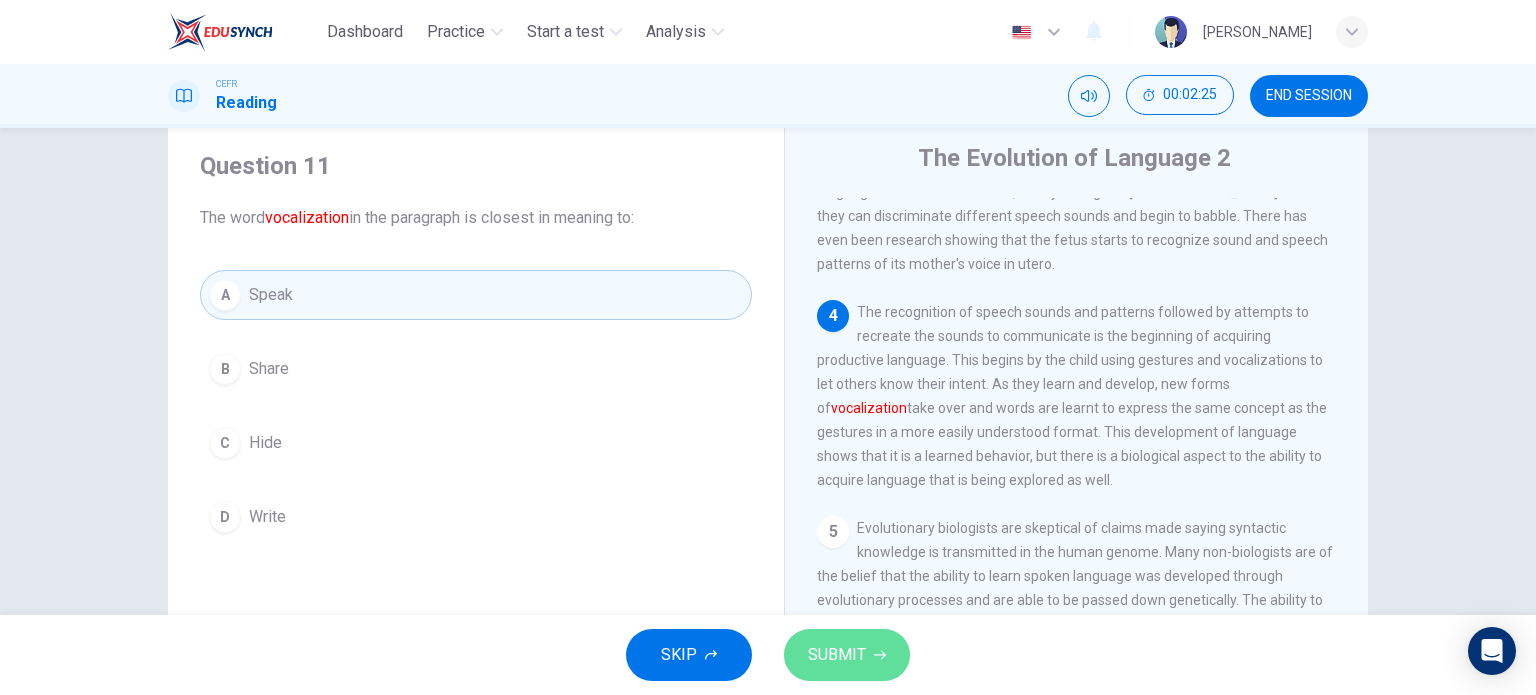 click on "SUBMIT" at bounding box center [837, 655] 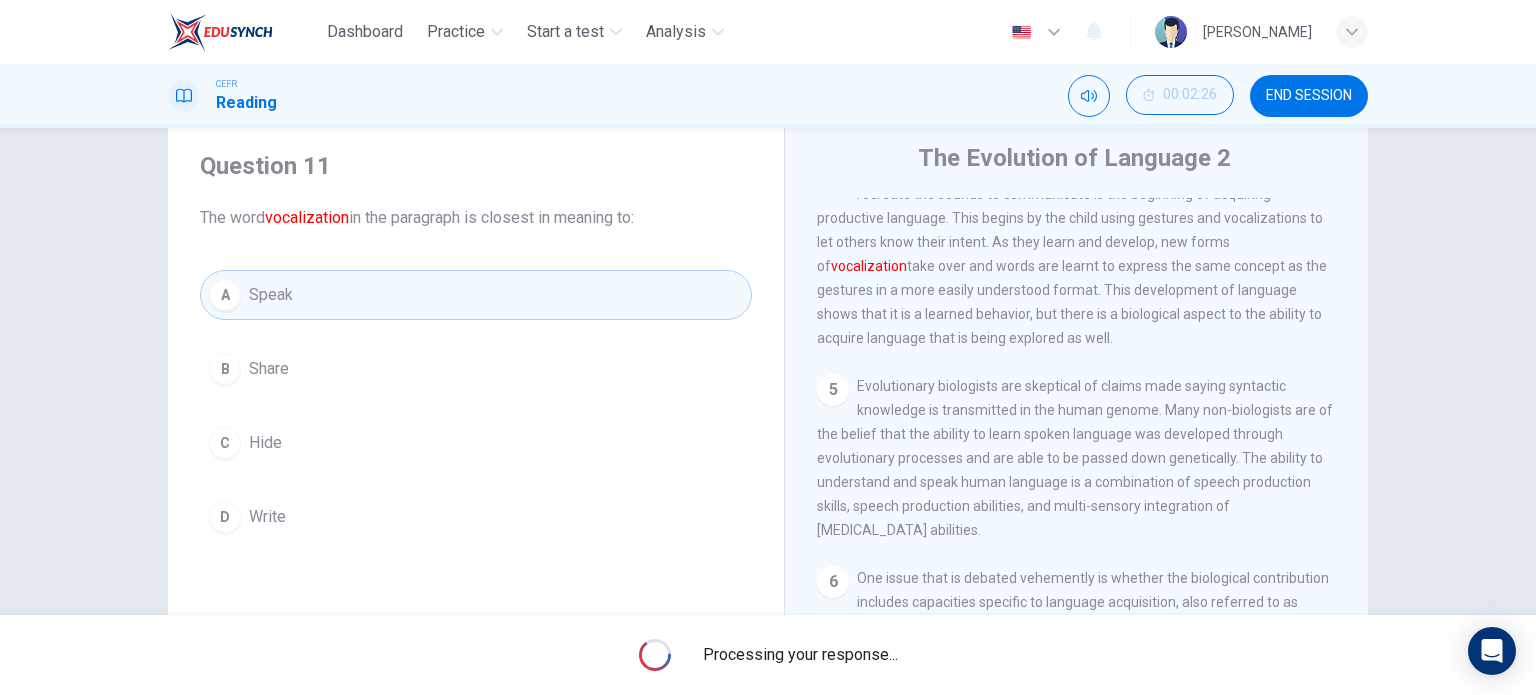 scroll, scrollTop: 675, scrollLeft: 0, axis: vertical 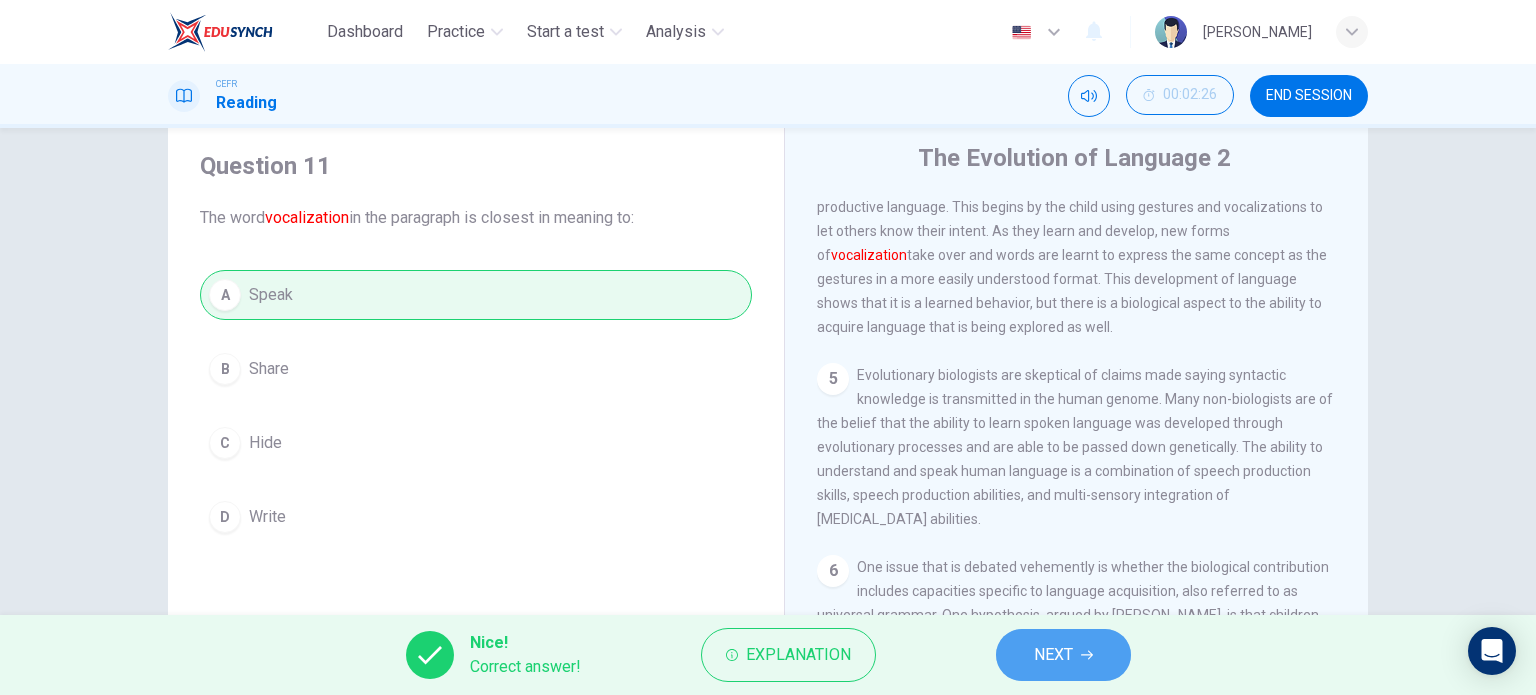 click on "NEXT" at bounding box center (1053, 655) 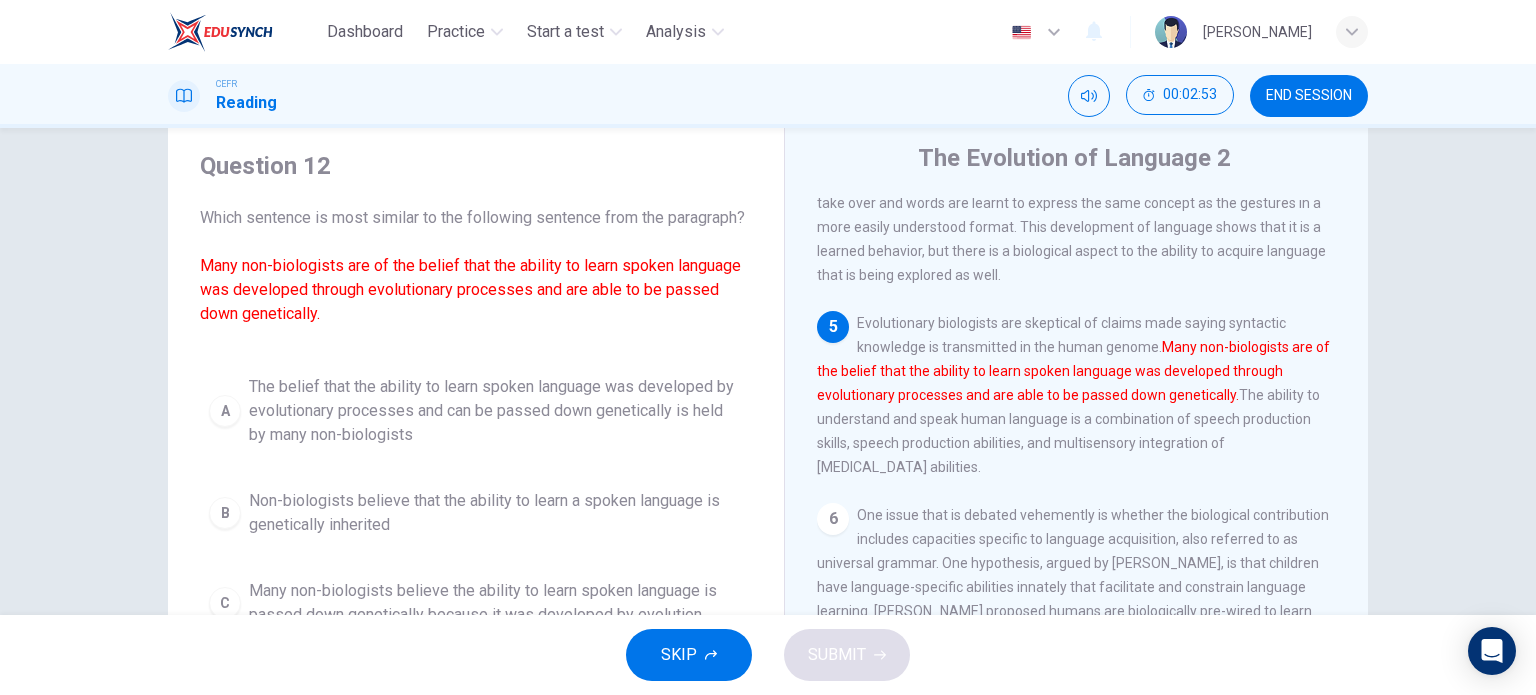 scroll, scrollTop: 727, scrollLeft: 0, axis: vertical 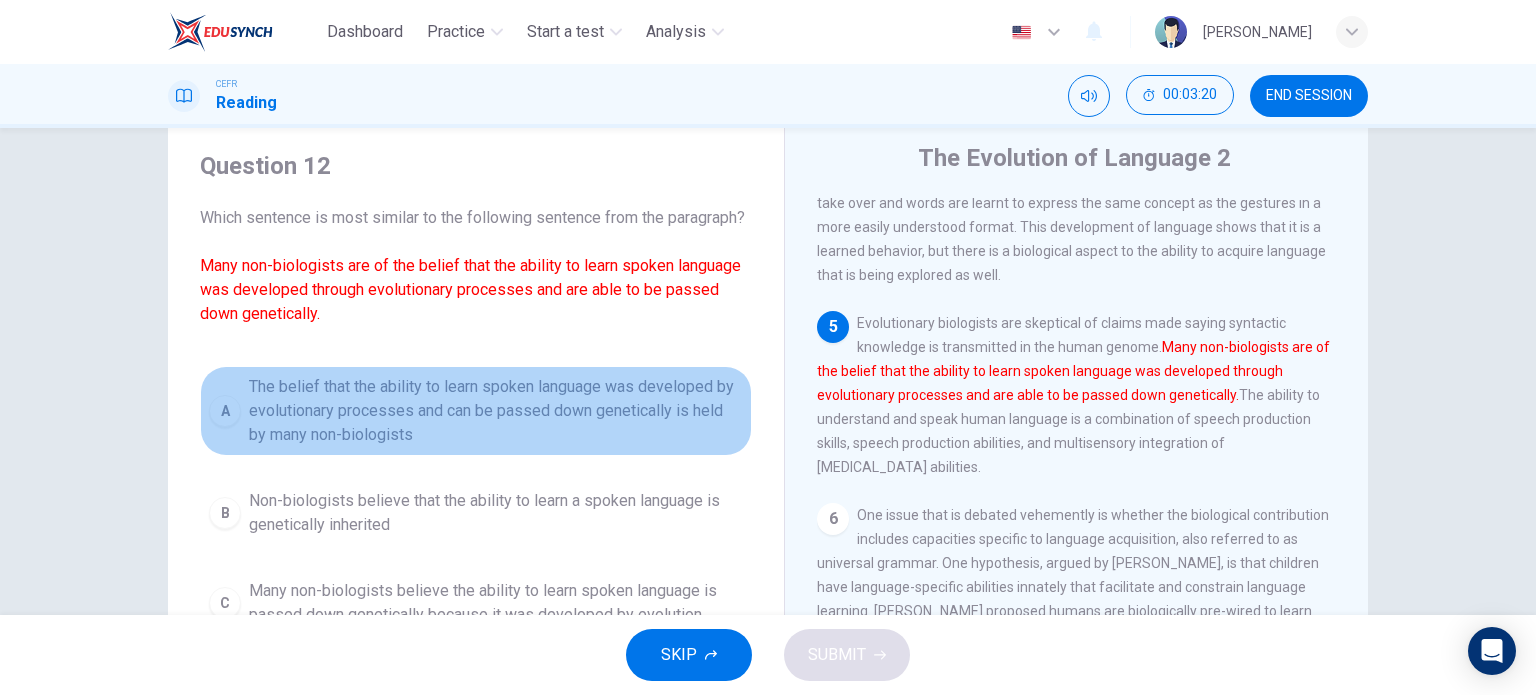 click on "The belief that the ability to learn spoken language was developed by evolutionary processes and can be passed down genetically is held by many non-biologists" at bounding box center (496, 411) 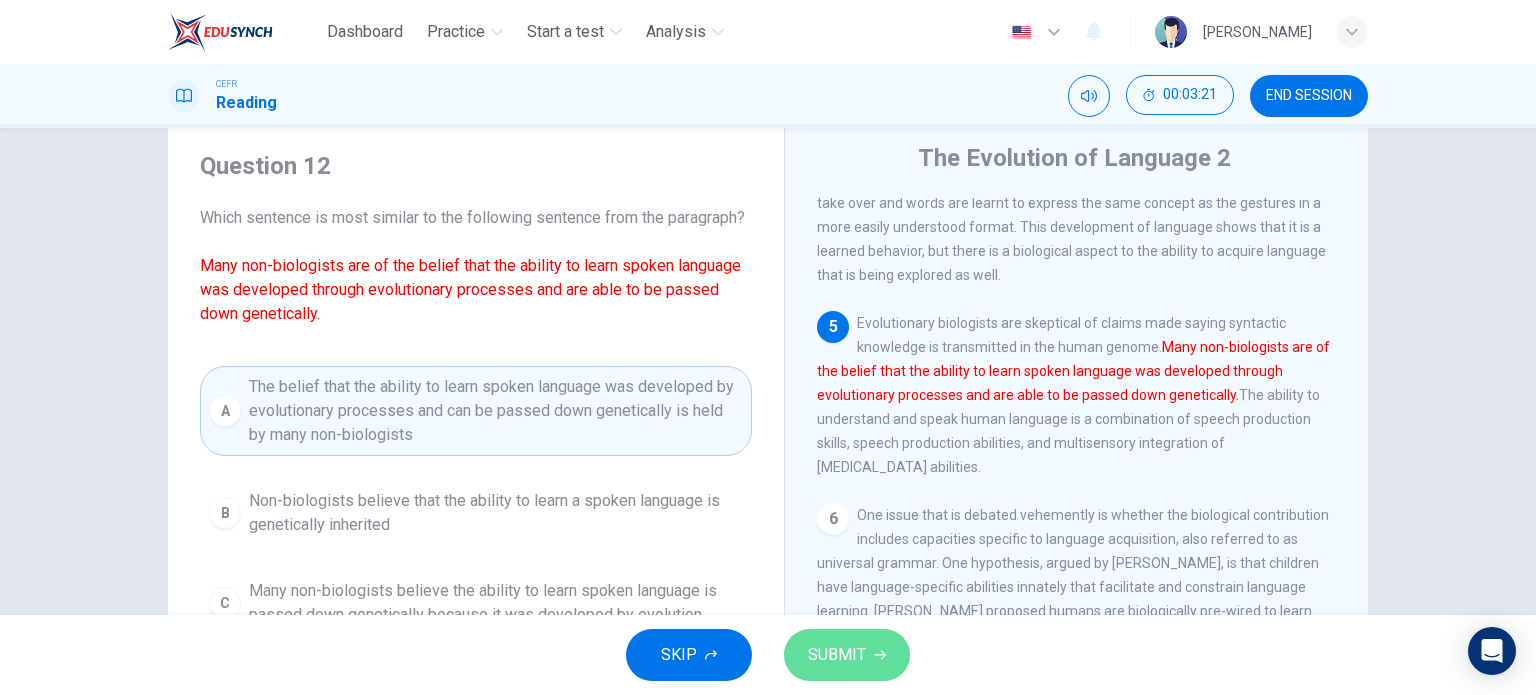 click on "SUBMIT" at bounding box center [837, 655] 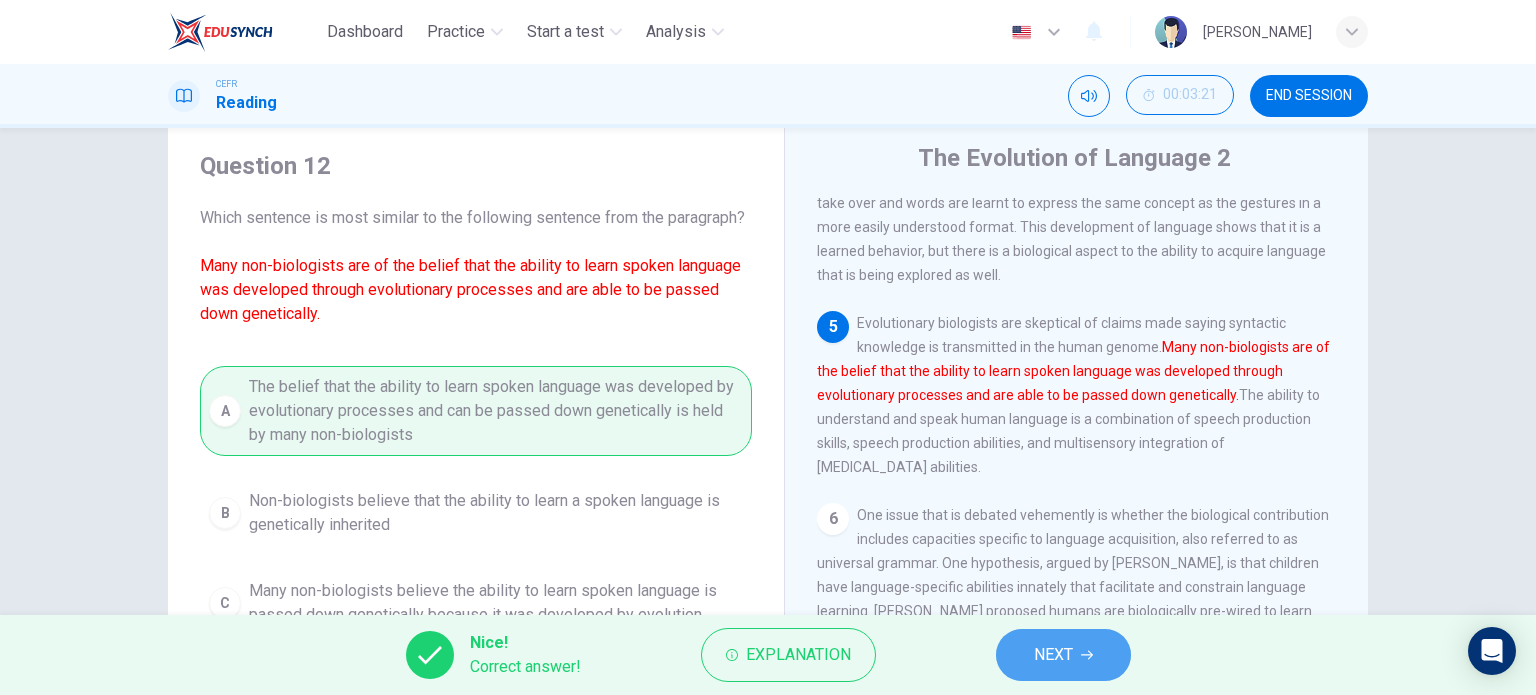 click on "NEXT" at bounding box center [1053, 655] 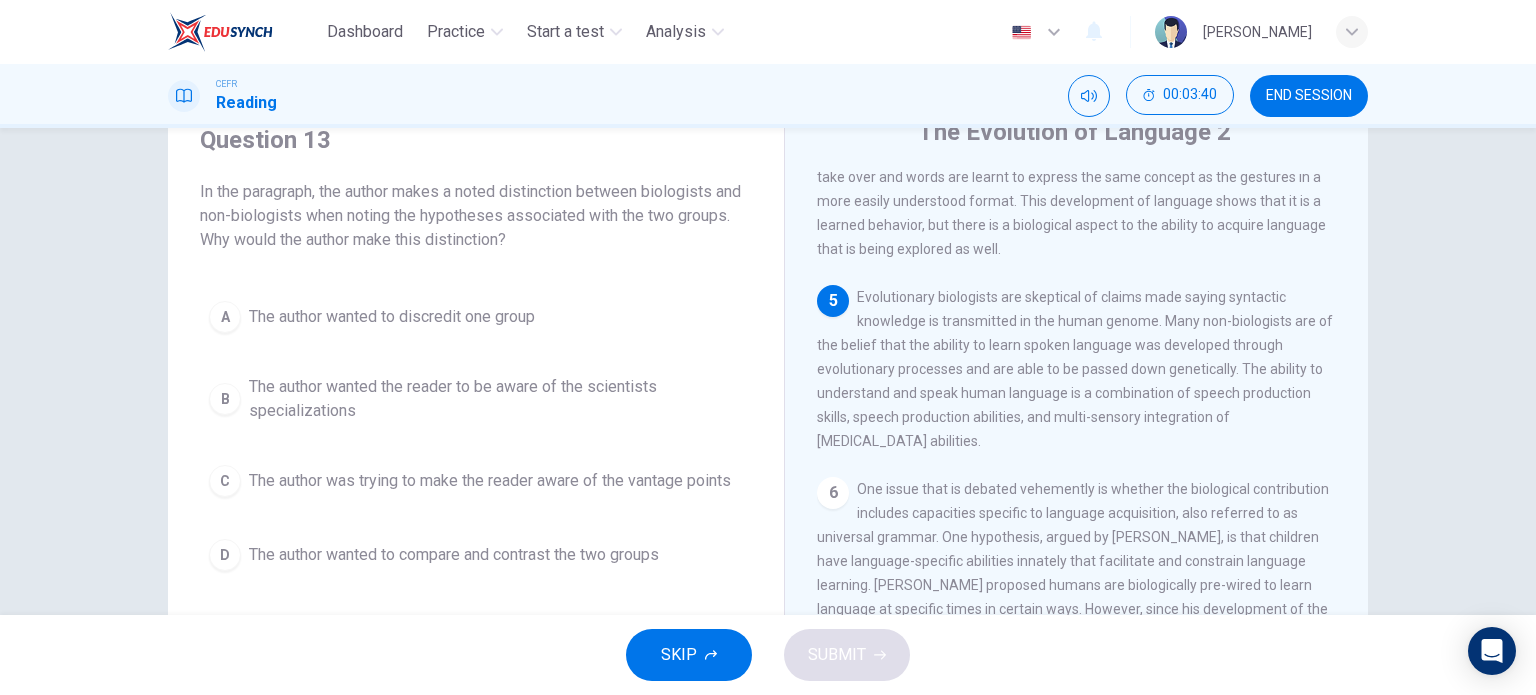 scroll, scrollTop: 96, scrollLeft: 0, axis: vertical 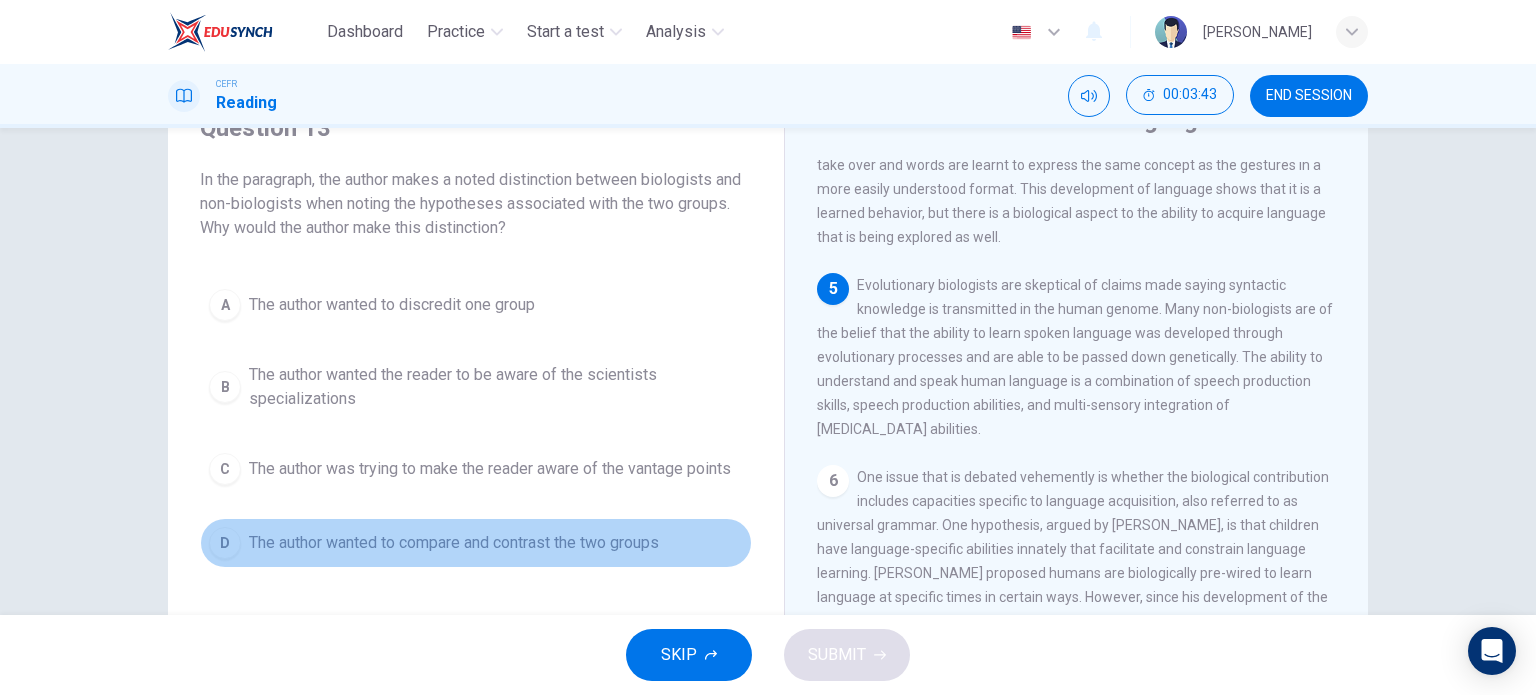 click on "D The author wanted to compare and contrast the two groups" at bounding box center [476, 543] 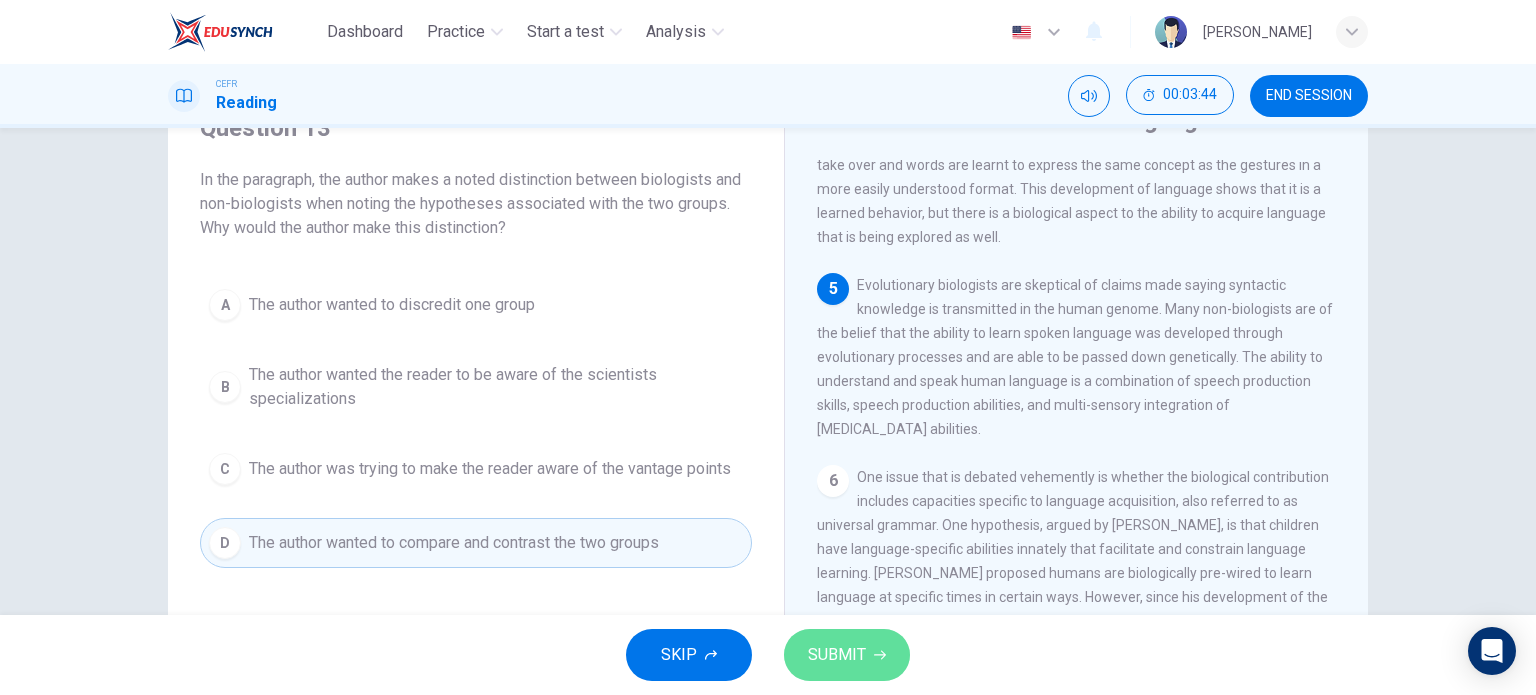 click on "SUBMIT" at bounding box center [847, 655] 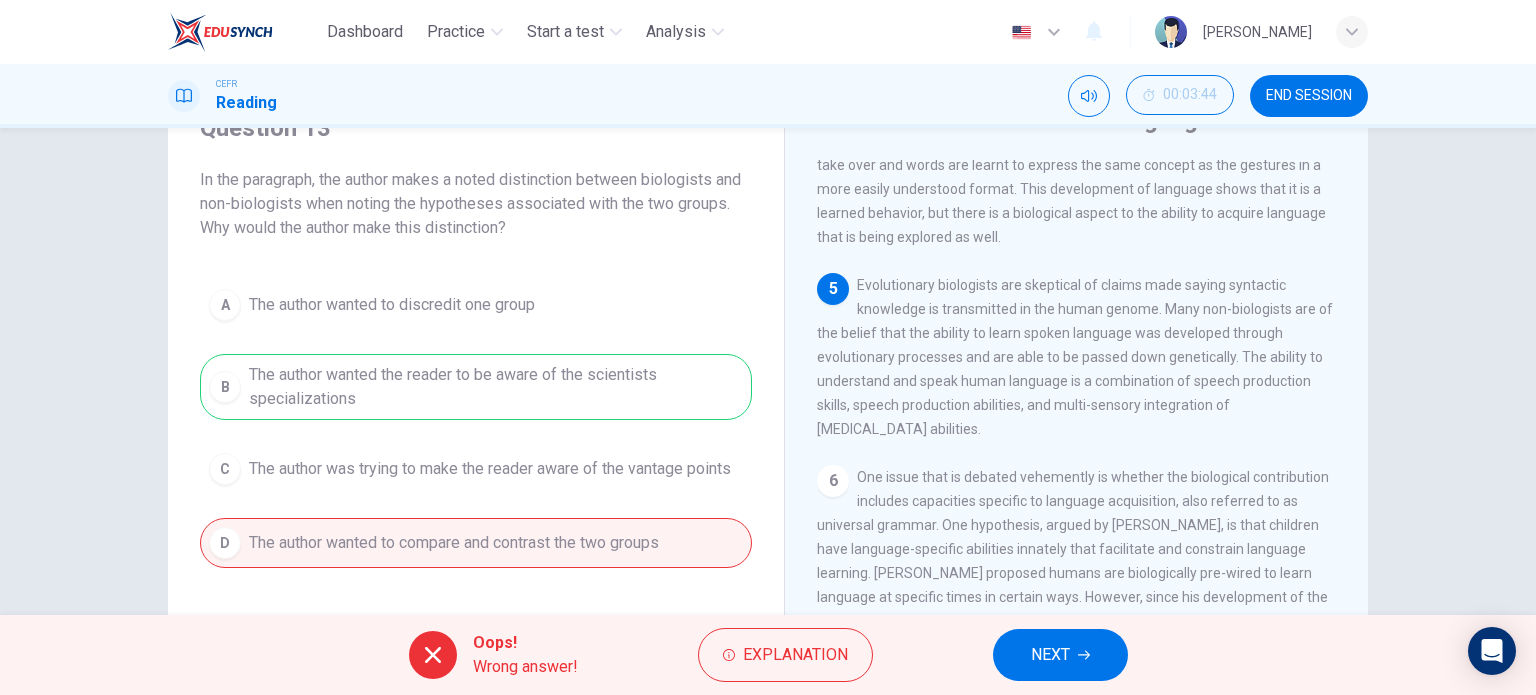scroll, scrollTop: 850, scrollLeft: 0, axis: vertical 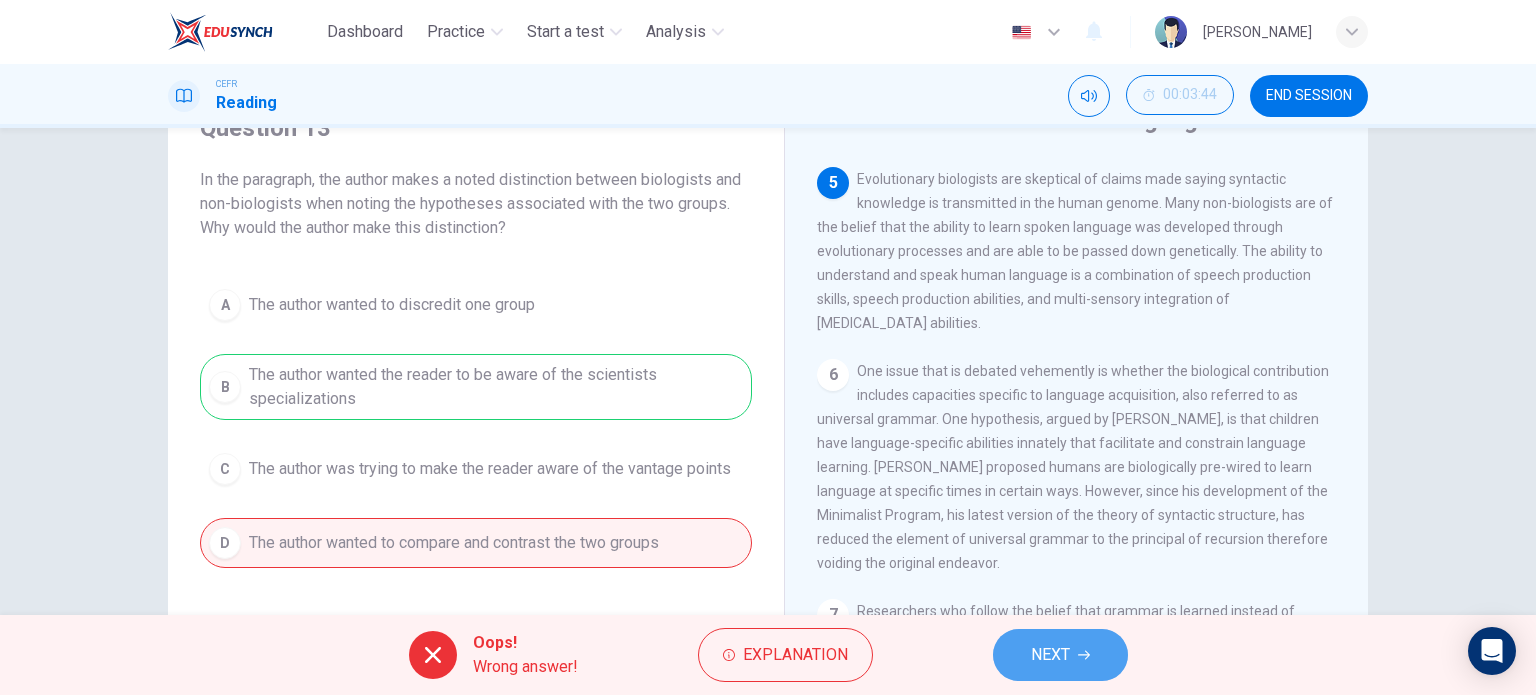 click on "NEXT" at bounding box center [1060, 655] 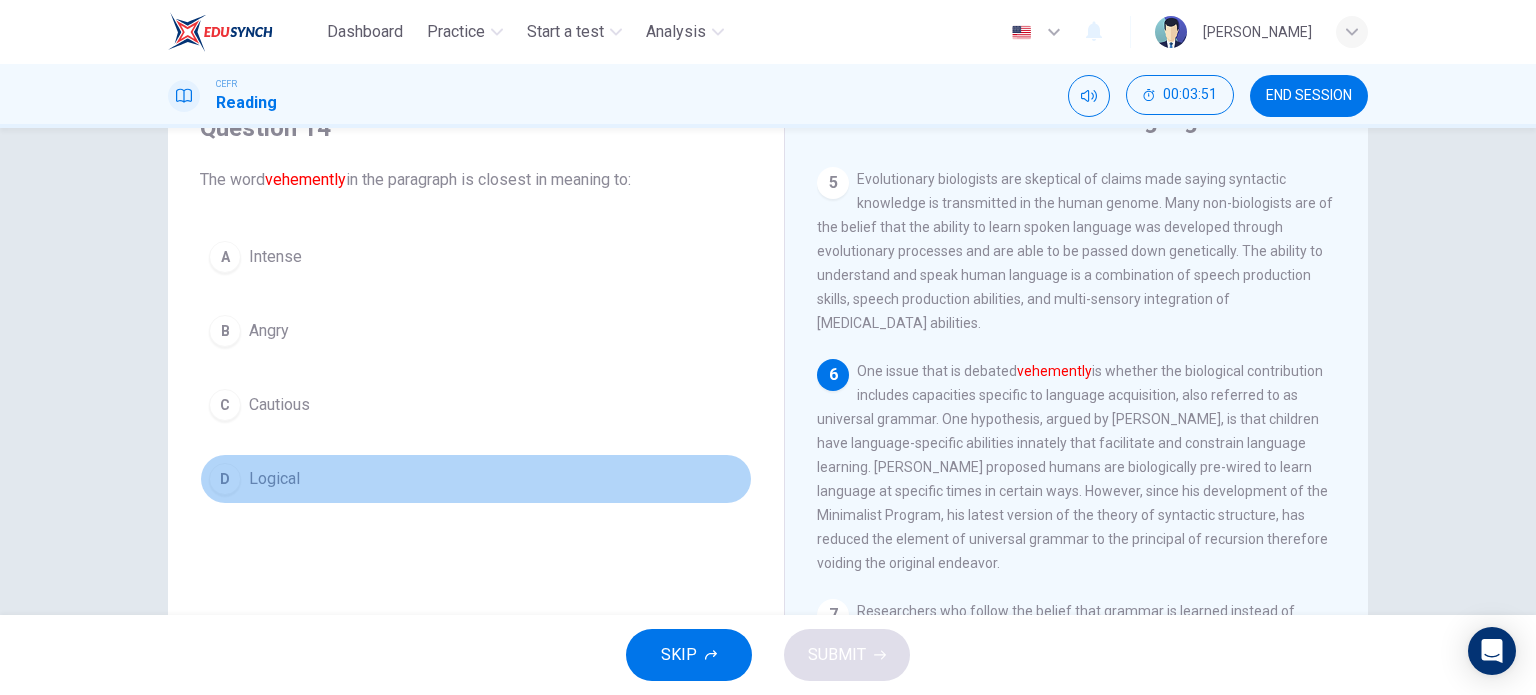 click on "D Logical" at bounding box center [476, 479] 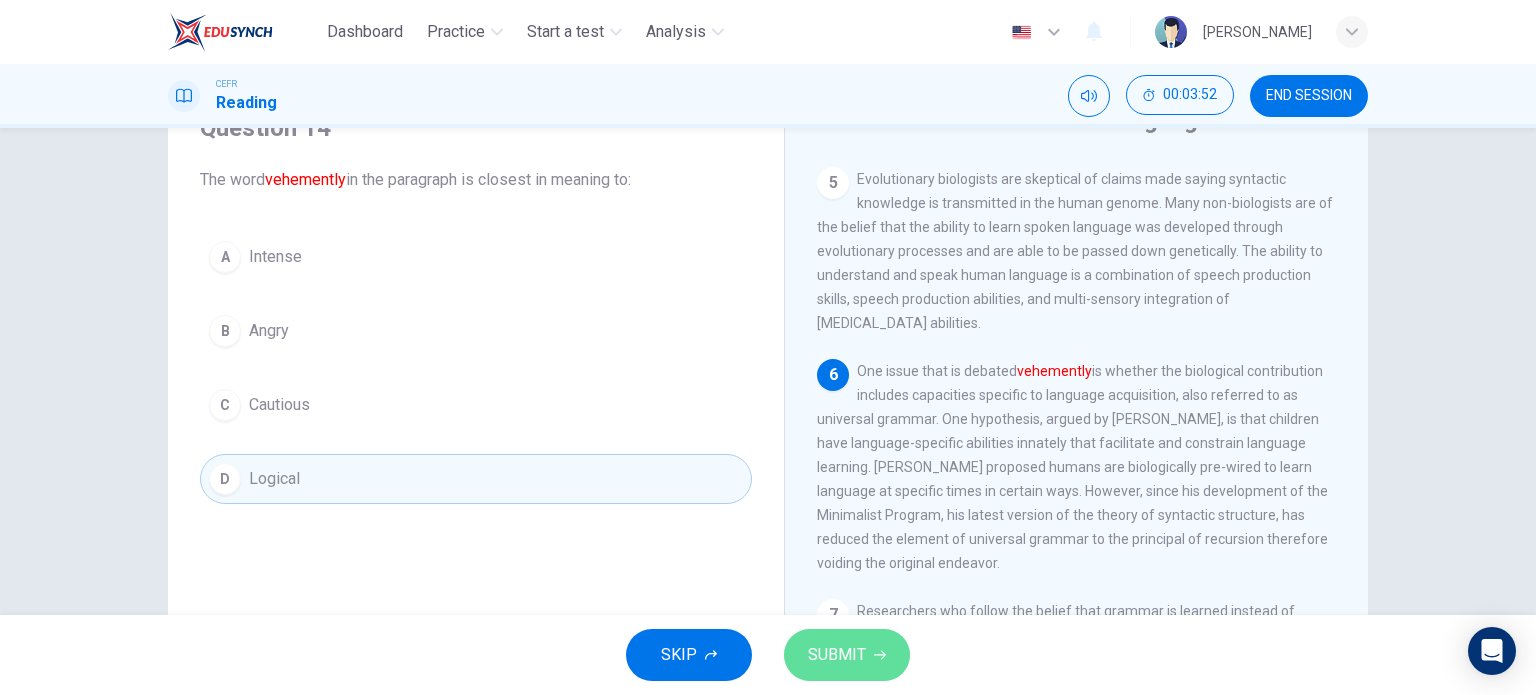 click on "SUBMIT" at bounding box center (837, 655) 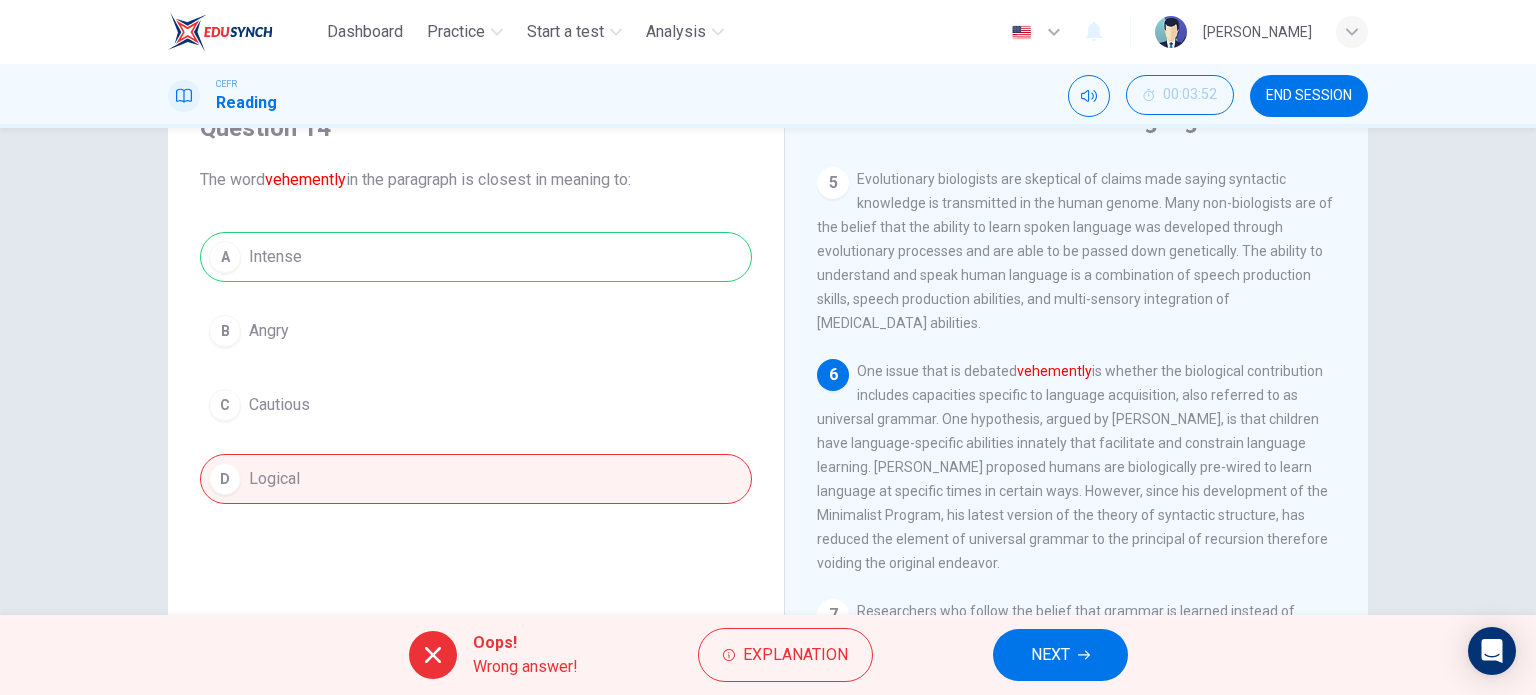 click on "NEXT" at bounding box center (1060, 655) 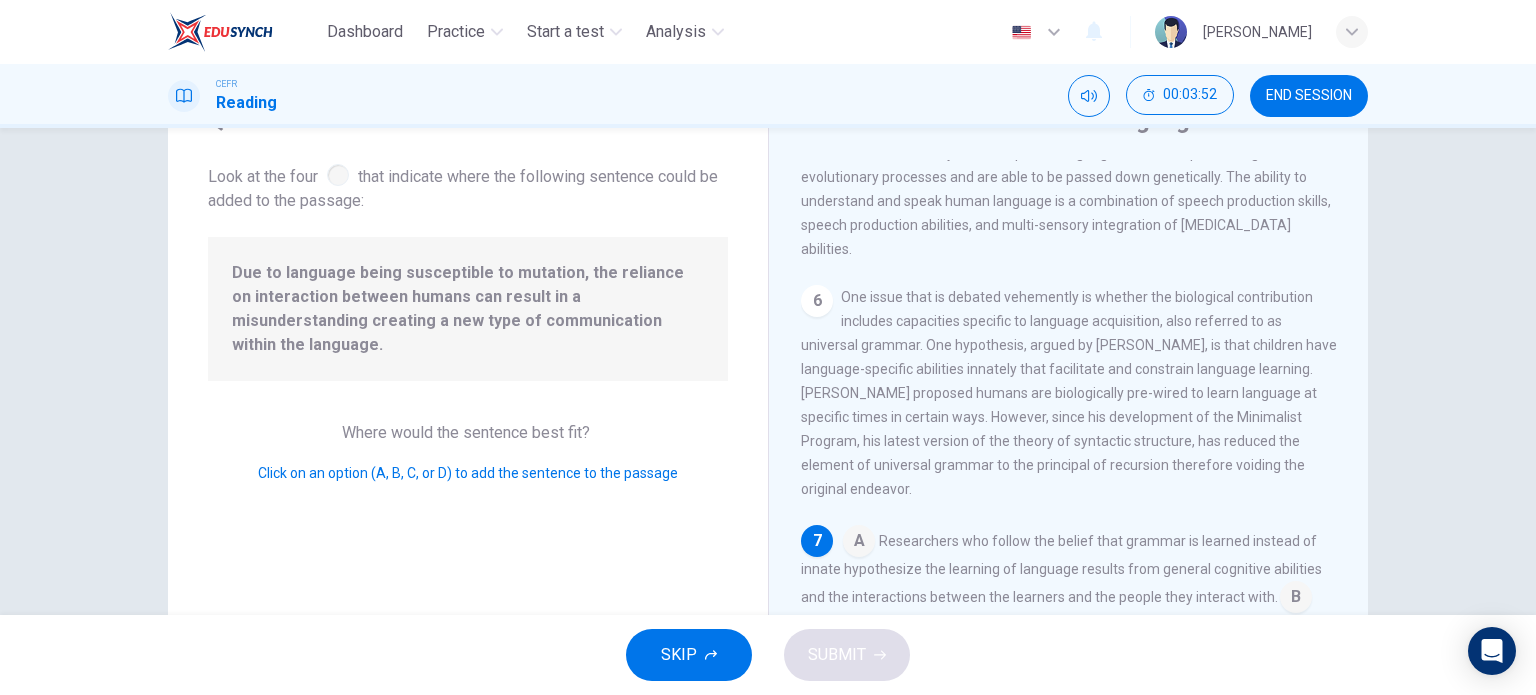 scroll, scrollTop: 958, scrollLeft: 0, axis: vertical 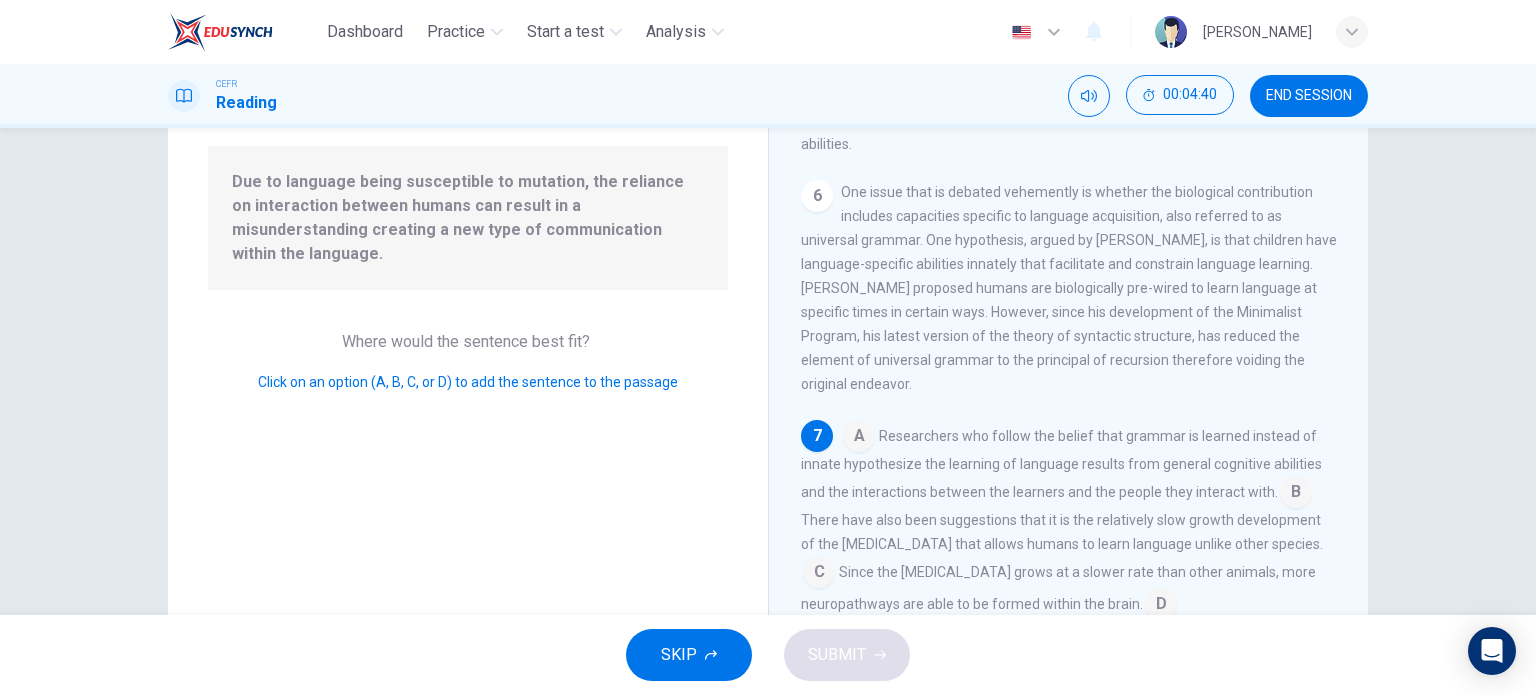 click at bounding box center (819, 574) 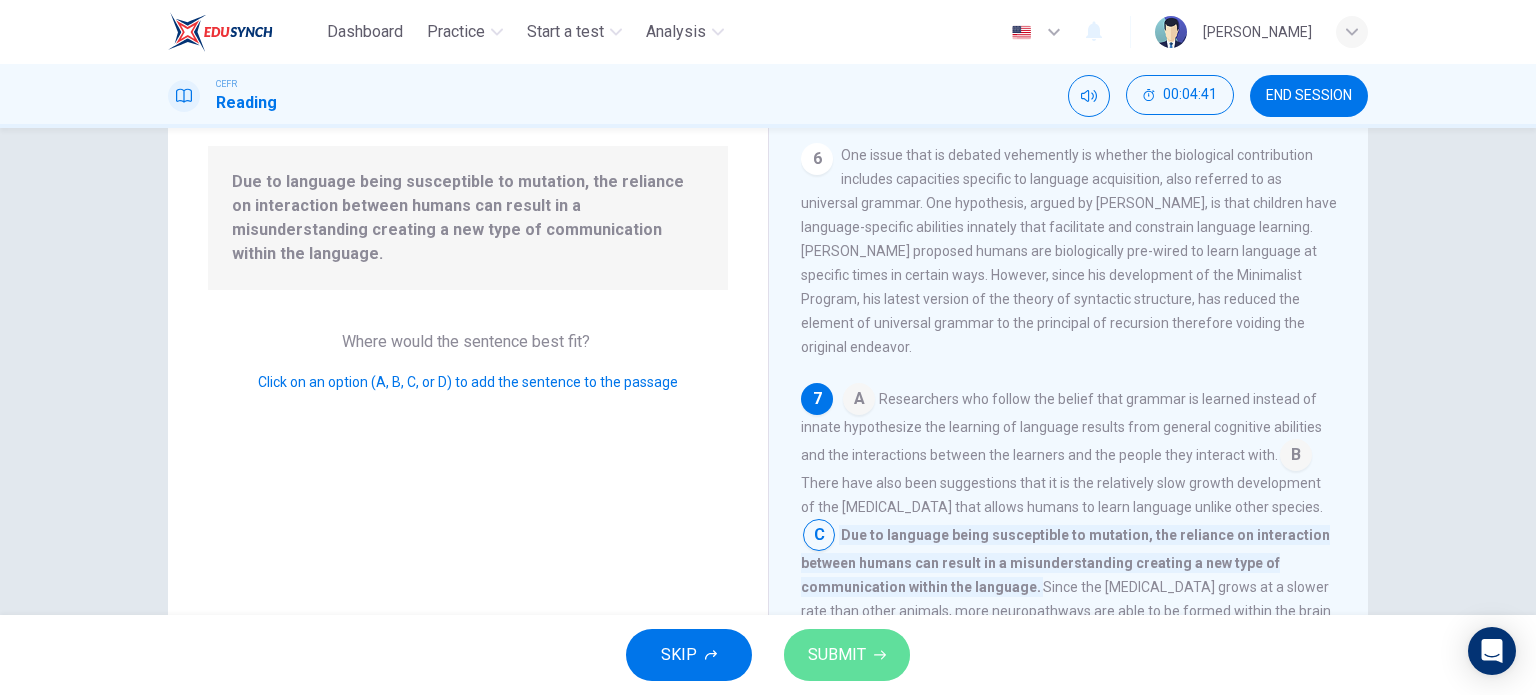 click on "SUBMIT" at bounding box center (837, 655) 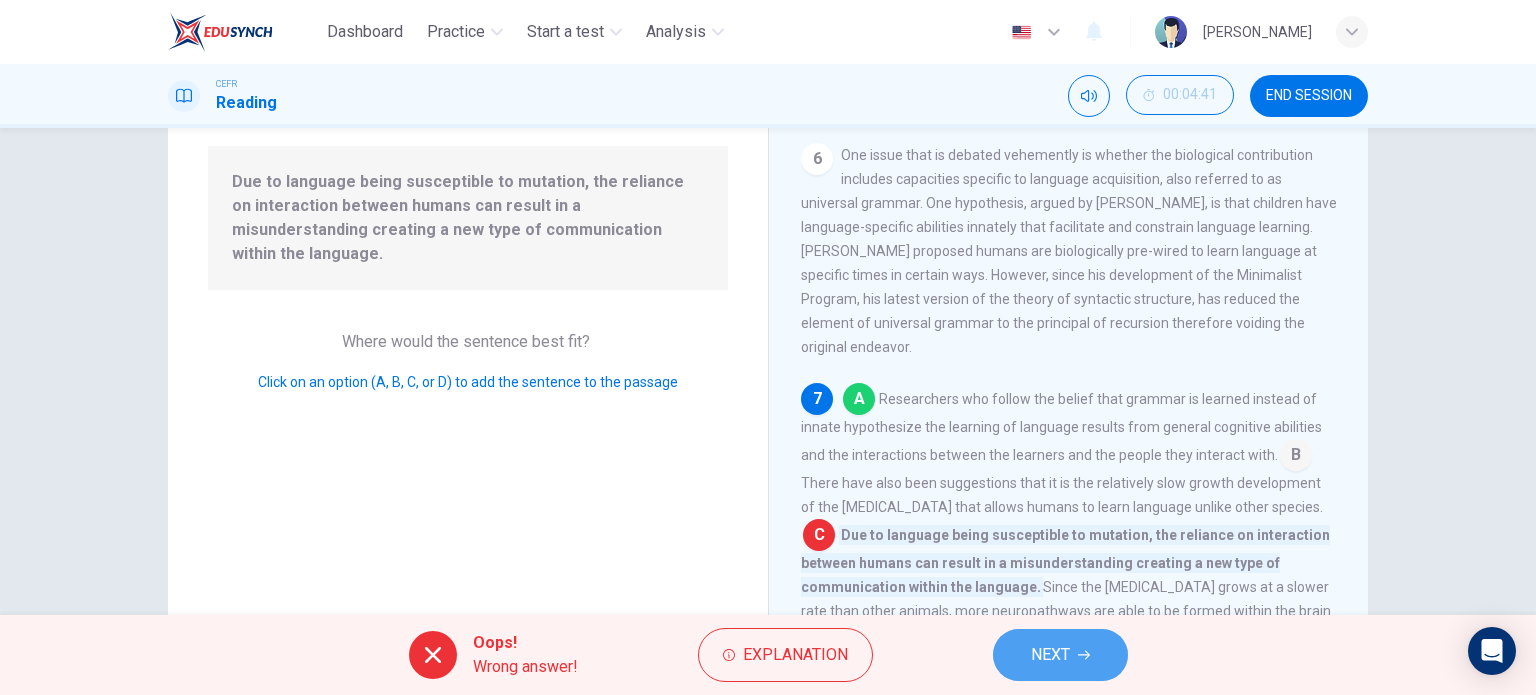 click on "NEXT" at bounding box center [1060, 655] 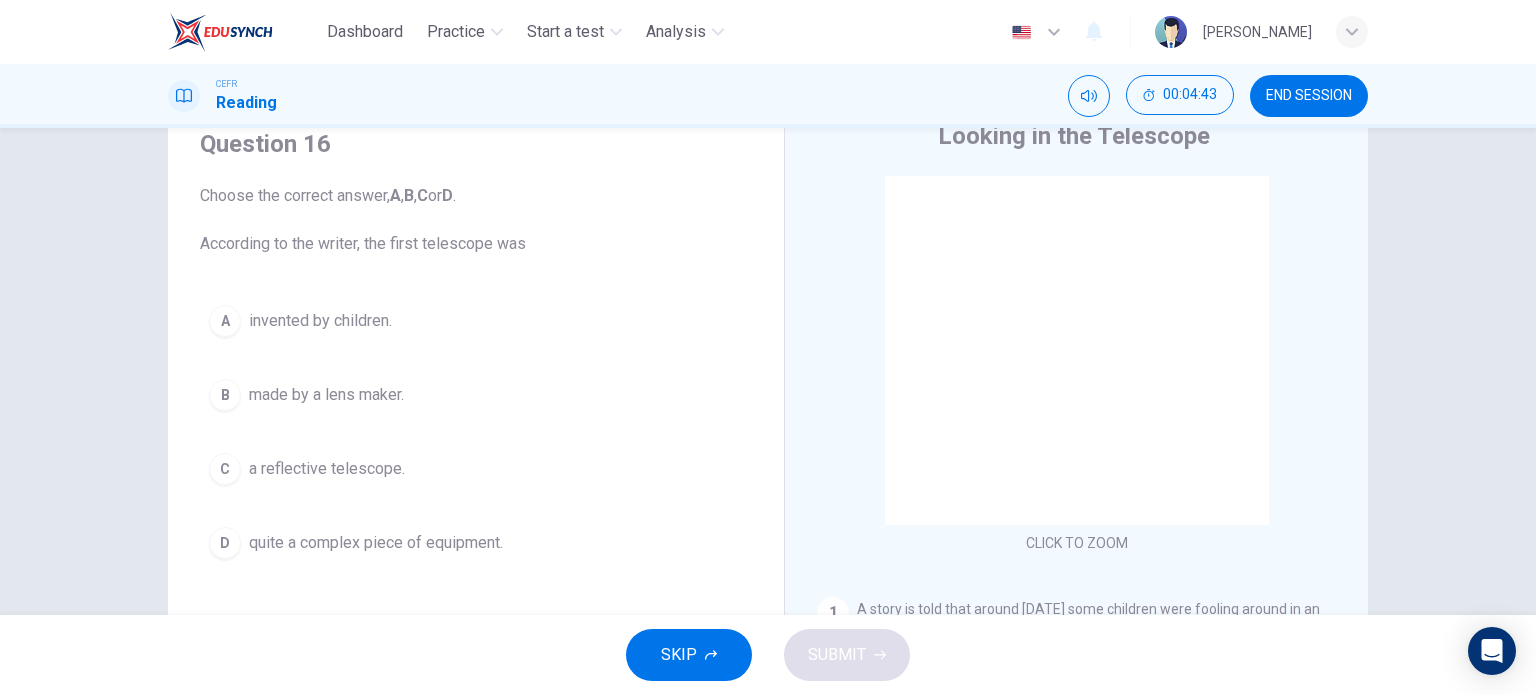 scroll, scrollTop: 86, scrollLeft: 0, axis: vertical 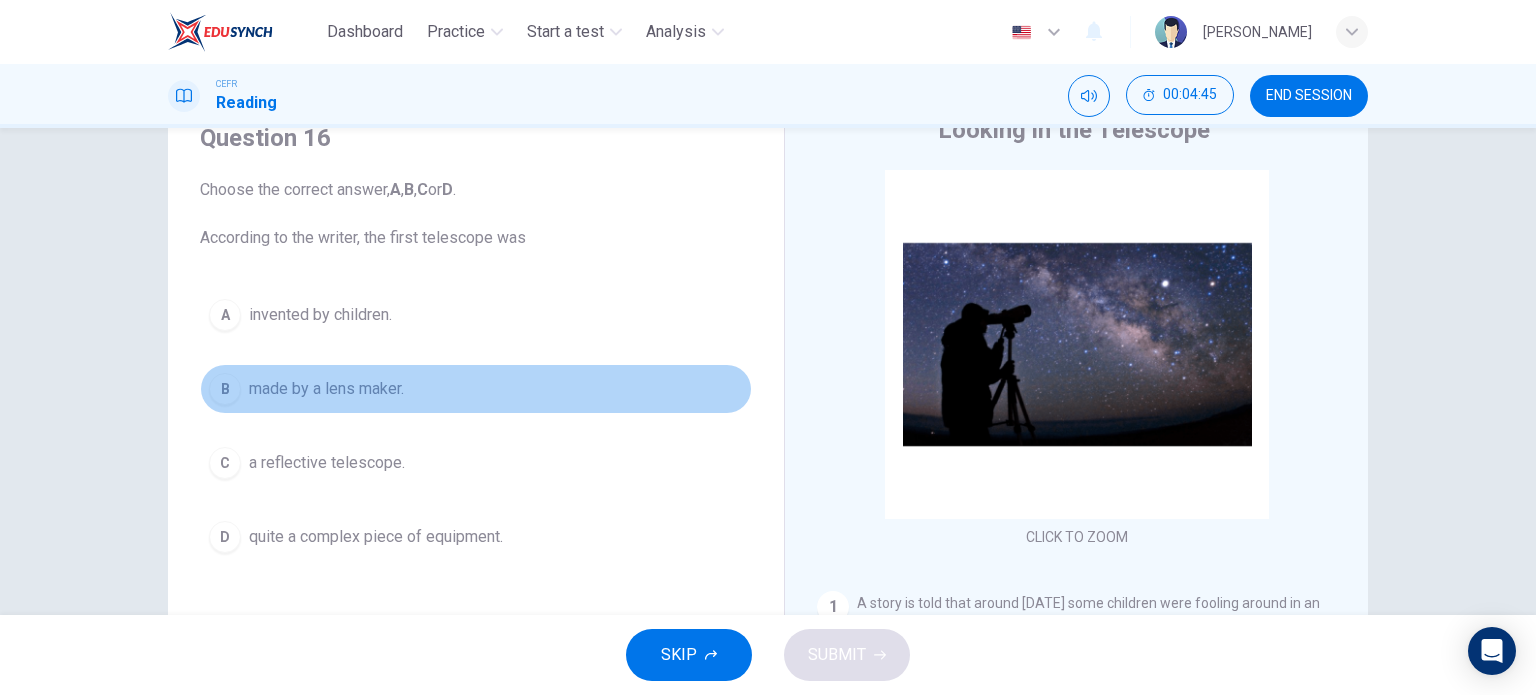 click on "B made by a lens maker." at bounding box center (476, 389) 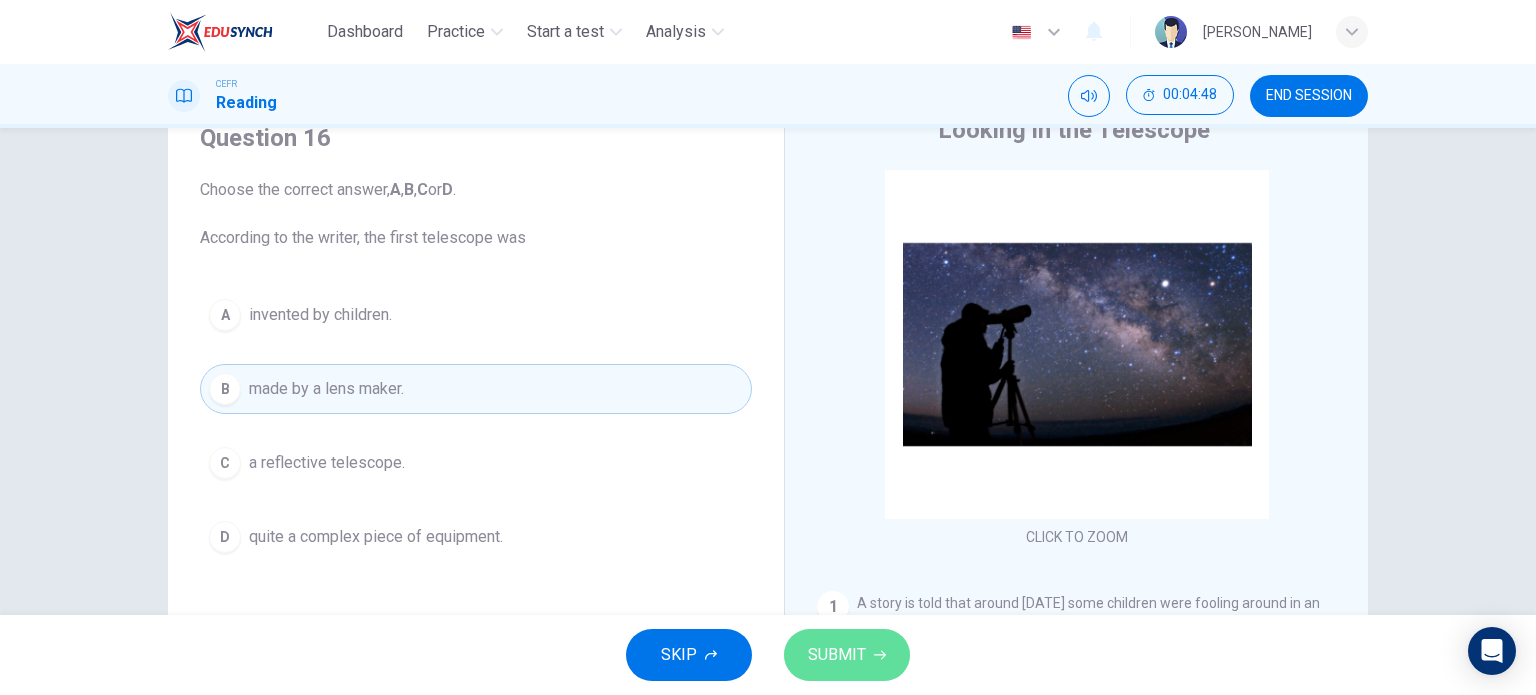 click on "SUBMIT" at bounding box center (837, 655) 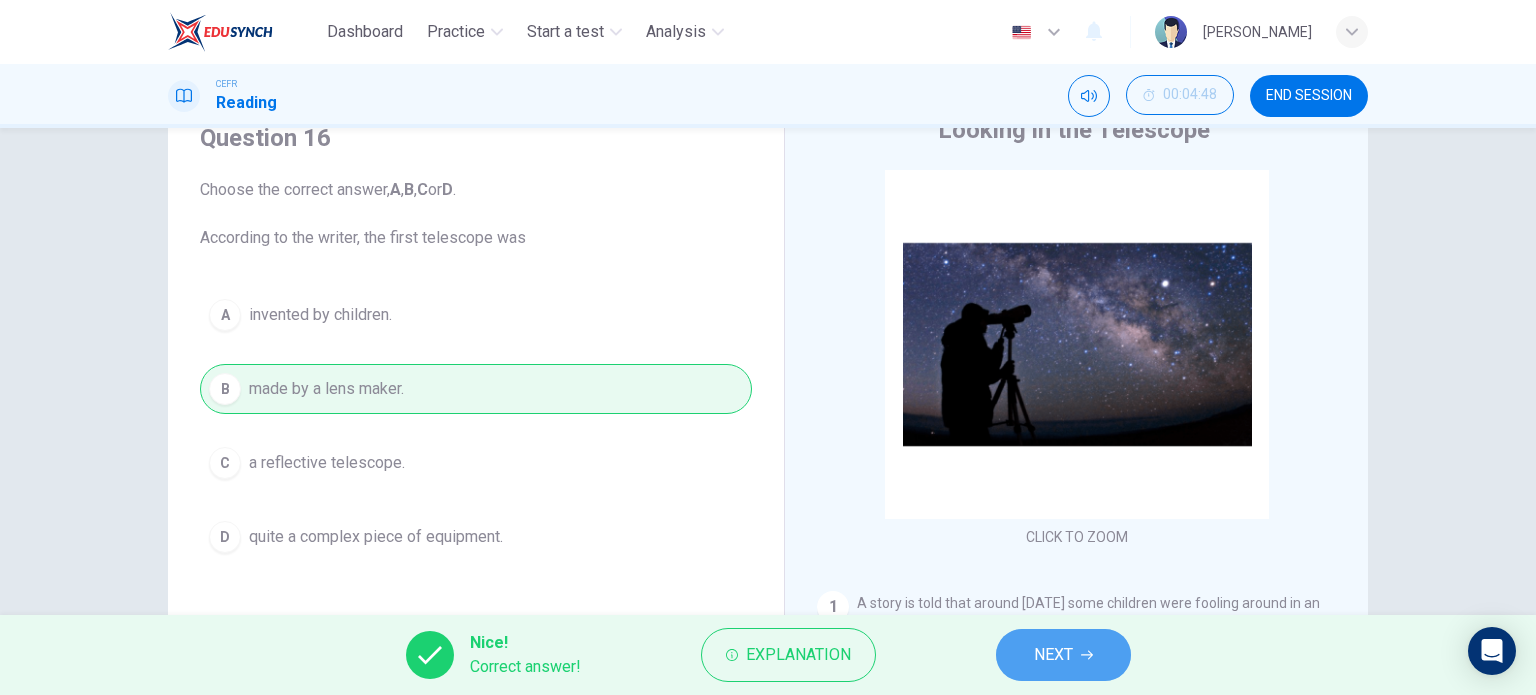 click on "NEXT" at bounding box center (1063, 655) 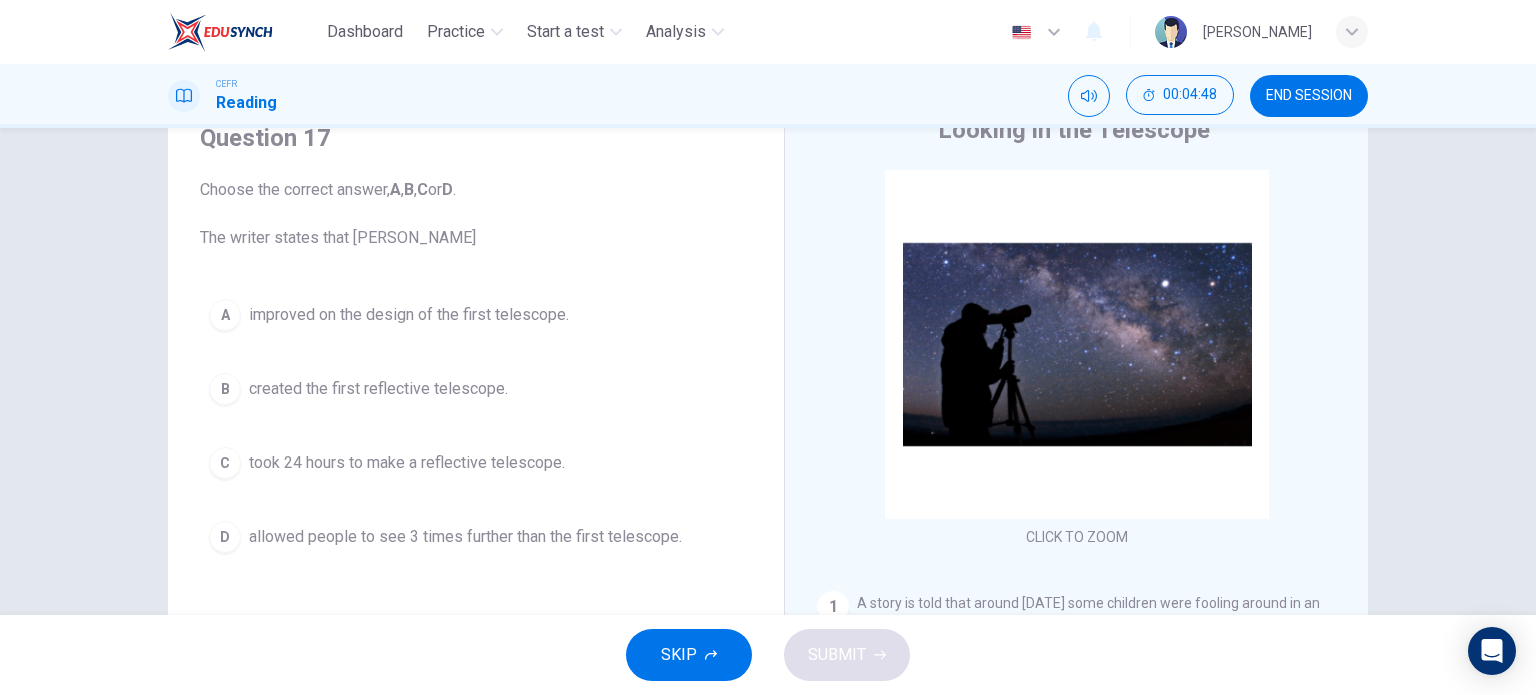 scroll, scrollTop: 99, scrollLeft: 0, axis: vertical 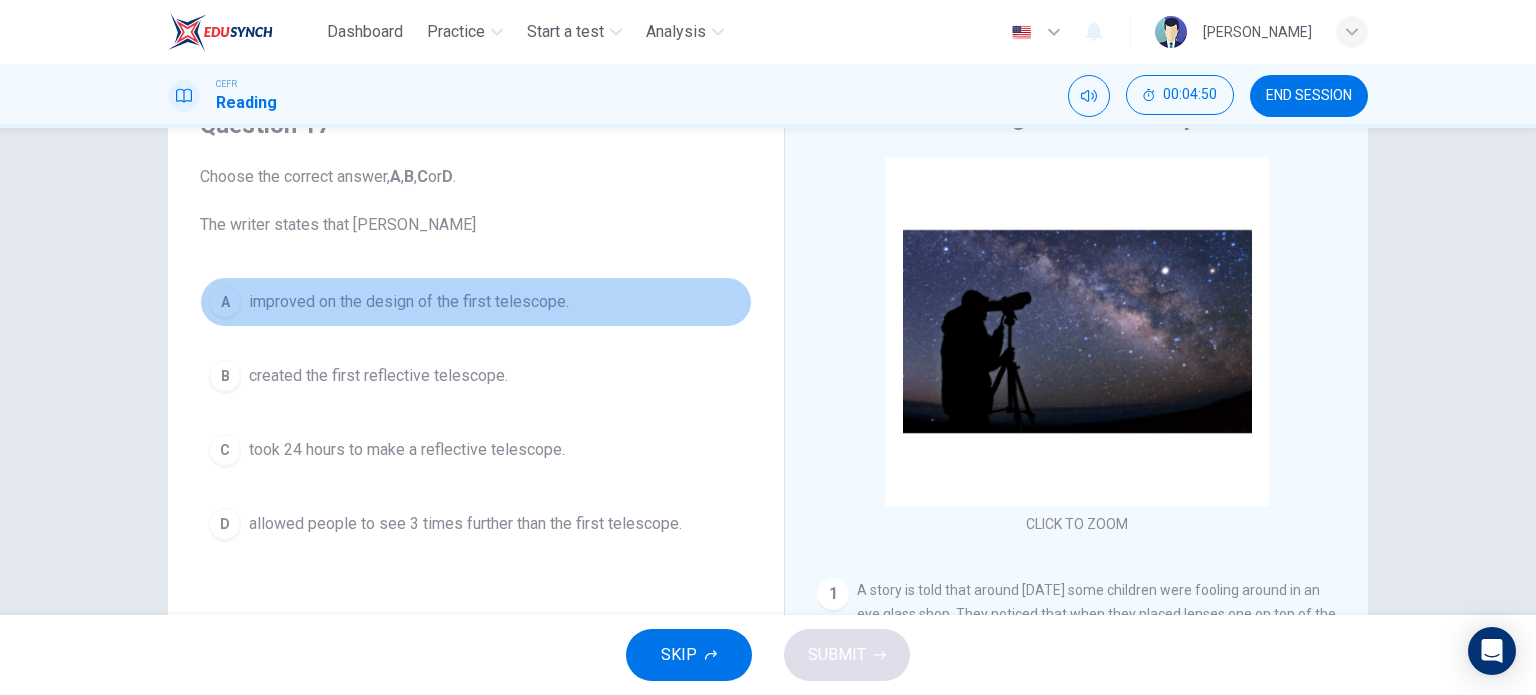 drag, startPoint x: 576, startPoint y: 285, endPoint x: 573, endPoint y: 300, distance: 15.297058 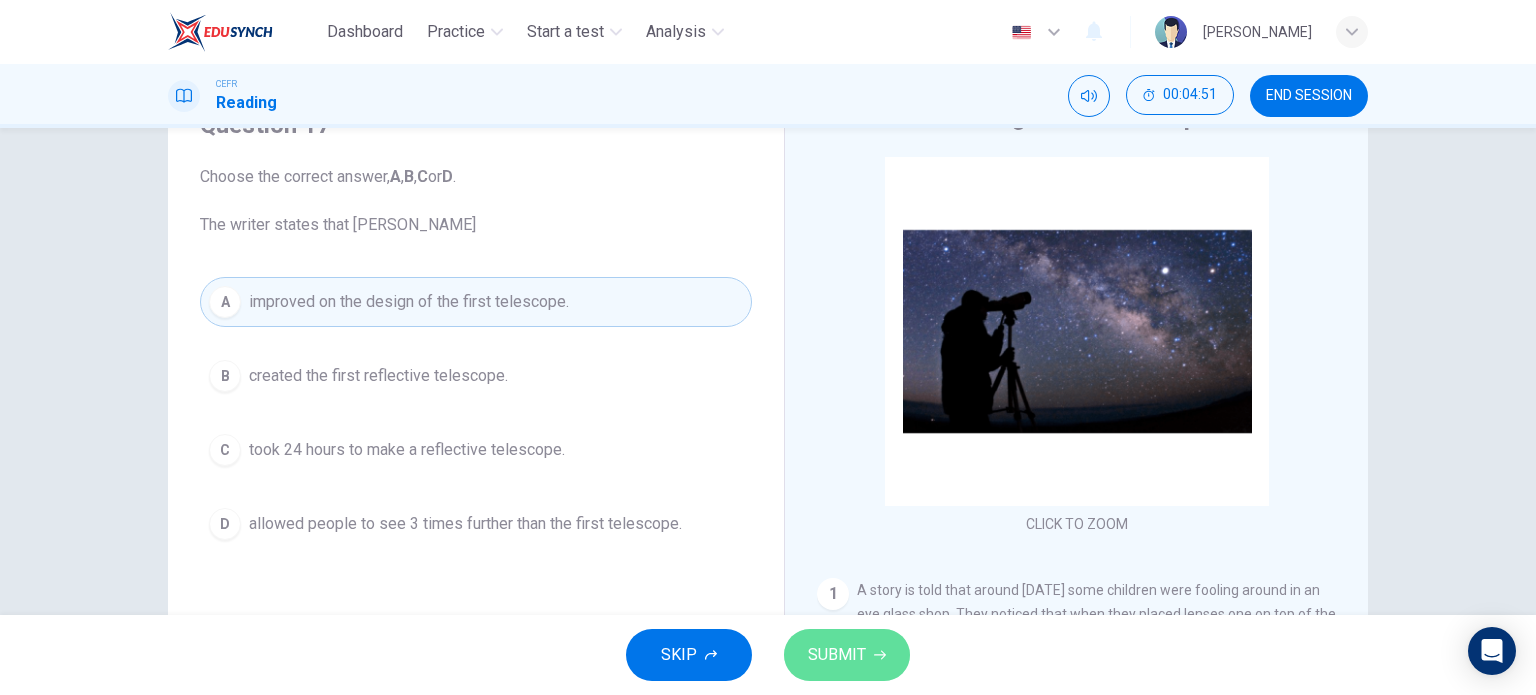click on "SUBMIT" at bounding box center (837, 655) 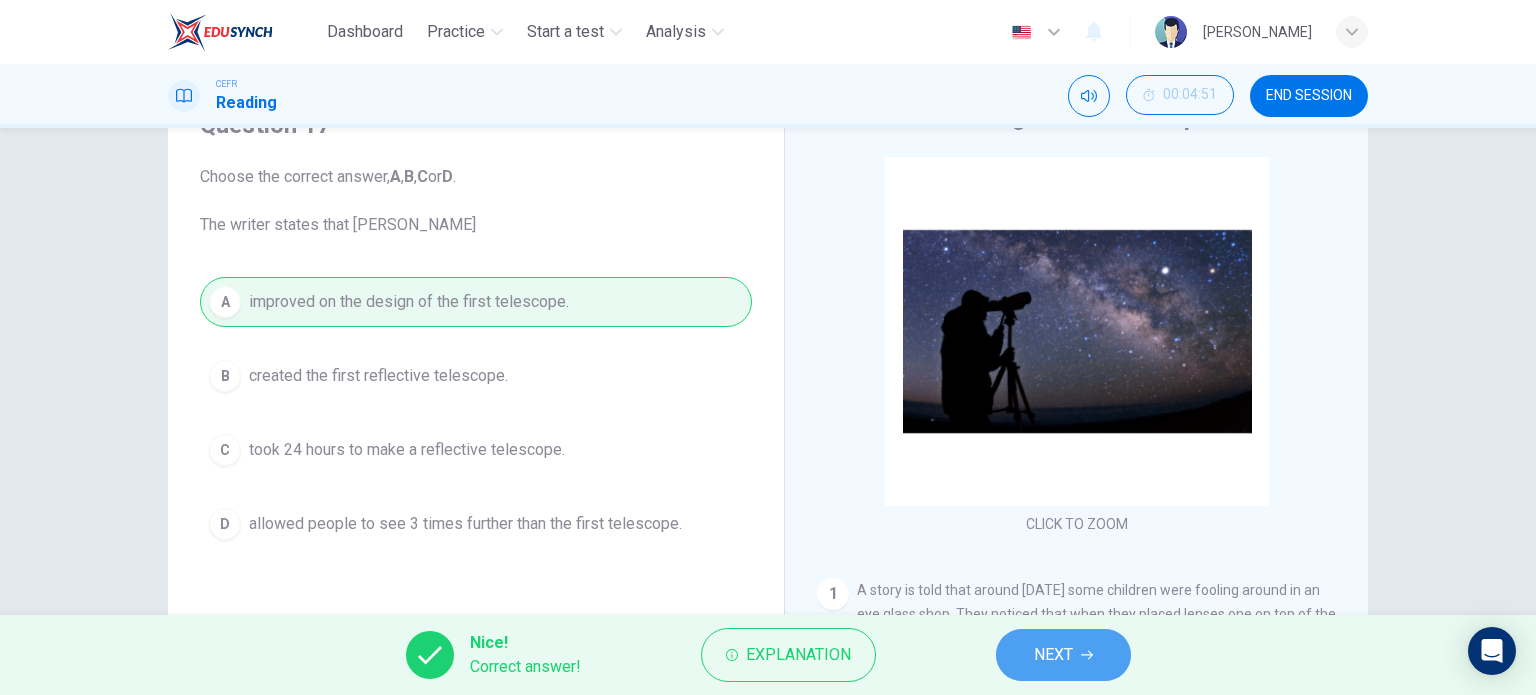click on "NEXT" at bounding box center [1063, 655] 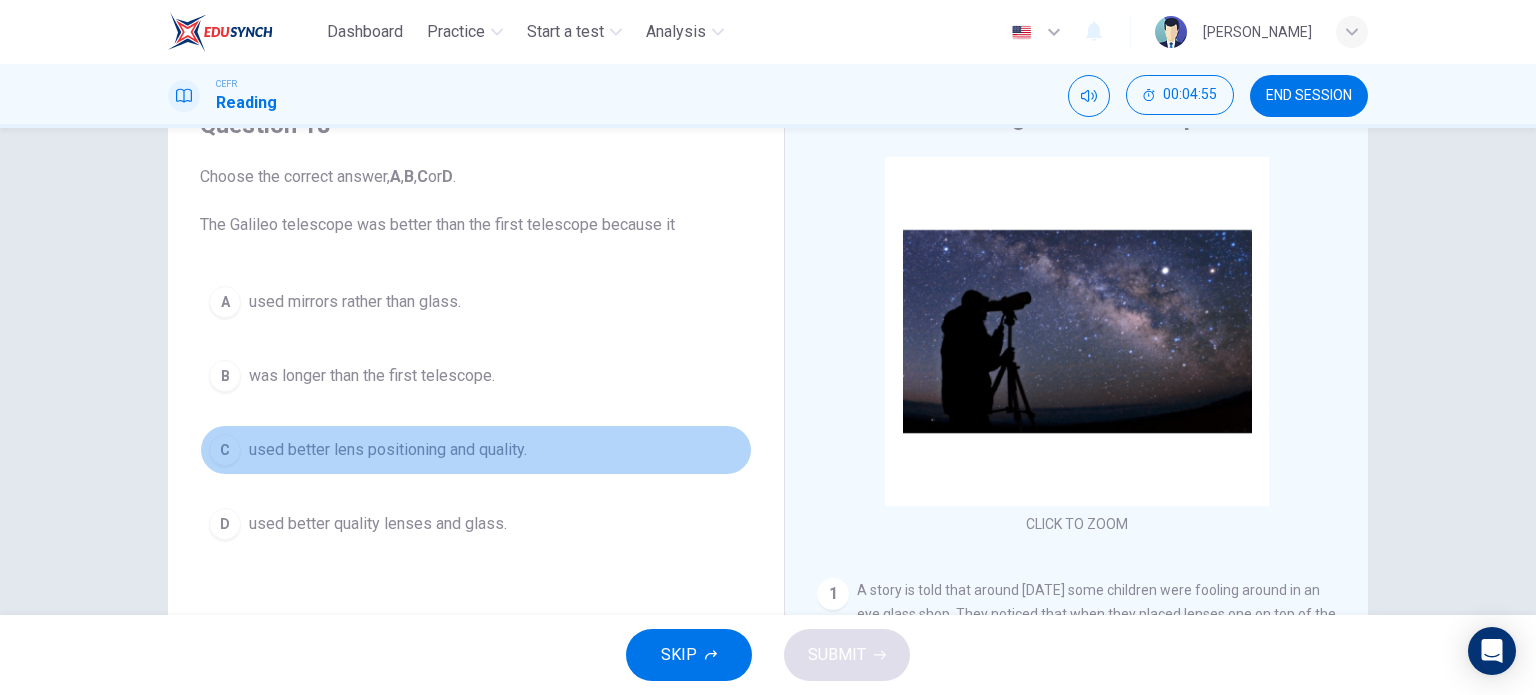 click on "C used better lens positioning and quality." at bounding box center (476, 450) 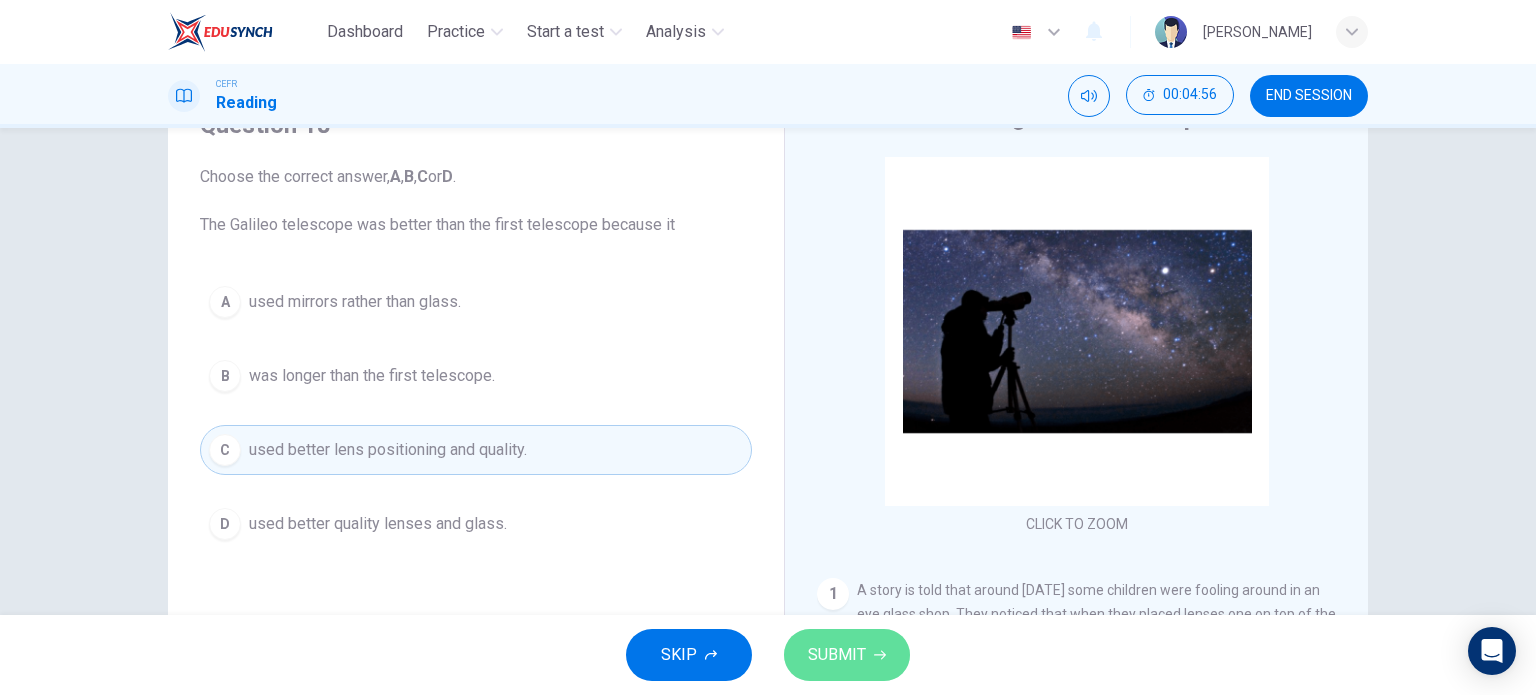 click on "SUBMIT" at bounding box center (837, 655) 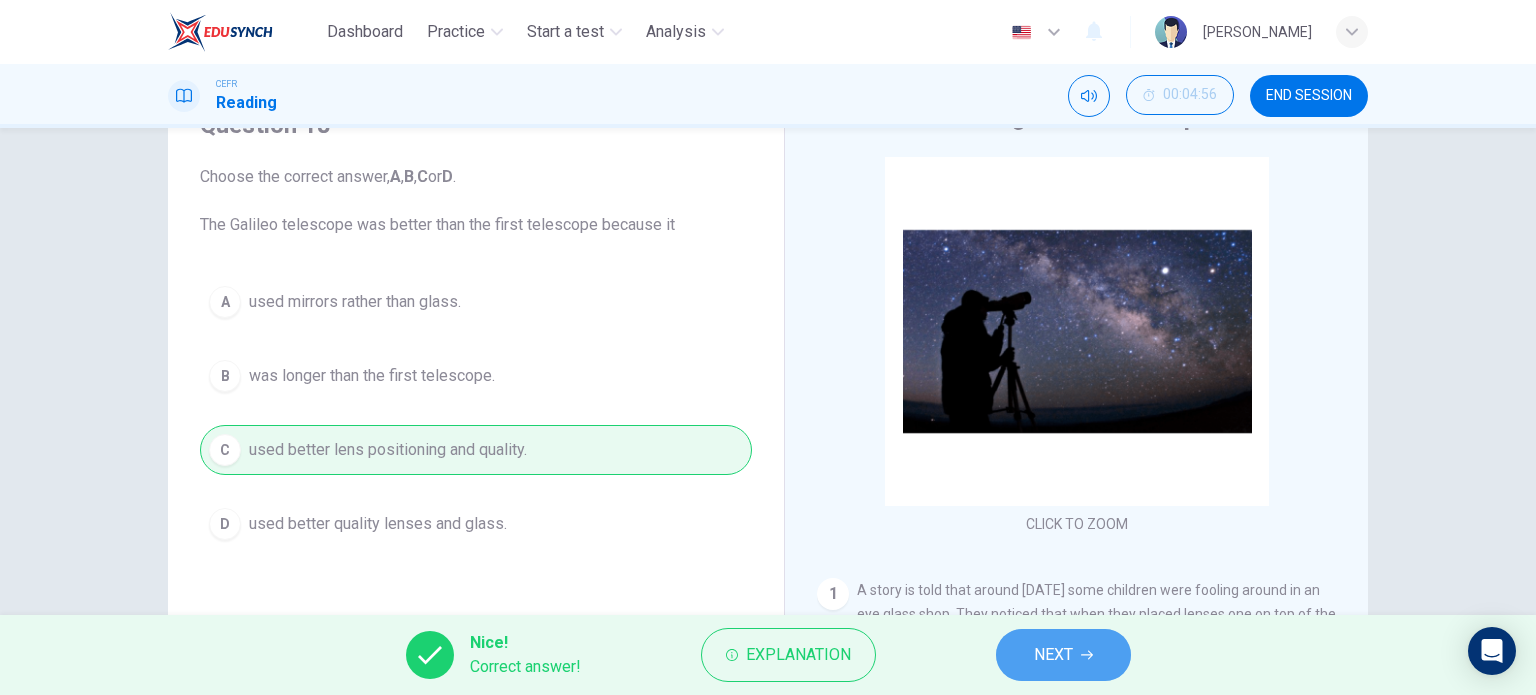click on "NEXT" at bounding box center [1063, 655] 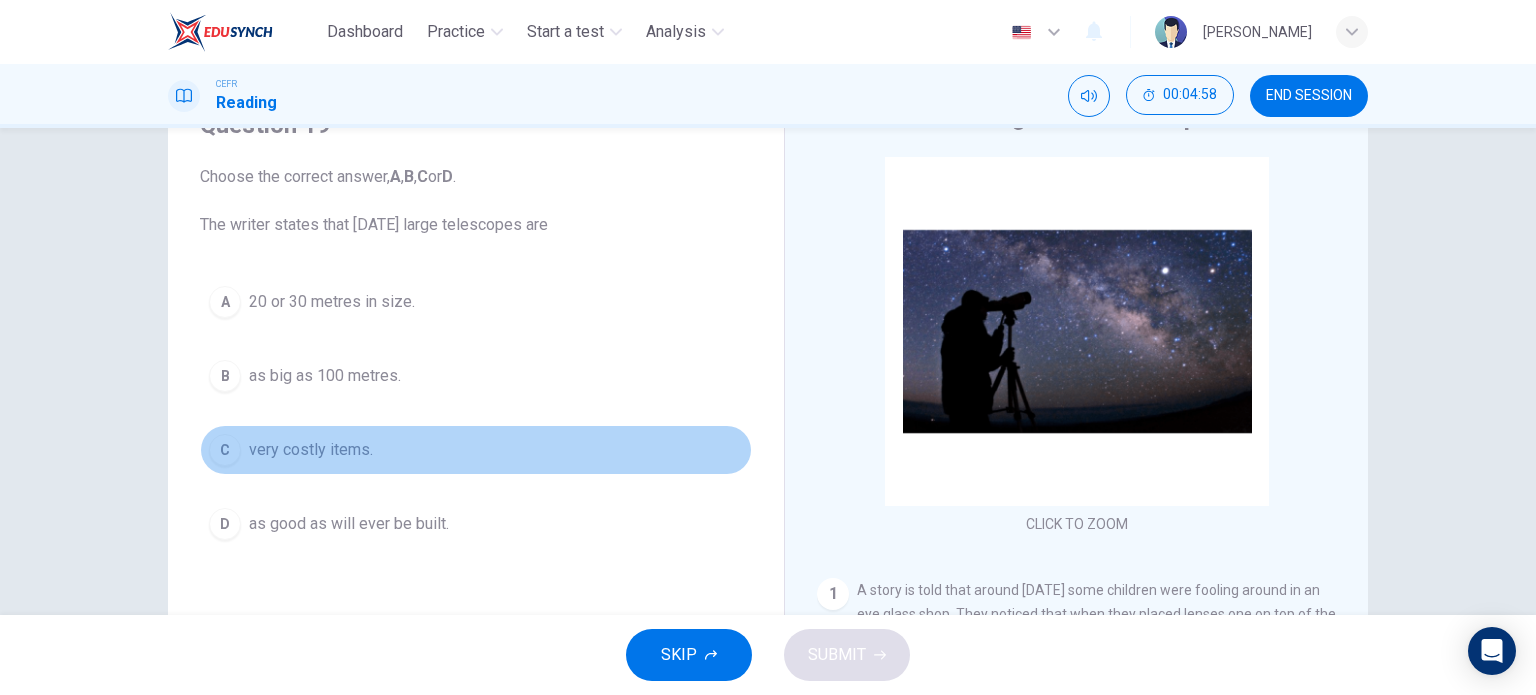 click on "C very costly items." at bounding box center [476, 450] 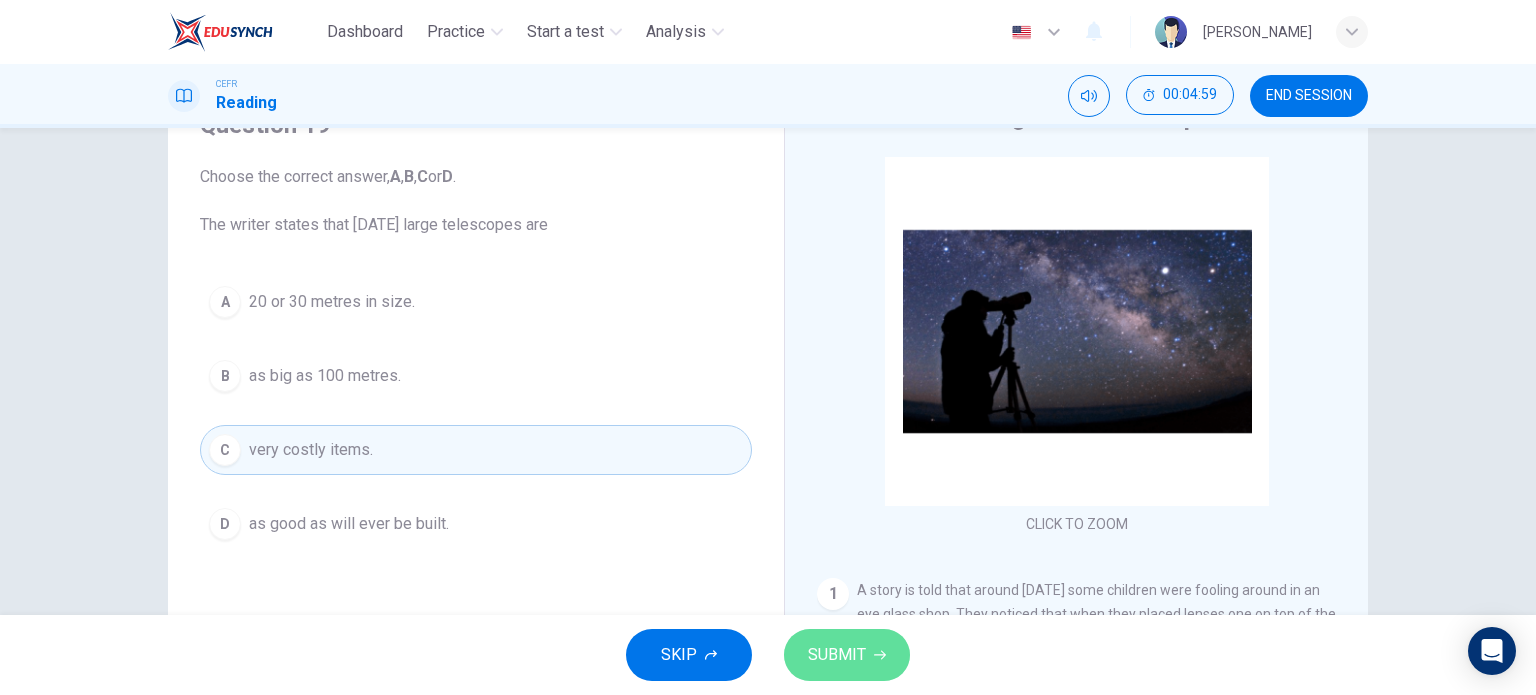 click on "SUBMIT" at bounding box center [847, 655] 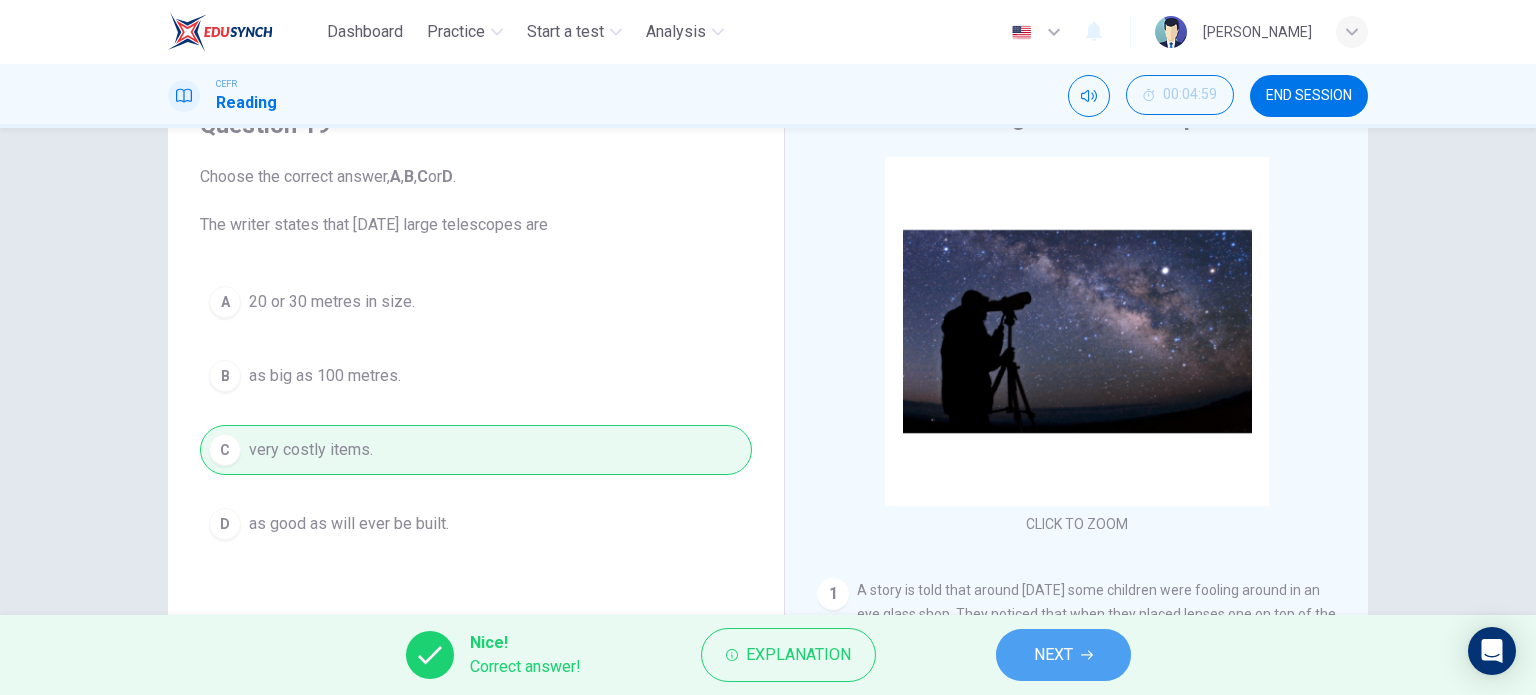 click on "NEXT" at bounding box center (1063, 655) 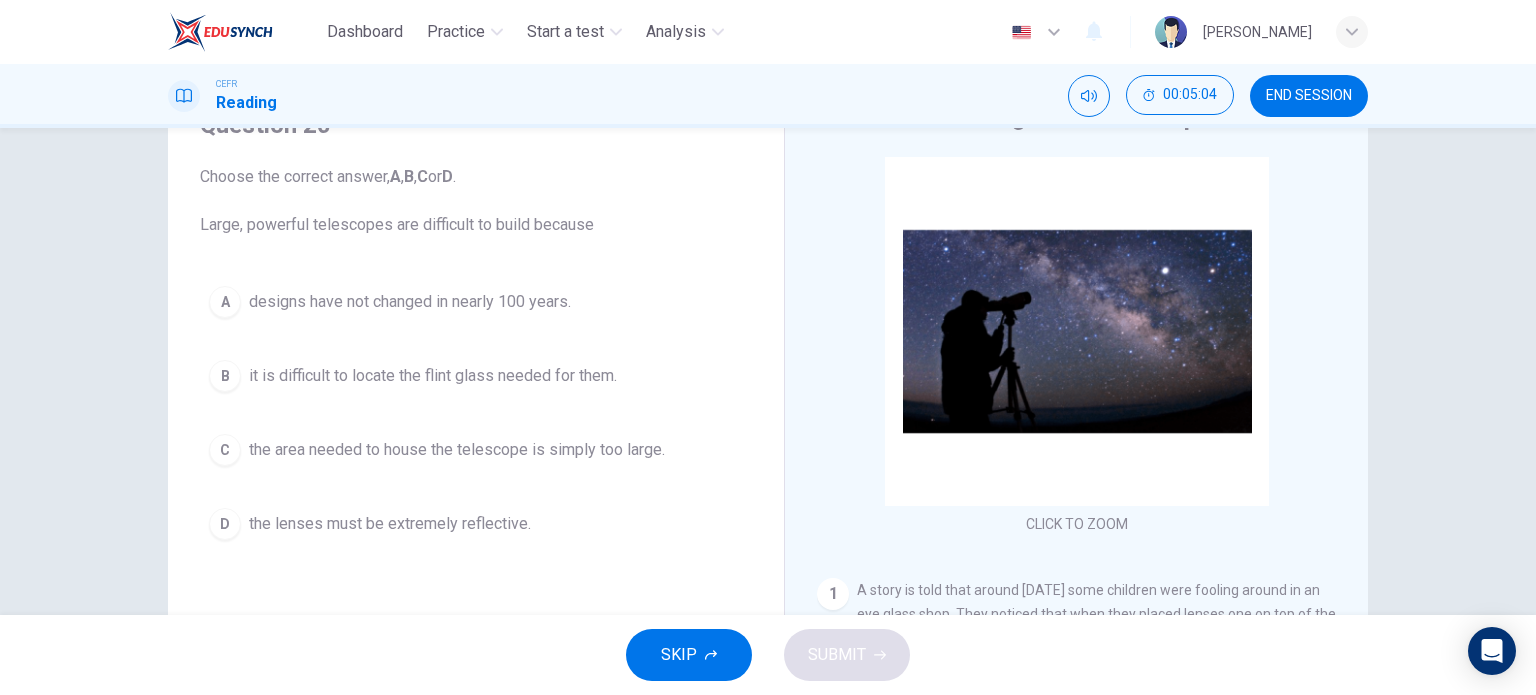 drag, startPoint x: 506, startPoint y: 527, endPoint x: 836, endPoint y: 644, distance: 350.1271 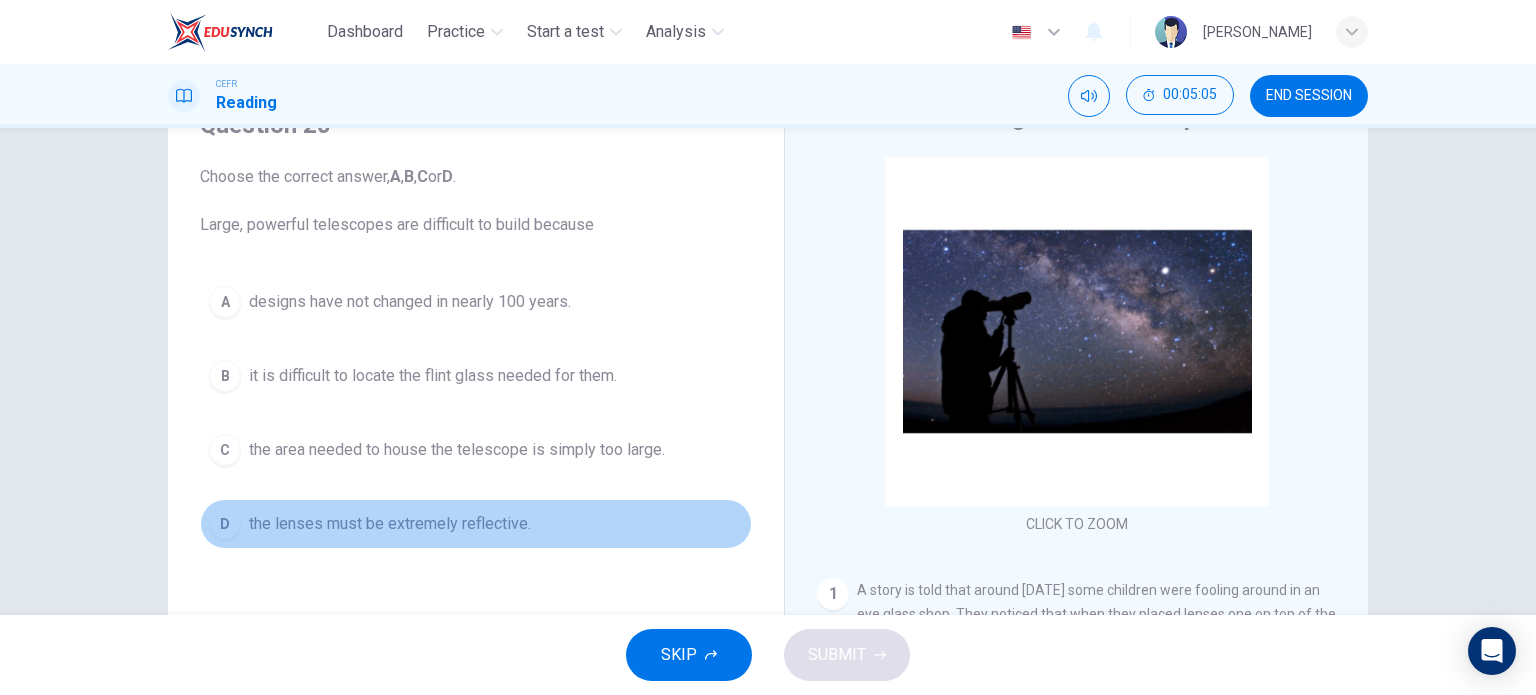 click on "the lenses must be extremely reflective." at bounding box center [390, 524] 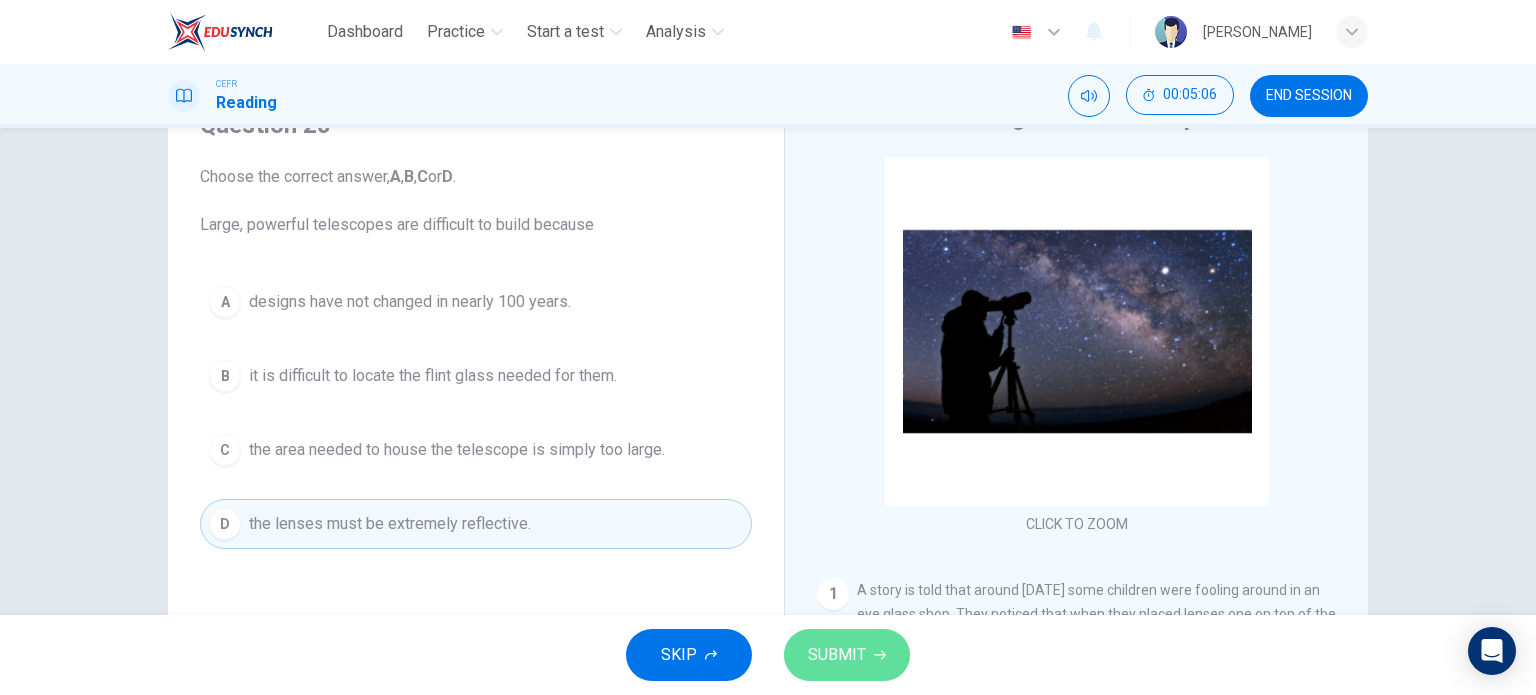 click on "SUBMIT" at bounding box center (837, 655) 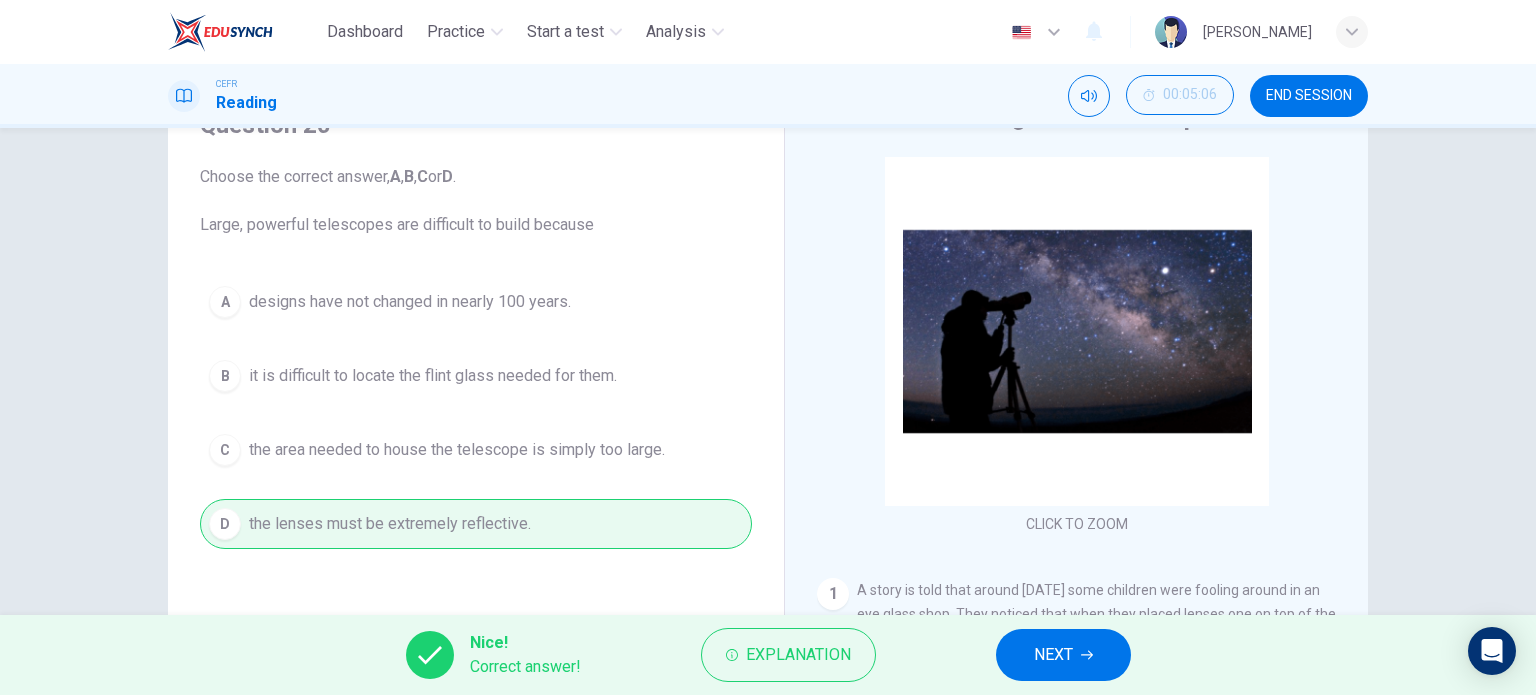 drag, startPoint x: 851, startPoint y: 659, endPoint x: 1040, endPoint y: 656, distance: 189.0238 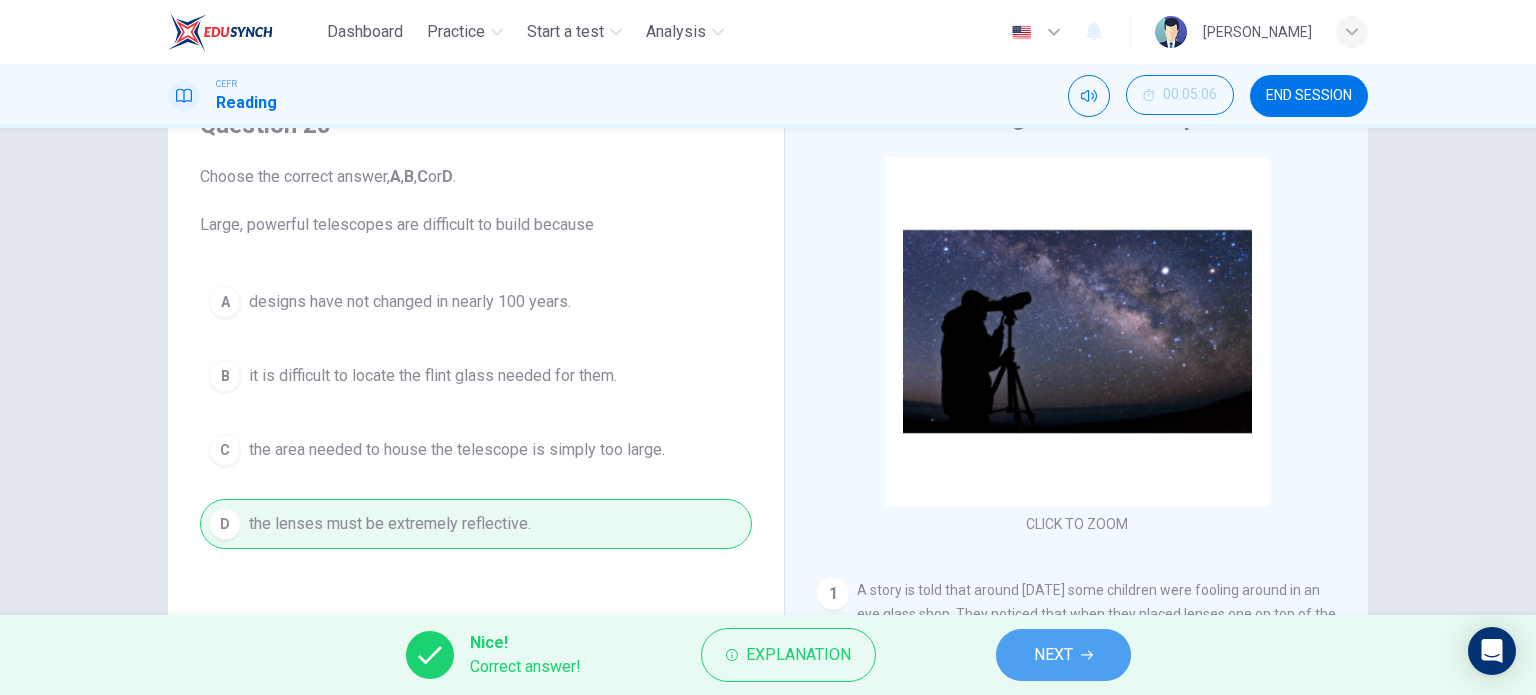 click on "NEXT" at bounding box center [1053, 655] 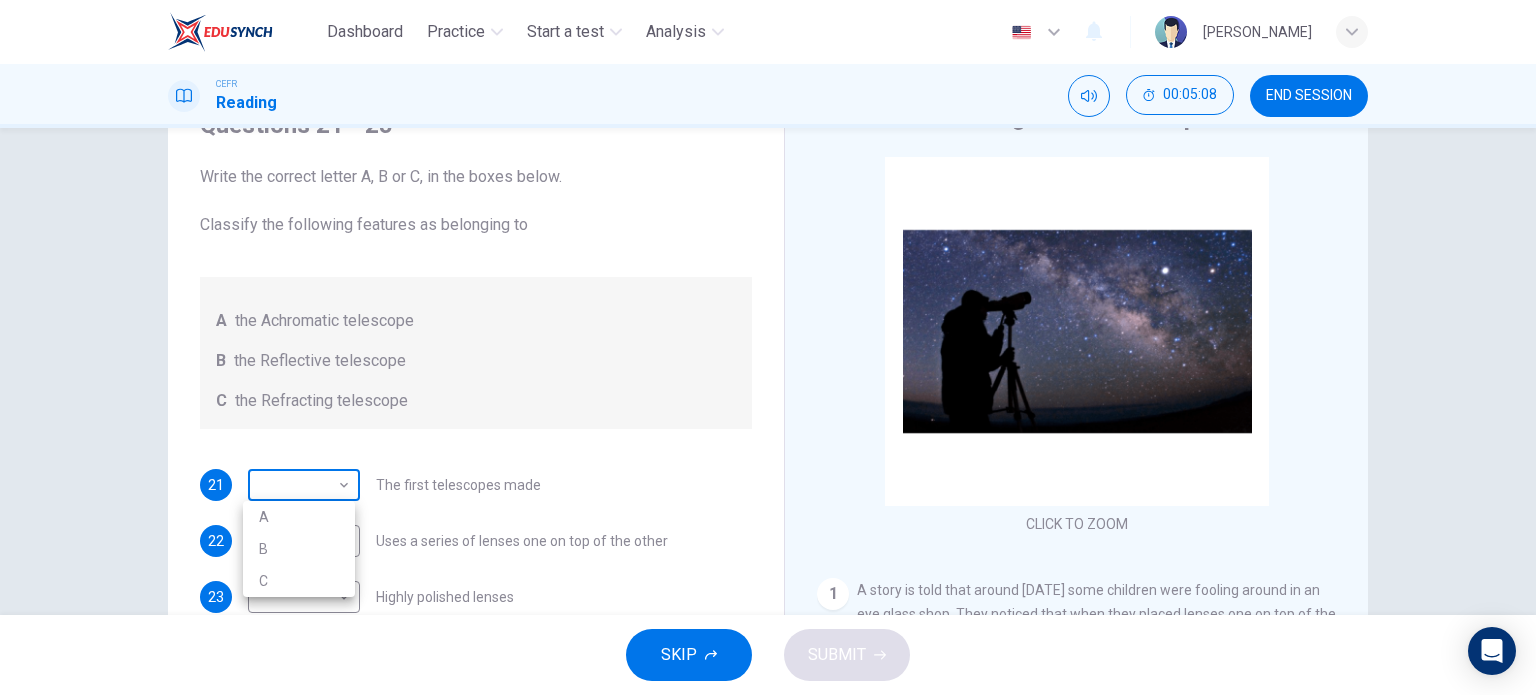 click on "Dashboard Practice Start a test Analysis English en ​ NURULAIN BINTI ROHAIZAT CEFR Reading 00:05:08 END SESSION Questions 21 - 25 Write the correct letter A, B or C, in the boxes below.
Classify the following features as belonging to A the Achromatic telescope B the Reflective telescope C the Refracting telescope 21 ​ ​ The first telescopes made 22 ​ ​ Uses a series of lenses one on top of the other 23 ​ ​ Highly polished lenses 24 ​ ​ First use of mirrors to collect light 25 ​ ​ Two pieces of glass stuck together Looking in the Telescope CLICK TO ZOOM Click to Zoom 1 2 3 4 5 SKIP SUBMIT EduSynch - Online Language Proficiency Testing
Dashboard Practice Start a test Analysis Notifications © Copyright  2025 A B C" at bounding box center (768, 347) 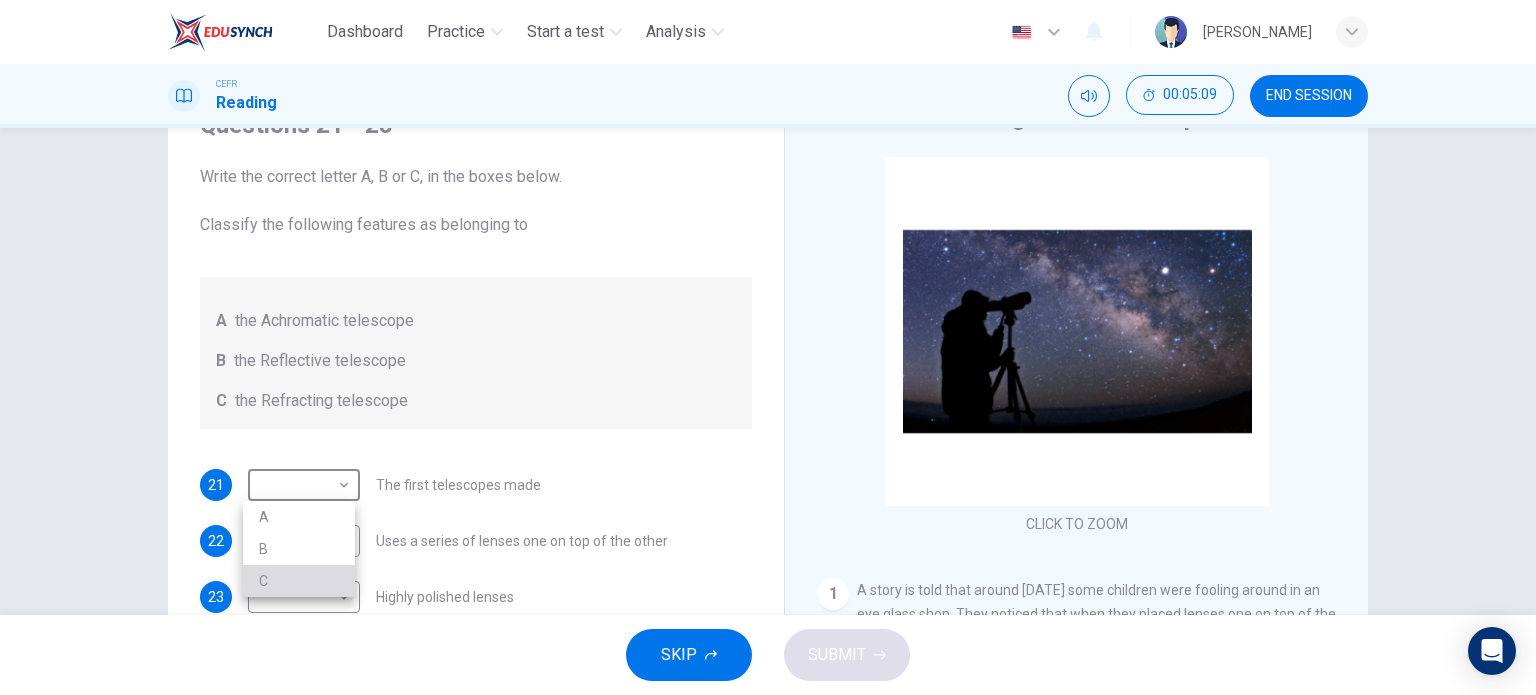 click on "C" at bounding box center (299, 581) 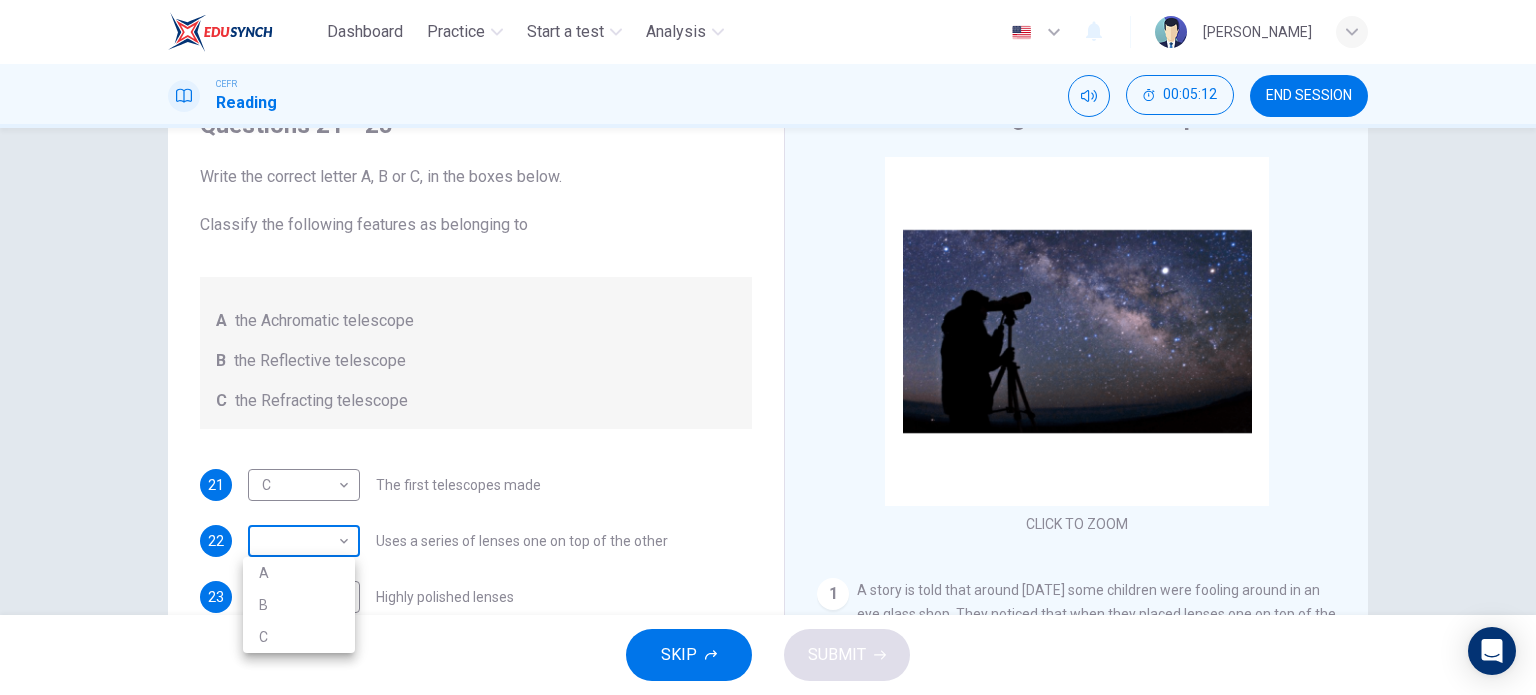 click on "Dashboard Practice Start a test Analysis English en ​ NURULAIN BINTI ROHAIZAT CEFR Reading 00:05:12 END SESSION Questions 21 - 25 Write the correct letter A, B or C, in the boxes below.
Classify the following features as belonging to A the Achromatic telescope B the Reflective telescope C the Refracting telescope 21 C C ​ The first telescopes made 22 ​ ​ Uses a series of lenses one on top of the other 23 ​ ​ Highly polished lenses 24 ​ ​ First use of mirrors to collect light 25 ​ ​ Two pieces of glass stuck together Looking in the Telescope CLICK TO ZOOM Click to Zoom 1 2 3 4 5 SKIP SUBMIT EduSynch - Online Language Proficiency Testing
Dashboard Practice Start a test Analysis Notifications © Copyright  2025 A B C" at bounding box center [768, 347] 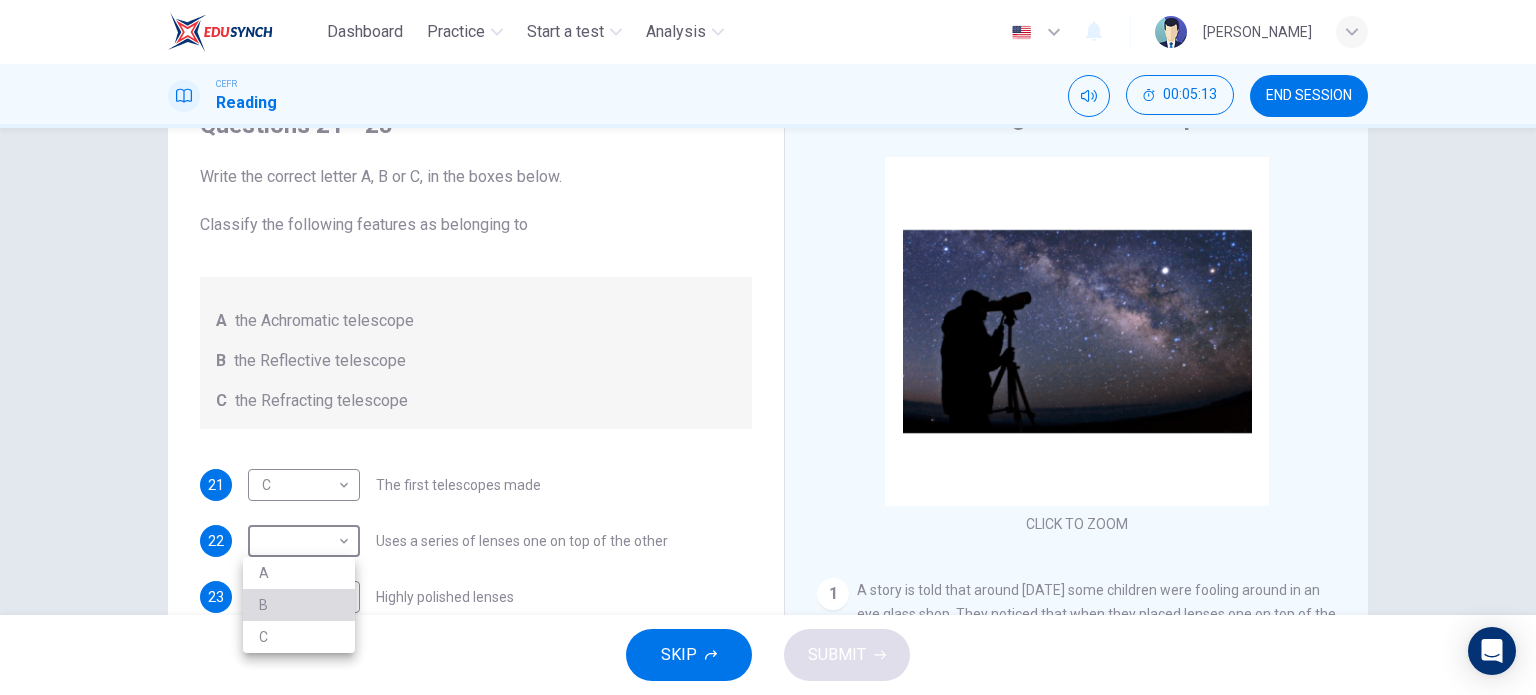 click on "B" at bounding box center (299, 605) 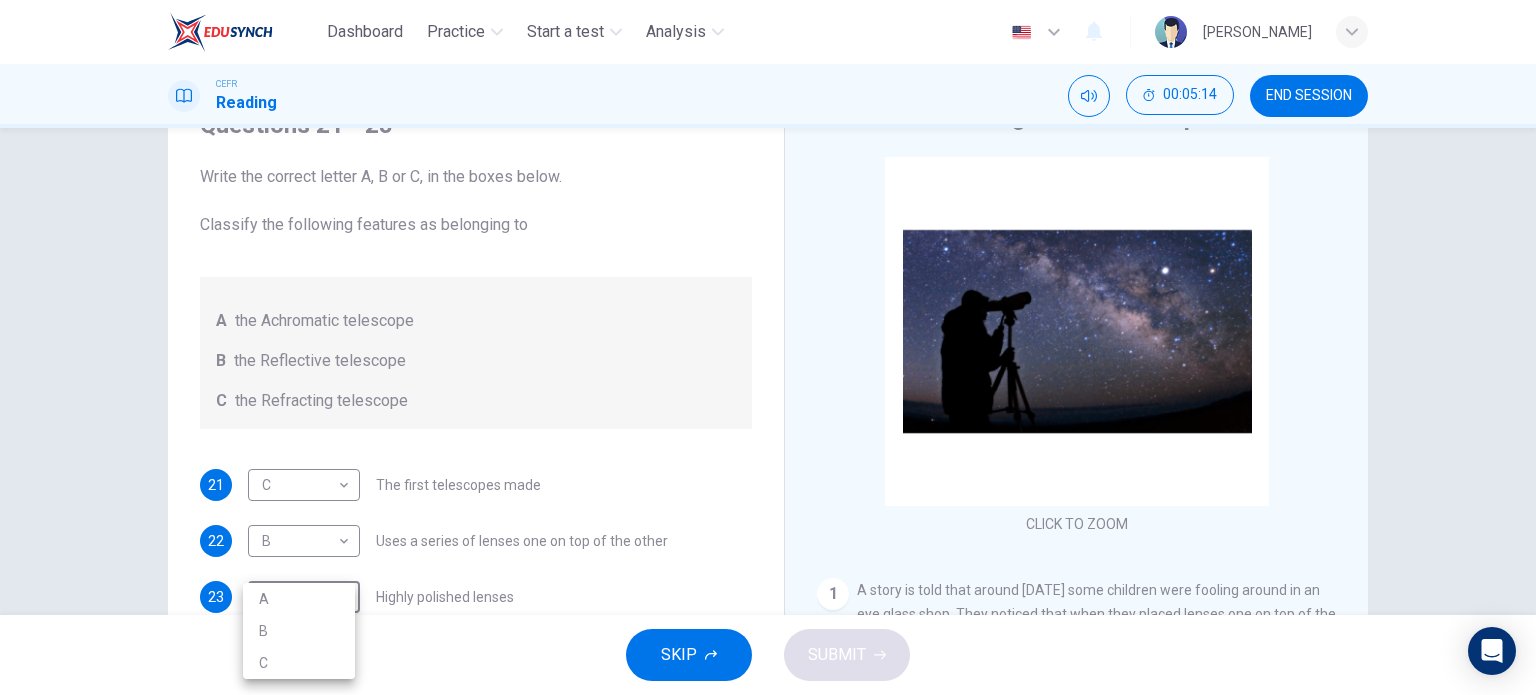 scroll, scrollTop: 109, scrollLeft: 0, axis: vertical 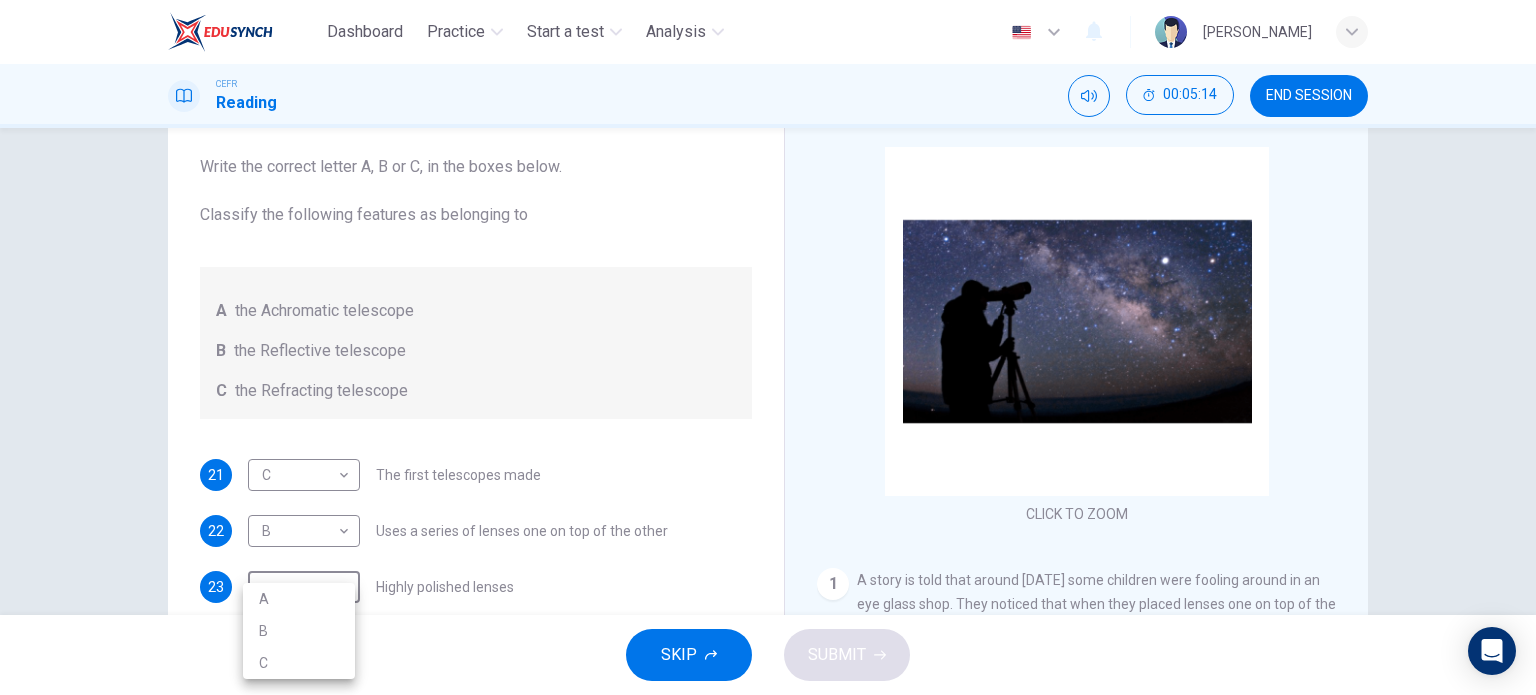 click on "Dashboard Practice Start a test Analysis English en ​ NURULAIN BINTI ROHAIZAT CEFR Reading 00:05:14 END SESSION Questions 21 - 25 Write the correct letter A, B or C, in the boxes below.
Classify the following features as belonging to A the Achromatic telescope B the Reflective telescope C the Refracting telescope 21 C C ​ The first telescopes made 22 B B ​ Uses a series of lenses one on top of the other 23 ​ ​ Highly polished lenses 24 ​ ​ First use of mirrors to collect light 25 ​ ​ Two pieces of glass stuck together Looking in the Telescope CLICK TO ZOOM Click to Zoom 1 2 3 4 5 SKIP SUBMIT EduSynch - Online Language Proficiency Testing
Dashboard Practice Start a test Analysis Notifications © Copyright  2025 A B C" at bounding box center [768, 347] 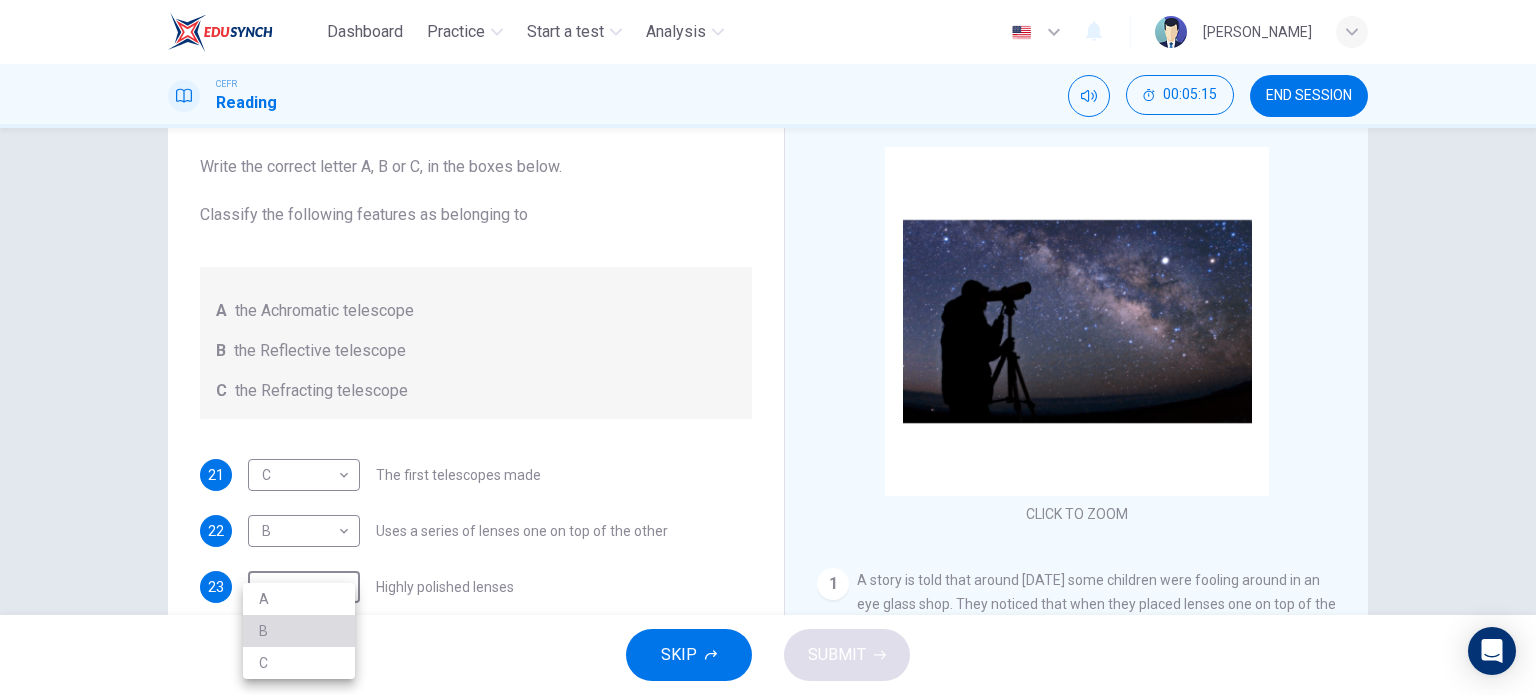 click on "B" at bounding box center [299, 631] 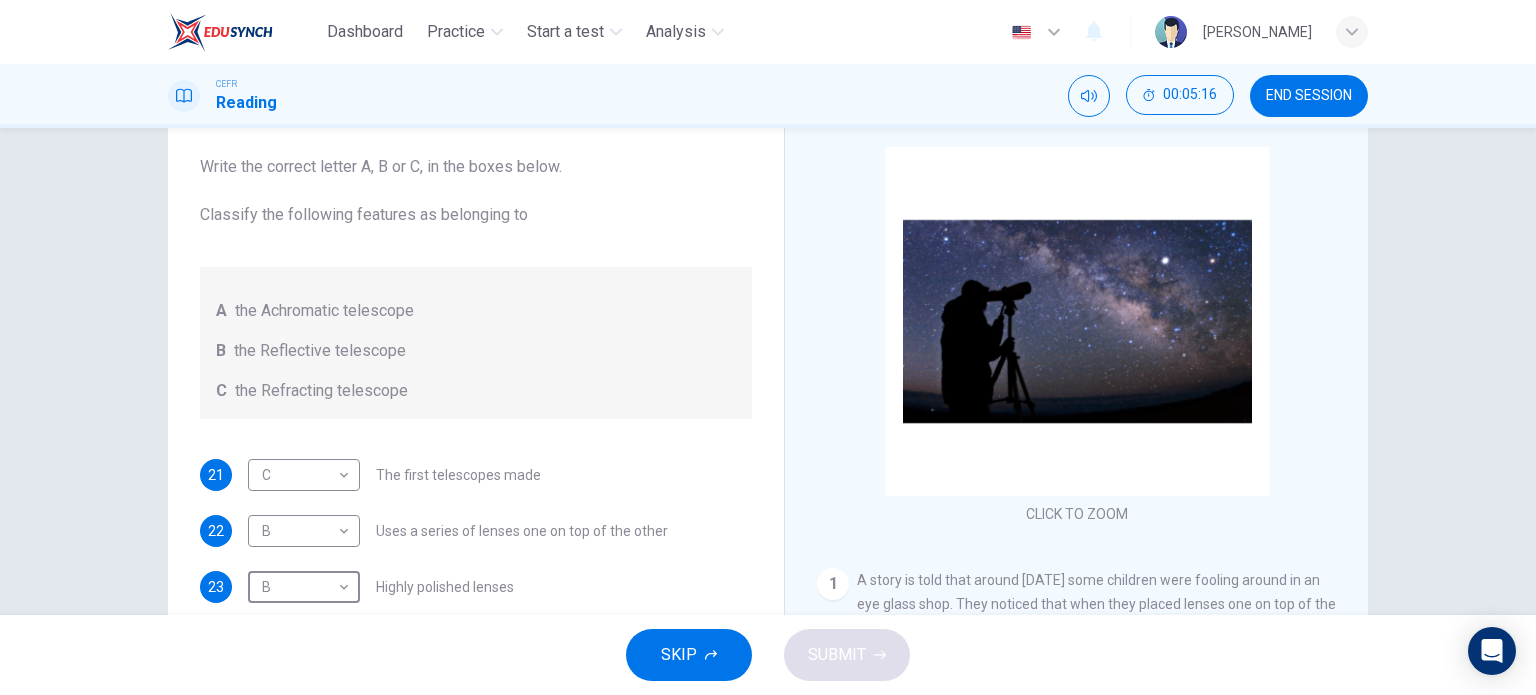 scroll, scrollTop: 0, scrollLeft: 0, axis: both 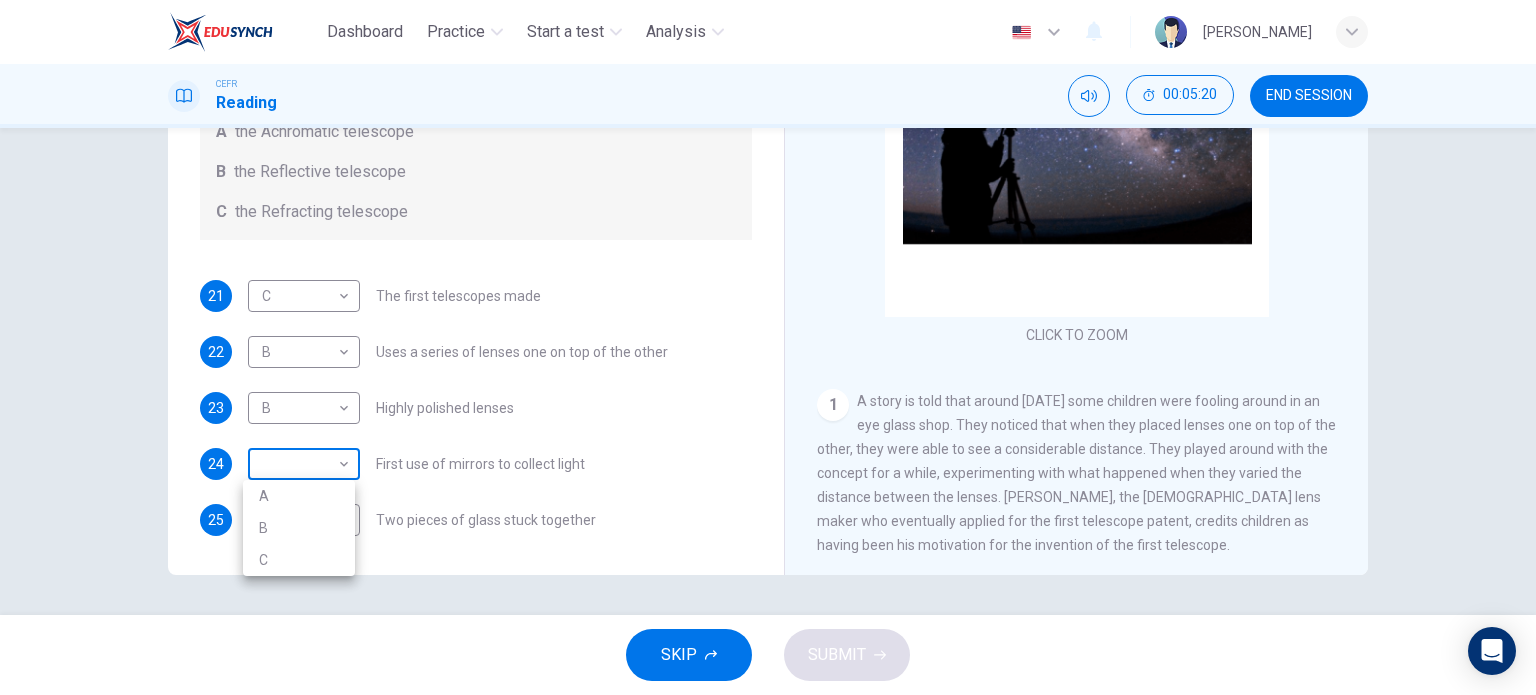 click on "Dashboard Practice Start a test Analysis English en ​ NURULAIN BINTI ROHAIZAT CEFR Reading 00:05:20 END SESSION Questions 21 - 25 Write the correct letter A, B or C, in the boxes below.
Classify the following features as belonging to A the Achromatic telescope B the Reflective telescope C the Refracting telescope 21 C C ​ The first telescopes made 22 B B ​ Uses a series of lenses one on top of the other 23 B B ​ Highly polished lenses 24 ​ ​ First use of mirrors to collect light 25 ​ ​ Two pieces of glass stuck together Looking in the Telescope CLICK TO ZOOM Click to Zoom 1 2 3 4 5 SKIP SUBMIT EduSynch - Online Language Proficiency Testing
Dashboard Practice Start a test Analysis Notifications © Copyright  2025 A B C" at bounding box center [768, 347] 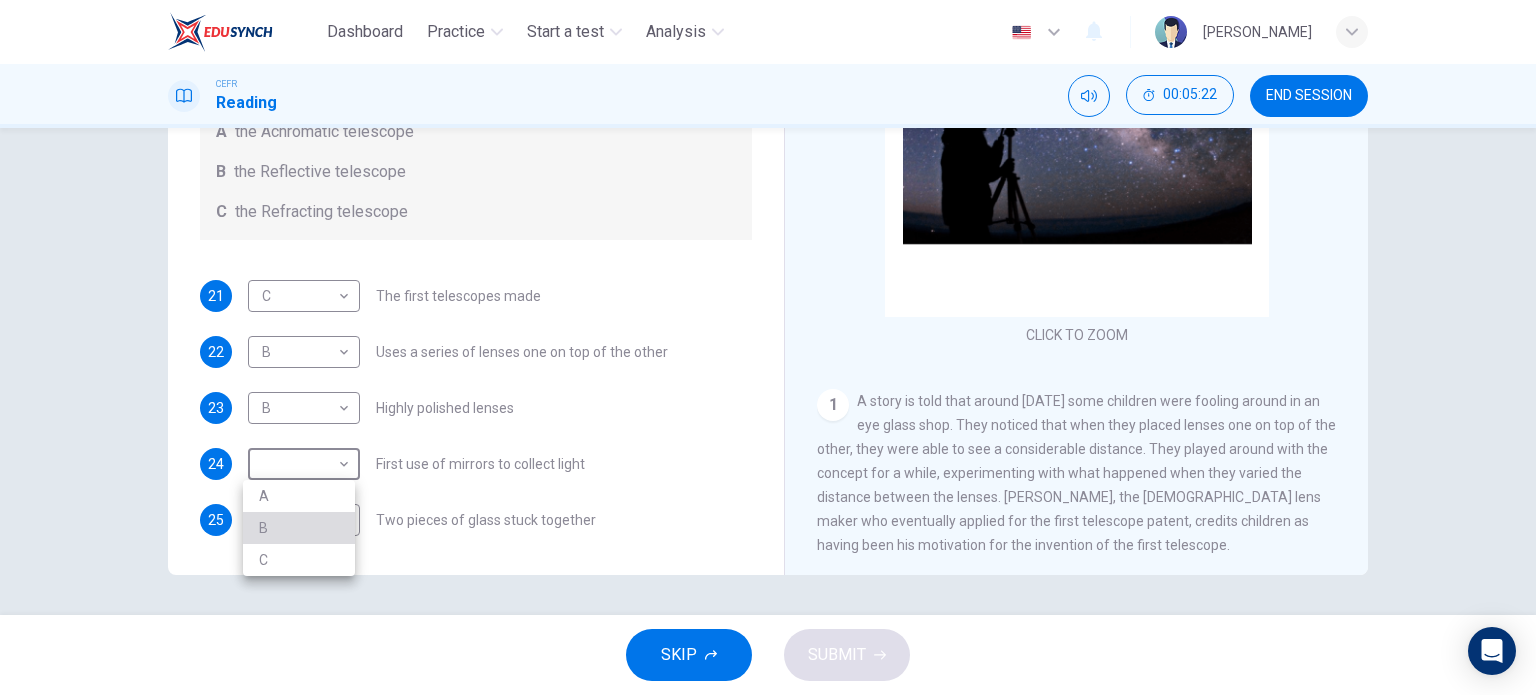 click on "B" at bounding box center [299, 528] 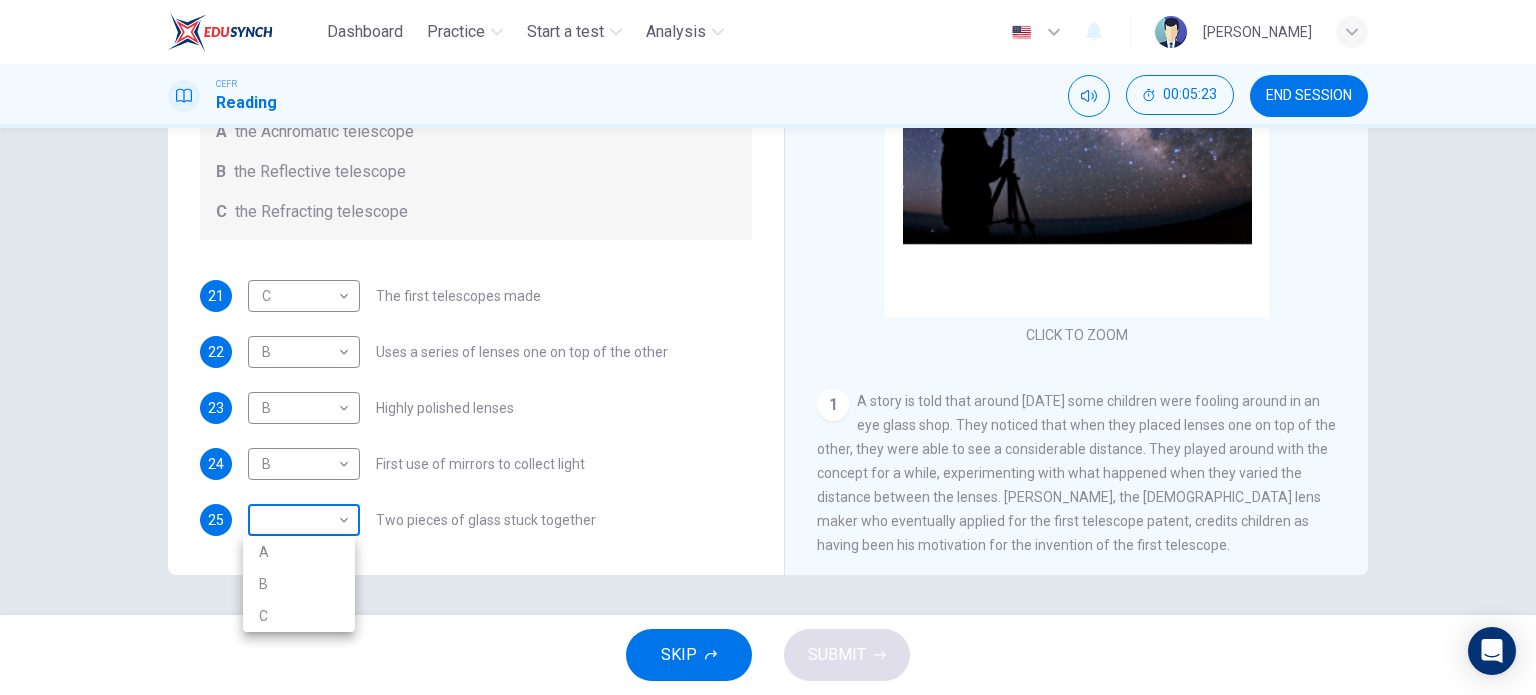 click on "Dashboard Practice Start a test Analysis English en ​ NURULAIN BINTI ROHAIZAT CEFR Reading 00:05:23 END SESSION Questions 21 - 25 Write the correct letter A, B or C, in the boxes below.
Classify the following features as belonging to A the Achromatic telescope B the Reflective telescope C the Refracting telescope 21 C C ​ The first telescopes made 22 B B ​ Uses a series of lenses one on top of the other 23 B B ​ Highly polished lenses 24 B B ​ First use of mirrors to collect light 25 ​ ​ Two pieces of glass stuck together Looking in the Telescope CLICK TO ZOOM Click to Zoom 1 2 3 4 5 SKIP SUBMIT EduSynch - Online Language Proficiency Testing
Dashboard Practice Start a test Analysis Notifications © Copyright  2025 A B C" at bounding box center [768, 347] 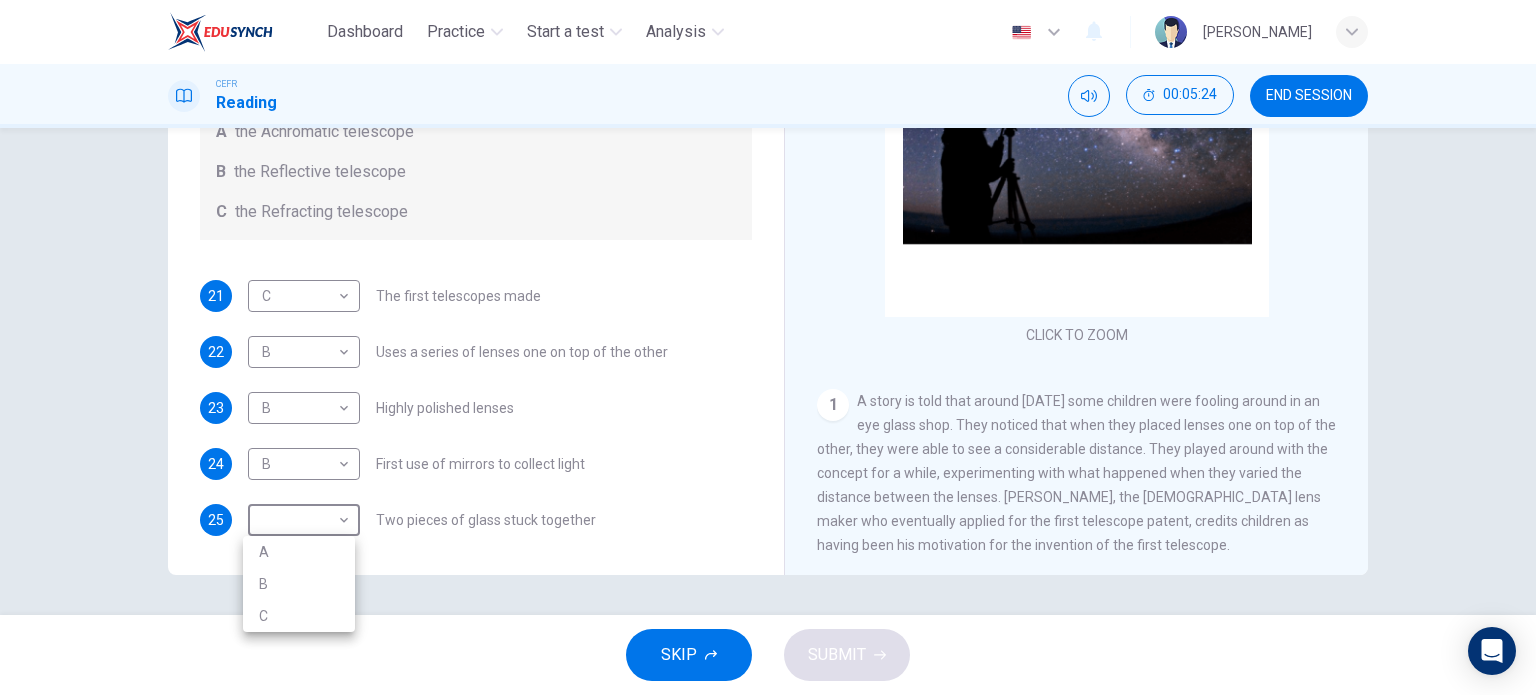 click at bounding box center [768, 347] 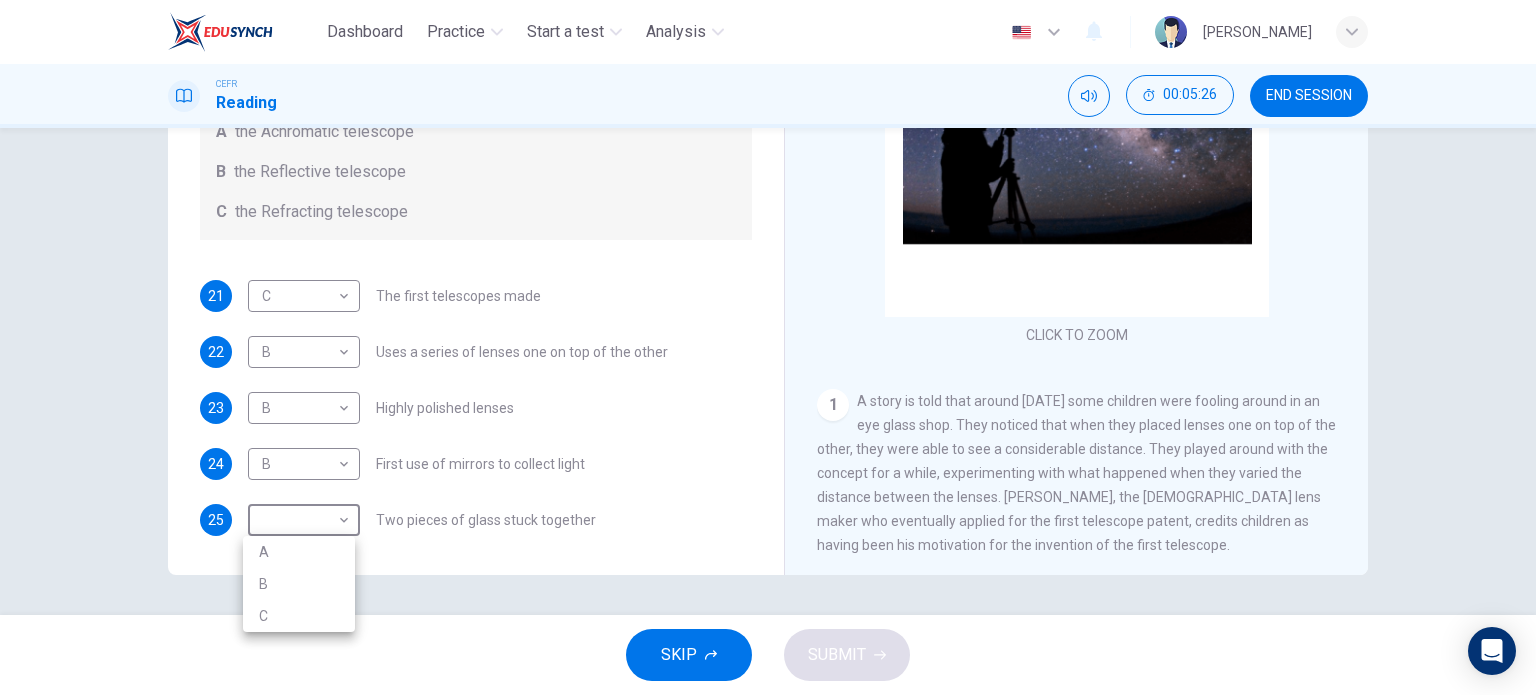drag, startPoint x: 309, startPoint y: 512, endPoint x: 312, endPoint y: 558, distance: 46.09772 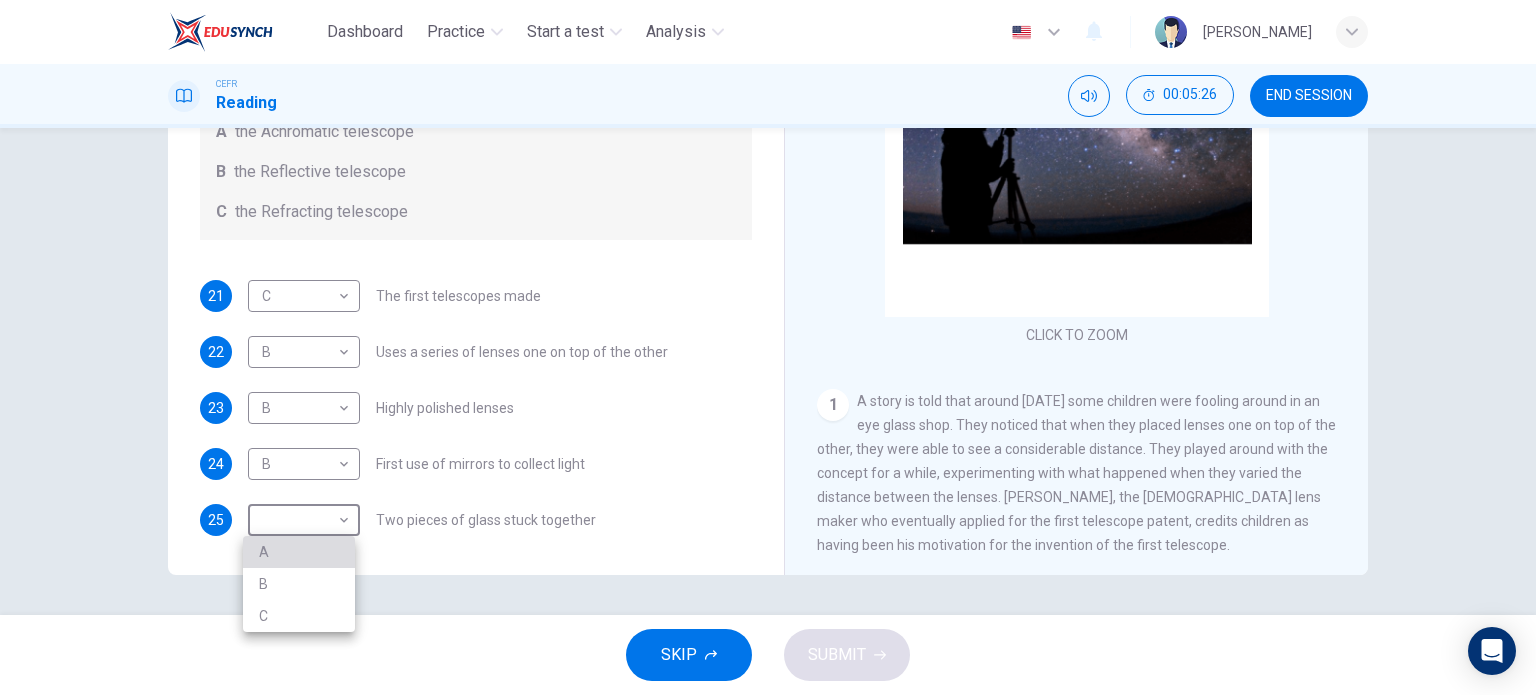 click on "A" at bounding box center (299, 552) 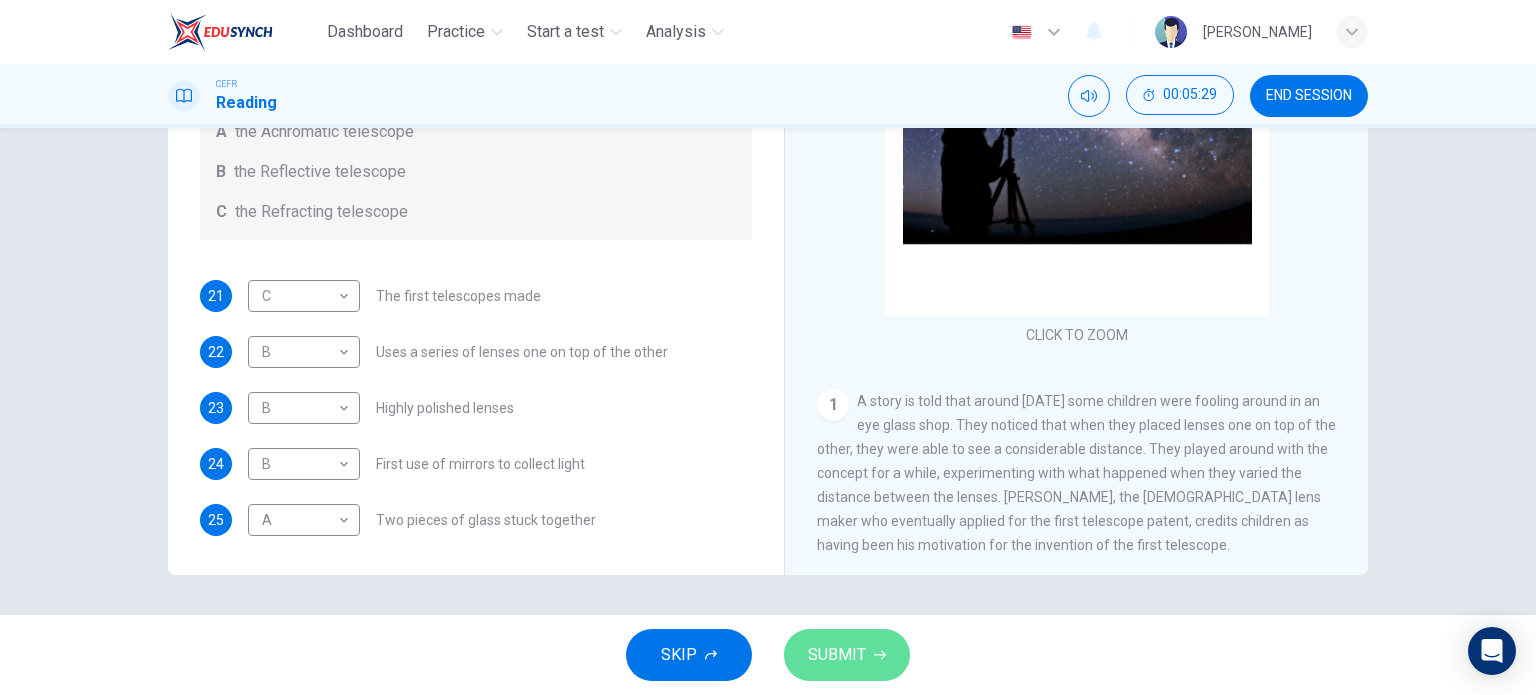 click on "SUBMIT" at bounding box center (837, 655) 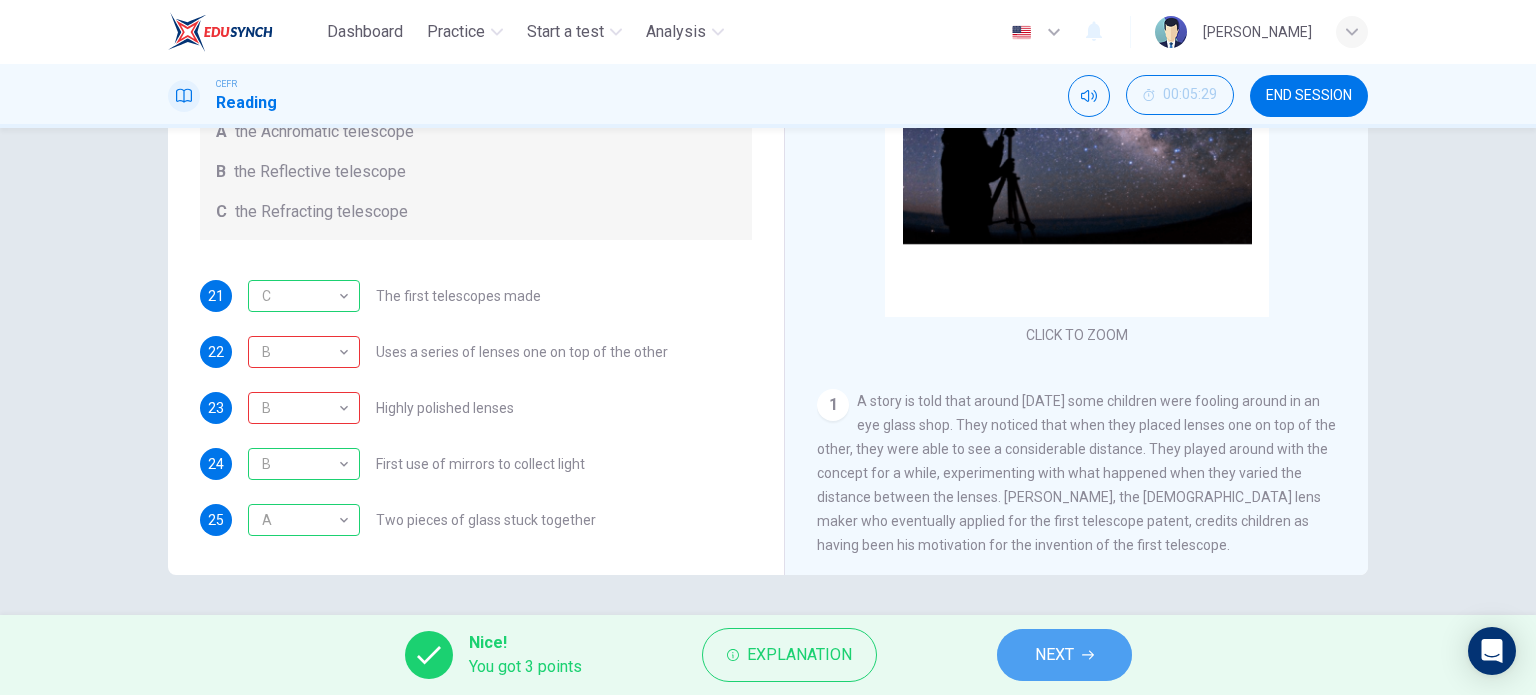 click on "NEXT" at bounding box center (1054, 655) 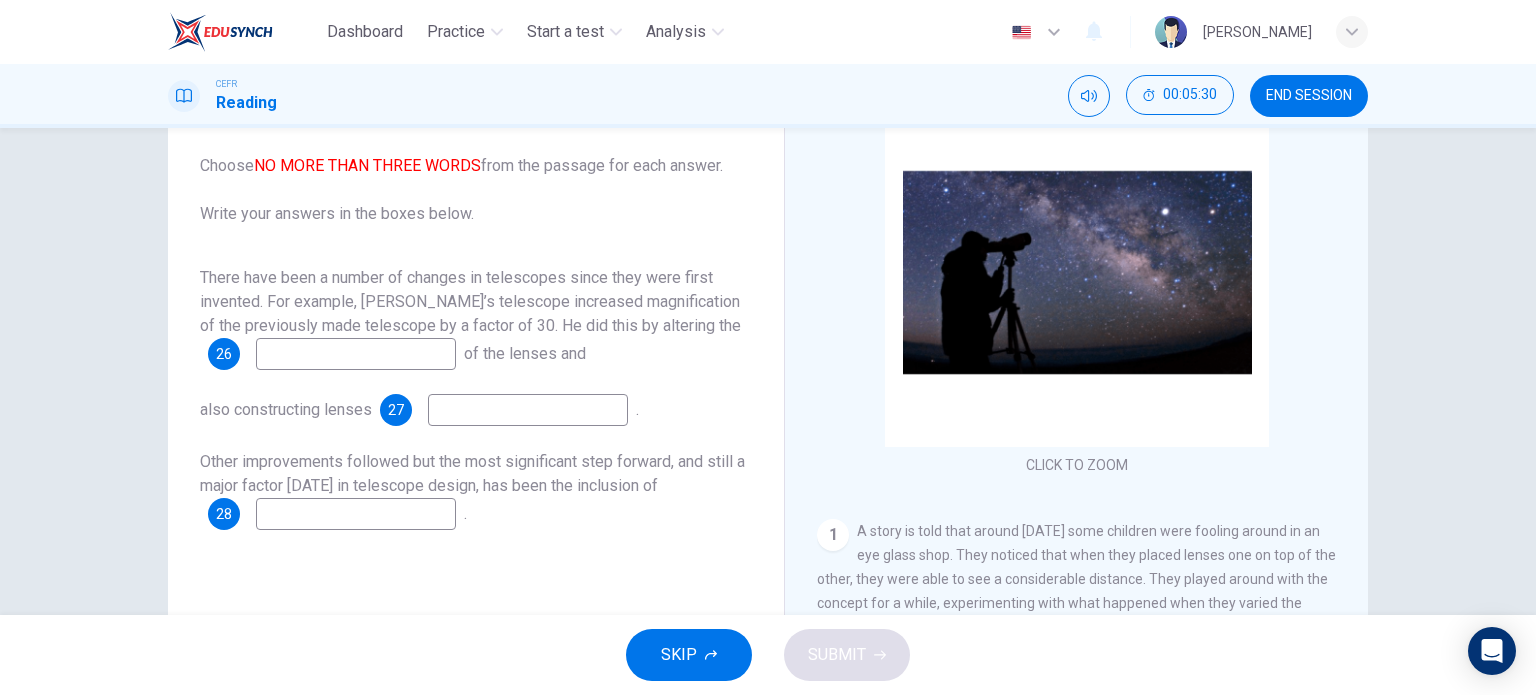 scroll, scrollTop: 156, scrollLeft: 0, axis: vertical 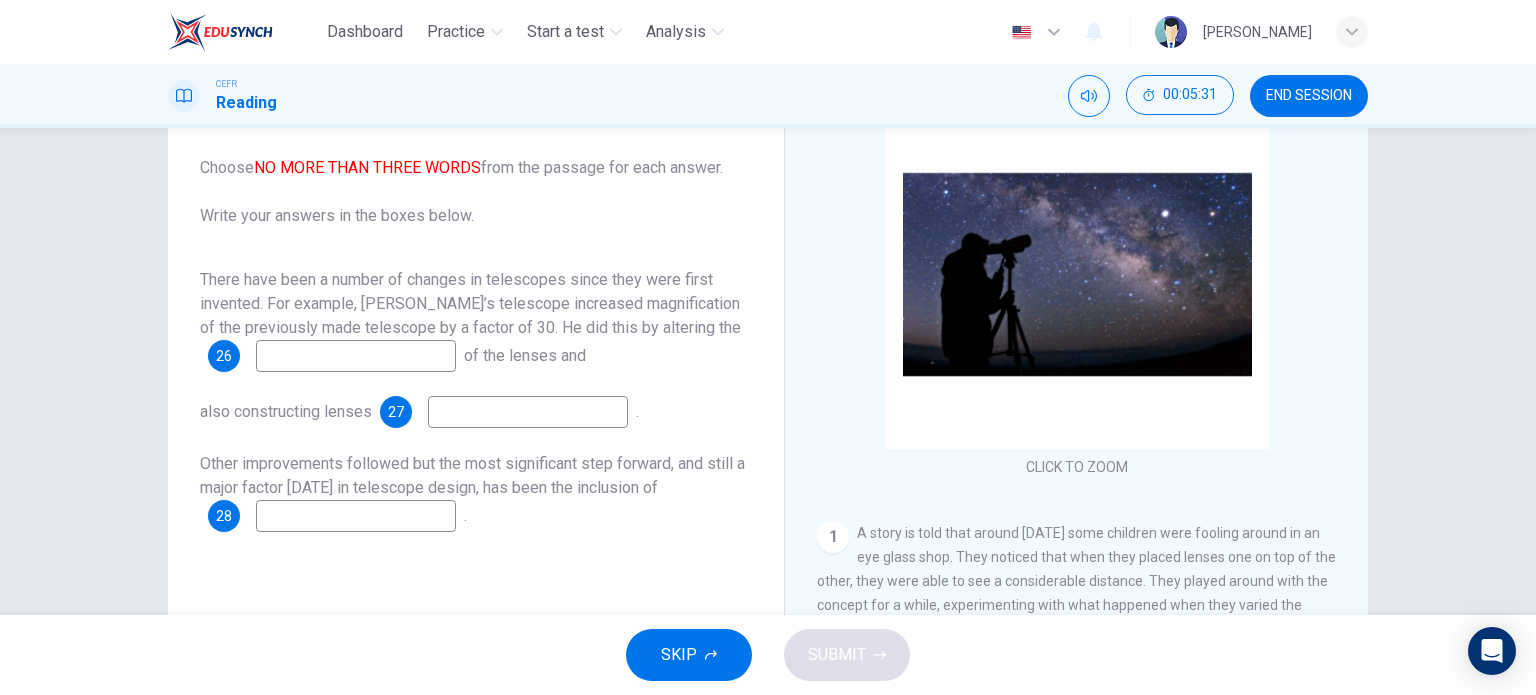 click at bounding box center (356, 356) 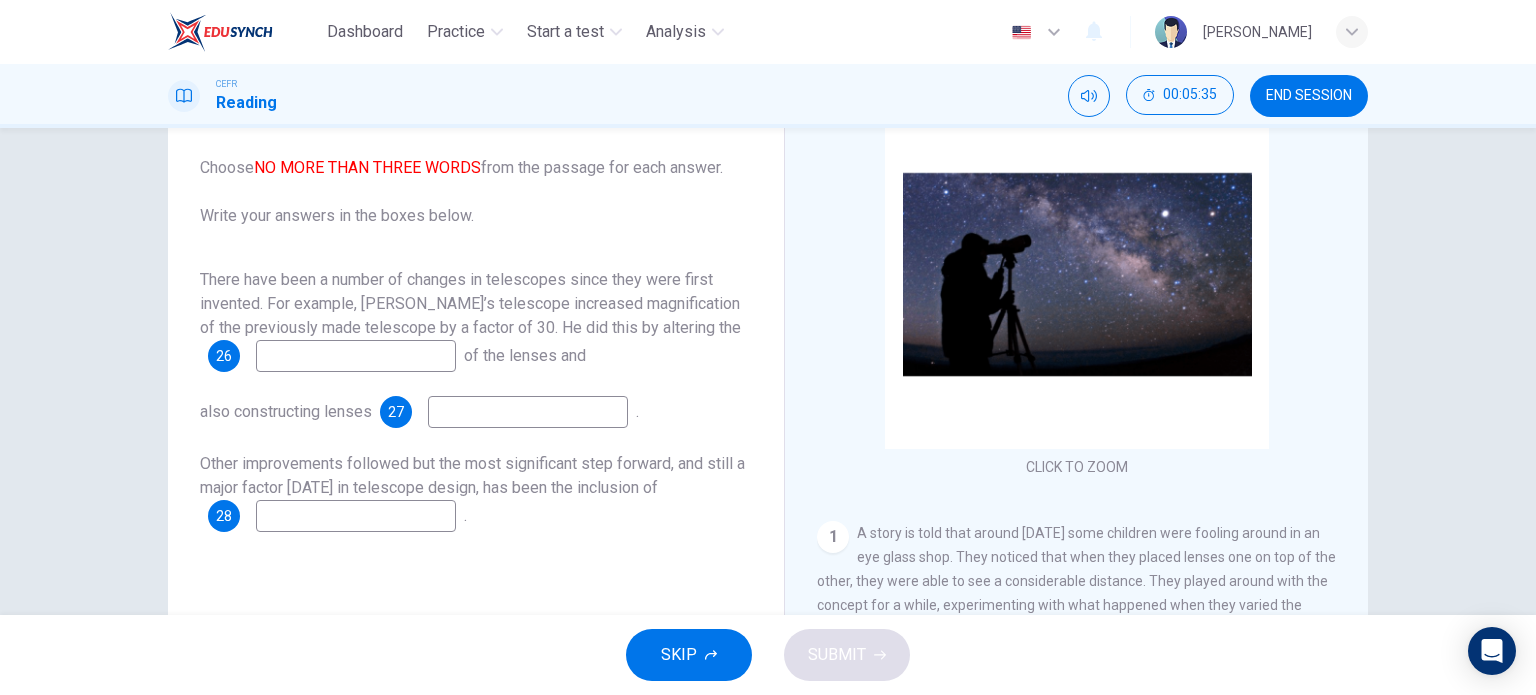 click at bounding box center [528, 412] 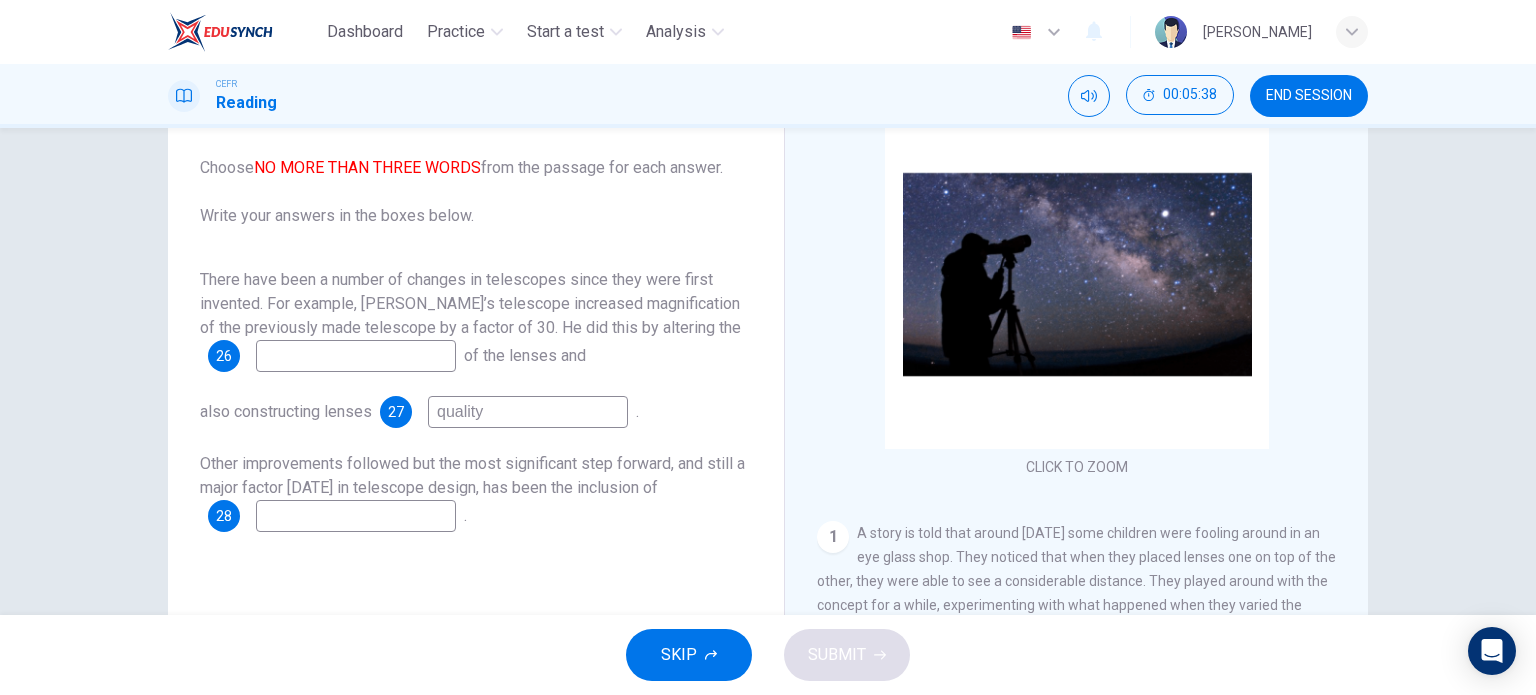 type on "quality" 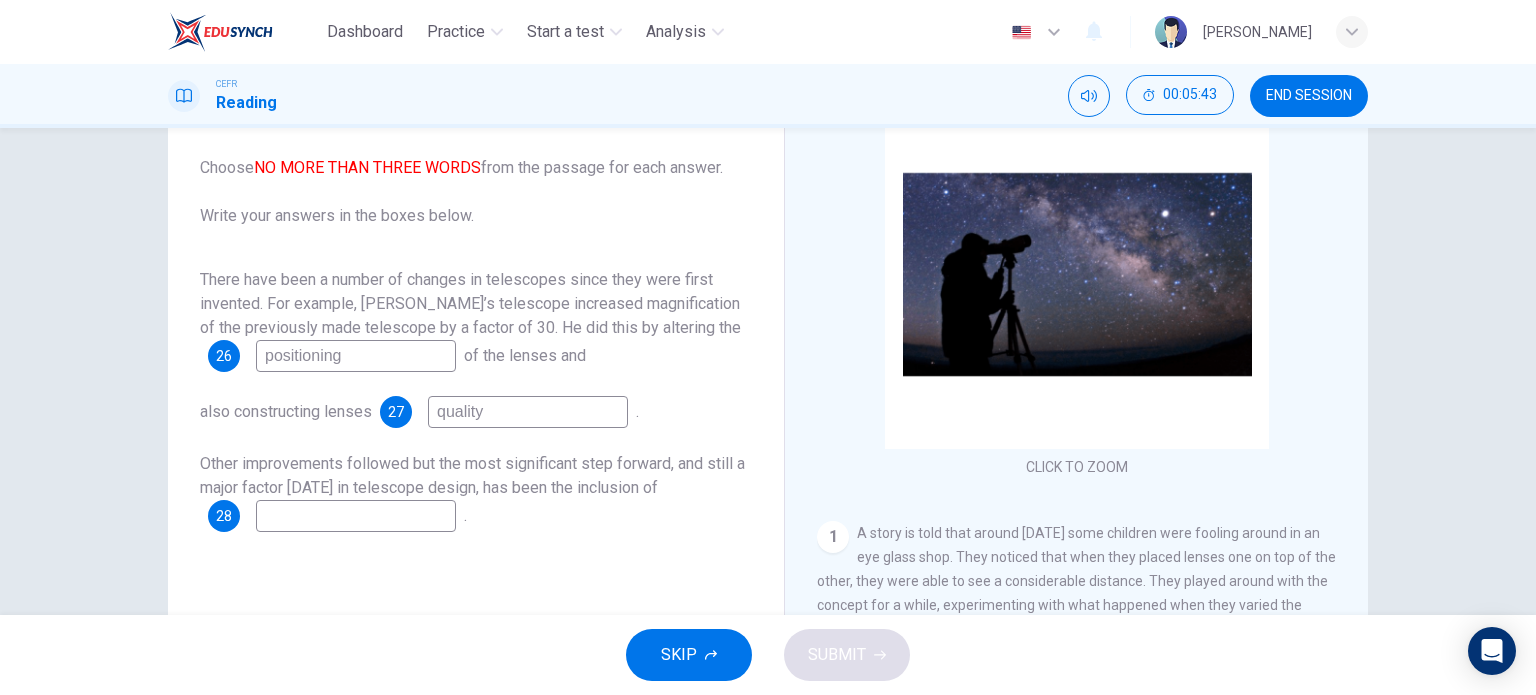 type on "positioning" 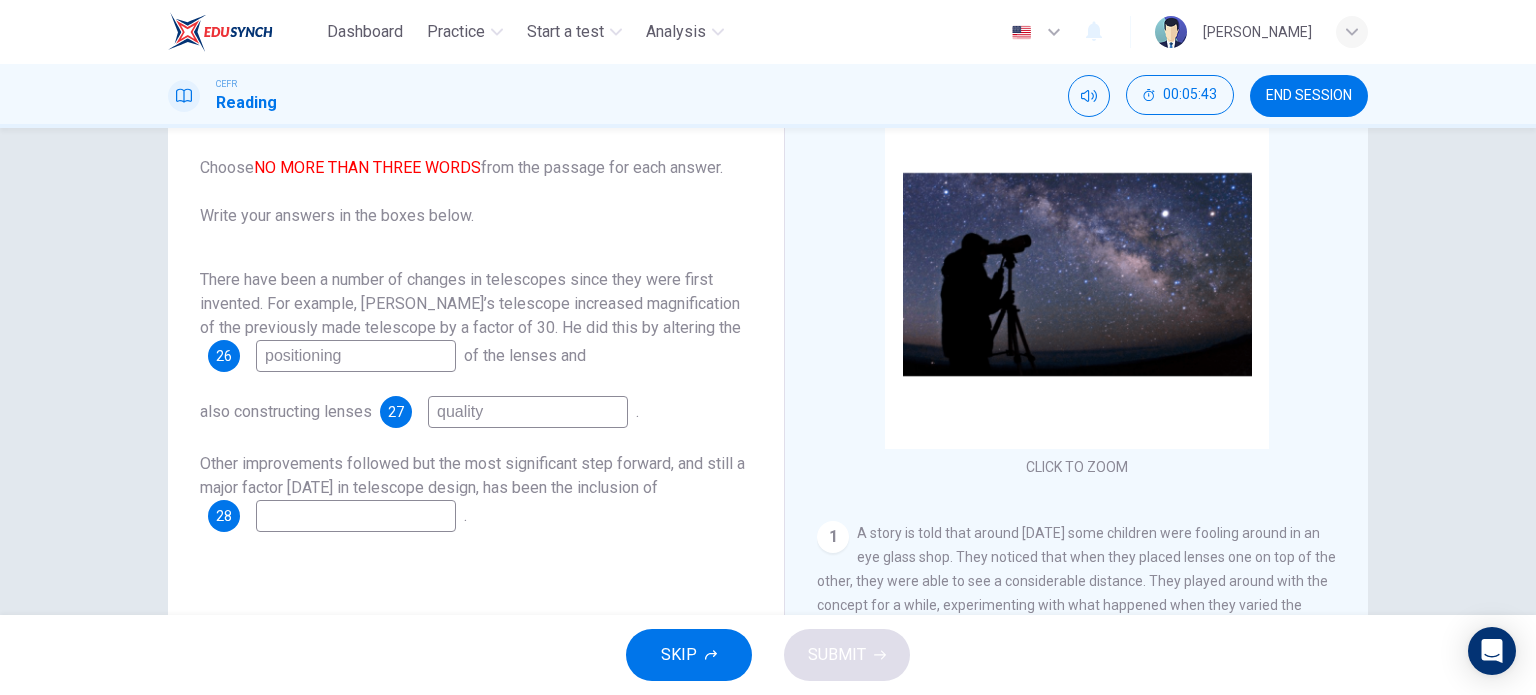 click at bounding box center [356, 516] 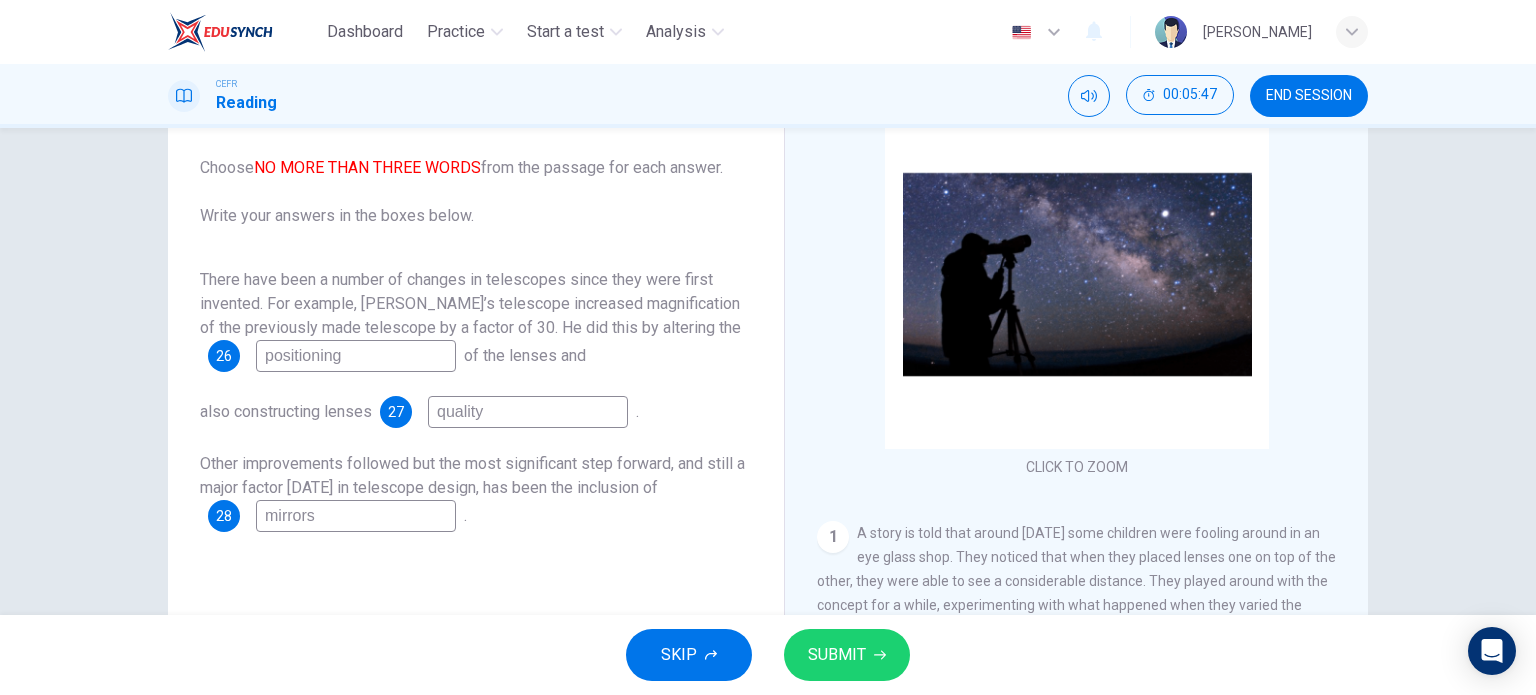 type on "mirrors" 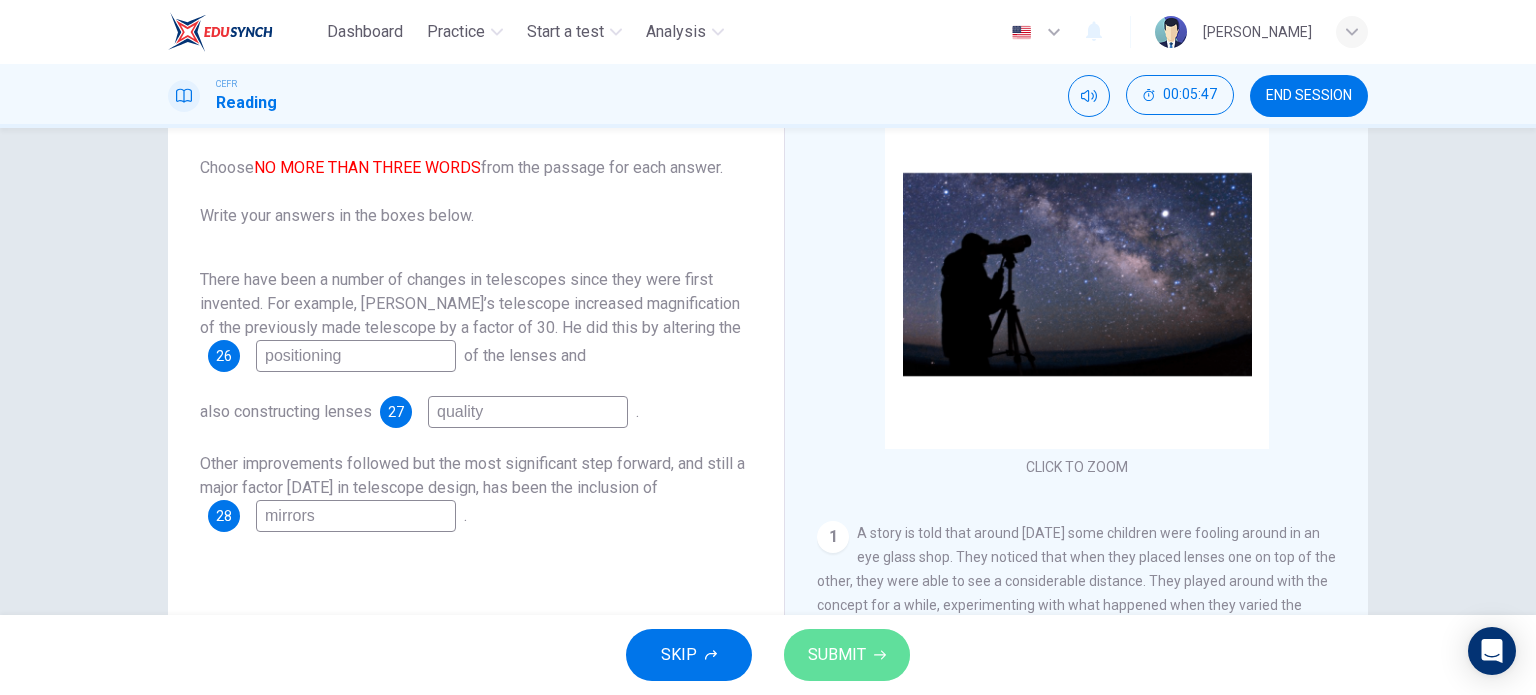 click on "SUBMIT" at bounding box center [837, 655] 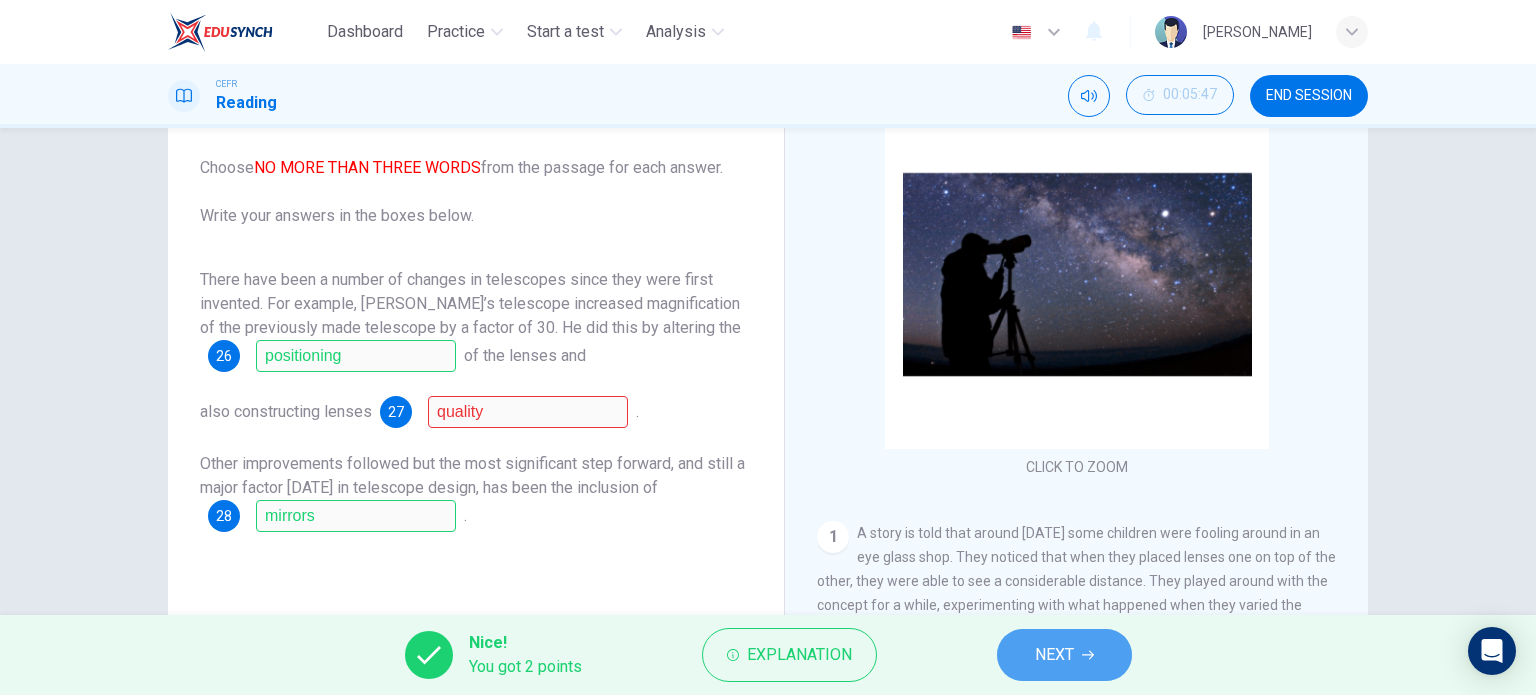 click on "NEXT" at bounding box center [1054, 655] 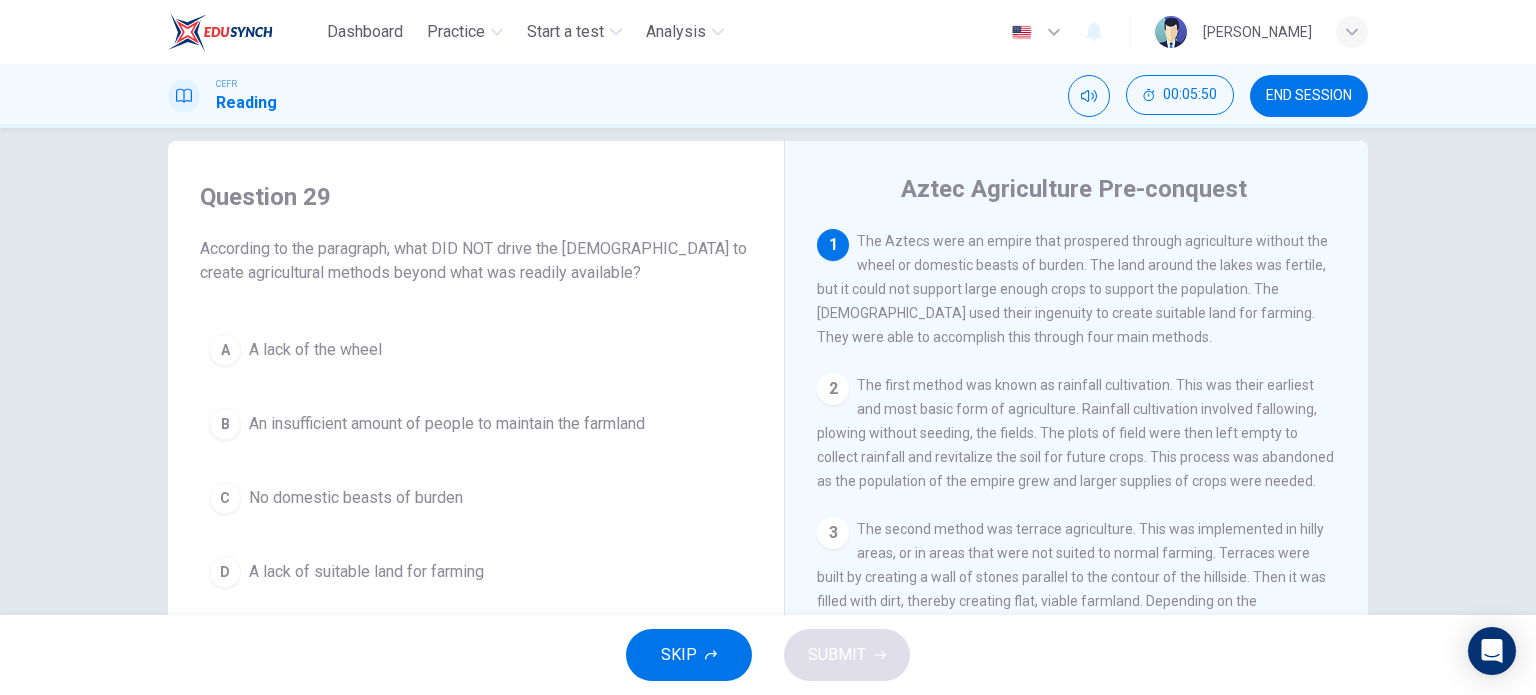 scroll, scrollTop: 28, scrollLeft: 0, axis: vertical 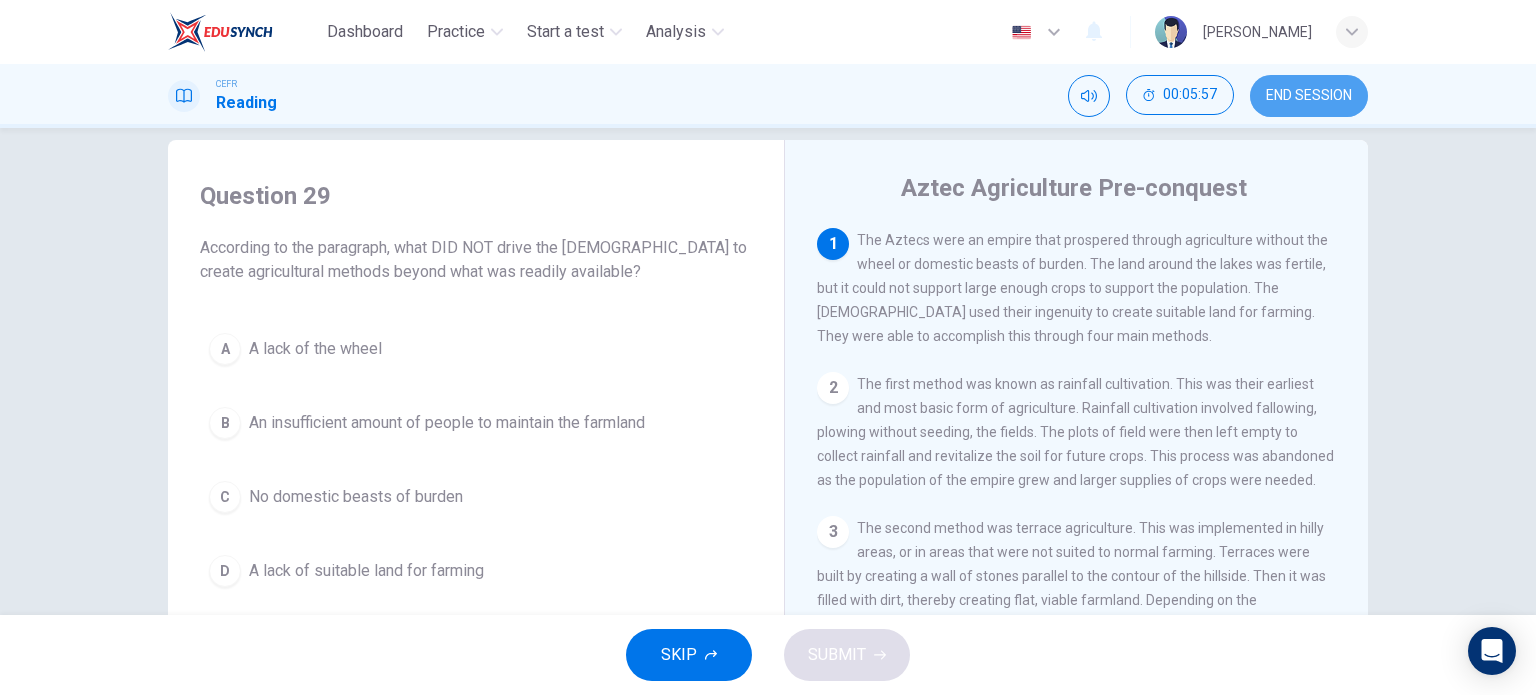 click on "END SESSION" at bounding box center (1309, 96) 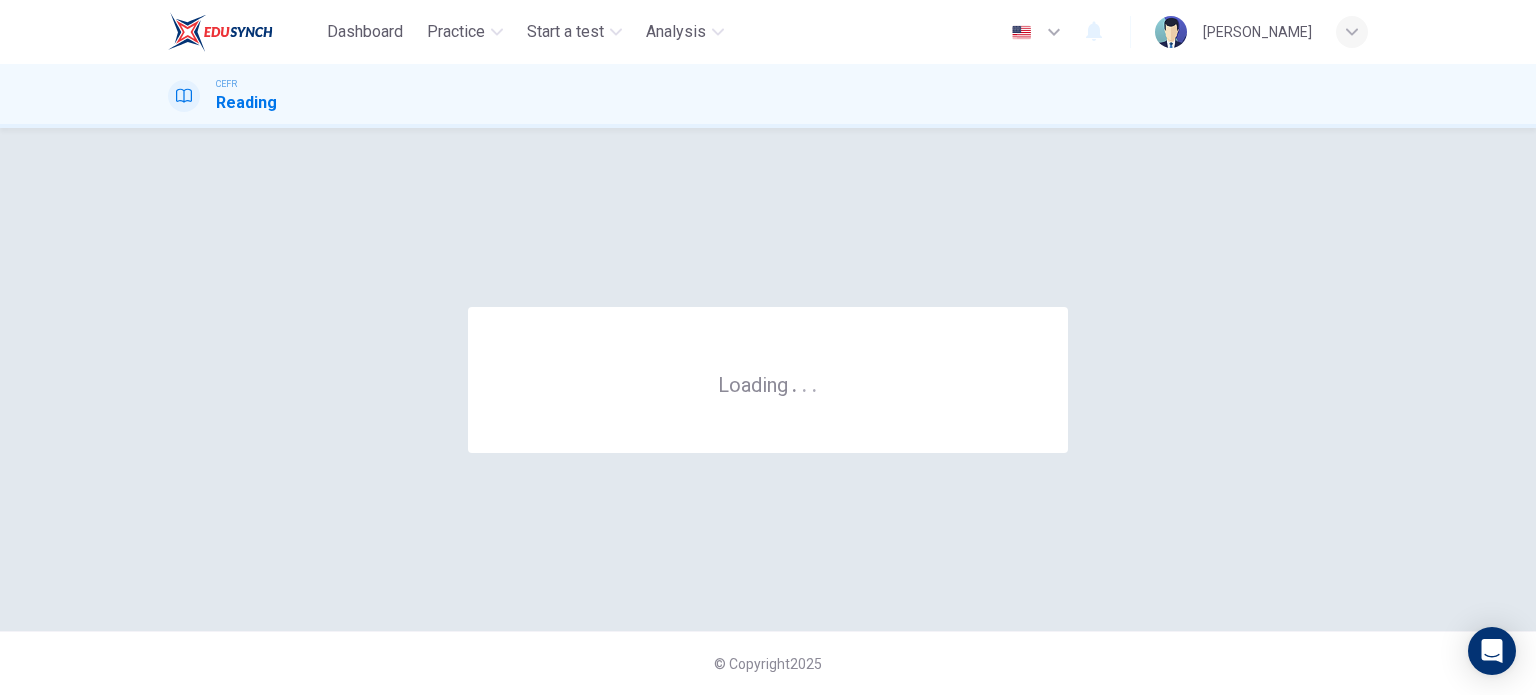 scroll, scrollTop: 0, scrollLeft: 0, axis: both 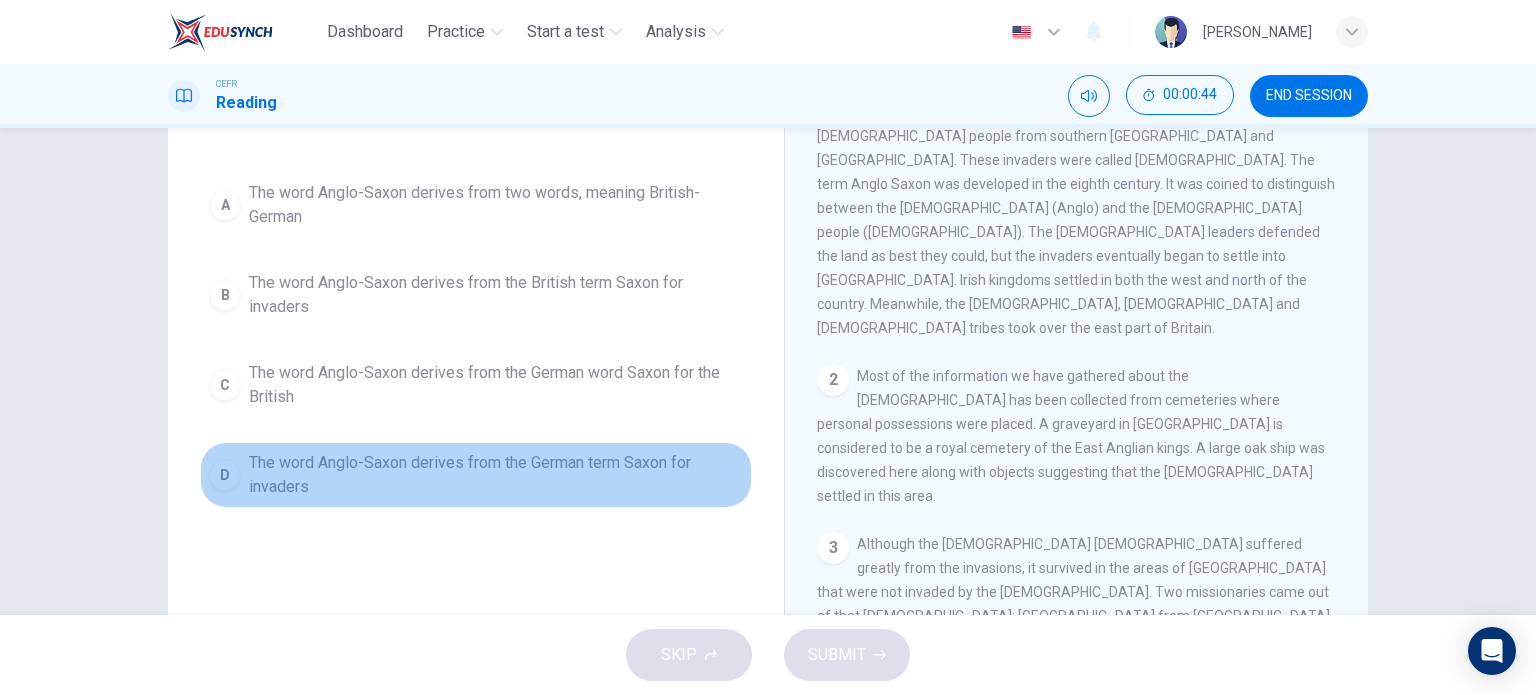 click on "The word Anglo-Saxon derives from the German term Saxon for invaders" at bounding box center (496, 475) 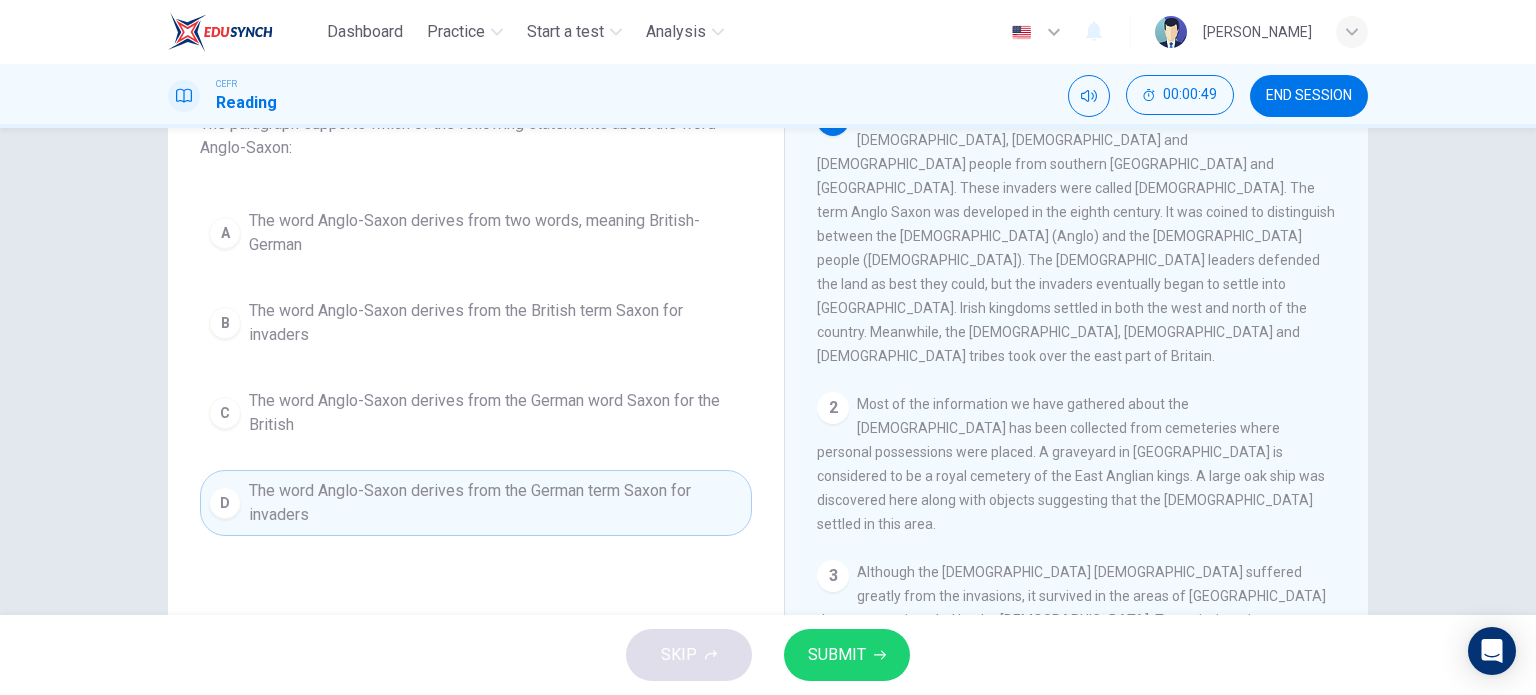scroll, scrollTop: 147, scrollLeft: 0, axis: vertical 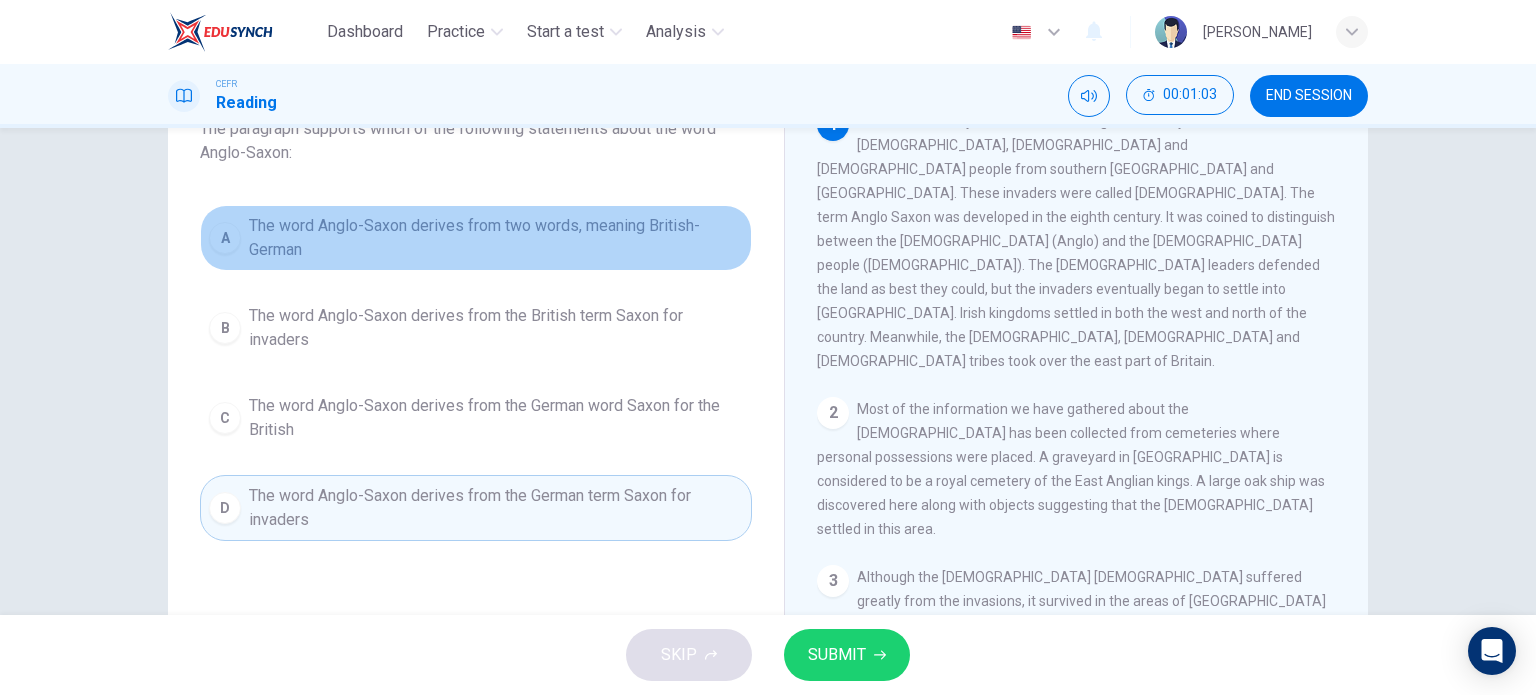 click on "The word Anglo-Saxon derives from two words, meaning British-German" at bounding box center (496, 238) 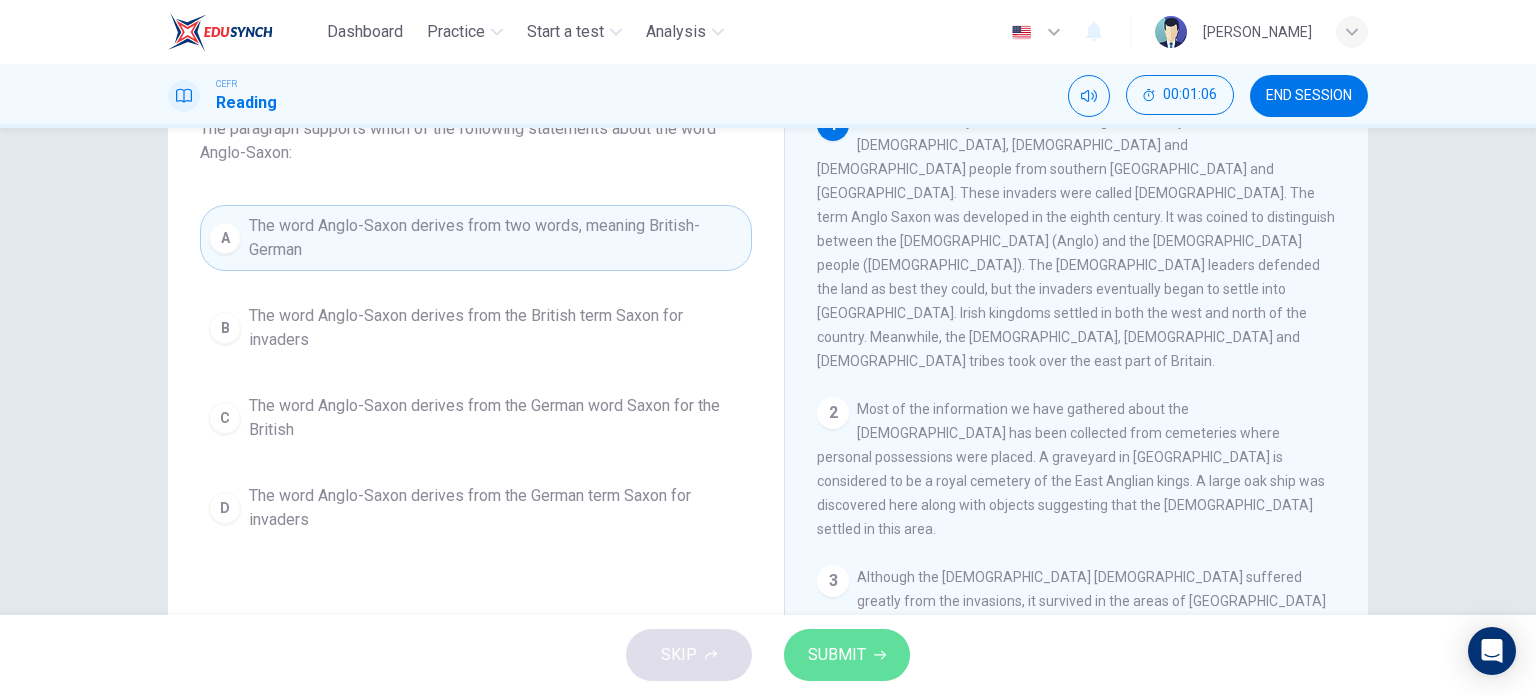 click on "SUBMIT" at bounding box center [837, 655] 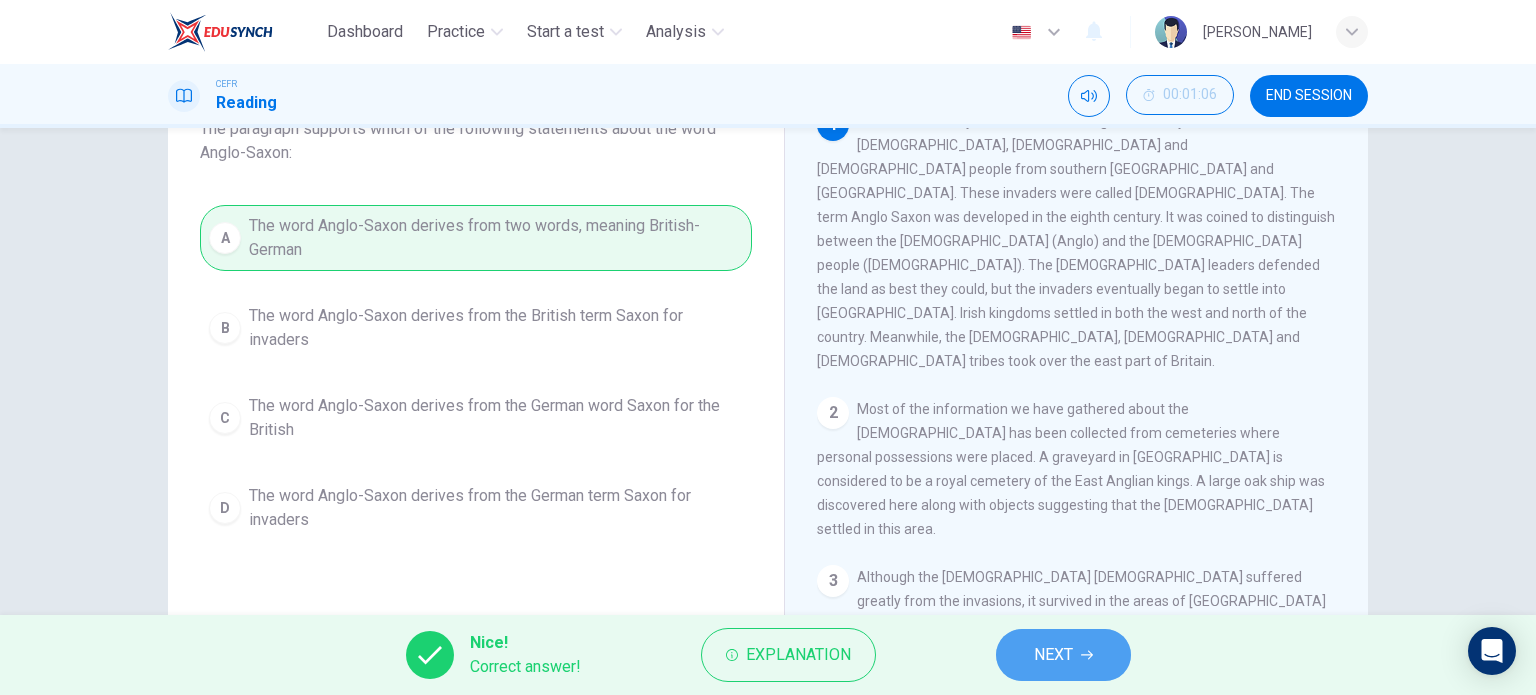 click on "NEXT" at bounding box center (1053, 655) 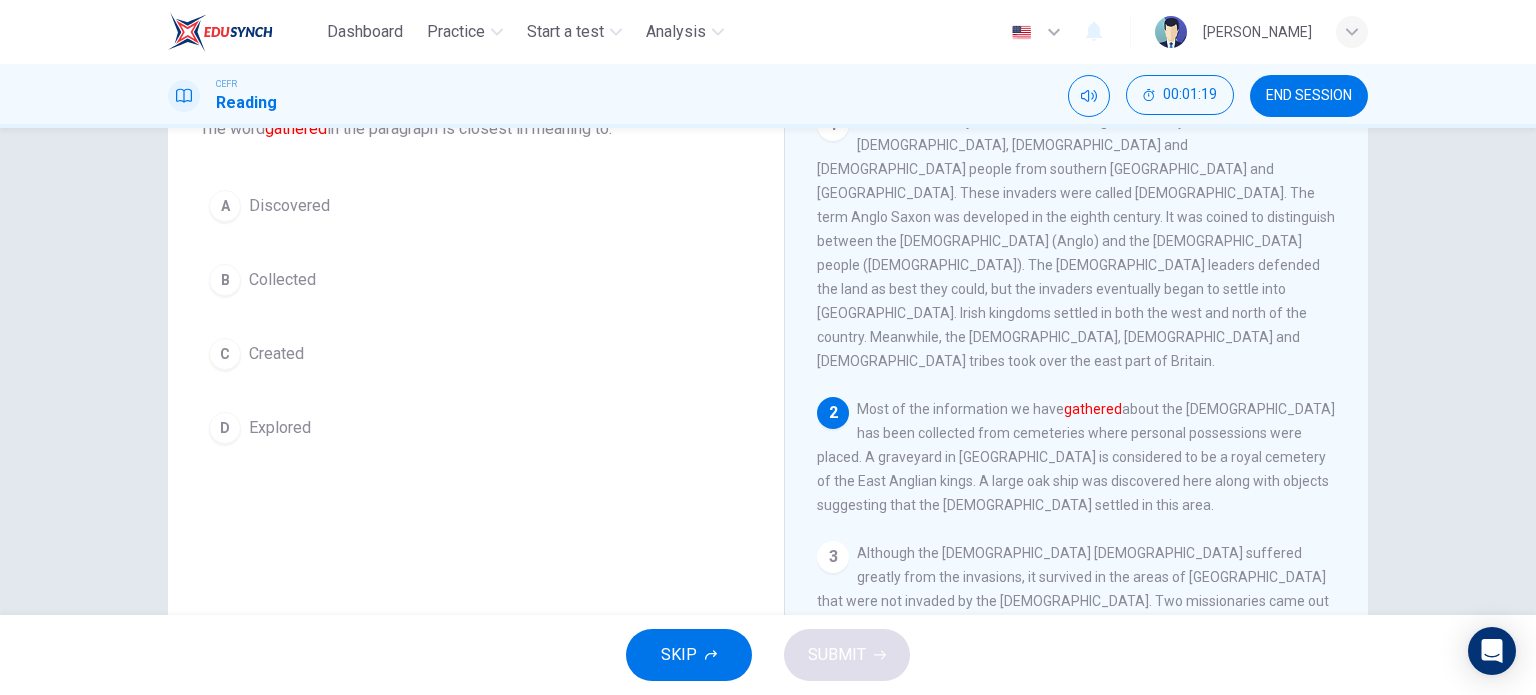 click on "Collected" at bounding box center (282, 280) 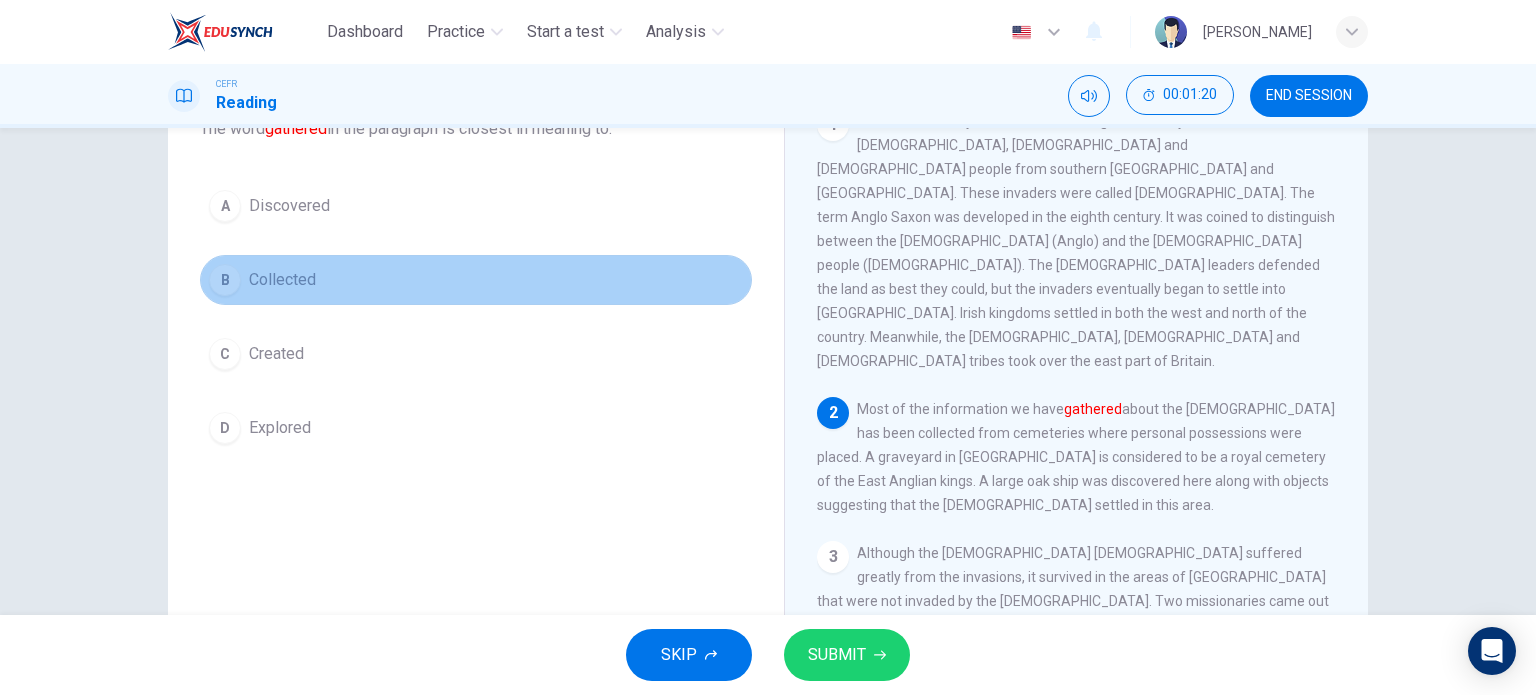 click on "Collected" at bounding box center [282, 280] 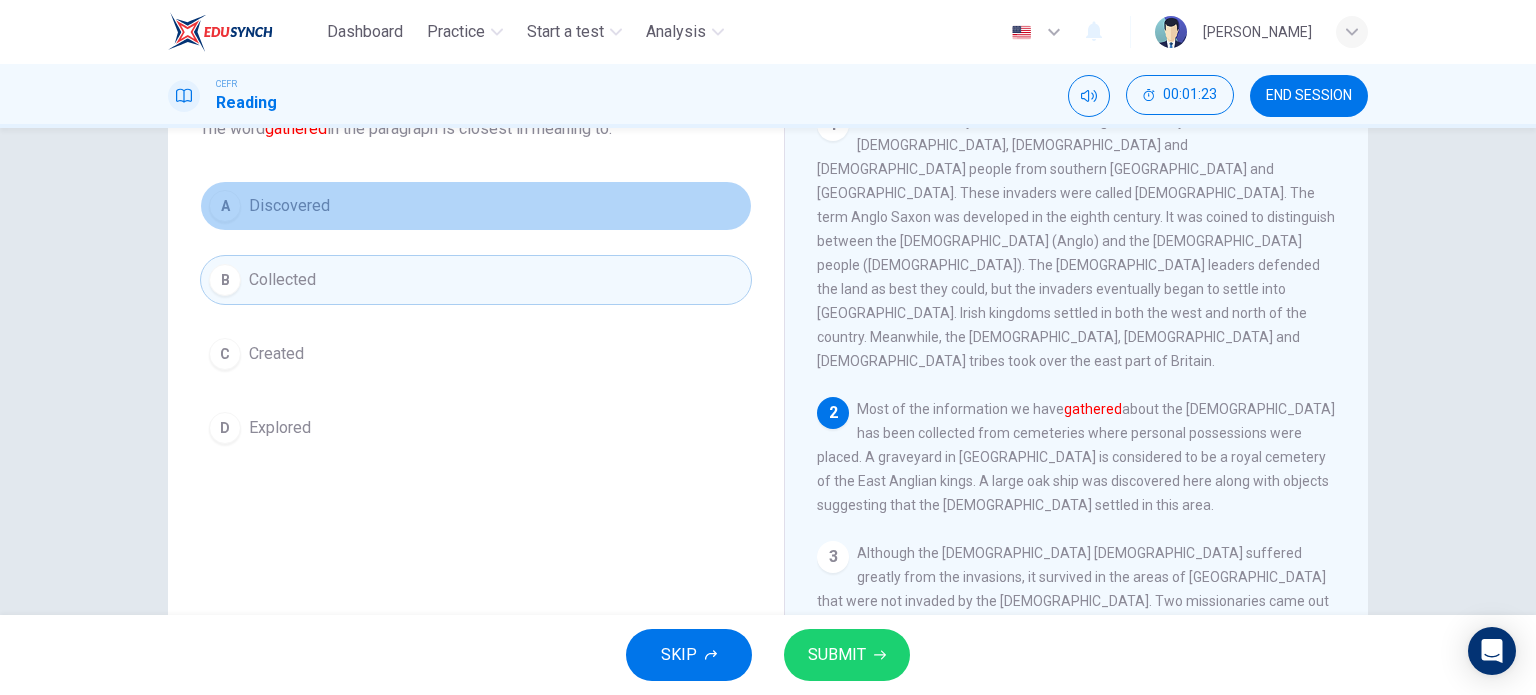 click on "A Discovered" at bounding box center (476, 206) 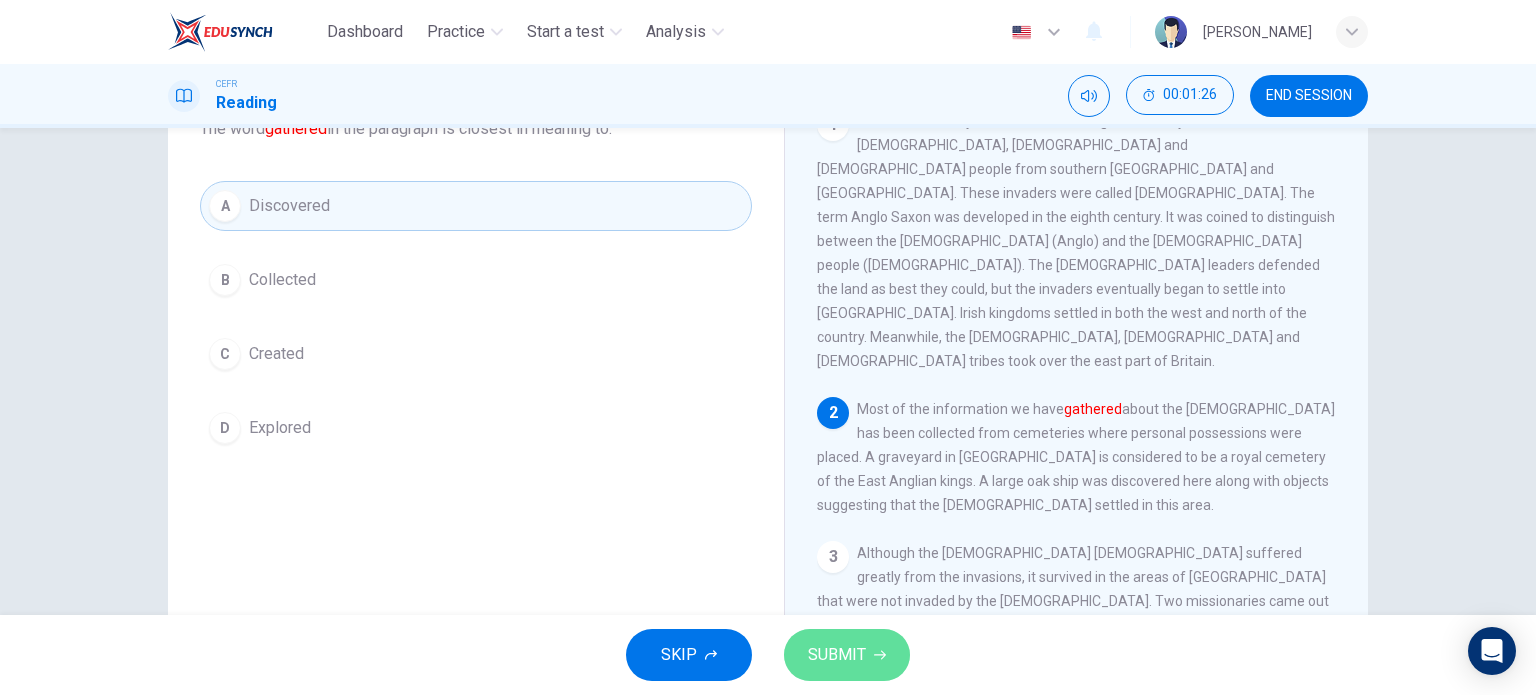 click on "SUBMIT" at bounding box center (847, 655) 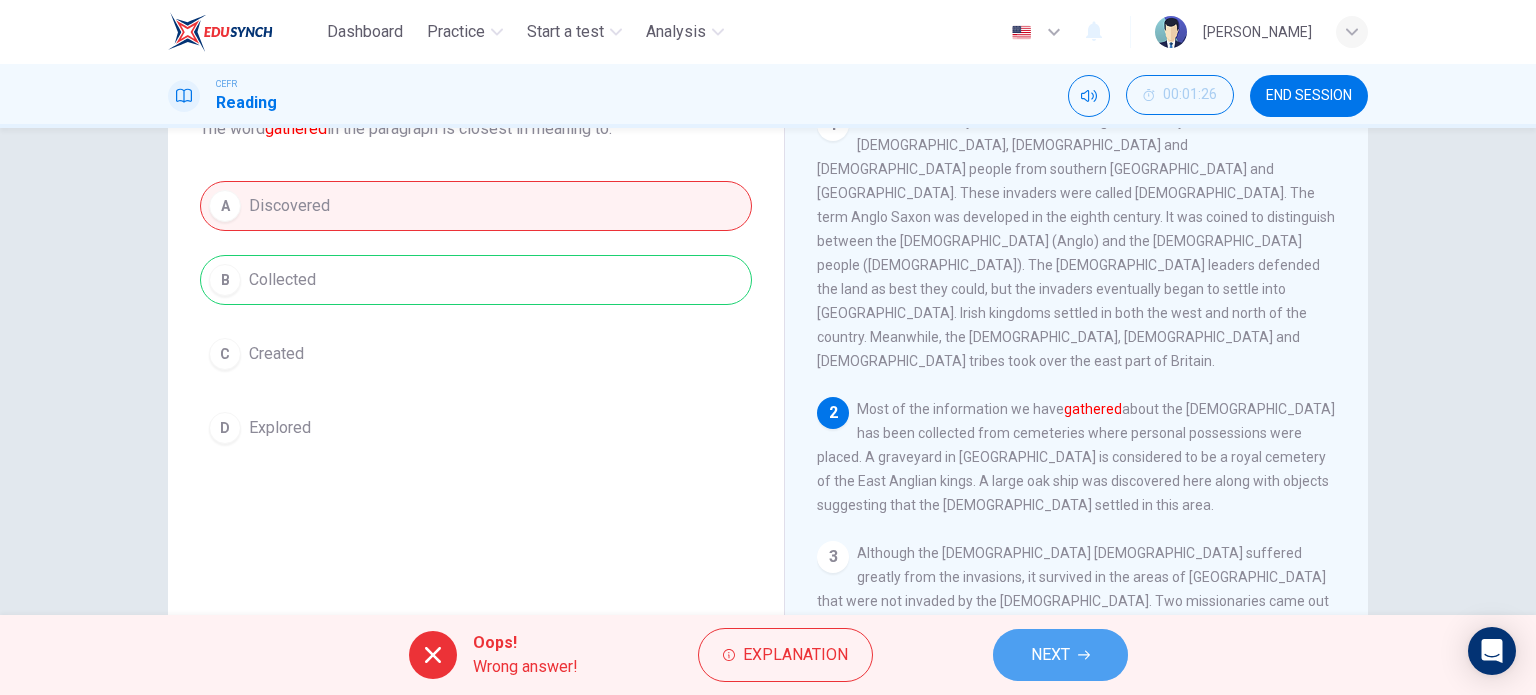 click on "NEXT" at bounding box center [1050, 655] 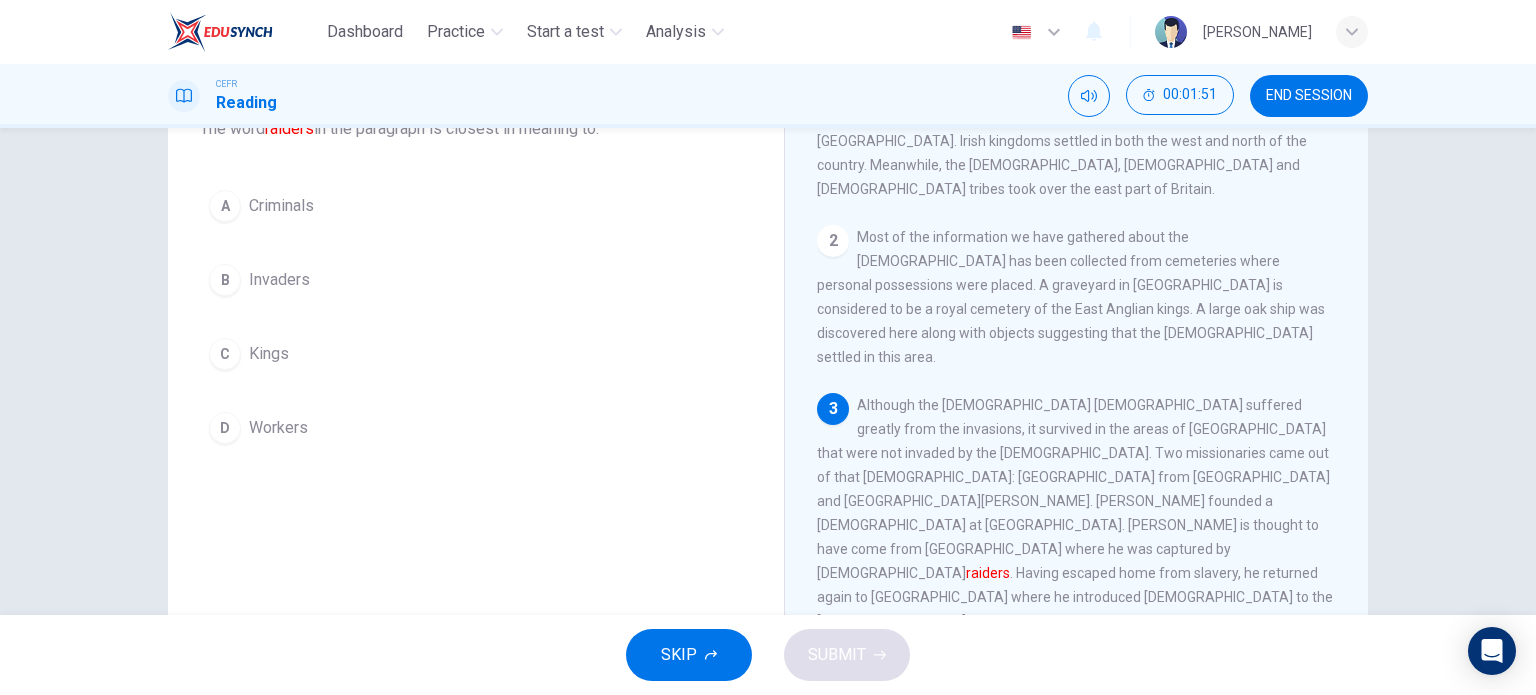 scroll, scrollTop: 175, scrollLeft: 0, axis: vertical 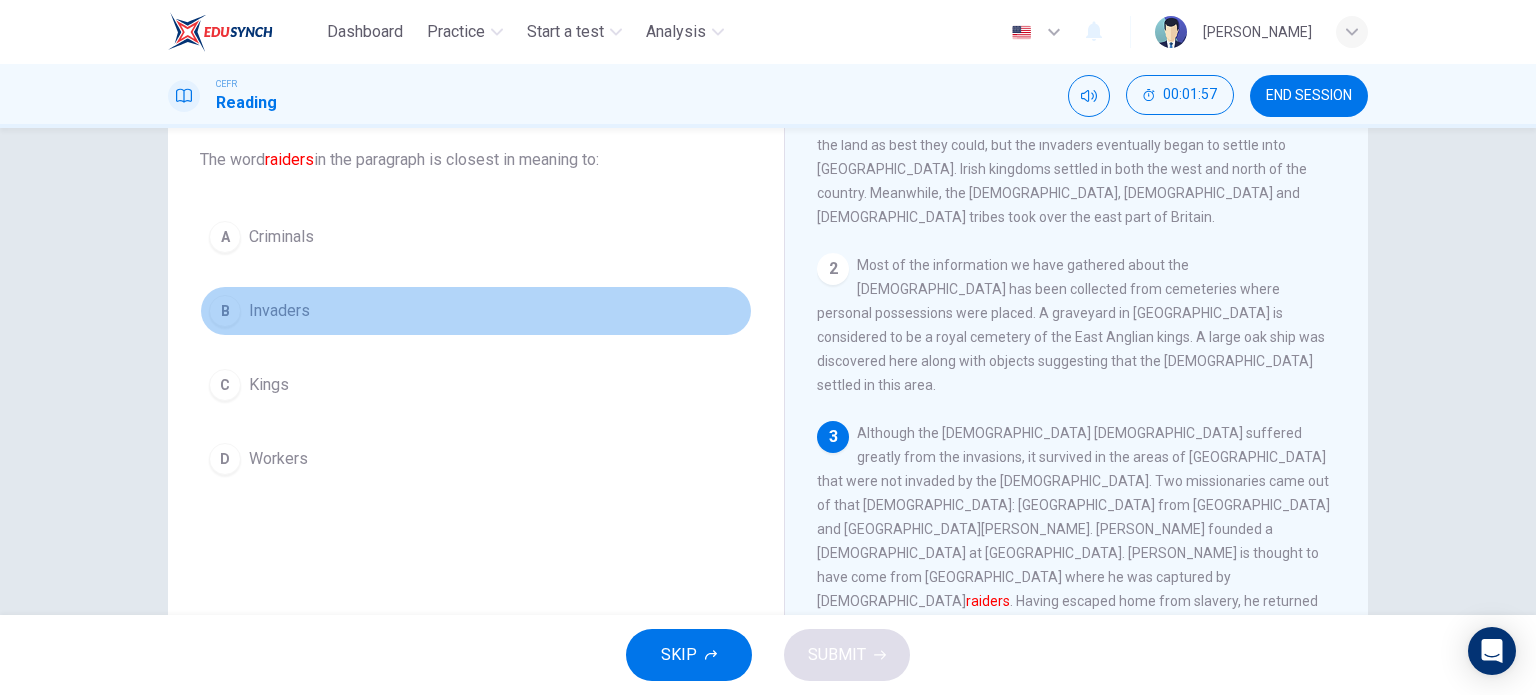 click on "B Invaders" at bounding box center [476, 311] 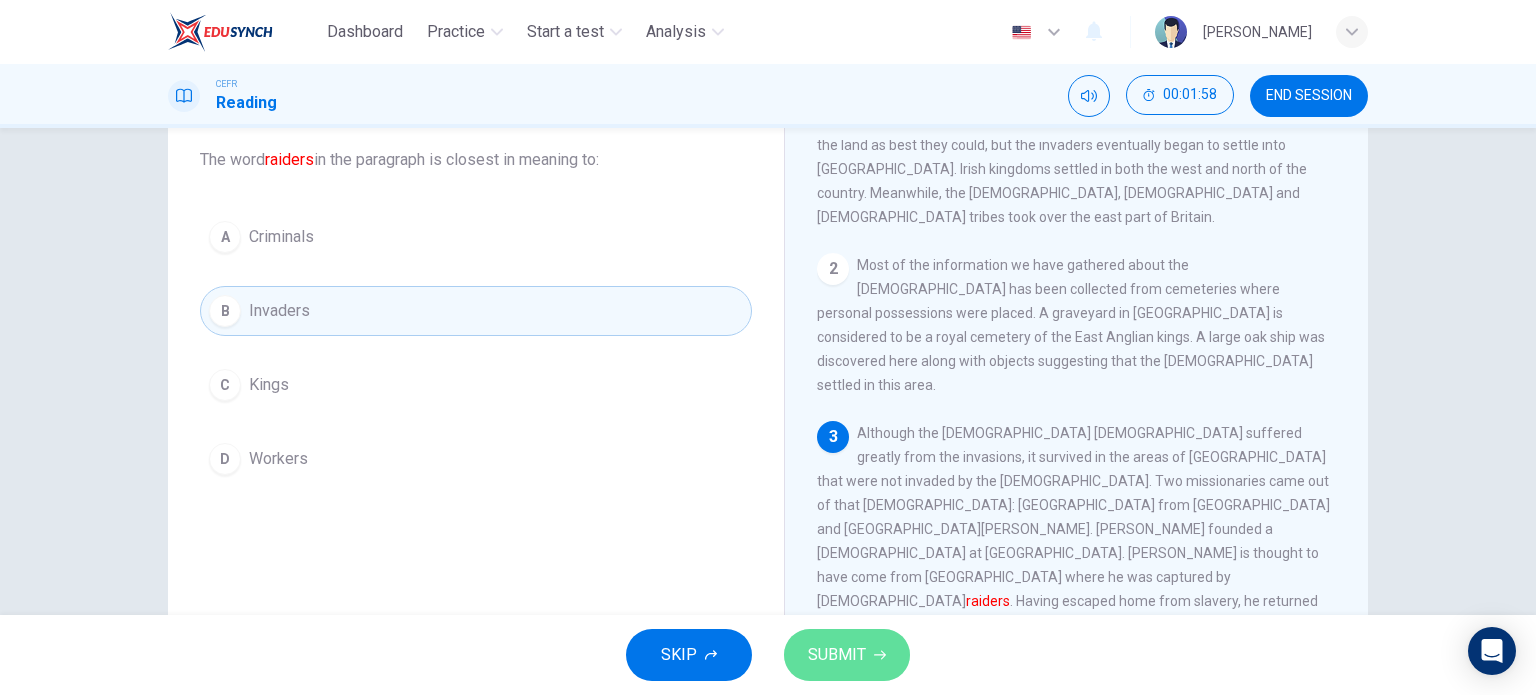 click on "SUBMIT" at bounding box center (837, 655) 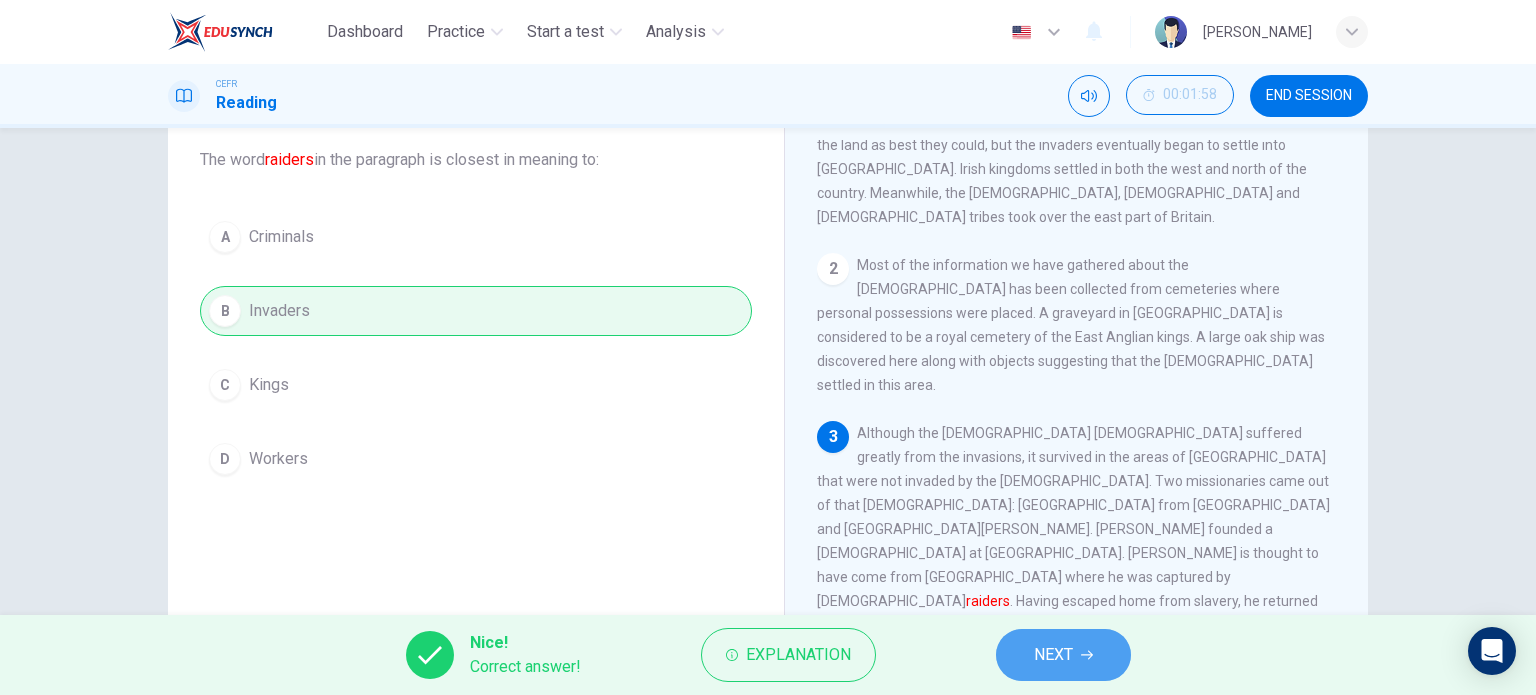 click on "NEXT" at bounding box center (1063, 655) 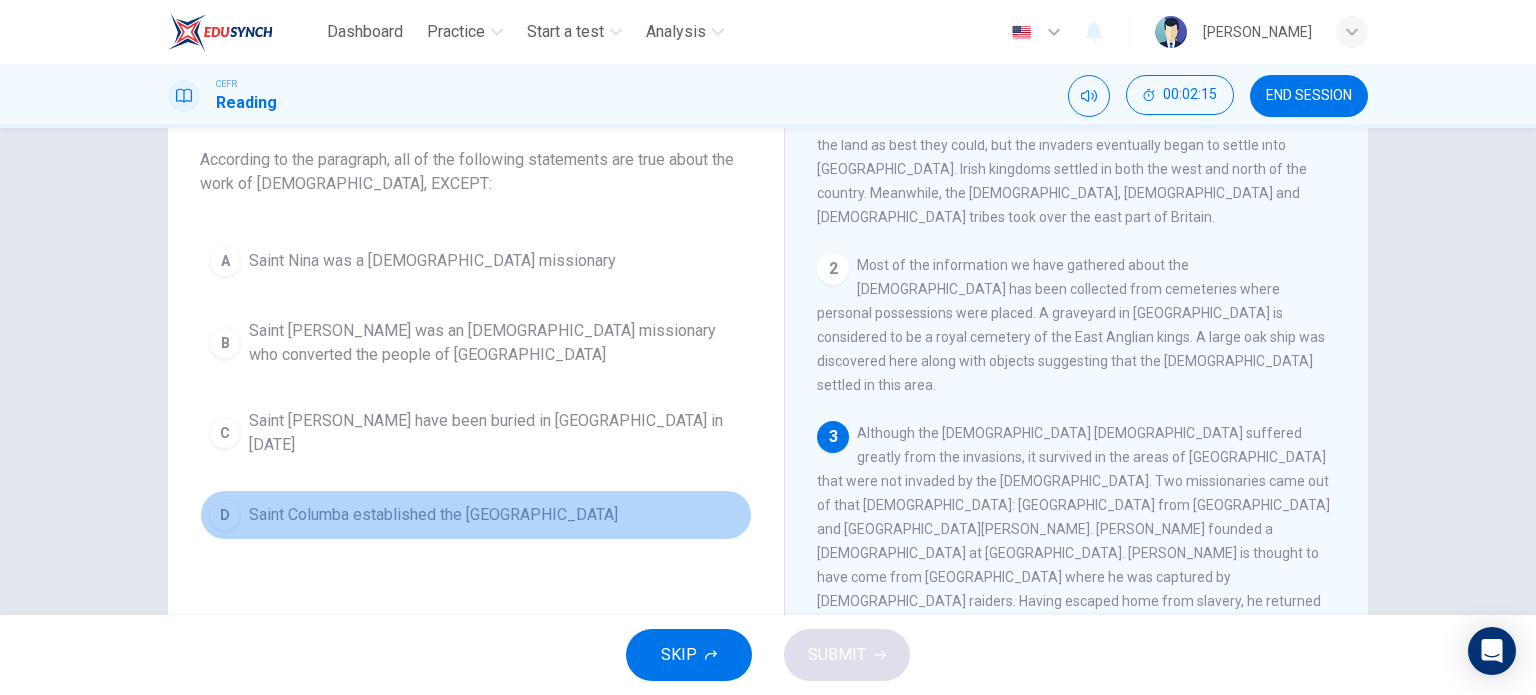 click on "D Saint Columba established the Ionan monastery" at bounding box center (476, 515) 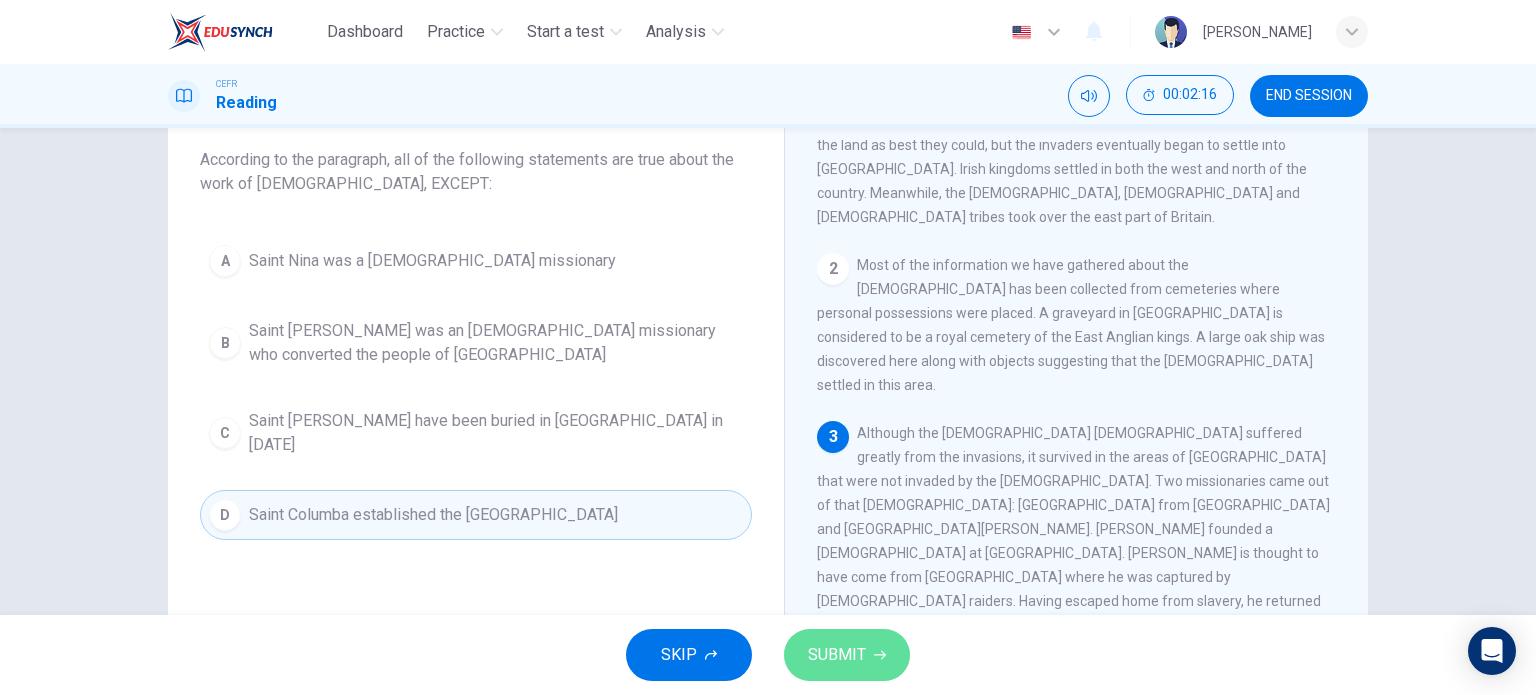 click on "SUBMIT" at bounding box center [837, 655] 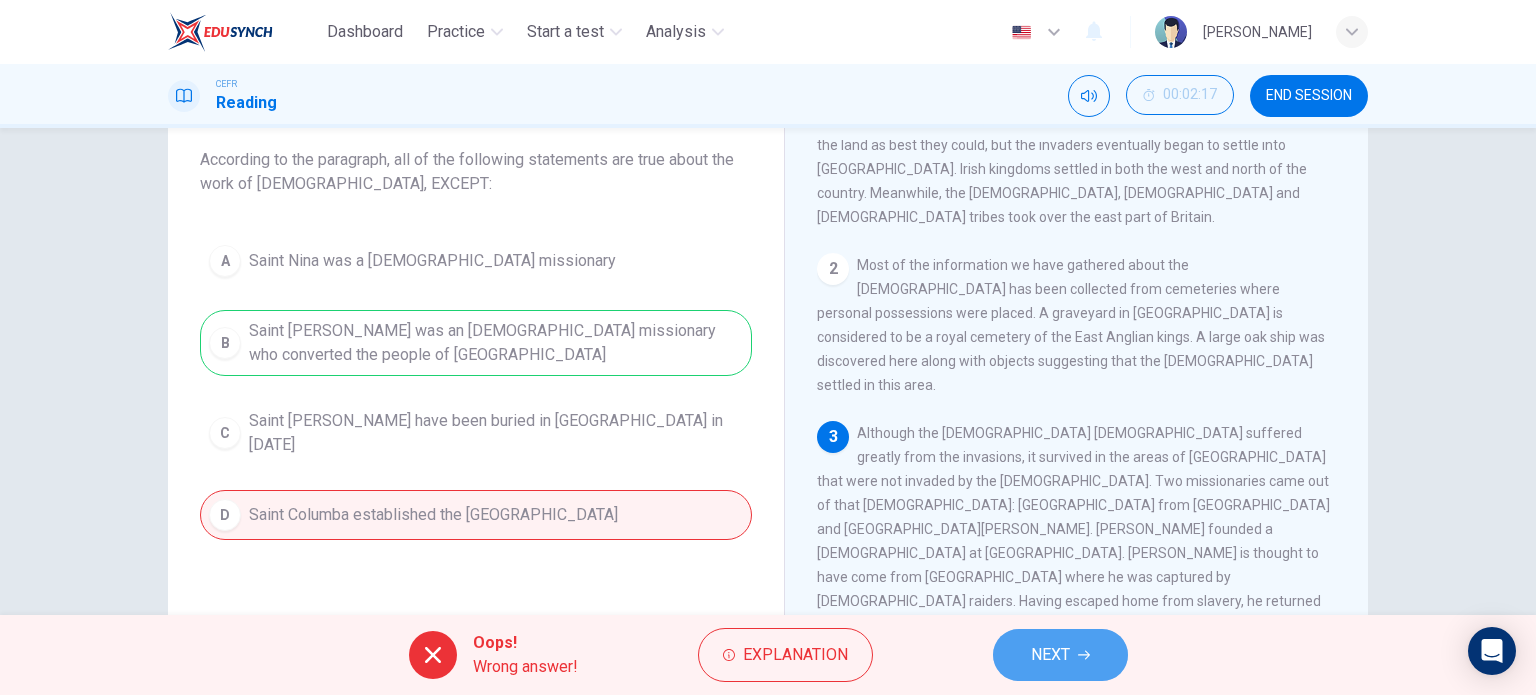 click on "NEXT" at bounding box center [1050, 655] 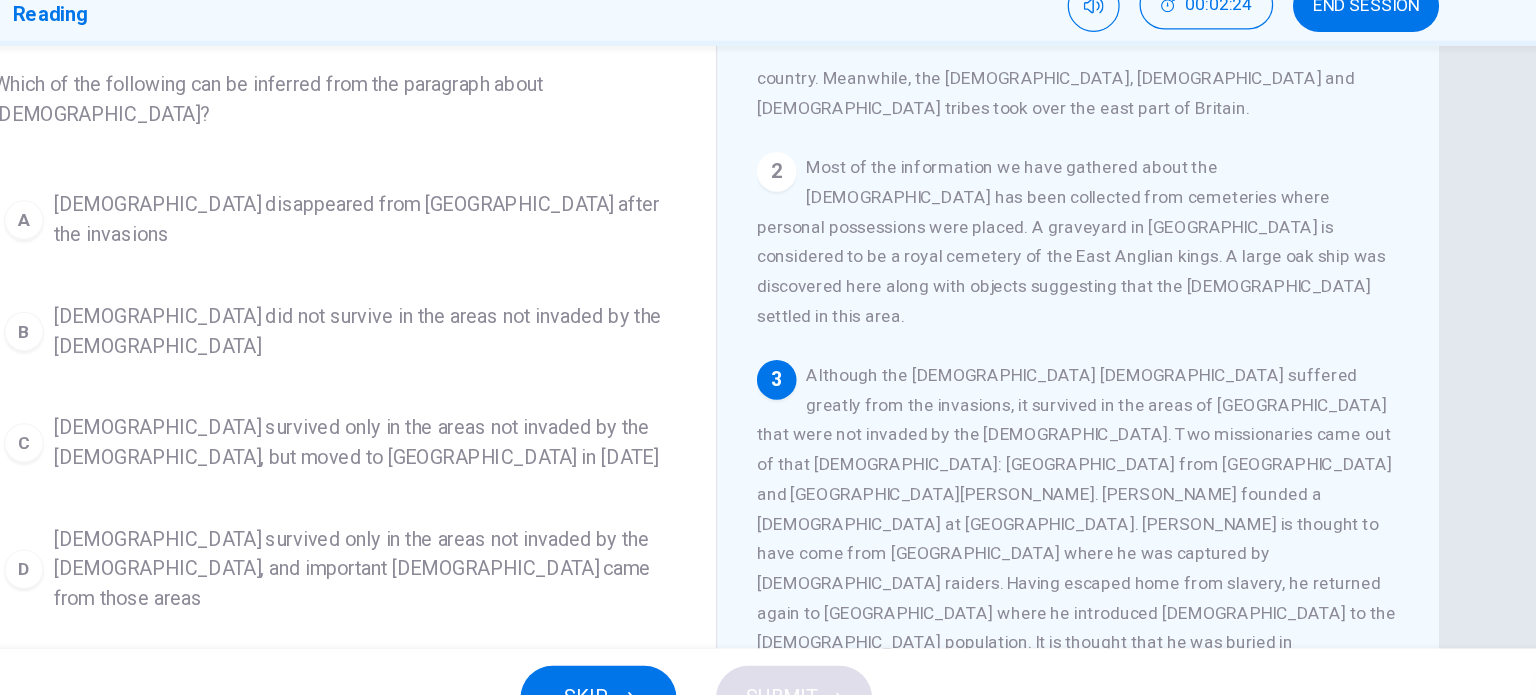 scroll, scrollTop: 220, scrollLeft: 0, axis: vertical 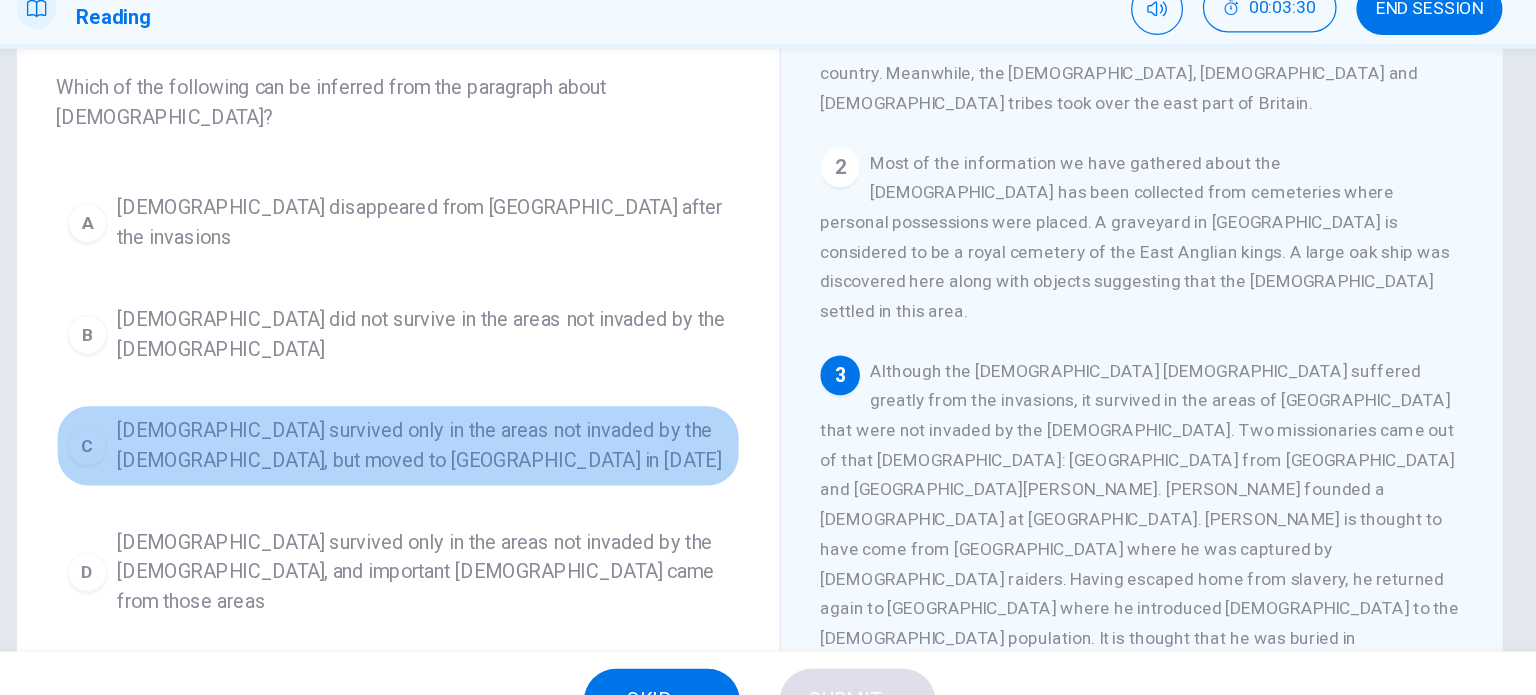 click on "C Christianity survived only in the areas not invaded by the Anglo-Saxons, but moved to Iona in 565 AD" at bounding box center (476, 449) 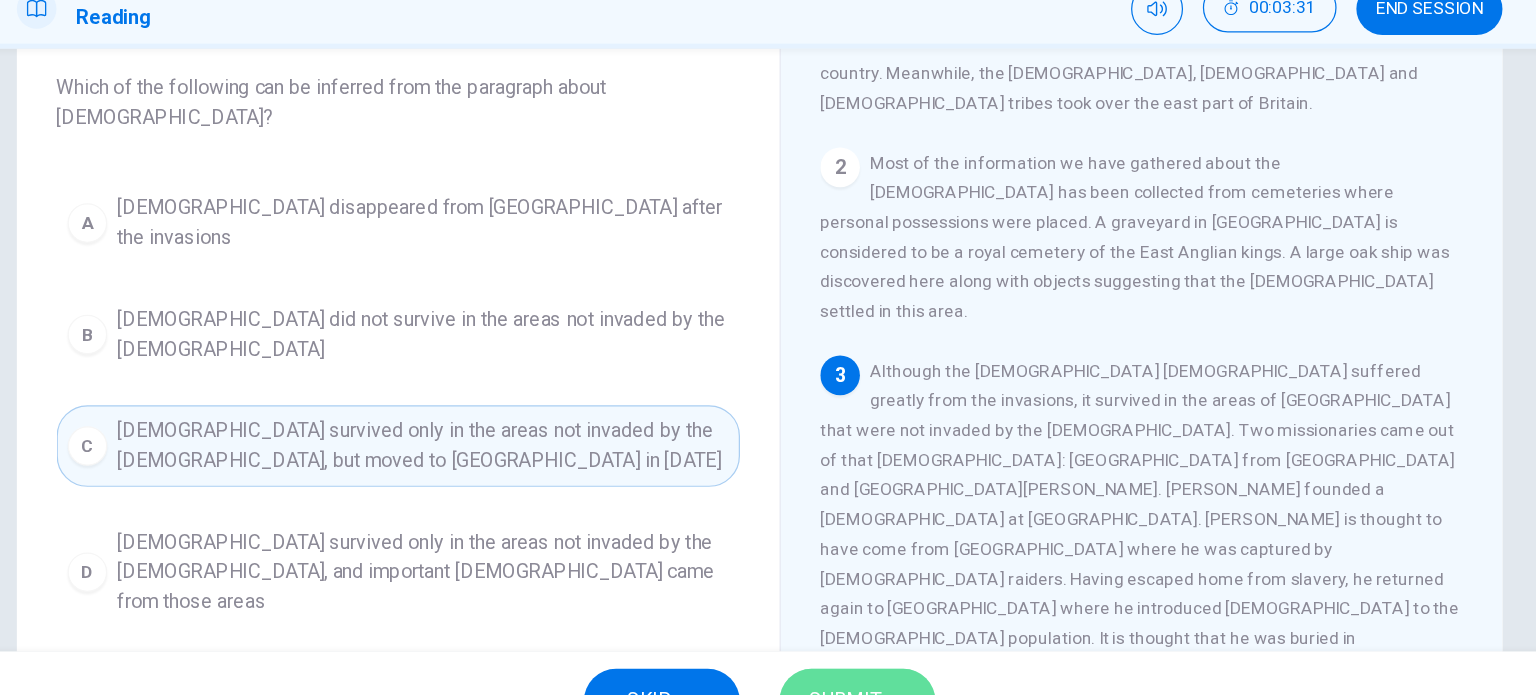 click on "SUBMIT" at bounding box center [837, 655] 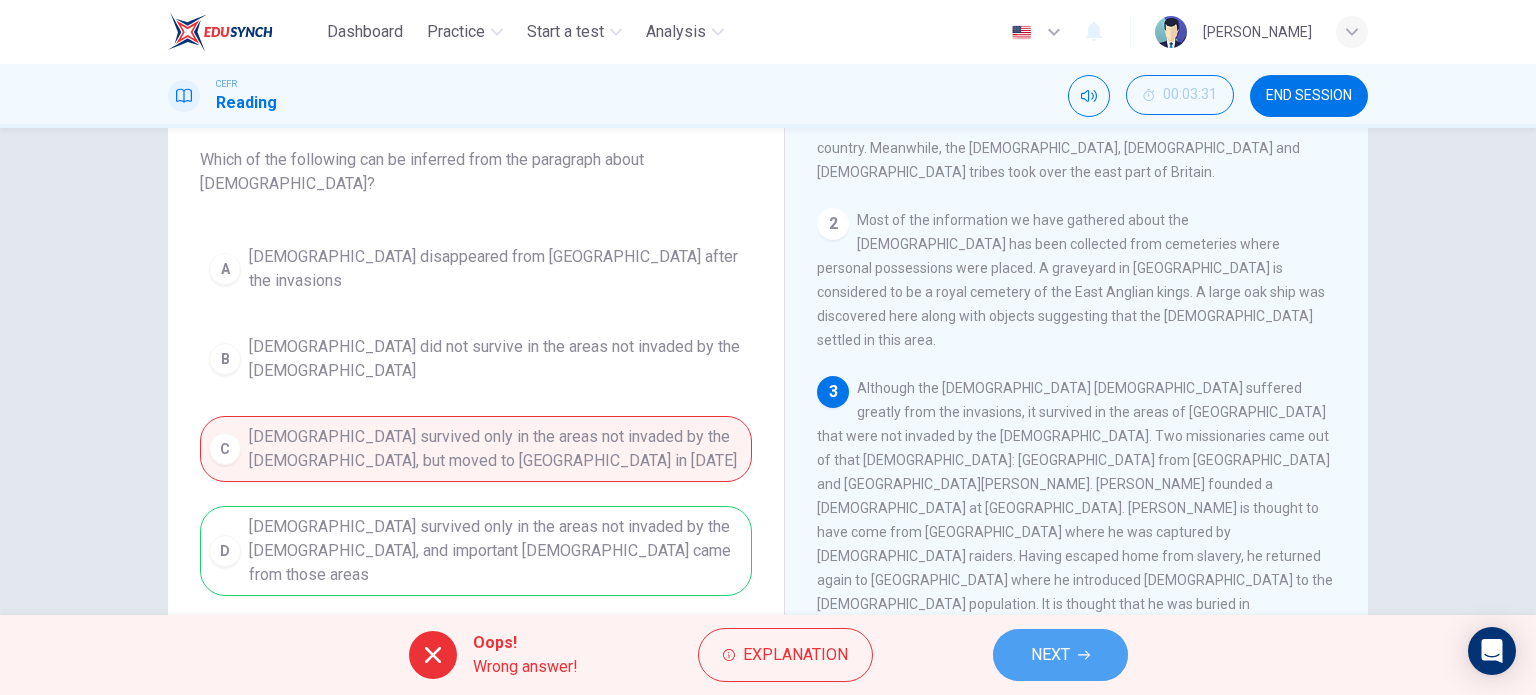 click on "NEXT" at bounding box center [1060, 655] 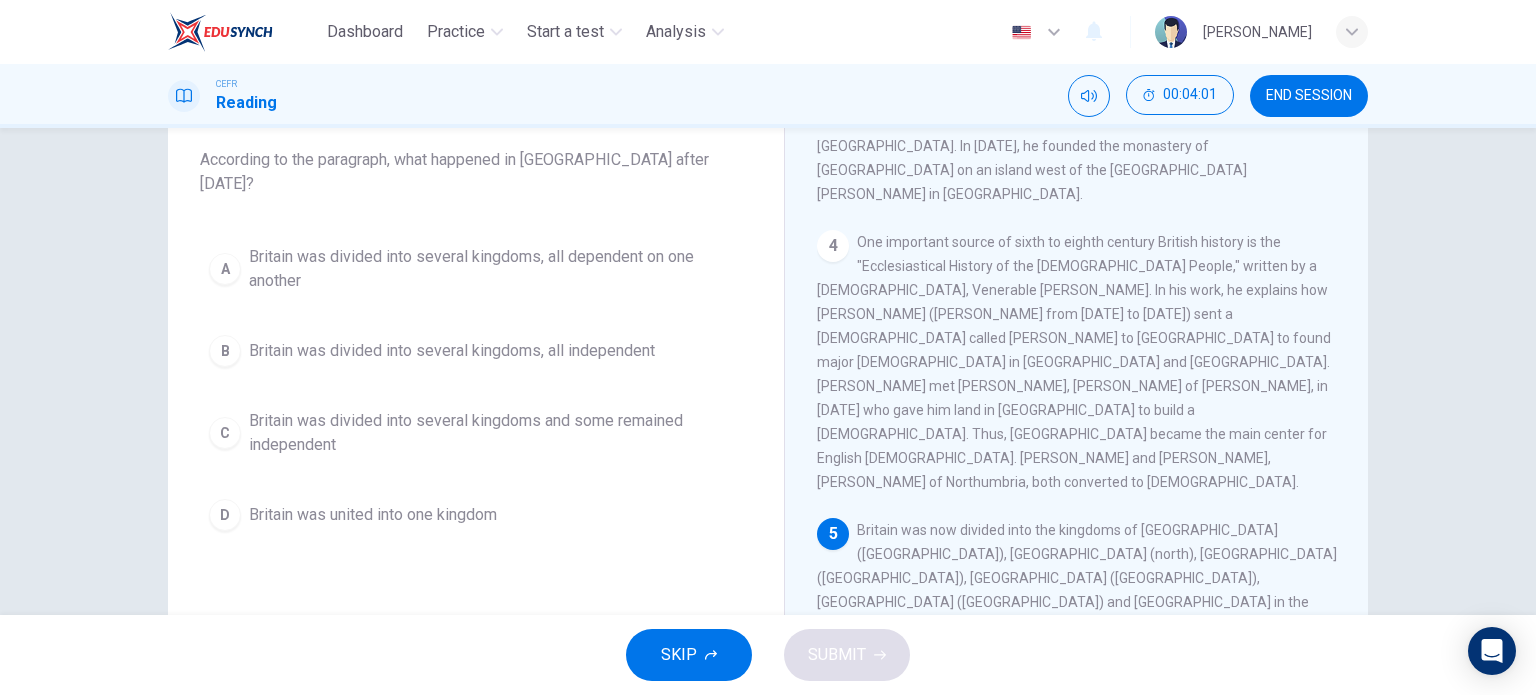 scroll, scrollTop: 775, scrollLeft: 0, axis: vertical 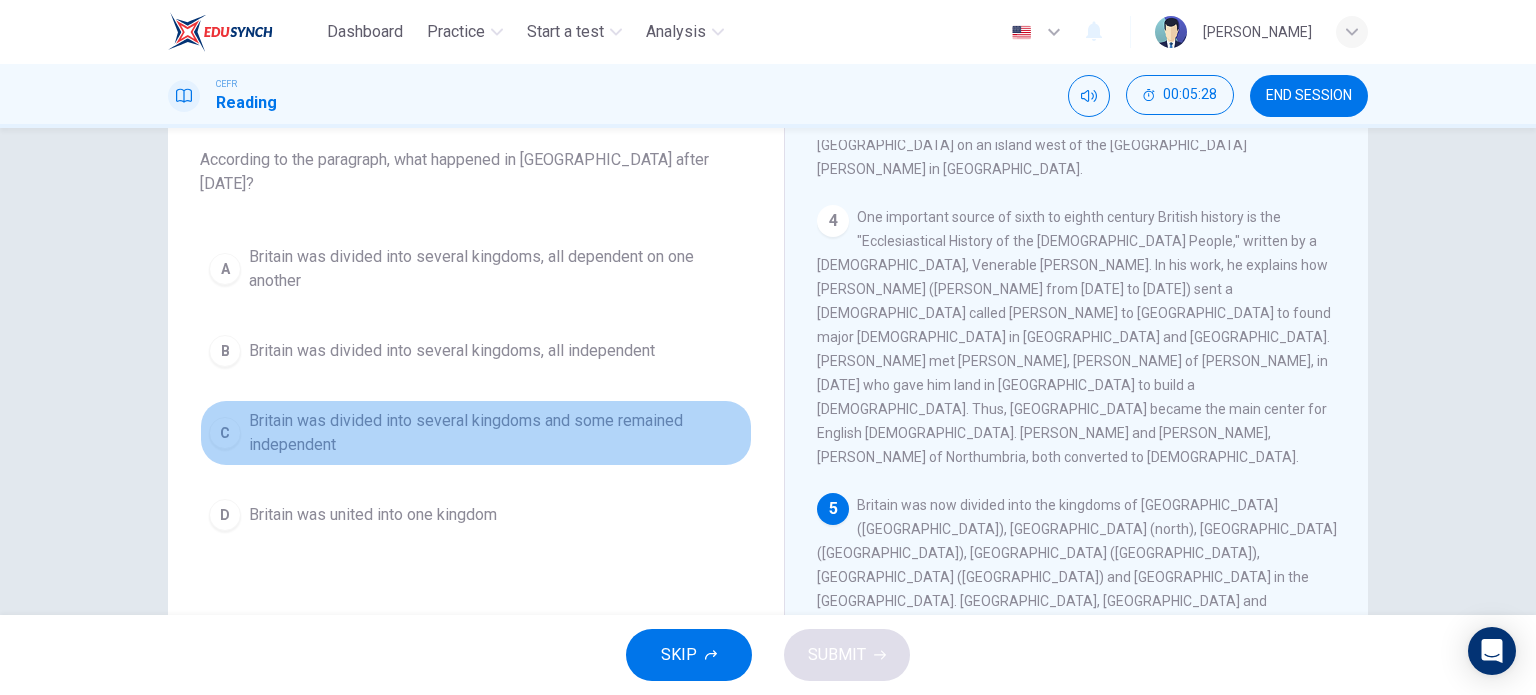 click on "Britain was divided into several kingdoms and some remained independent" at bounding box center (496, 433) 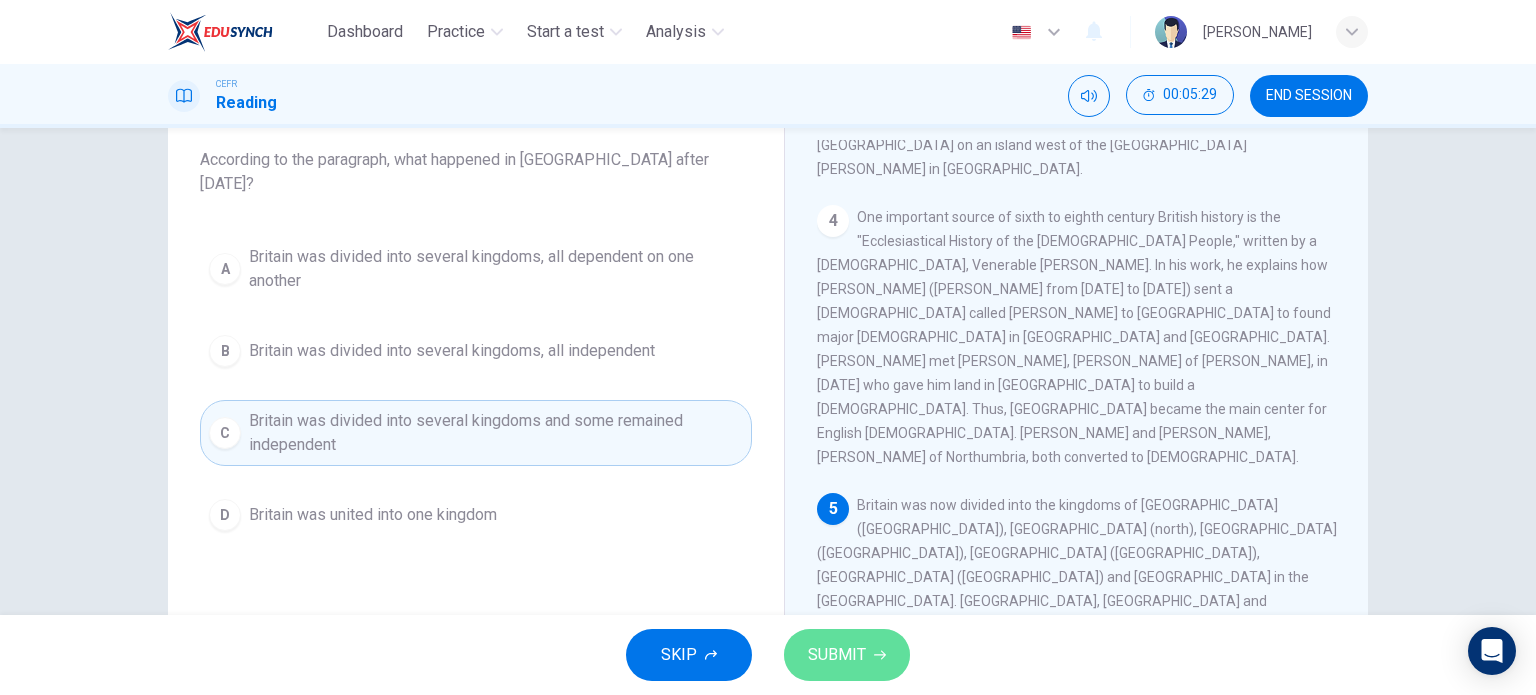 click on "SUBMIT" at bounding box center (837, 655) 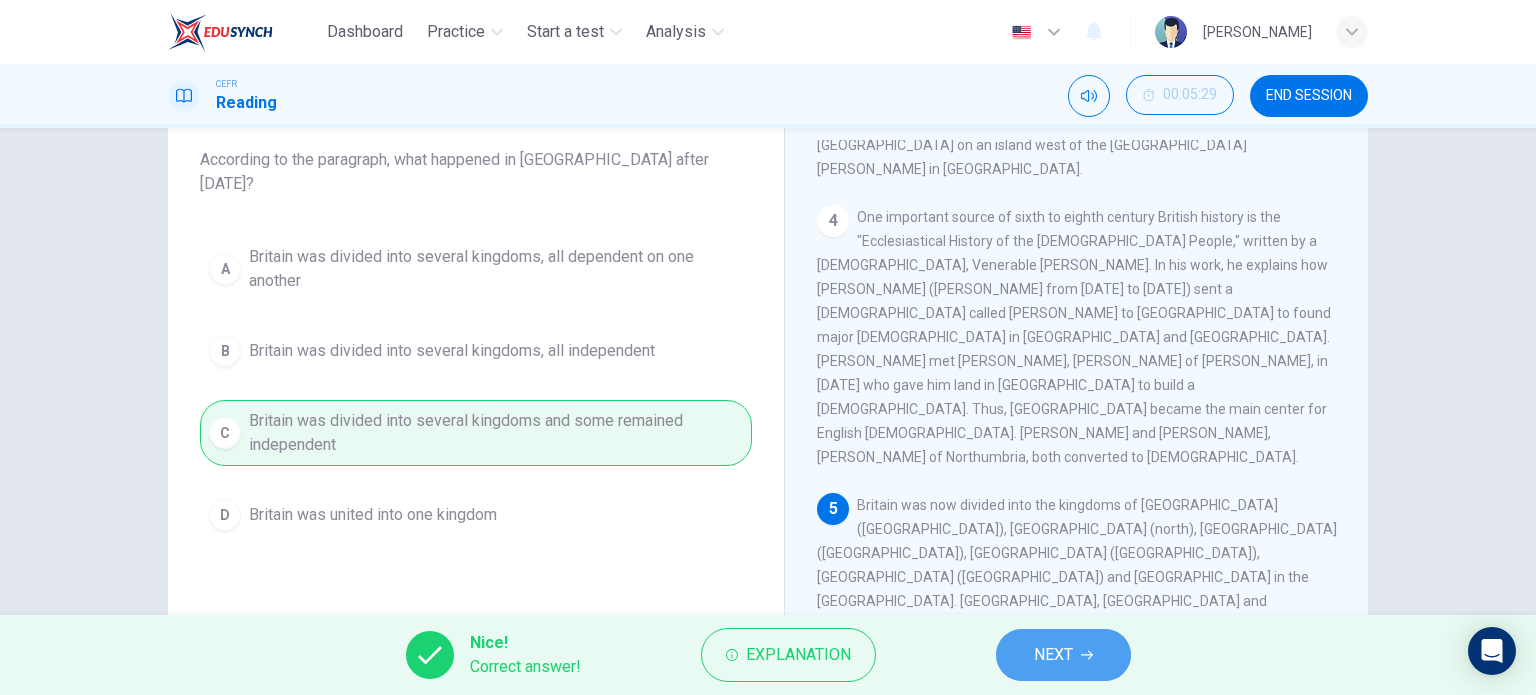 click on "NEXT" at bounding box center [1063, 655] 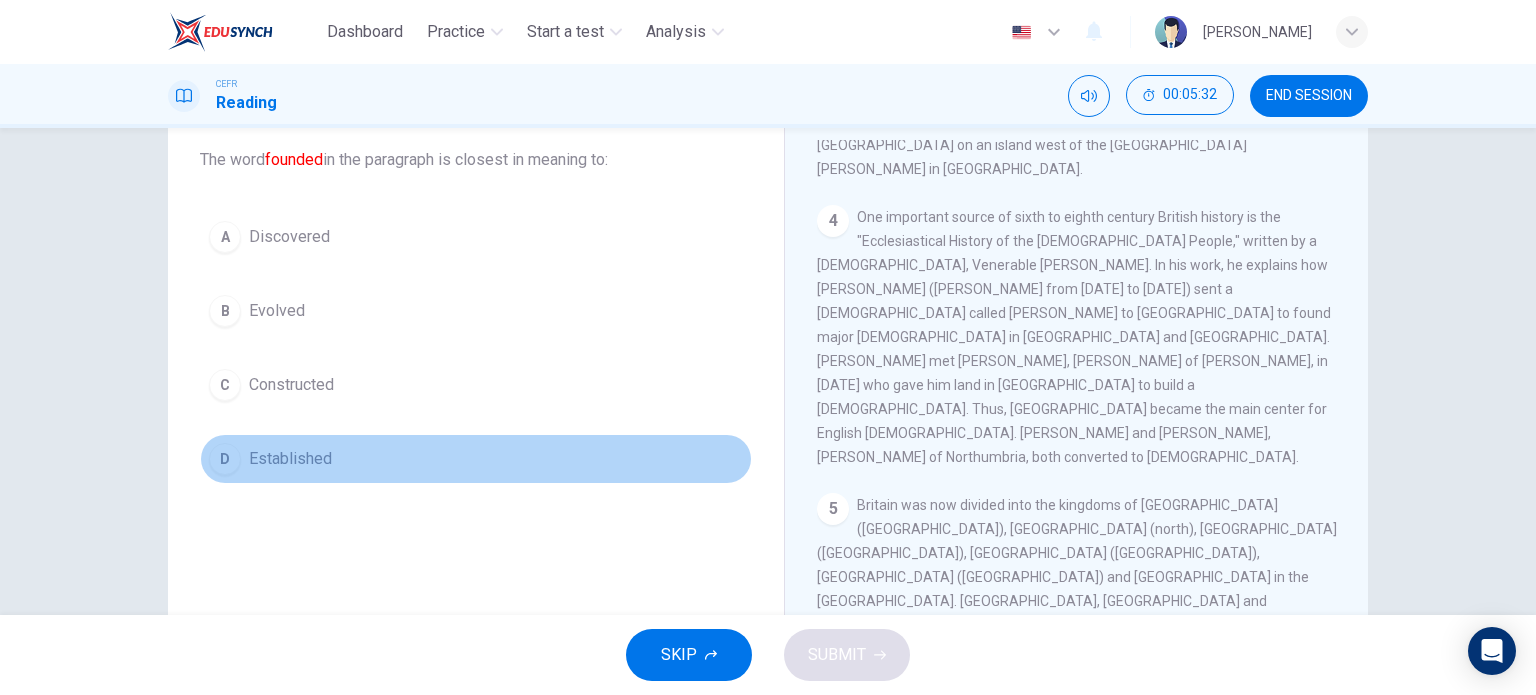 click on "D Established" at bounding box center (476, 459) 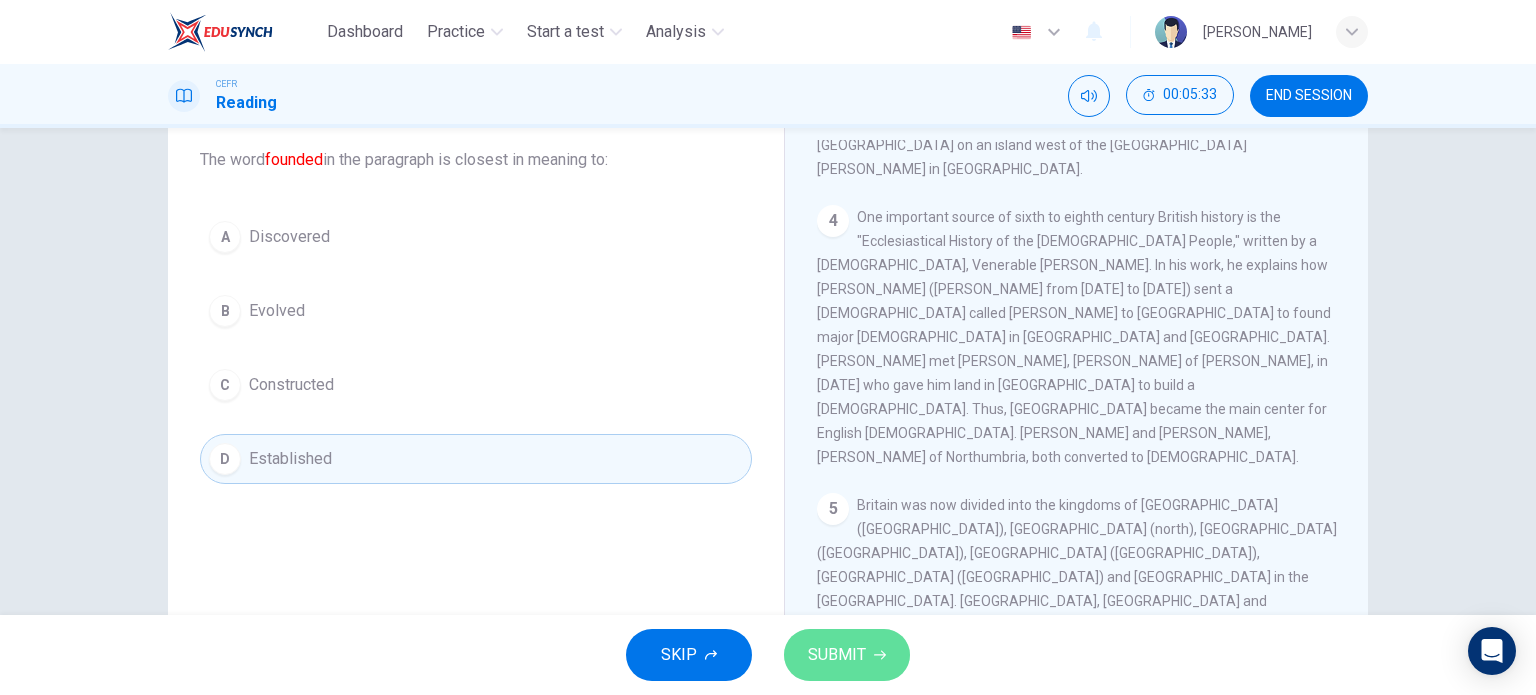 click on "SUBMIT" at bounding box center (847, 655) 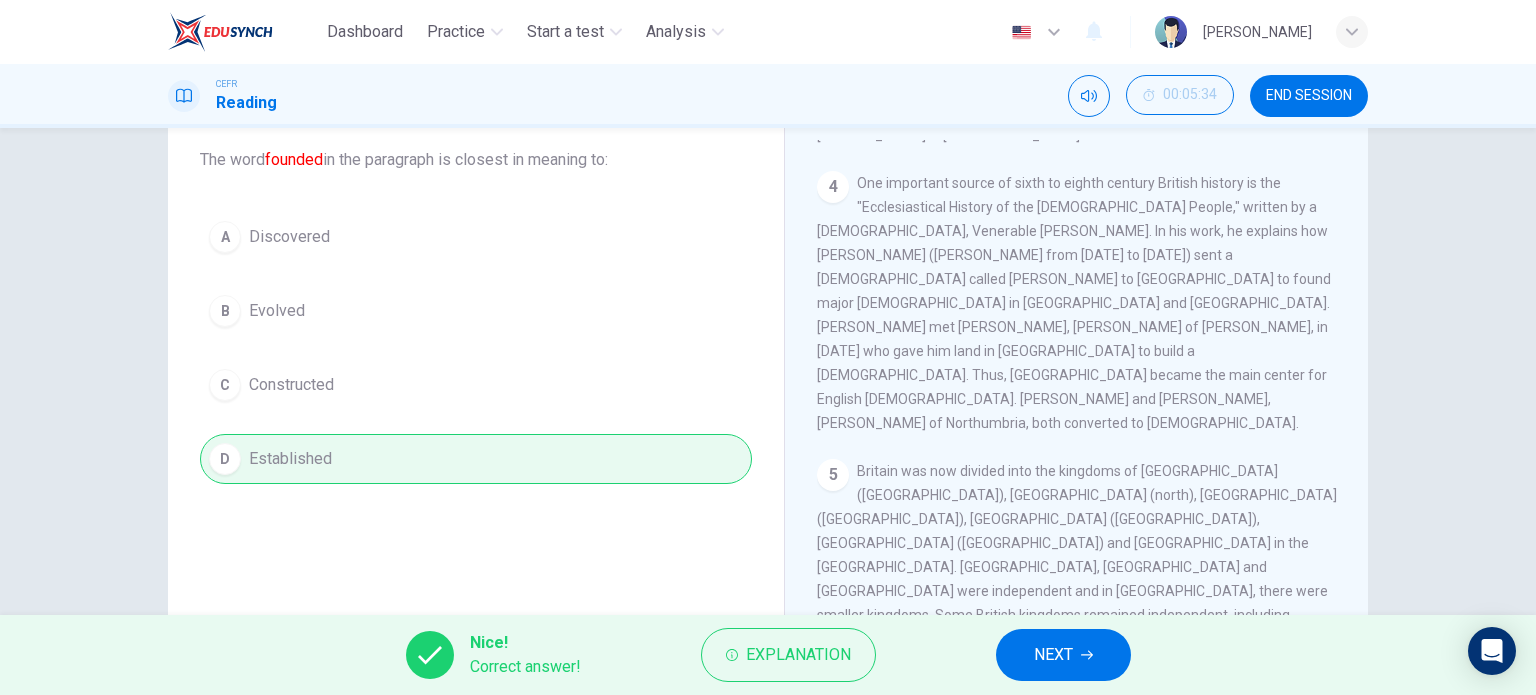 scroll, scrollTop: 825, scrollLeft: 0, axis: vertical 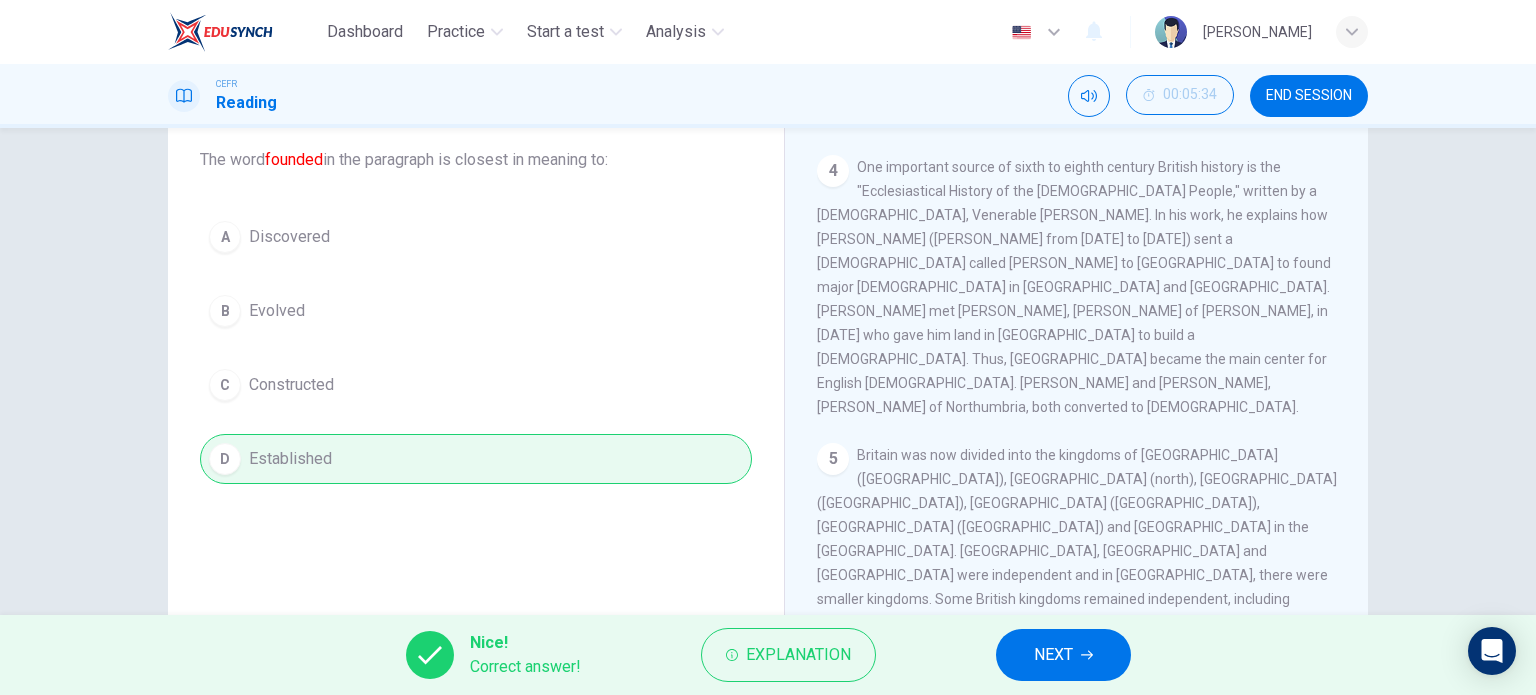 click on "NEXT" at bounding box center (1063, 655) 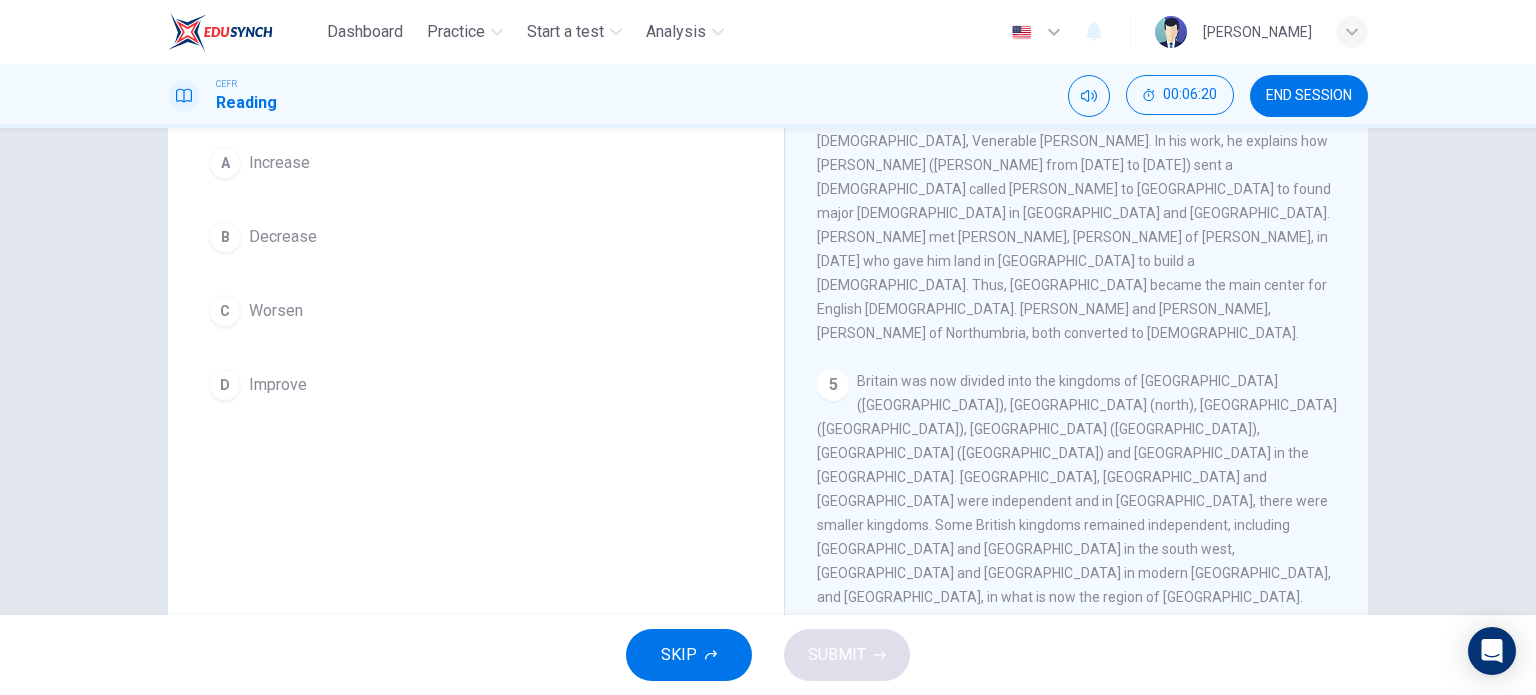 scroll, scrollTop: 191, scrollLeft: 0, axis: vertical 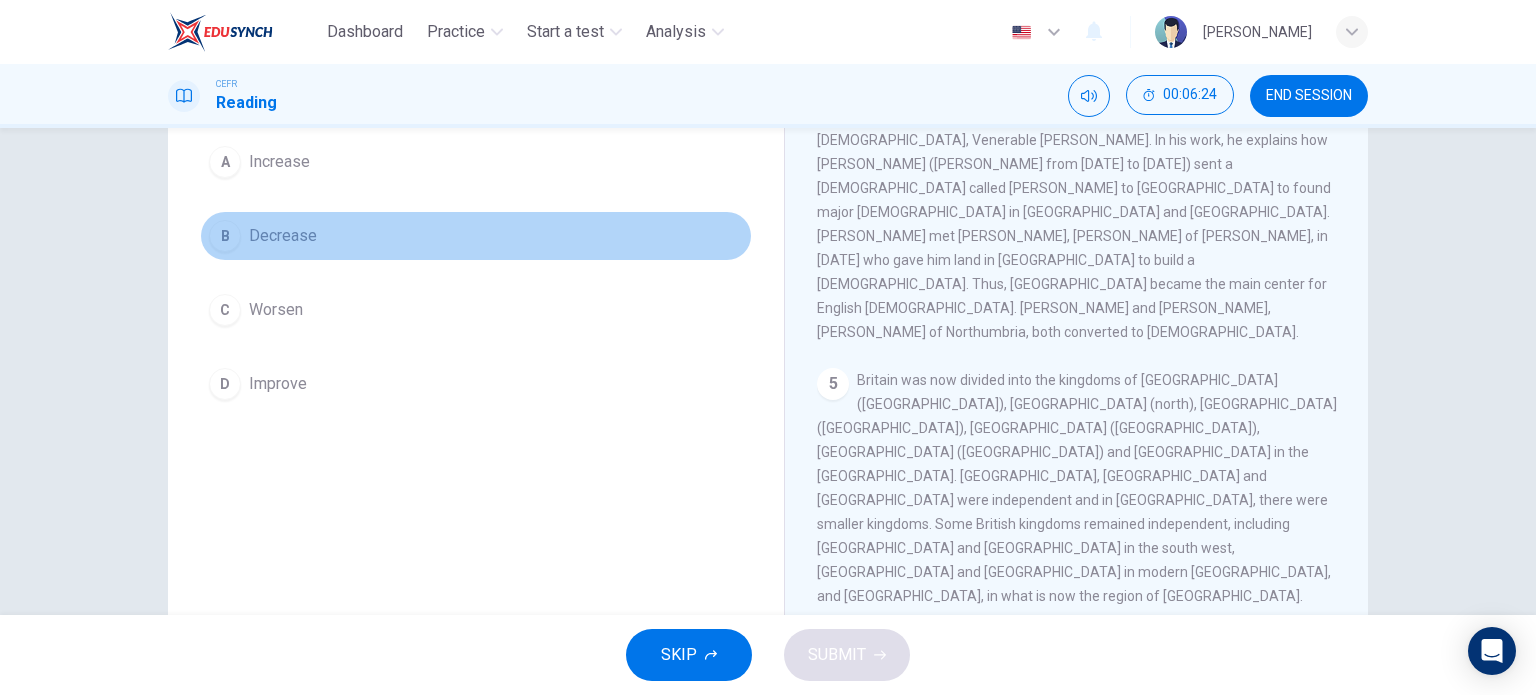 click on "B Decrease" at bounding box center [476, 236] 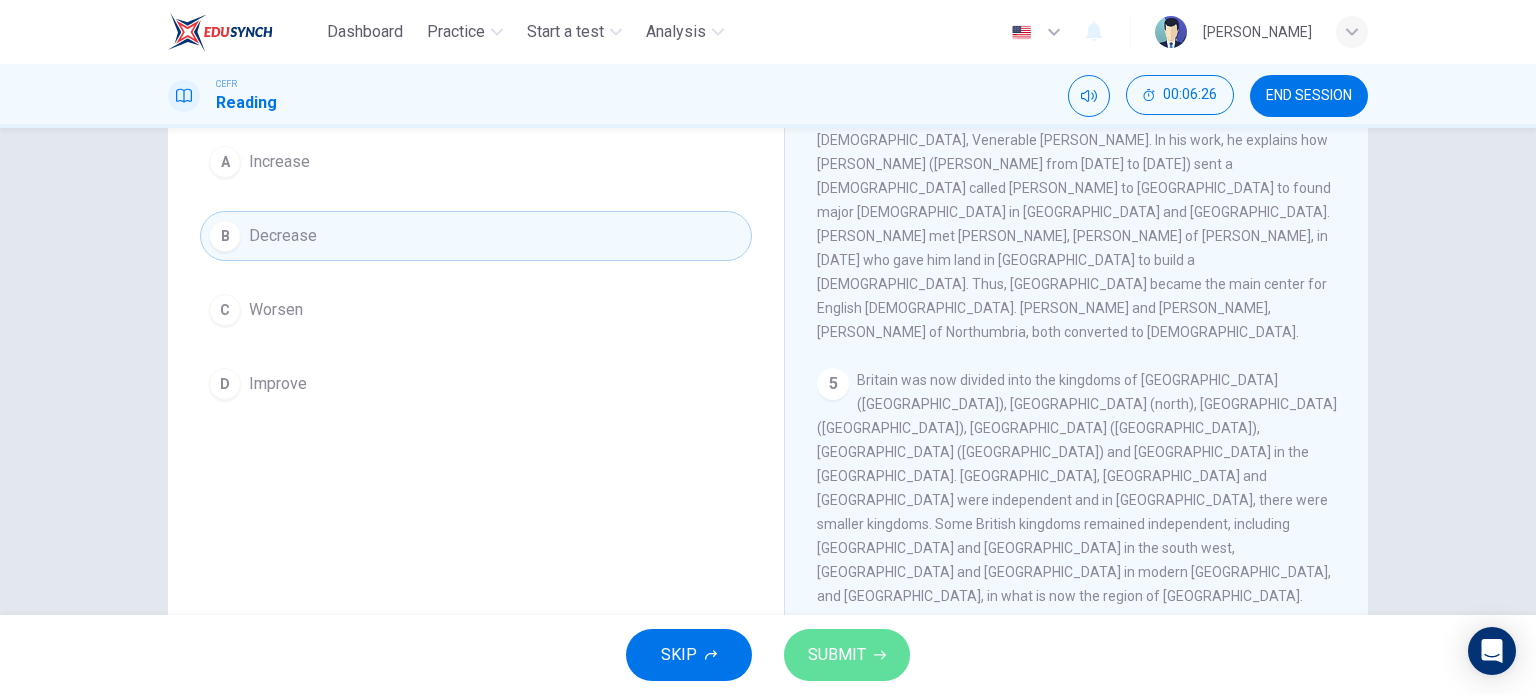 click on "SUBMIT" at bounding box center [847, 655] 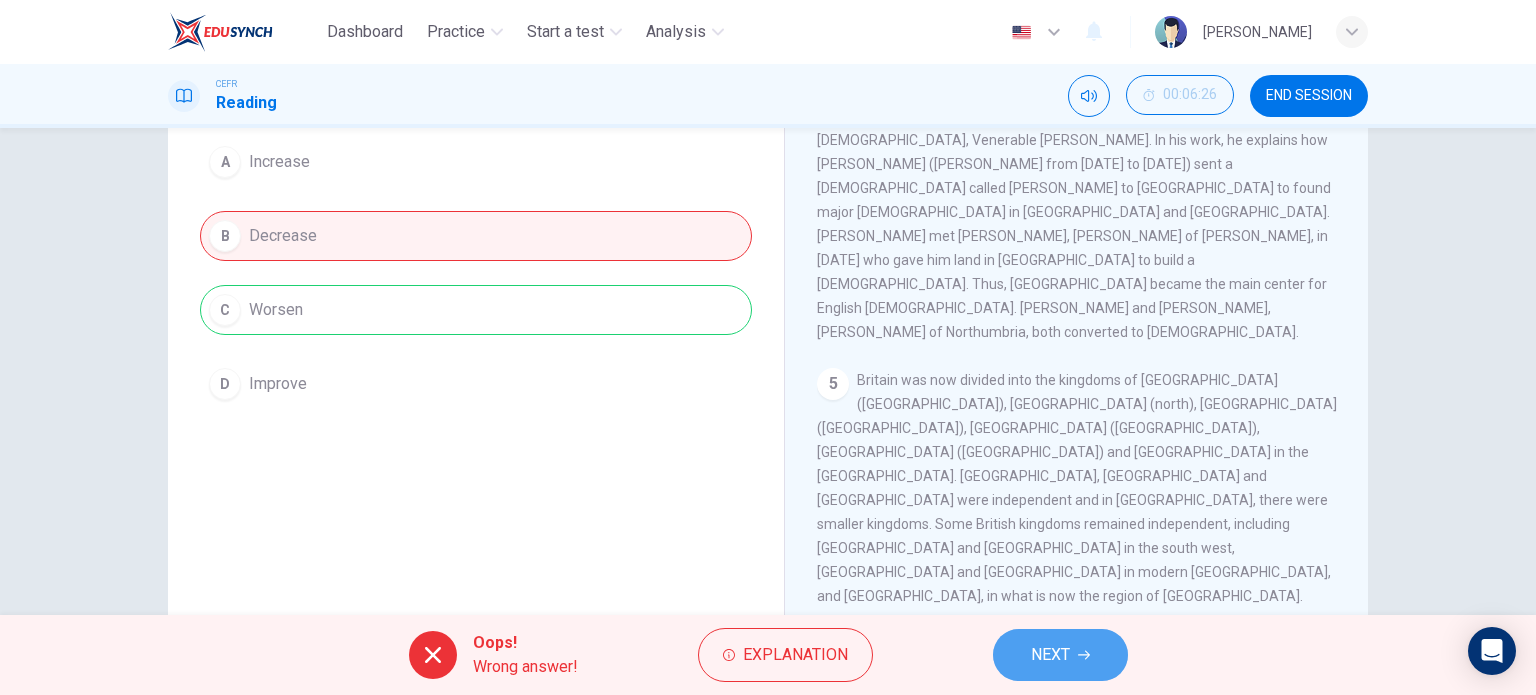 click on "NEXT" at bounding box center [1060, 655] 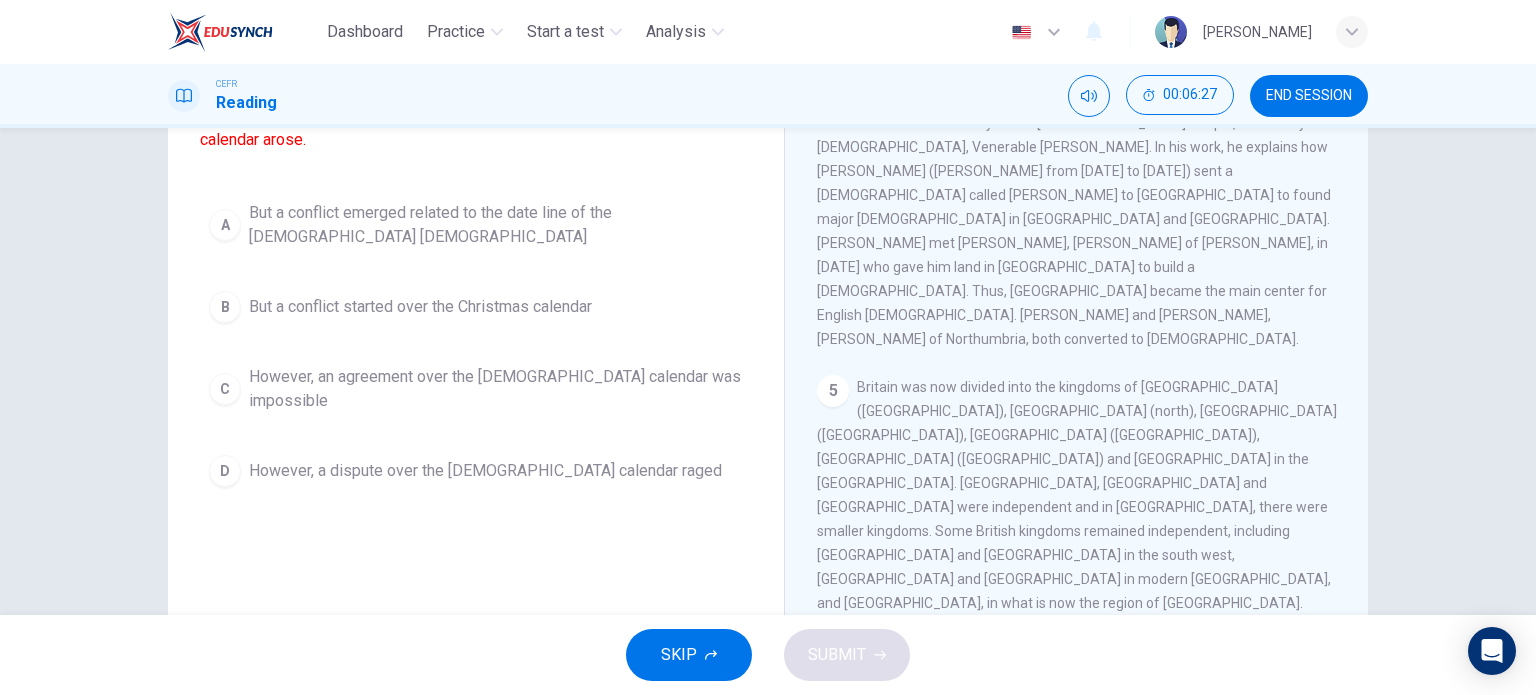 scroll, scrollTop: 168, scrollLeft: 0, axis: vertical 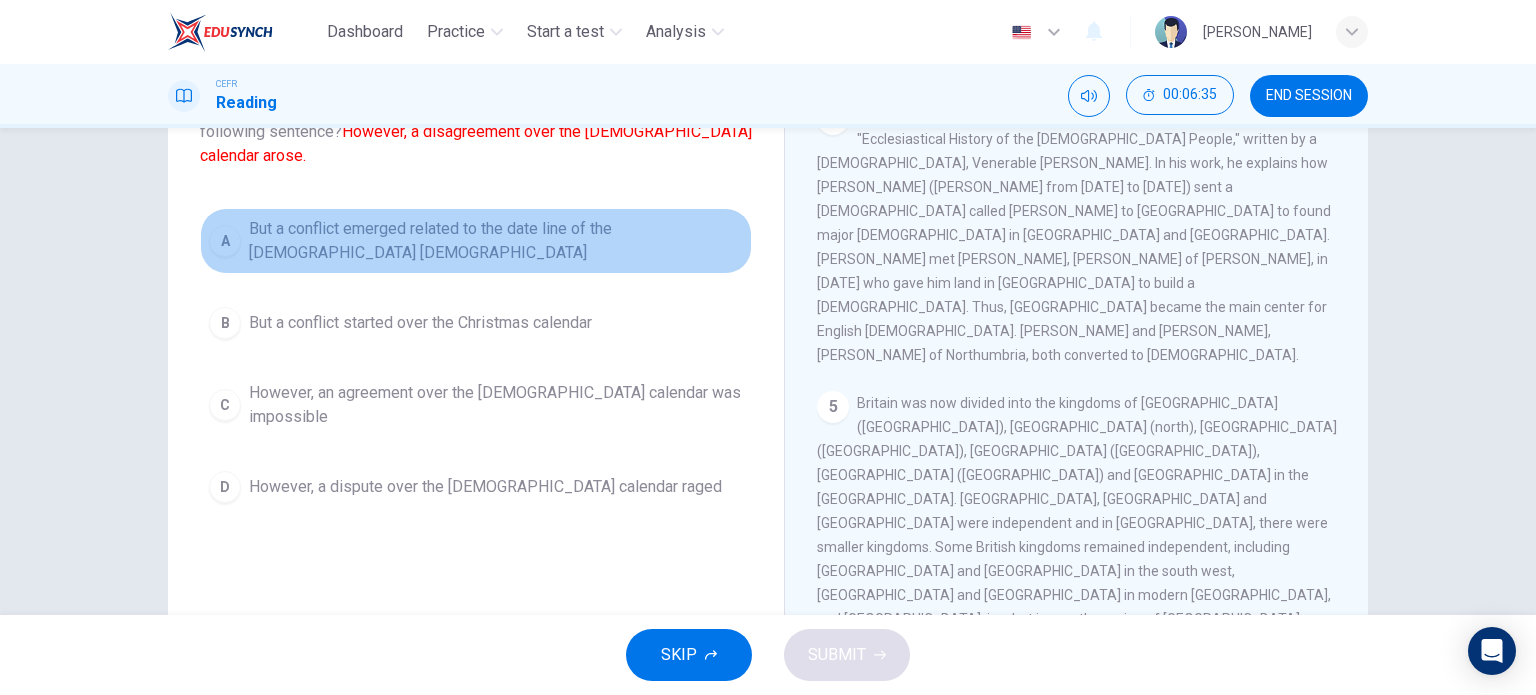 click on "But a conflict emerged related to the date line of the Christian church" at bounding box center [496, 241] 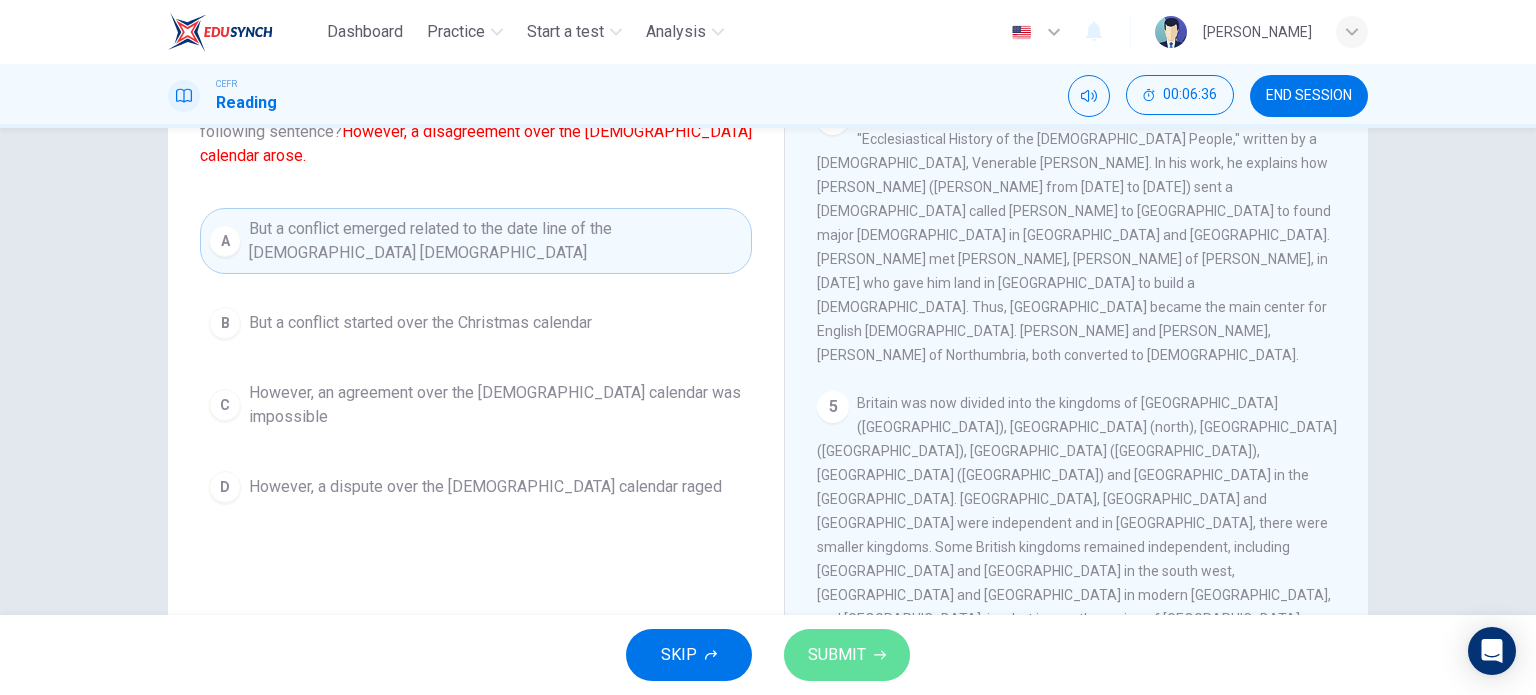 click on "SUBMIT" at bounding box center [847, 655] 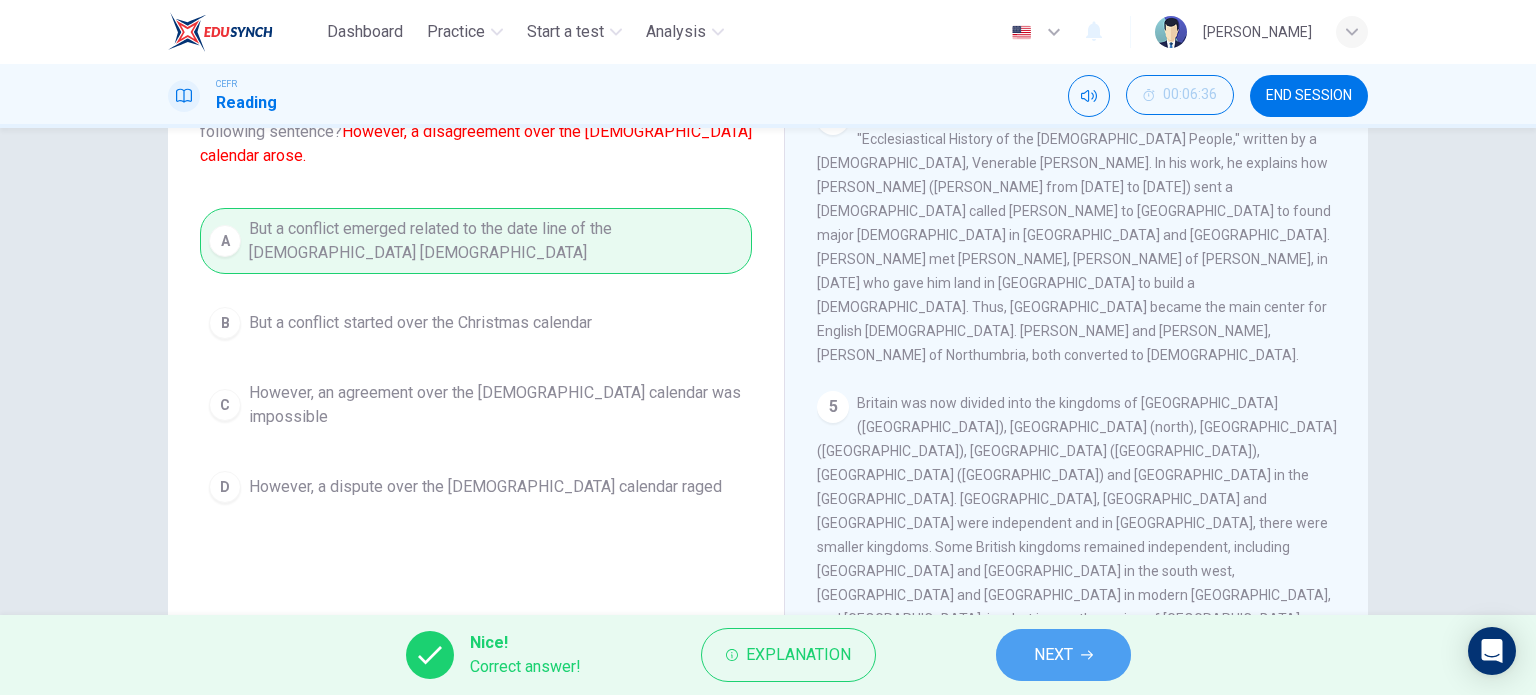 click on "NEXT" at bounding box center (1053, 655) 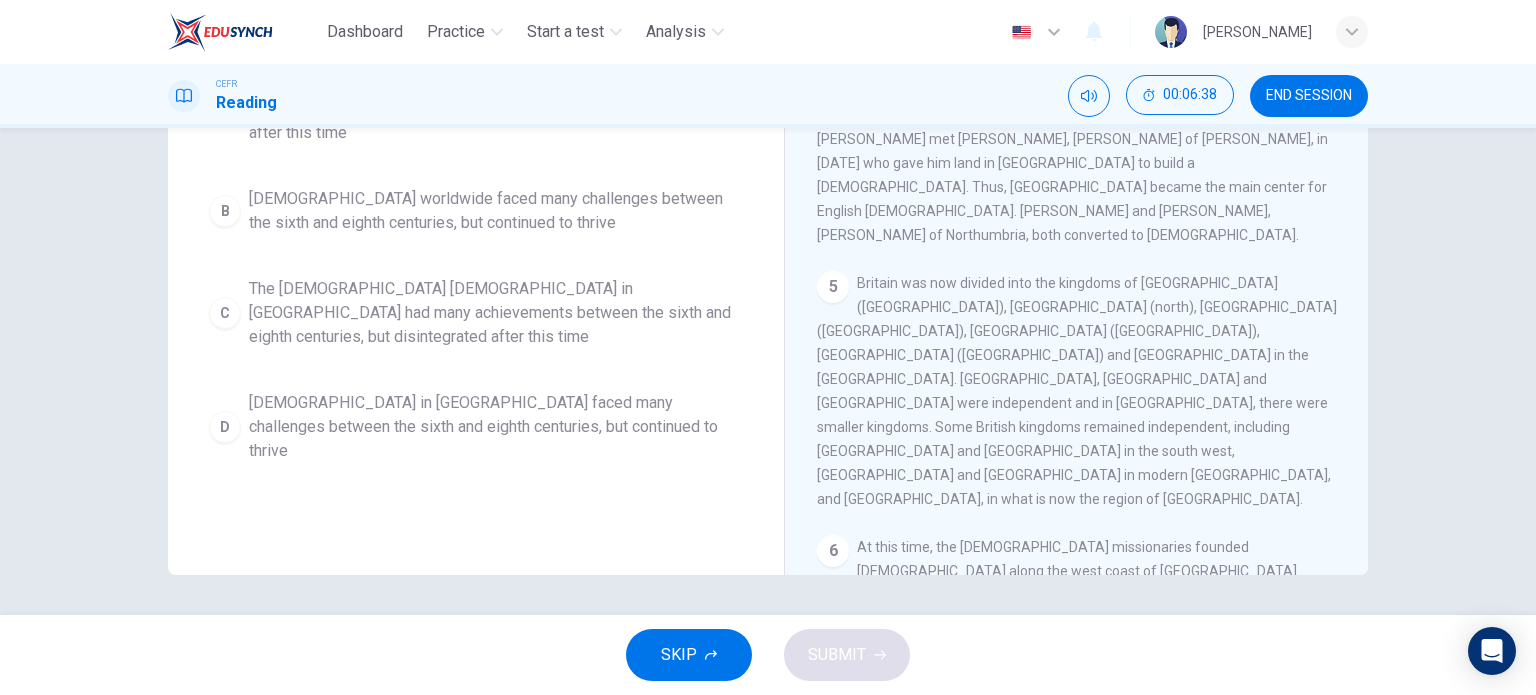 scroll, scrollTop: 0, scrollLeft: 0, axis: both 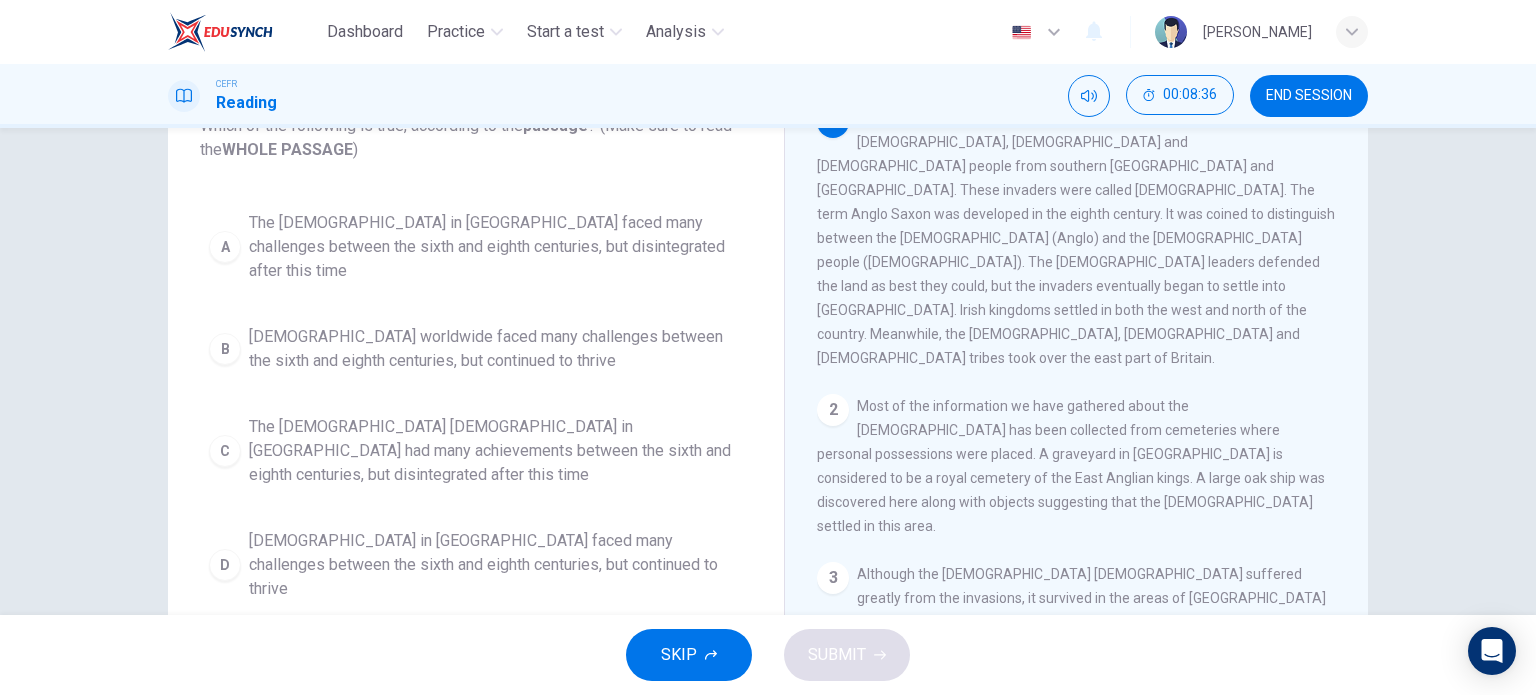 click on "The Christian church in Britain faced many challenges between the sixth and eighth centuries, but continued to thrive" at bounding box center (496, 565) 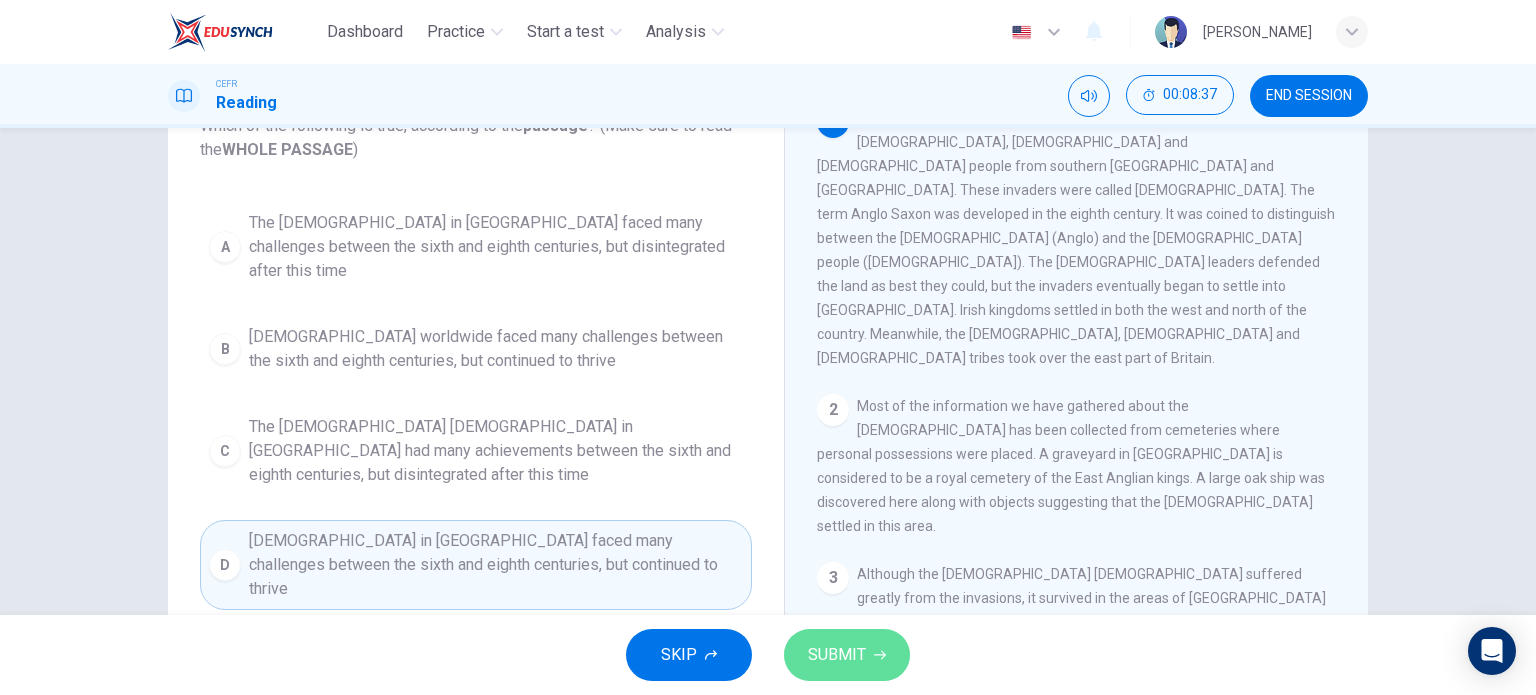 click on "SUBMIT" at bounding box center [847, 655] 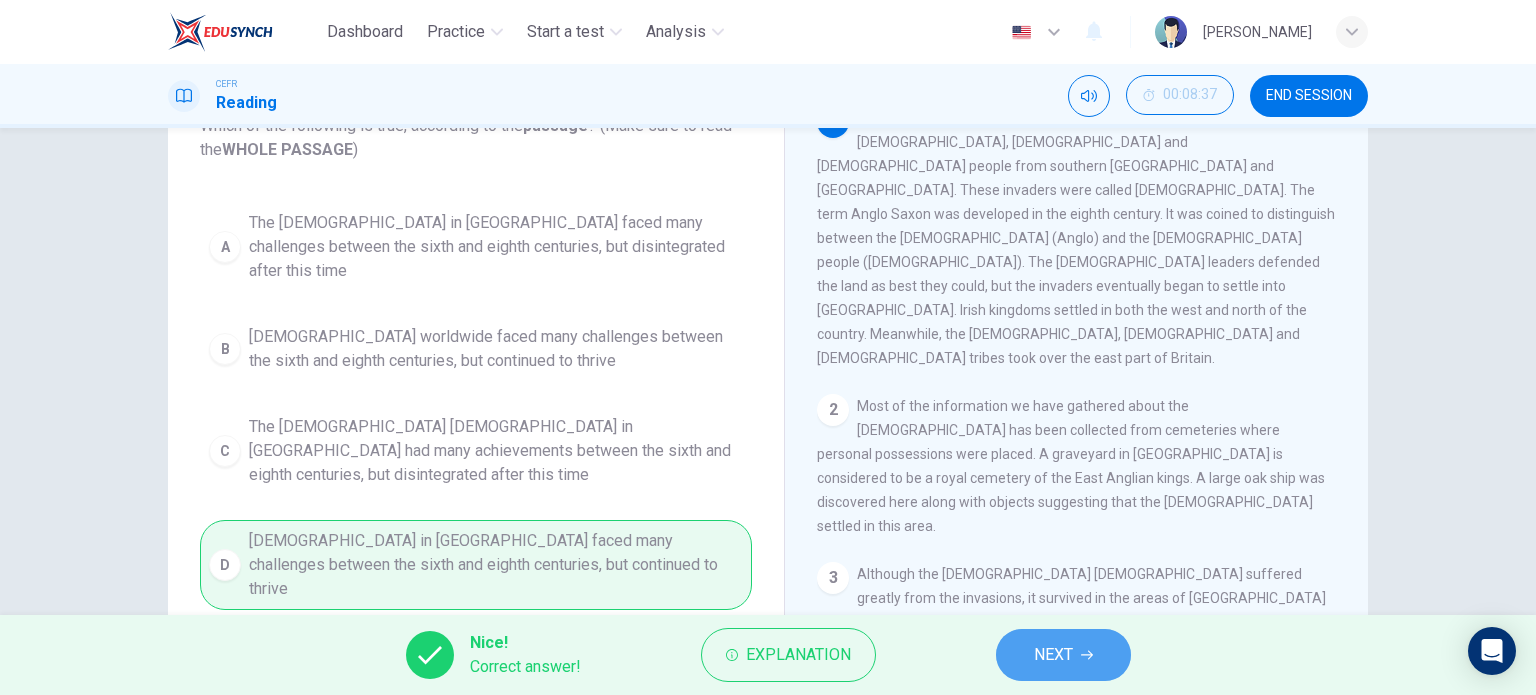 click on "NEXT" at bounding box center [1053, 655] 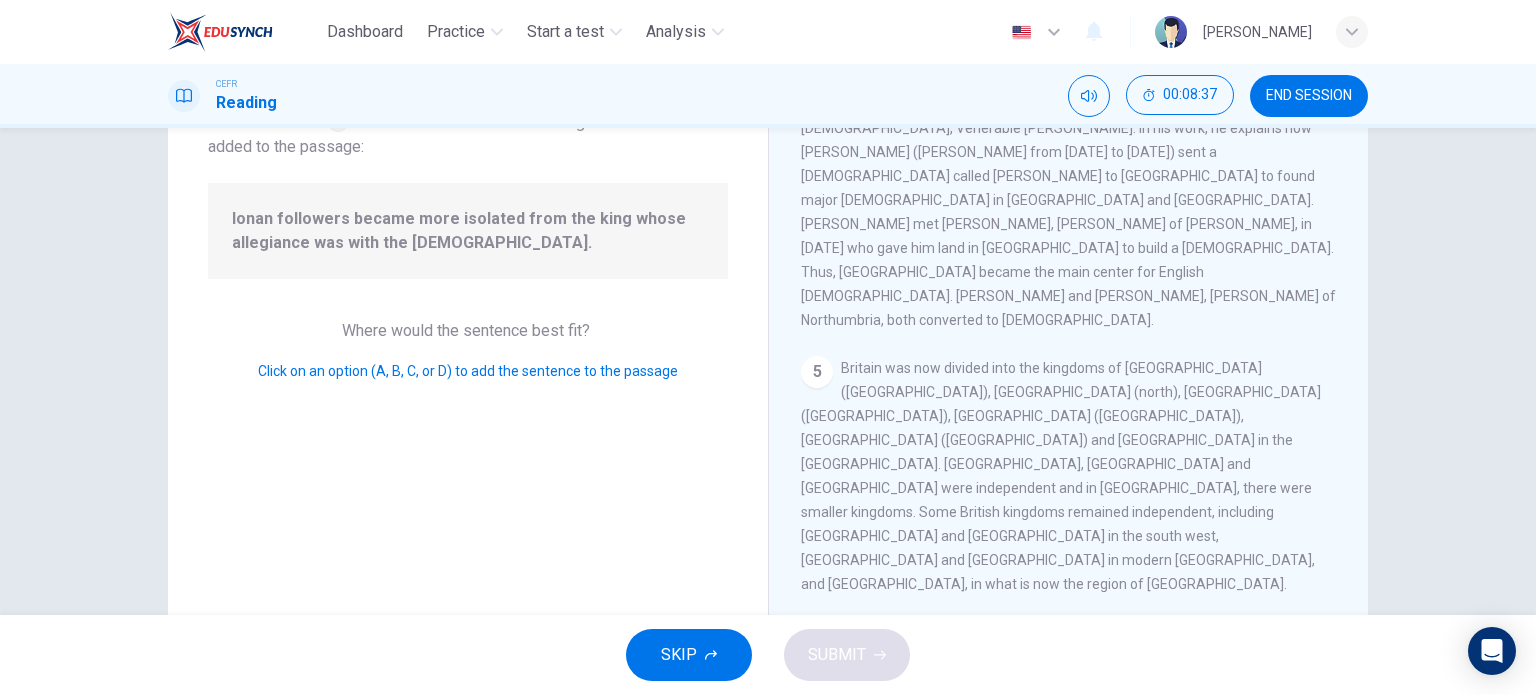 scroll, scrollTop: 851, scrollLeft: 0, axis: vertical 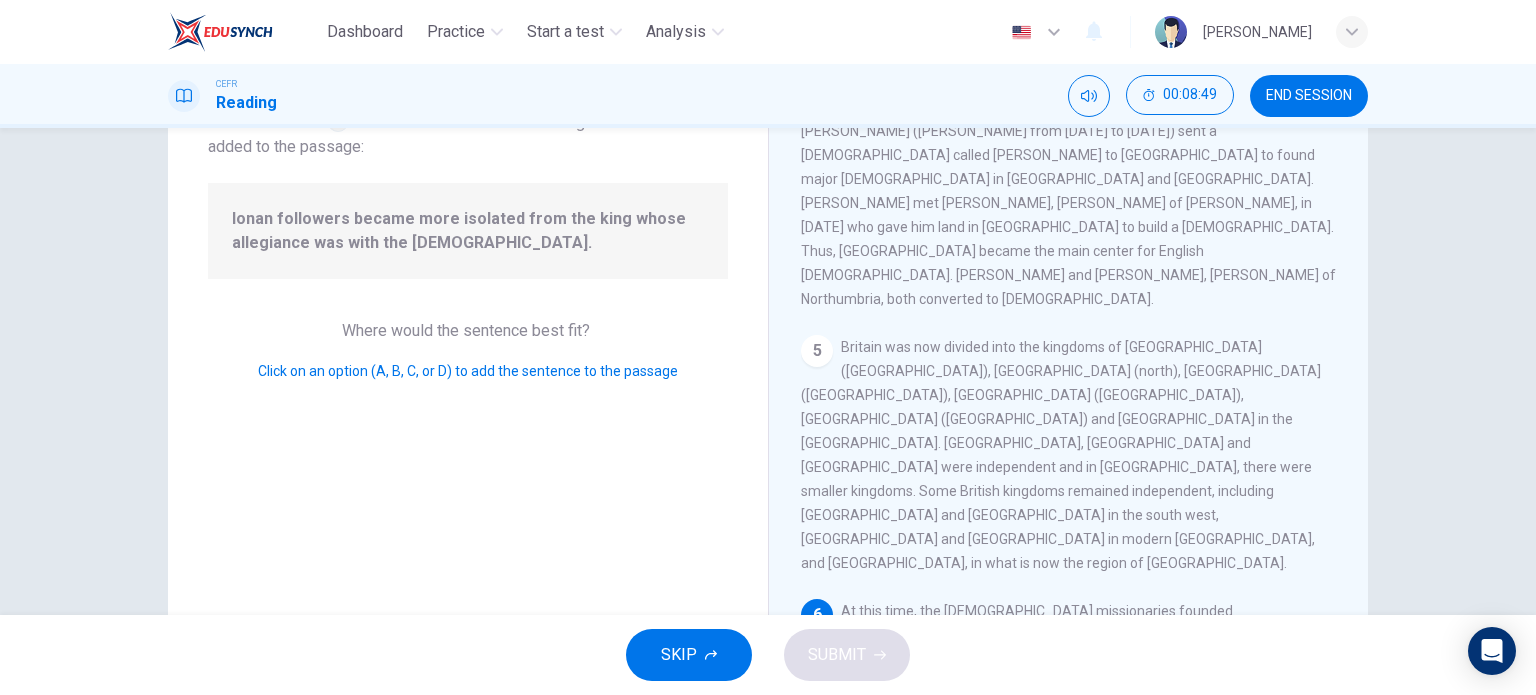 click at bounding box center (857, 785) 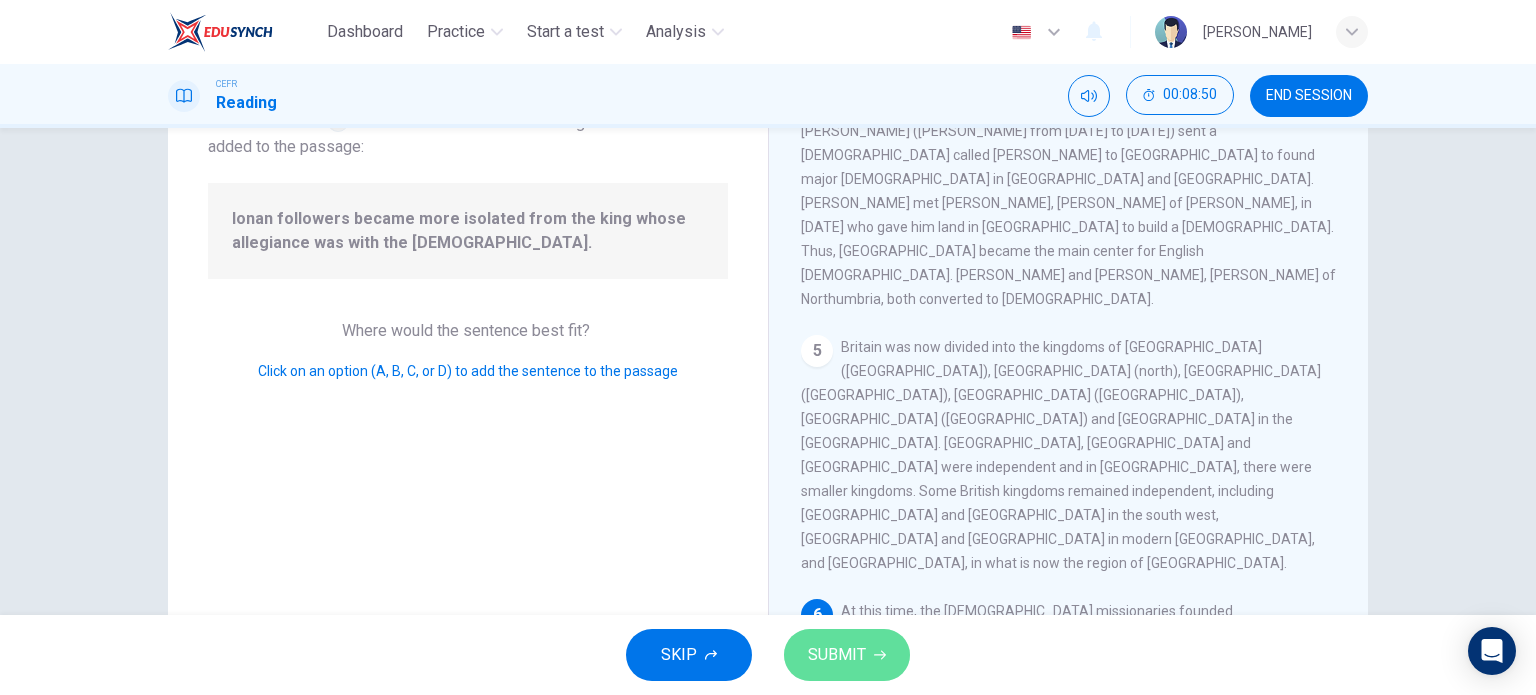 click on "SUBMIT" at bounding box center (847, 655) 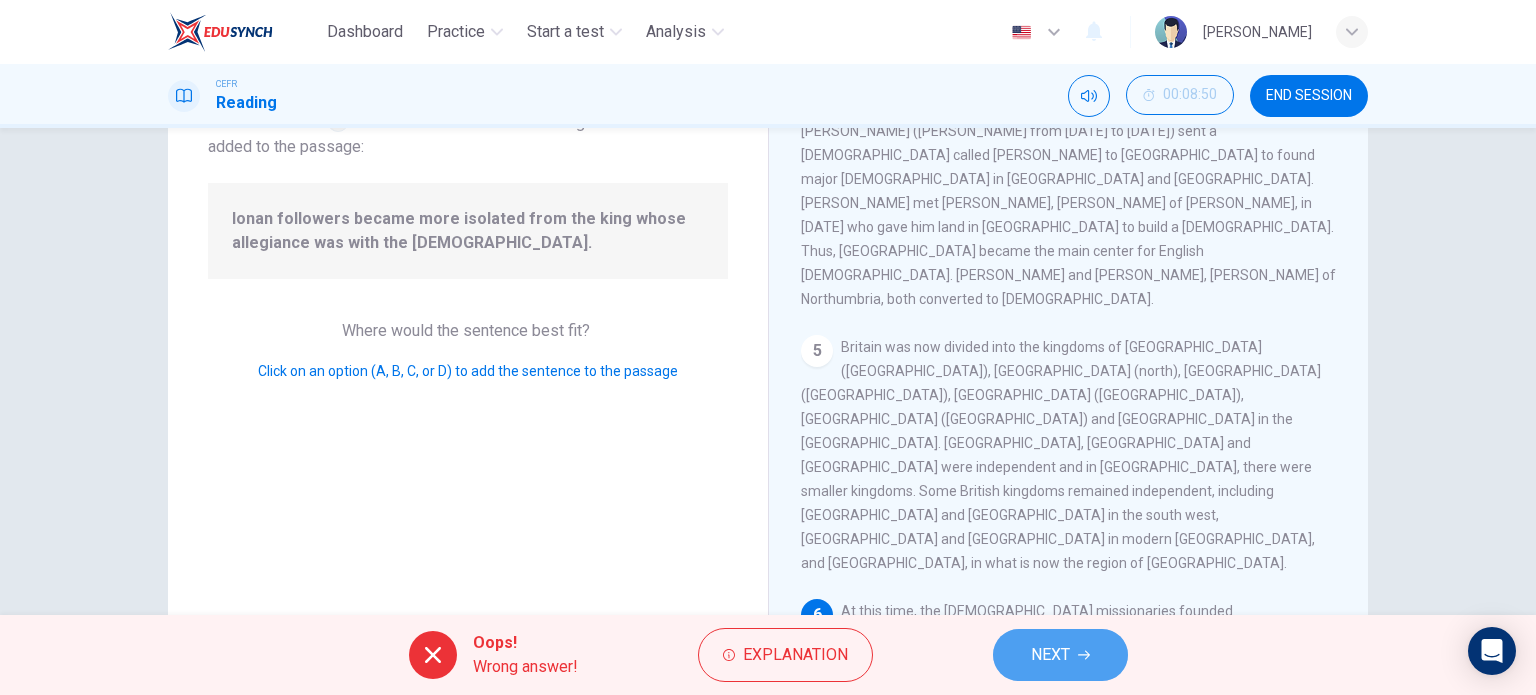 click on "NEXT" at bounding box center [1060, 655] 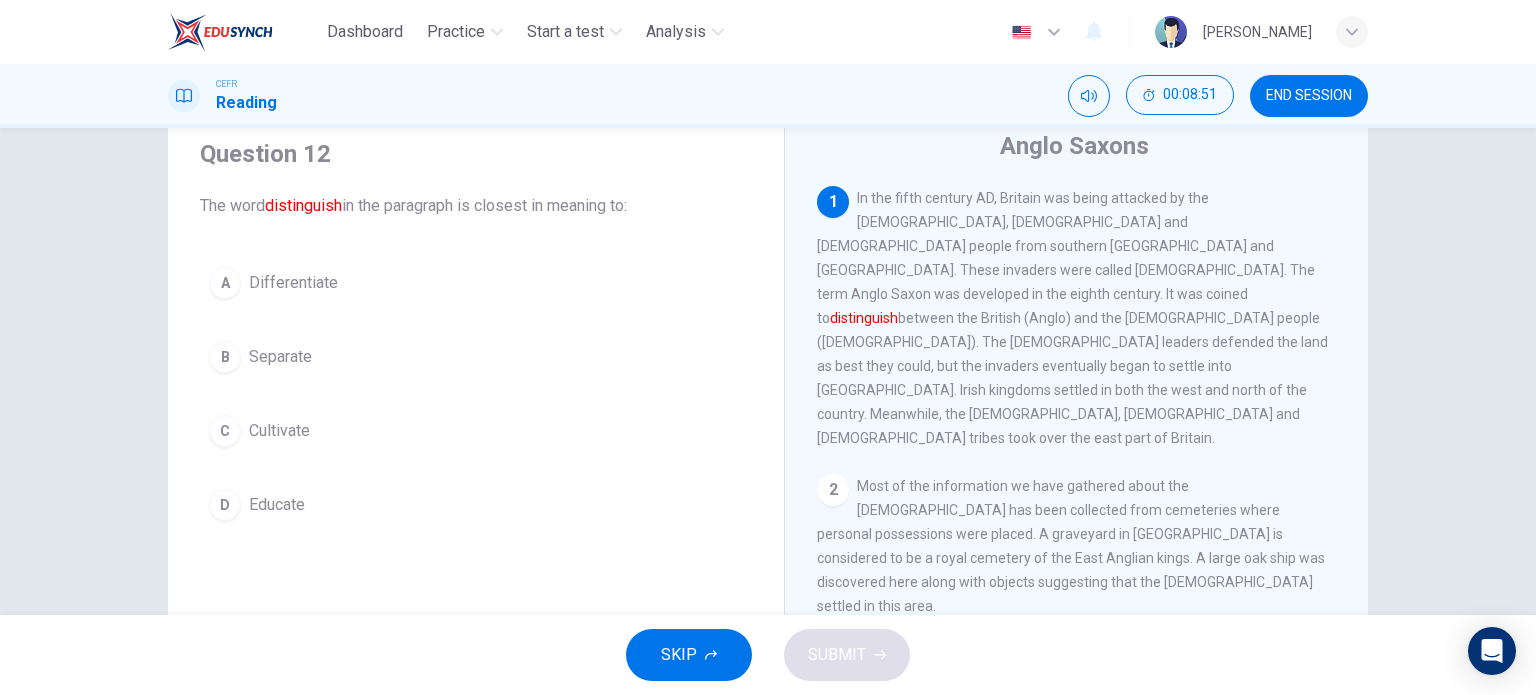 scroll, scrollTop: 68, scrollLeft: 0, axis: vertical 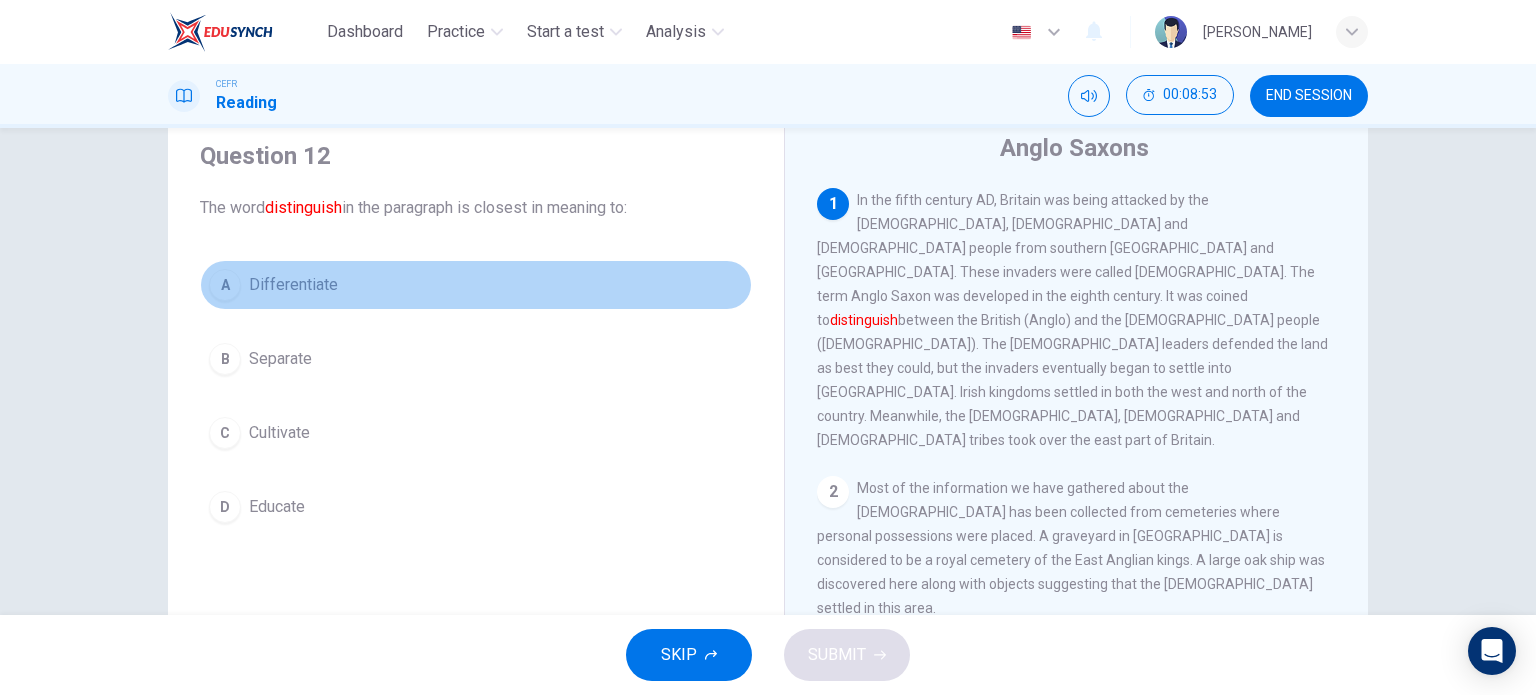 click on "A Differentiate" at bounding box center [476, 285] 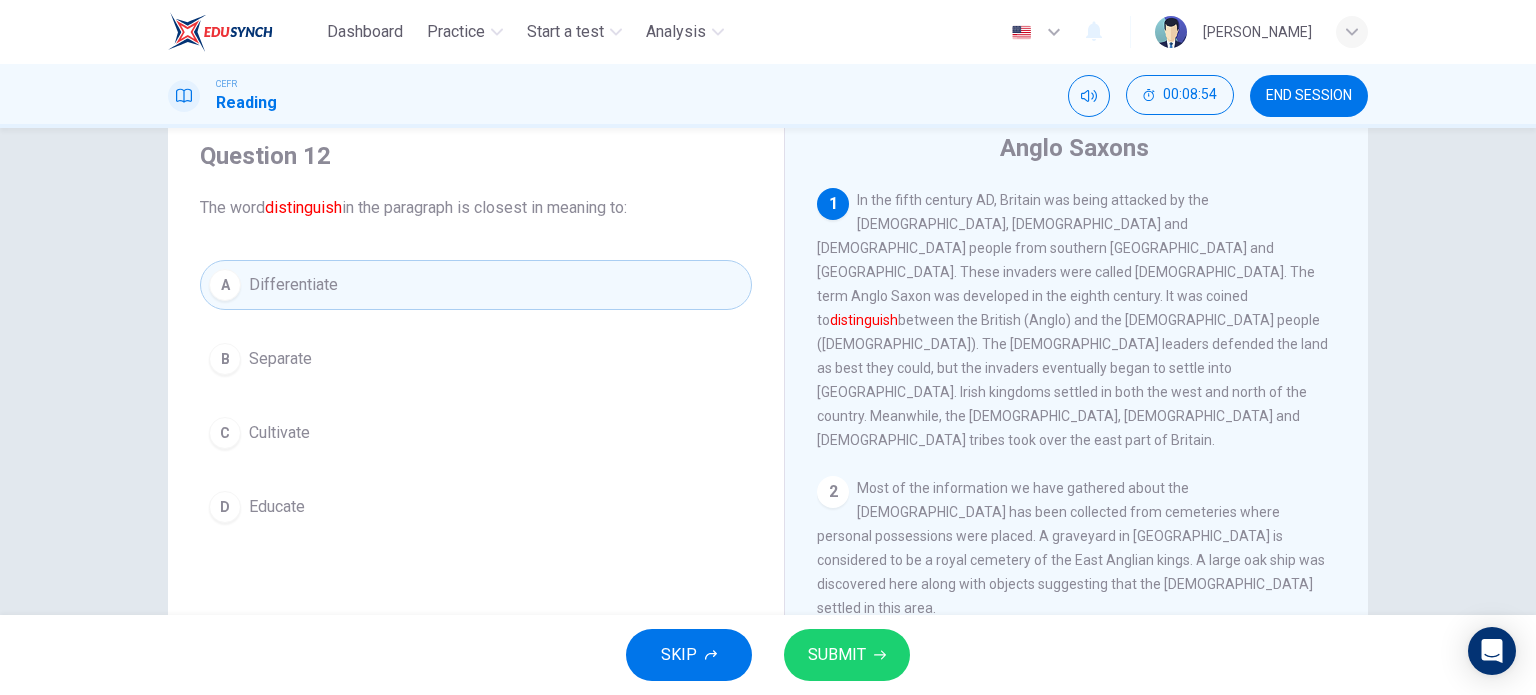 click on "SUBMIT" at bounding box center [837, 655] 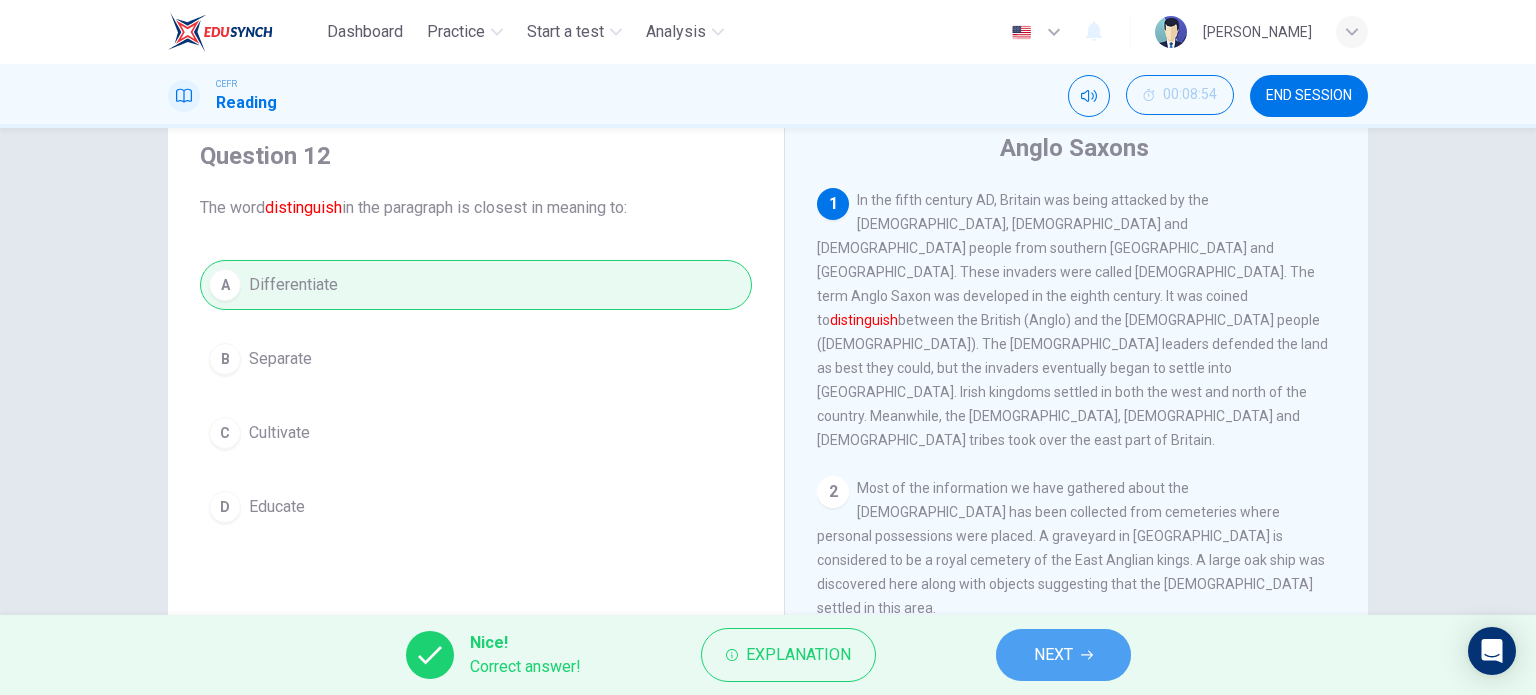 click on "NEXT" at bounding box center [1053, 655] 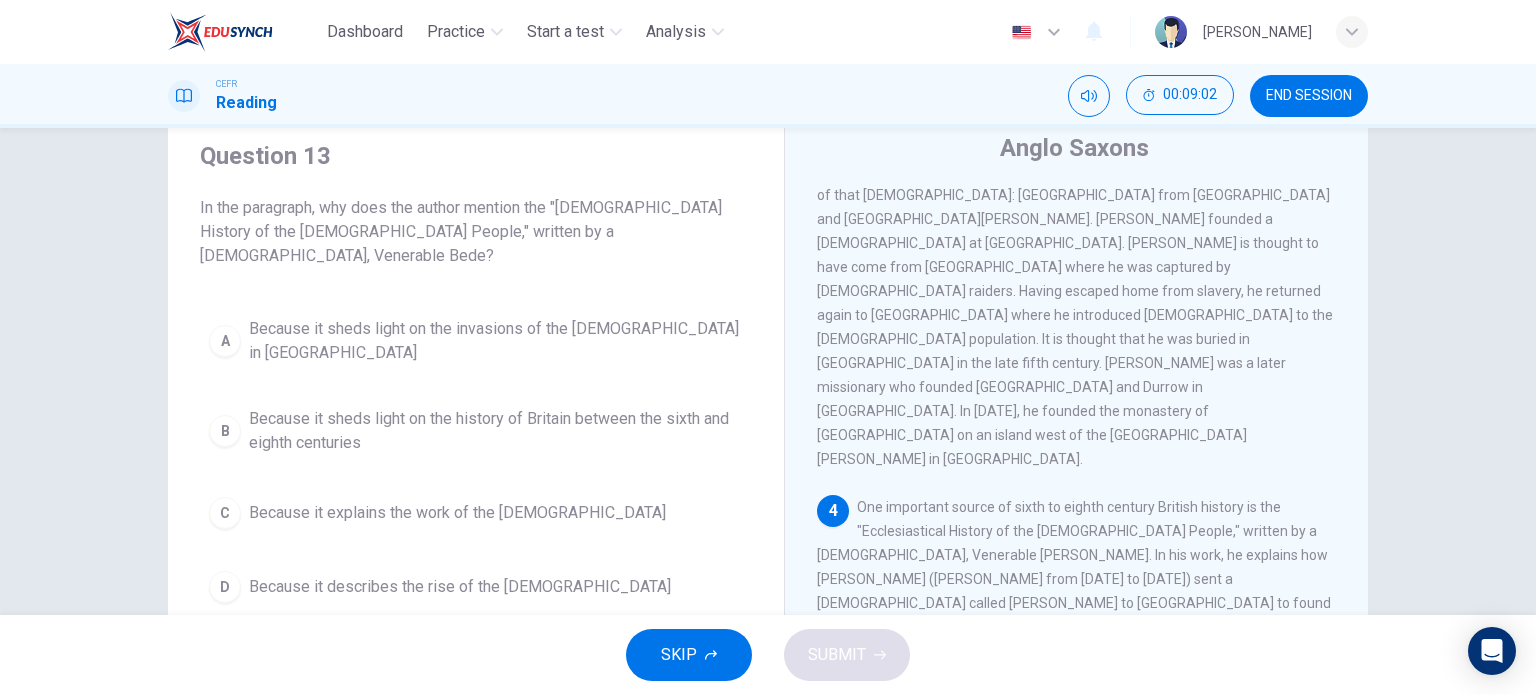 scroll, scrollTop: 532, scrollLeft: 0, axis: vertical 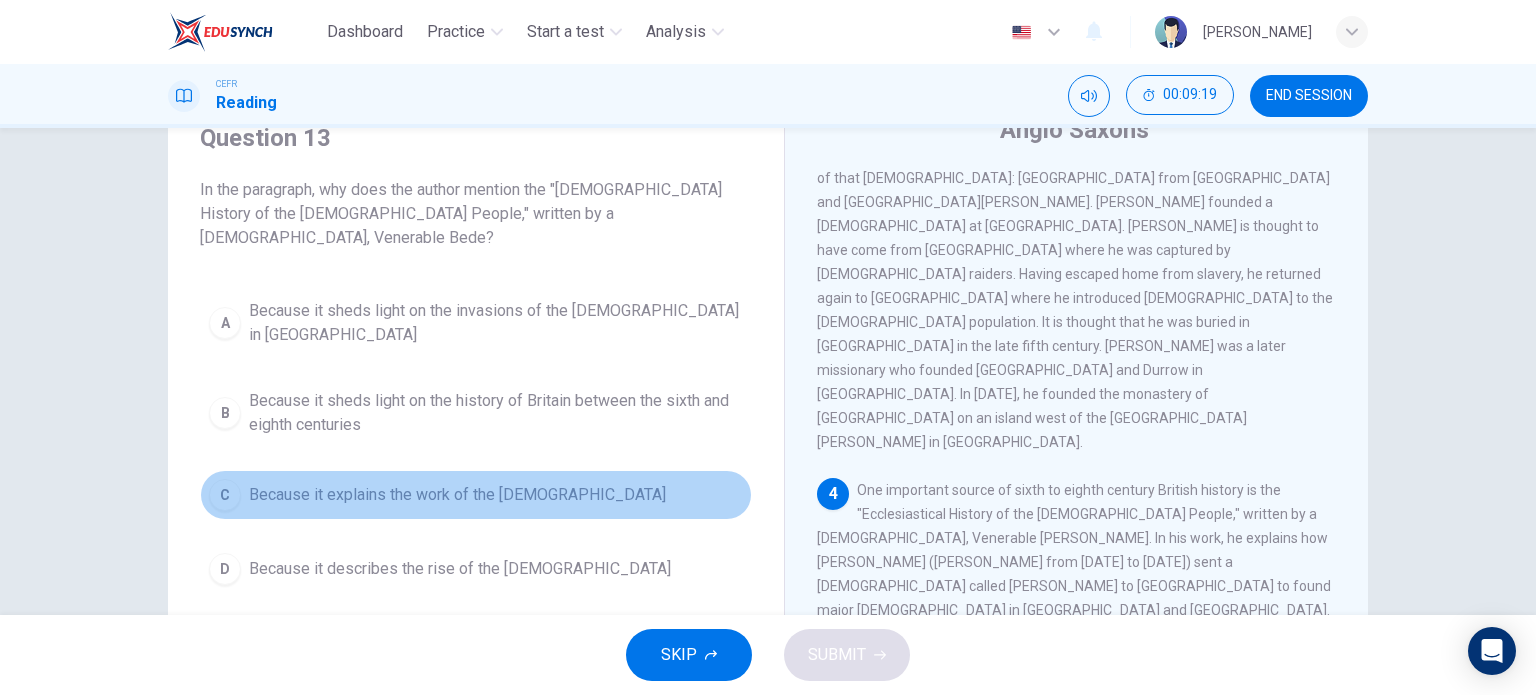 click on "C Because it explains the work of the missionaries" at bounding box center [476, 495] 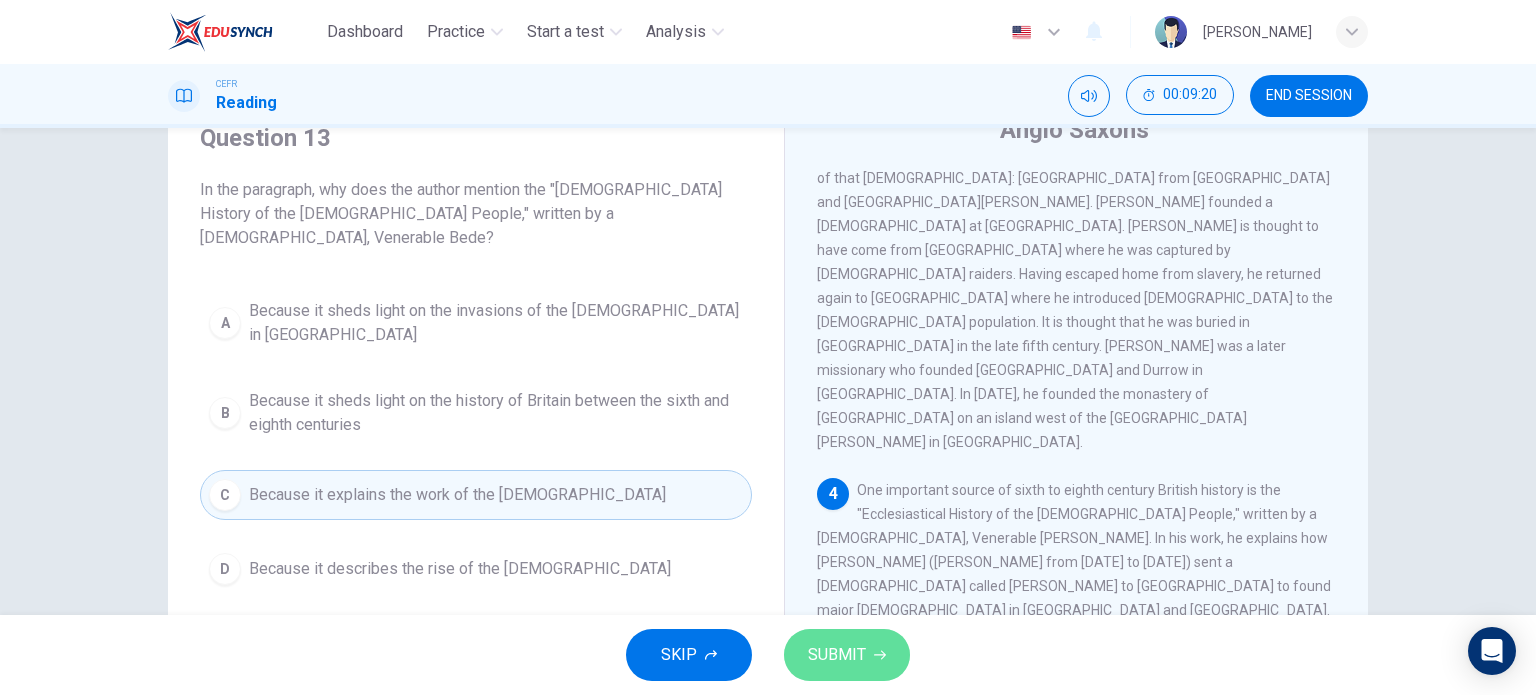 click on "SUBMIT" at bounding box center [837, 655] 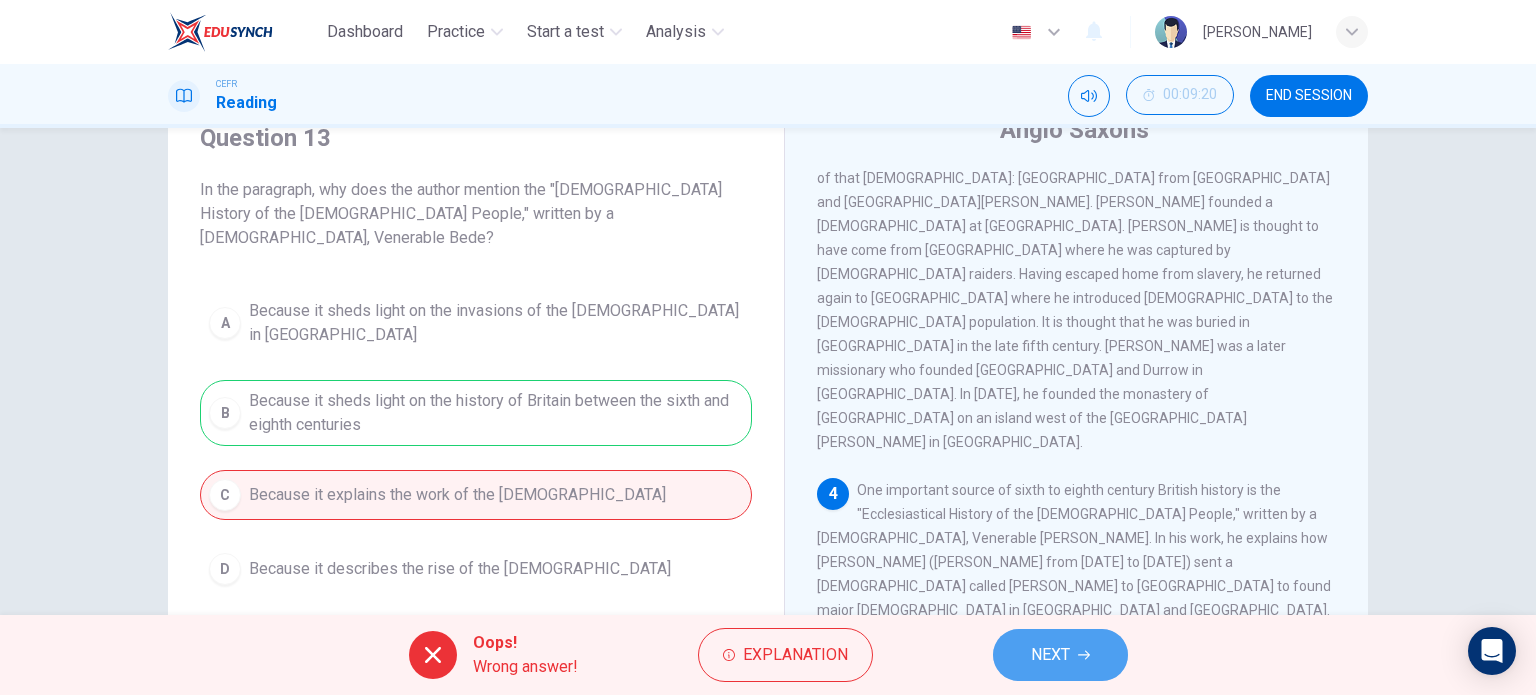 click on "NEXT" at bounding box center (1050, 655) 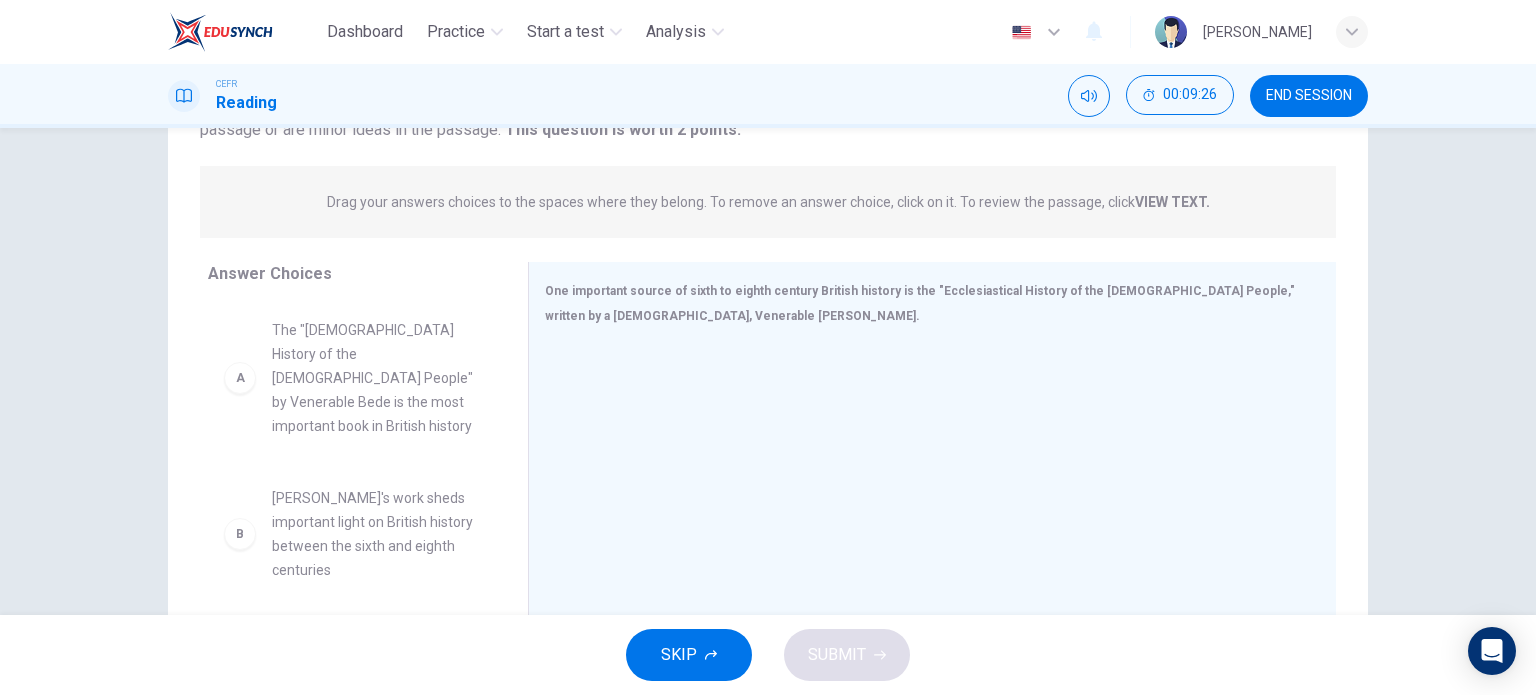 scroll, scrollTop: 218, scrollLeft: 0, axis: vertical 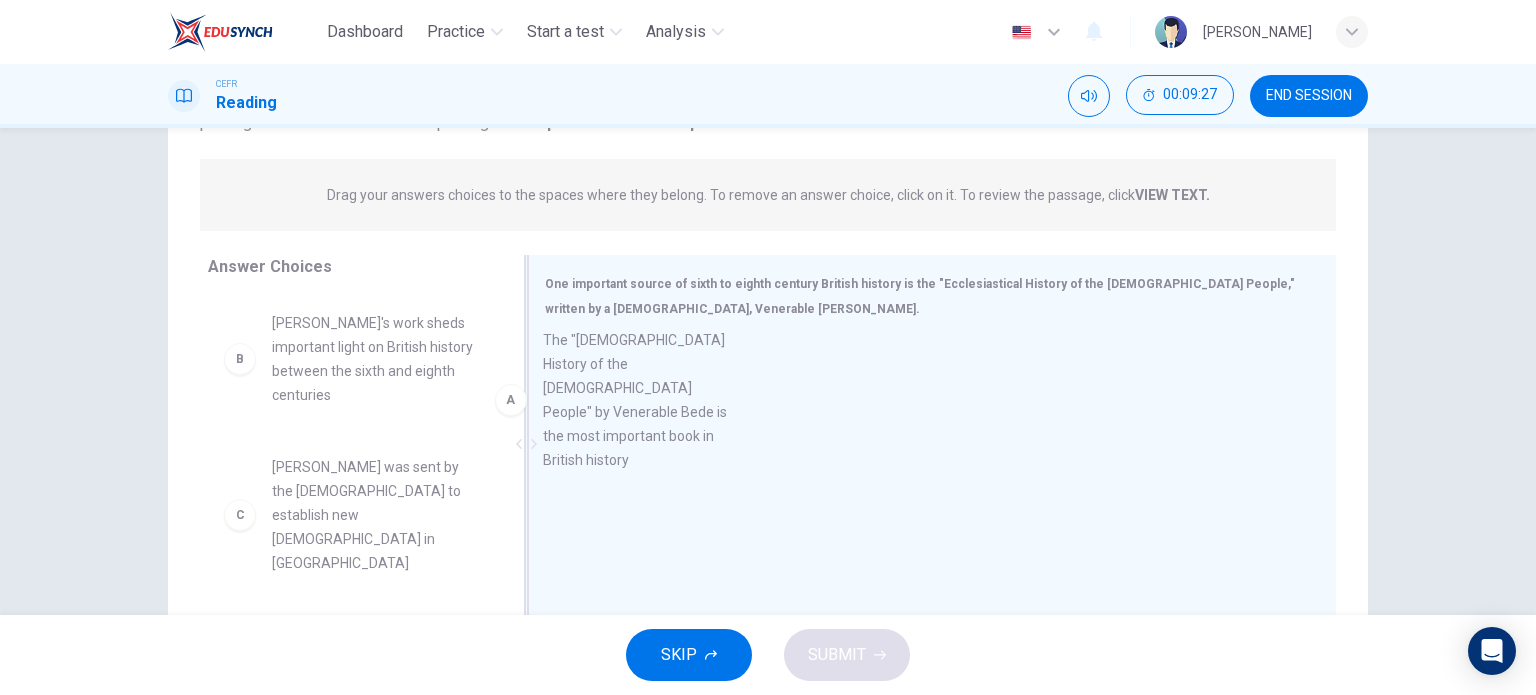 drag, startPoint x: 410, startPoint y: 361, endPoint x: 696, endPoint y: 379, distance: 286.5659 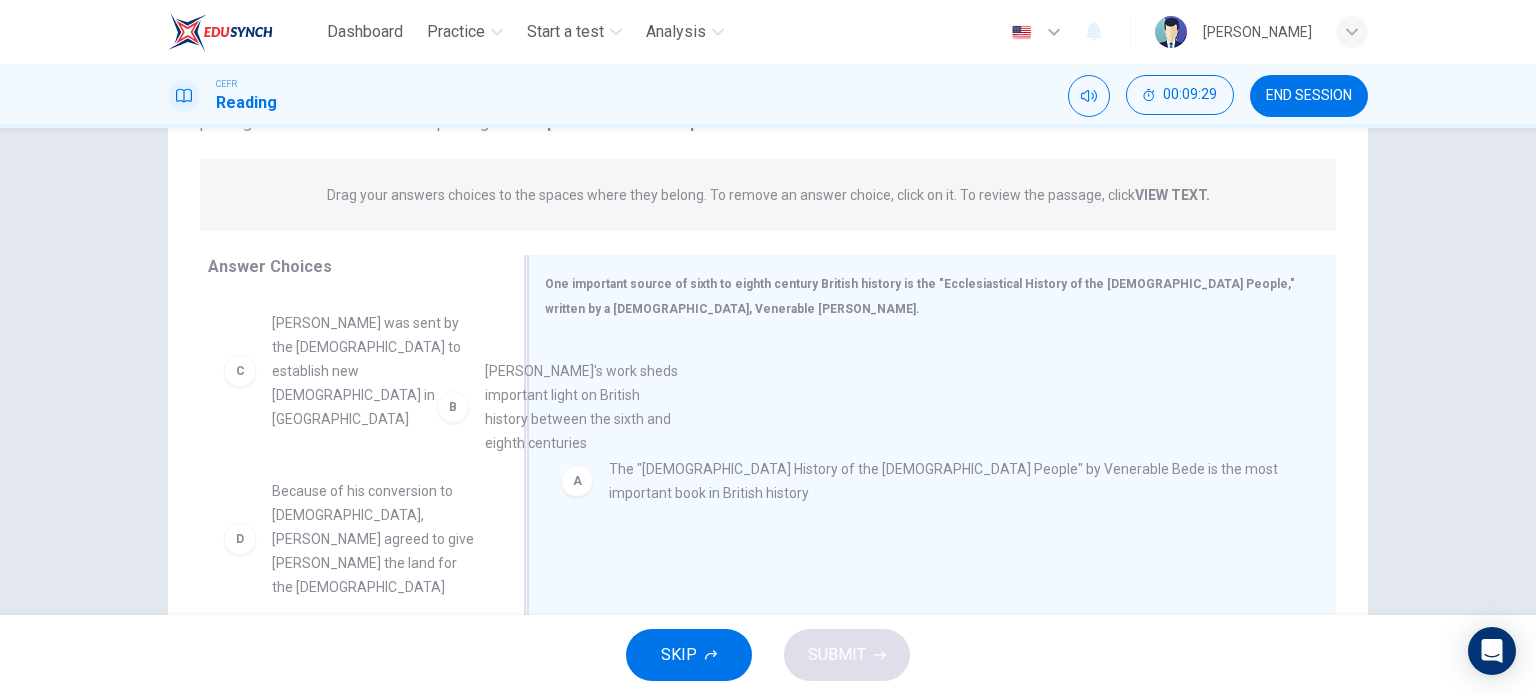 drag, startPoint x: 388, startPoint y: 346, endPoint x: 756, endPoint y: 439, distance: 379.5695 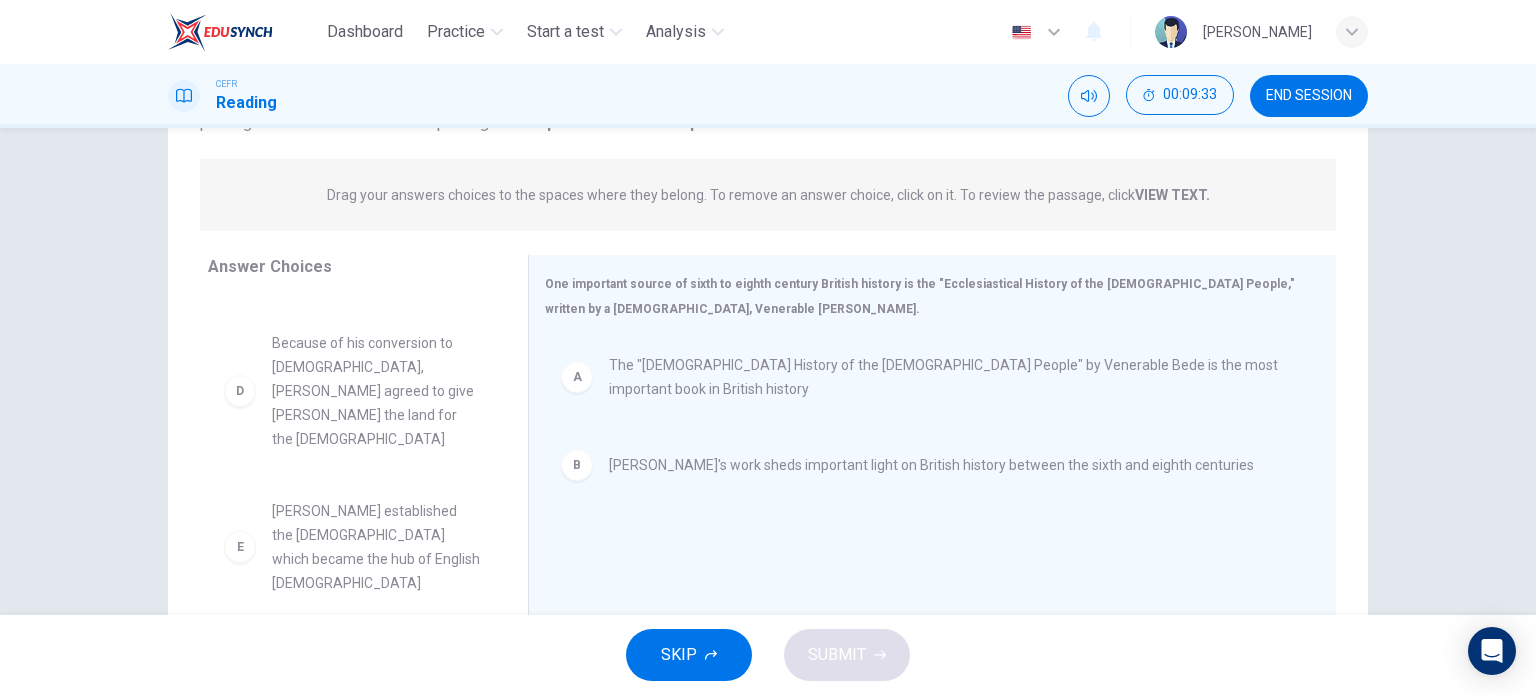 scroll, scrollTop: 204, scrollLeft: 0, axis: vertical 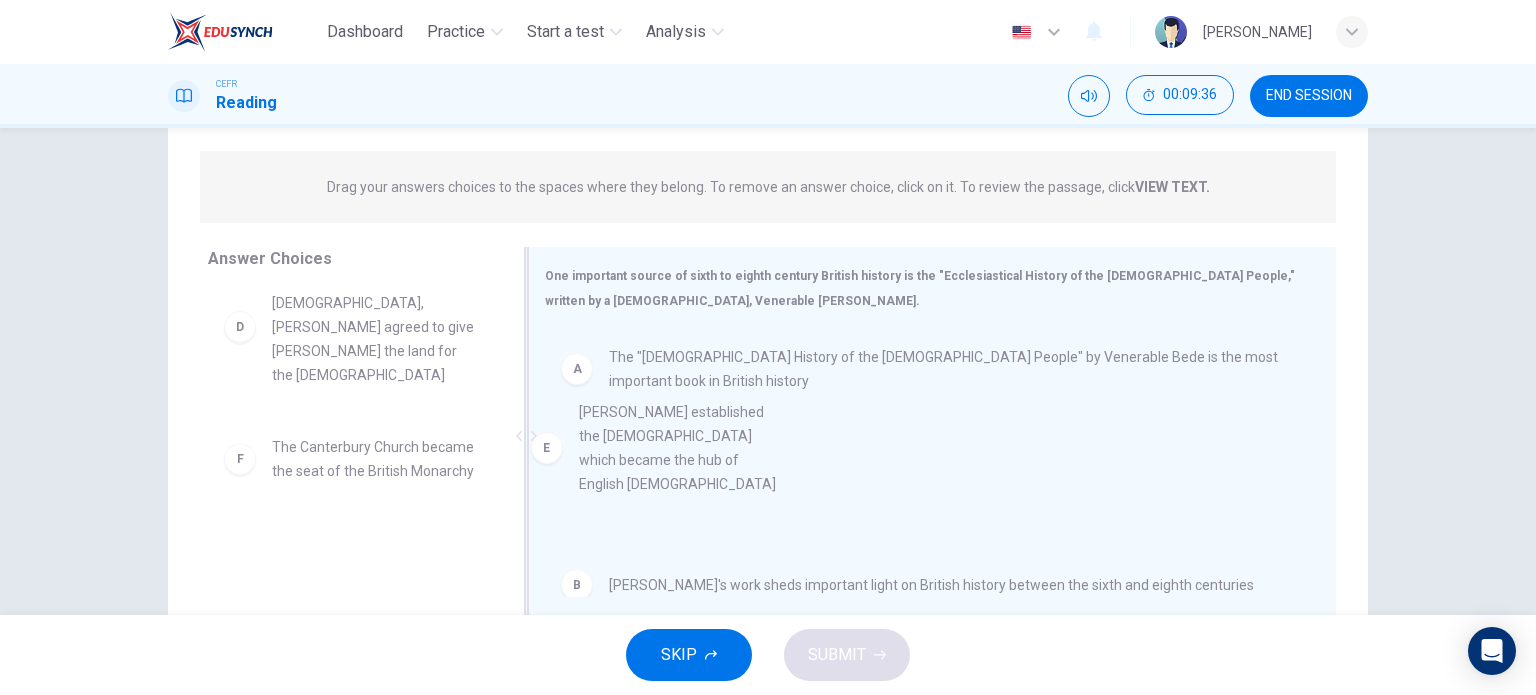 drag, startPoint x: 395, startPoint y: 471, endPoint x: 716, endPoint y: 509, distance: 323.2414 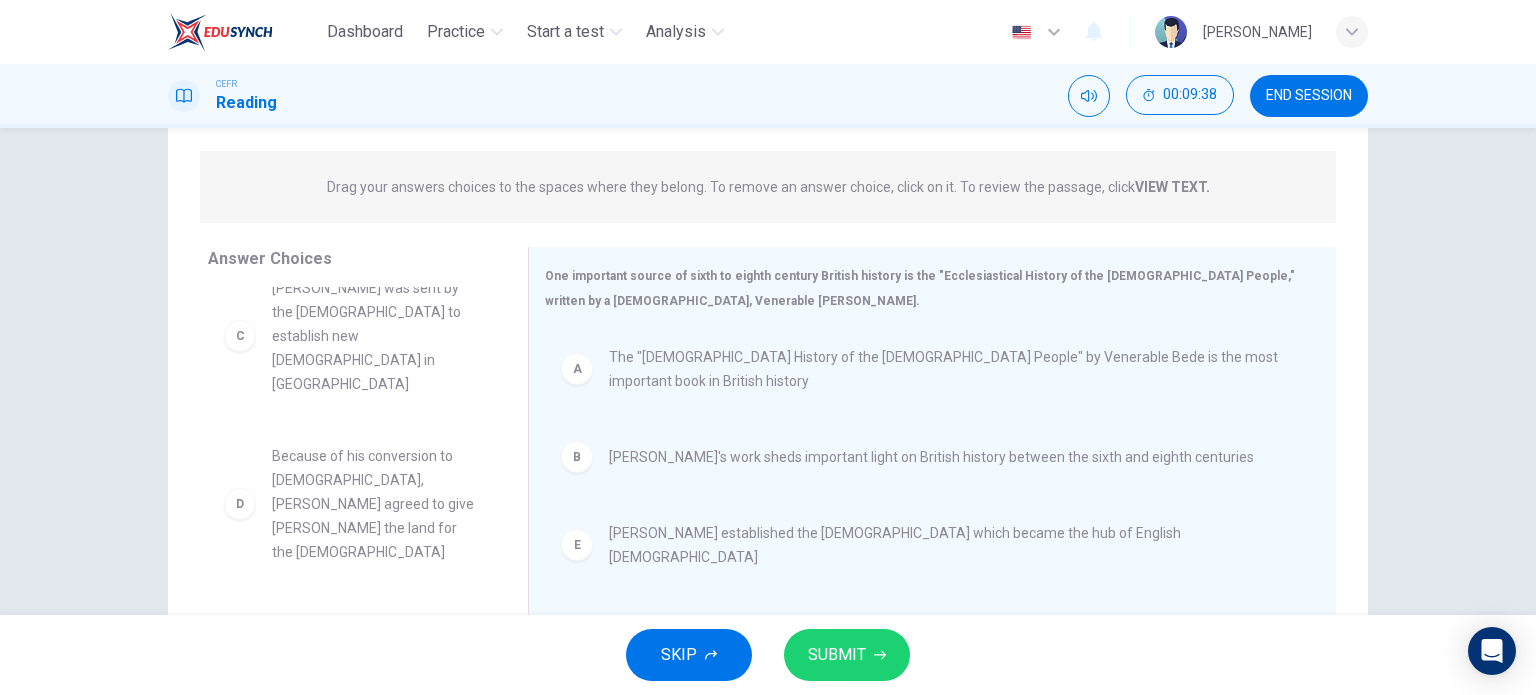 scroll, scrollTop: 26, scrollLeft: 0, axis: vertical 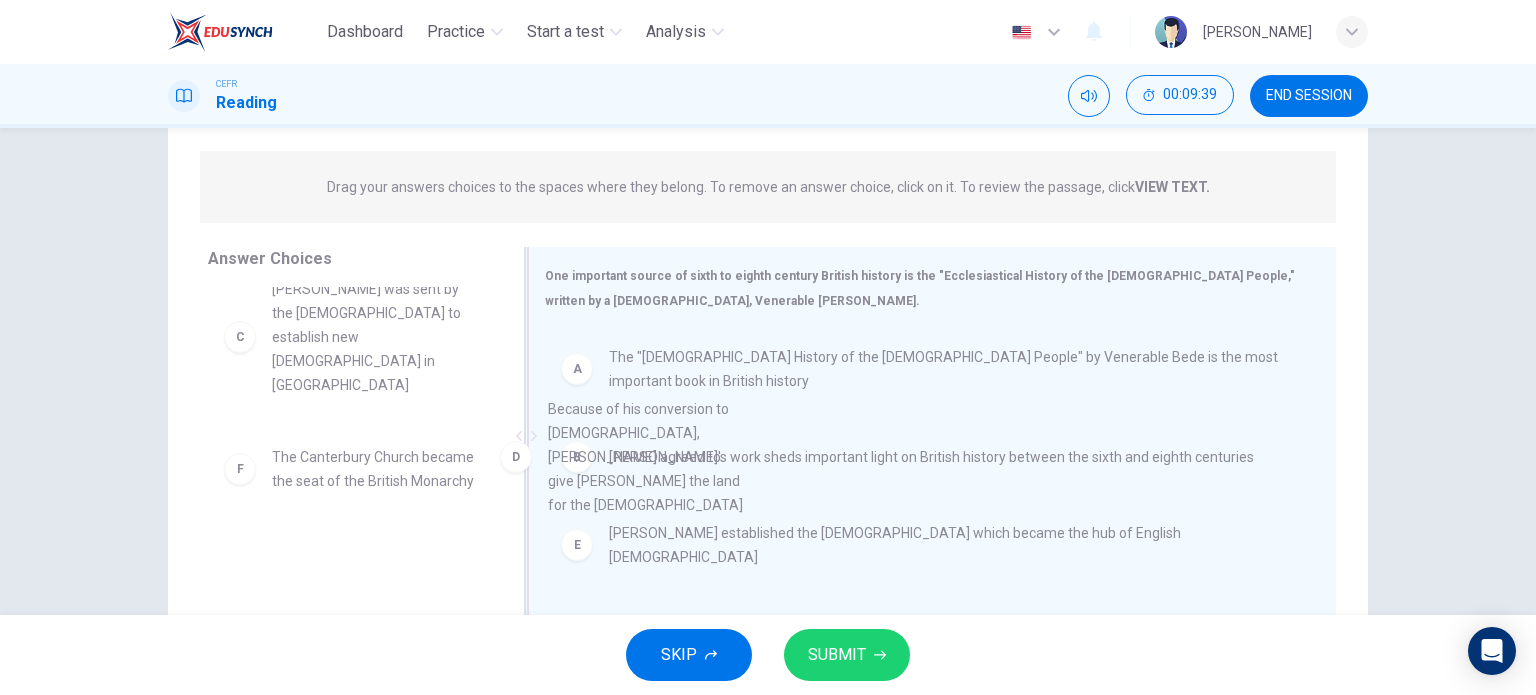 drag, startPoint x: 403, startPoint y: 465, endPoint x: 764, endPoint y: 447, distance: 361.4485 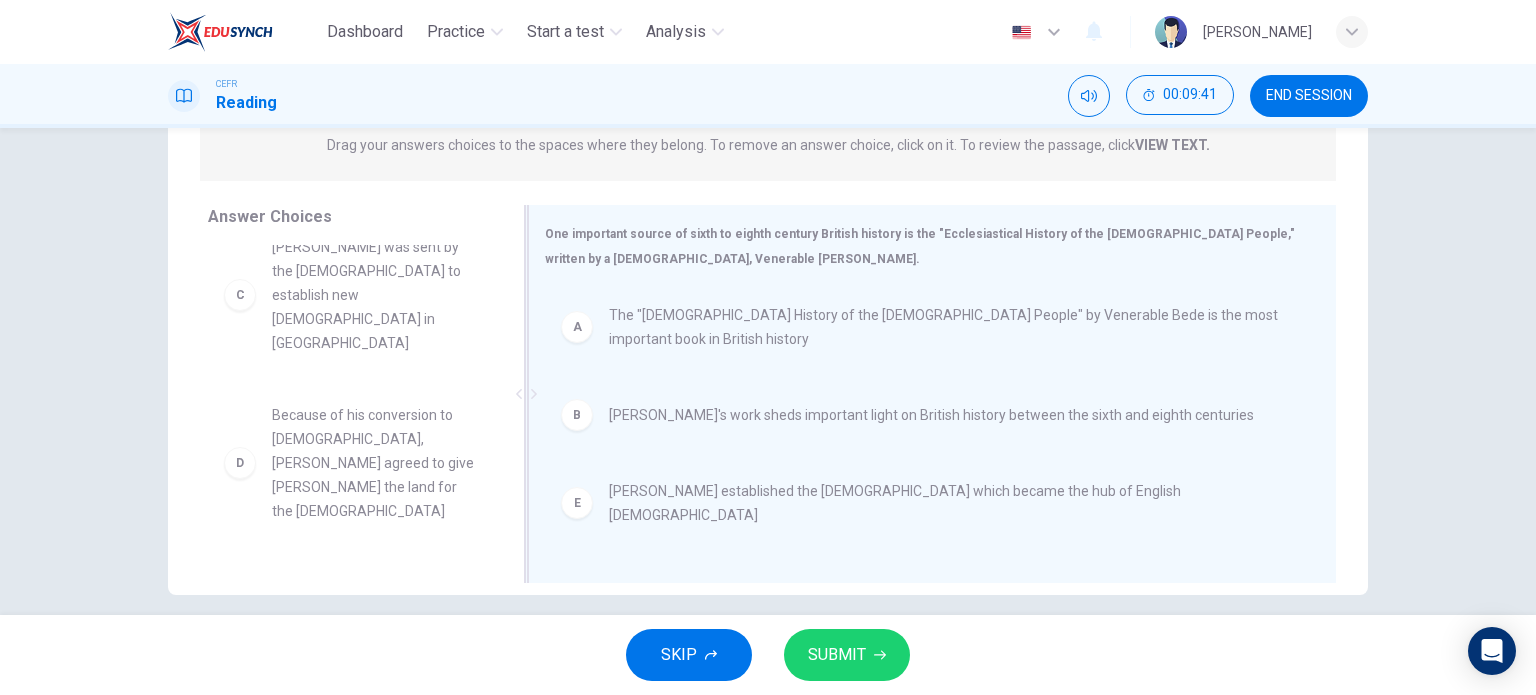 scroll, scrollTop: 288, scrollLeft: 0, axis: vertical 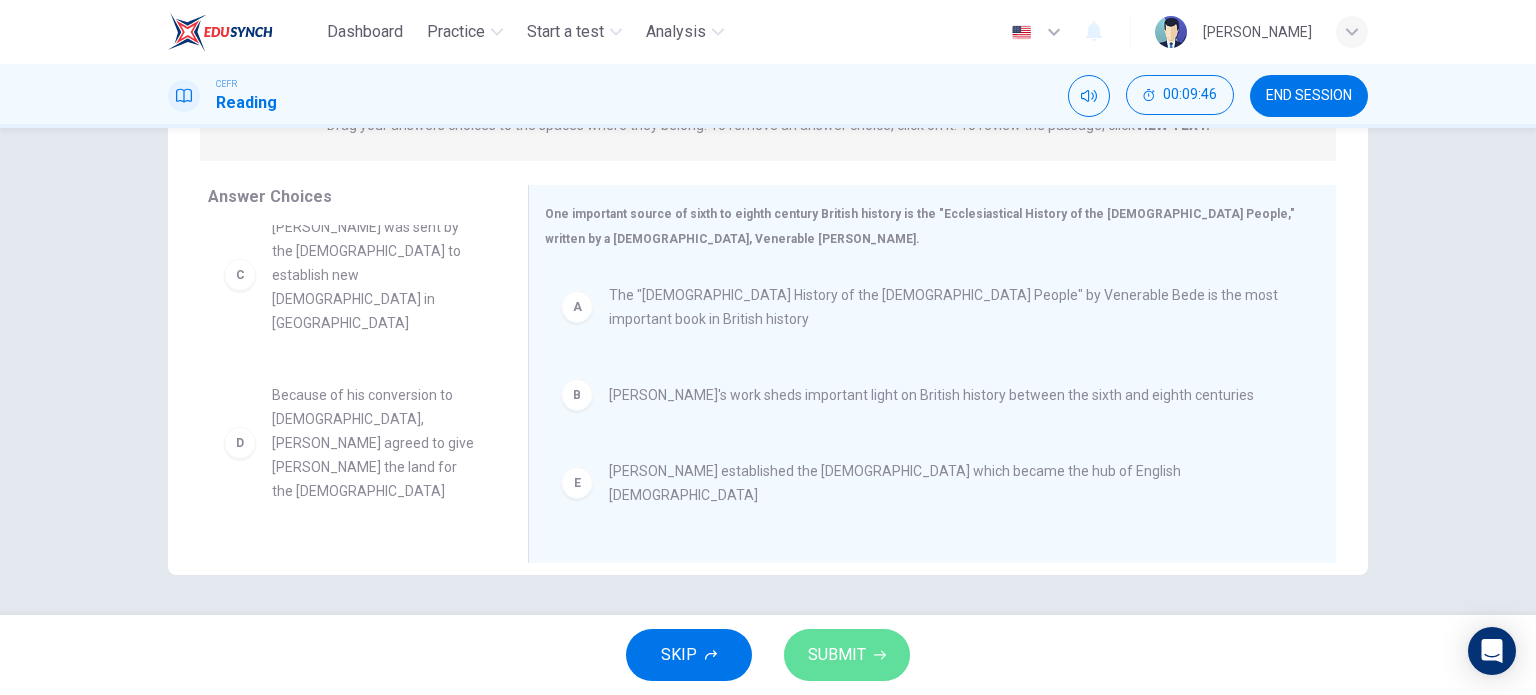 click on "SUBMIT" at bounding box center (837, 655) 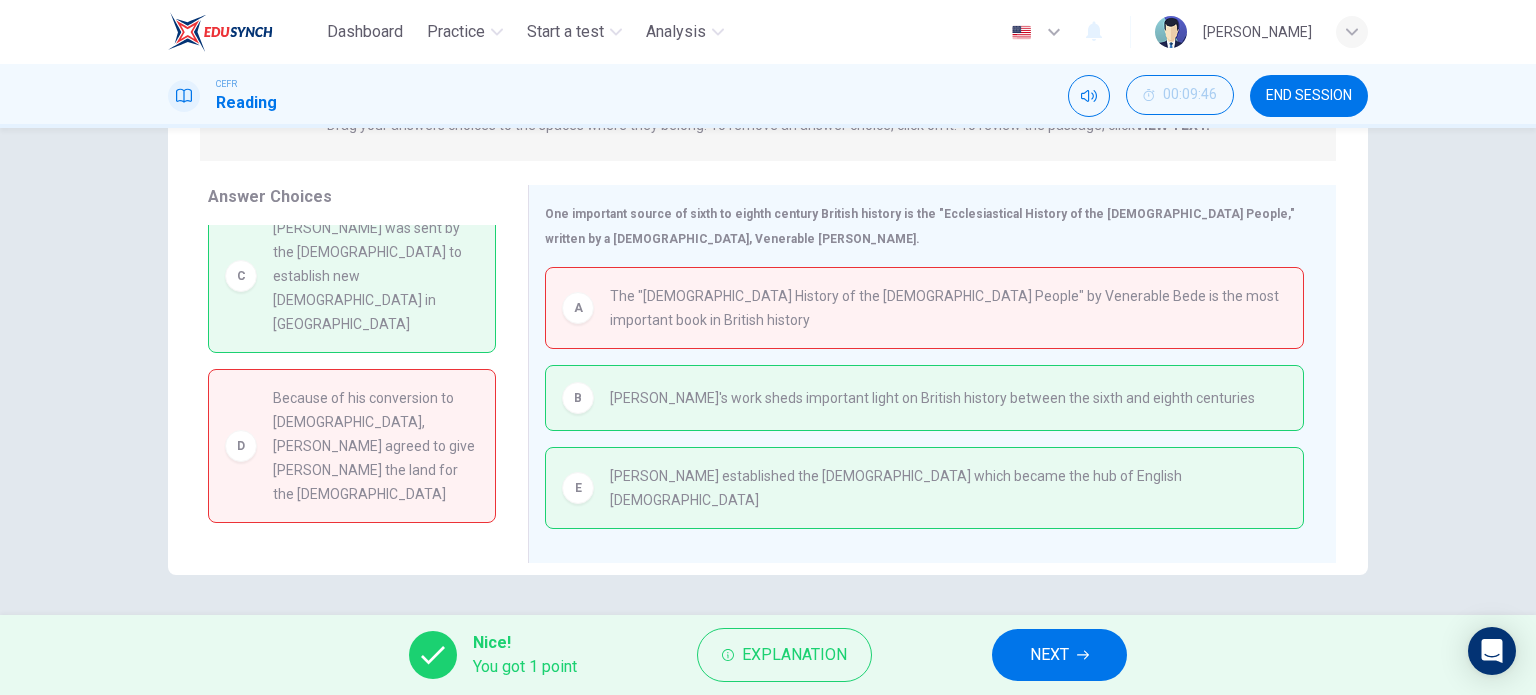 scroll, scrollTop: 0, scrollLeft: 0, axis: both 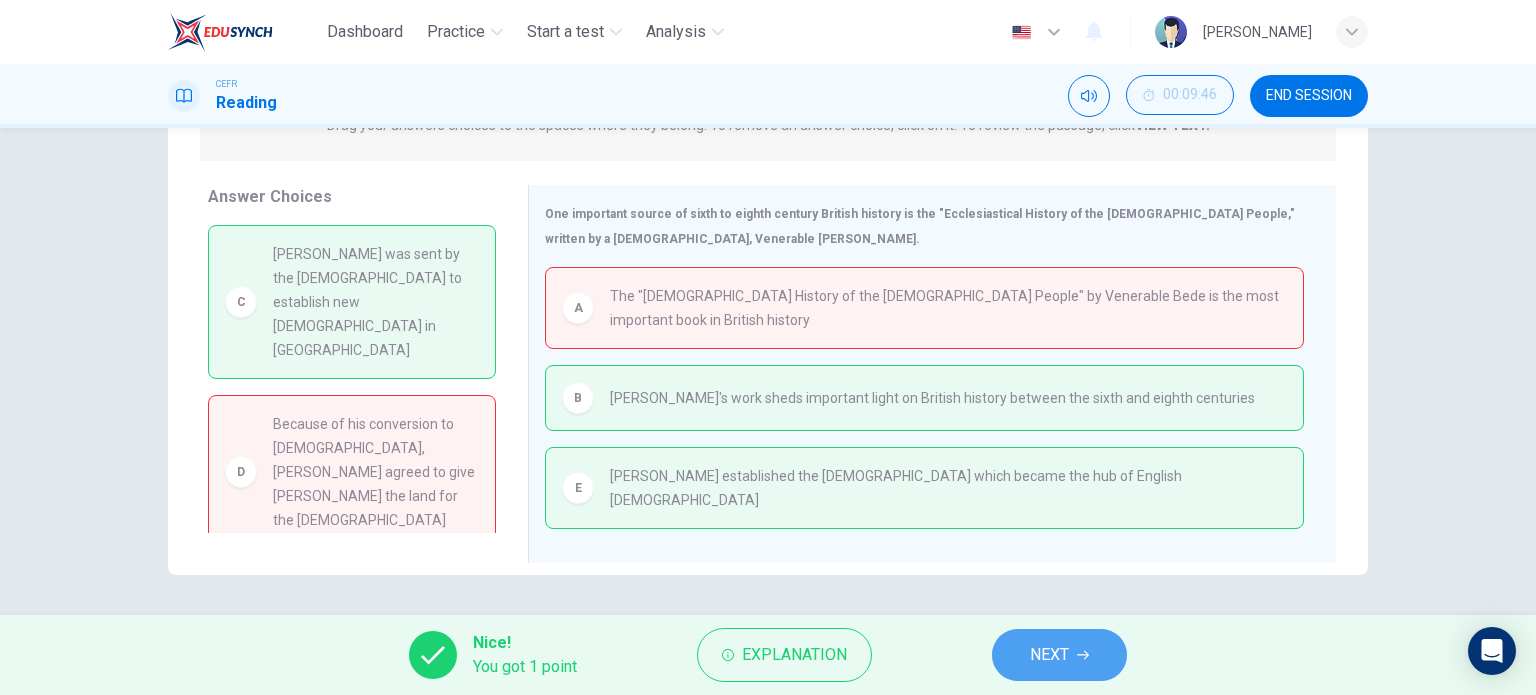 click on "NEXT" at bounding box center [1059, 655] 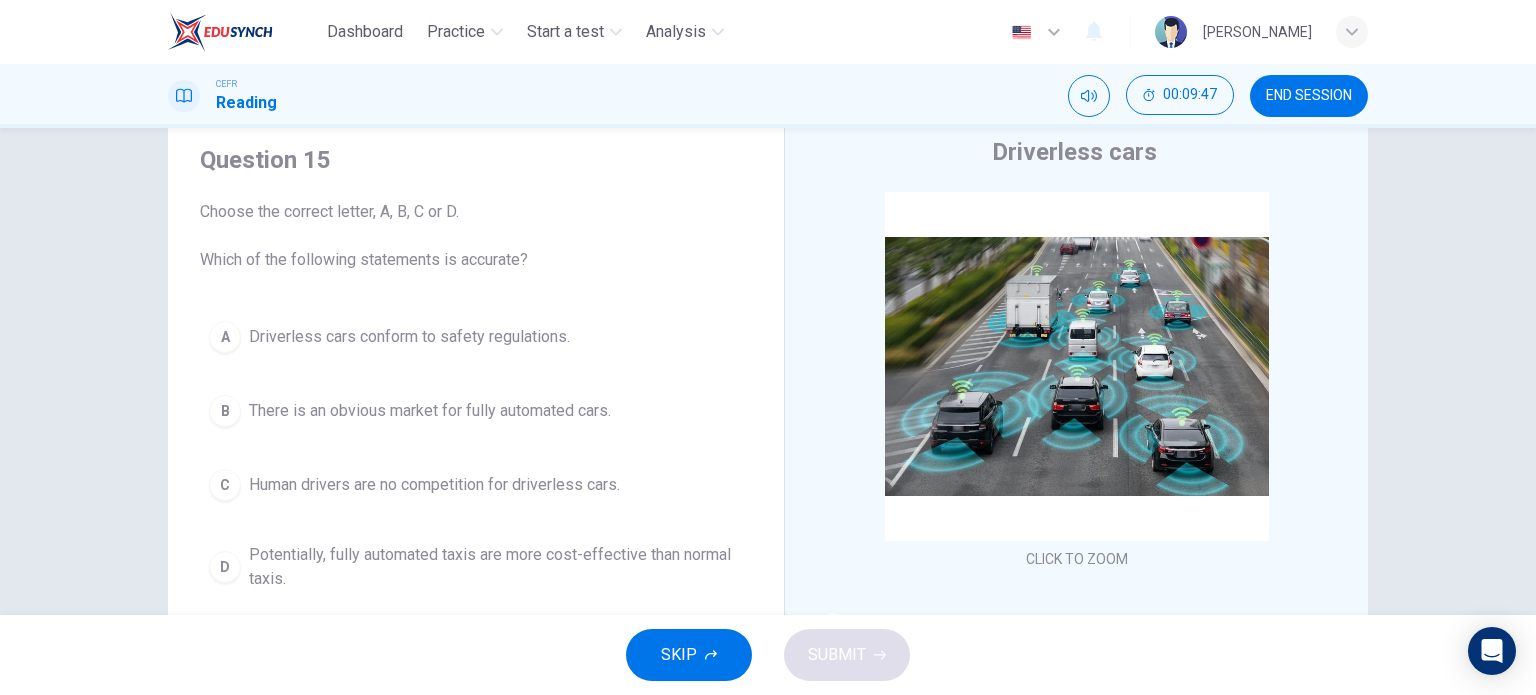 scroll, scrollTop: 95, scrollLeft: 0, axis: vertical 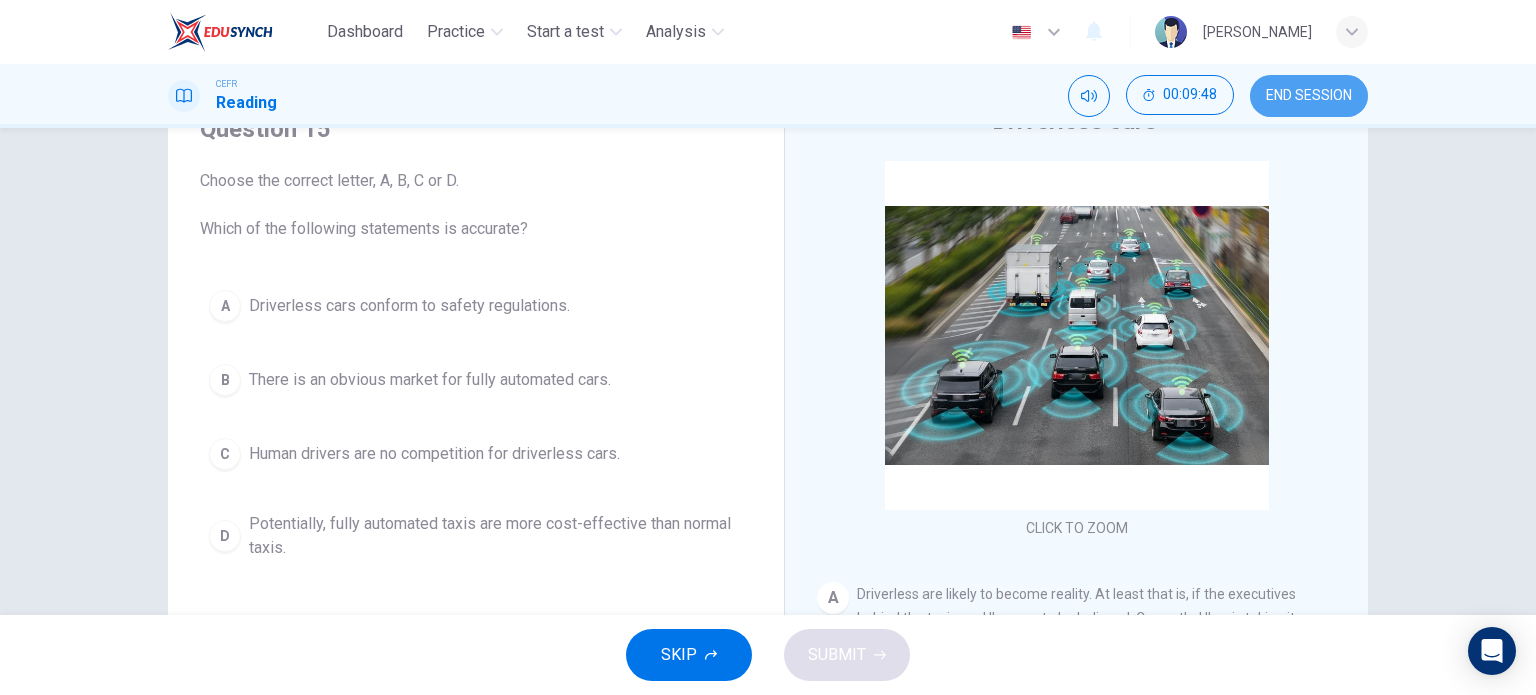 click on "END SESSION" at bounding box center (1309, 96) 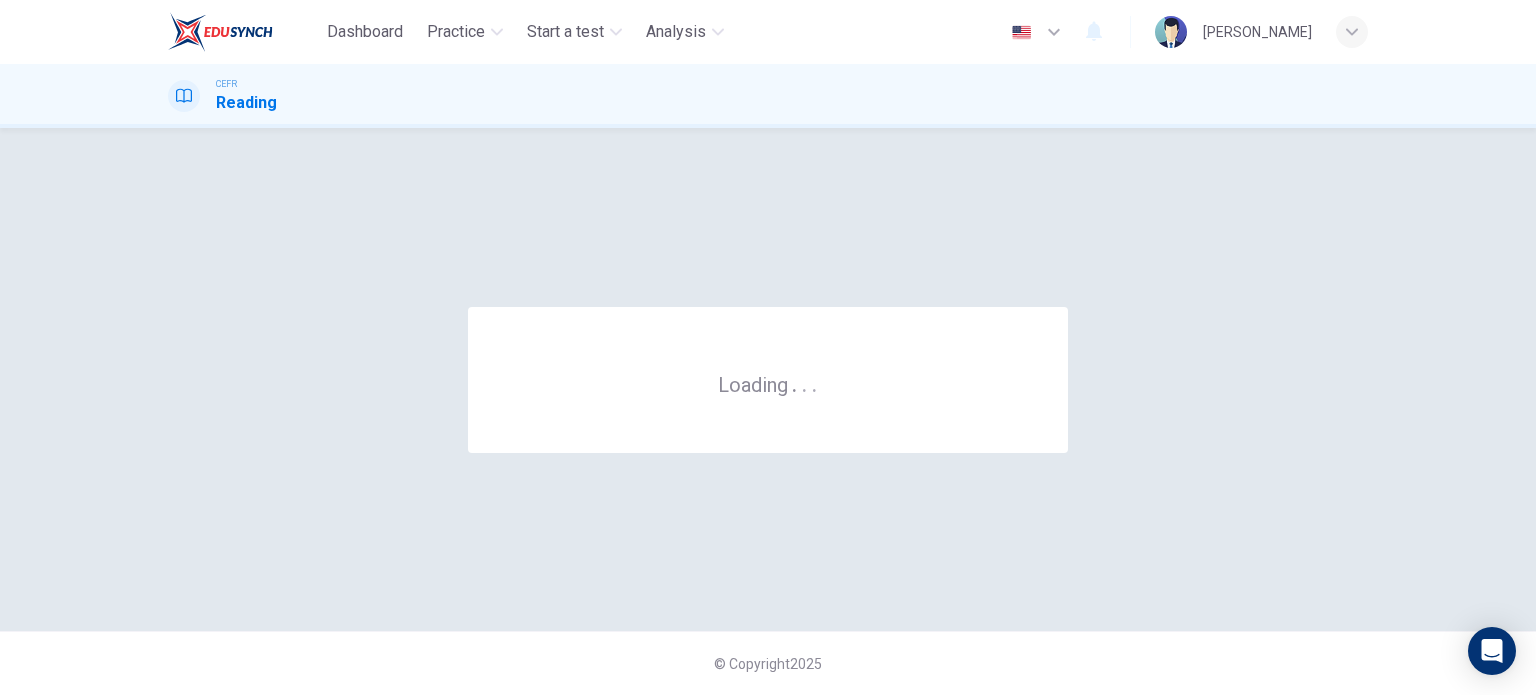 scroll, scrollTop: 0, scrollLeft: 0, axis: both 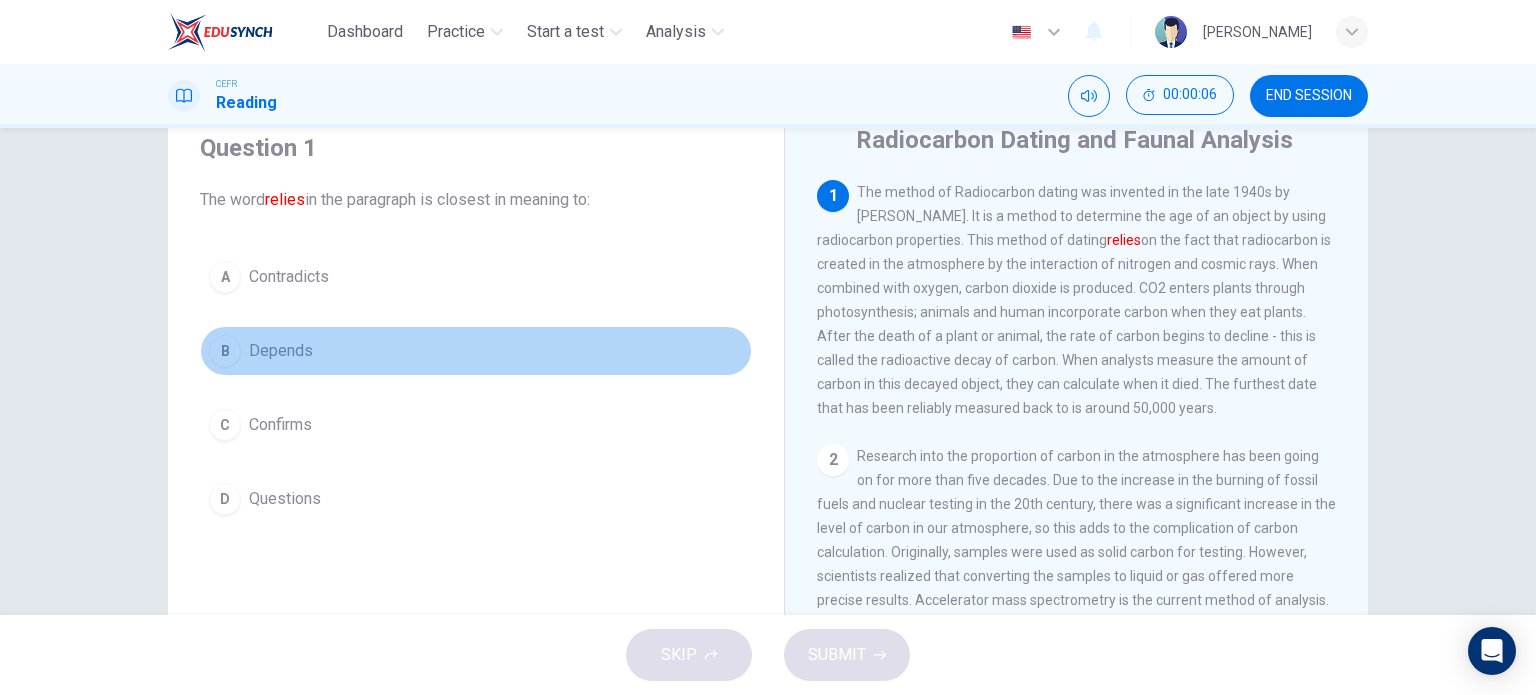 click on "B Depends" at bounding box center [476, 351] 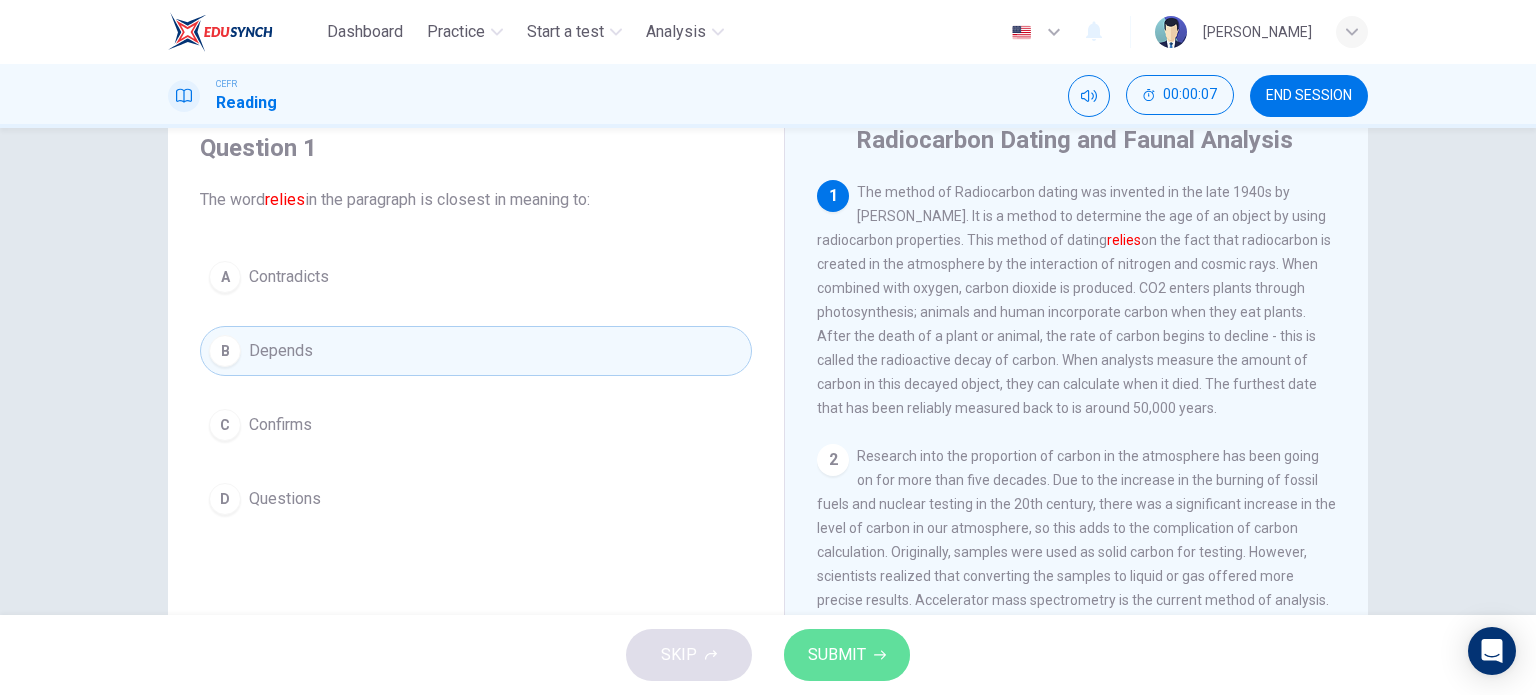 click on "SUBMIT" at bounding box center [847, 655] 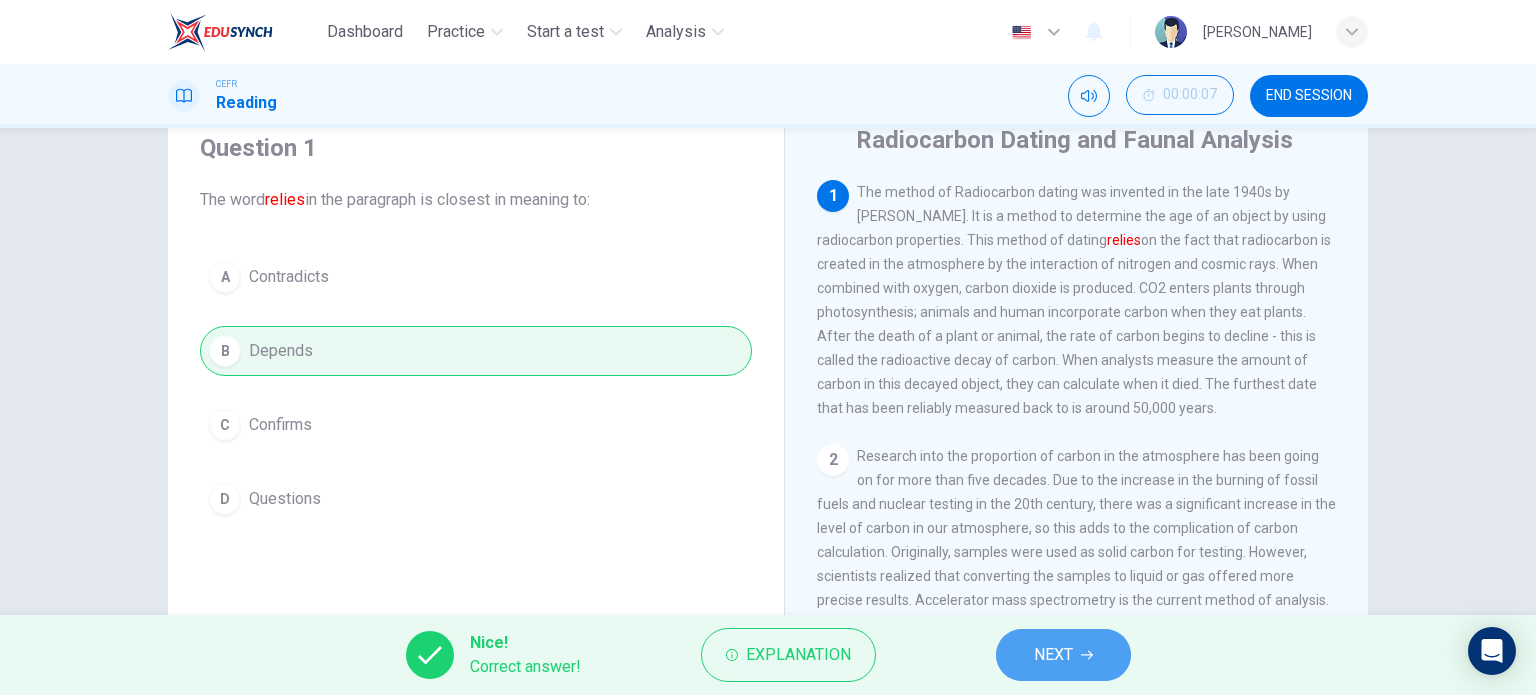 click on "NEXT" at bounding box center [1063, 655] 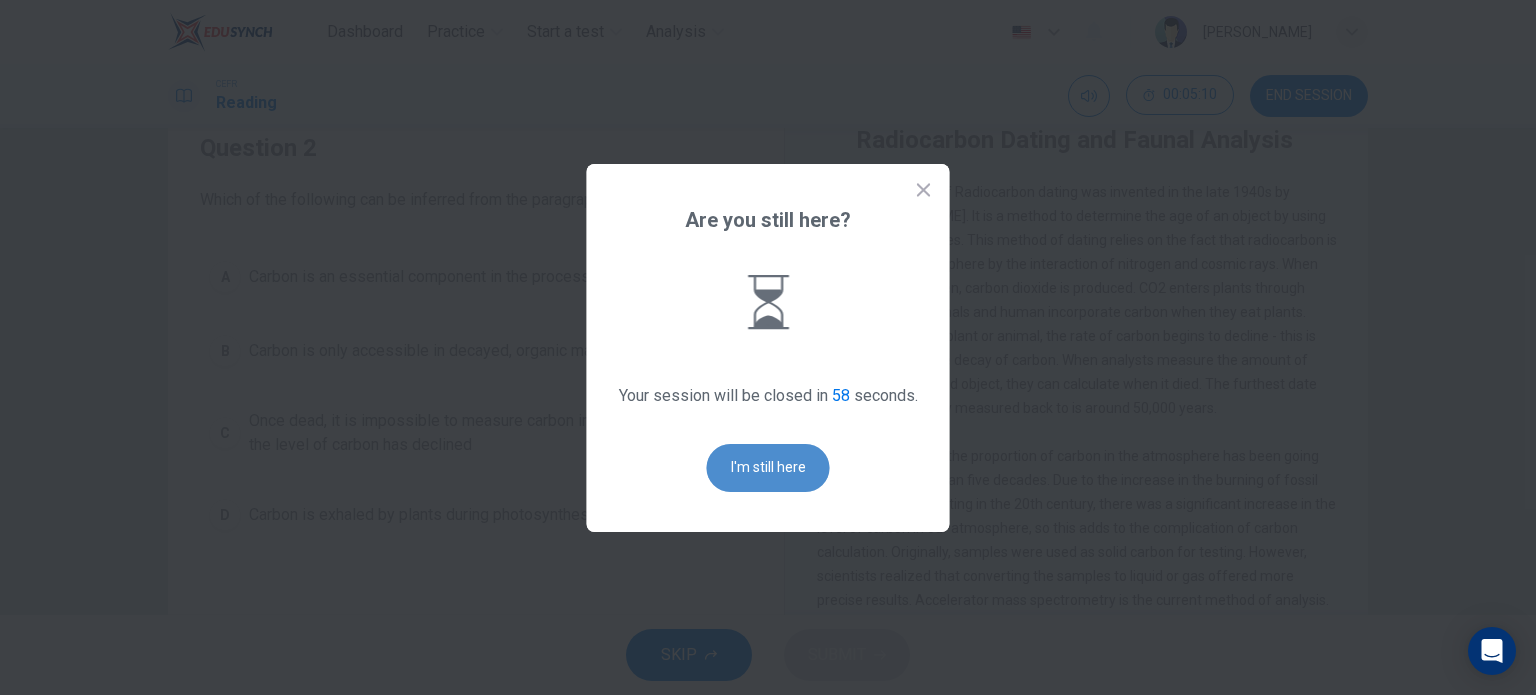 click on "I'm still here" at bounding box center (768, 468) 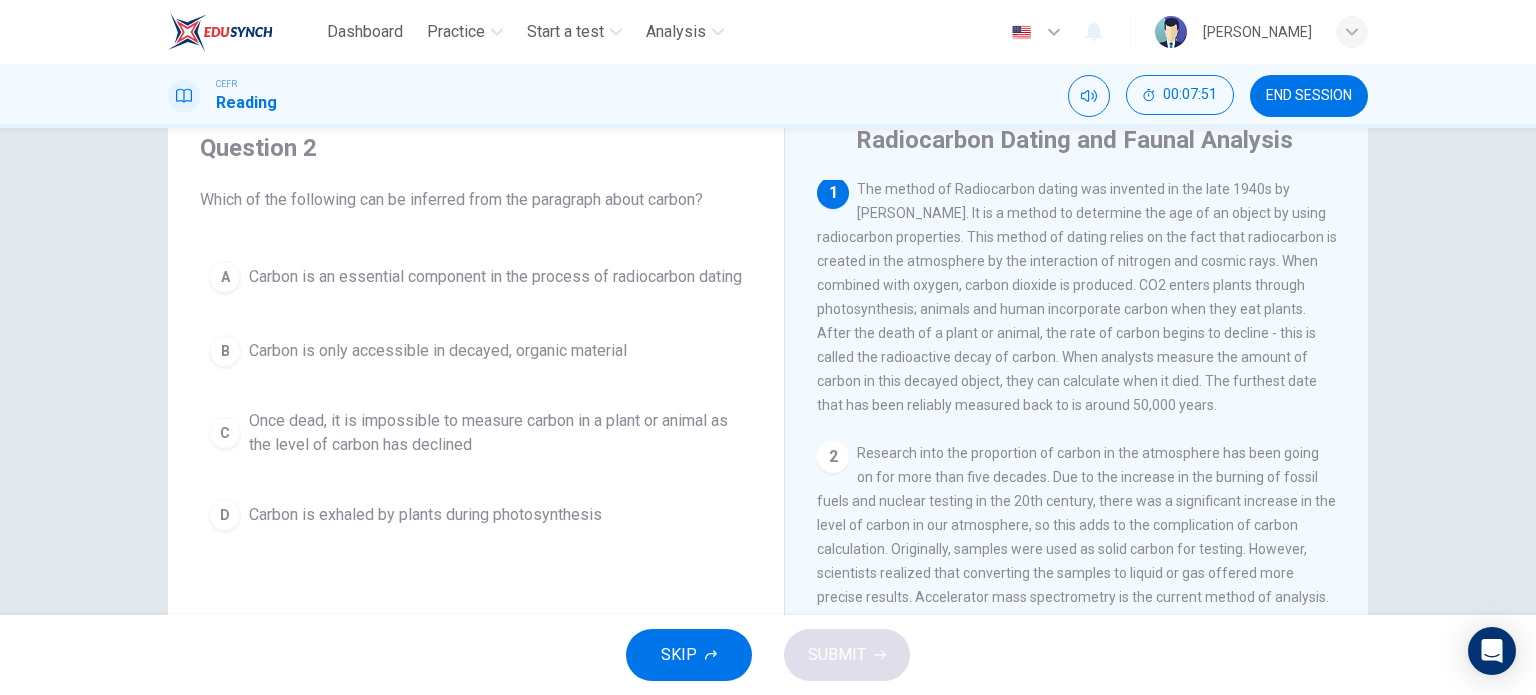 scroll, scrollTop: 0, scrollLeft: 0, axis: both 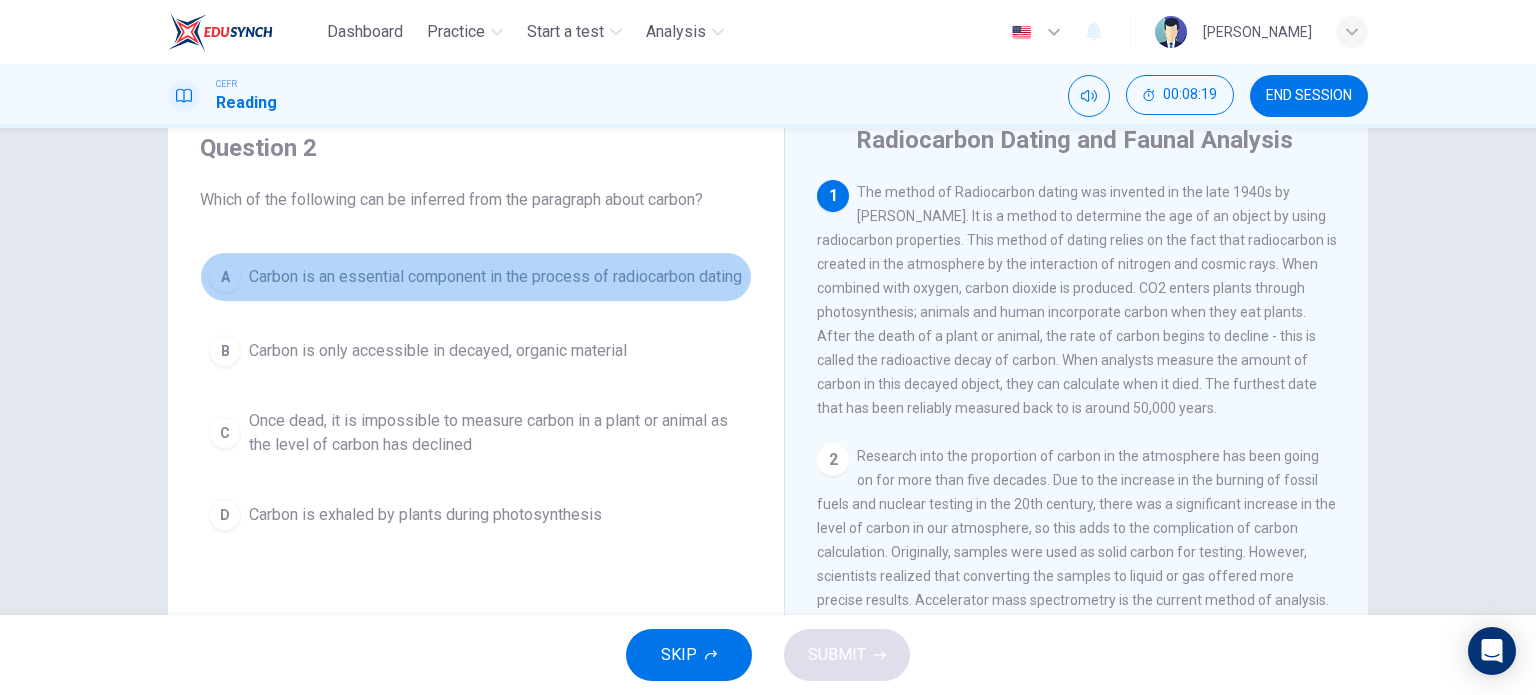 click on "Carbon is an essential component in the process of radiocarbon dating" at bounding box center [495, 277] 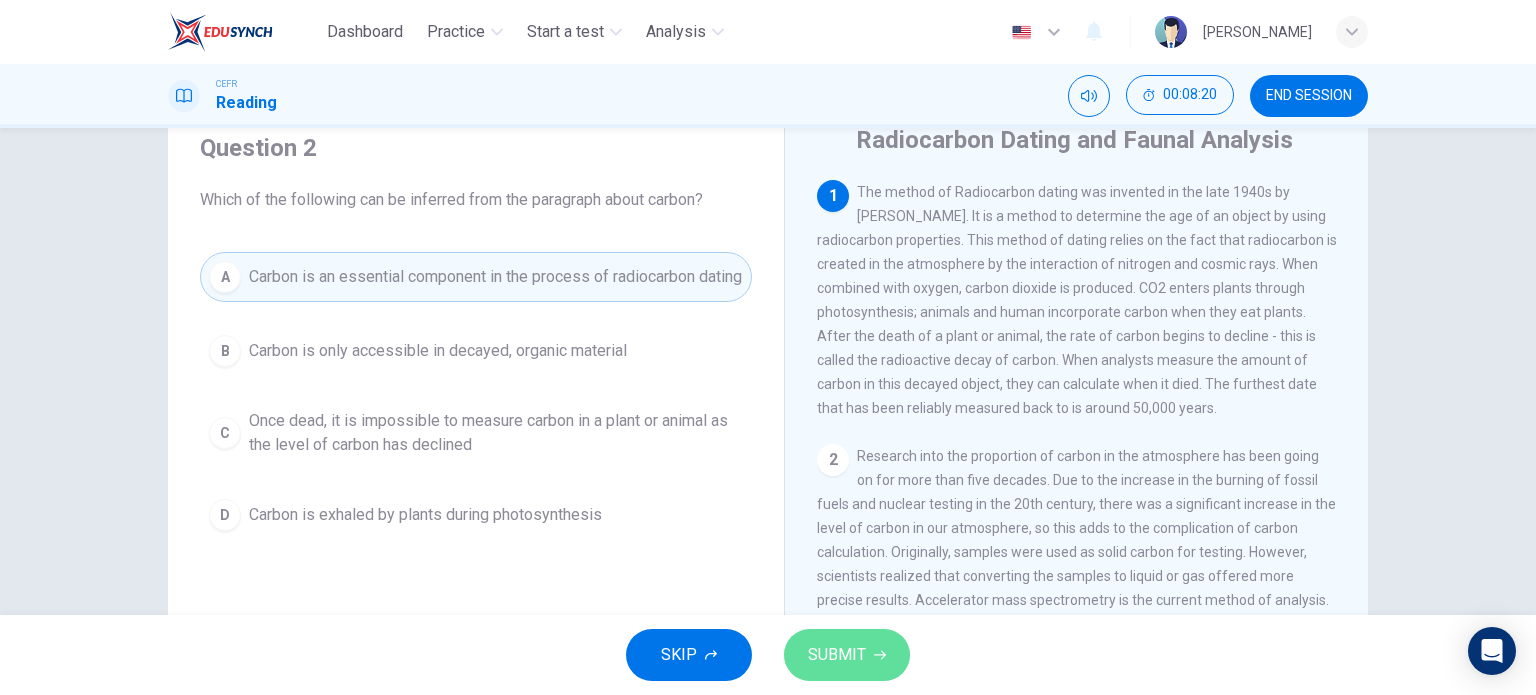 click on "SUBMIT" at bounding box center [837, 655] 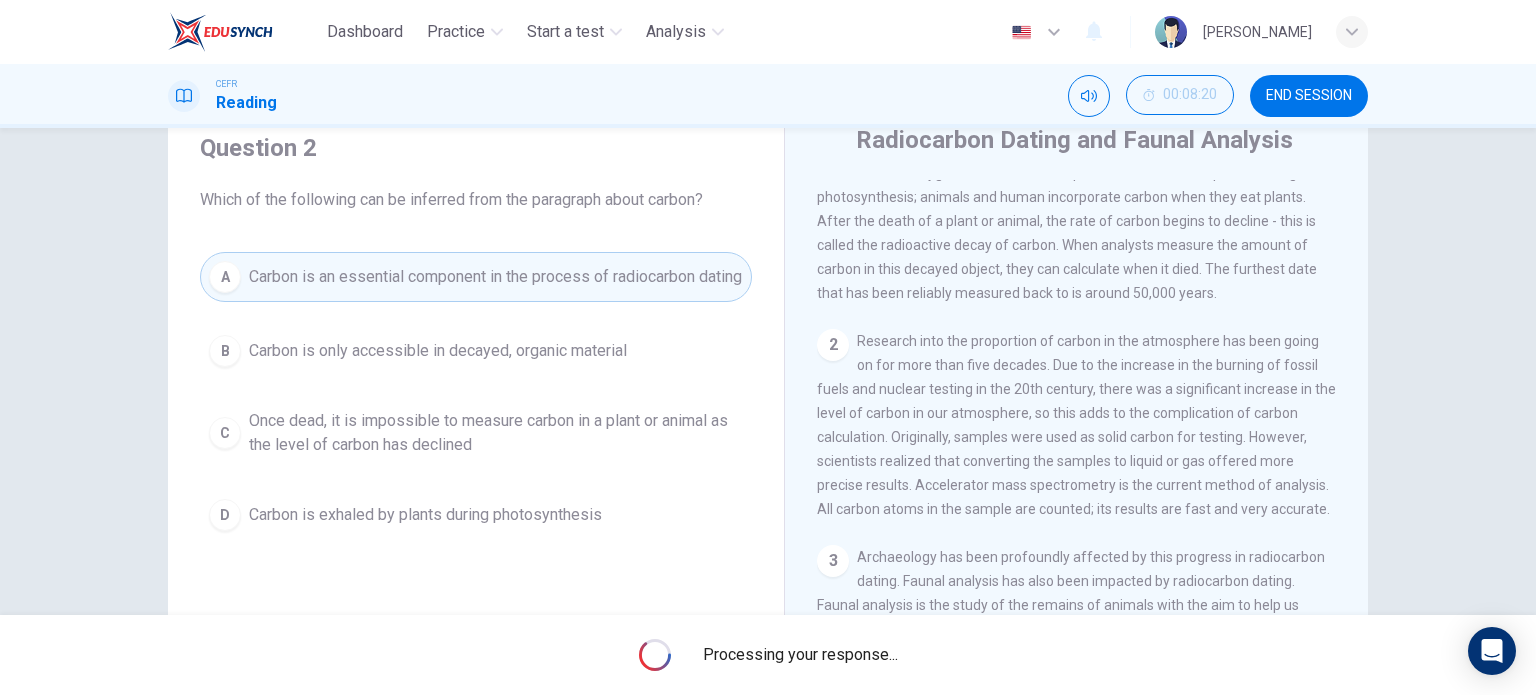 scroll, scrollTop: 142, scrollLeft: 0, axis: vertical 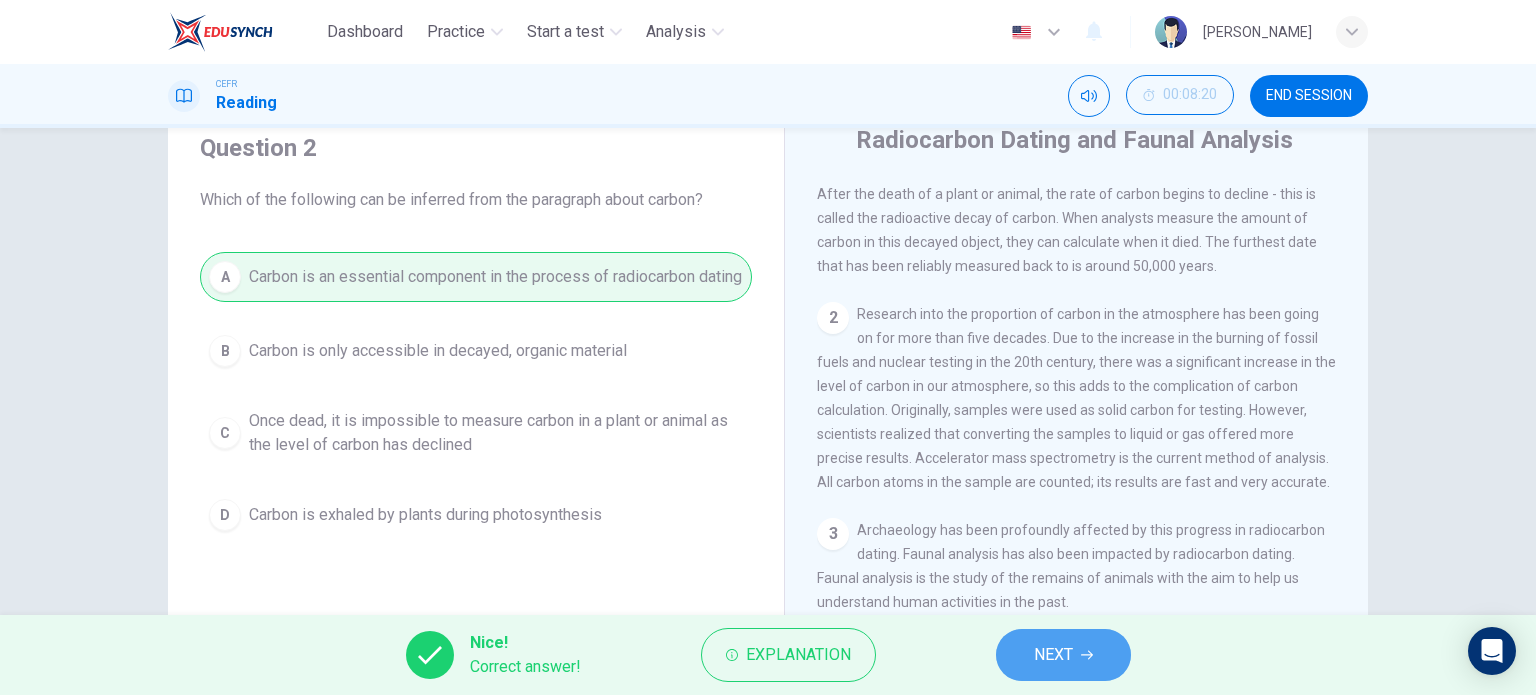 click on "NEXT" at bounding box center [1053, 655] 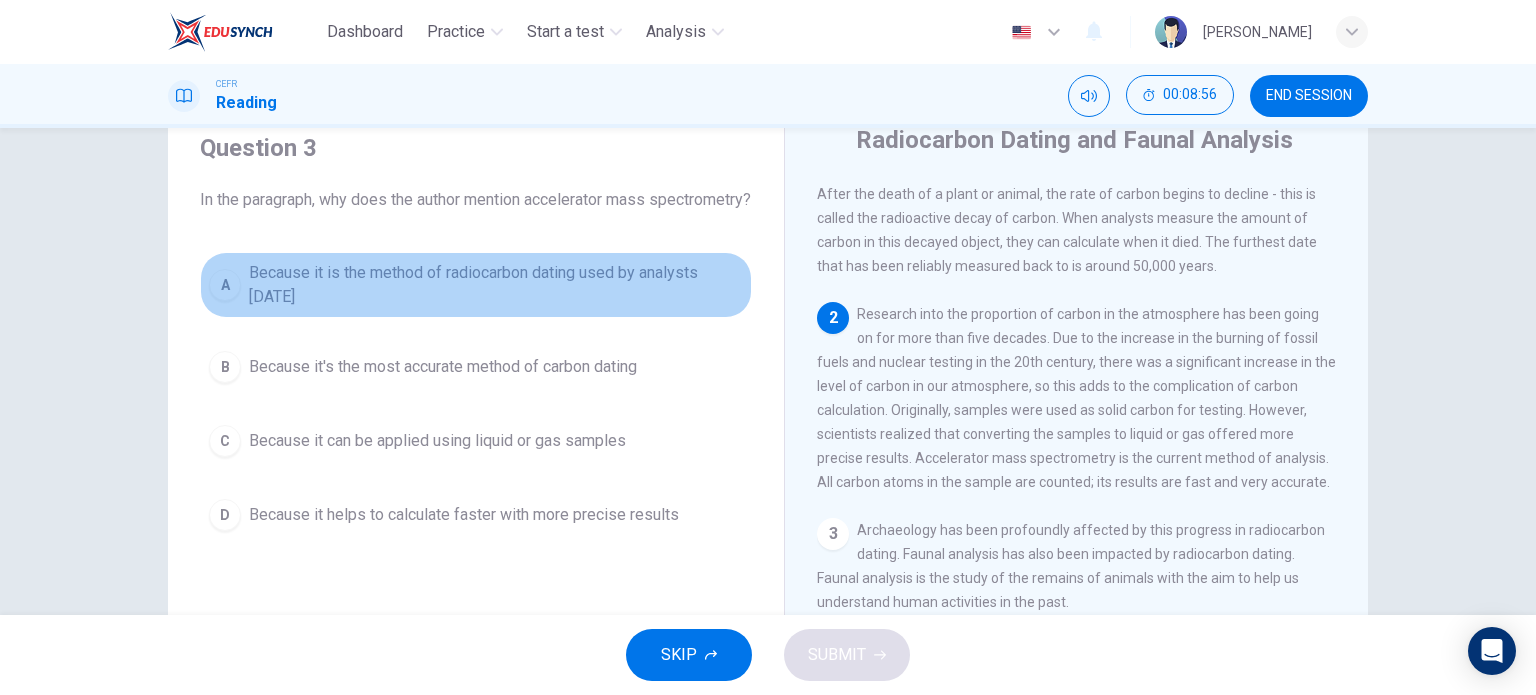 click on "Because it is the method of radiocarbon dating used by analysts [DATE]" at bounding box center (496, 285) 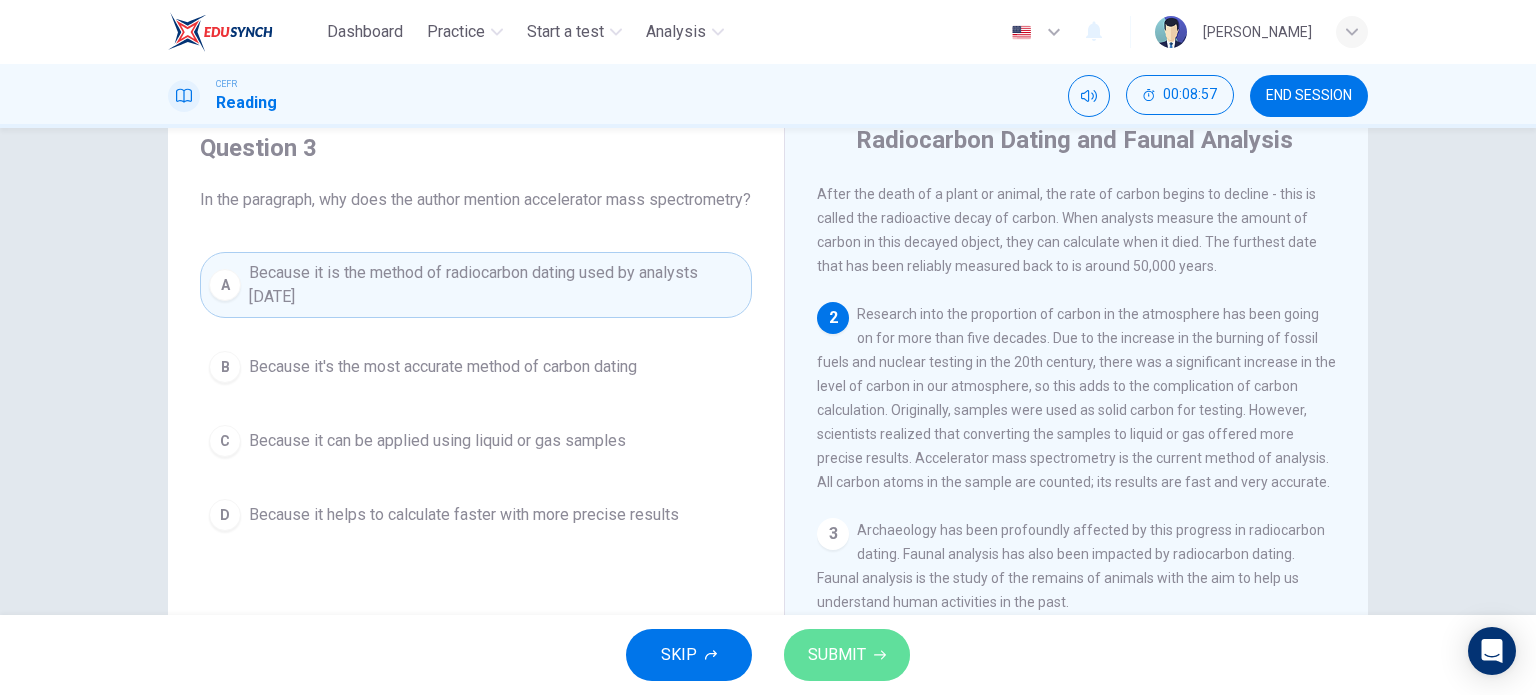 click on "SUBMIT" at bounding box center (847, 655) 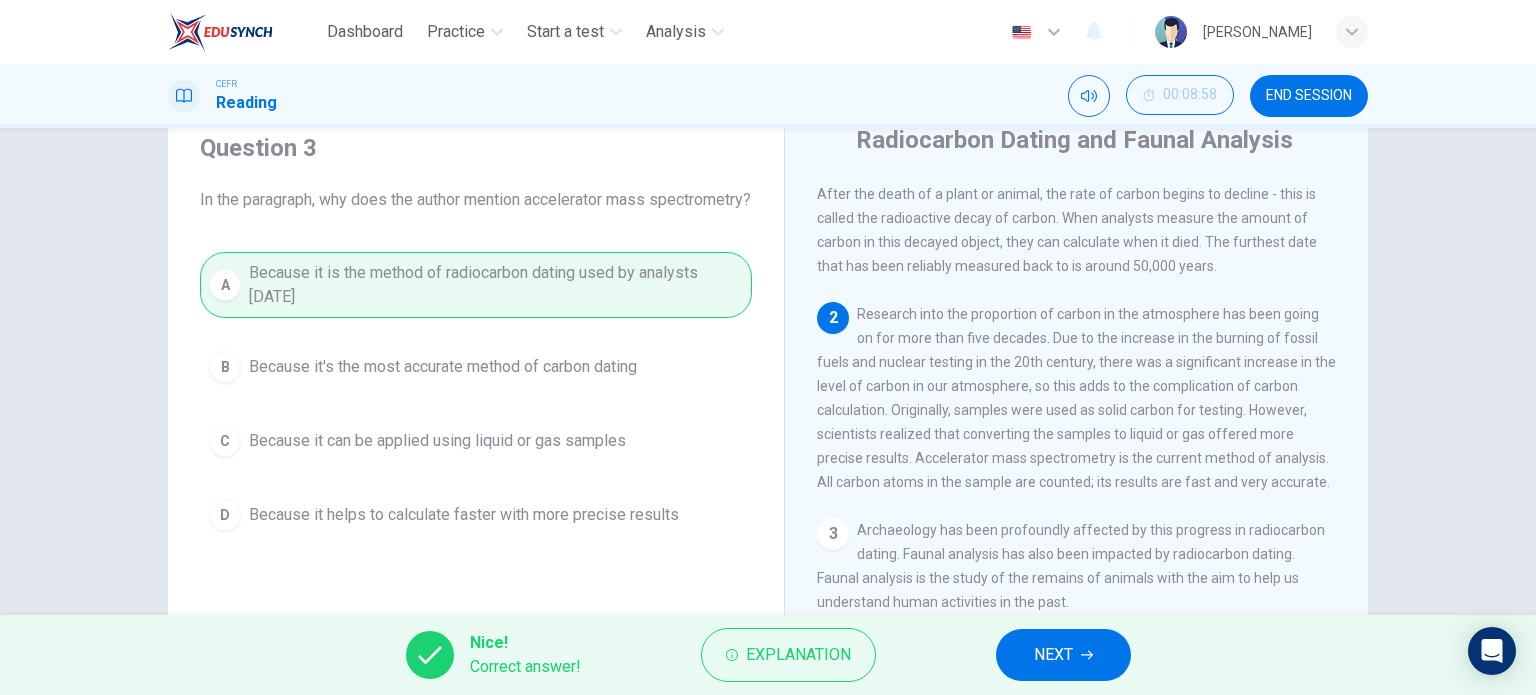 click on "NEXT" at bounding box center (1053, 655) 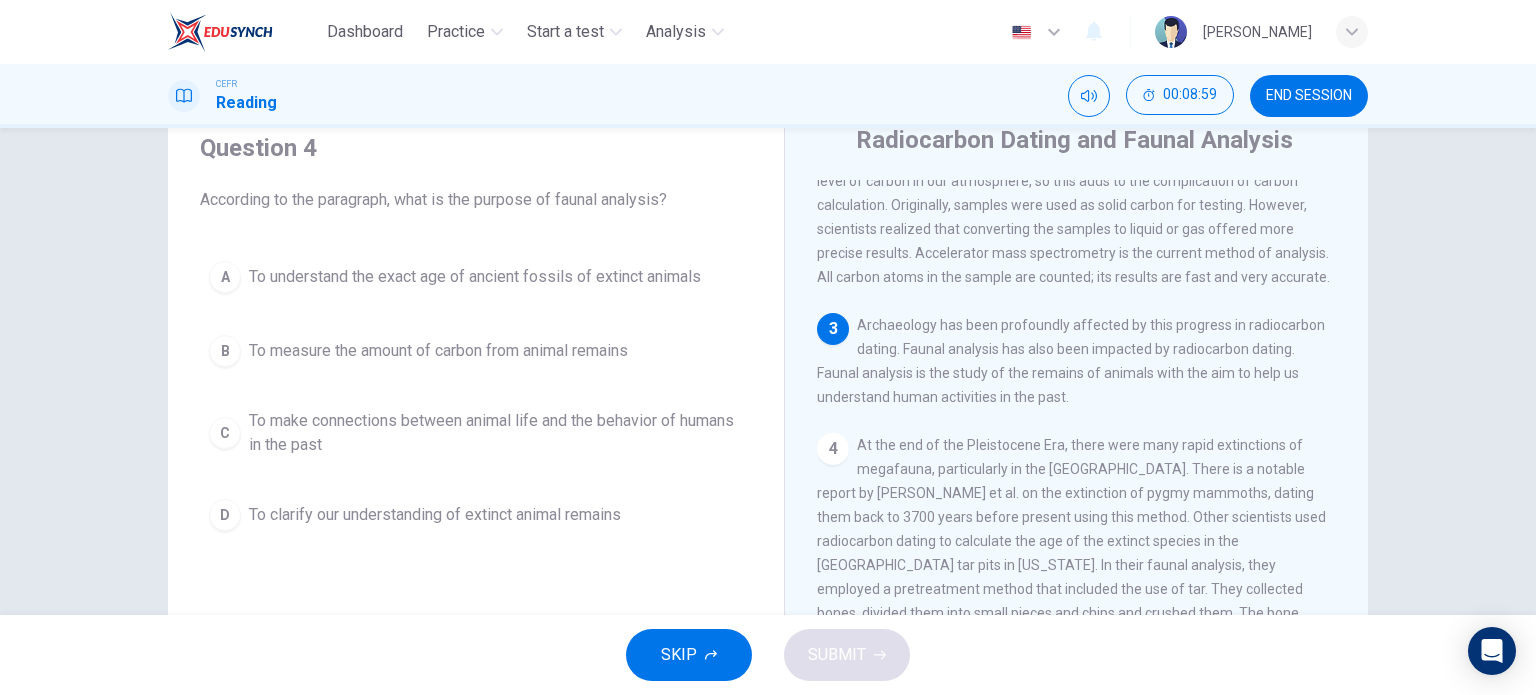 scroll, scrollTop: 368, scrollLeft: 0, axis: vertical 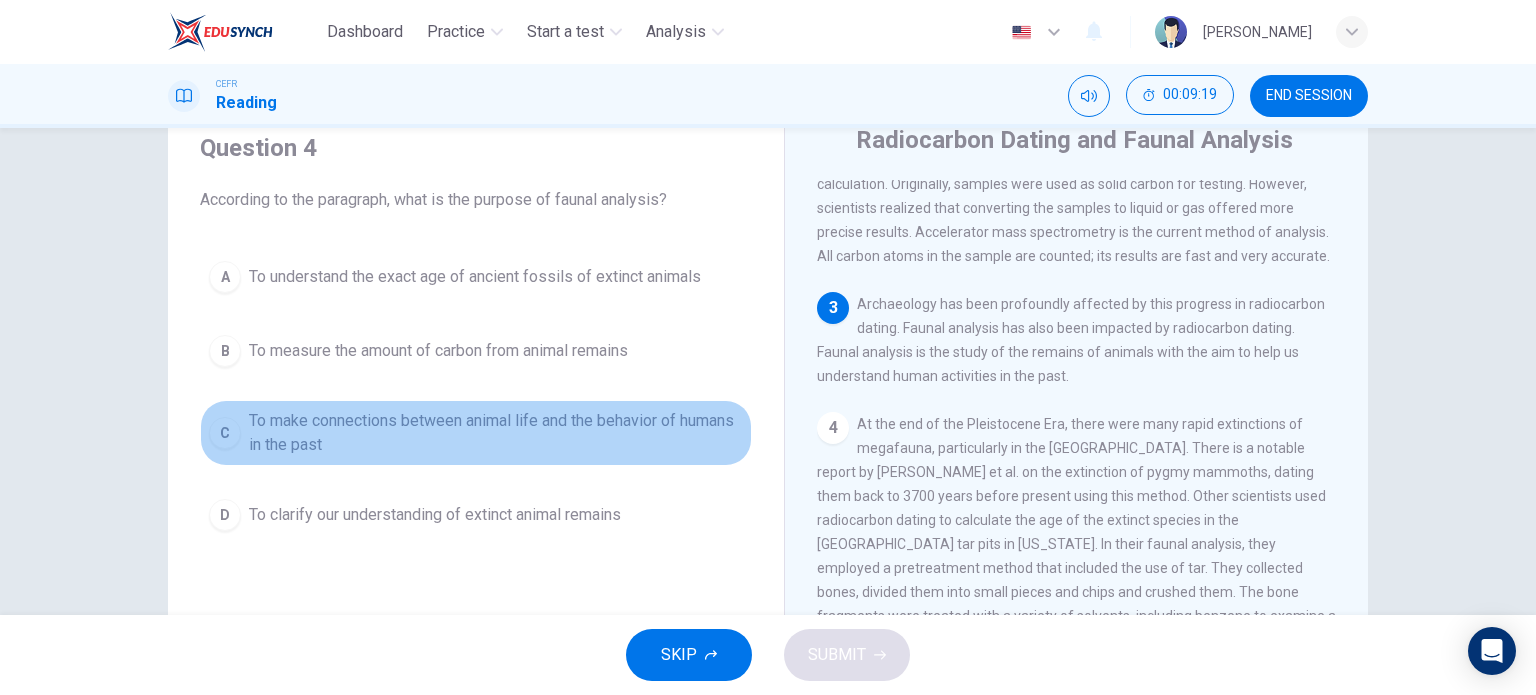 click on "To make connections between animal life and the behavior of humans in the past" at bounding box center (496, 433) 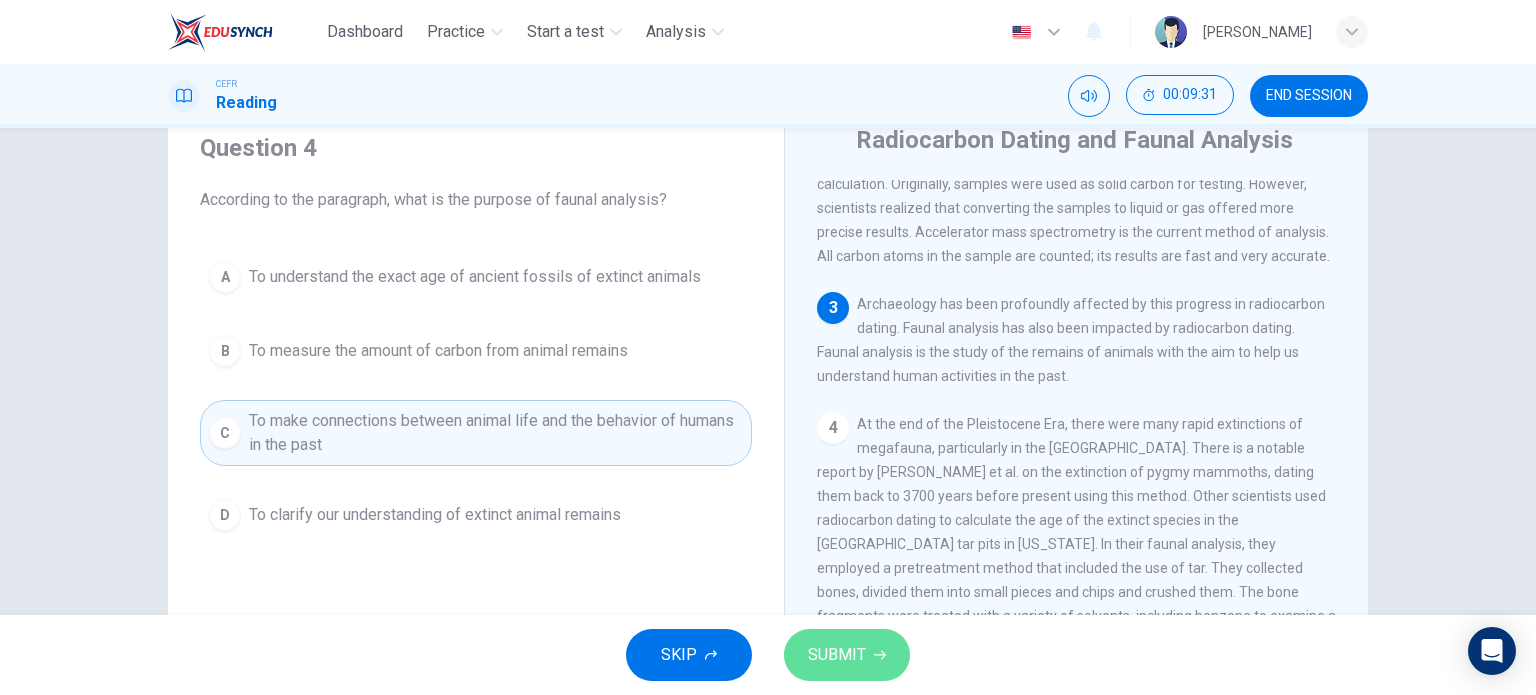 click on "SUBMIT" at bounding box center [837, 655] 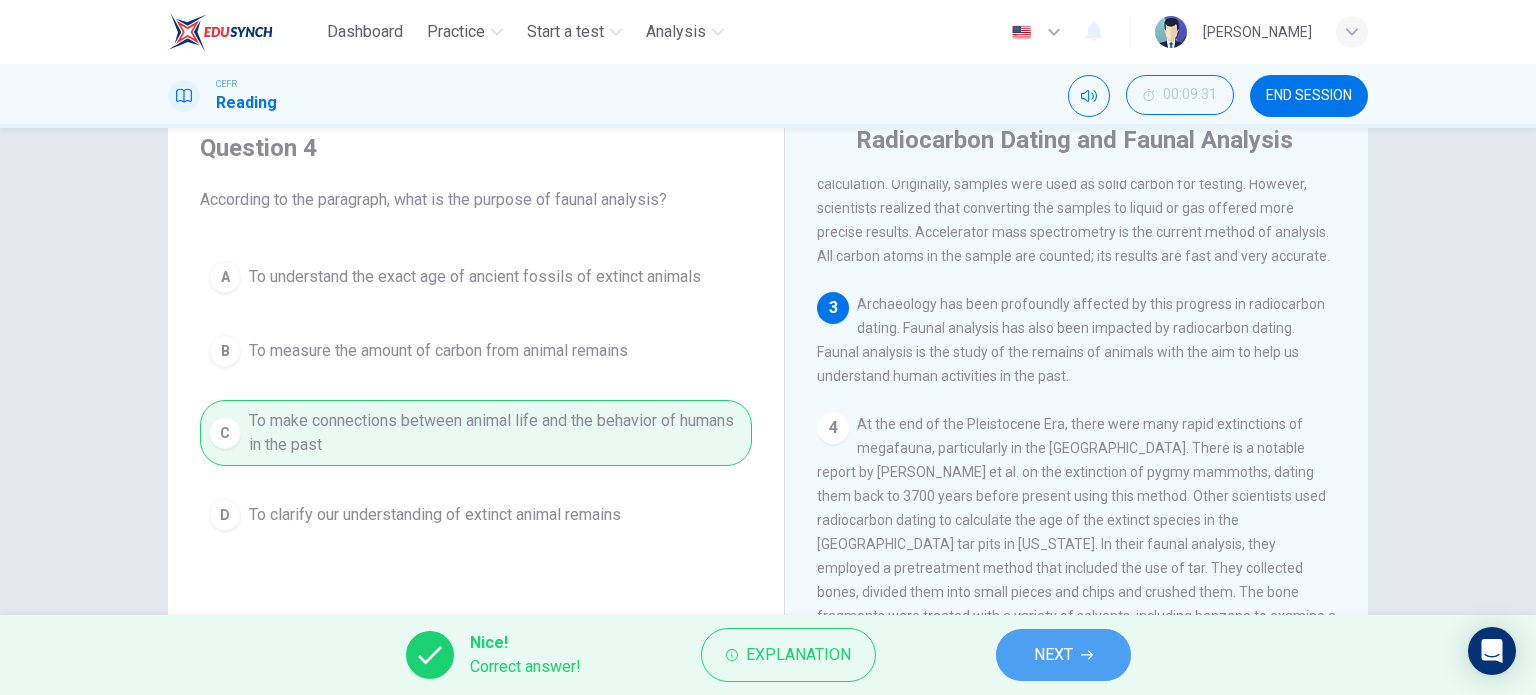 click on "NEXT" at bounding box center (1053, 655) 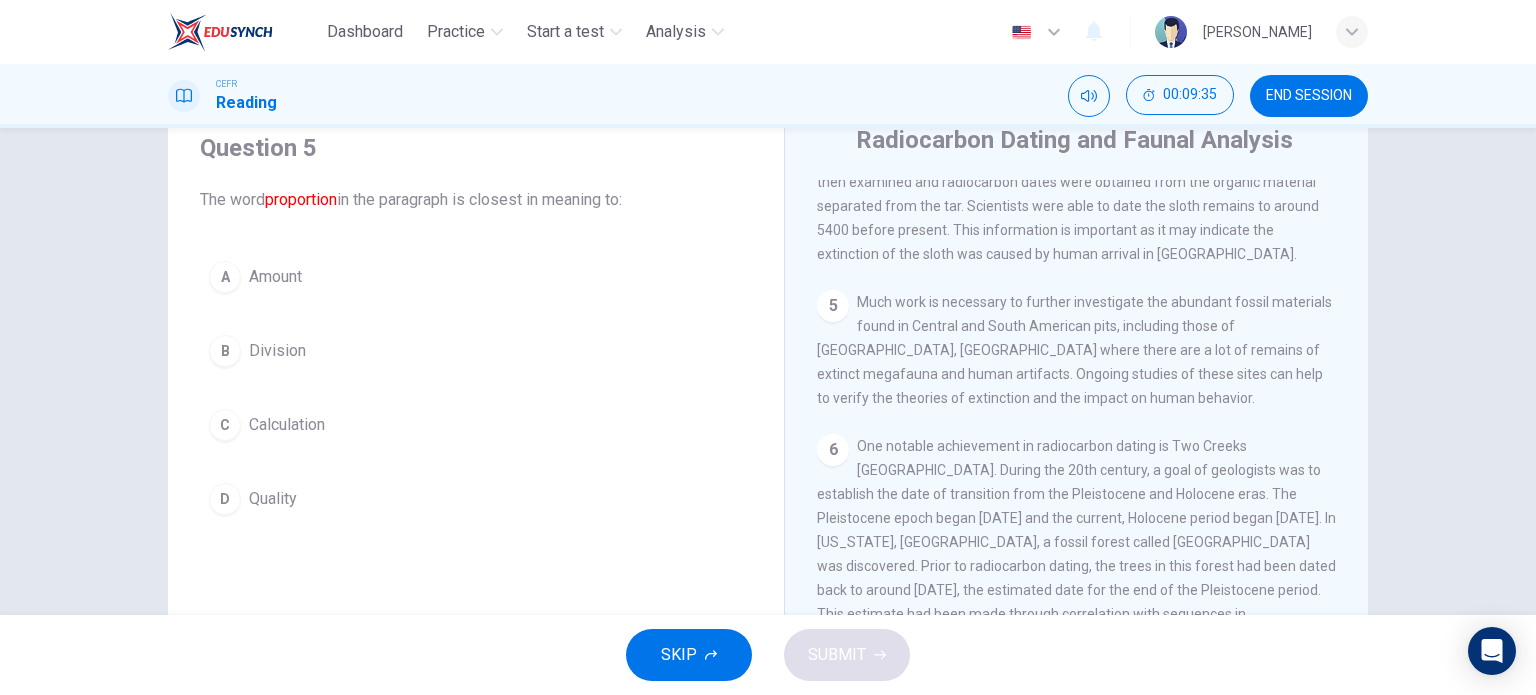 scroll, scrollTop: 876, scrollLeft: 0, axis: vertical 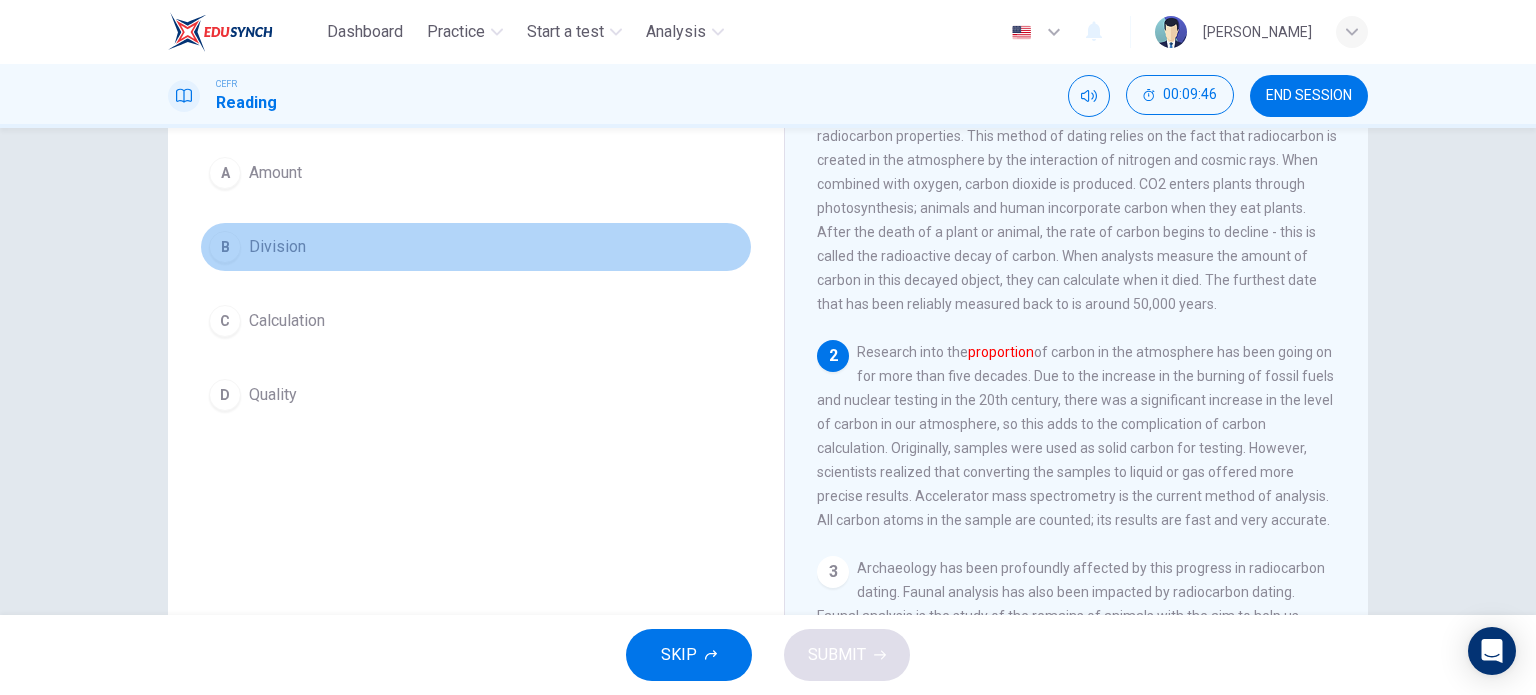 click on "B Division" at bounding box center (476, 247) 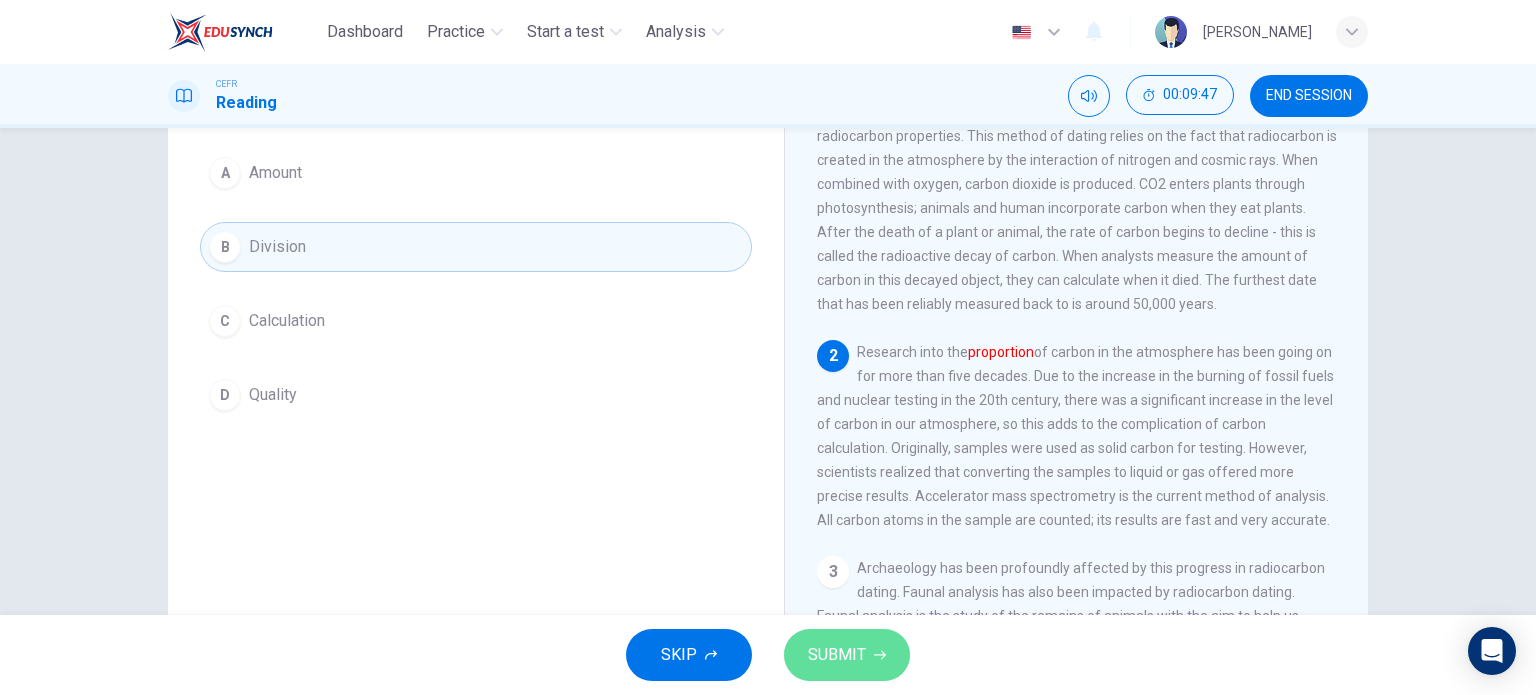 click on "SUBMIT" at bounding box center [847, 655] 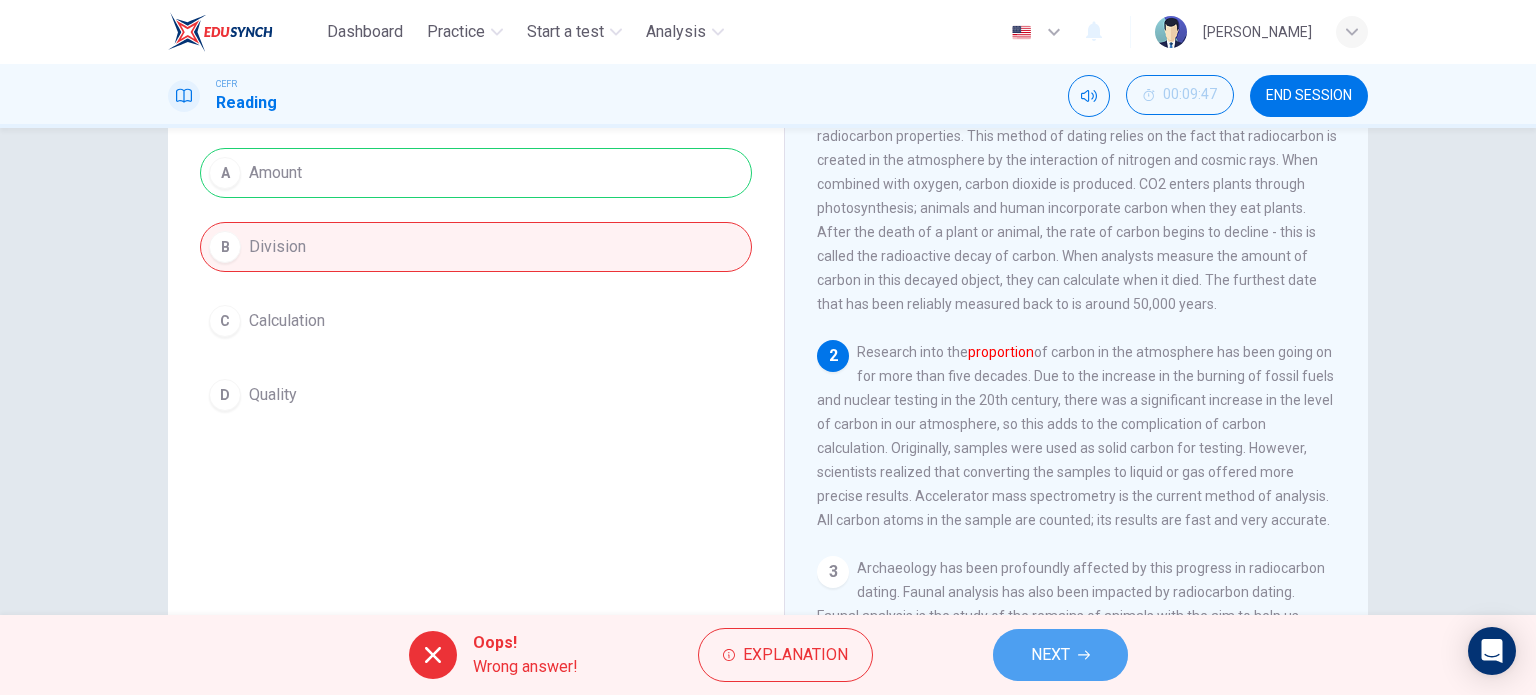 click on "NEXT" at bounding box center [1060, 655] 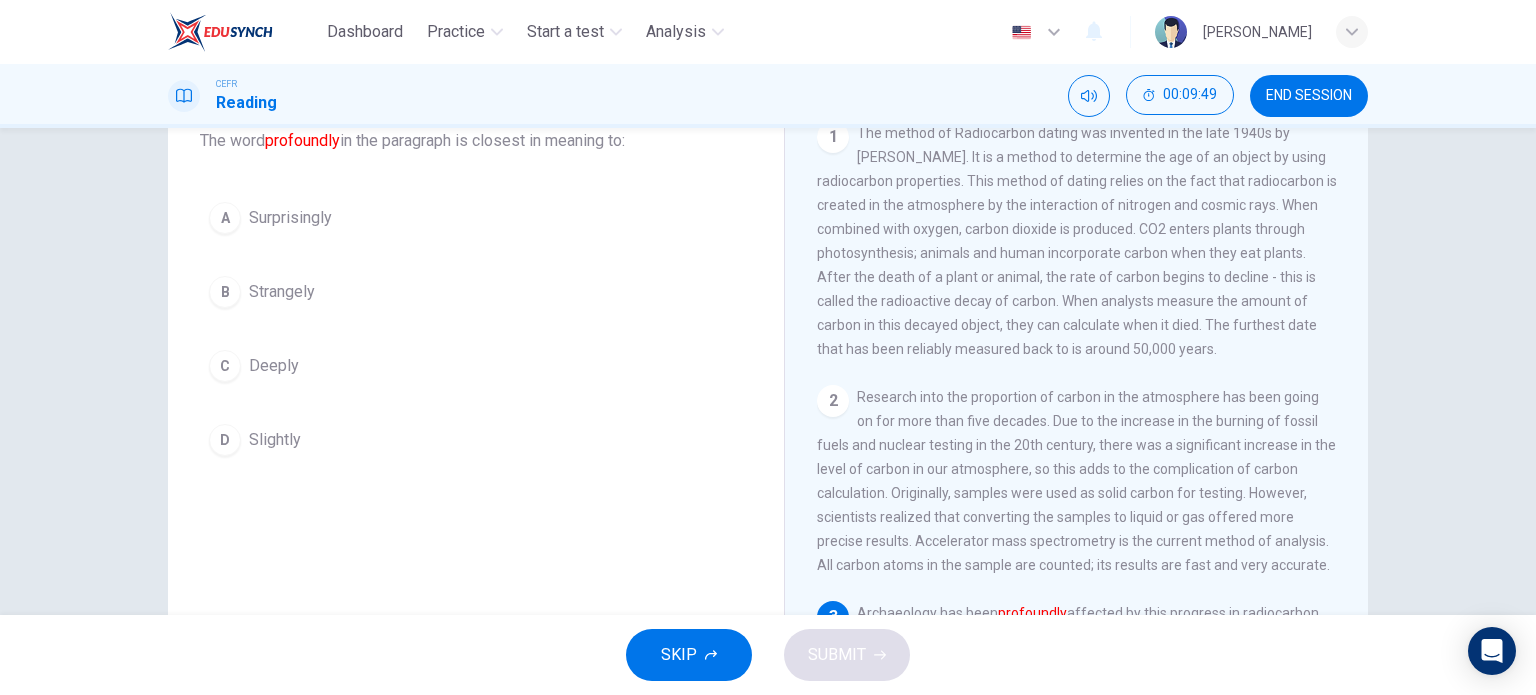 scroll, scrollTop: 128, scrollLeft: 0, axis: vertical 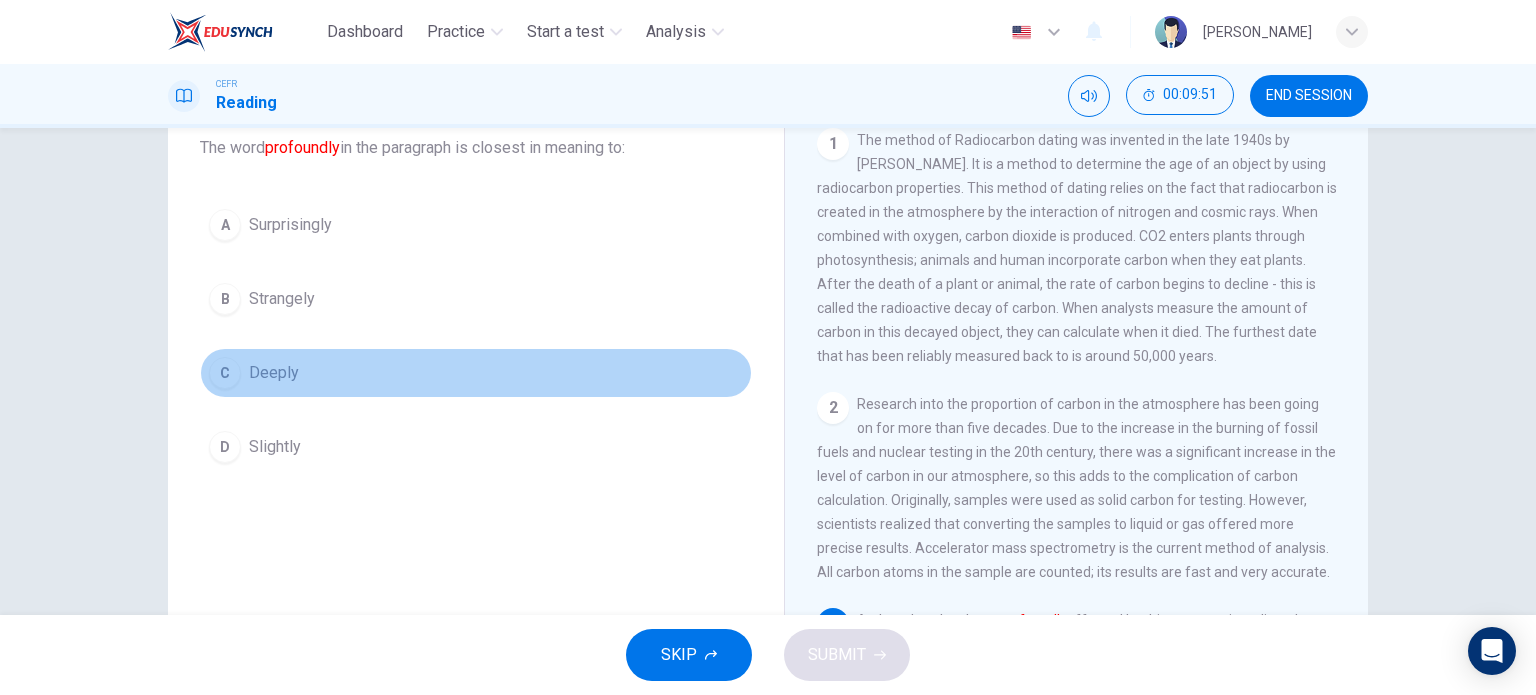 click on "C Deeply" at bounding box center (476, 373) 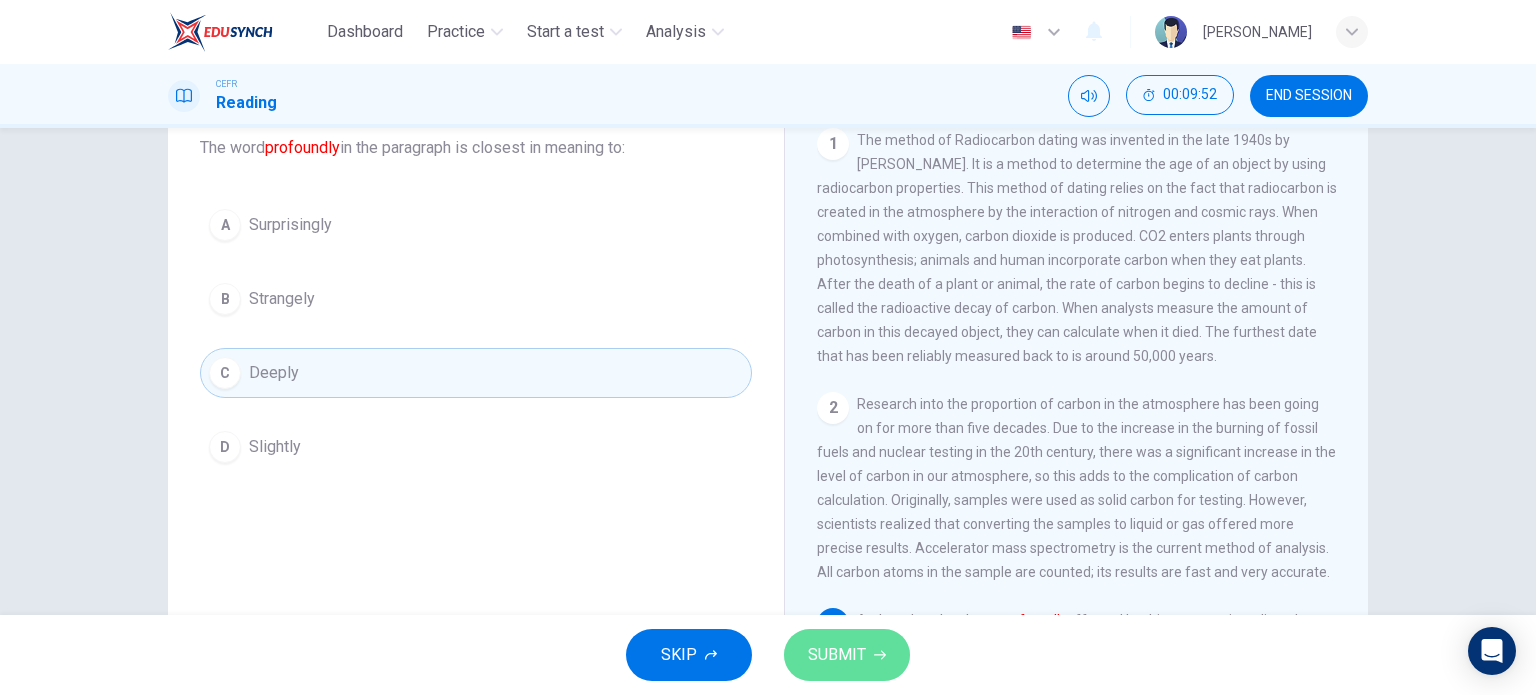 click on "SUBMIT" at bounding box center (847, 655) 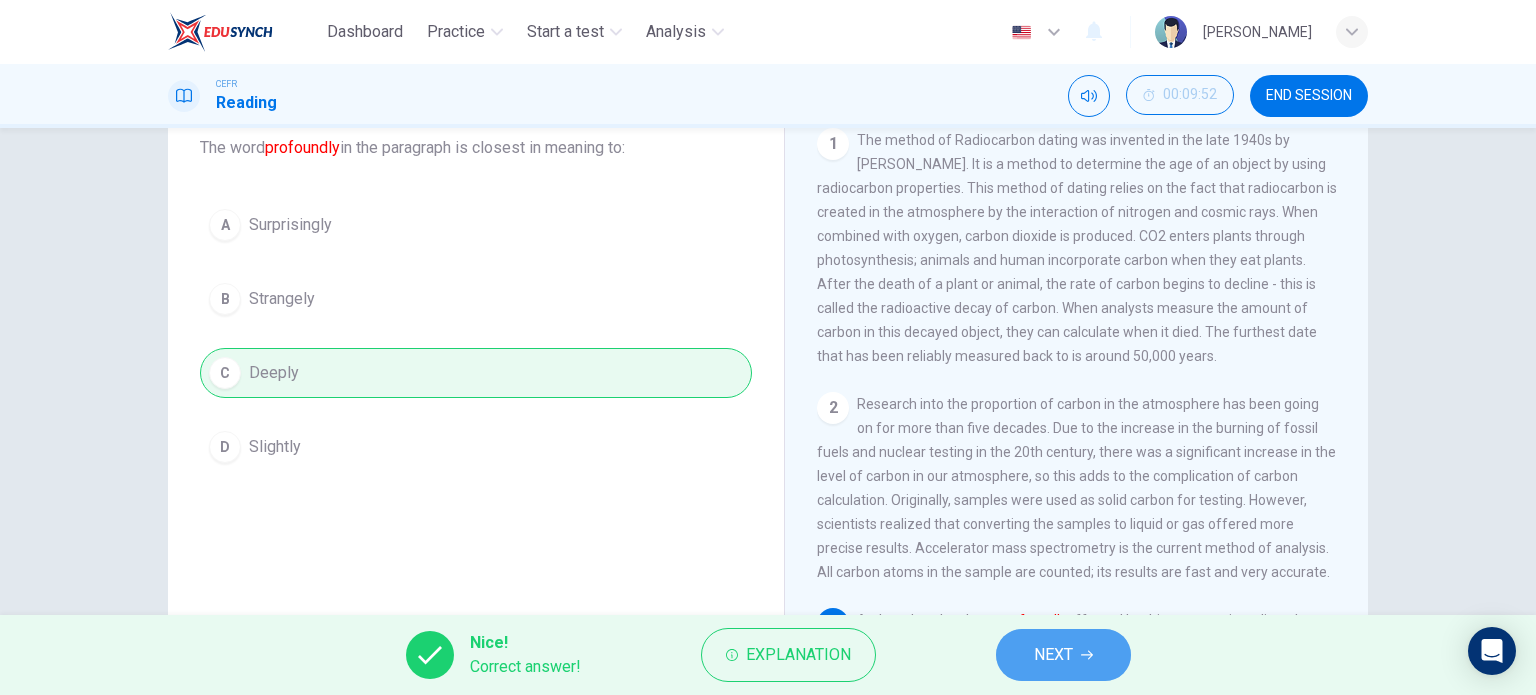 click on "NEXT" at bounding box center [1063, 655] 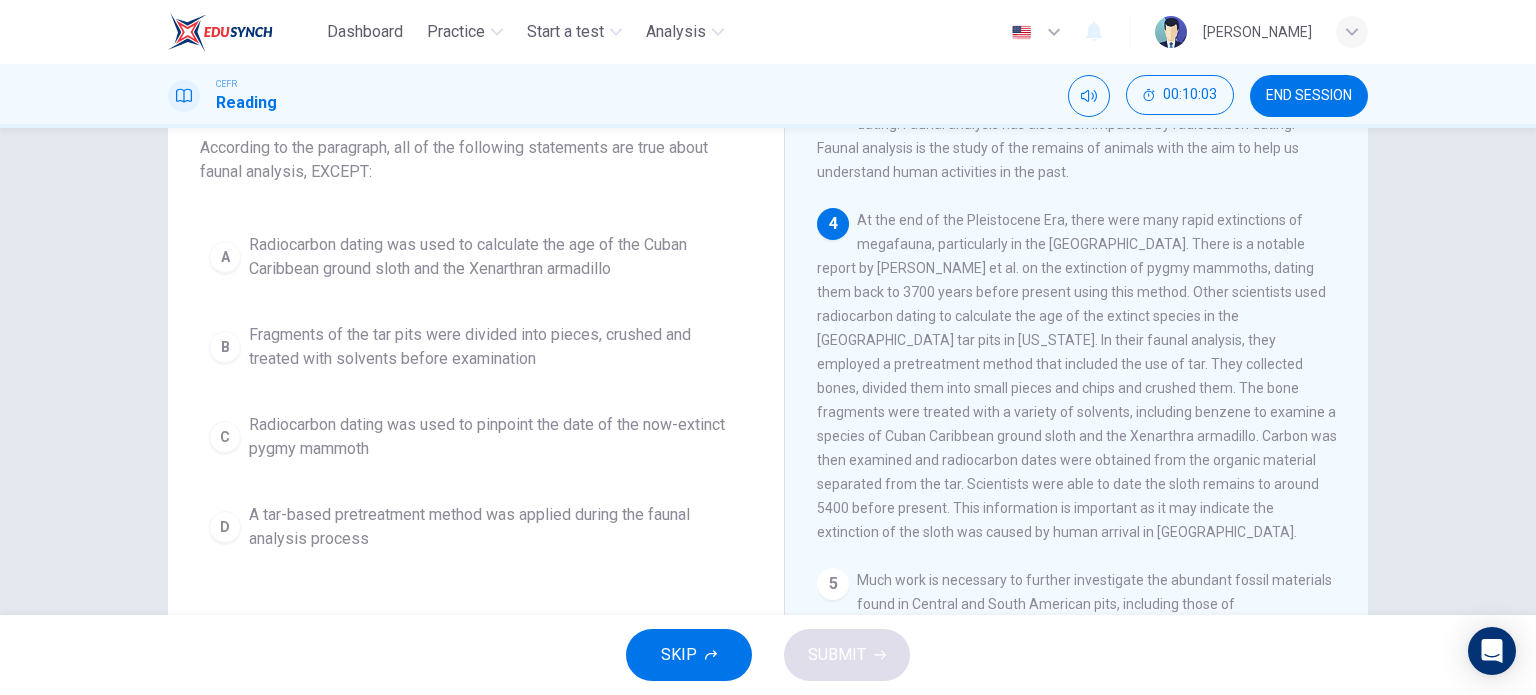 scroll, scrollTop: 563, scrollLeft: 0, axis: vertical 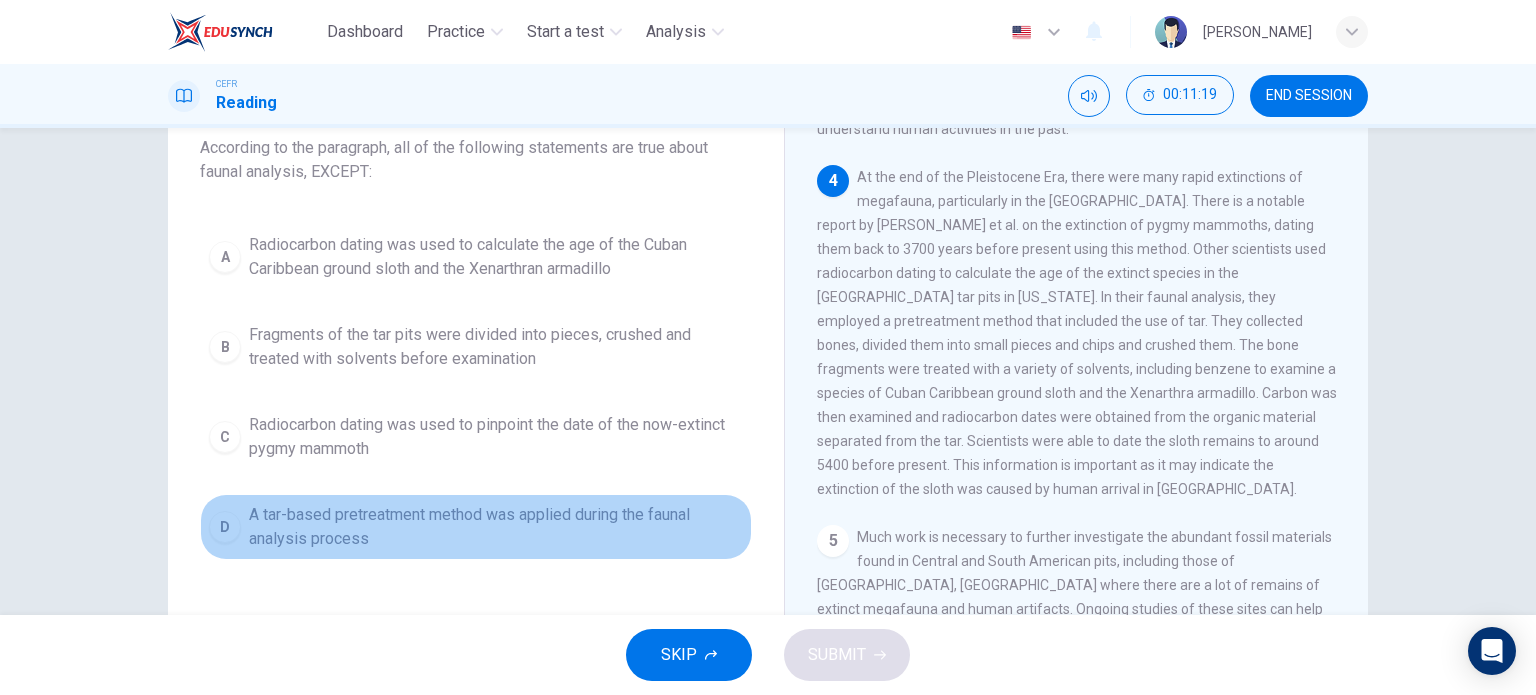 click on "A tar-based pretreatment method was applied during the faunal analysis process" at bounding box center [496, 527] 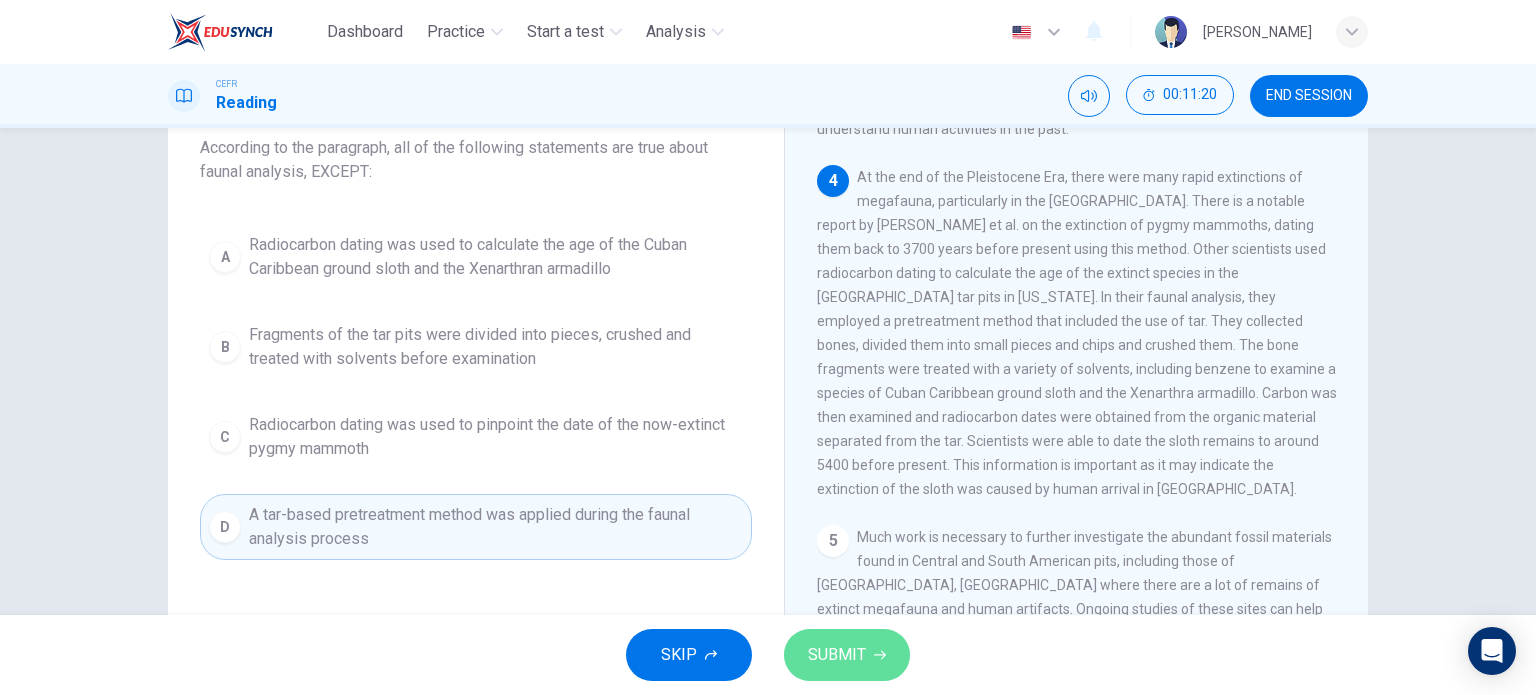 click on "SUBMIT" at bounding box center [847, 655] 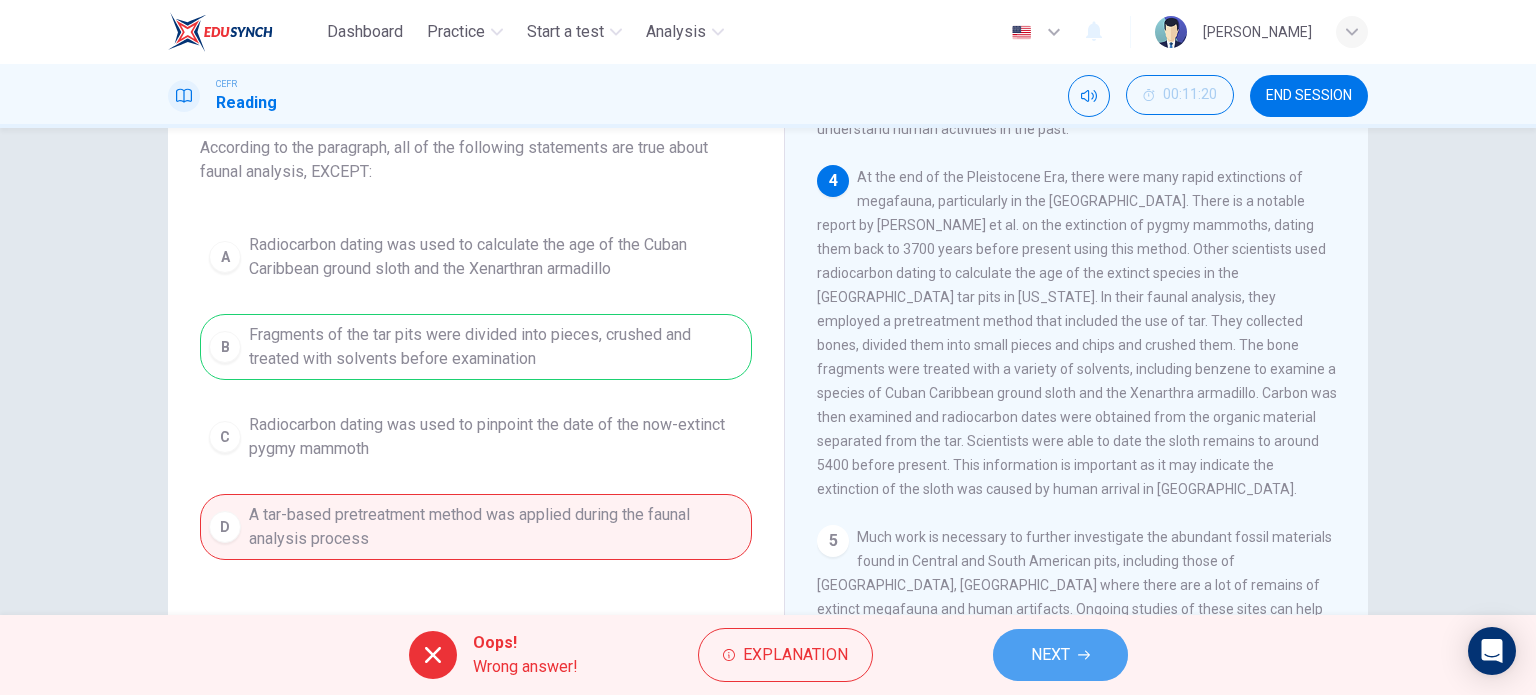 click on "NEXT" at bounding box center [1060, 655] 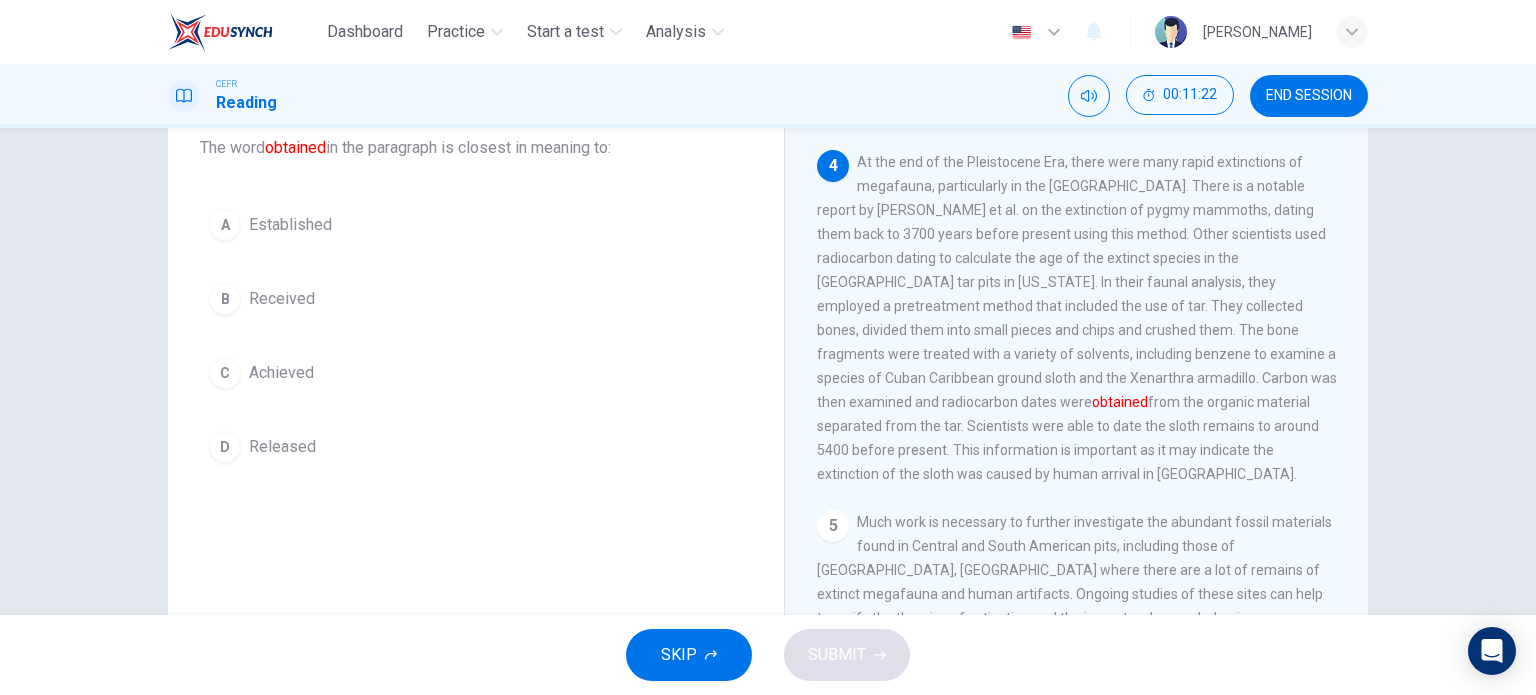 scroll, scrollTop: 579, scrollLeft: 0, axis: vertical 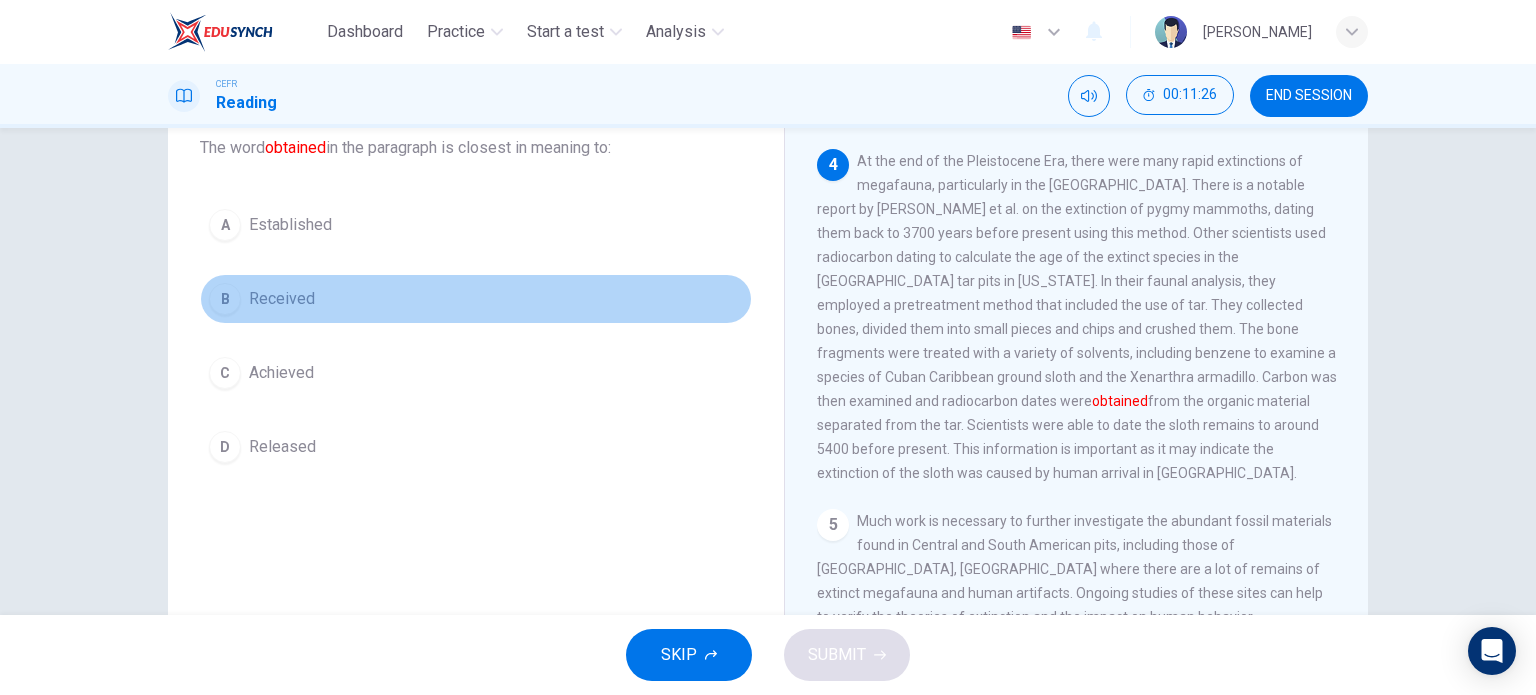 click on "B Received" at bounding box center (476, 299) 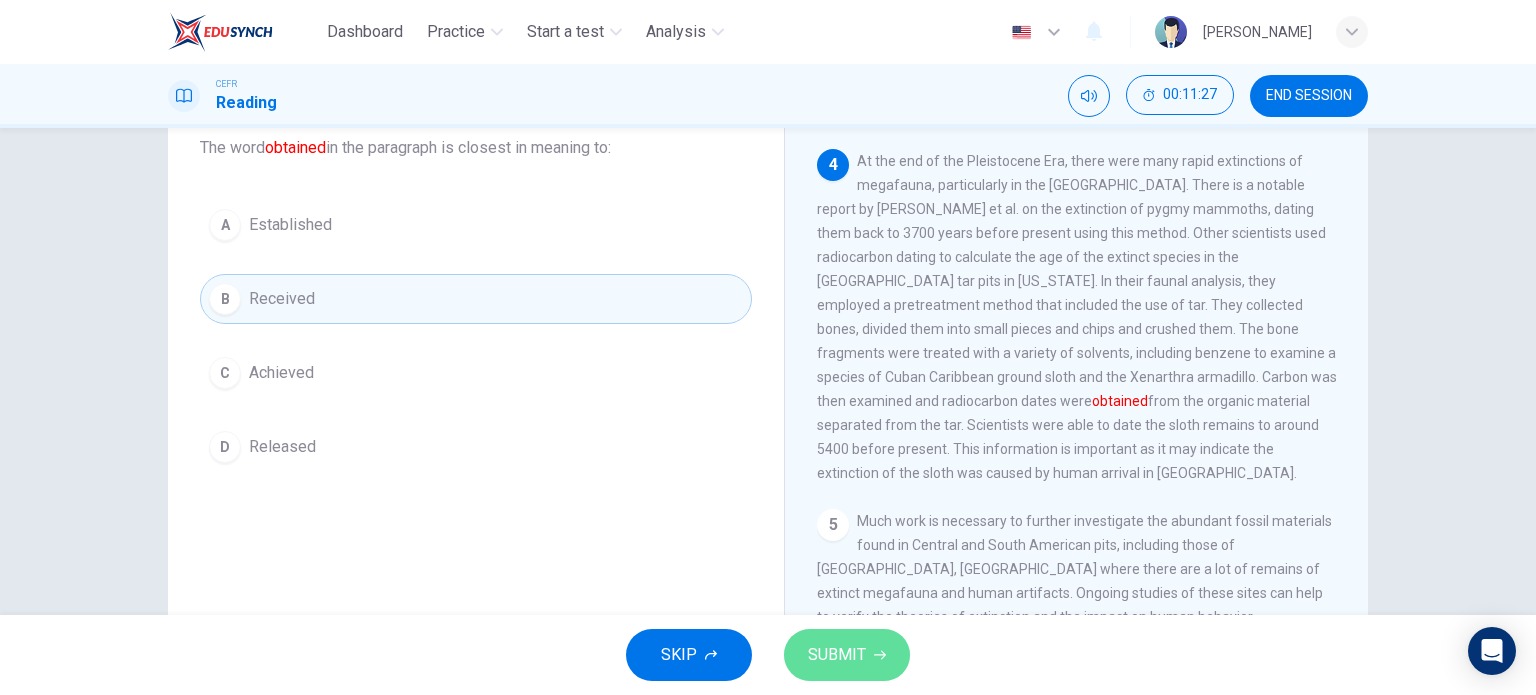 click on "SUBMIT" at bounding box center (847, 655) 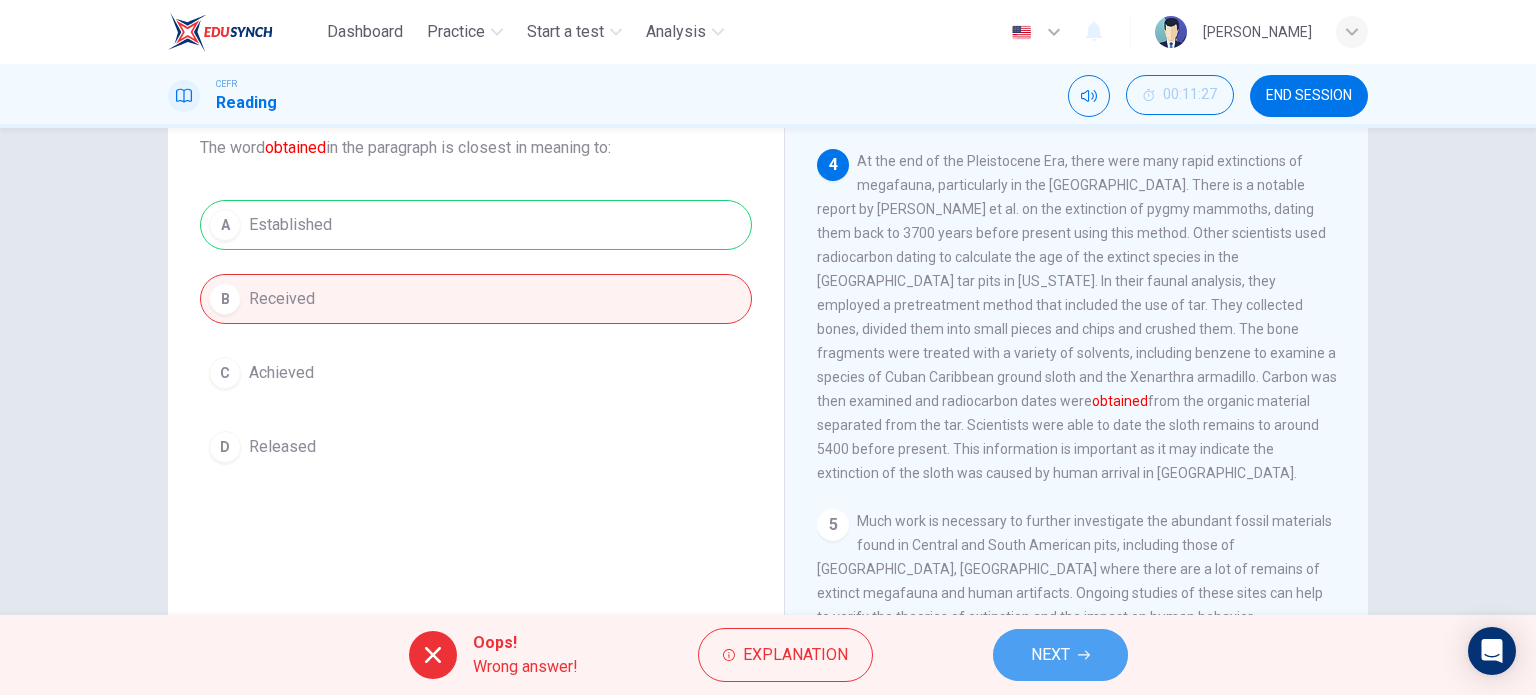 click on "NEXT" at bounding box center [1060, 655] 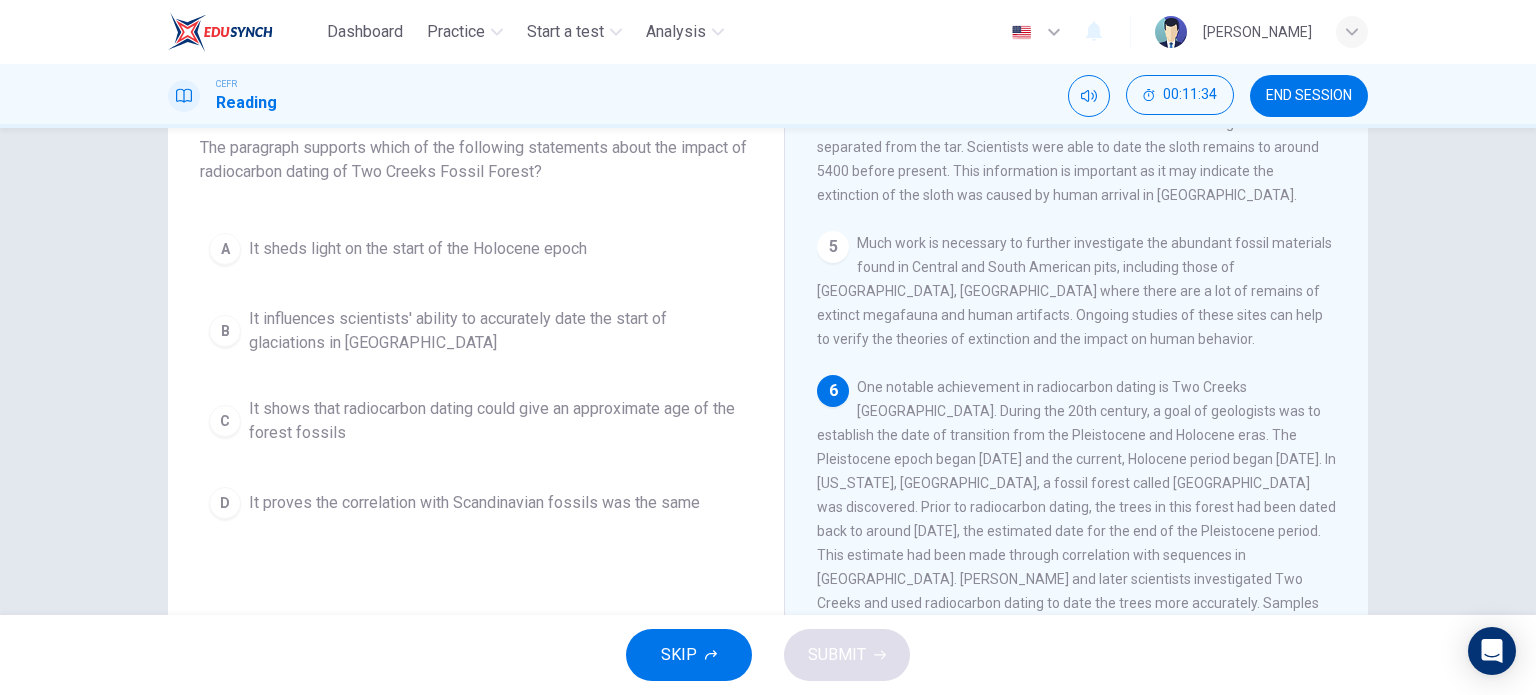 scroll, scrollTop: 876, scrollLeft: 0, axis: vertical 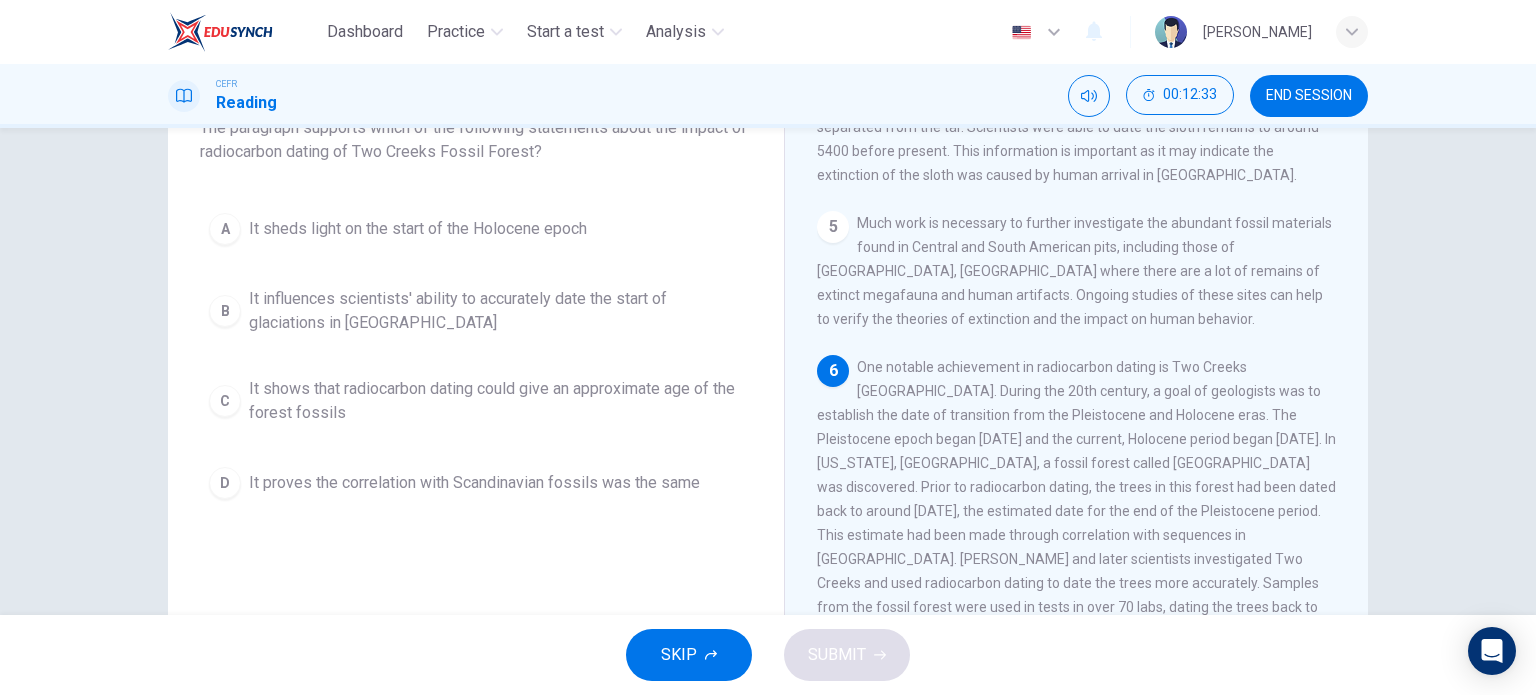 click on "C It shows that radiocarbon dating could give an approximate age of the forest fossils" at bounding box center [476, 401] 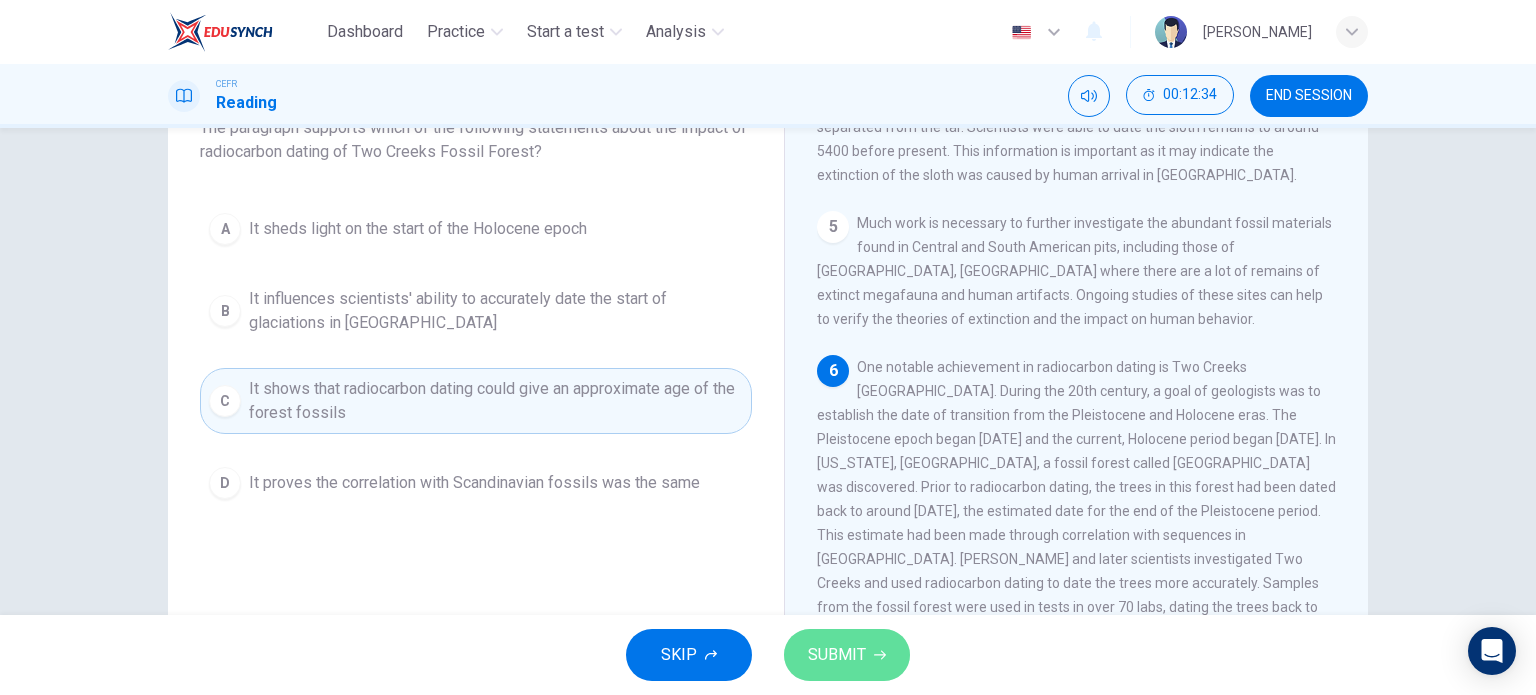 click on "SUBMIT" at bounding box center (847, 655) 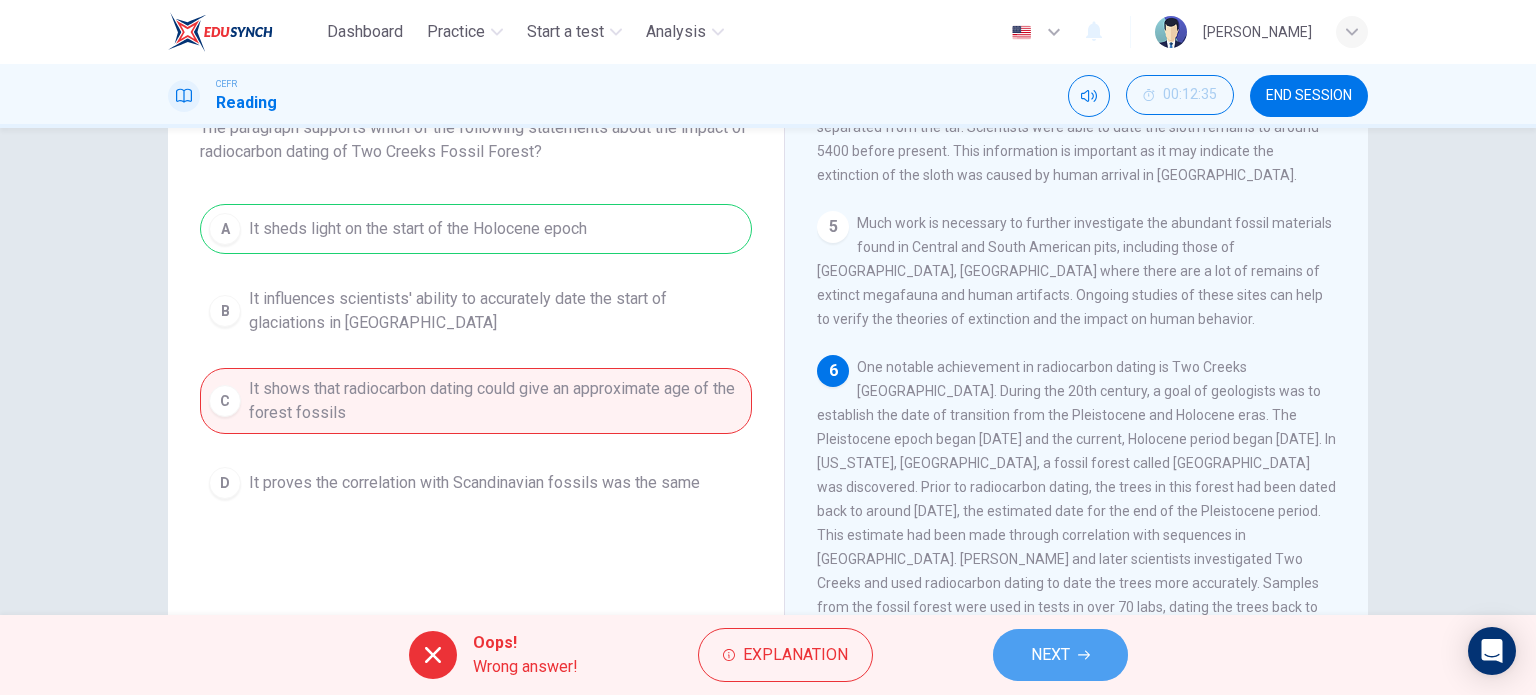 click on "NEXT" at bounding box center (1060, 655) 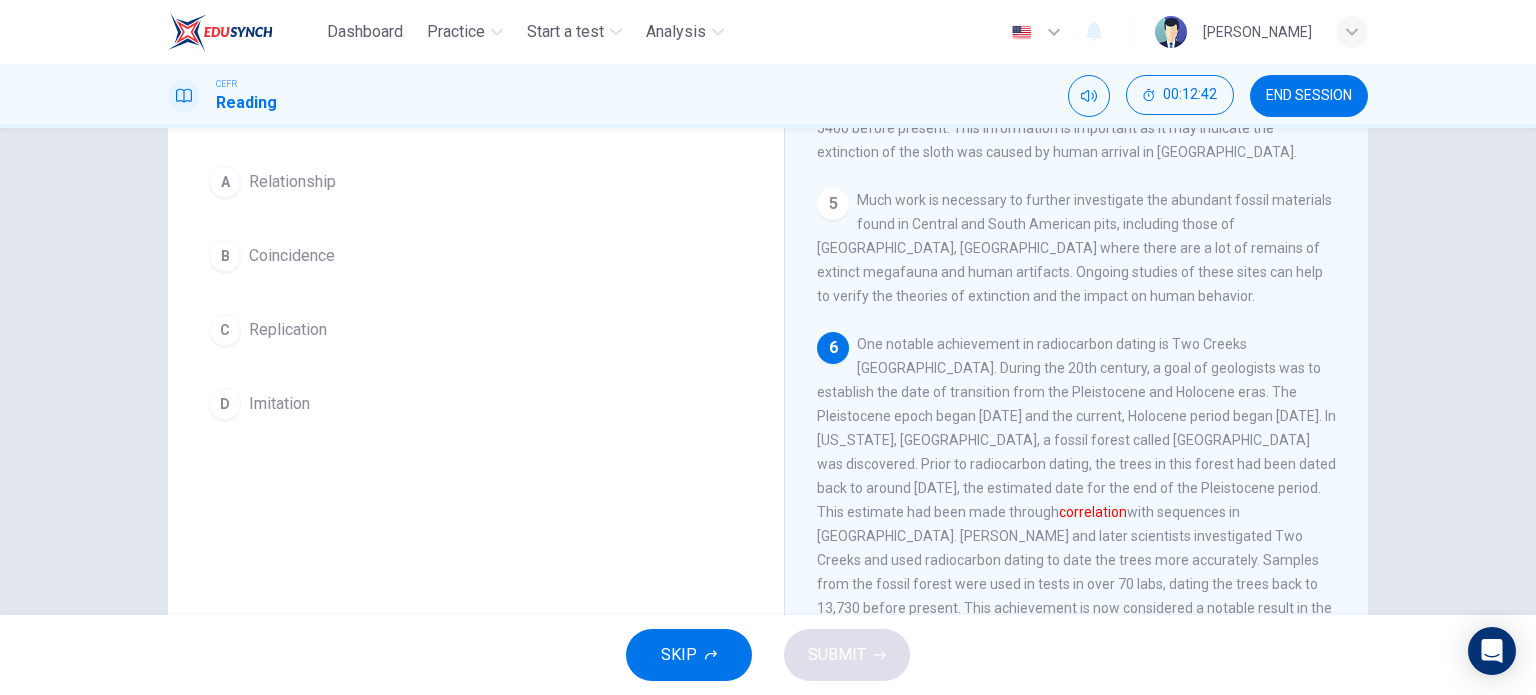 scroll, scrollTop: 136, scrollLeft: 0, axis: vertical 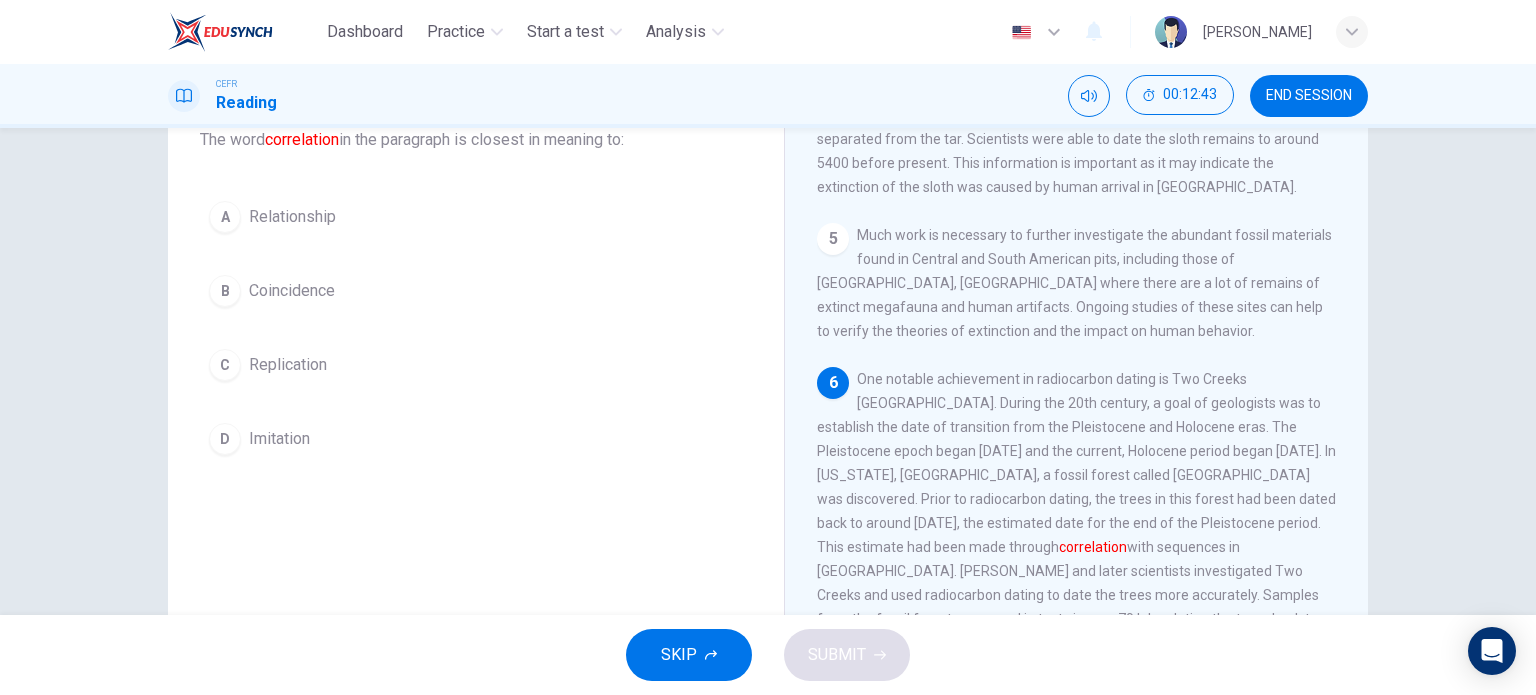 click on "A Relationship" at bounding box center [476, 217] 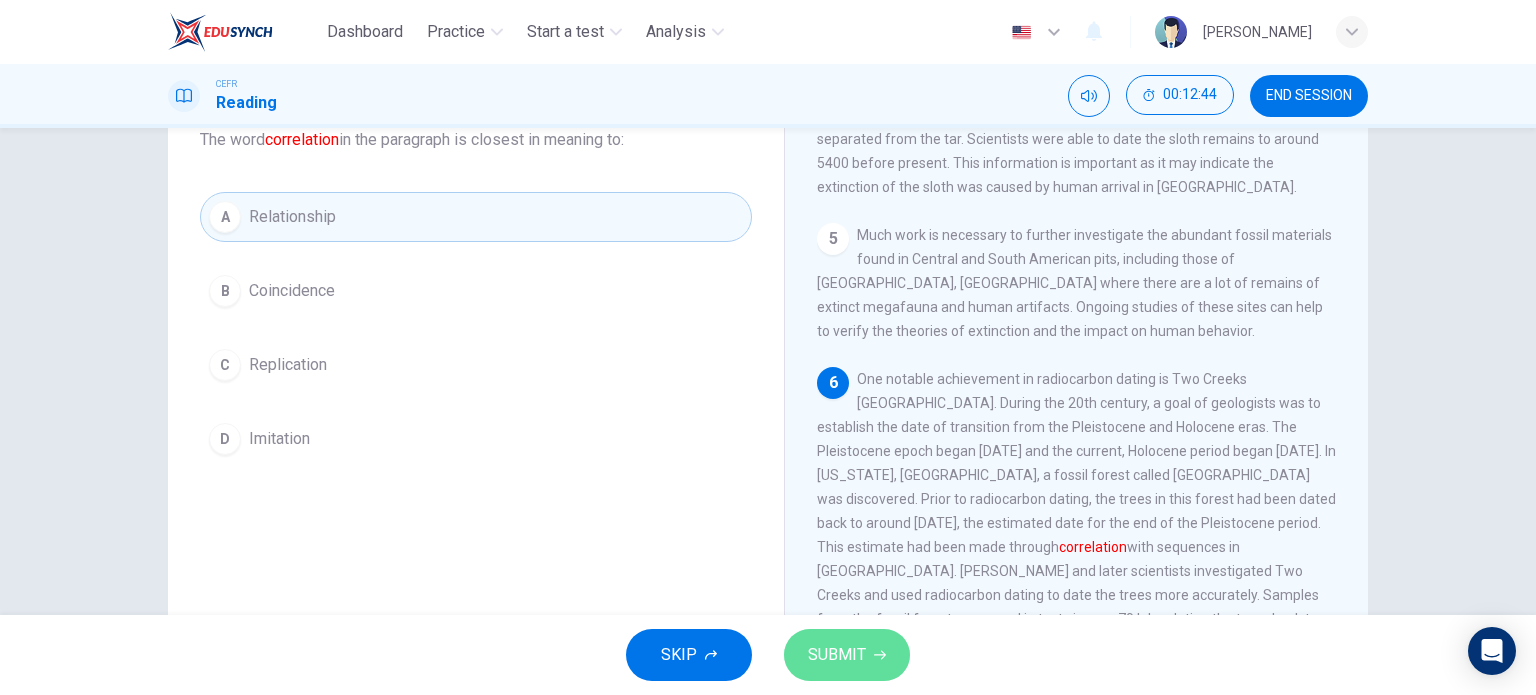 click on "SUBMIT" at bounding box center [837, 655] 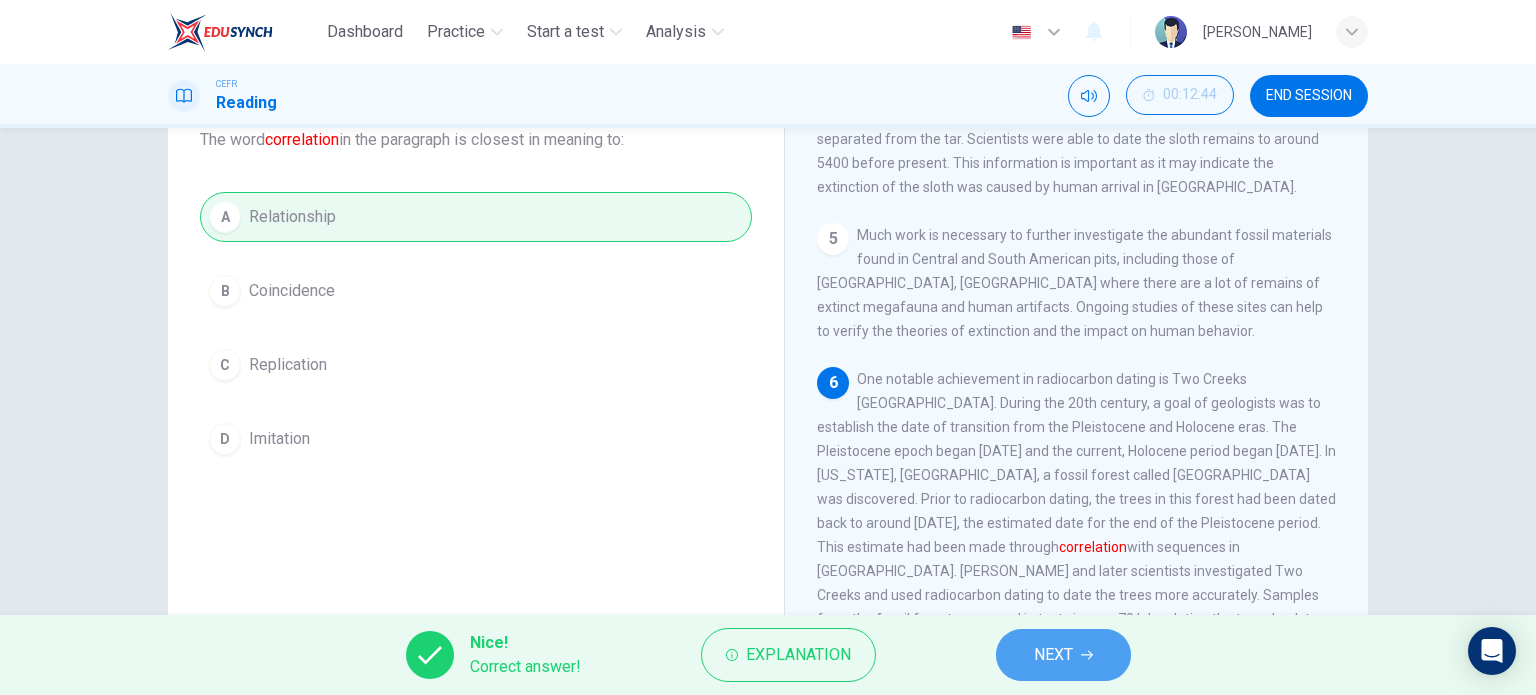 click on "NEXT" at bounding box center (1063, 655) 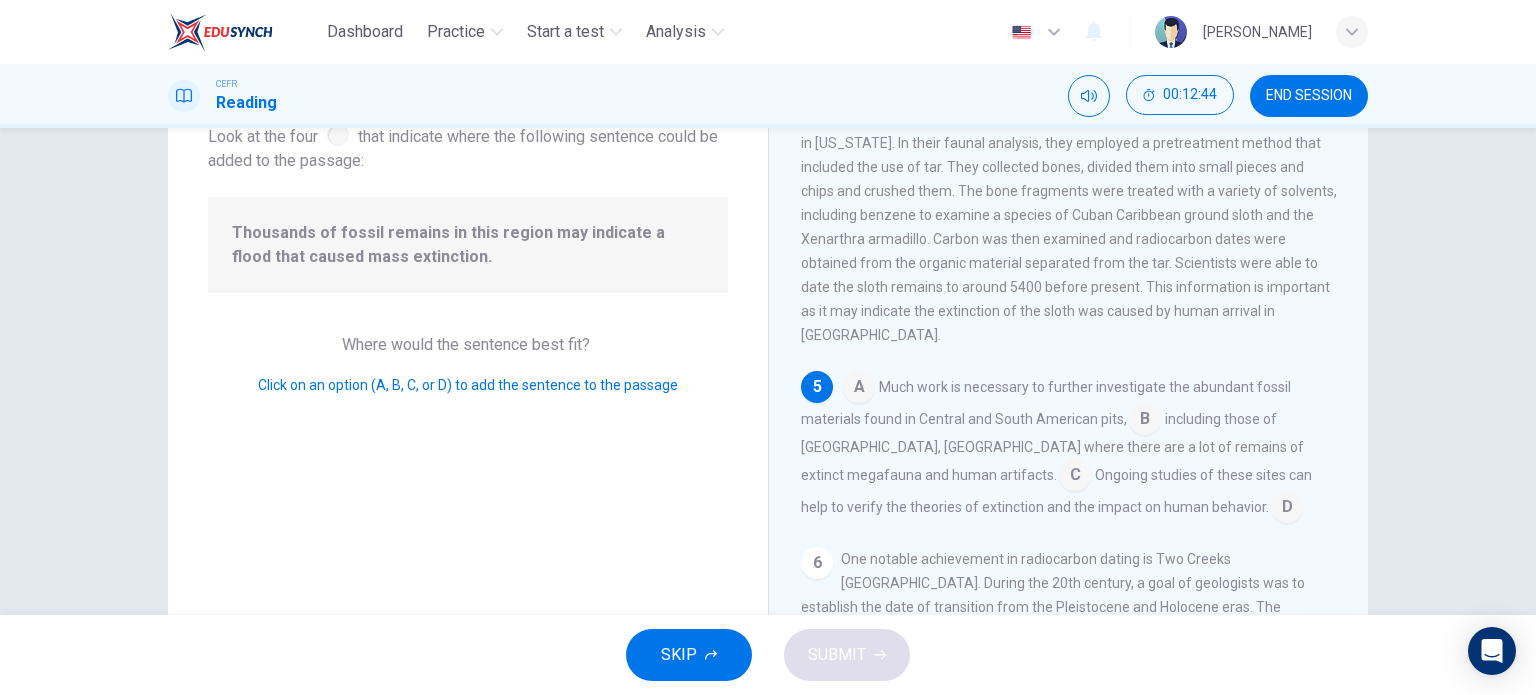 scroll, scrollTop: 740, scrollLeft: 0, axis: vertical 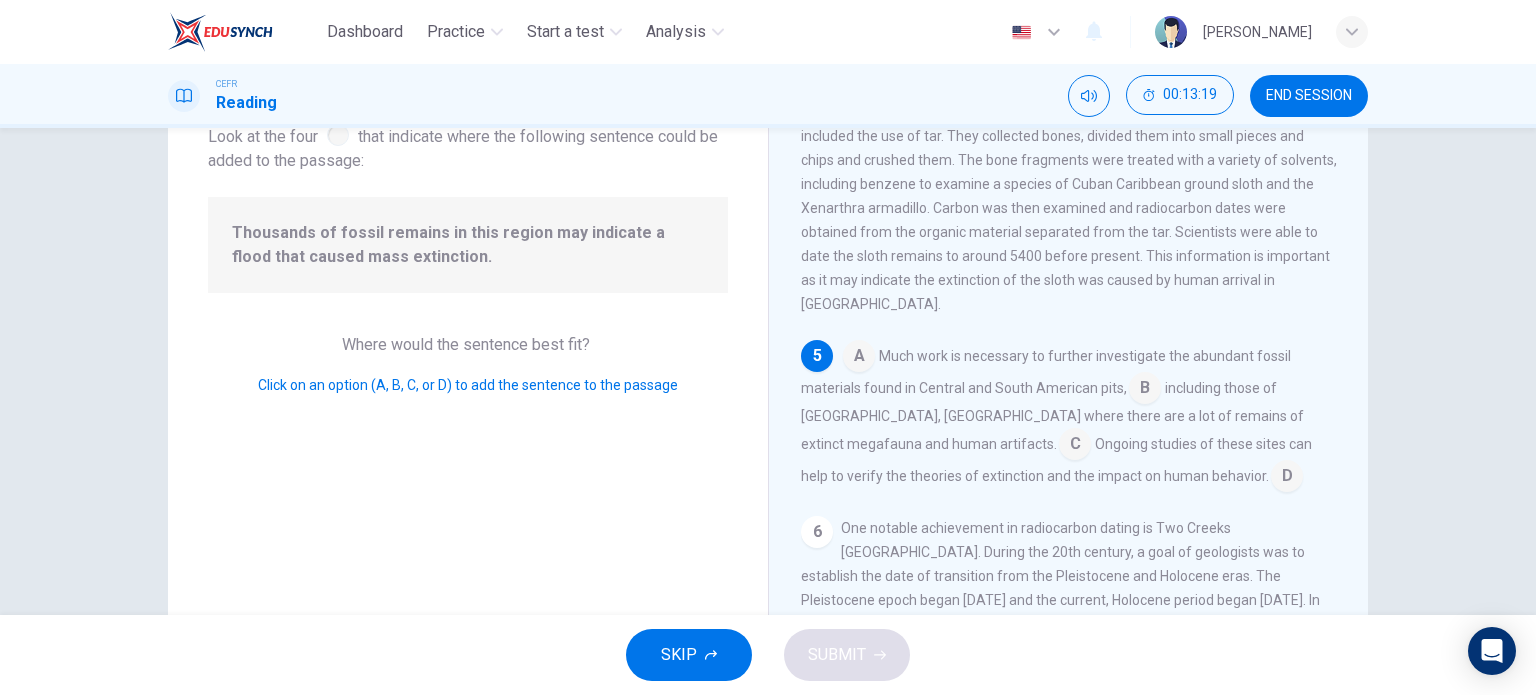 click at bounding box center [1075, 446] 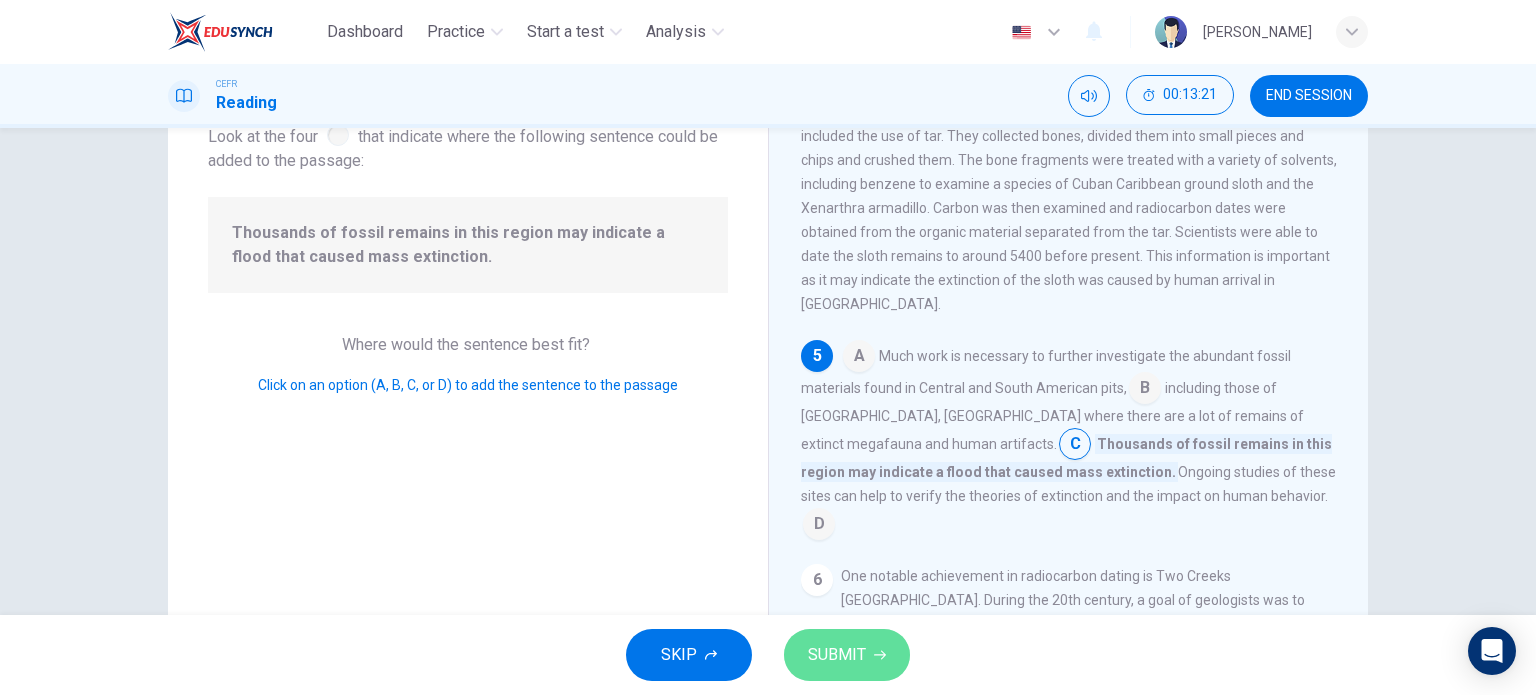 click on "SUBMIT" at bounding box center (847, 655) 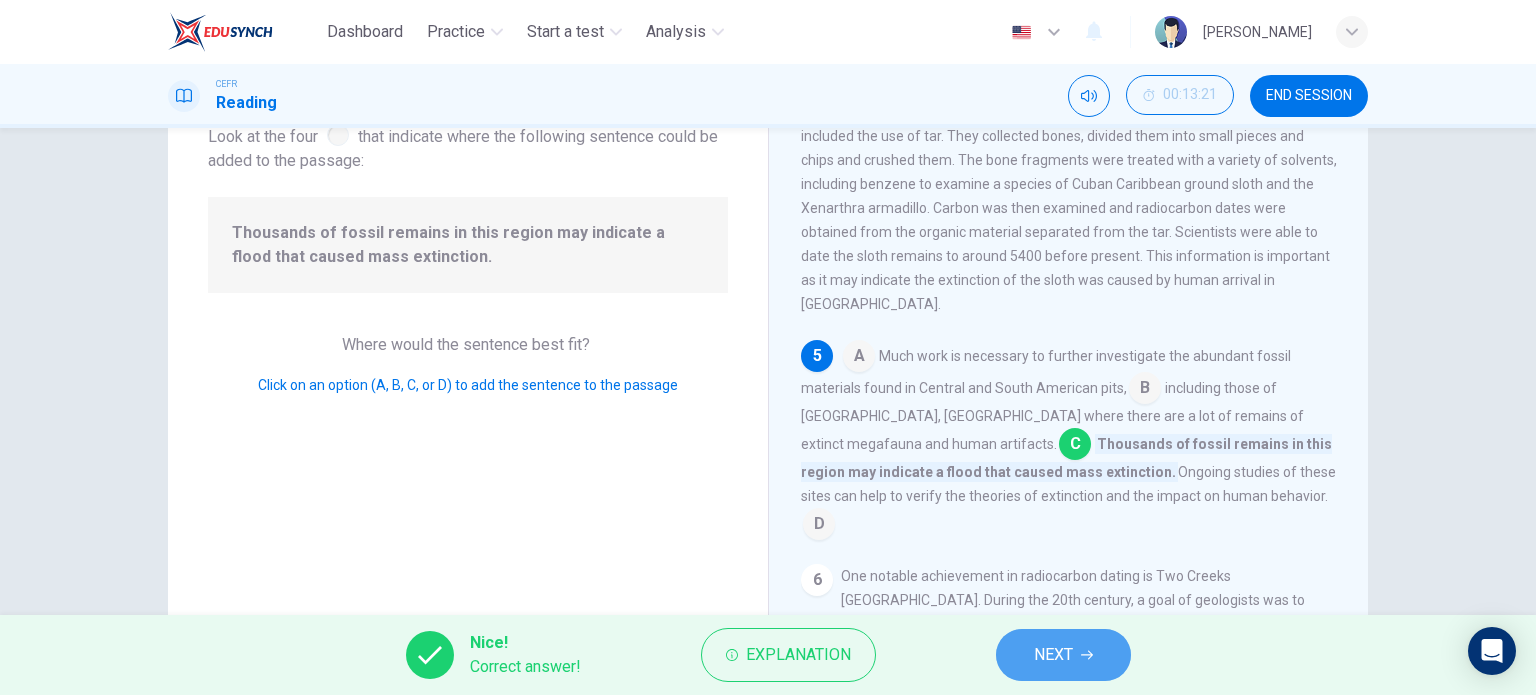 click on "NEXT" at bounding box center [1063, 655] 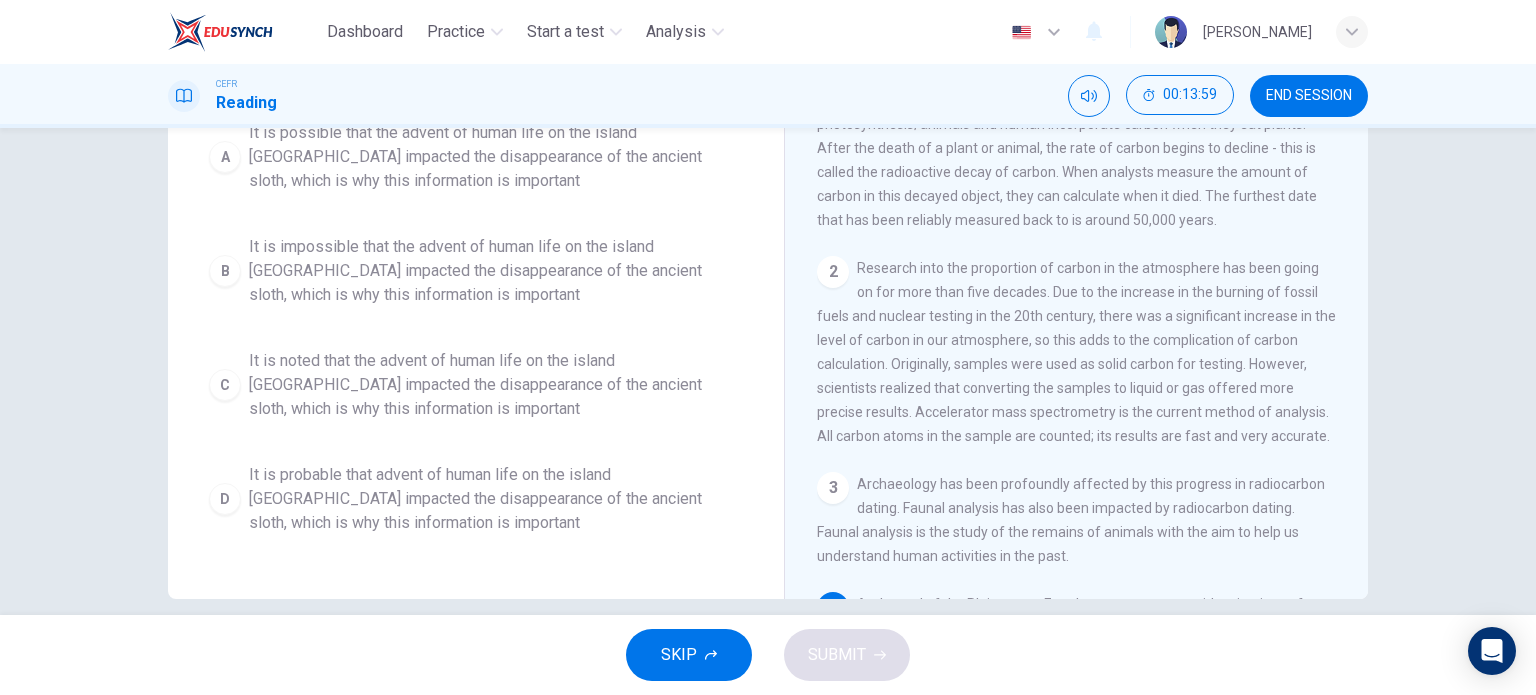 scroll, scrollTop: 266, scrollLeft: 0, axis: vertical 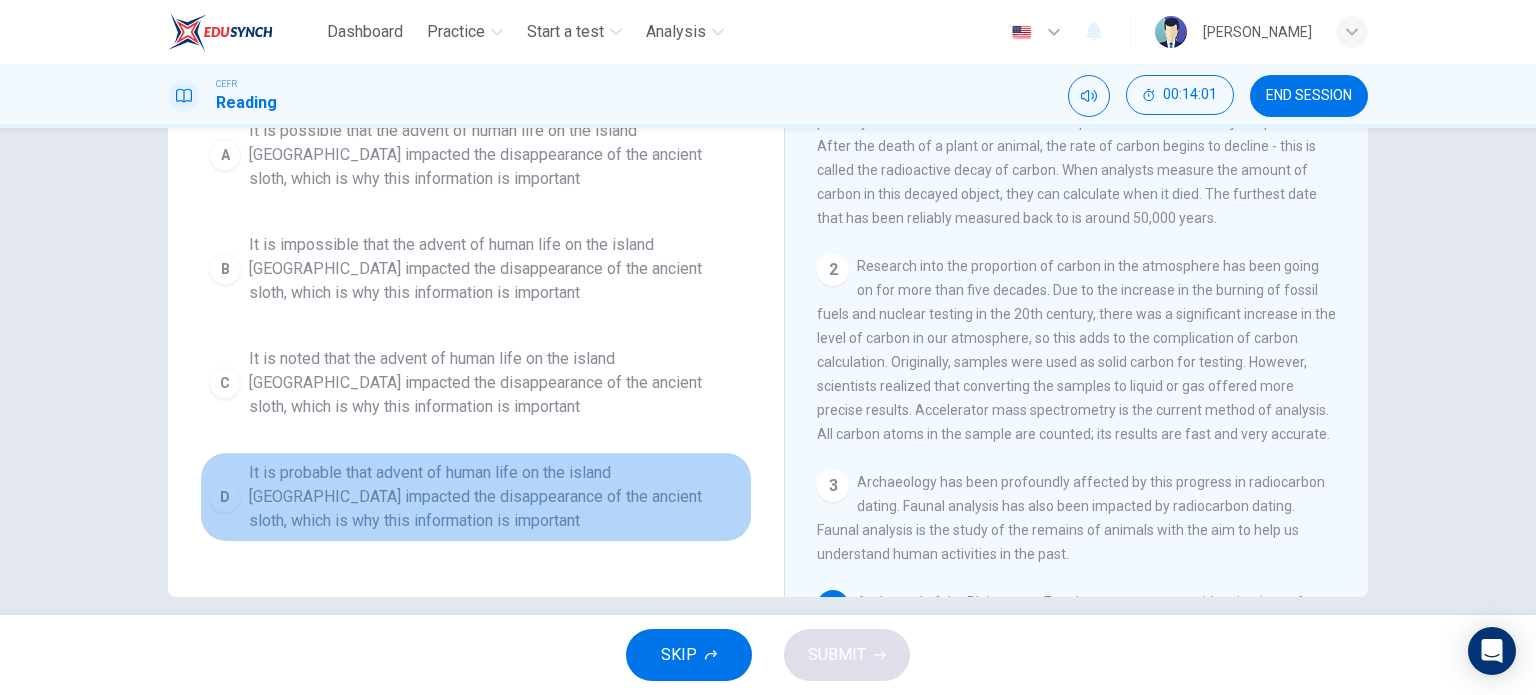 click on "It is probable that advent of human life on the island [GEOGRAPHIC_DATA] impacted the disappearance of the ancient sloth, which is why this information is important" at bounding box center (496, 497) 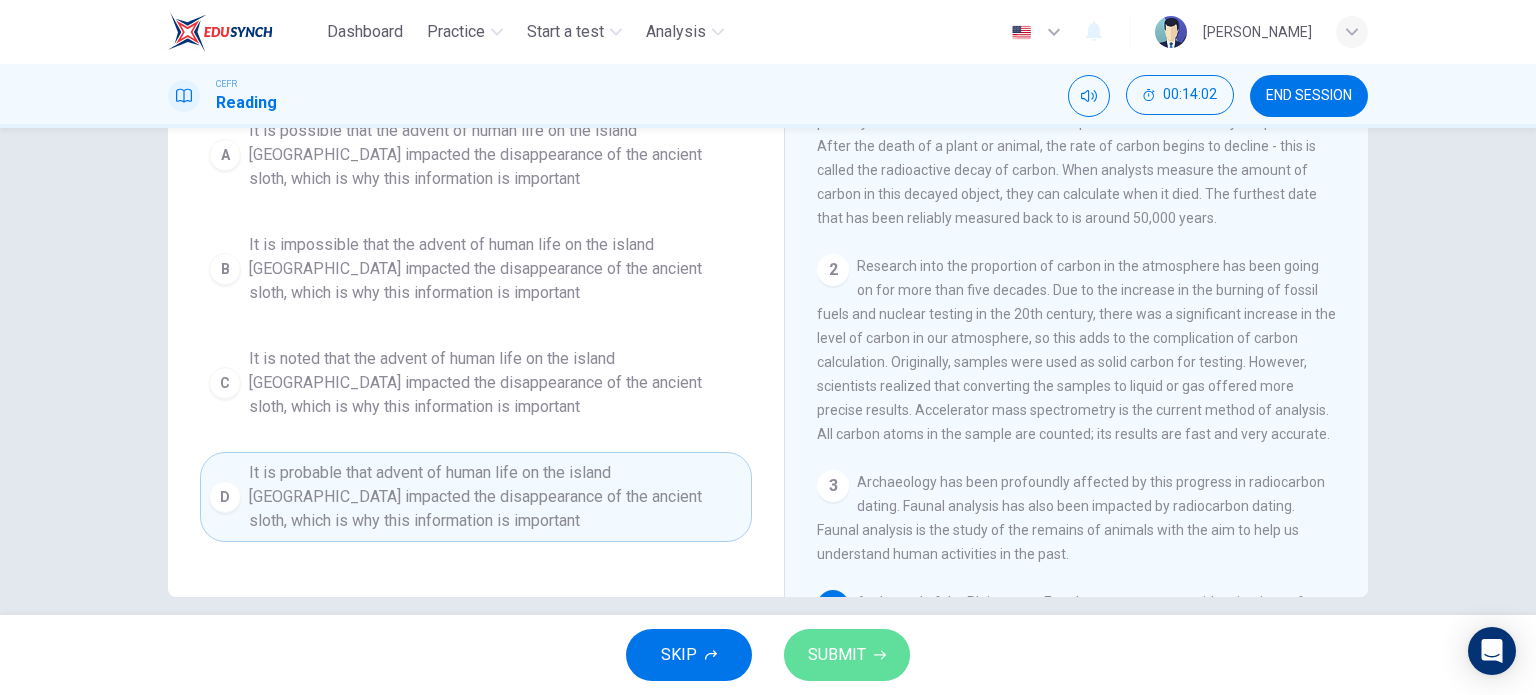 click on "SUBMIT" at bounding box center [837, 655] 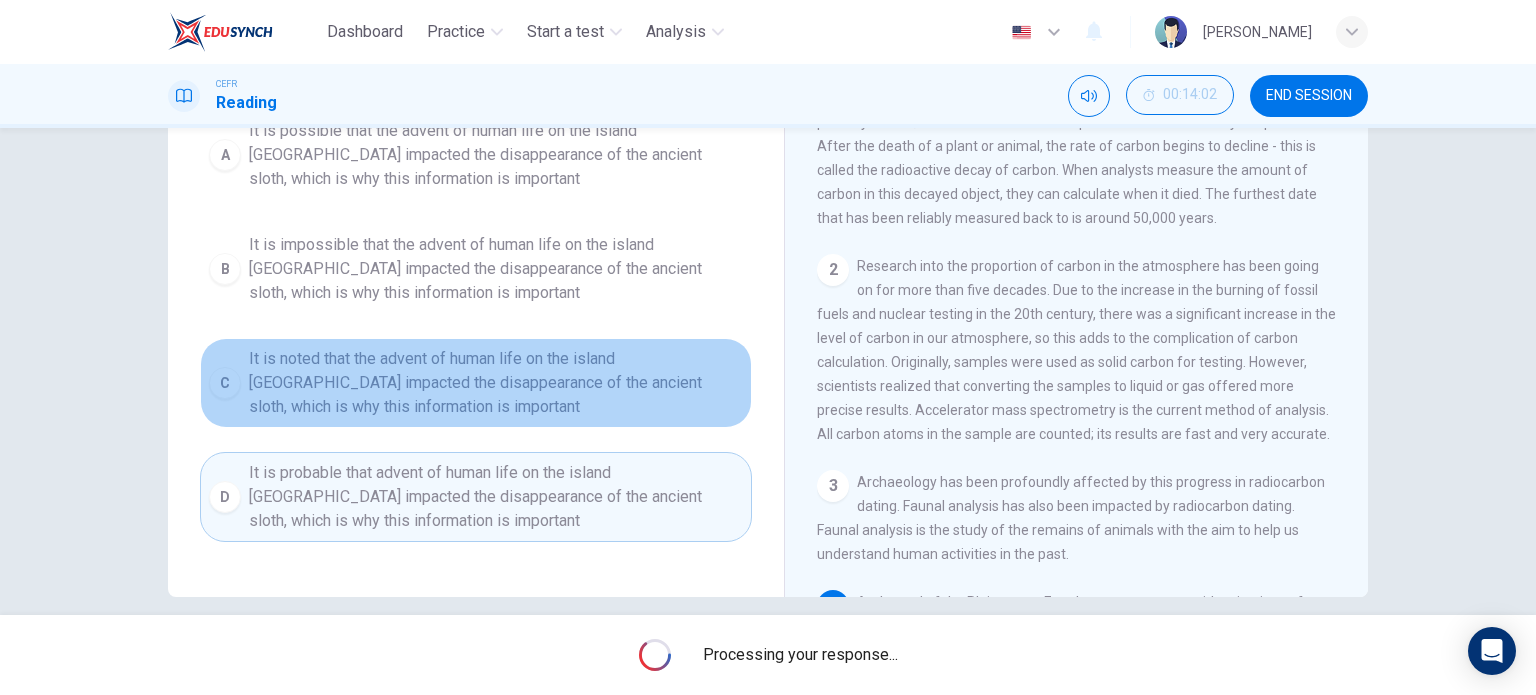 click on "It is noted that the advent of human life on the island [GEOGRAPHIC_DATA] impacted the disappearance of the ancient sloth, which is why this information is important" at bounding box center [496, 383] 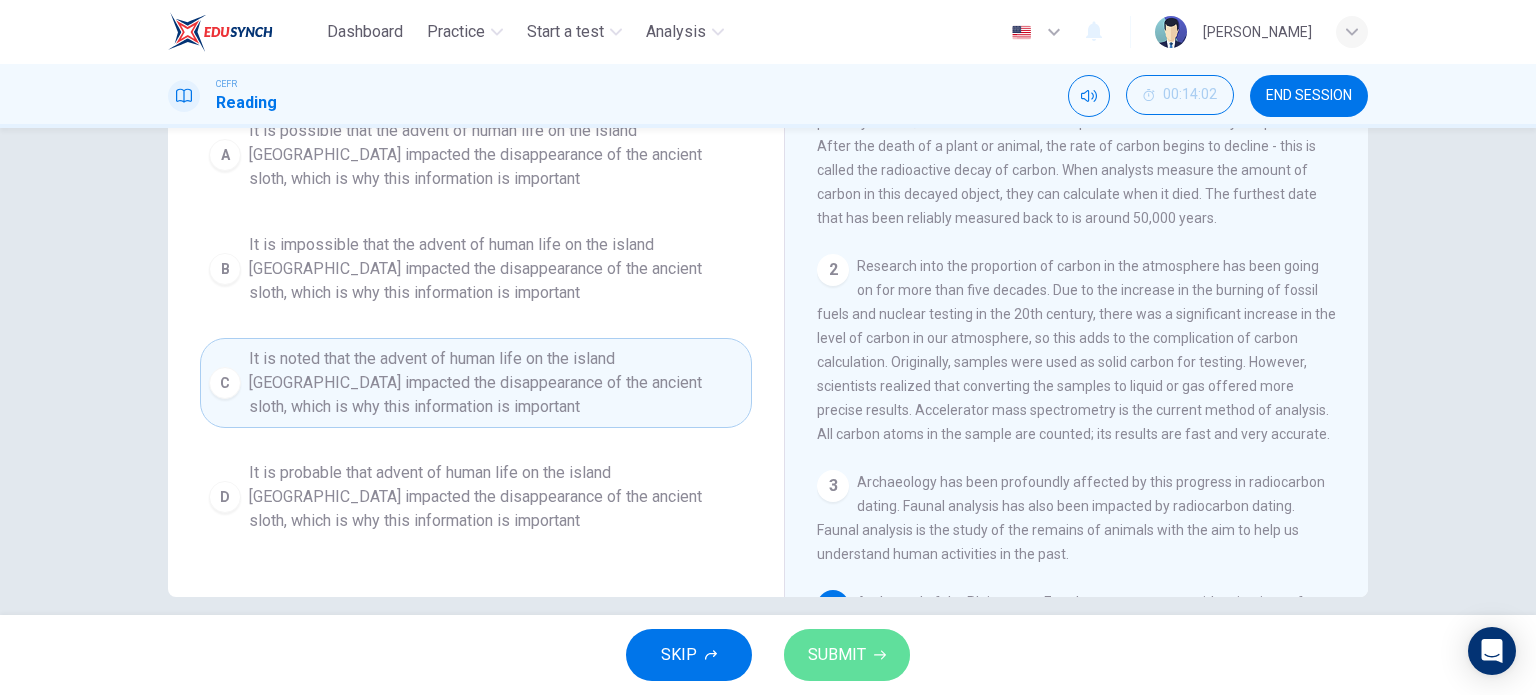 click on "SUBMIT" at bounding box center [837, 655] 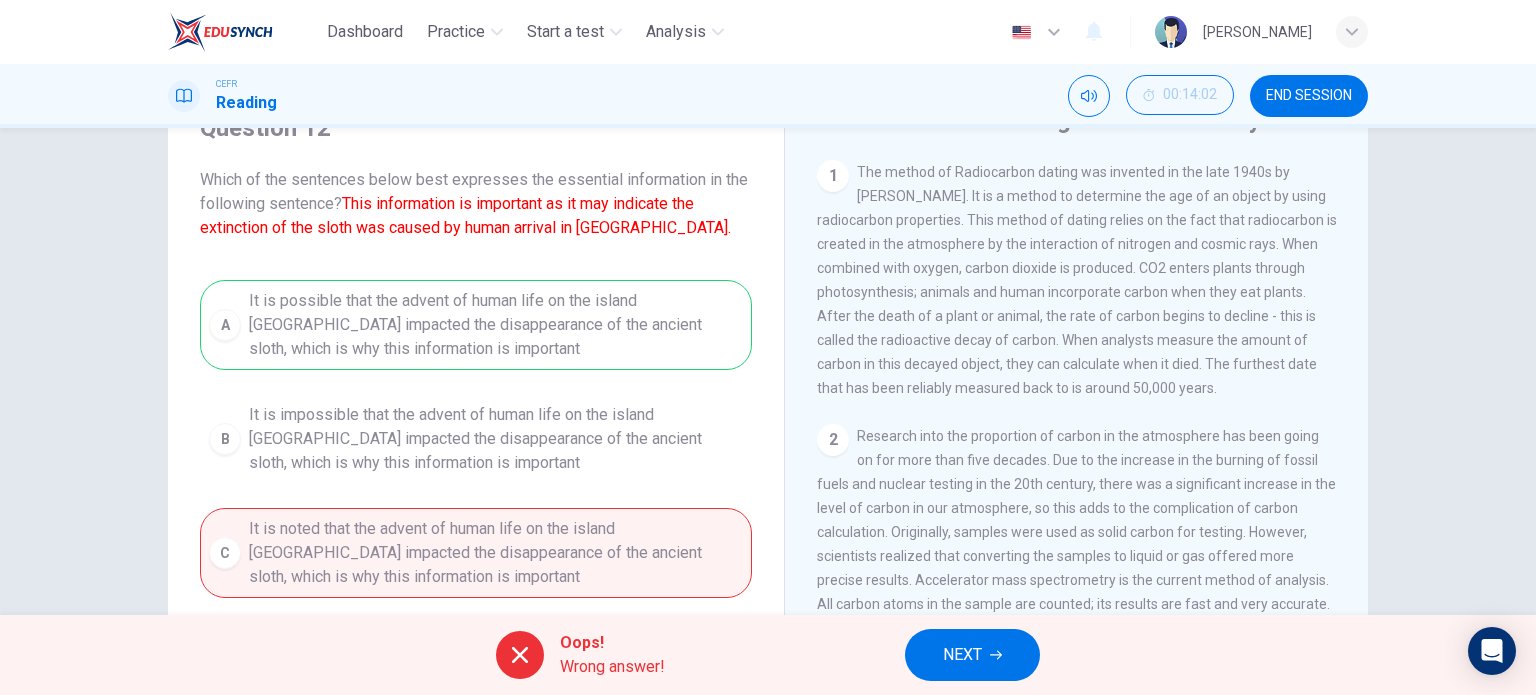 scroll, scrollTop: 96, scrollLeft: 0, axis: vertical 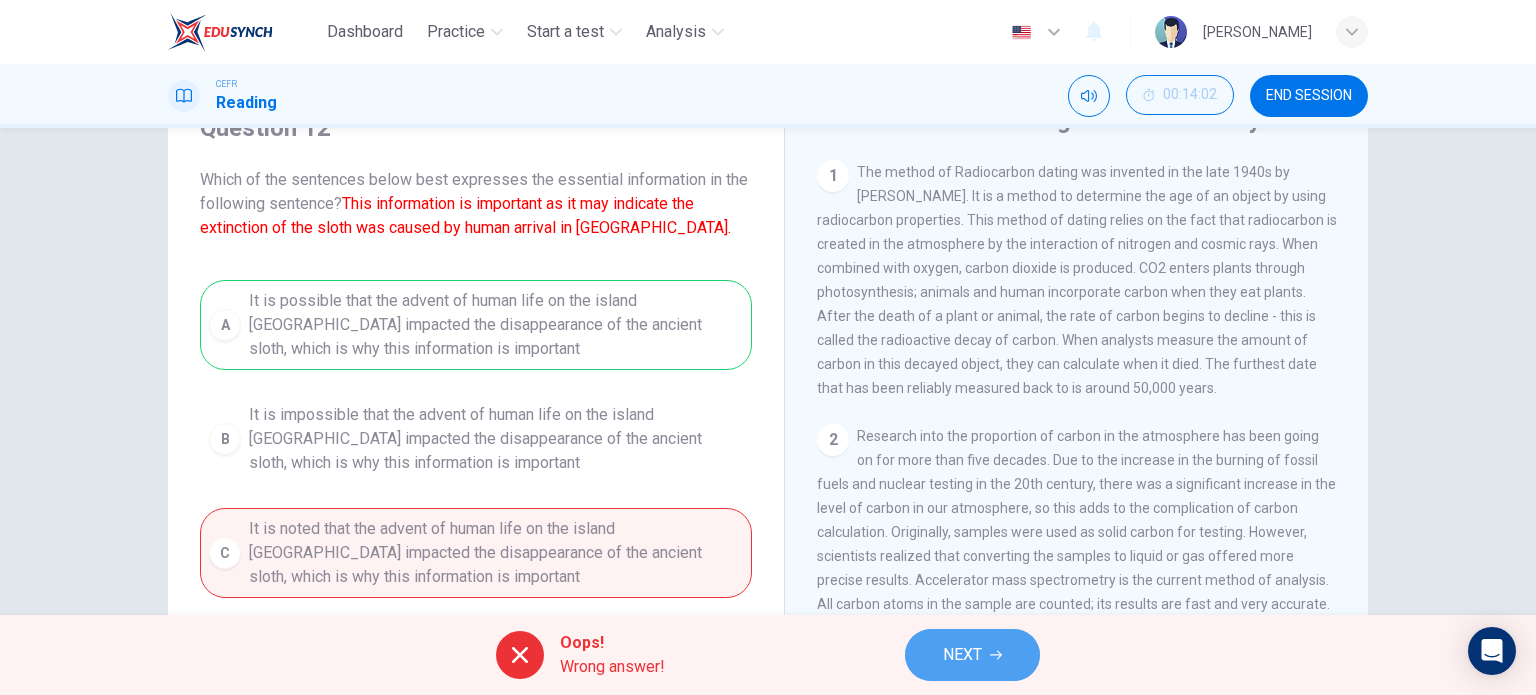 click on "NEXT" at bounding box center [972, 655] 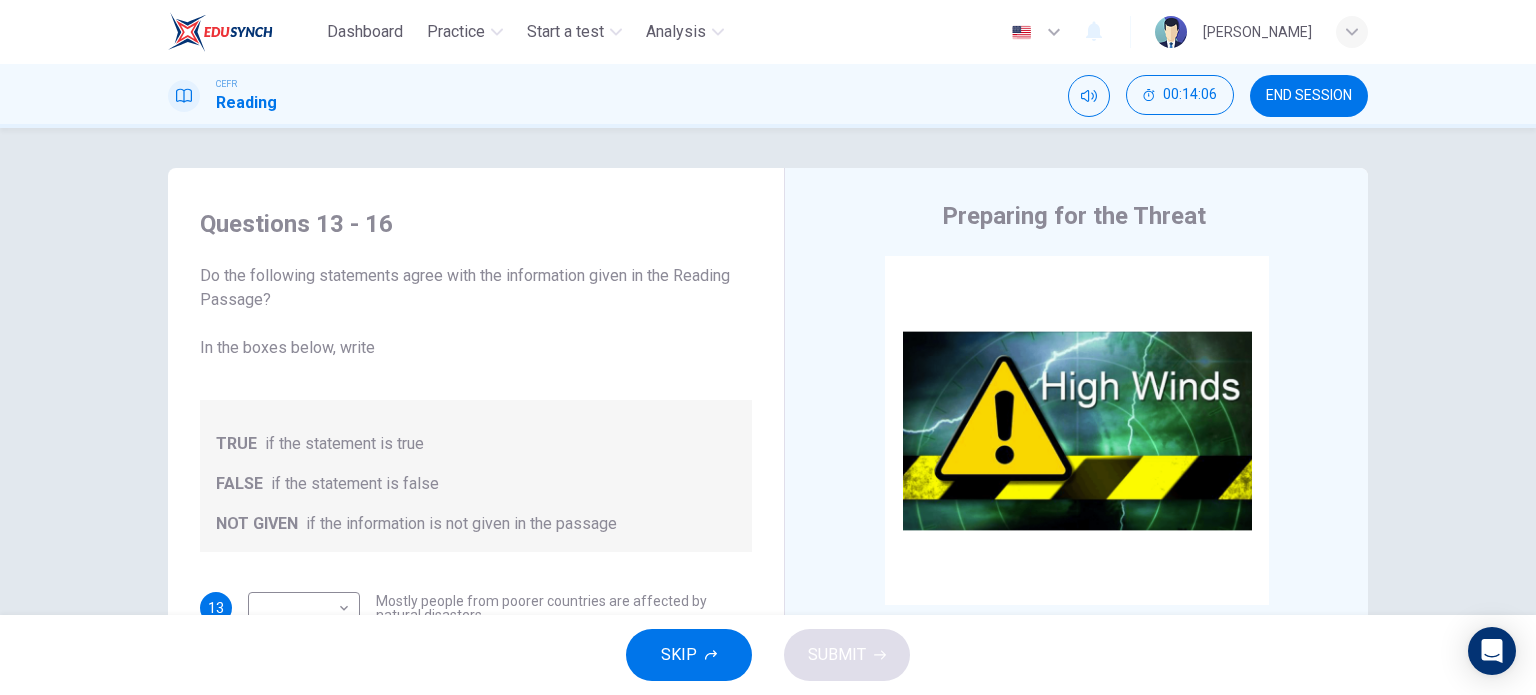 scroll, scrollTop: 288, scrollLeft: 0, axis: vertical 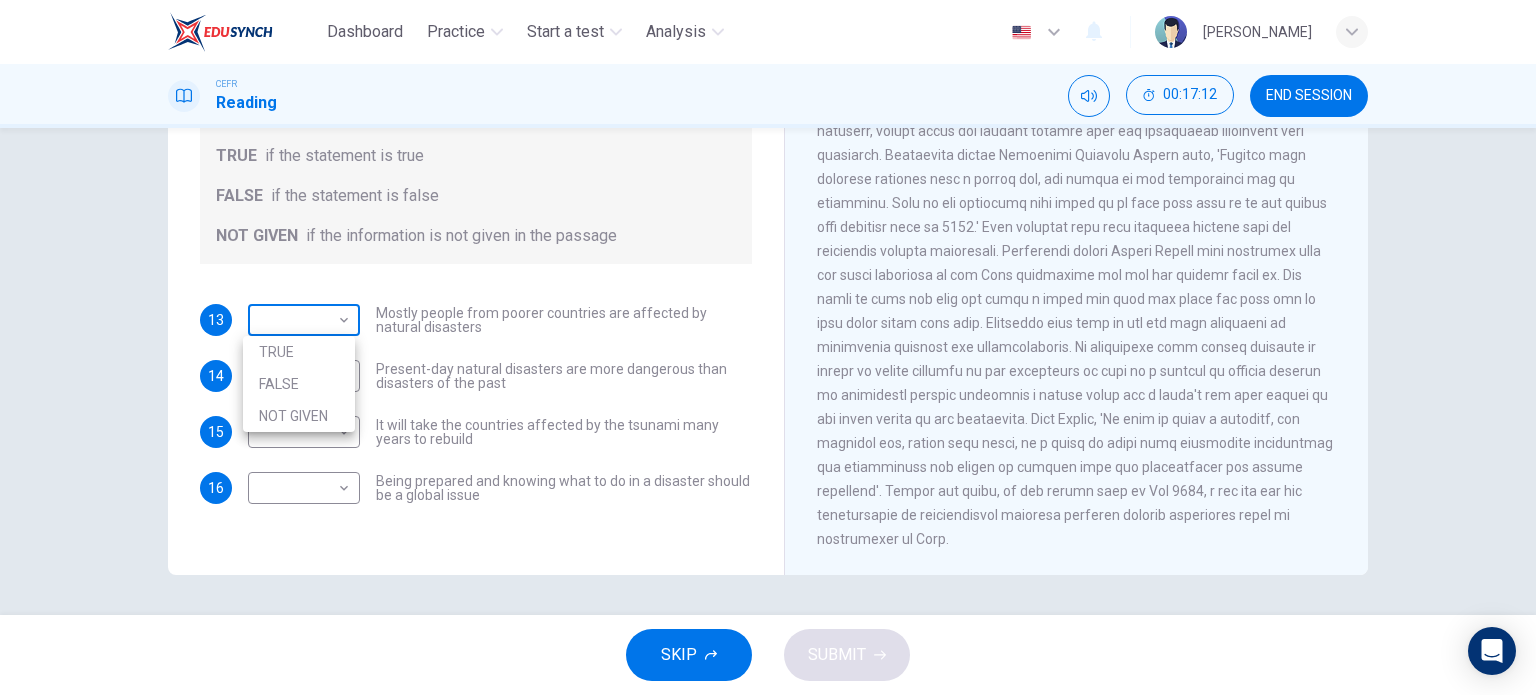 click on "Dashboard Practice Start a test Analysis English en ​ [PERSON_NAME] CEFR Reading 00:17:12 END SESSION Questions 13 - 16 Do the following statements agree with the information given in the Reading Passage?
In the boxes below, write TRUE if the statement is true FALSE if the statement is false NOT GIVEN if the information is not given in the passage 13 ​ ​ Mostly people from poorer countries are affected by natural disasters 14 ​ ​ Present-day natural disasters are more dangerous than disasters of the past 15 ​ ​ It will take the countries affected by the tsunami many years to rebuild 16 ​ ​ Being prepared and knowing what to do in a disaster should be a global issue Preparing for the Threat CLICK TO ZOOM Click to Zoom 1 2 3 4 5 6 SKIP SUBMIT EduSynch - Online Language Proficiency Testing
Dashboard Practice Start a test Analysis Notifications © Copyright  2025 TRUE FALSE NOT GIVEN" at bounding box center (768, 347) 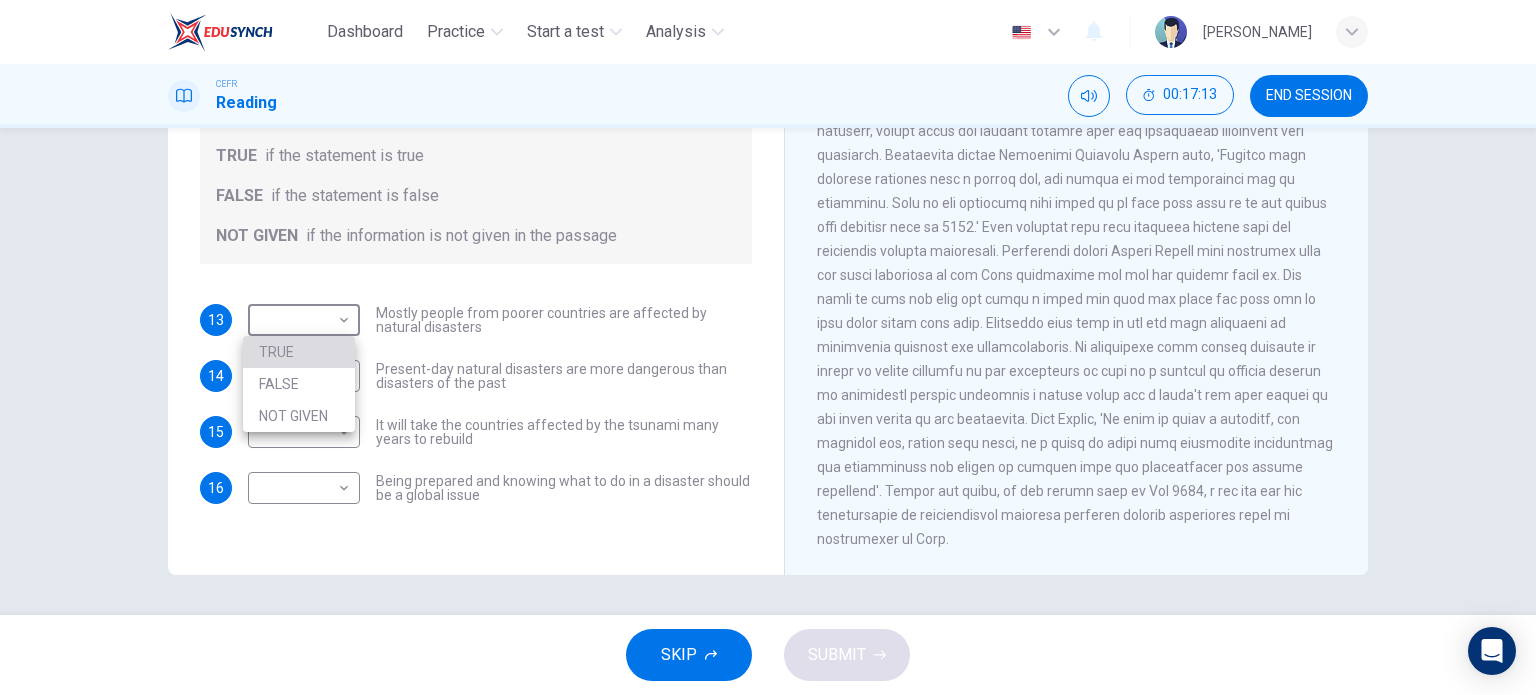 click on "TRUE" at bounding box center (299, 352) 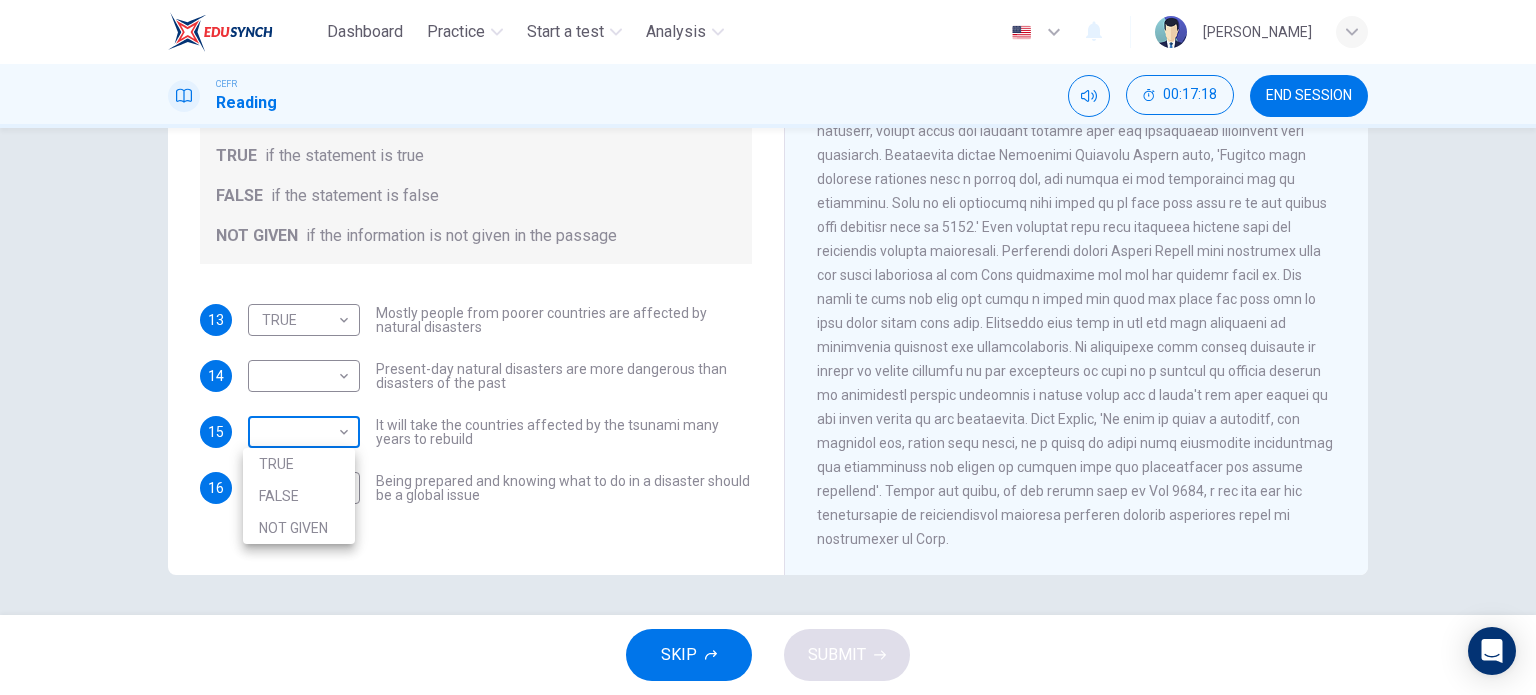 click on "Dashboard Practice Start a test Analysis English en ​ [PERSON_NAME] CEFR Reading 00:17:18 END SESSION Questions 13 - 16 Do the following statements agree with the information given in the Reading Passage?
In the boxes below, write TRUE if the statement is true FALSE if the statement is false NOT GIVEN if the information is not given in the passage 13 TRUE TRUE ​ Mostly people from poorer countries are affected by natural disasters 14 ​ ​ Present-day natural disasters are more dangerous than disasters of the past 15 ​ ​ It will take the countries affected by the tsunami many years to rebuild 16 ​ ​ Being prepared and knowing what to do in a disaster should be a global issue Preparing for the Threat CLICK TO ZOOM Click to Zoom 1 2 3 4 5 6 SKIP SUBMIT EduSynch - Online Language Proficiency Testing
Dashboard Practice Start a test Analysis Notifications © Copyright  2025 TRUE FALSE NOT GIVEN" at bounding box center (768, 347) 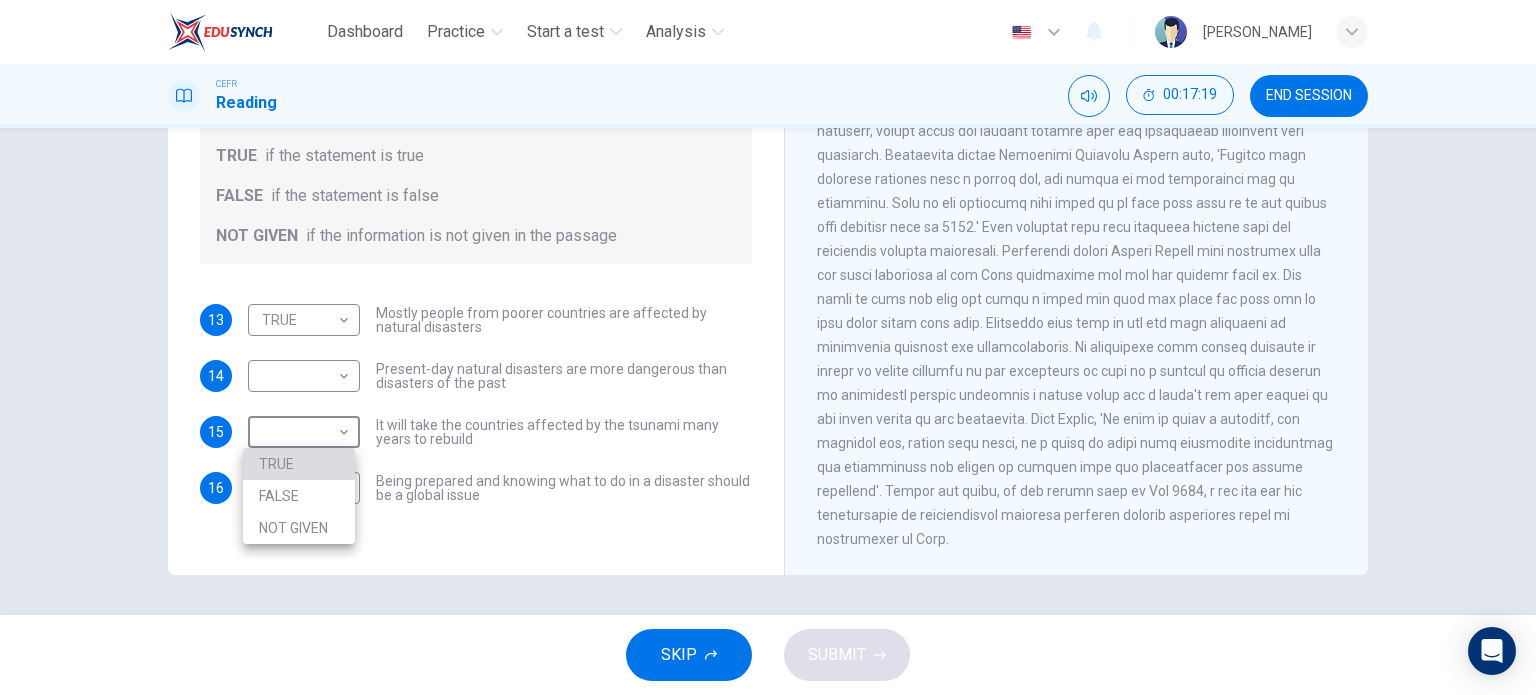 click on "TRUE" at bounding box center (299, 464) 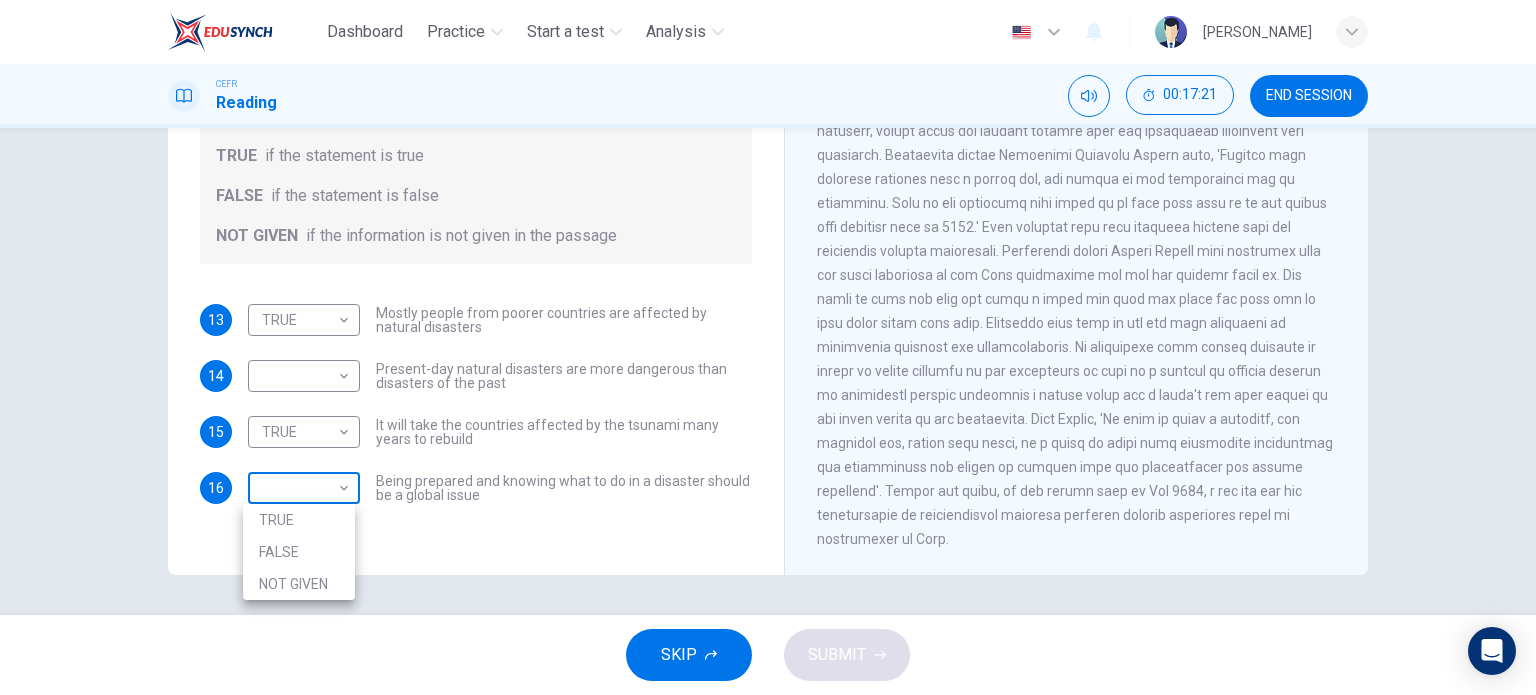 click on "Dashboard Practice Start a test Analysis English en ​ [PERSON_NAME] CEFR Reading 00:17:21 END SESSION Questions 13 - 16 Do the following statements agree with the information given in the Reading Passage?
In the boxes below, write TRUE if the statement is true FALSE if the statement is false NOT GIVEN if the information is not given in the passage 13 TRUE TRUE ​ Mostly people from poorer countries are affected by natural disasters 14 ​ ​ Present-day natural disasters are more dangerous than disasters of the past 15 TRUE TRUE ​ It will take the countries affected by the tsunami many years to rebuild 16 ​ ​ Being prepared and knowing what to do in a disaster should be a global issue Preparing for the Threat CLICK TO ZOOM Click to Zoom 1 2 3 4 5 6 SKIP SUBMIT EduSynch - Online Language Proficiency Testing
Dashboard Practice Start a test Analysis Notifications © Copyright  2025 TRUE FALSE NOT GIVEN" at bounding box center (768, 347) 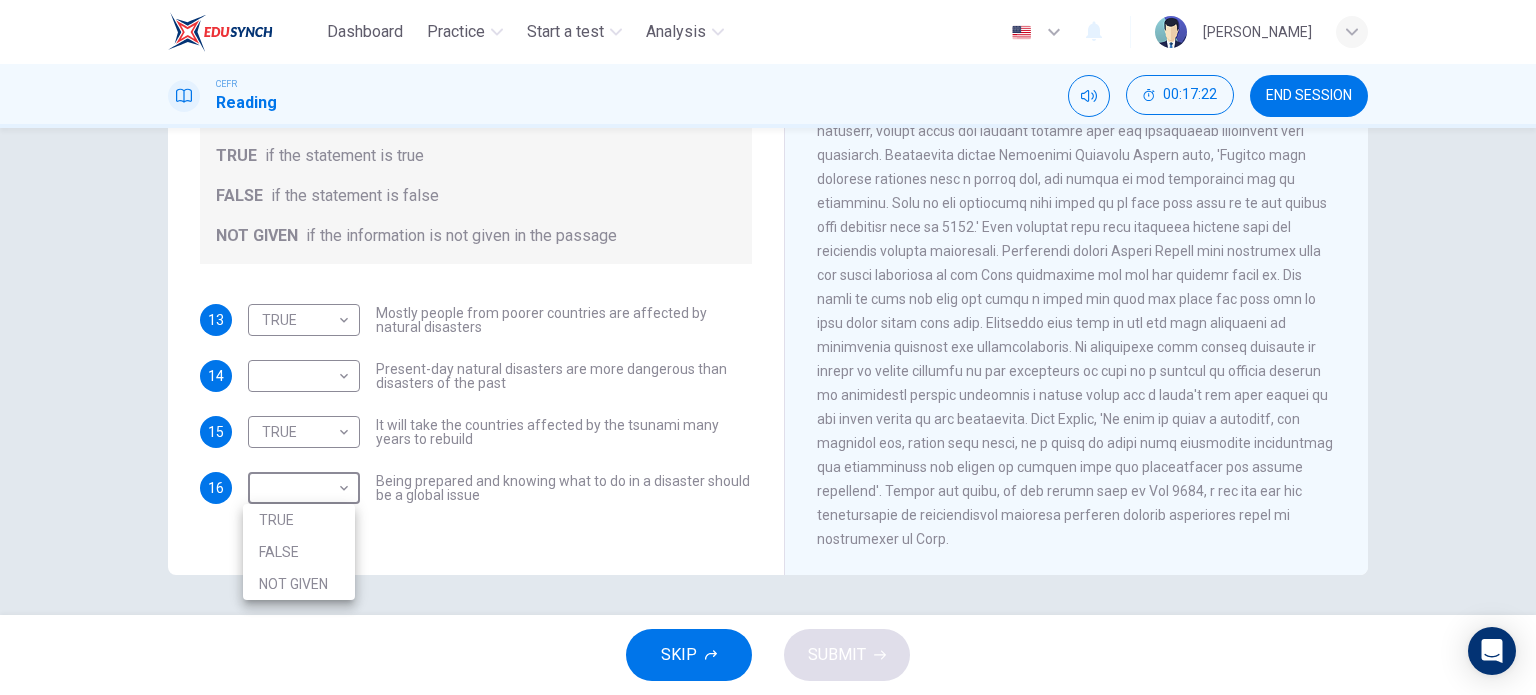 click on "TRUE" at bounding box center [299, 520] 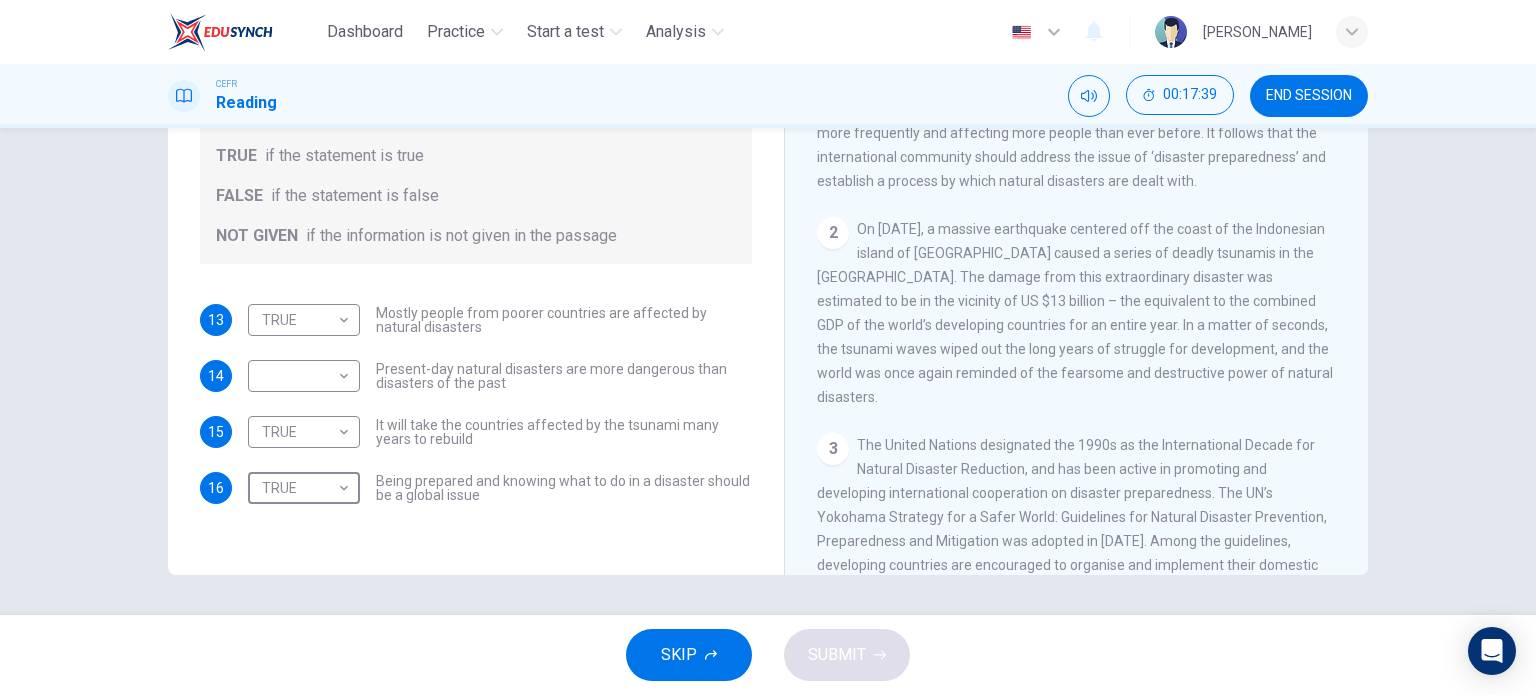 scroll, scrollTop: 390, scrollLeft: 0, axis: vertical 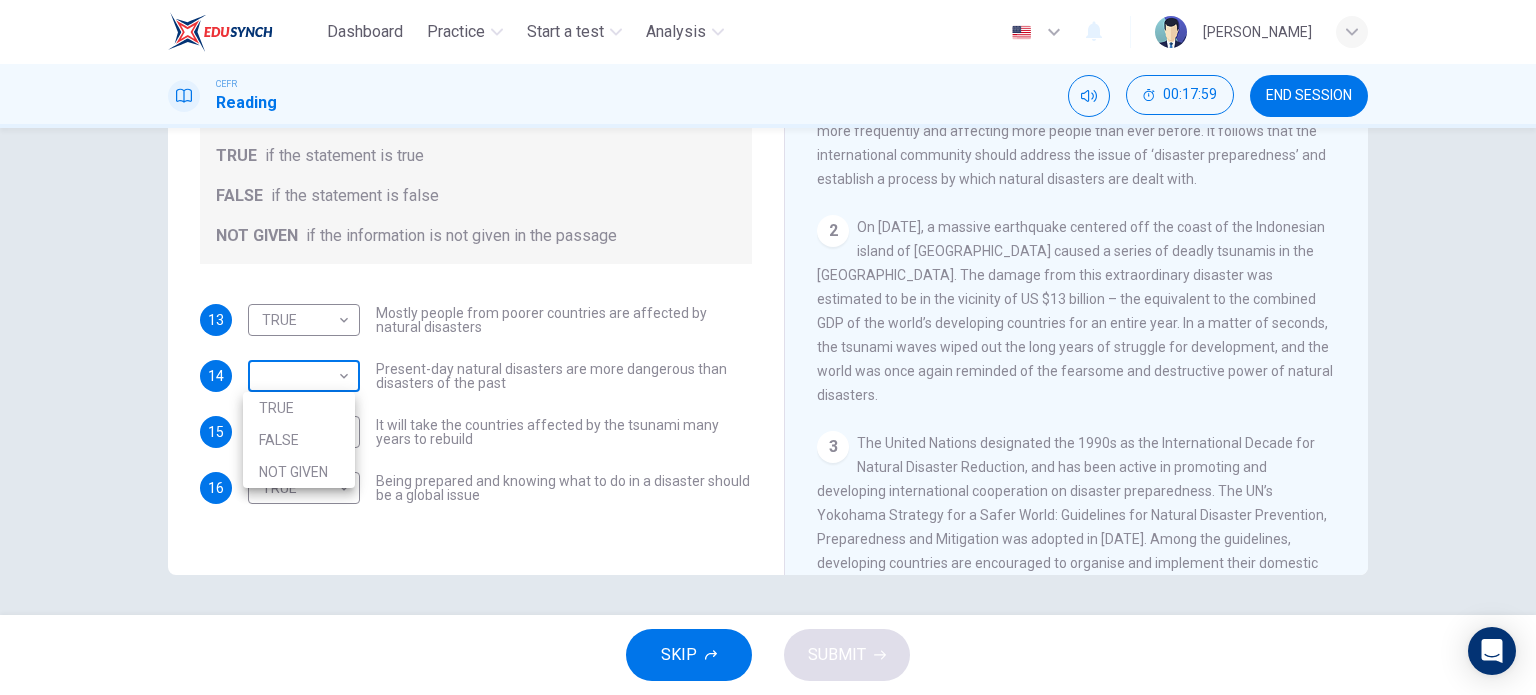 click on "Dashboard Practice Start a test Analysis English en ​ [PERSON_NAME] CEFR Reading 00:17:59 END SESSION Questions 13 - 16 Do the following statements agree with the information given in the Reading Passage?
In the boxes below, write TRUE if the statement is true FALSE if the statement is false NOT GIVEN if the information is not given in the passage 13 TRUE TRUE ​ Mostly people from poorer countries are affected by natural disasters 14 ​ ​ Present-day natural disasters are more dangerous than disasters of the past 15 TRUE TRUE ​ It will take the countries affected by the tsunami many years to rebuild 16 TRUE TRUE ​ Being prepared and knowing what to do in a disaster should be a global issue Preparing for the Threat CLICK TO ZOOM Click to Zoom 1 2 3 4 5 6 SKIP SUBMIT EduSynch - Online Language Proficiency Testing
Dashboard Practice Start a test Analysis Notifications © Copyright  2025 TRUE FALSE NOT GIVEN" at bounding box center [768, 347] 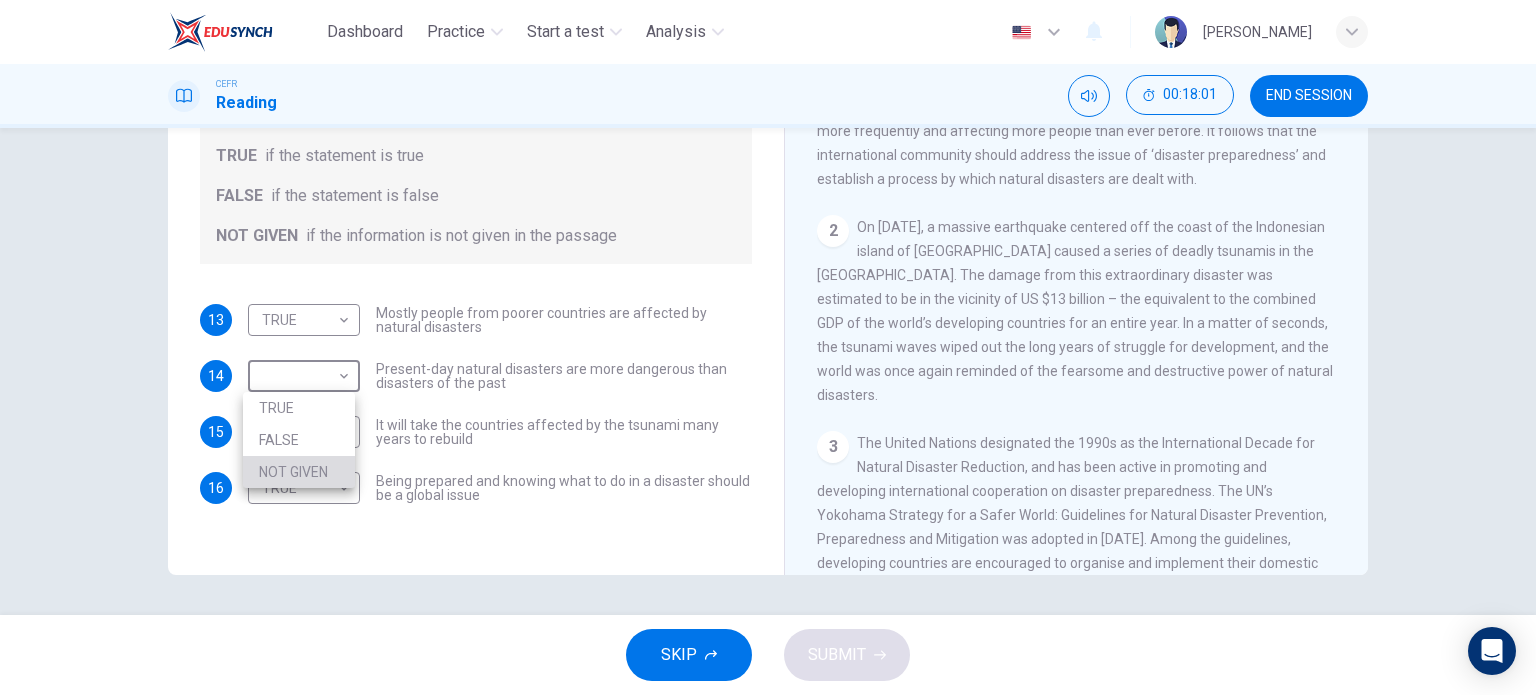 click on "NOT GIVEN" at bounding box center (299, 472) 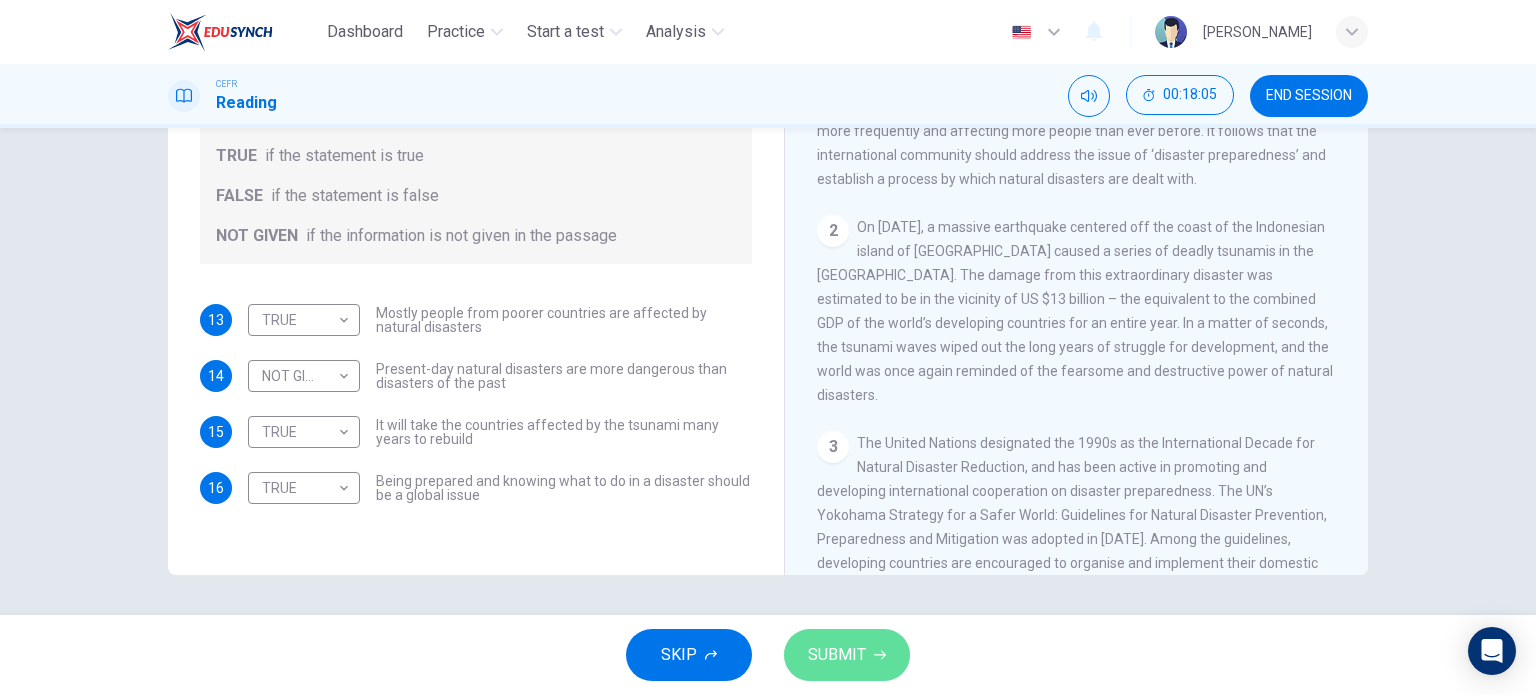 click on "SUBMIT" at bounding box center [847, 655] 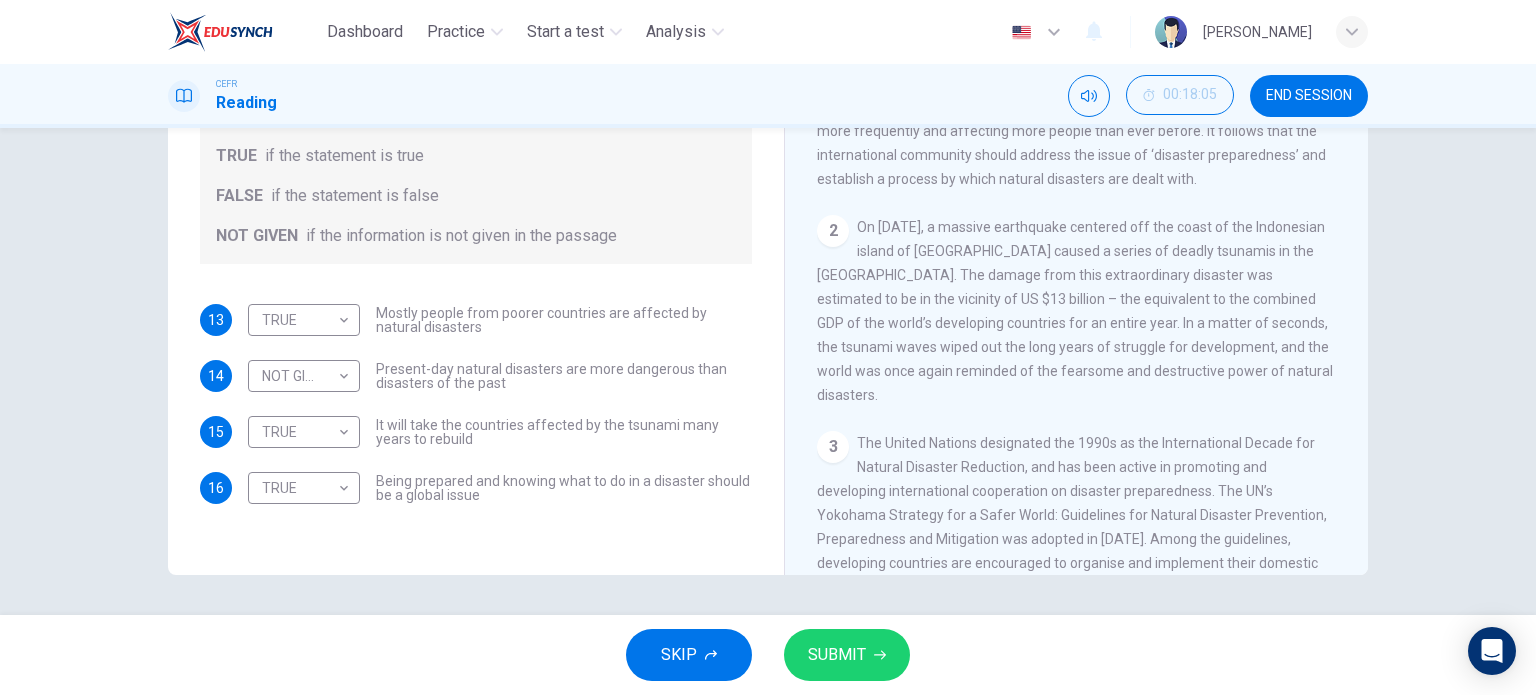 click on "Questions 13 - 16 Do the following statements agree with the information given in the Reading Passage?
In the boxes below, write TRUE if the statement is true FALSE if the statement is false NOT GIVEN if the information is not given in the passage 13 TRUE TRUE ​ Mostly people from poorer countries are affected by natural disasters 14 NOT GIVEN NOT GIVEN ​ Present-day natural disasters are more dangerous than disasters of the past 15 TRUE TRUE ​ It will take the countries affected by the tsunami many years to rebuild 16 TRUE TRUE ​ Being prepared and knowing what to do in a disaster should be a global issue Preparing for the Threat CLICK TO ZOOM Click to Zoom 1 2 3 4 5 6" at bounding box center (768, 371) 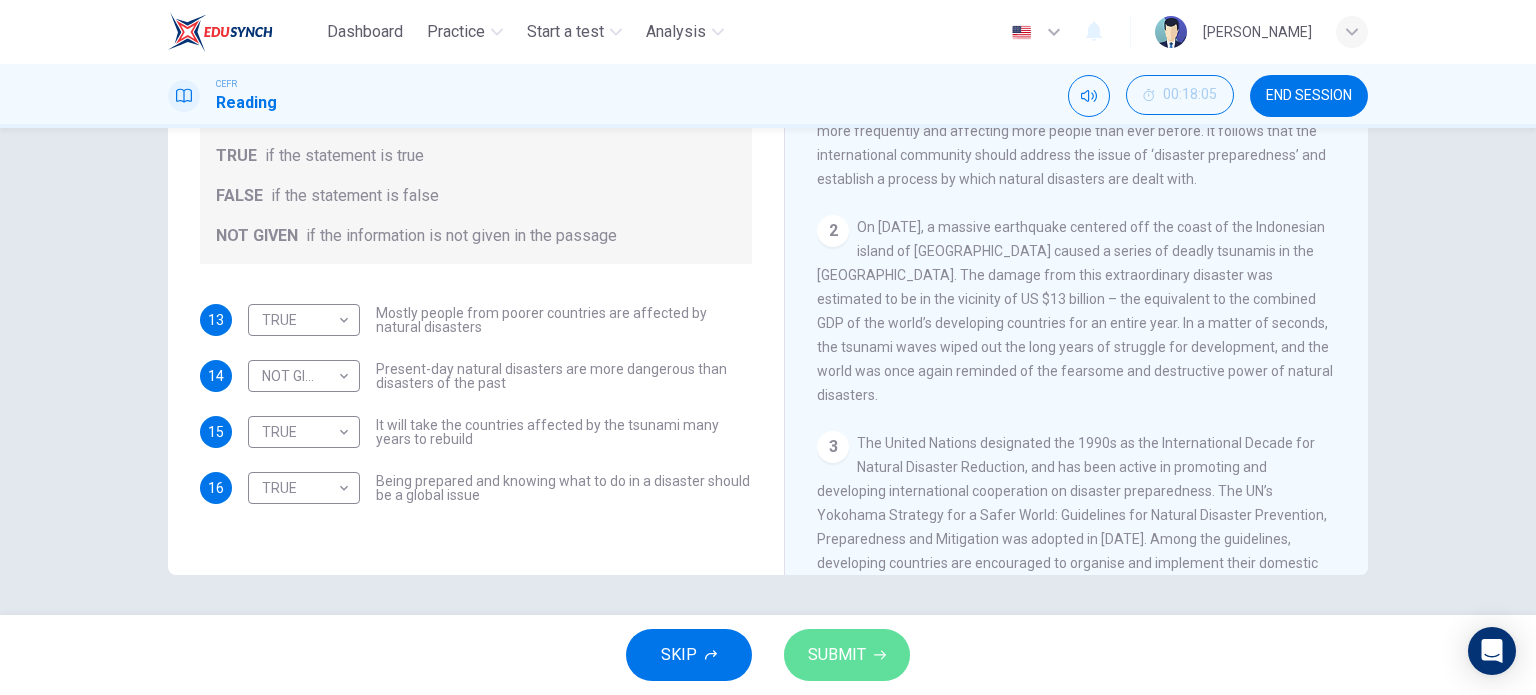 click on "SUBMIT" at bounding box center [837, 655] 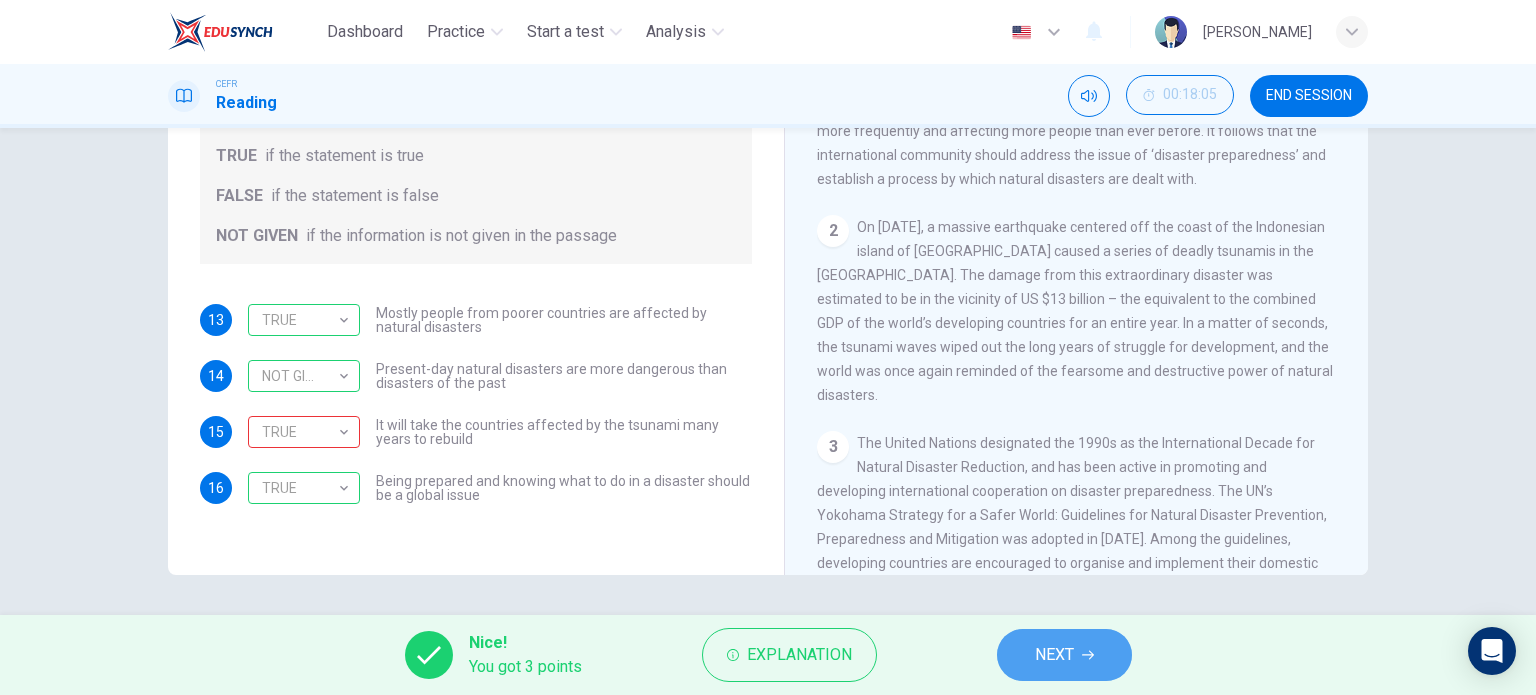 click on "NEXT" at bounding box center [1054, 655] 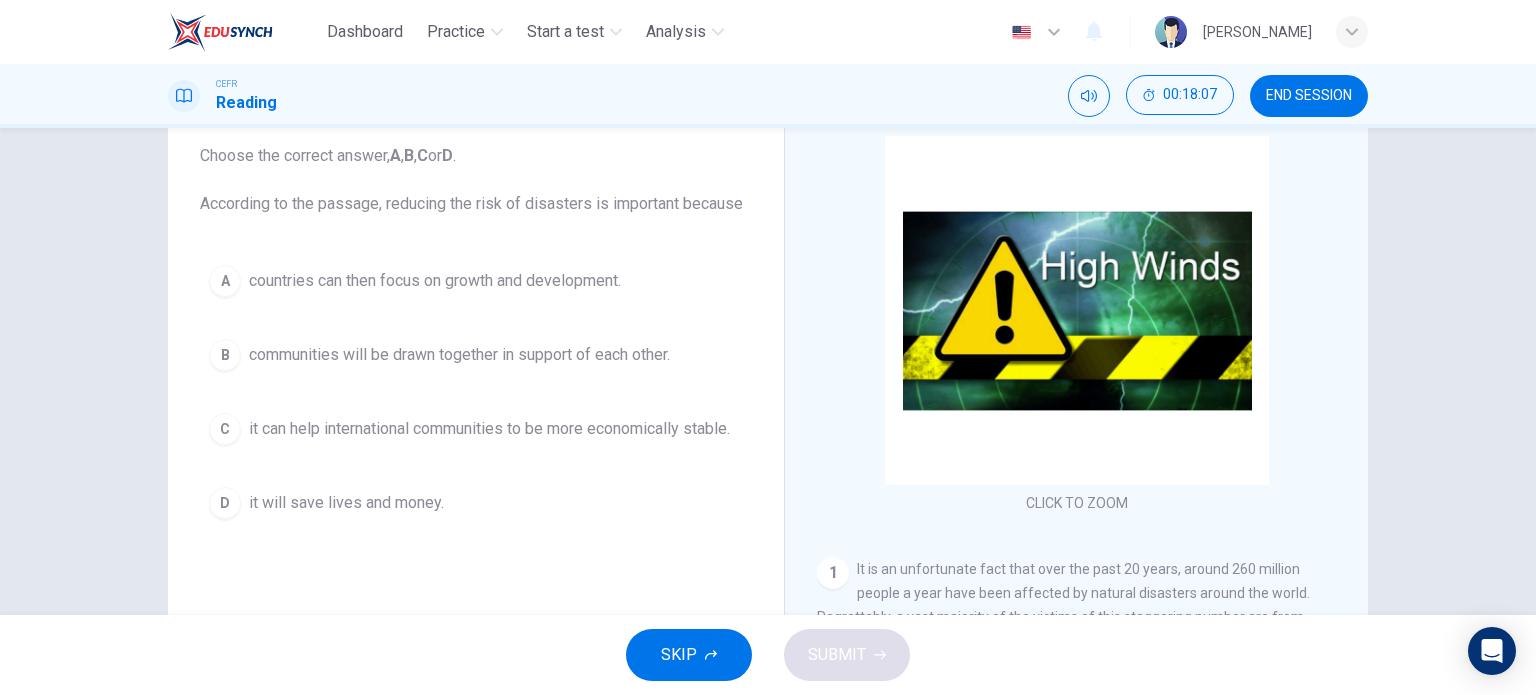 scroll, scrollTop: 99, scrollLeft: 0, axis: vertical 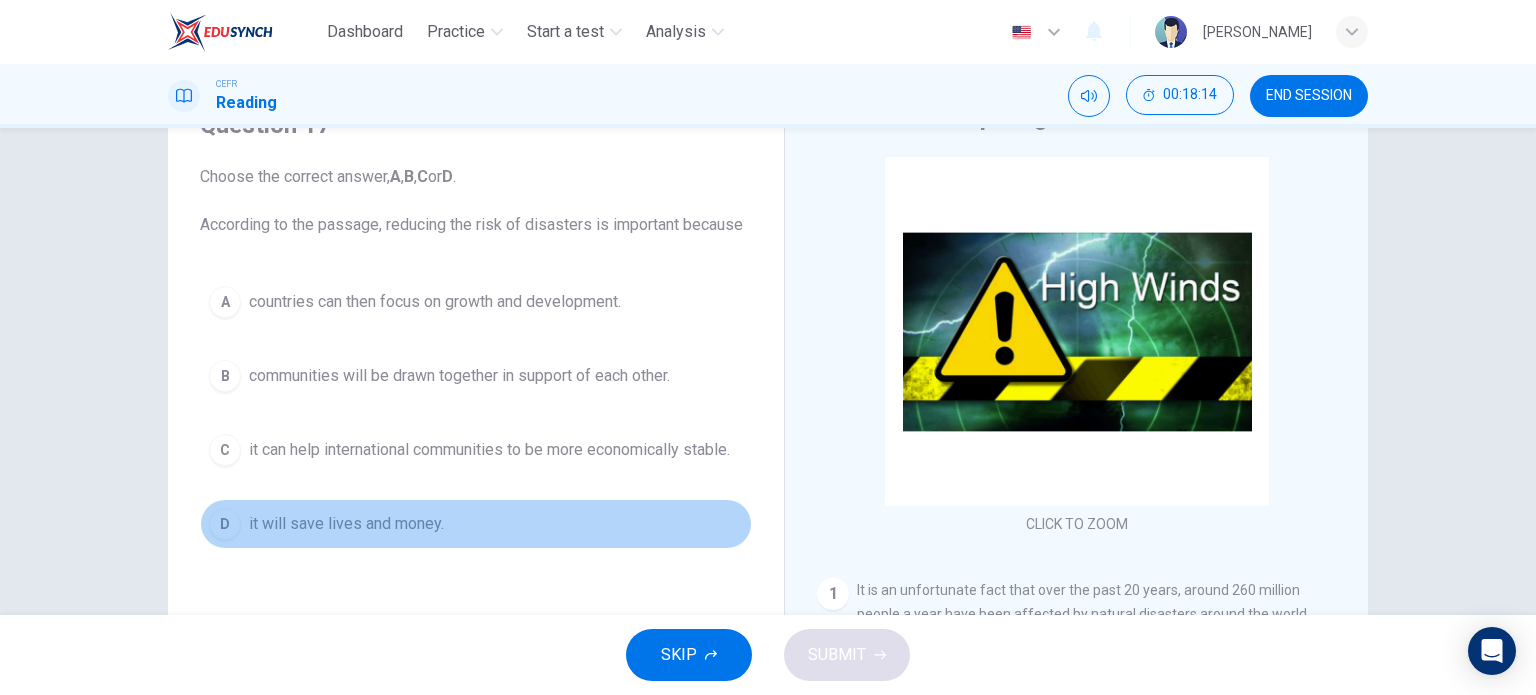 click on "D it will save lives and money." at bounding box center [476, 524] 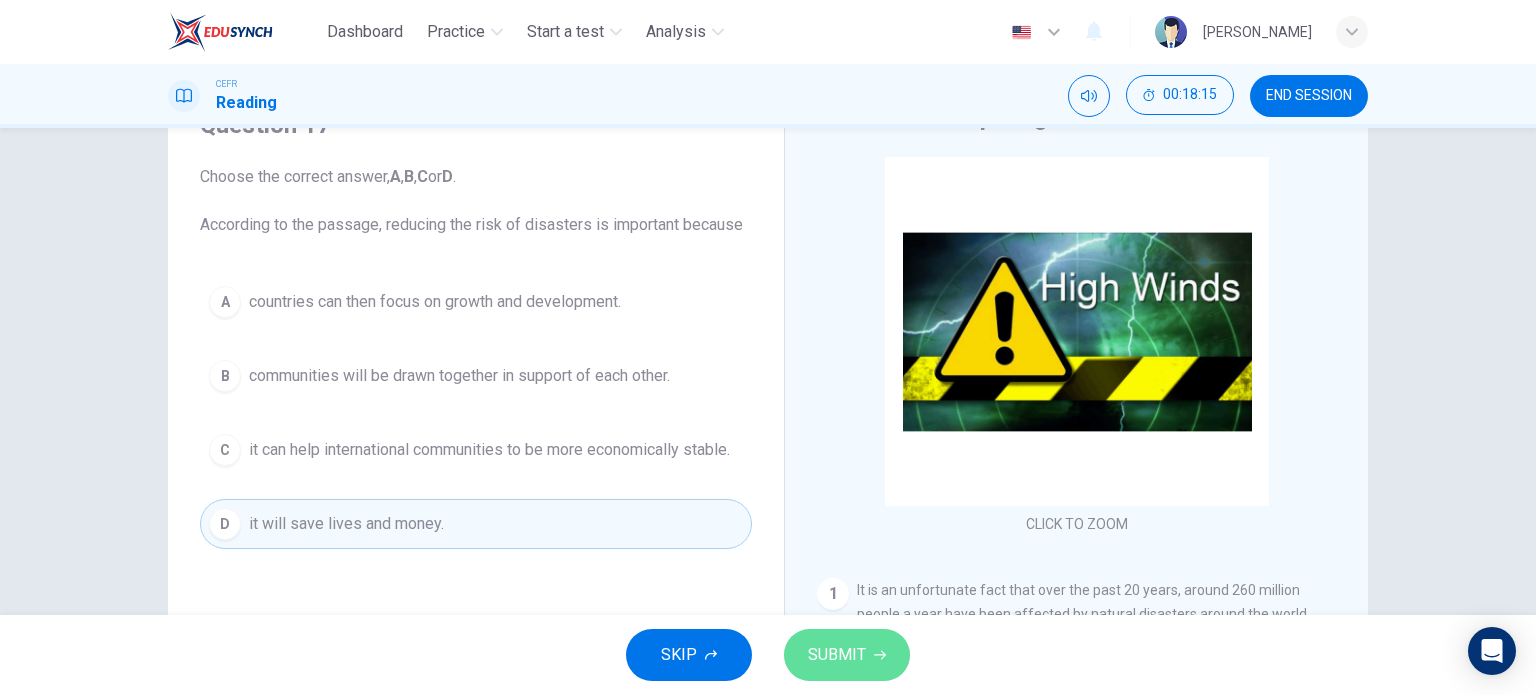 click on "SUBMIT" at bounding box center [837, 655] 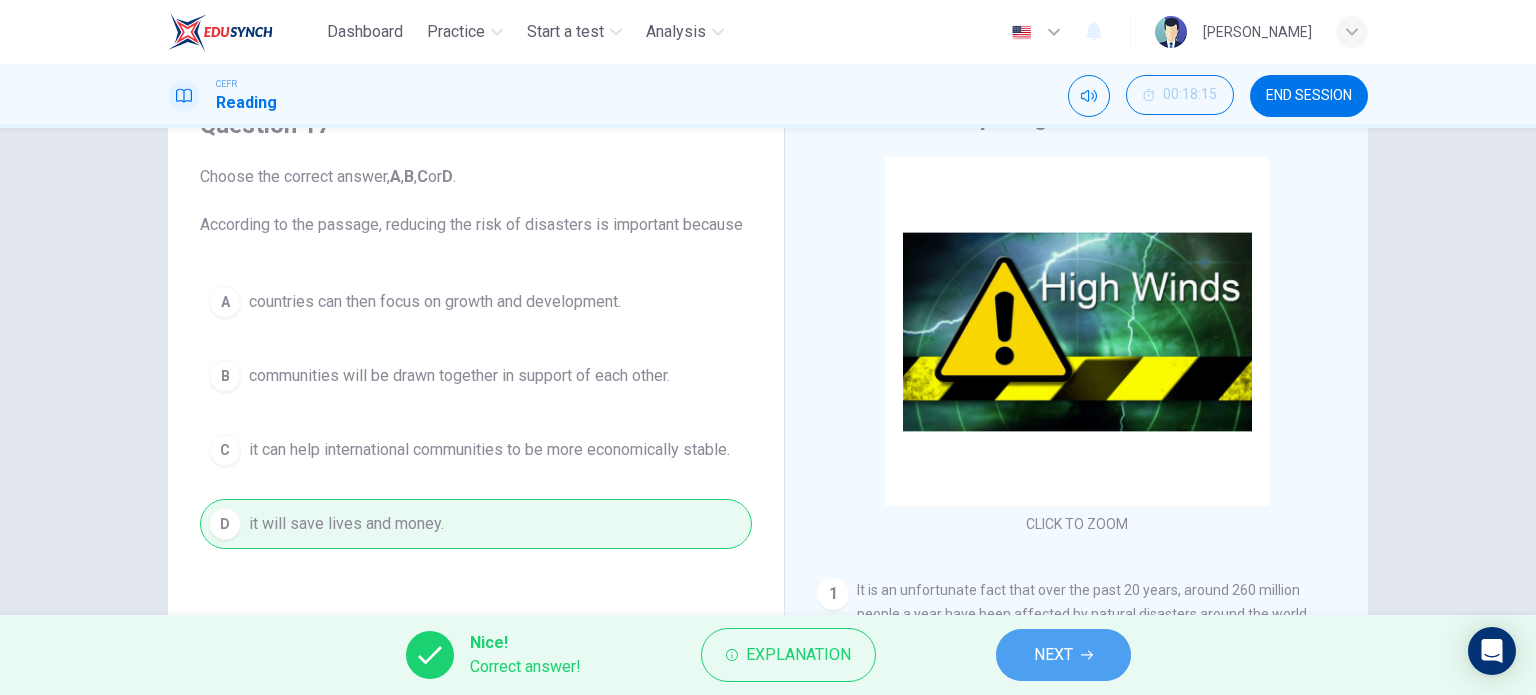 click on "NEXT" at bounding box center [1063, 655] 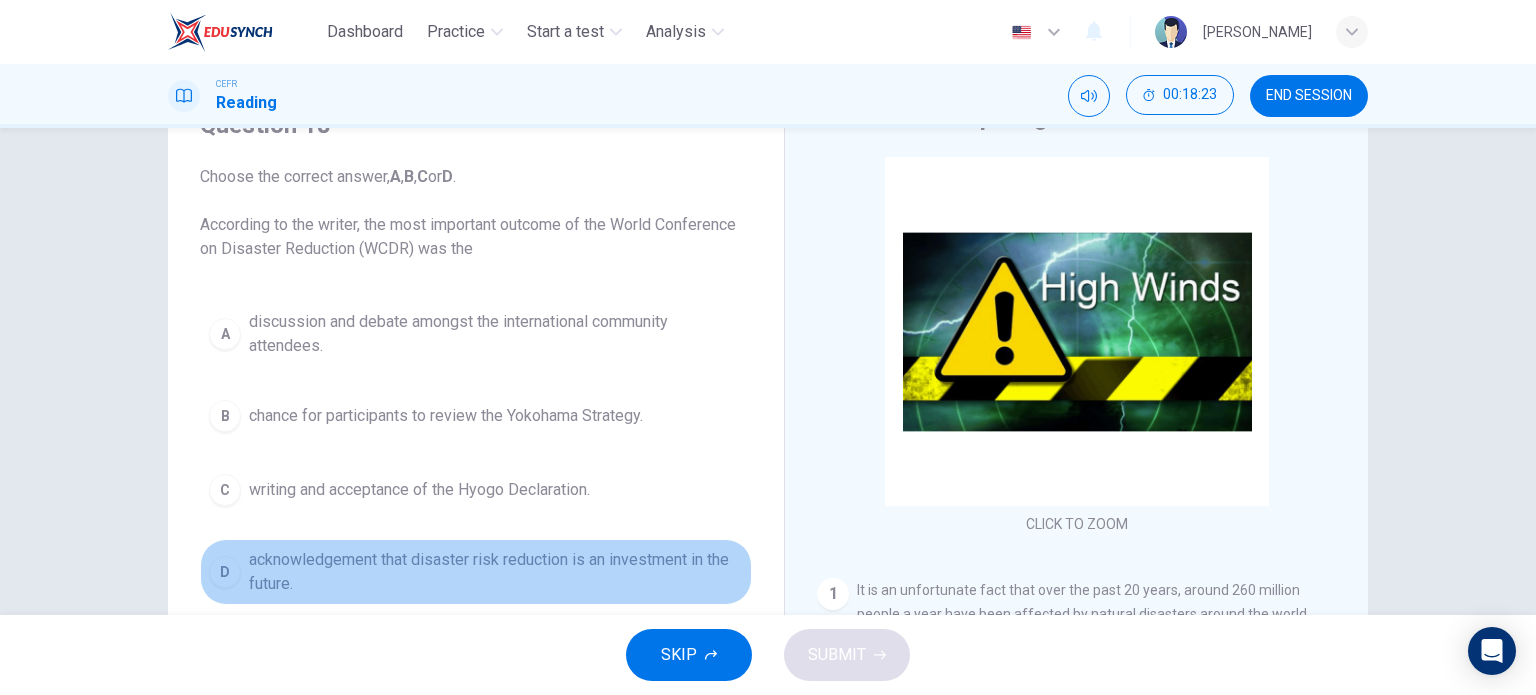 click on "acknowledgement that disaster risk reduction is an investment in the future." at bounding box center (496, 572) 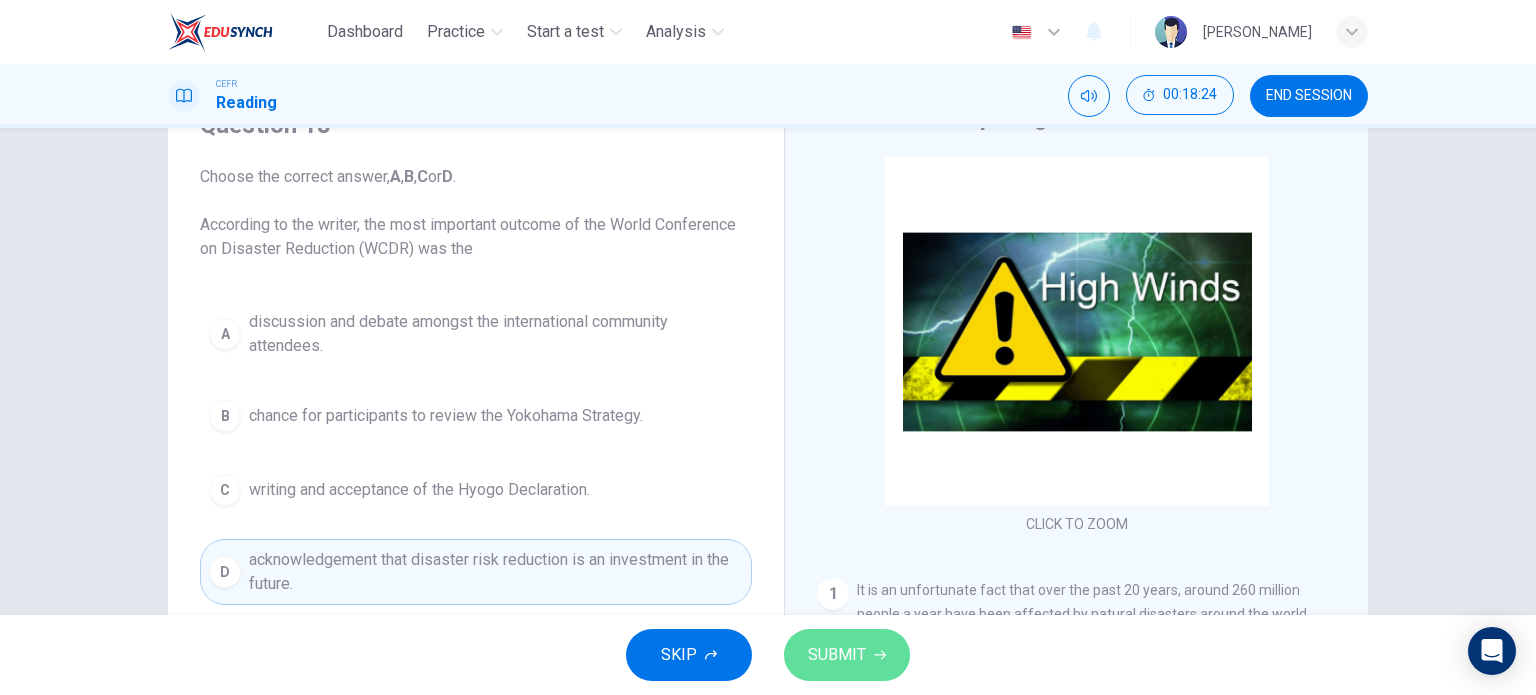 click on "SUBMIT" at bounding box center [837, 655] 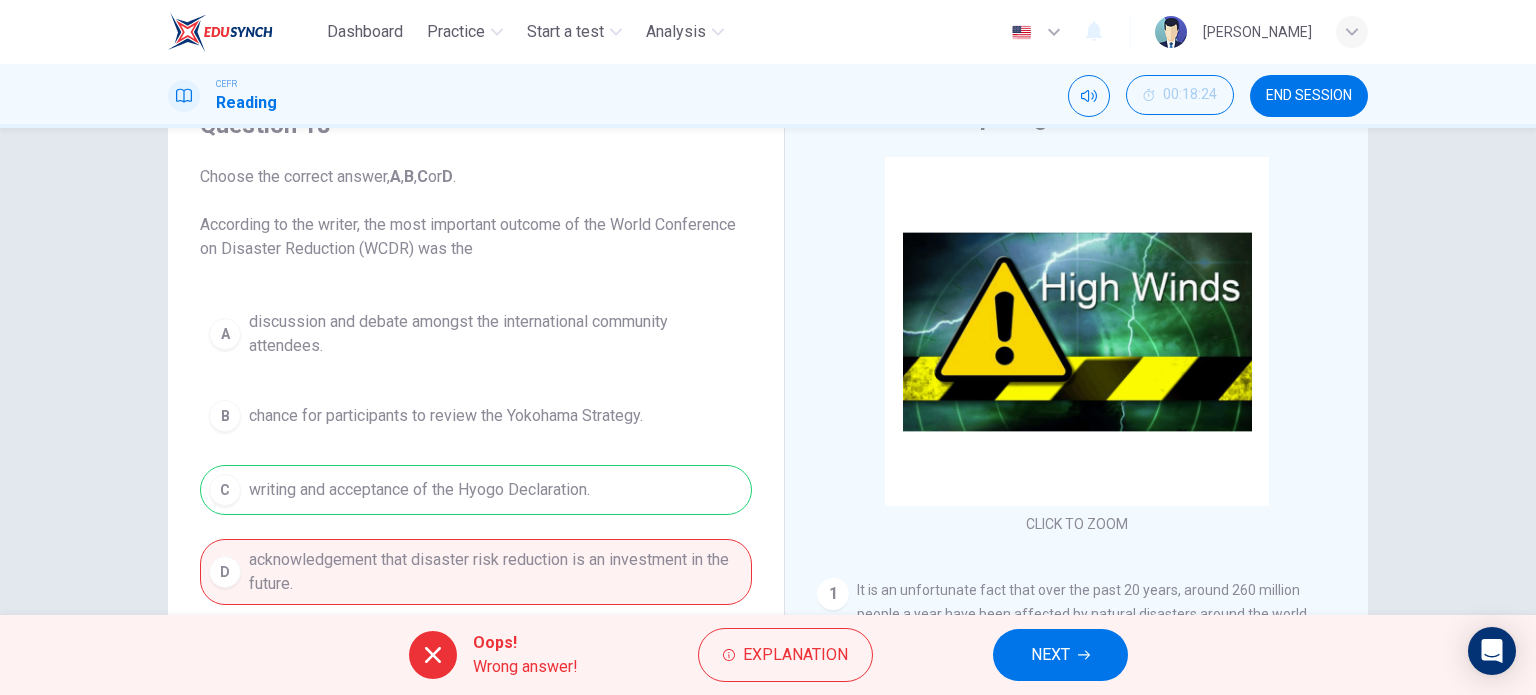 click on "NEXT" at bounding box center (1060, 655) 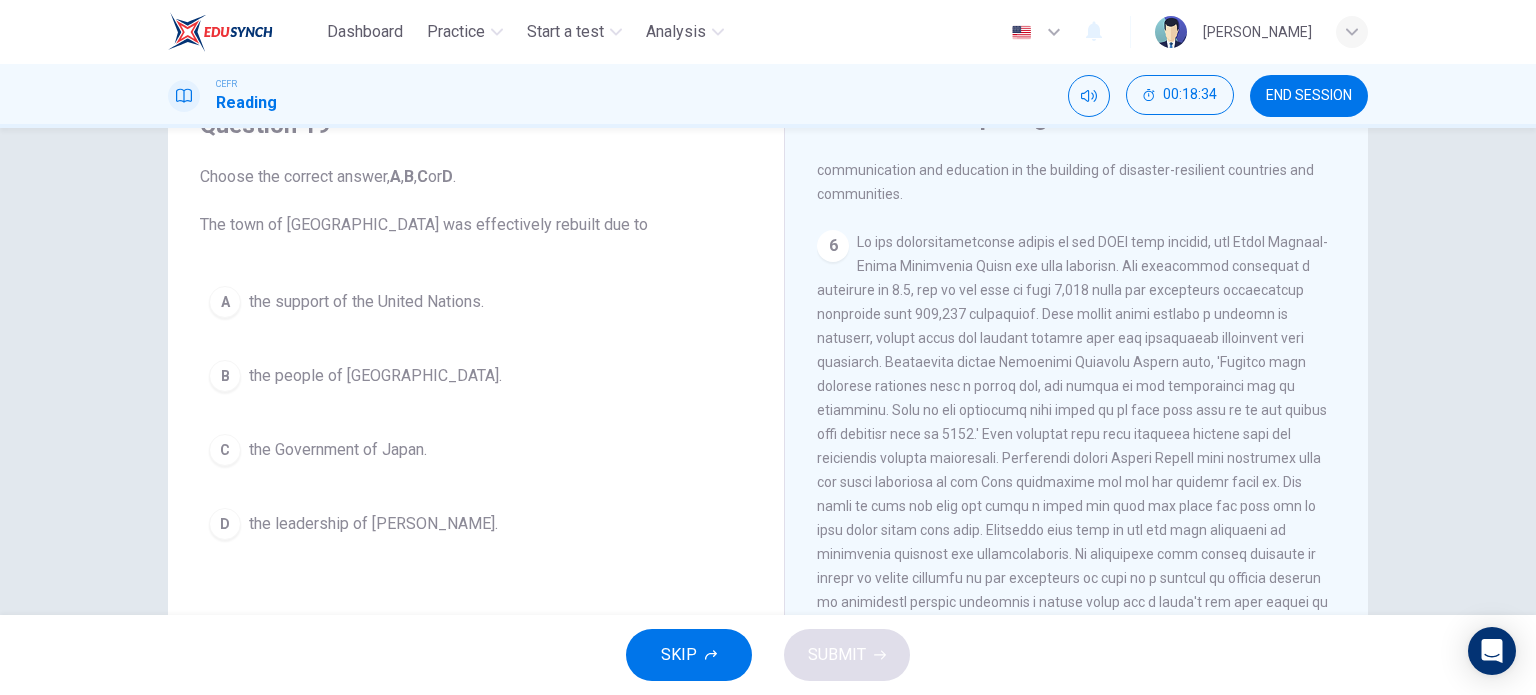 scroll, scrollTop: 1718, scrollLeft: 0, axis: vertical 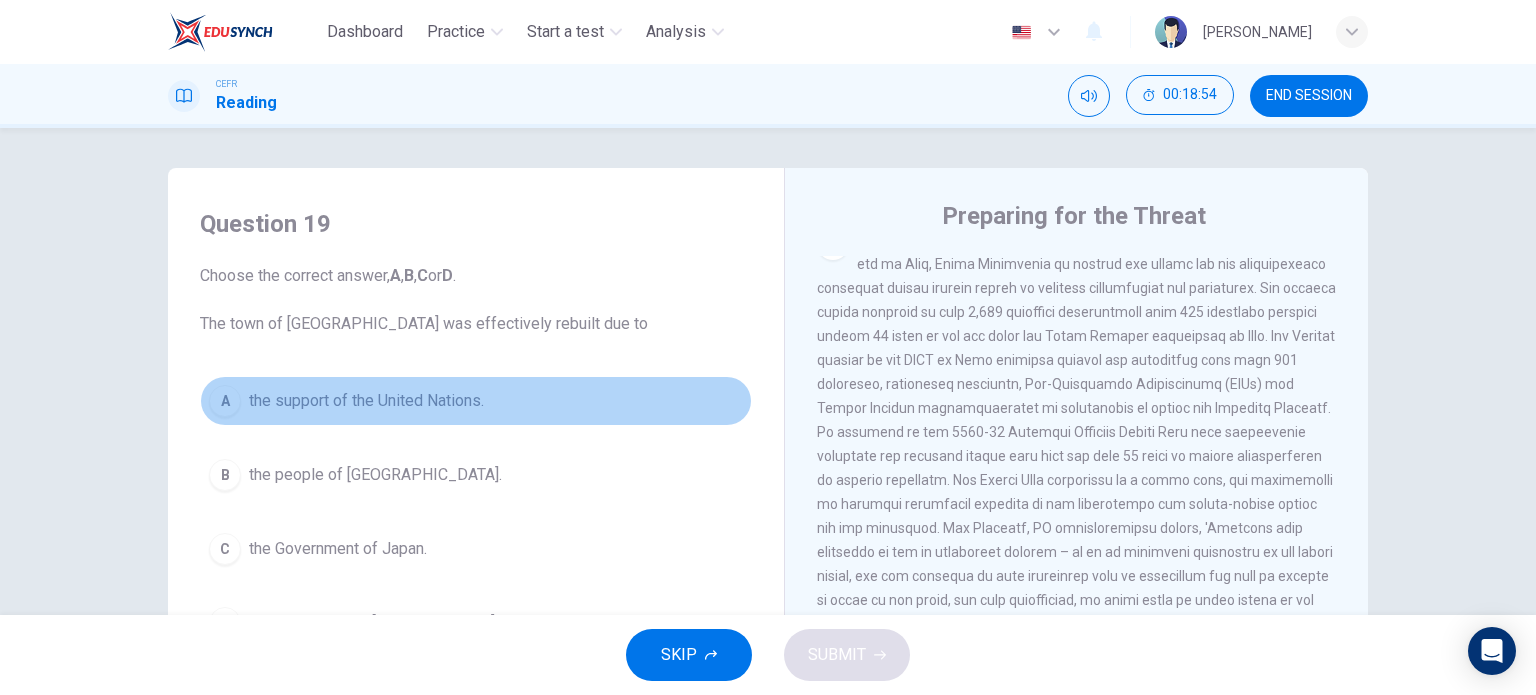 click on "the support of the United Nations." at bounding box center (366, 401) 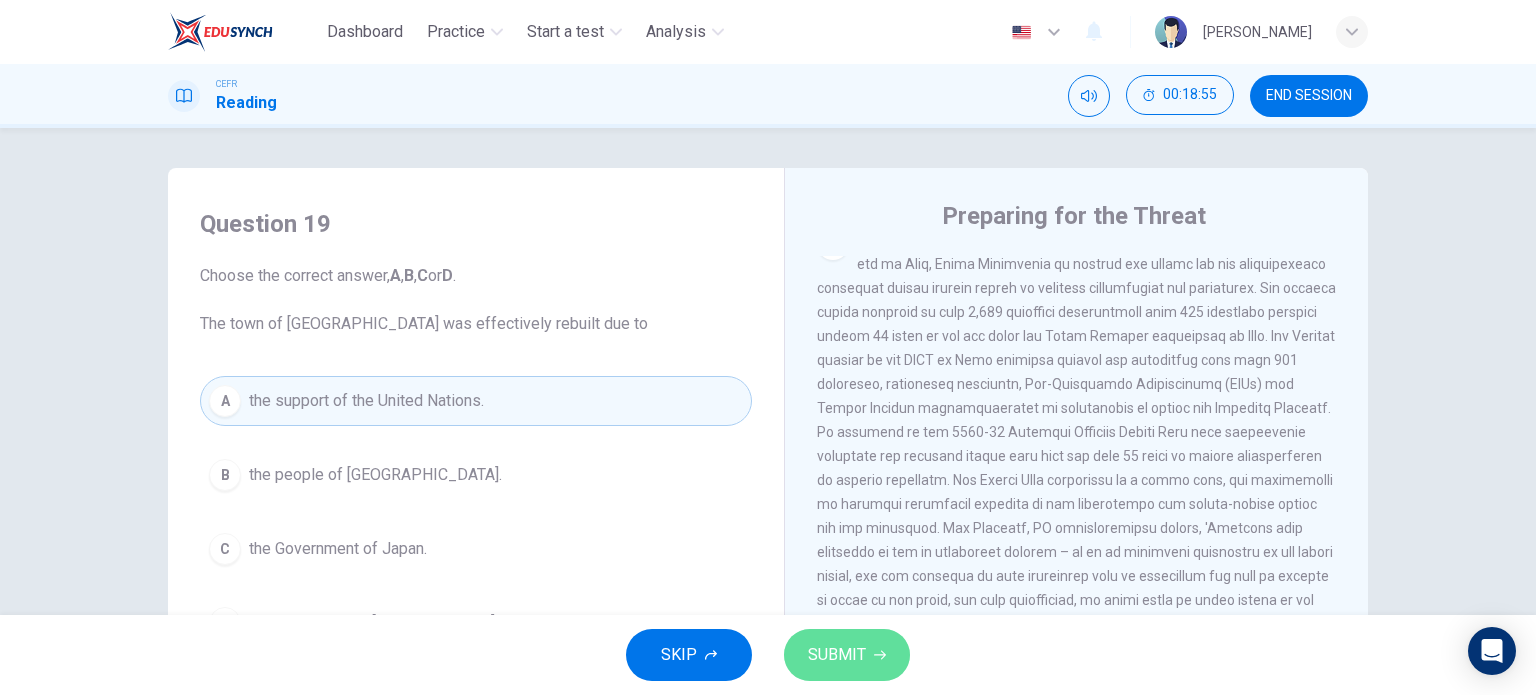 click on "SUBMIT" at bounding box center (837, 655) 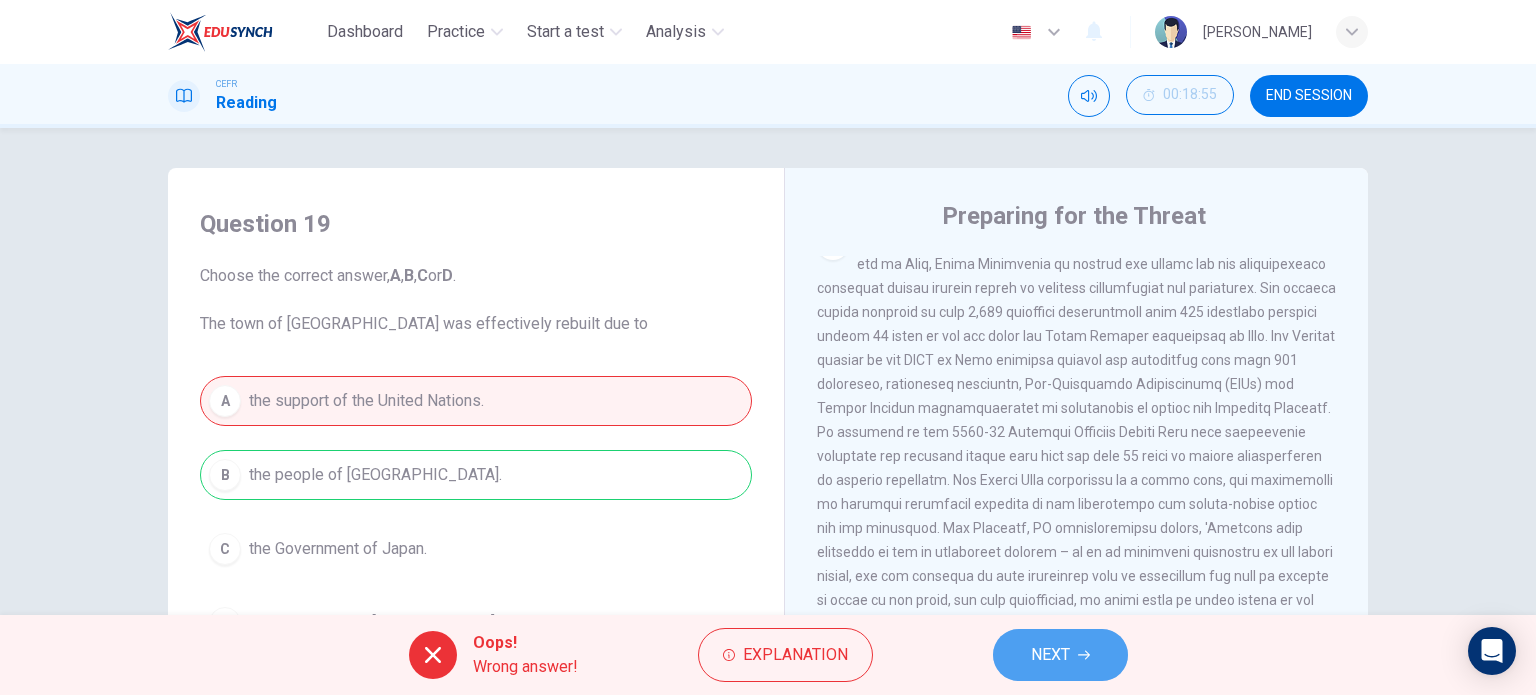 click on "NEXT" at bounding box center (1050, 655) 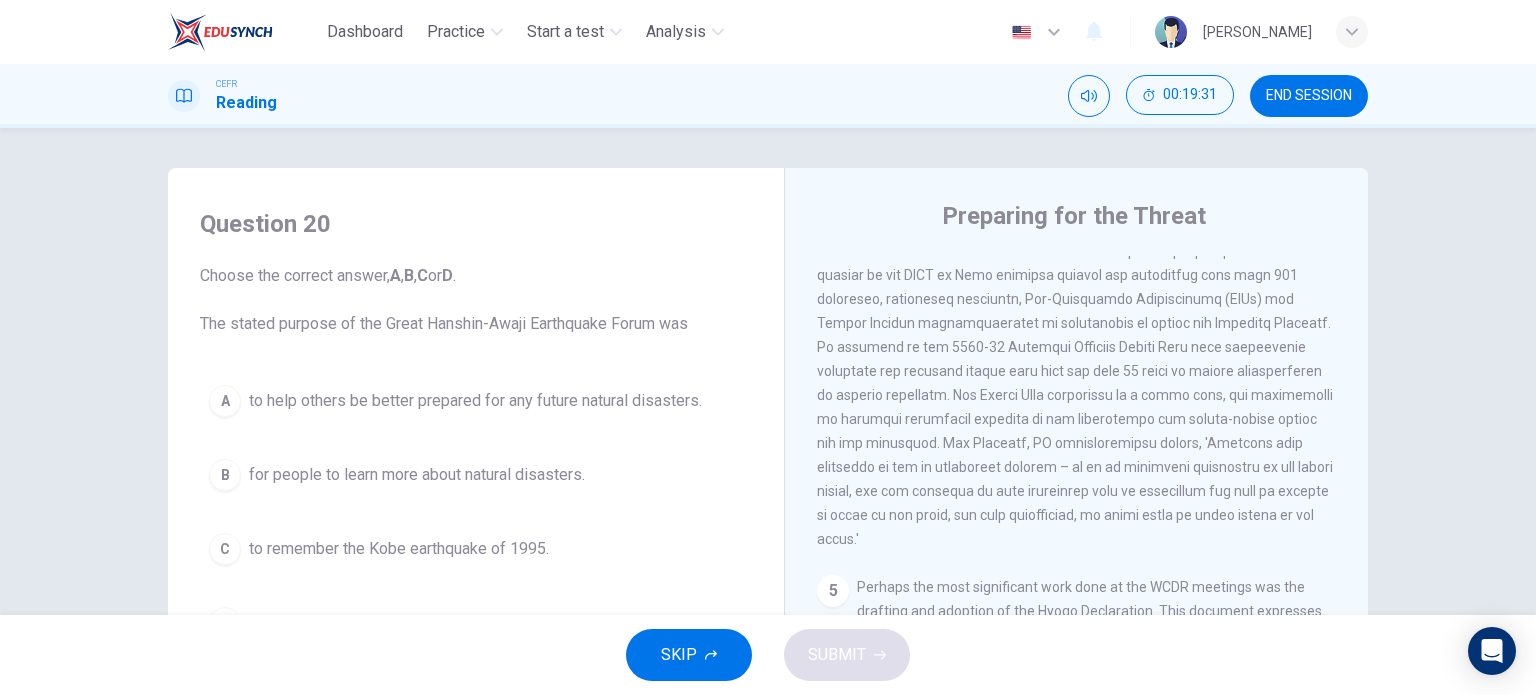 scroll, scrollTop: 1255, scrollLeft: 0, axis: vertical 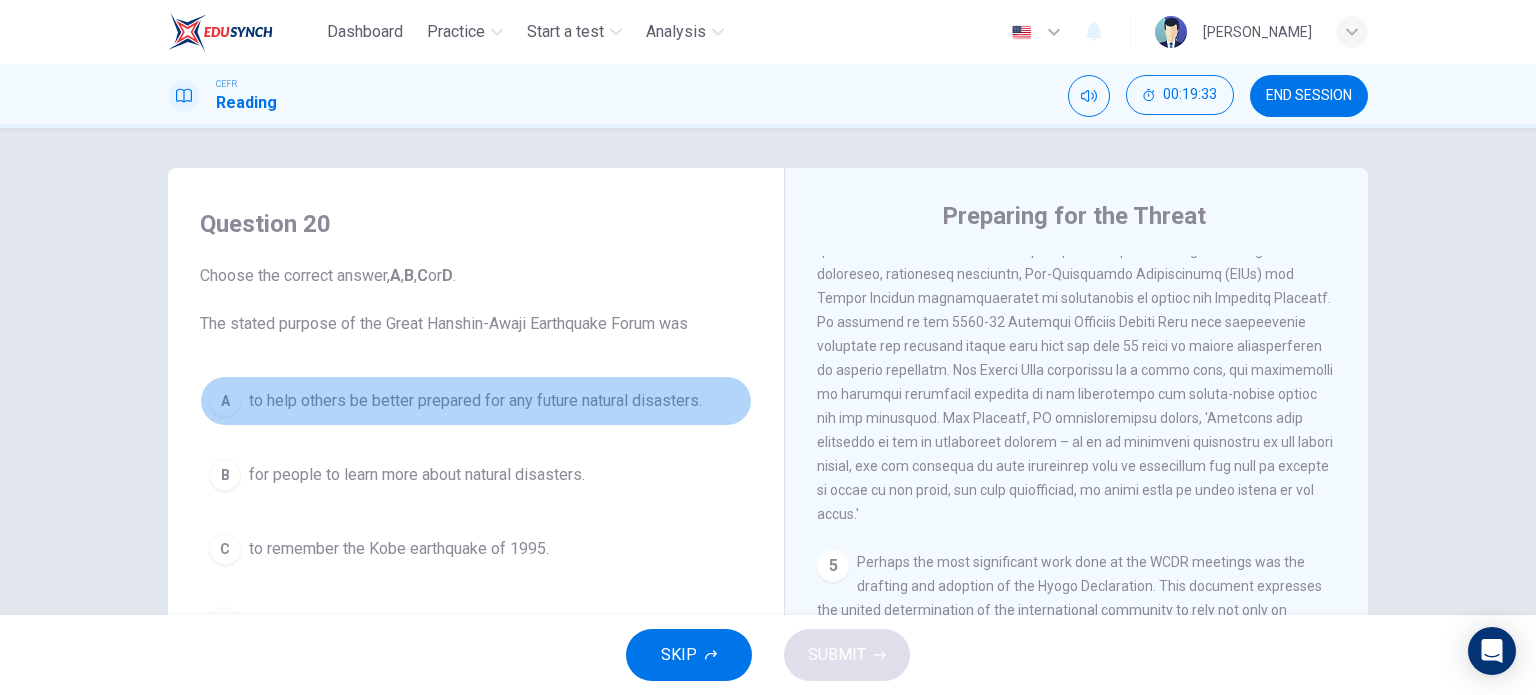 click on "to help others be better prepared for any future natural disasters." at bounding box center [475, 401] 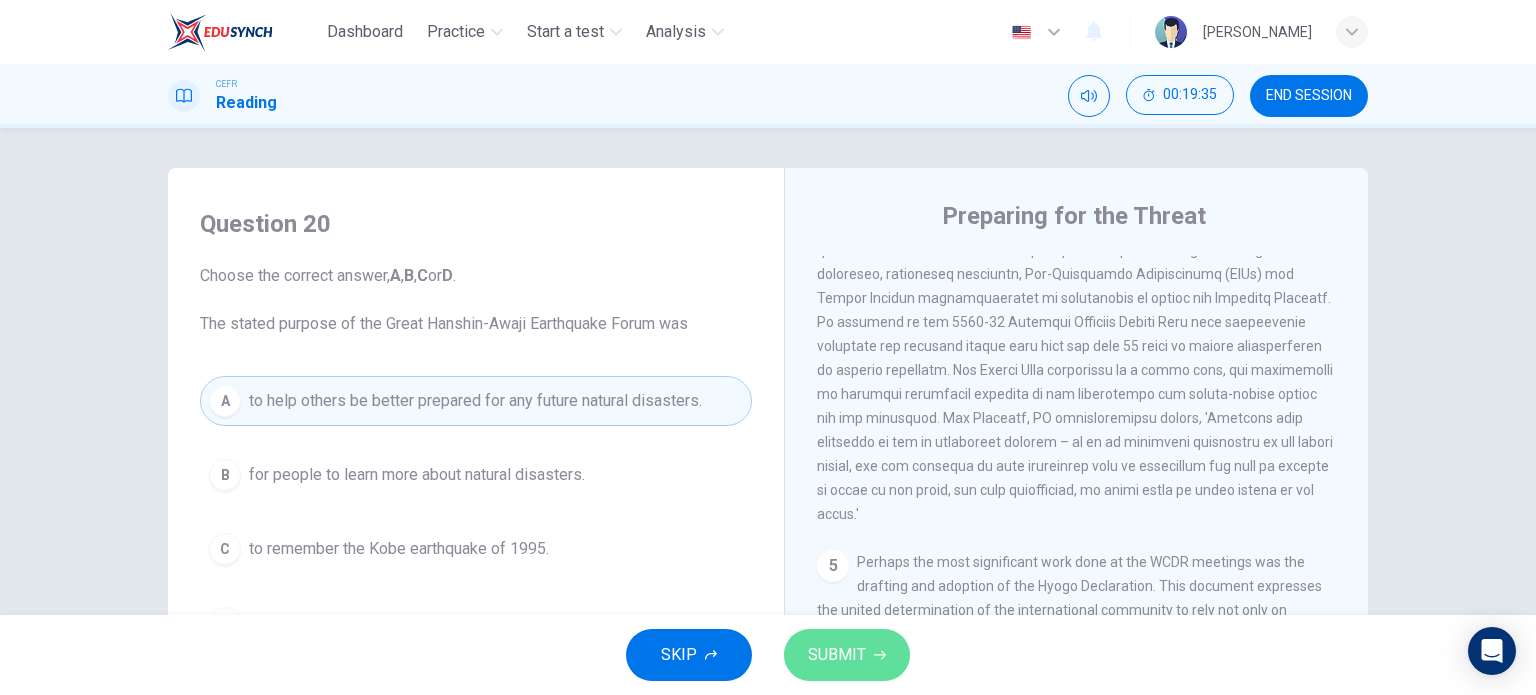 click on "SUBMIT" at bounding box center (837, 655) 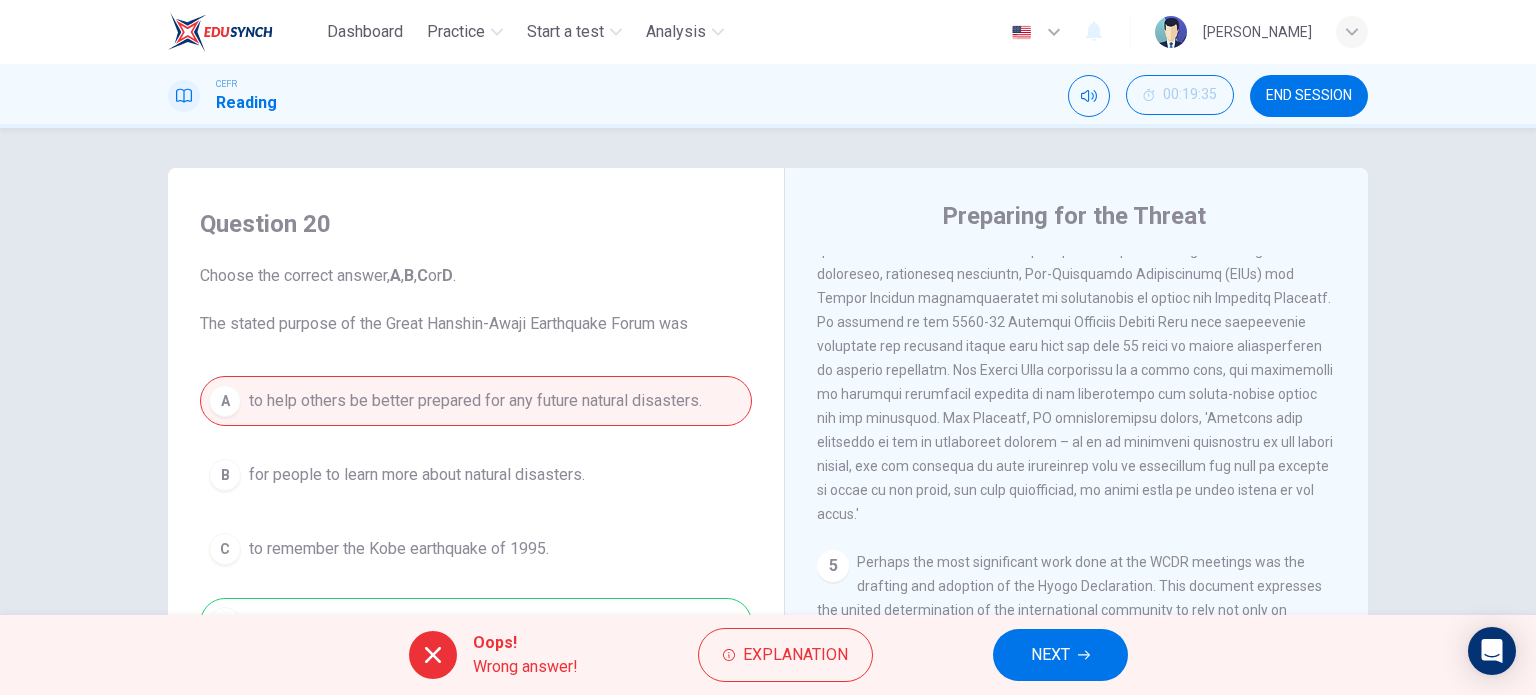scroll, scrollTop: 112, scrollLeft: 0, axis: vertical 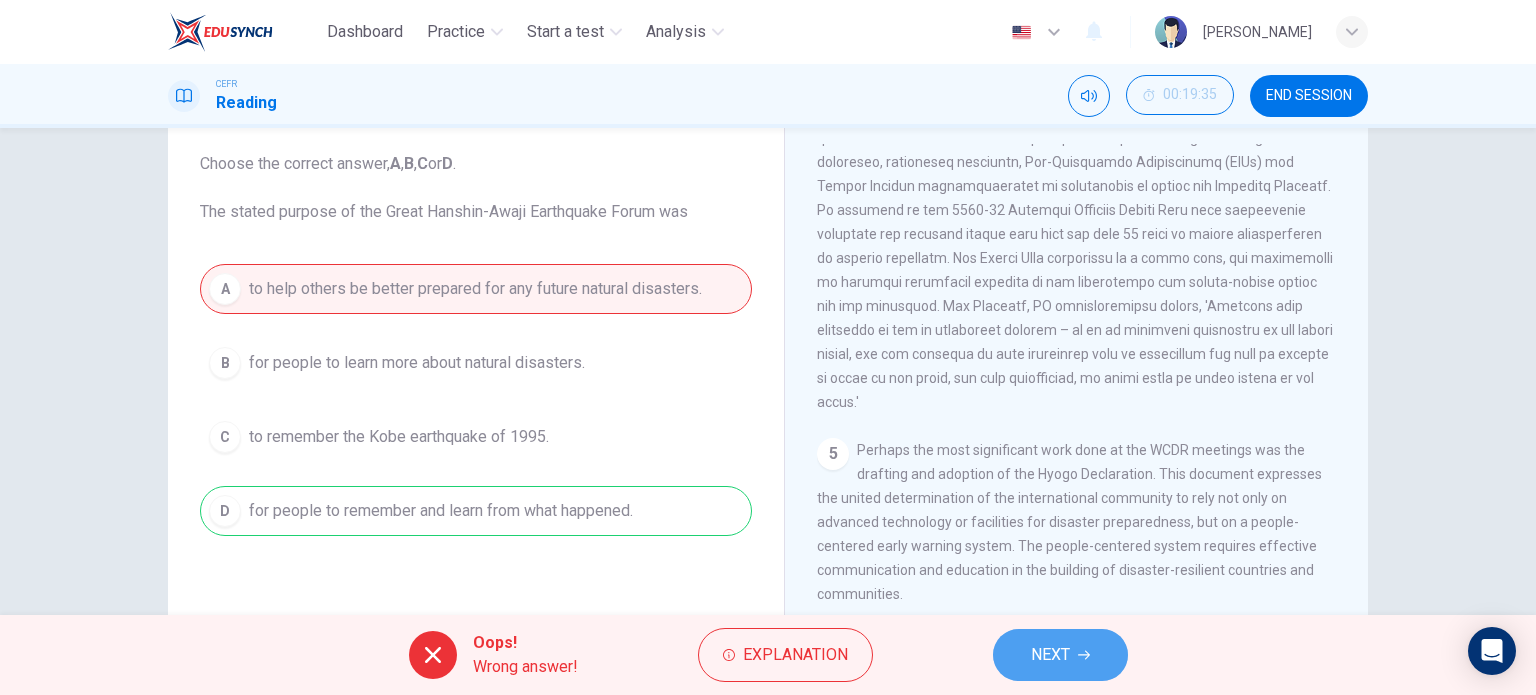 click on "NEXT" at bounding box center (1050, 655) 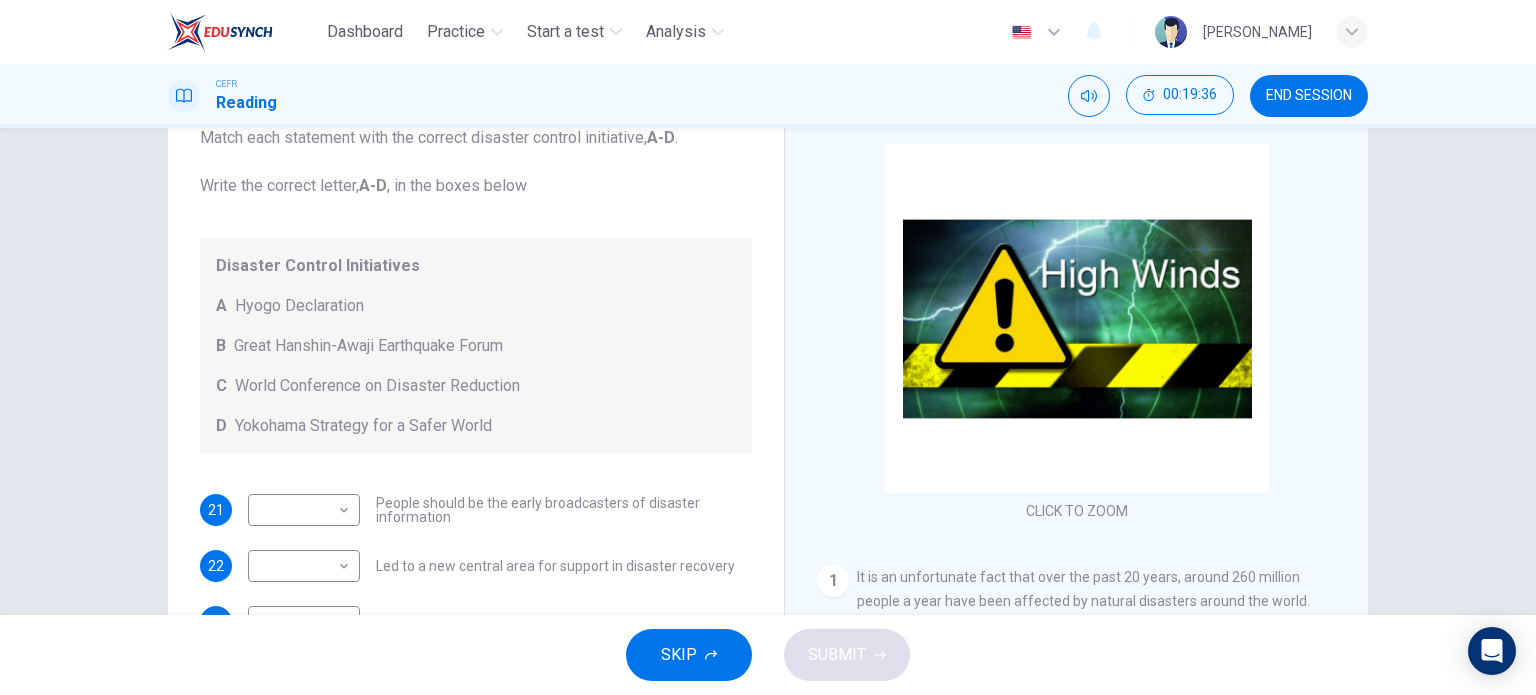 scroll, scrollTop: 136, scrollLeft: 0, axis: vertical 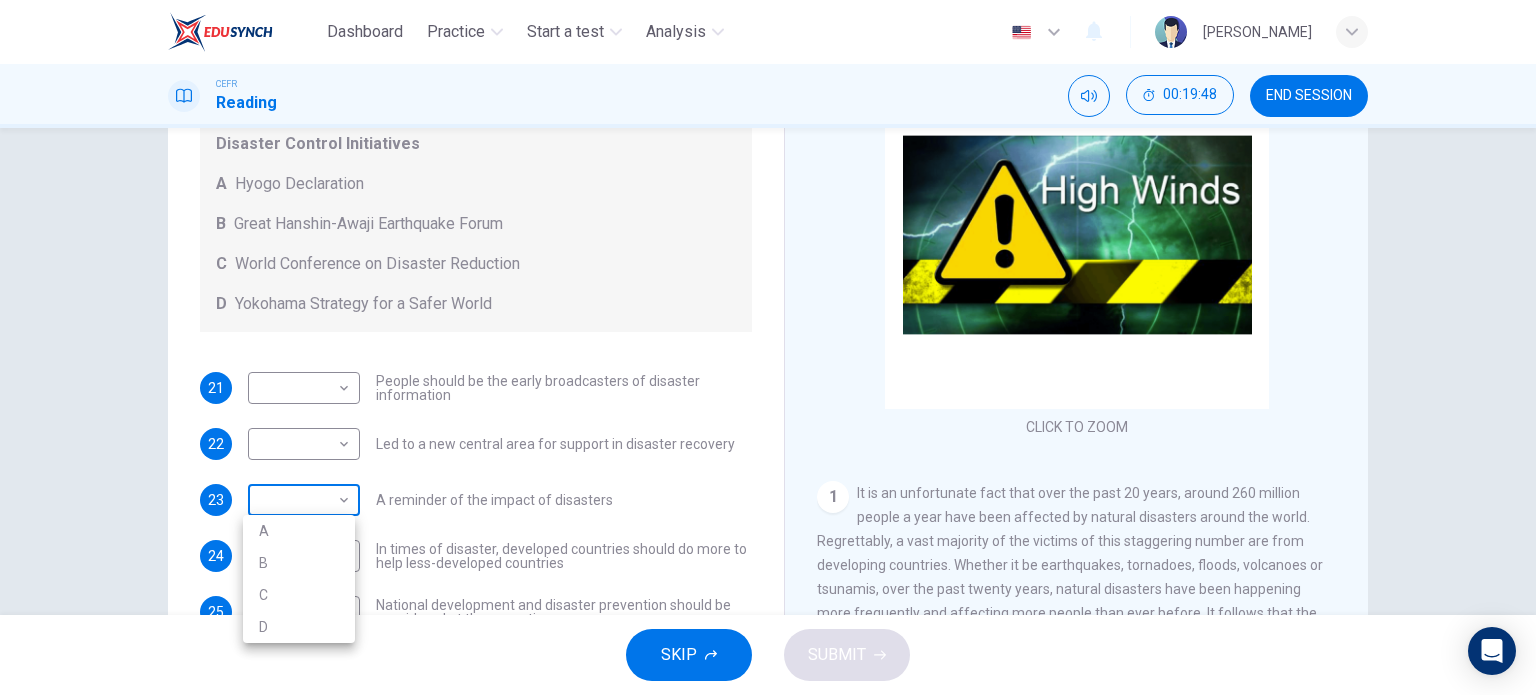 click on "Dashboard Practice Start a test Analysis English en ​ [PERSON_NAME] CEFR Reading 00:19:48 END SESSION Questions 21 - 25 Look at the following statements and the list of disaster control initiatives below.
Match each statement with the correct disaster control initiative,  A-D .
Write the correct letter,  A-D , in the boxes below Disaster Control Initiatives A Hyogo Declaration B Great Hanshin-Awaji Earthquake Forum C World Conference on Disaster Reduction D Yokohama Strategy for a Safer World 21 ​ ​ People should be the early broadcasters of disaster information 22 ​ ​ Led to a new central area for support in disaster recovery 23 ​ ​ A reminder of the impact of disasters 24 ​ ​ In times of disaster, developed countries should do more to help less-developed countries 25 ​ ​ National development and disaster prevention should be considered at the same time Preparing for the Threat CLICK TO ZOOM Click to Zoom 1 2 3 4 5 6 SKIP SUBMIT EduSynch - Online Language Proficiency Testing" at bounding box center (768, 347) 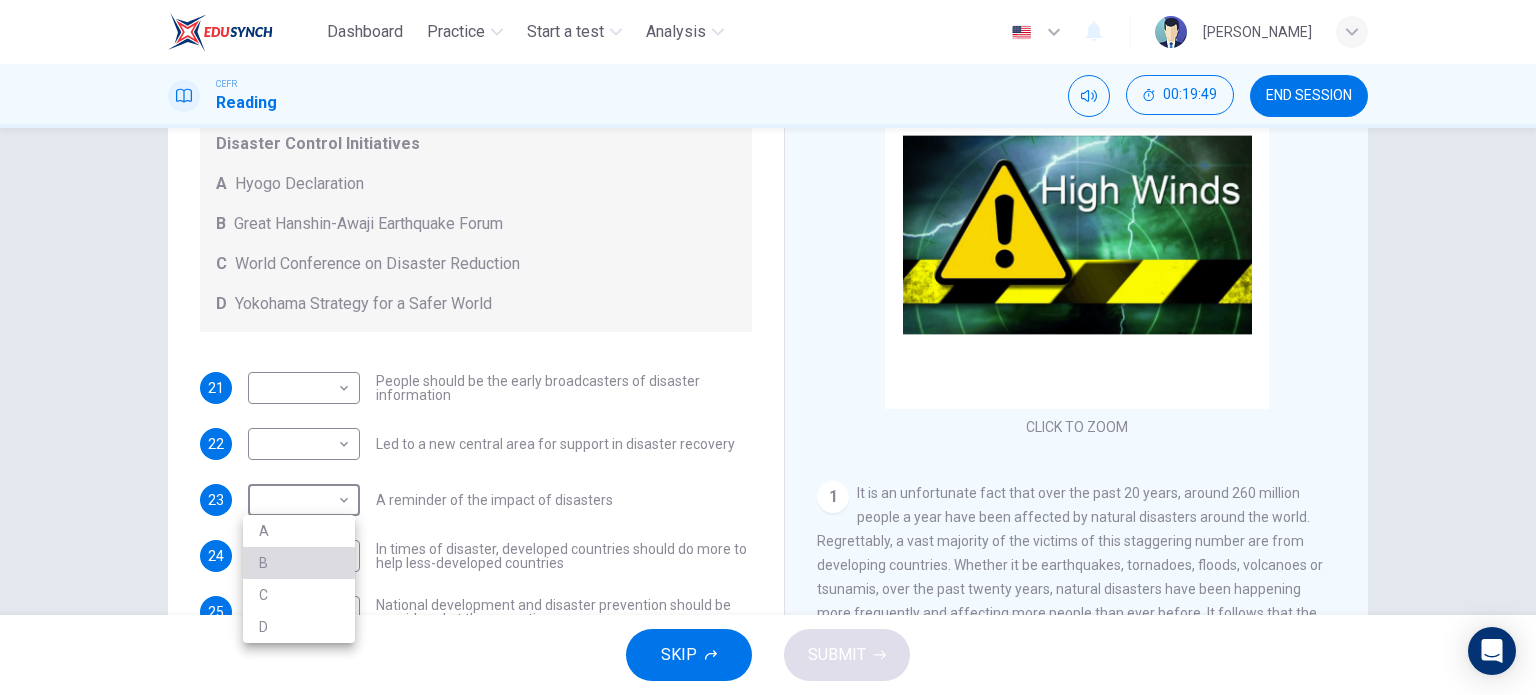 click on "B" at bounding box center [299, 563] 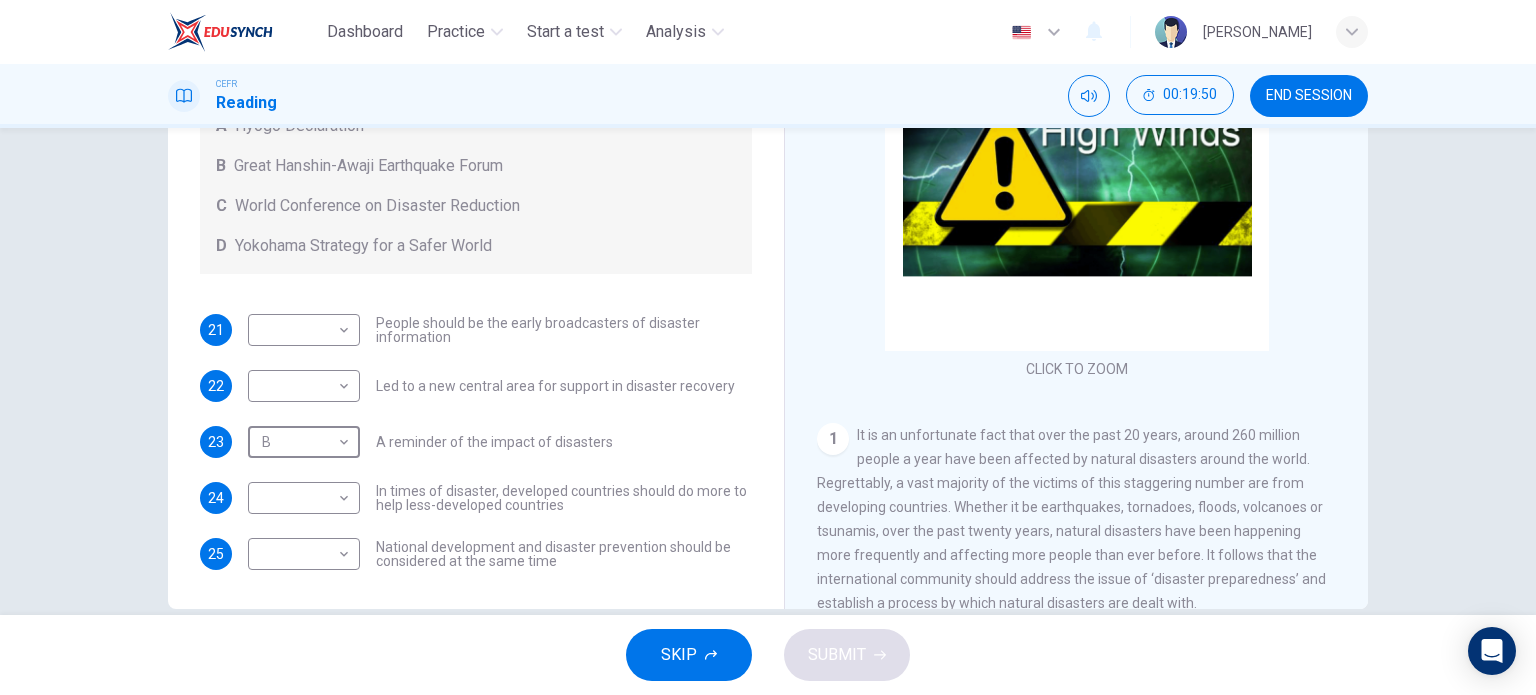 scroll, scrollTop: 288, scrollLeft: 0, axis: vertical 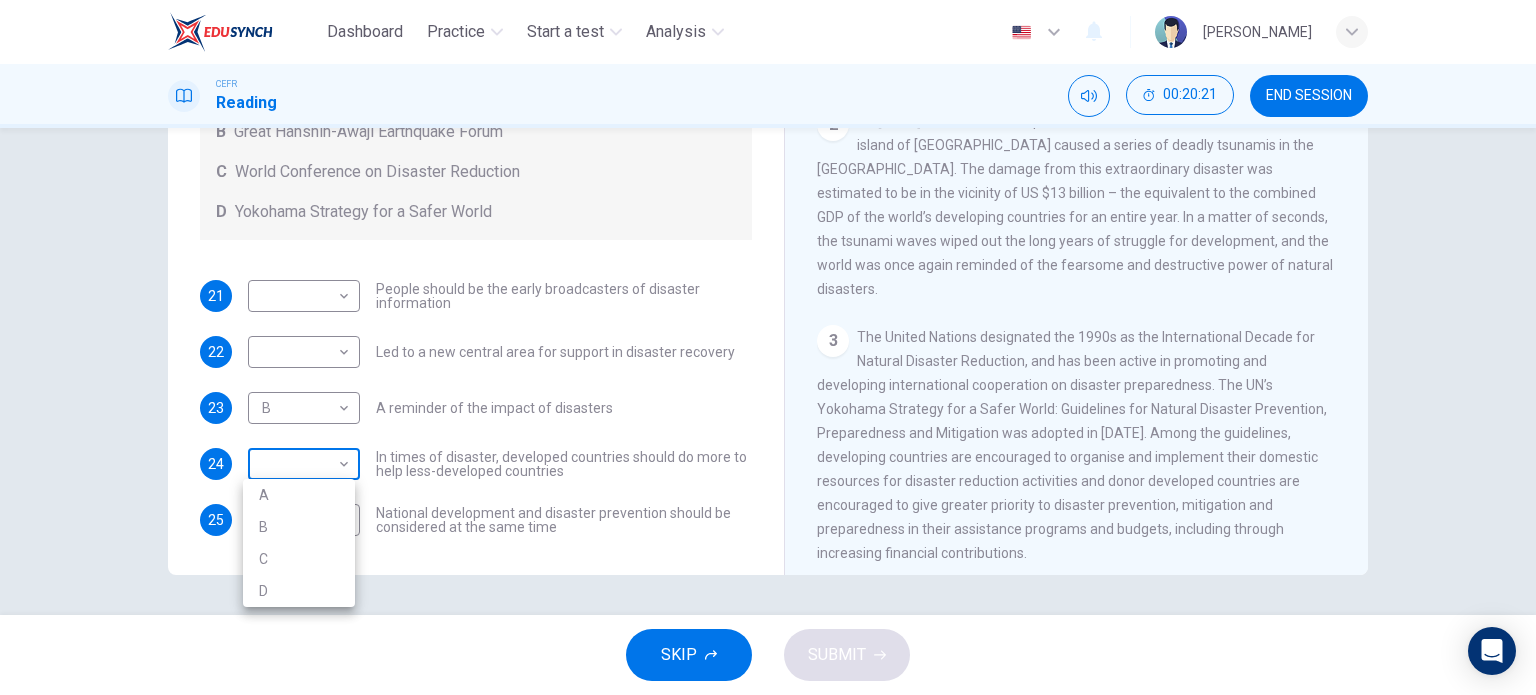 click on "Dashboard Practice Start a test Analysis English en ​ [PERSON_NAME] CEFR Reading 00:20:21 END SESSION Questions 21 - 25 Look at the following statements and the list of disaster control initiatives below.
Match each statement with the correct disaster control initiative,  A-D .
Write the correct letter,  A-D , in the boxes below Disaster Control Initiatives A Hyogo Declaration B Great Hanshin-Awaji Earthquake Forum C World Conference on Disaster Reduction D Yokohama Strategy for a Safer World 21 ​ ​ People should be the early broadcasters of disaster information 22 ​ ​ Led to a new central area for support in disaster recovery 23 B B ​ A reminder of the impact of disasters 24 ​ ​ In times of disaster, developed countries should do more to help less-developed countries 25 ​ ​ National development and disaster prevention should be considered at the same time Preparing for the Threat CLICK TO ZOOM Click to Zoom 1 2 3 4 5 6 SKIP SUBMIT EduSynch - Online Language Proficiency Testing" at bounding box center (768, 347) 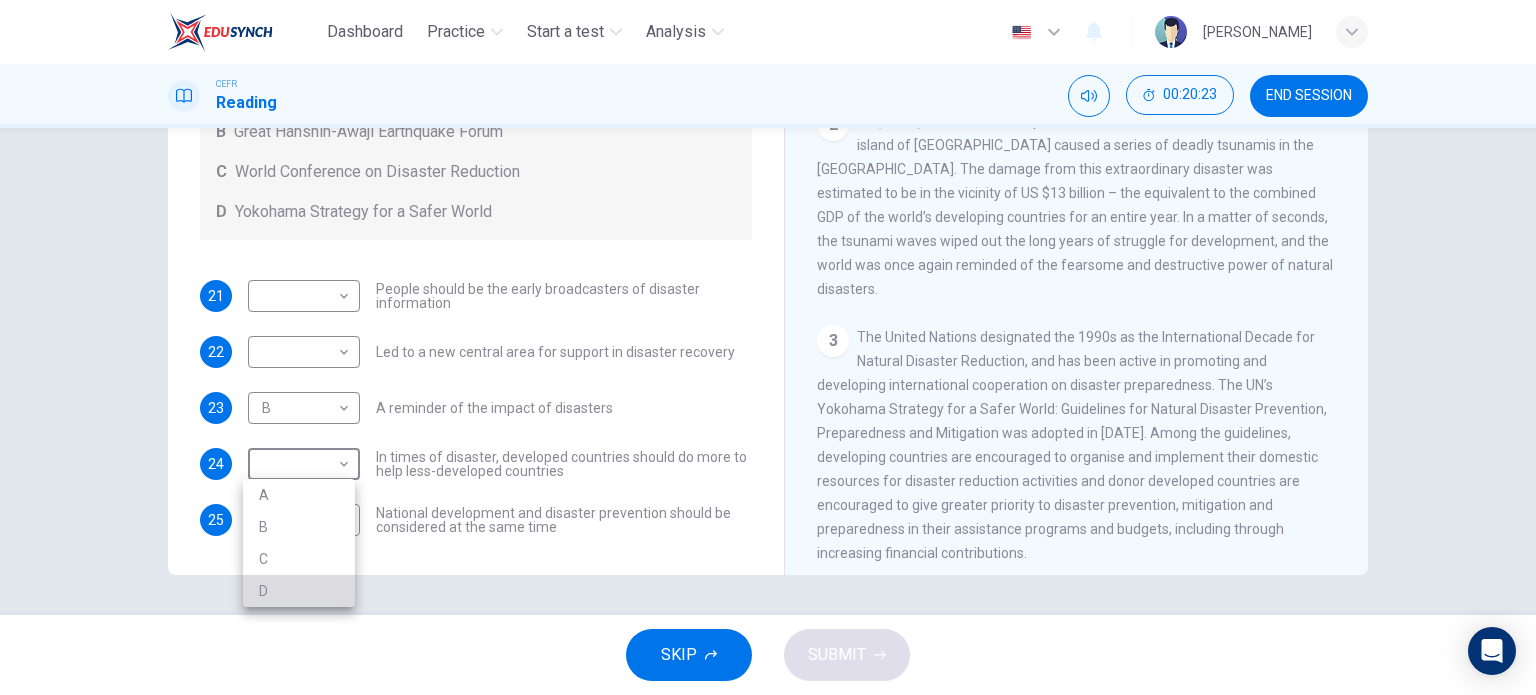 click on "D" at bounding box center [299, 591] 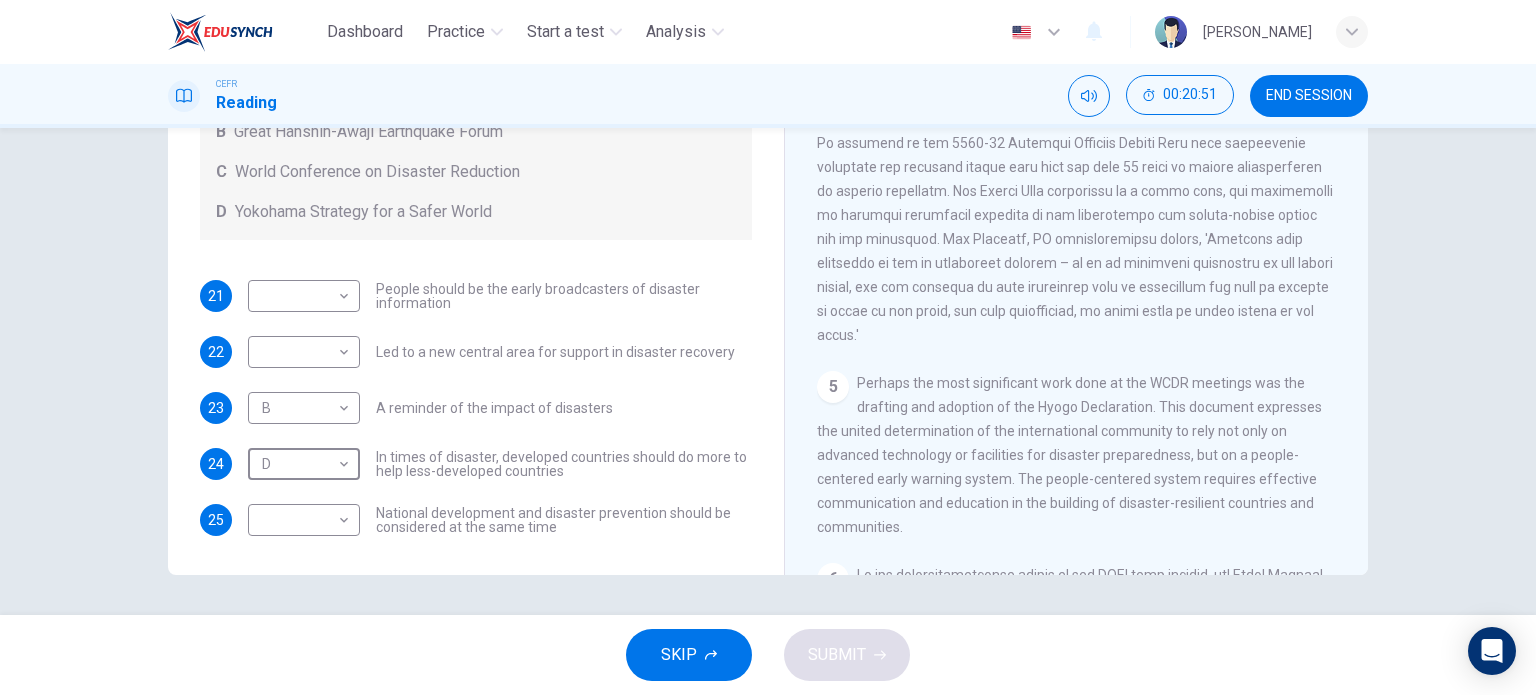 scroll, scrollTop: 1170, scrollLeft: 0, axis: vertical 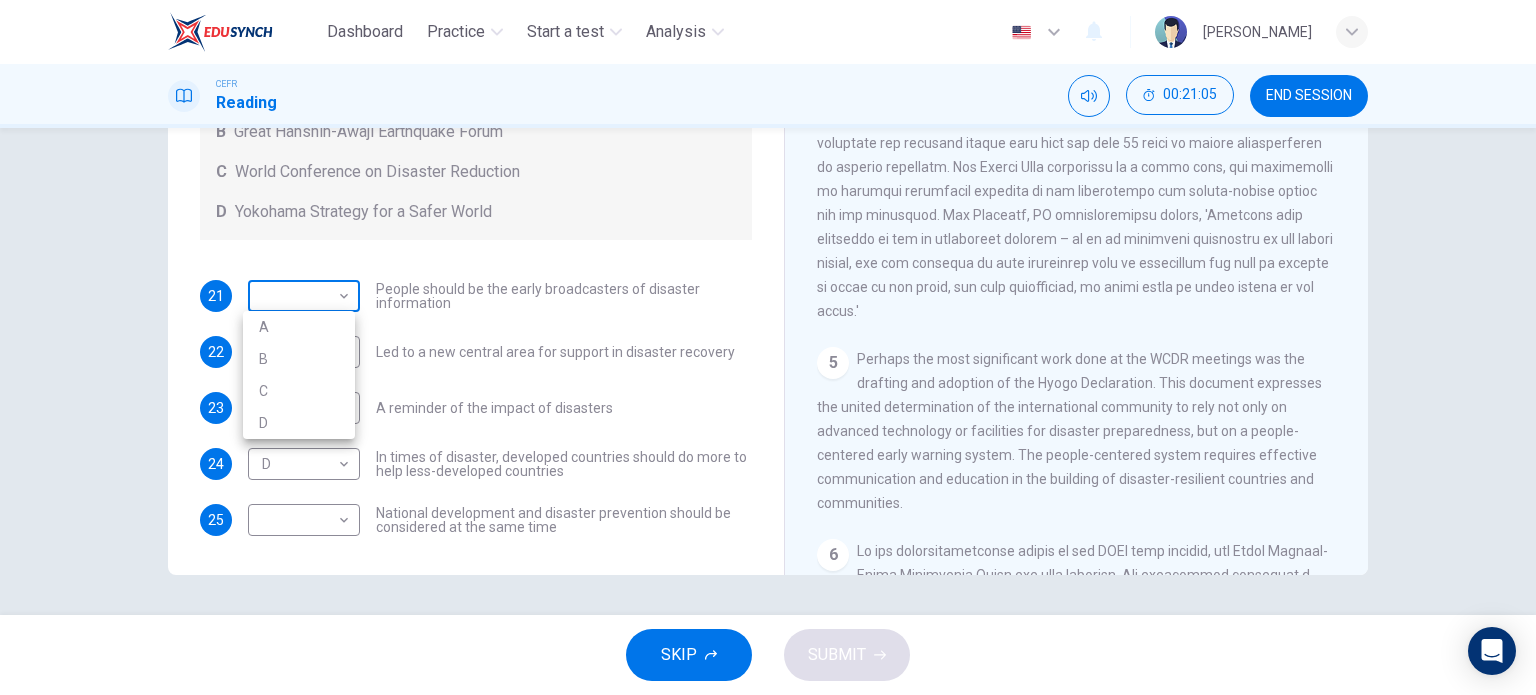 click on "Dashboard Practice Start a test Analysis English en ​ [PERSON_NAME] CEFR Reading 00:21:05 END SESSION Questions 21 - 25 Look at the following statements and the list of disaster control initiatives below.
Match each statement with the correct disaster control initiative,  A-D .
Write the correct letter,  A-D , in the boxes below Disaster Control Initiatives A Hyogo Declaration B Great Hanshin-Awaji Earthquake Forum C World Conference on Disaster Reduction D Yokohama Strategy for a Safer World 21 ​ ​ People should be the early broadcasters of disaster information 22 ​ ​ Led to a new central area for support in disaster recovery 23 B B ​ A reminder of the impact of disasters 24 D D ​ In times of disaster, developed countries should do more to help less-developed countries 25 ​ ​ National development and disaster prevention should be considered at the same time Preparing for the Threat CLICK TO ZOOM Click to Zoom 1 2 3 4 5 6 SKIP SUBMIT EduSynch - Online Language Proficiency Testing" at bounding box center (768, 347) 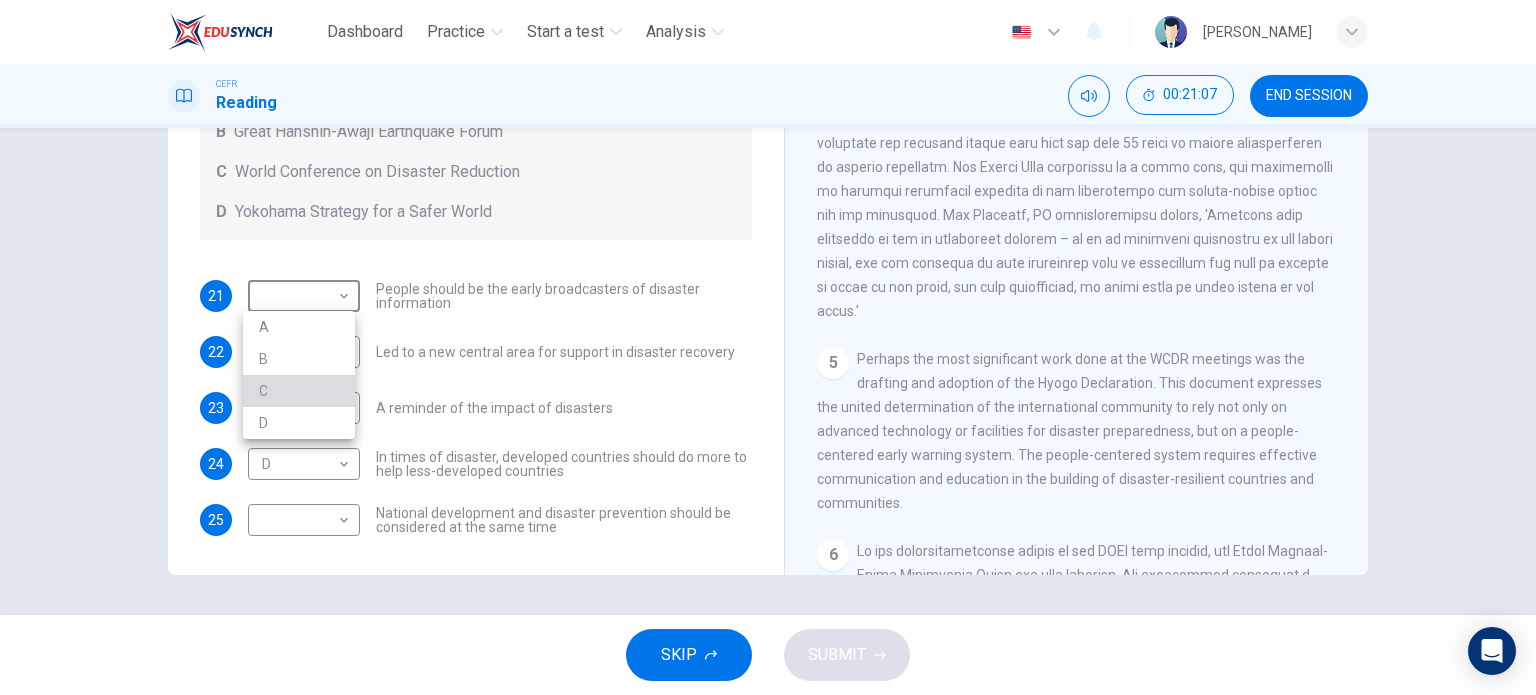 click on "C" at bounding box center (299, 391) 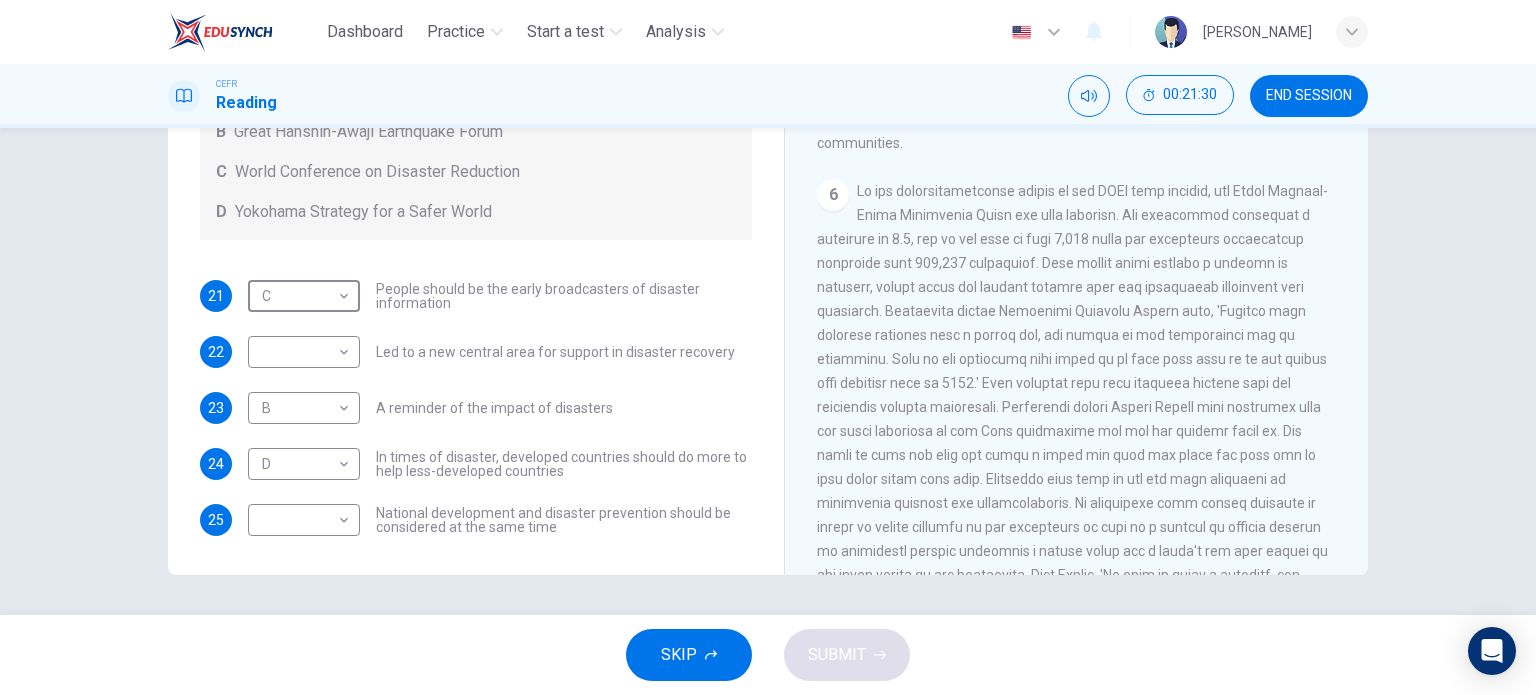 scroll, scrollTop: 1563, scrollLeft: 0, axis: vertical 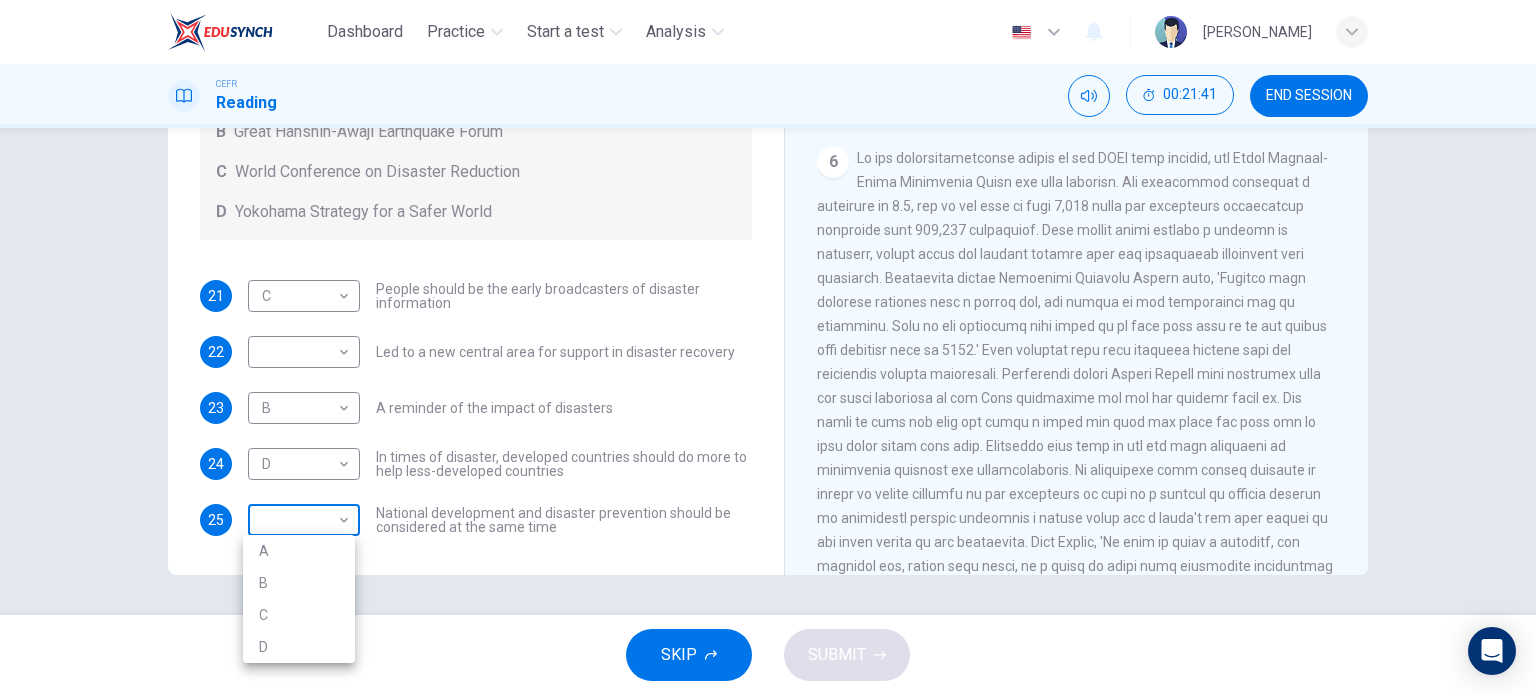 click on "Dashboard Practice Start a test Analysis English en ​ [PERSON_NAME] CEFR Reading 00:21:41 END SESSION Questions 21 - 25 Look at the following statements and the list of disaster control initiatives below.
Match each statement with the correct disaster control initiative,  A-D .
Write the correct letter,  A-D , in the boxes below Disaster Control Initiatives A Hyogo Declaration B Great Hanshin-Awaji Earthquake Forum C World Conference on Disaster Reduction D Yokohama Strategy for a Safer World 21 C C ​ People should be the early broadcasters of disaster information 22 ​ ​ Led to a new central area for support in disaster recovery 23 B B ​ A reminder of the impact of disasters 24 D D ​ In times of disaster, developed countries should do more to help less-developed countries 25 ​ ​ National development and disaster prevention should be considered at the same time Preparing for the Threat CLICK TO ZOOM Click to Zoom 1 2 3 4 5 6 SKIP SUBMIT EduSynch - Online Language Proficiency Testing" at bounding box center [768, 347] 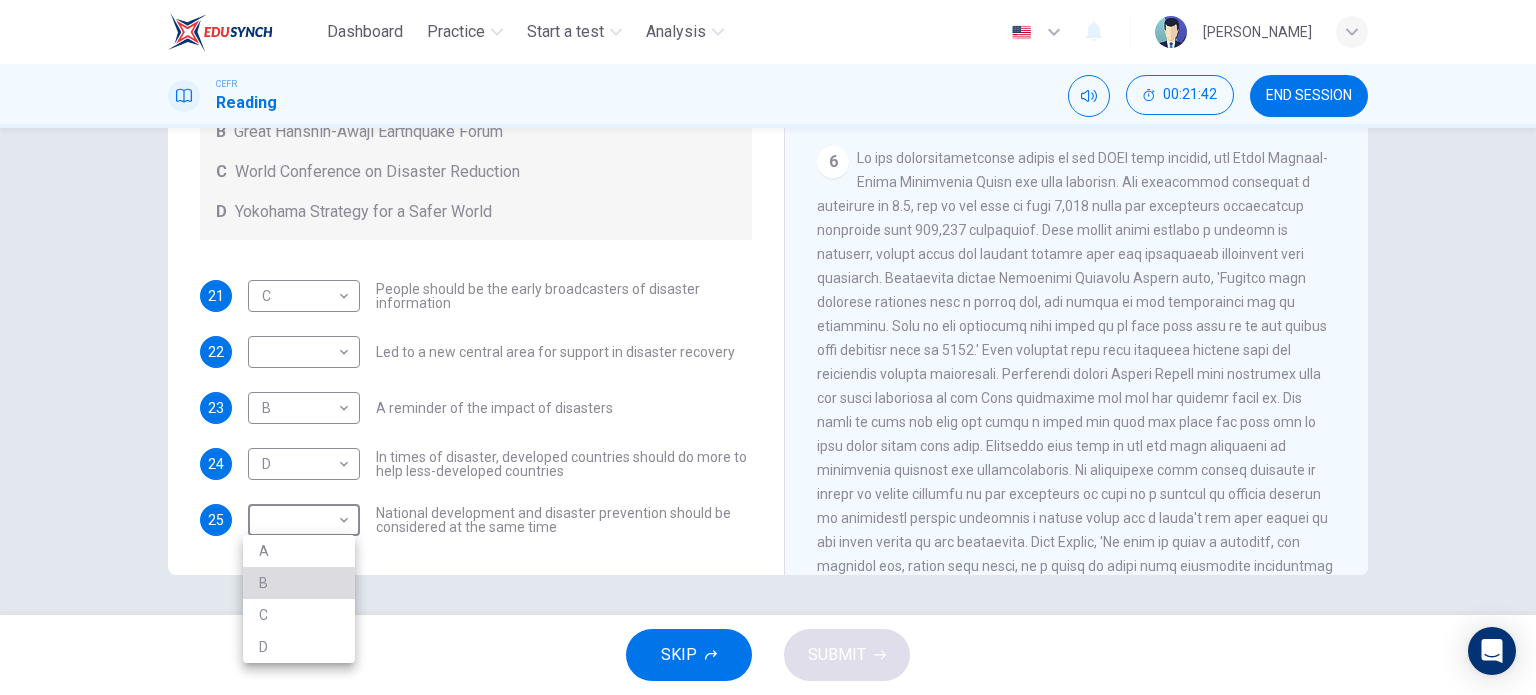 click on "B" at bounding box center [299, 583] 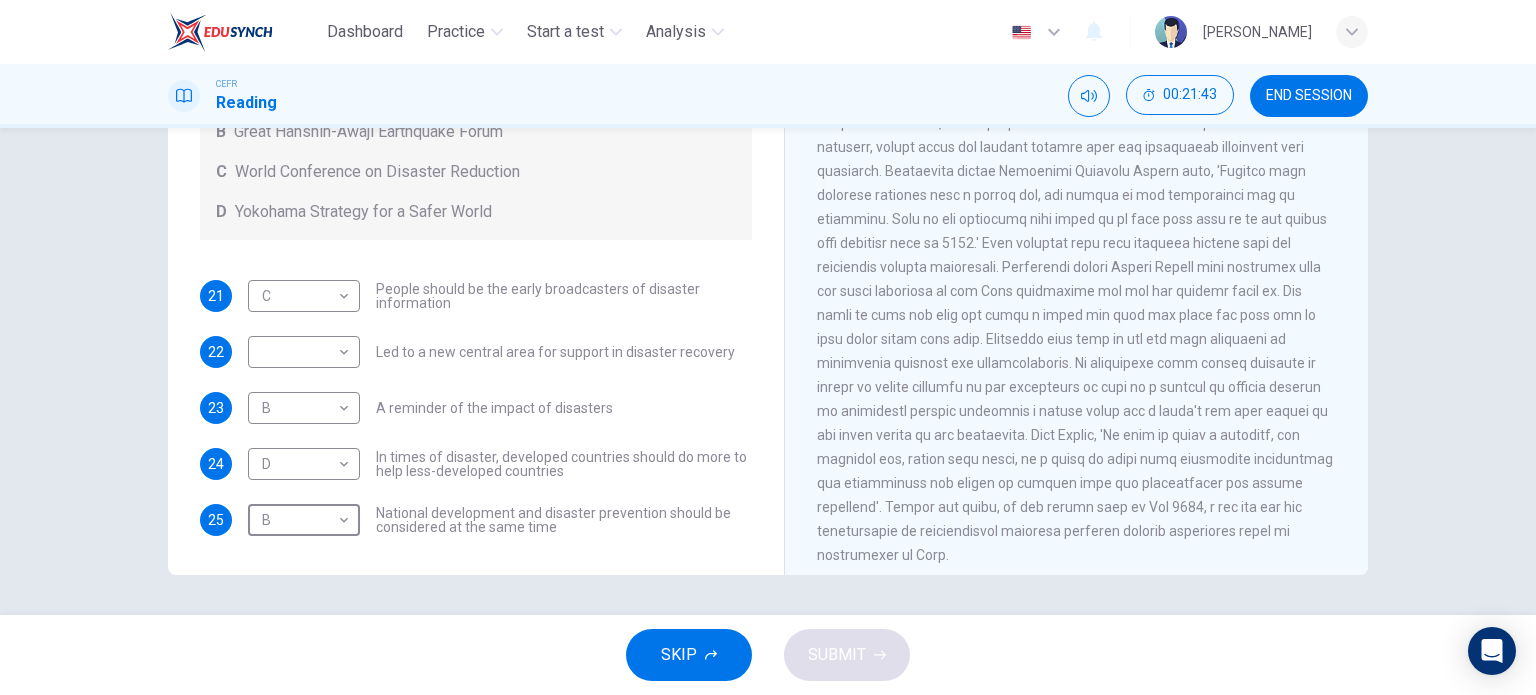scroll, scrollTop: 1718, scrollLeft: 0, axis: vertical 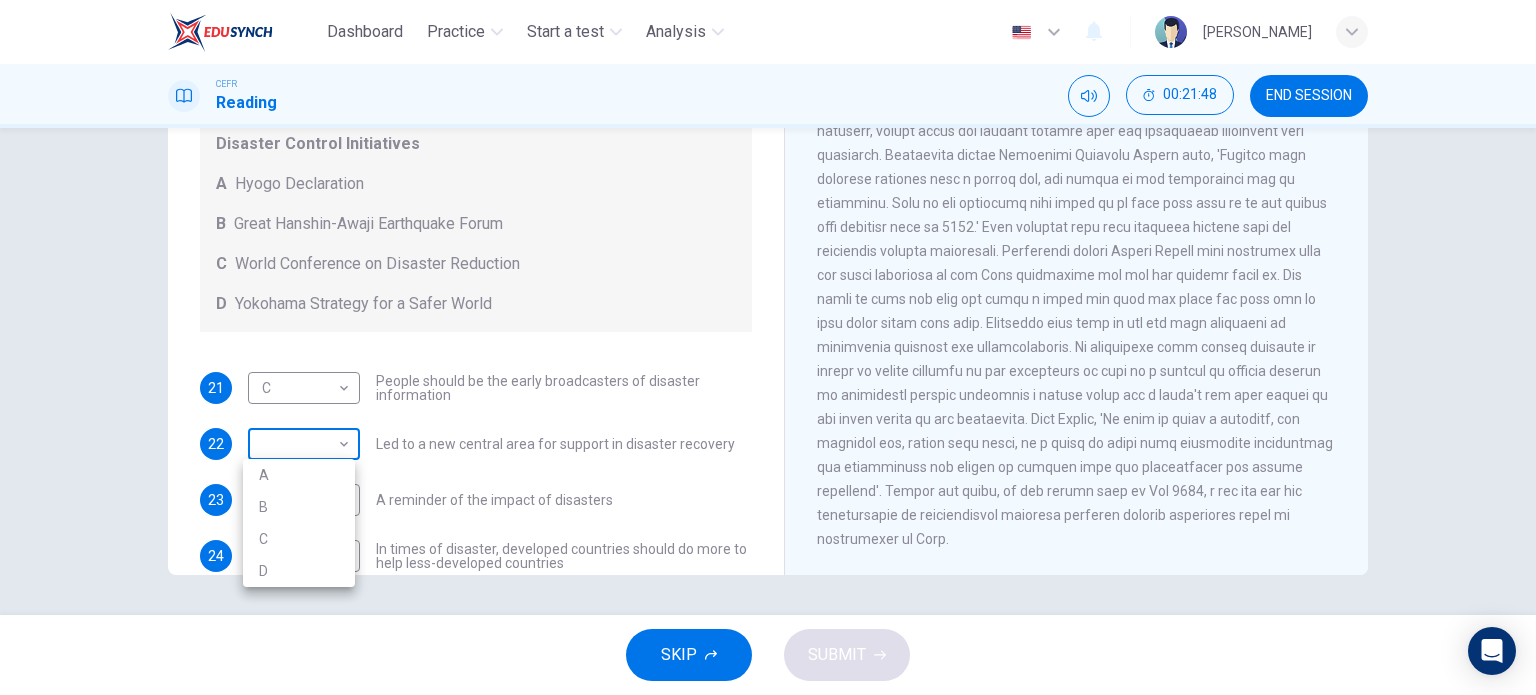 click on "Dashboard Practice Start a test Analysis English en ​ [PERSON_NAME] CEFR Reading 00:21:48 END SESSION Questions 21 - 25 Look at the following statements and the list of disaster control initiatives below.
Match each statement with the correct disaster control initiative,  A-D .
Write the correct letter,  A-D , in the boxes below Disaster Control Initiatives A Hyogo Declaration B Great Hanshin-Awaji Earthquake Forum C World Conference on Disaster Reduction D Yokohama Strategy for a Safer World 21 C C ​ People should be the early broadcasters of disaster information 22 ​ ​ Led to a new central area for support in disaster recovery 23 B B ​ A reminder of the impact of disasters 24 D D ​ In times of disaster, developed countries should do more to help less-developed countries 25 B B ​ National development and disaster prevention should be considered at the same time Preparing for the Threat CLICK TO ZOOM Click to Zoom 1 2 3 4 5 6 SKIP SUBMIT EduSynch - Online Language Proficiency Testing" at bounding box center (768, 347) 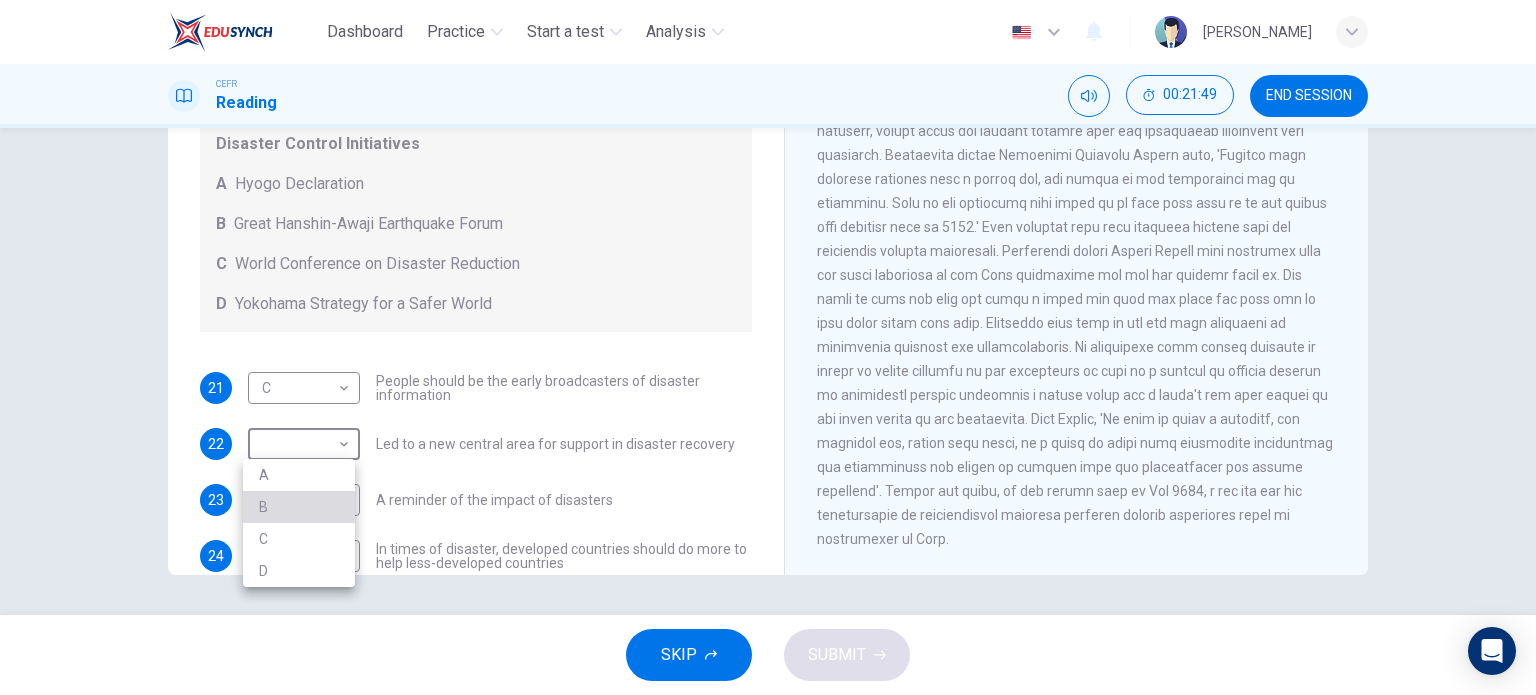click on "B" at bounding box center (299, 507) 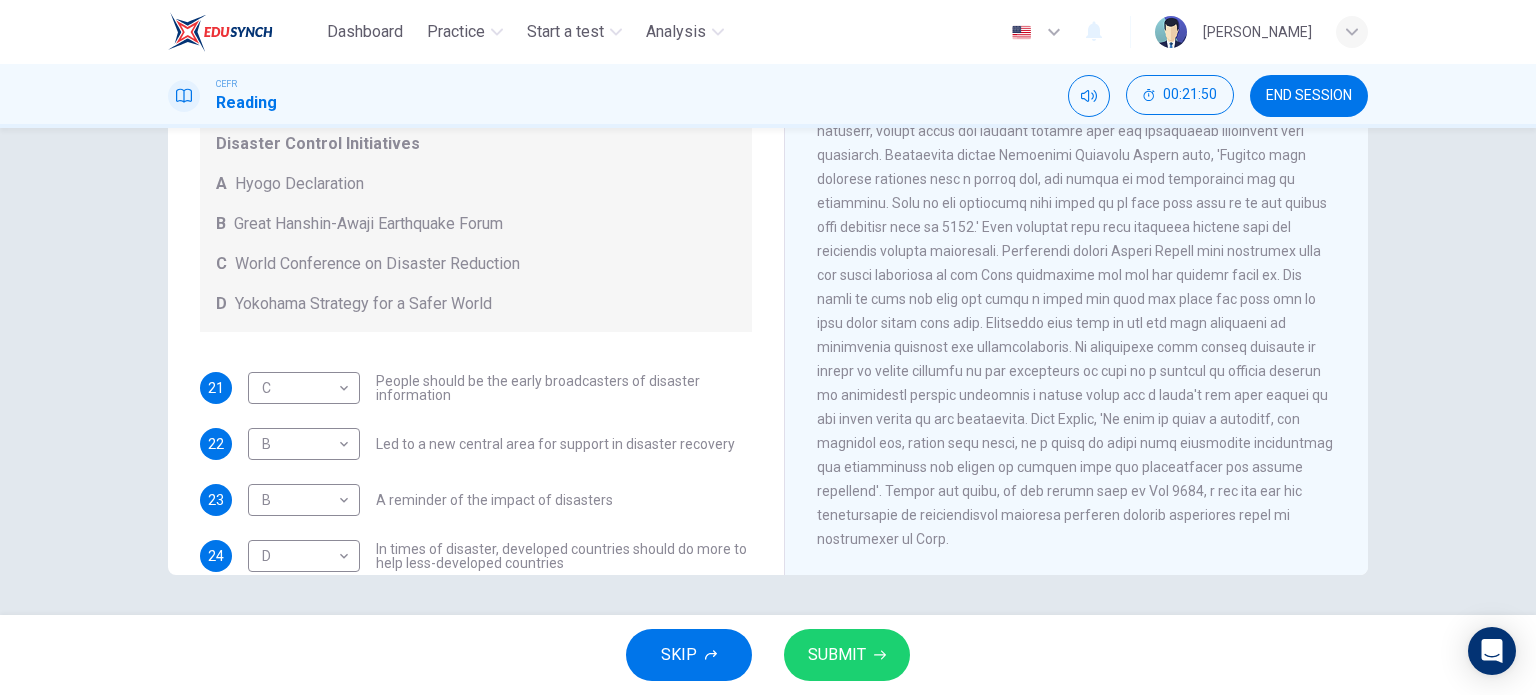 click on "SKIP SUBMIT" at bounding box center (768, 655) 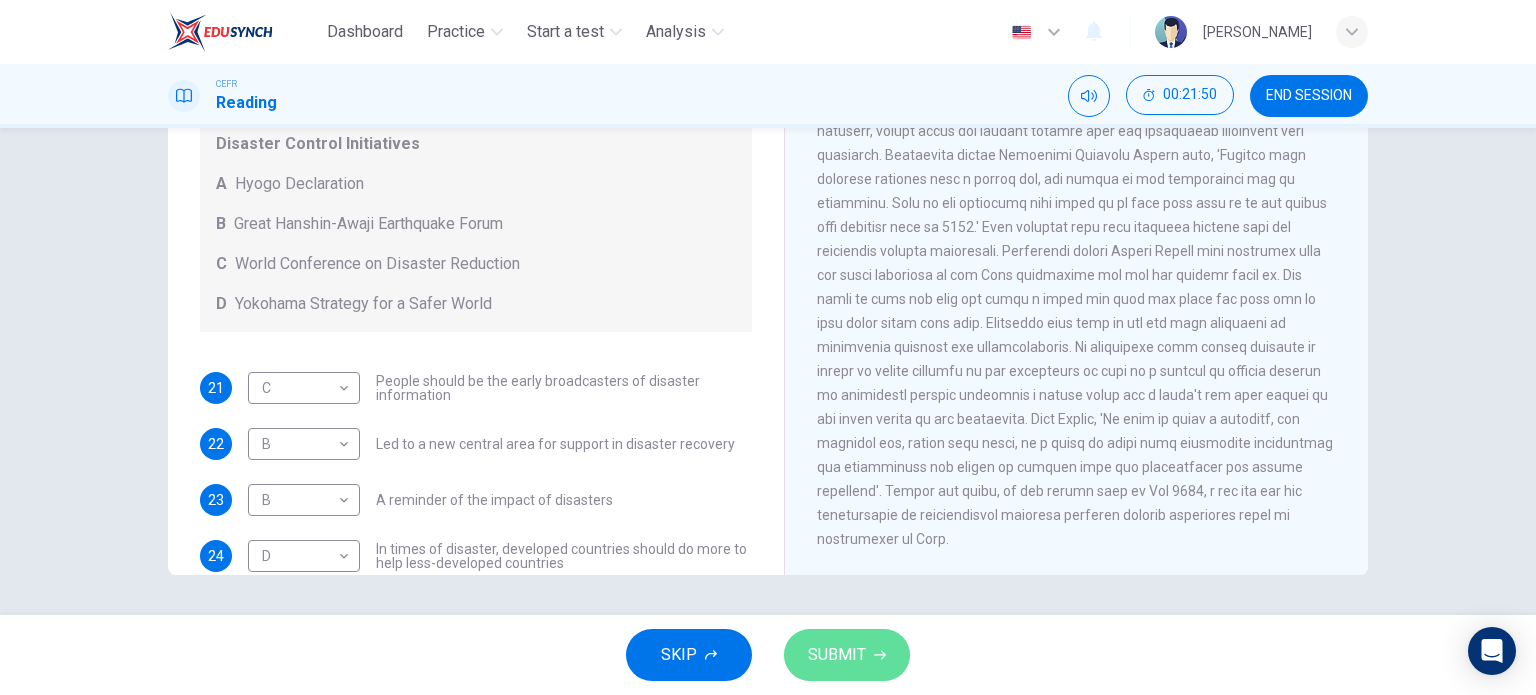 click on "SUBMIT" at bounding box center [847, 655] 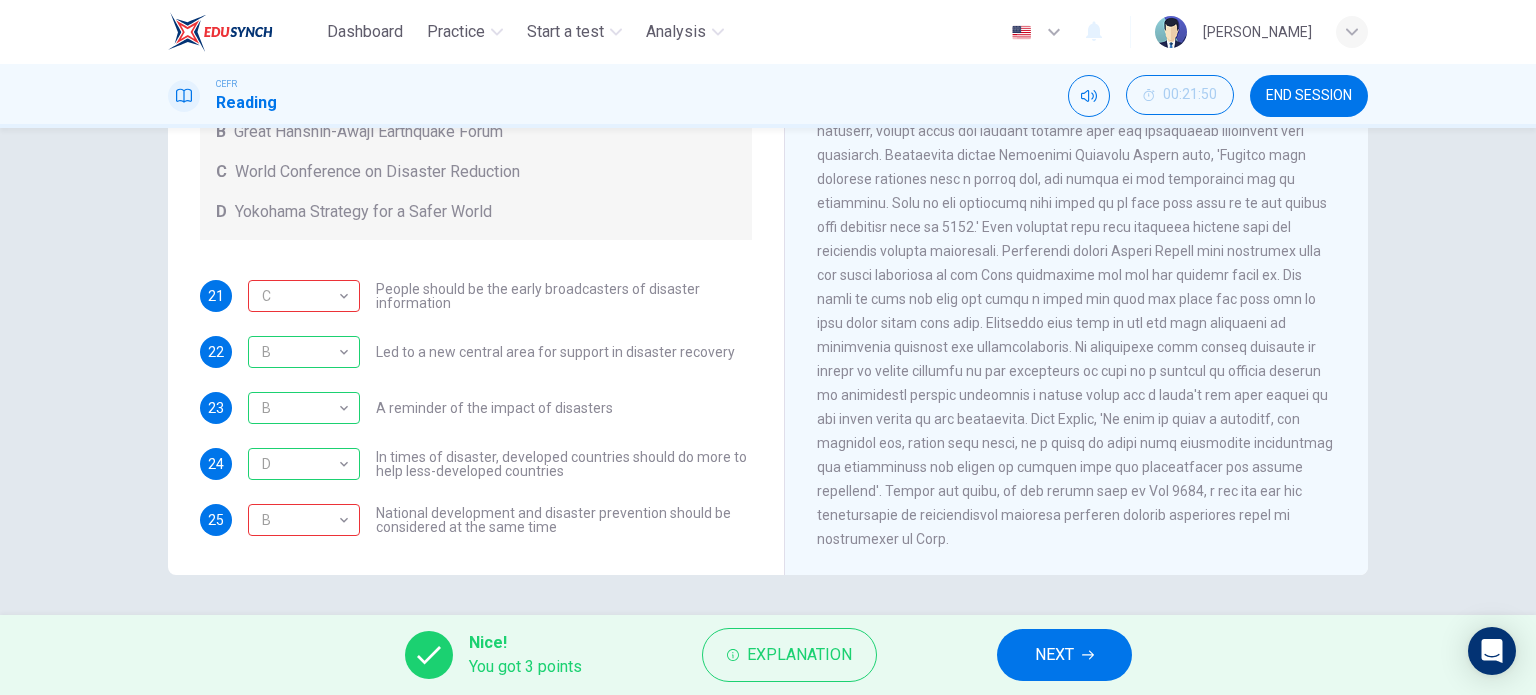 scroll, scrollTop: 119, scrollLeft: 0, axis: vertical 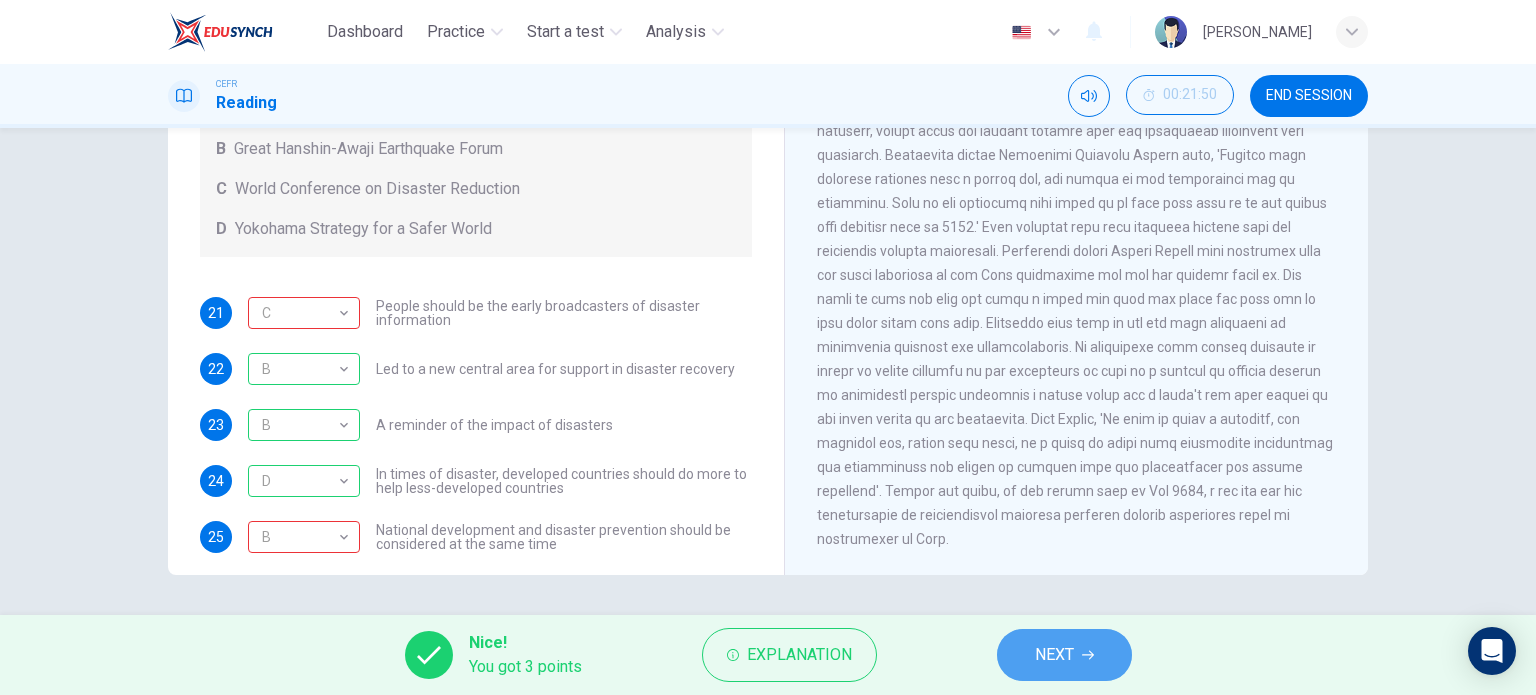 click on "NEXT" at bounding box center (1064, 655) 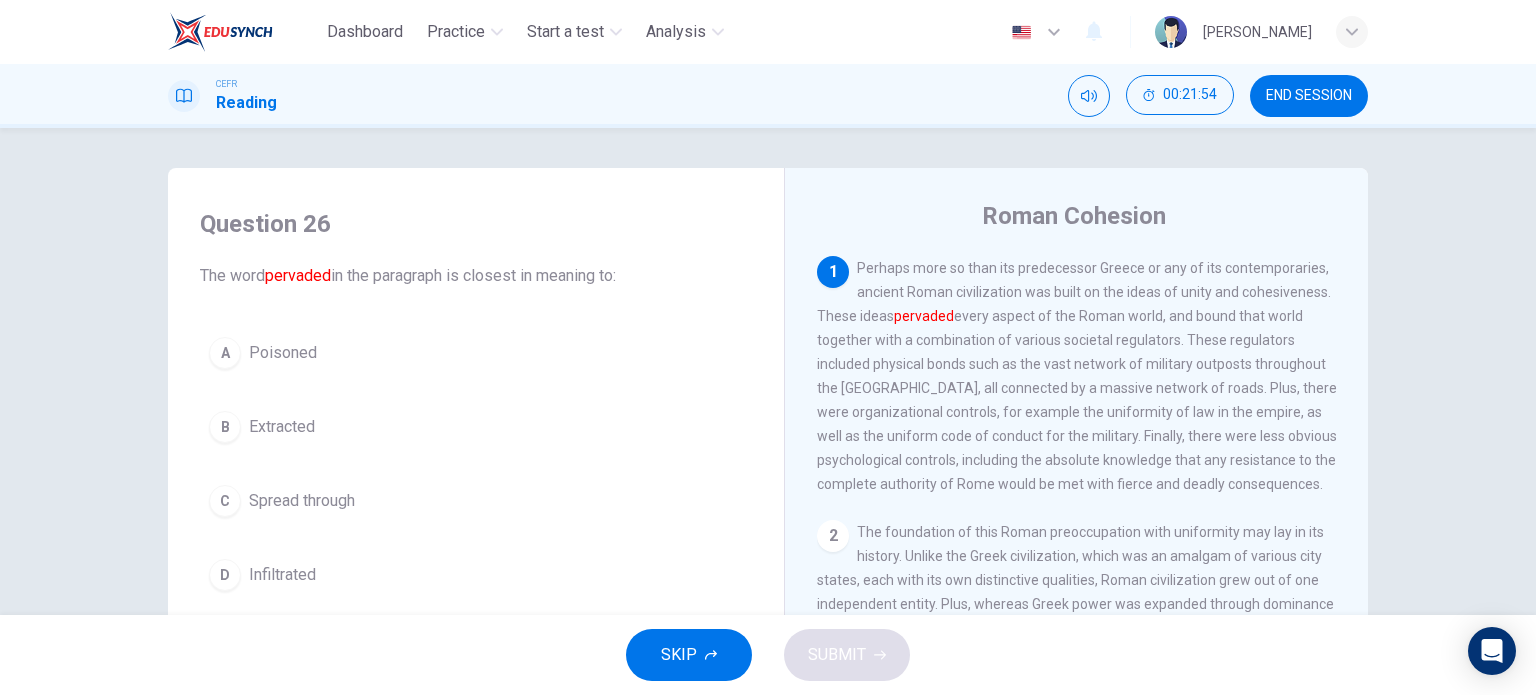 click on "Spread through" at bounding box center [302, 501] 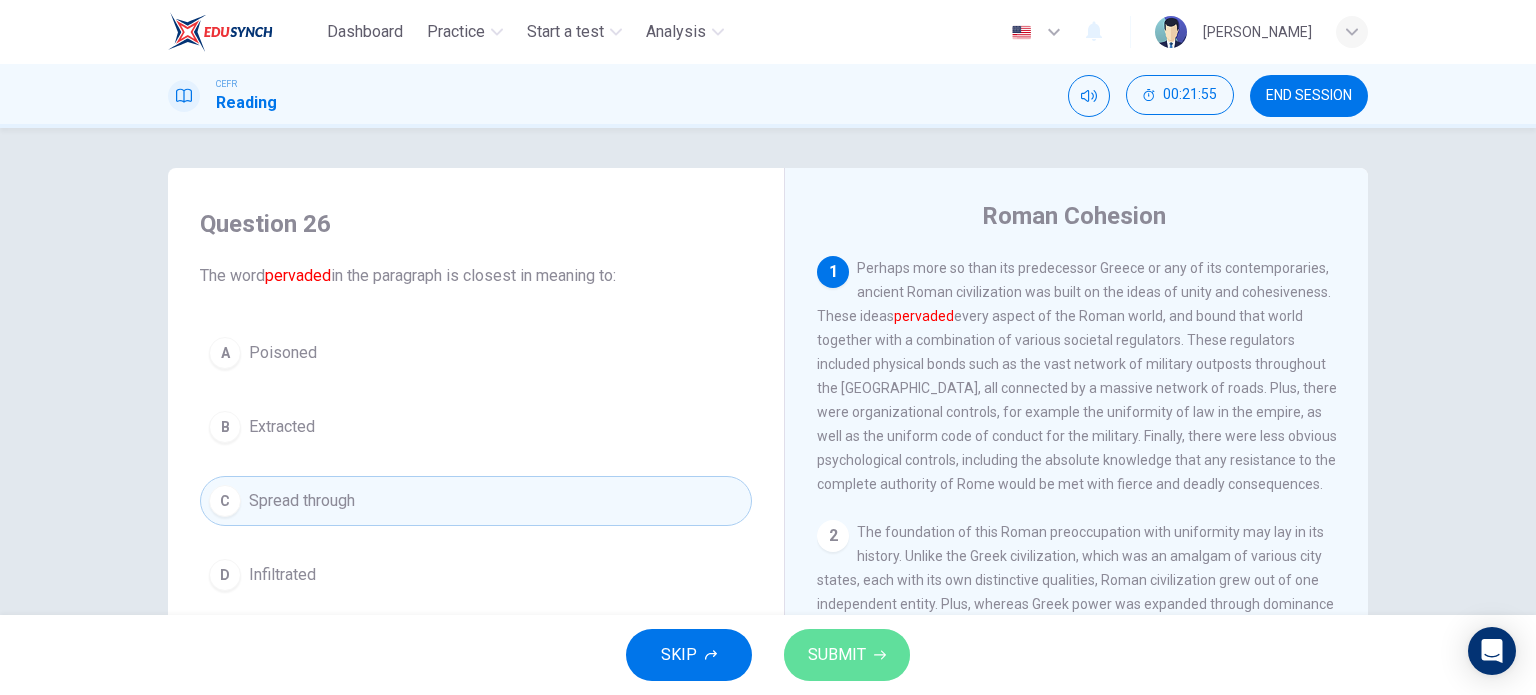 click on "SUBMIT" at bounding box center [837, 655] 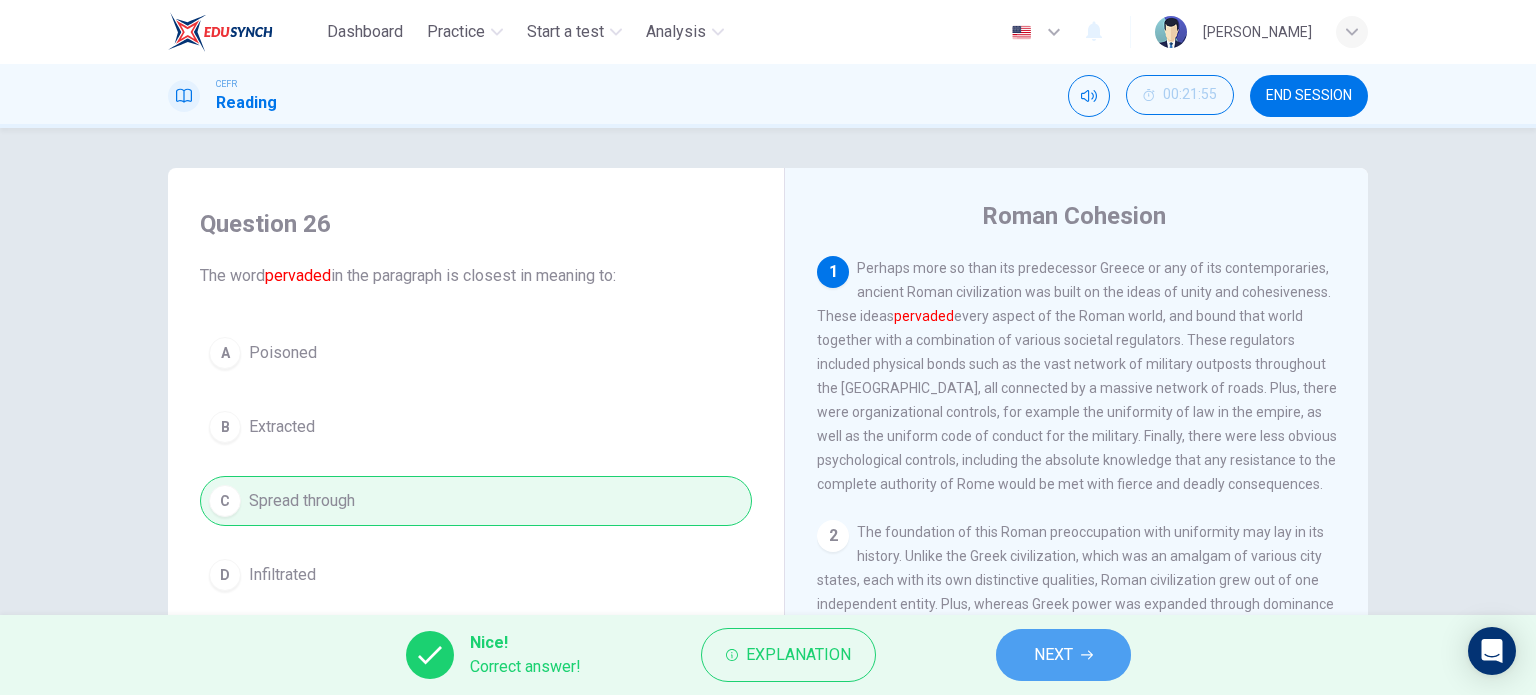 click on "NEXT" at bounding box center [1063, 655] 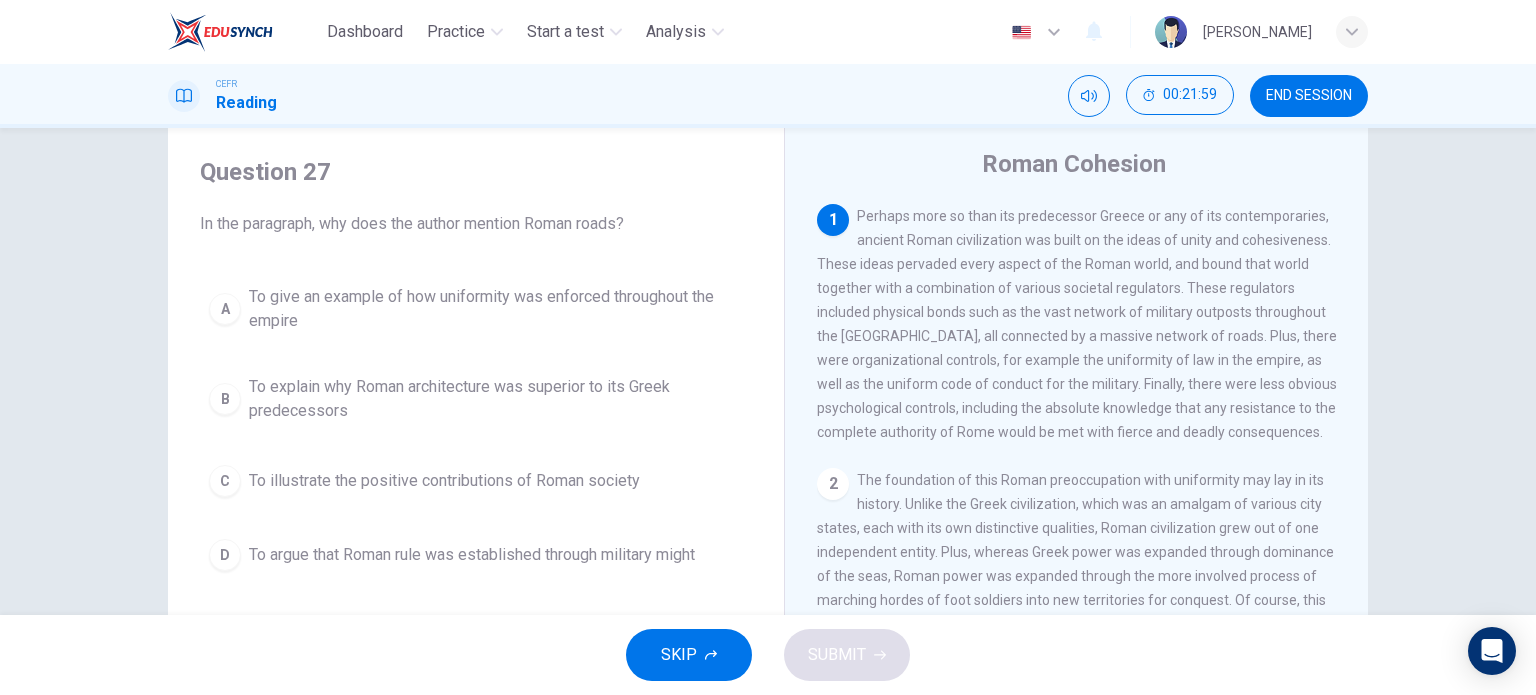scroll, scrollTop: 54, scrollLeft: 0, axis: vertical 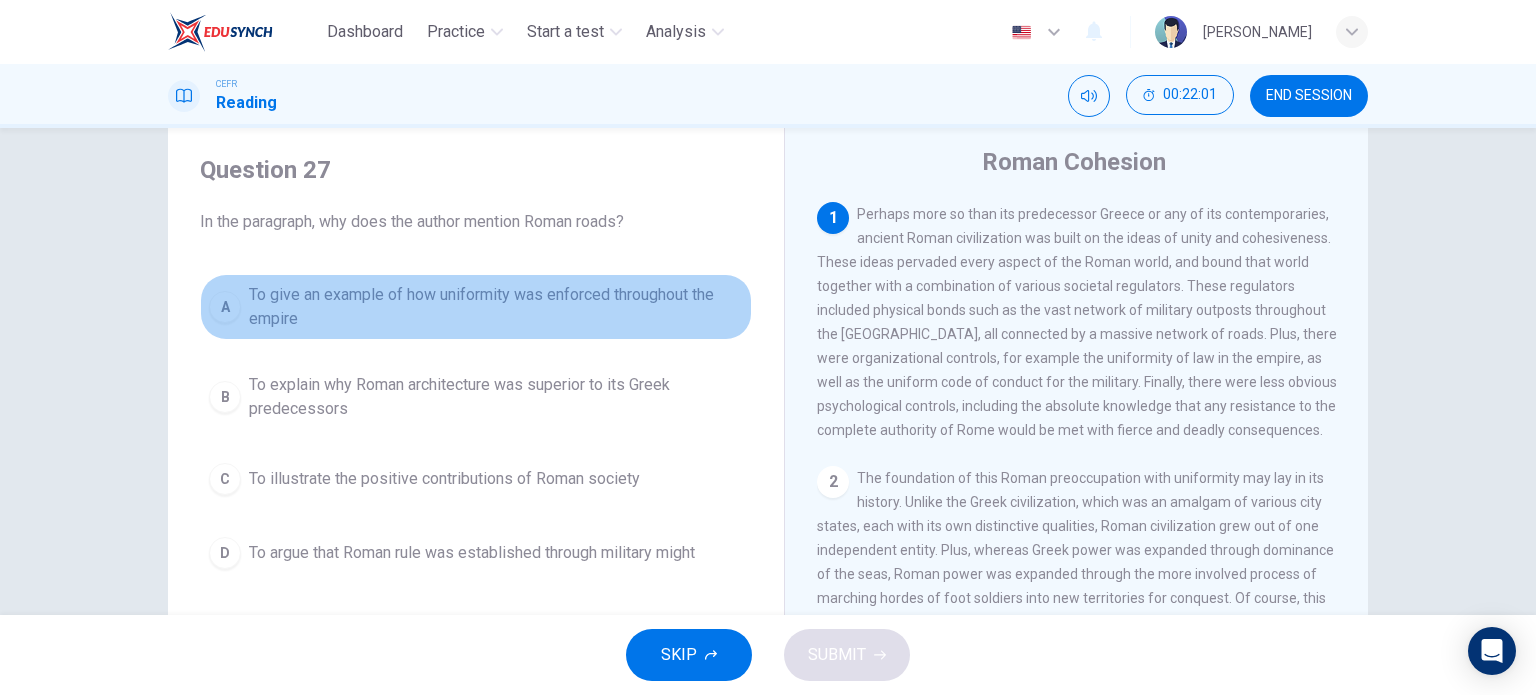 click on "A To give an example of how uniformity was enforced throughout the empire" at bounding box center [476, 307] 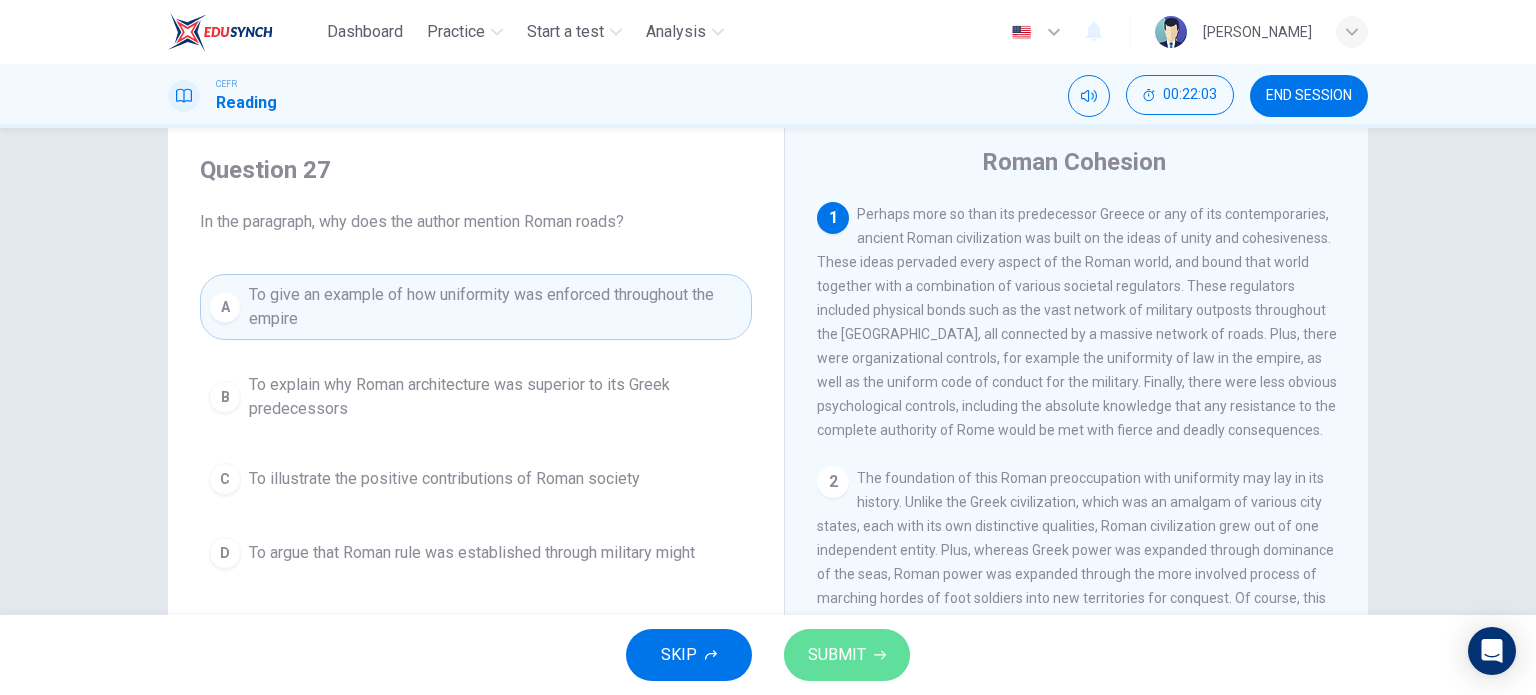 click on "SUBMIT" at bounding box center [847, 655] 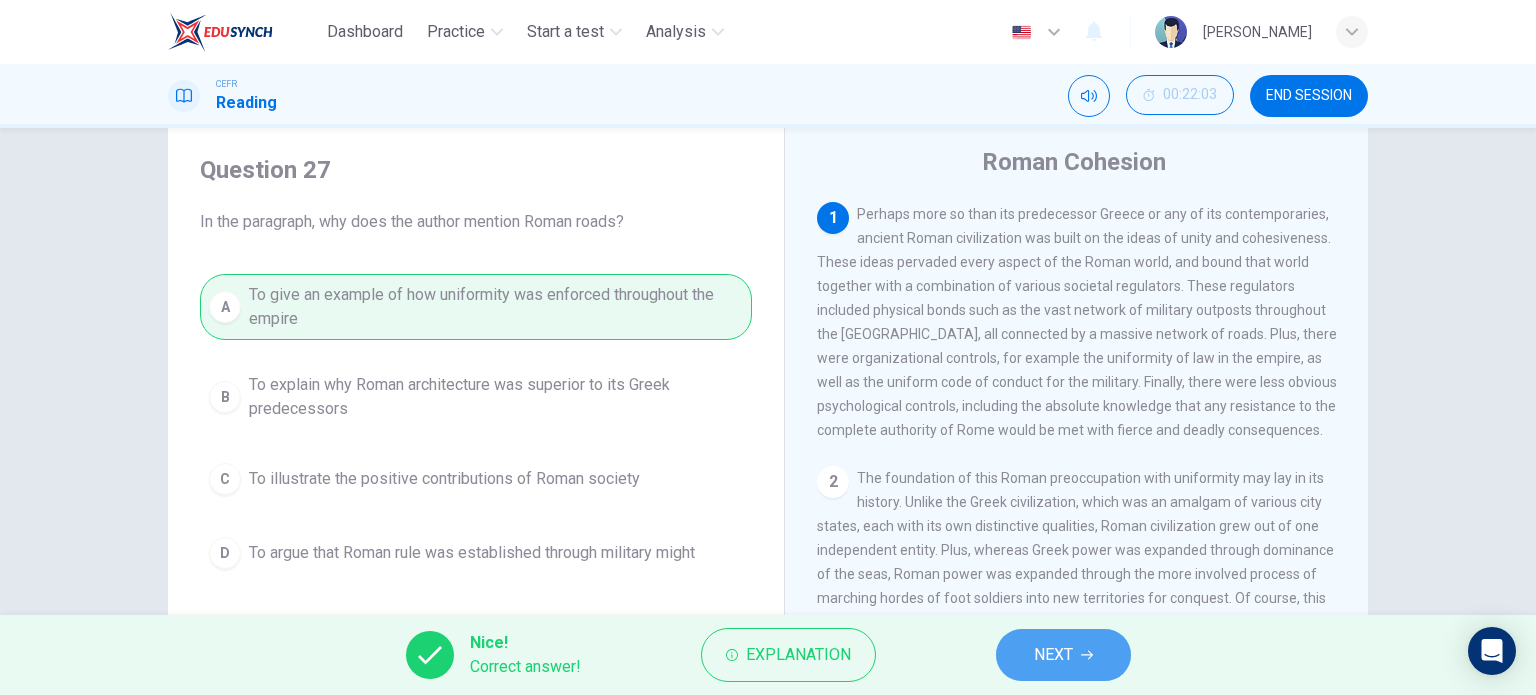 click on "NEXT" at bounding box center (1063, 655) 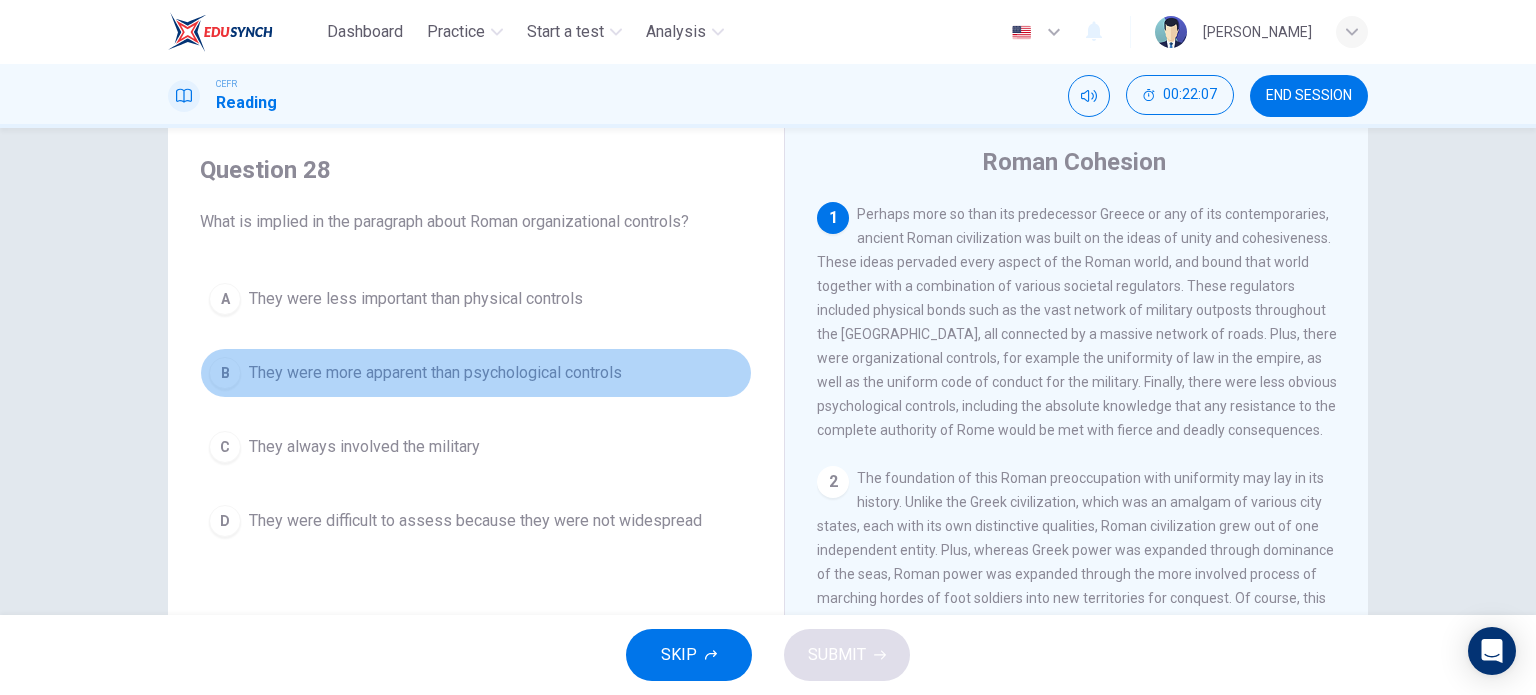click on "B They were more apparent than psychological controls" at bounding box center (476, 373) 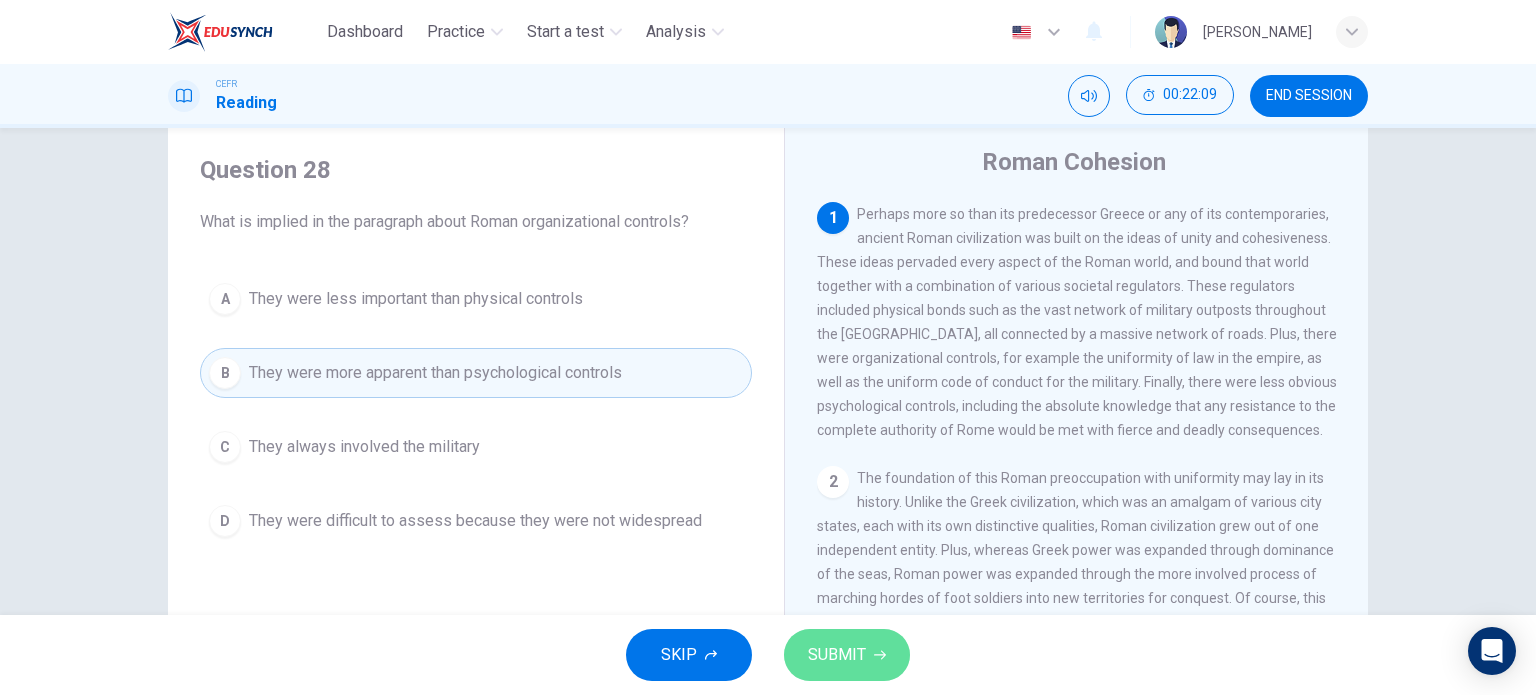 click on "SUBMIT" at bounding box center (837, 655) 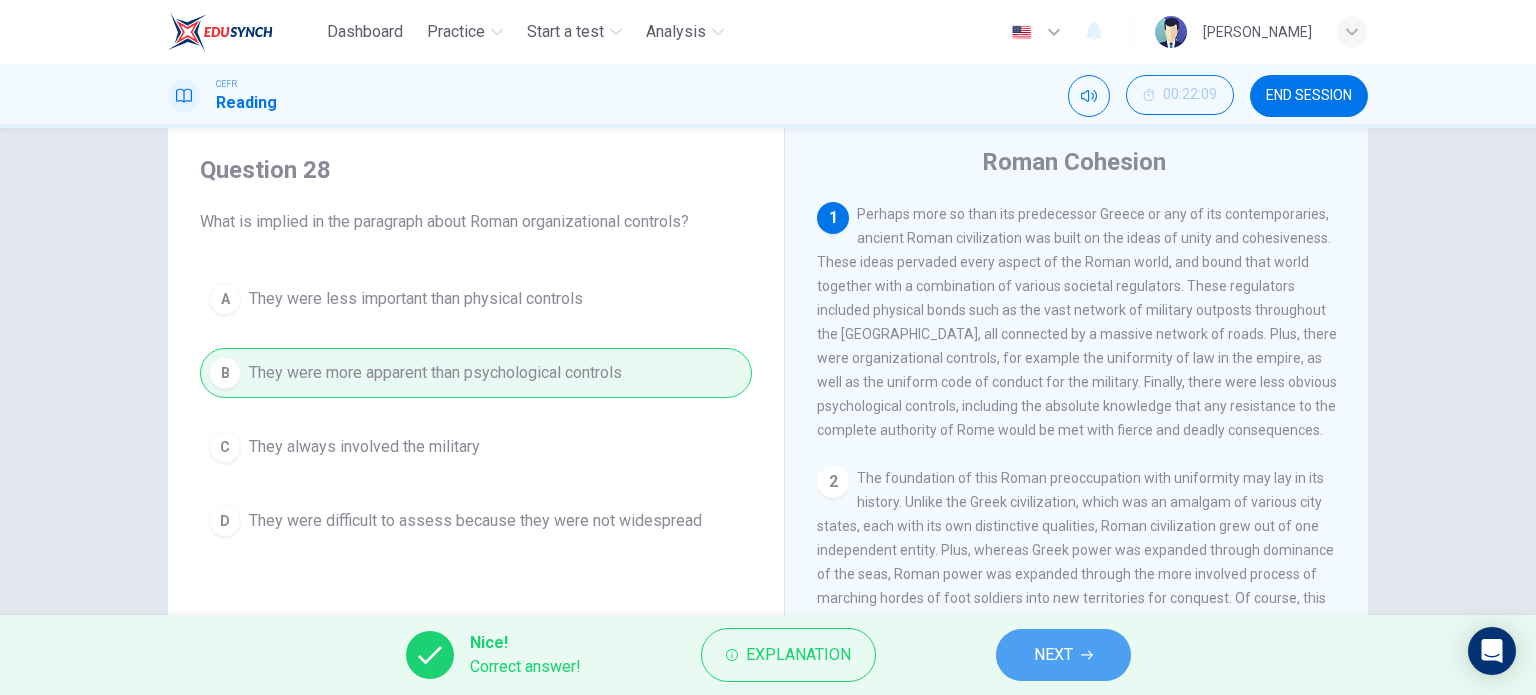 click on "NEXT" at bounding box center [1053, 655] 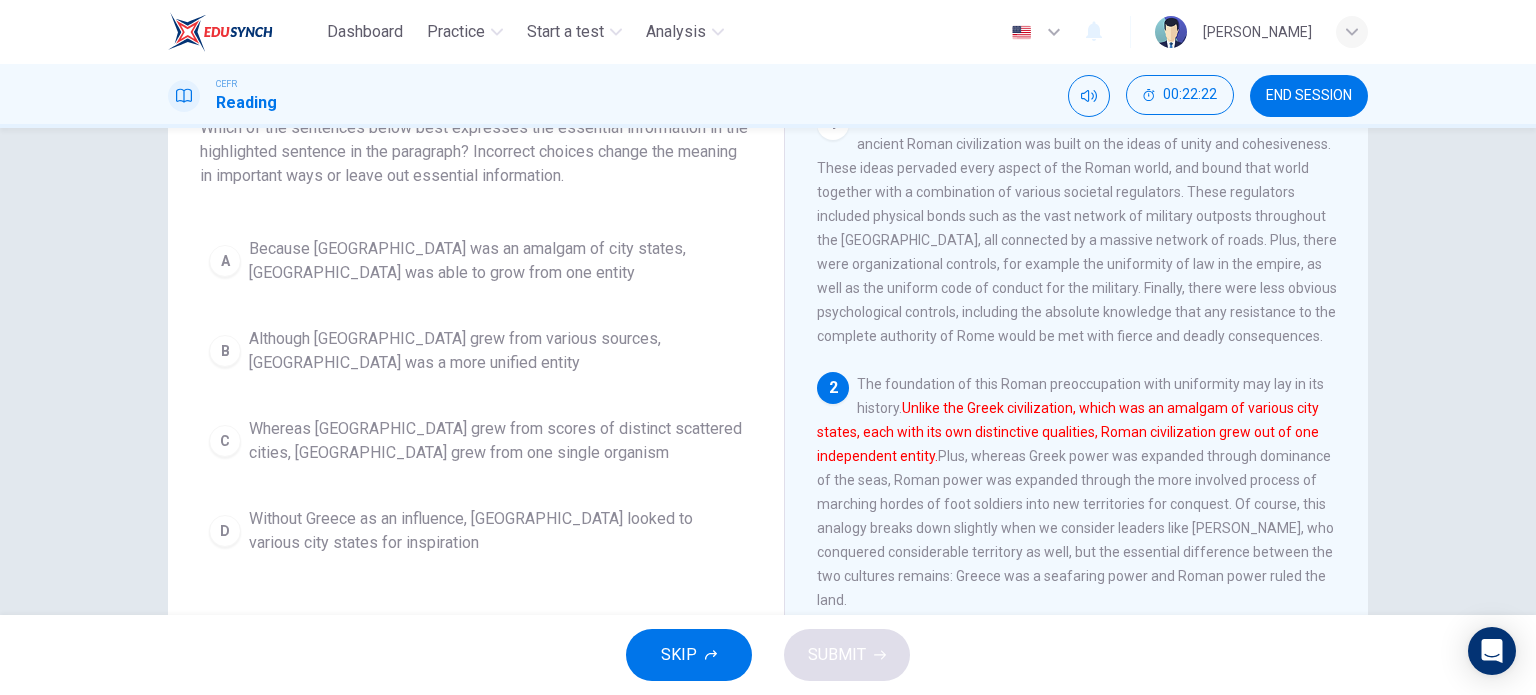 scroll, scrollTop: 150, scrollLeft: 0, axis: vertical 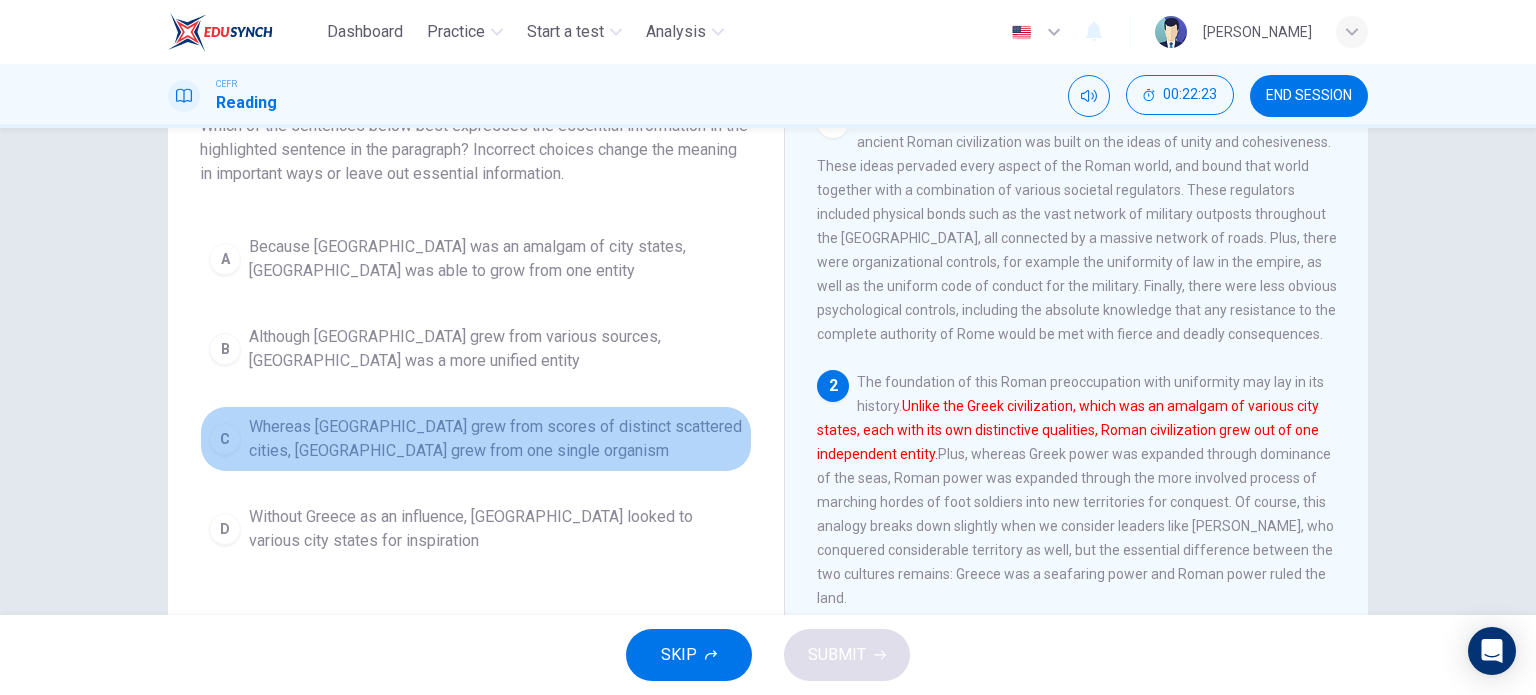 click on "Whereas [GEOGRAPHIC_DATA] grew from scores of distinct scattered cities, [GEOGRAPHIC_DATA] grew from one
single organism" at bounding box center [496, 439] 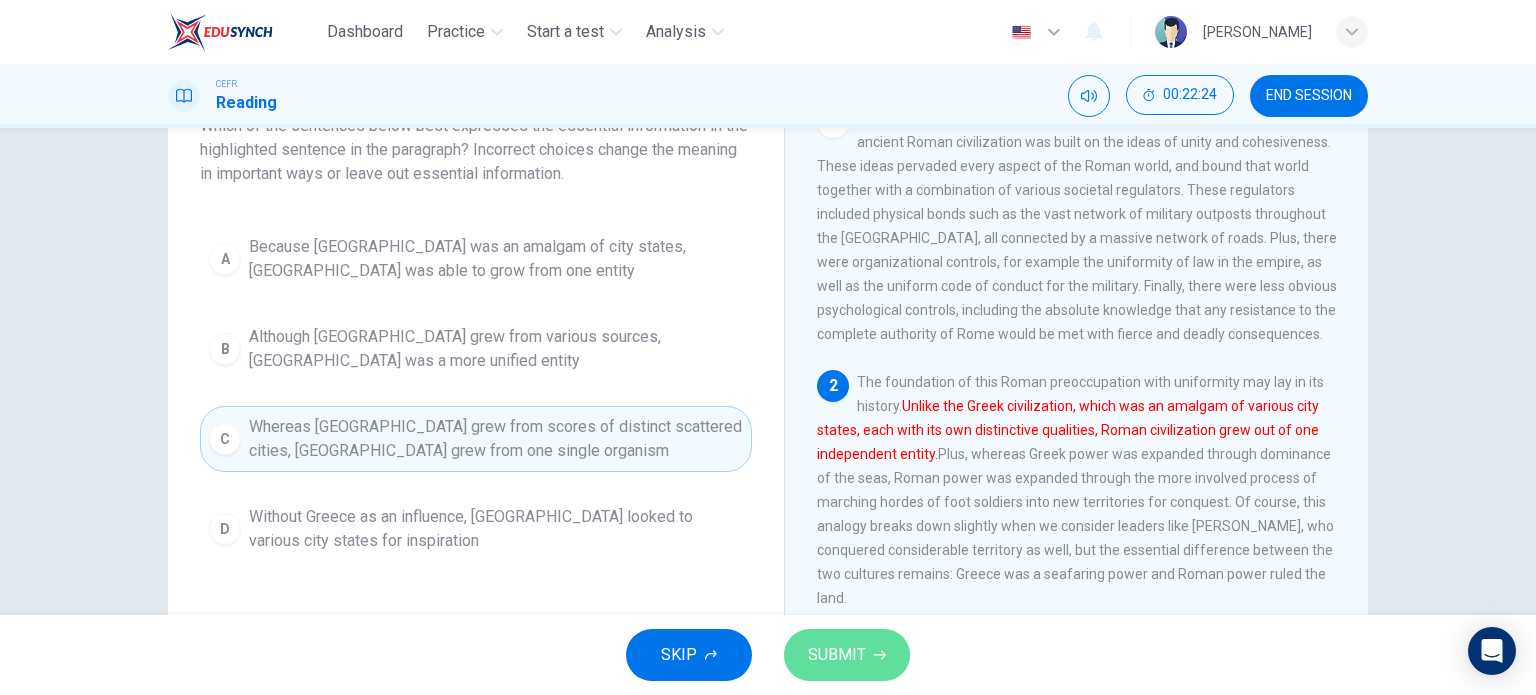 click on "SUBMIT" at bounding box center (837, 655) 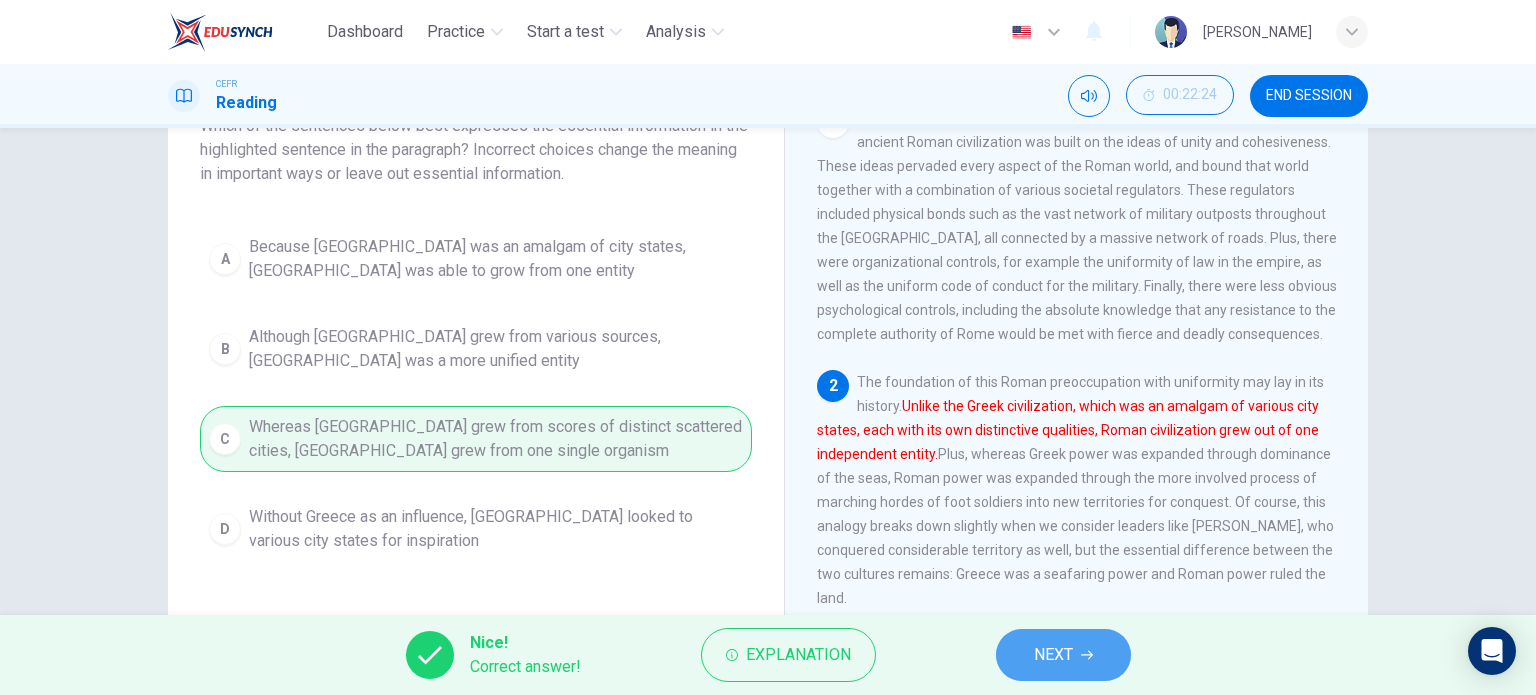 click on "NEXT" at bounding box center (1053, 655) 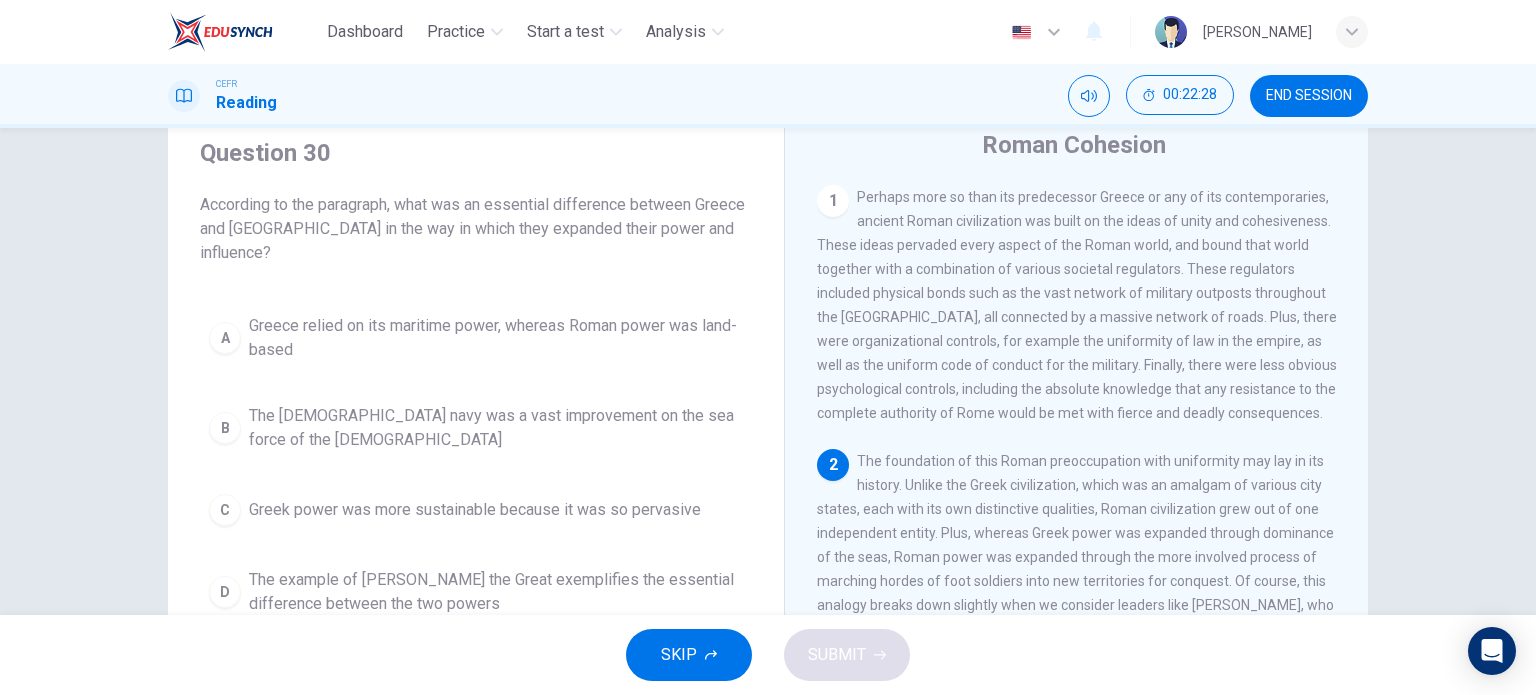 scroll, scrollTop: 70, scrollLeft: 0, axis: vertical 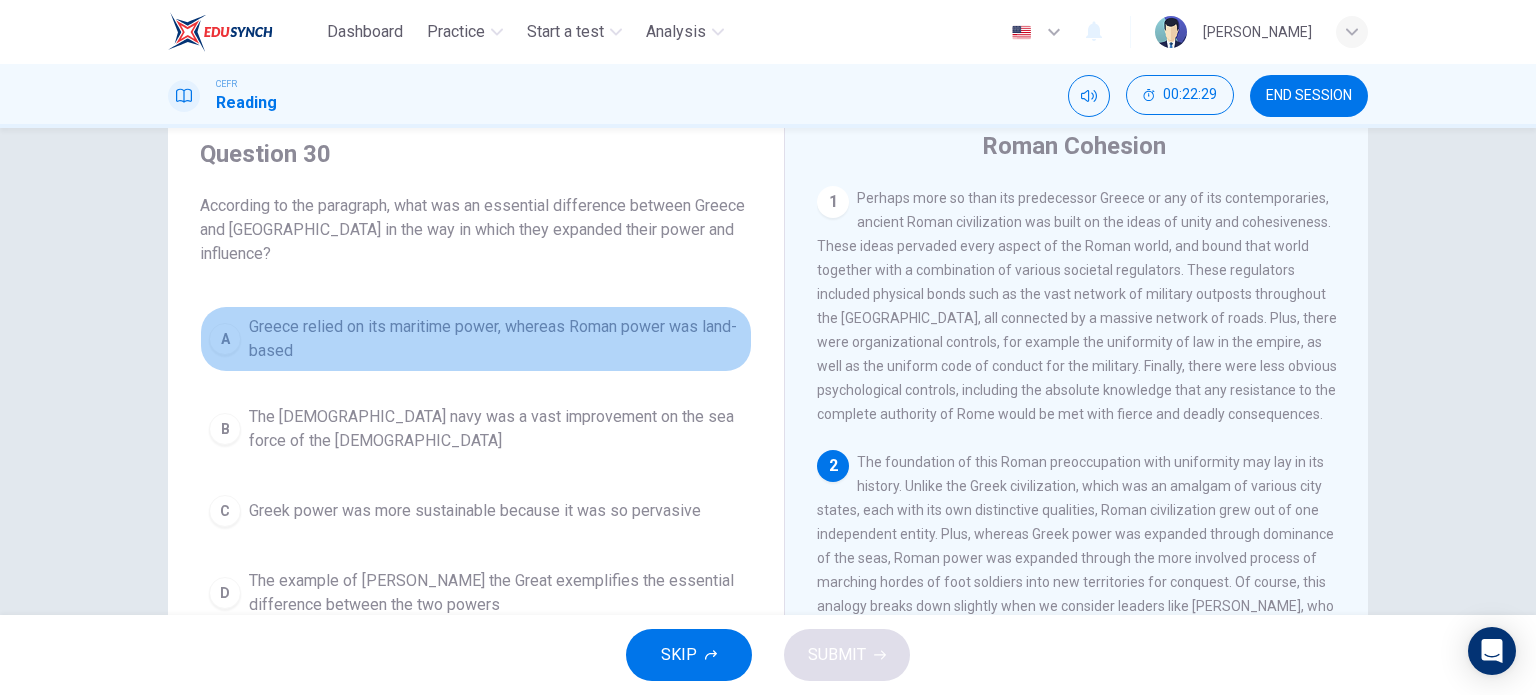 click on "Greece relied on its maritime power, whereas Roman power was land-based" at bounding box center (496, 339) 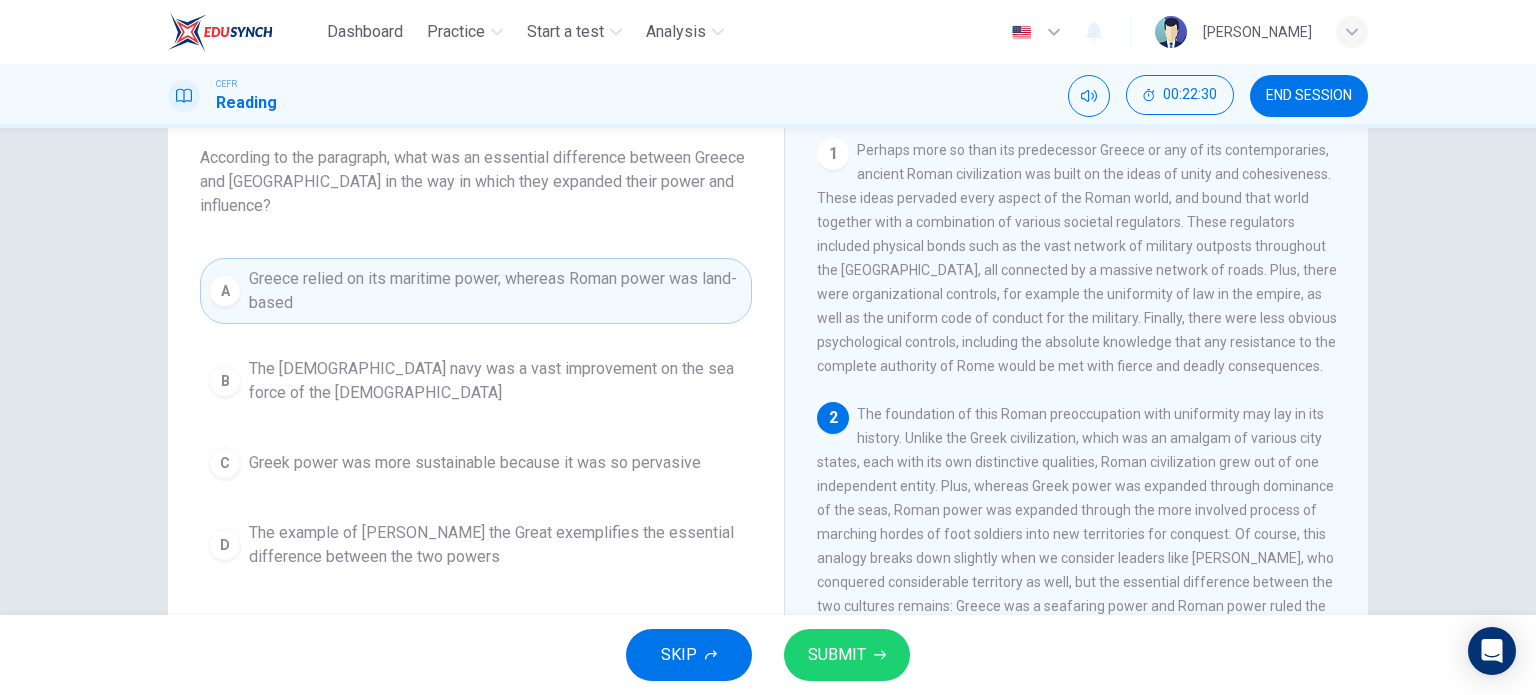 scroll, scrollTop: 118, scrollLeft: 0, axis: vertical 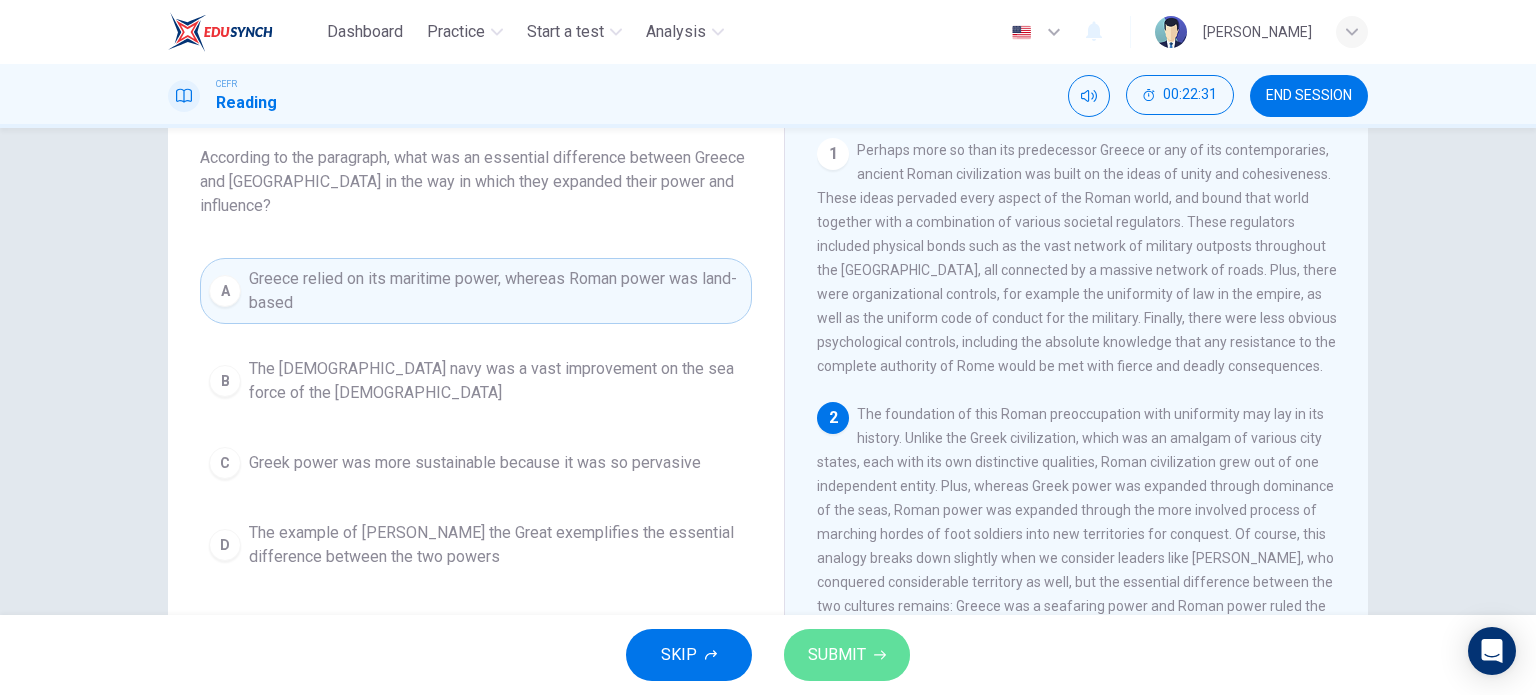 click on "SUBMIT" at bounding box center (847, 655) 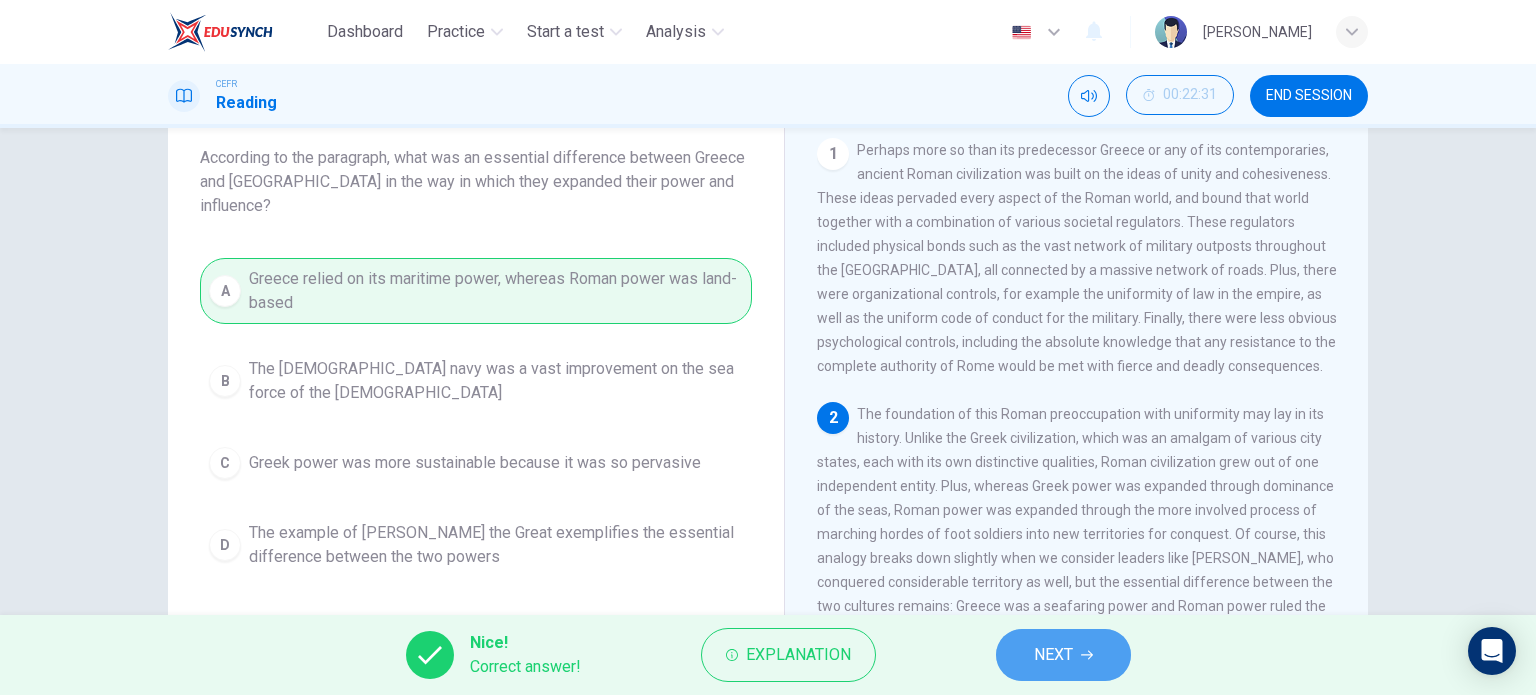 click on "NEXT" at bounding box center (1053, 655) 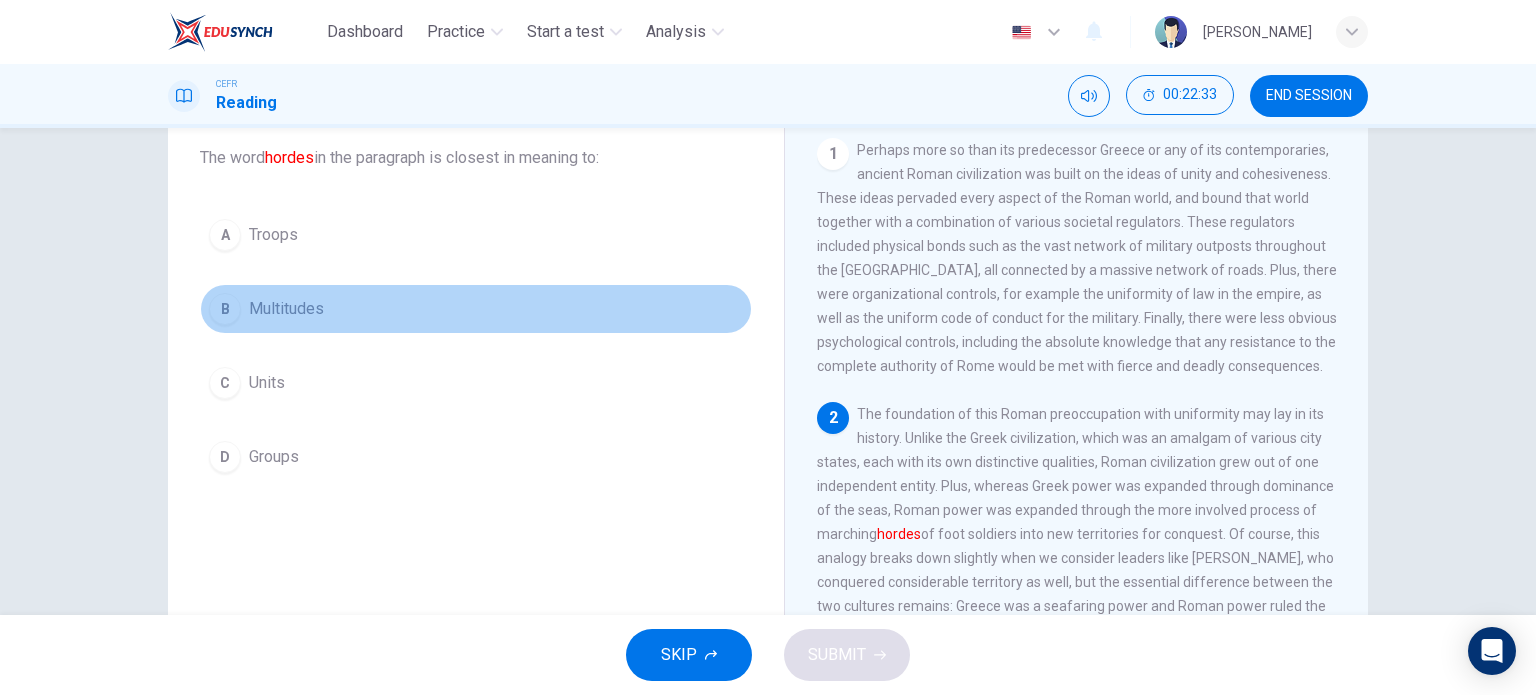 click on "B Multitudes" at bounding box center [476, 309] 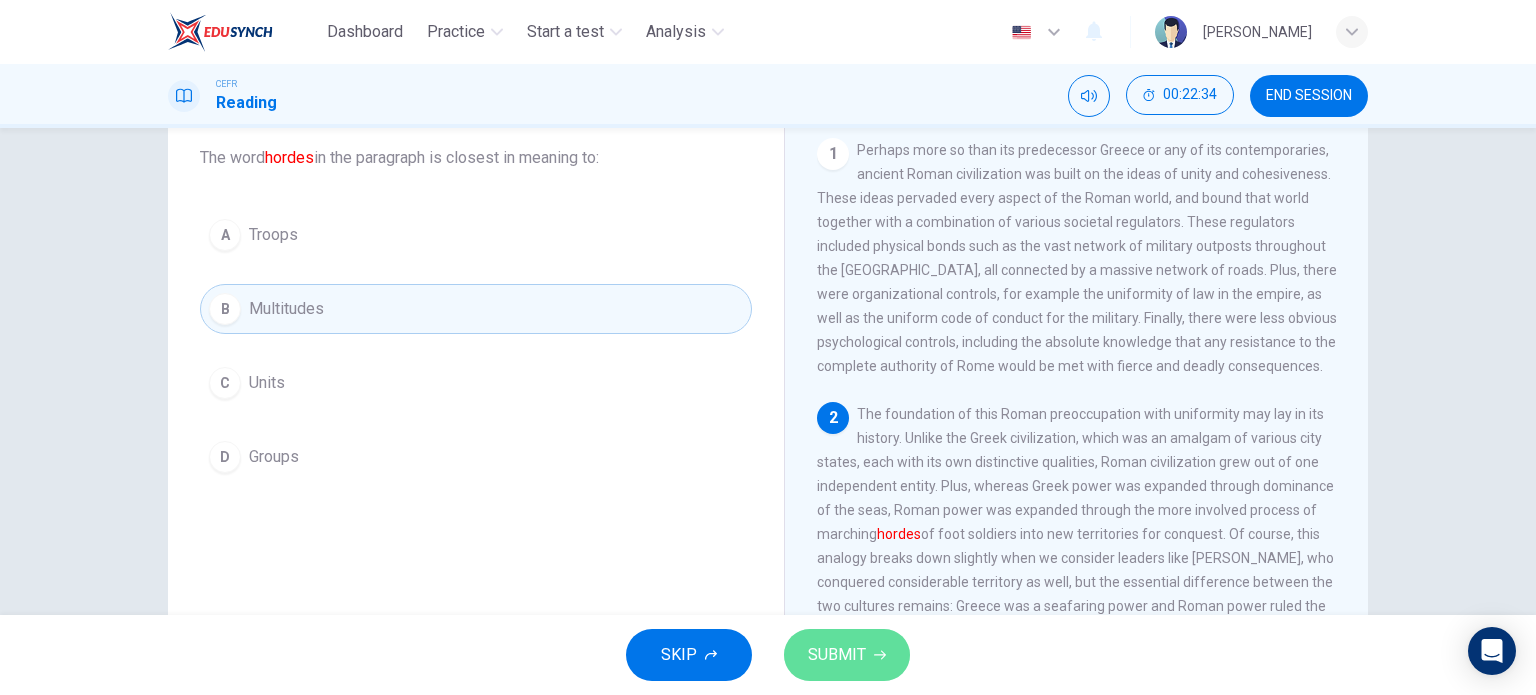 click on "SUBMIT" at bounding box center [837, 655] 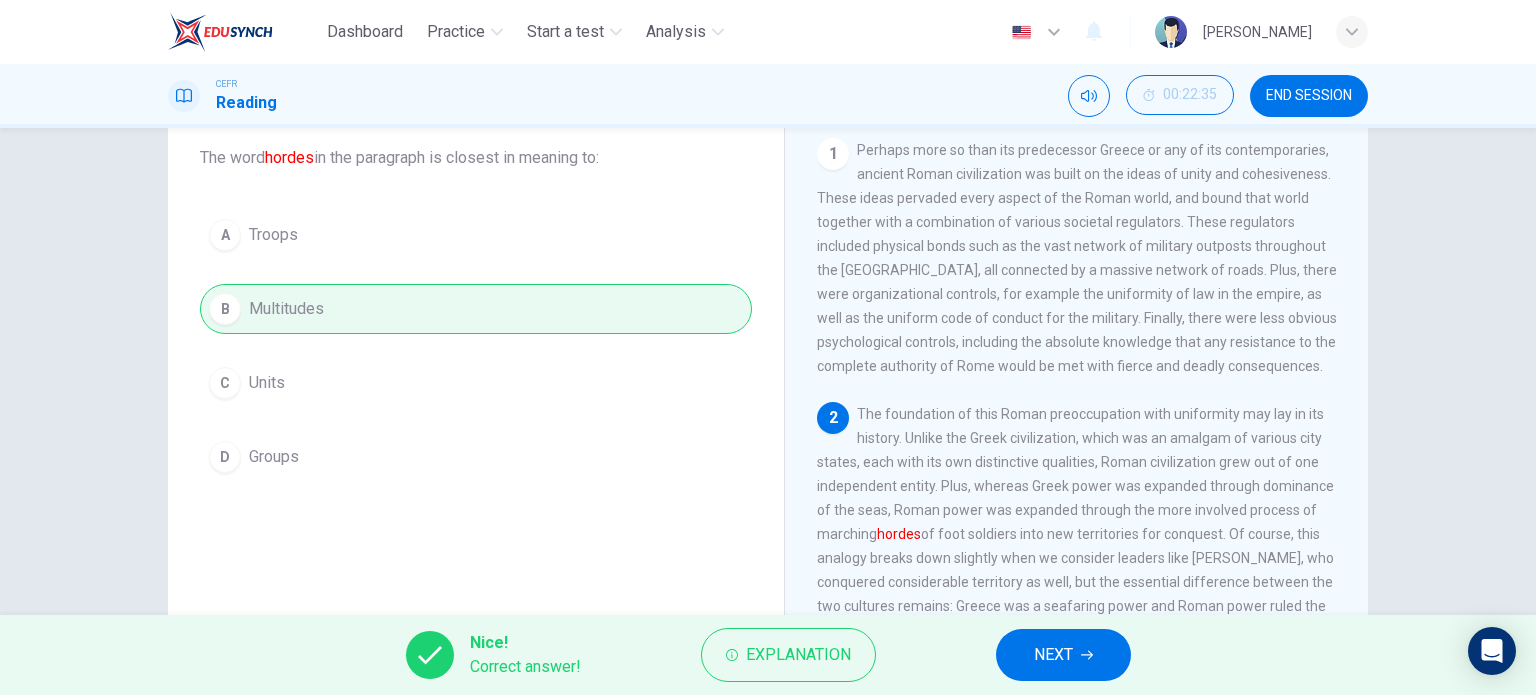 click on "NEXT" at bounding box center [1053, 655] 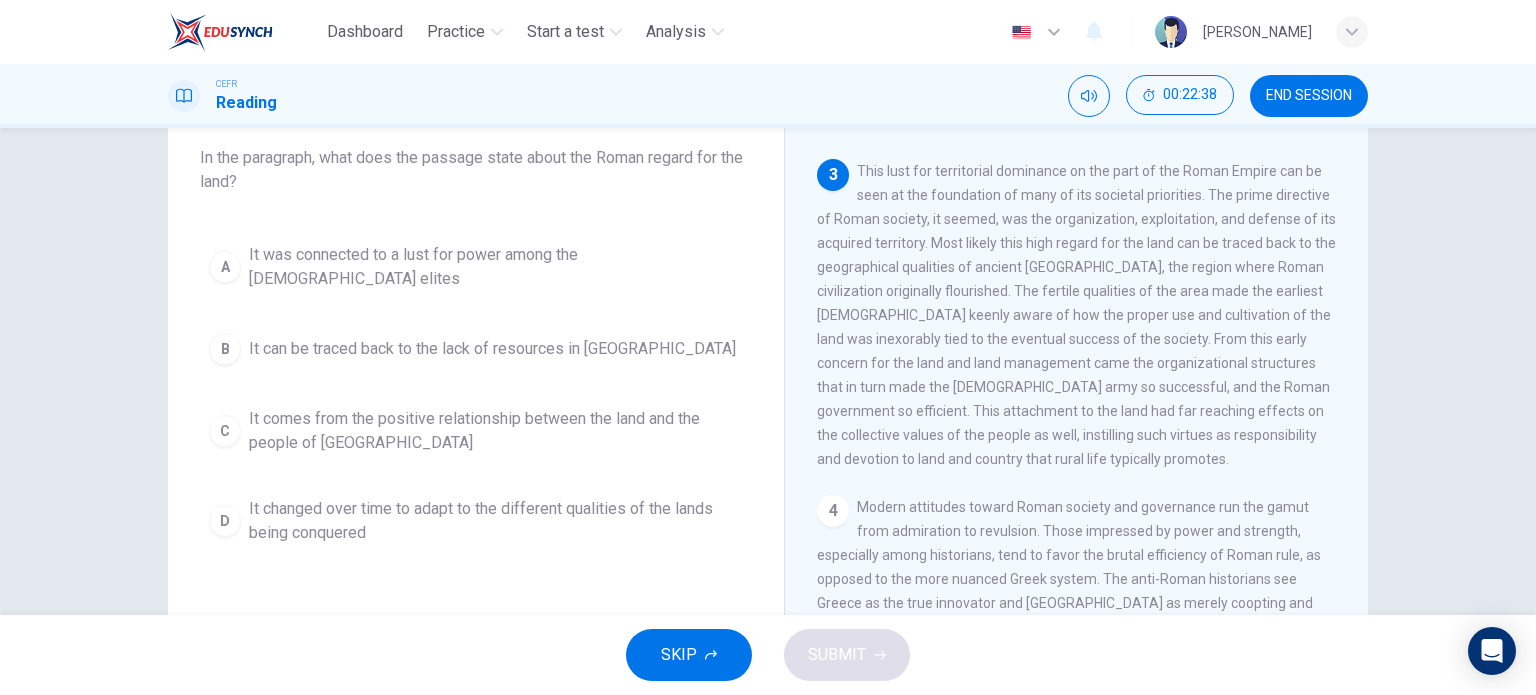 scroll, scrollTop: 508, scrollLeft: 0, axis: vertical 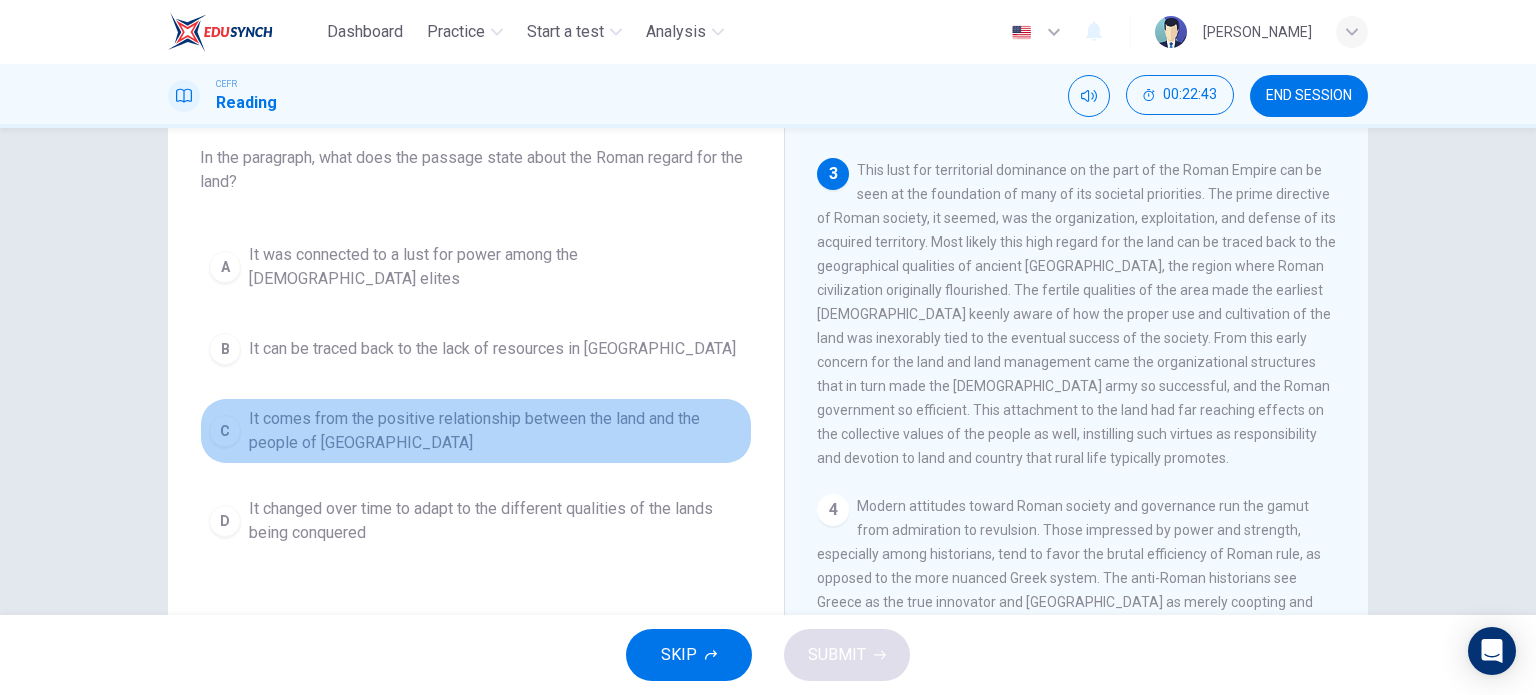 click on "It comes from the positive relationship between the land and the people of [GEOGRAPHIC_DATA]" at bounding box center (496, 431) 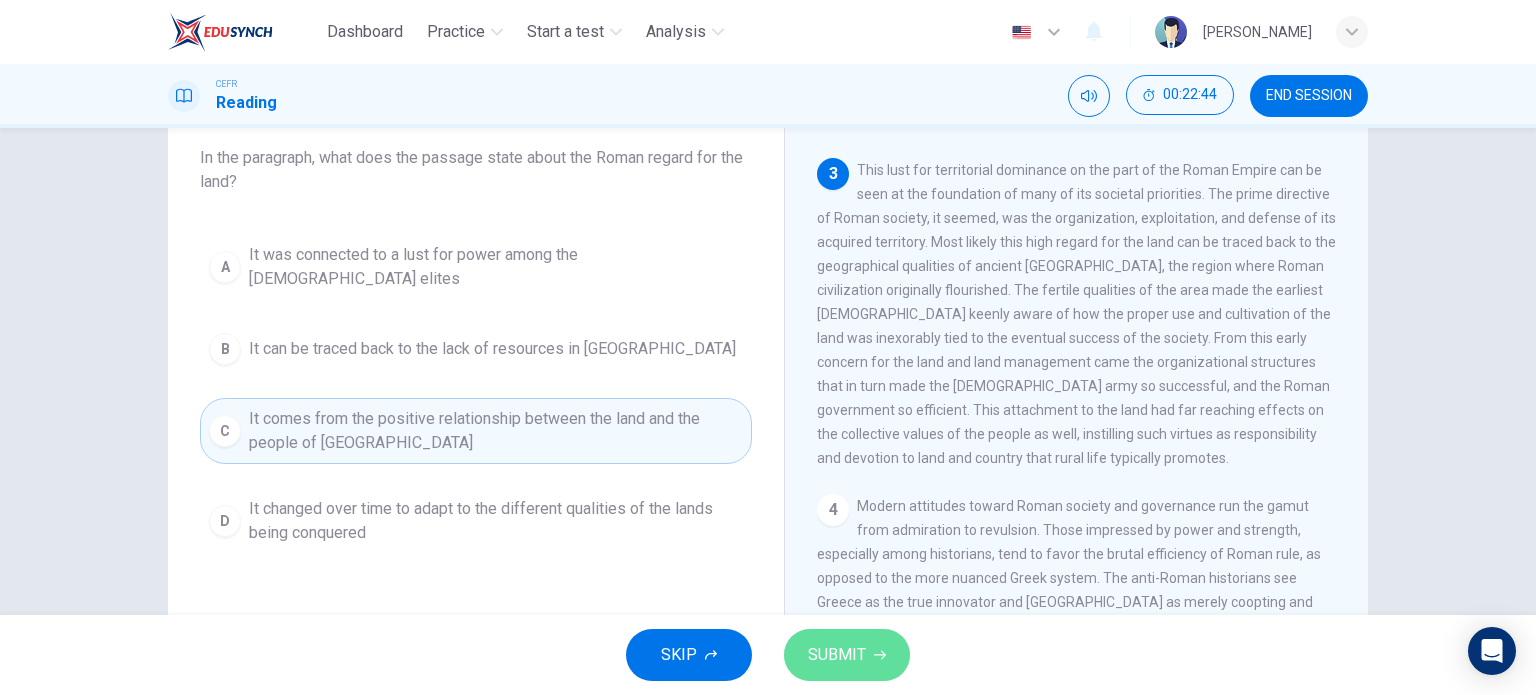 click on "SUBMIT" at bounding box center [837, 655] 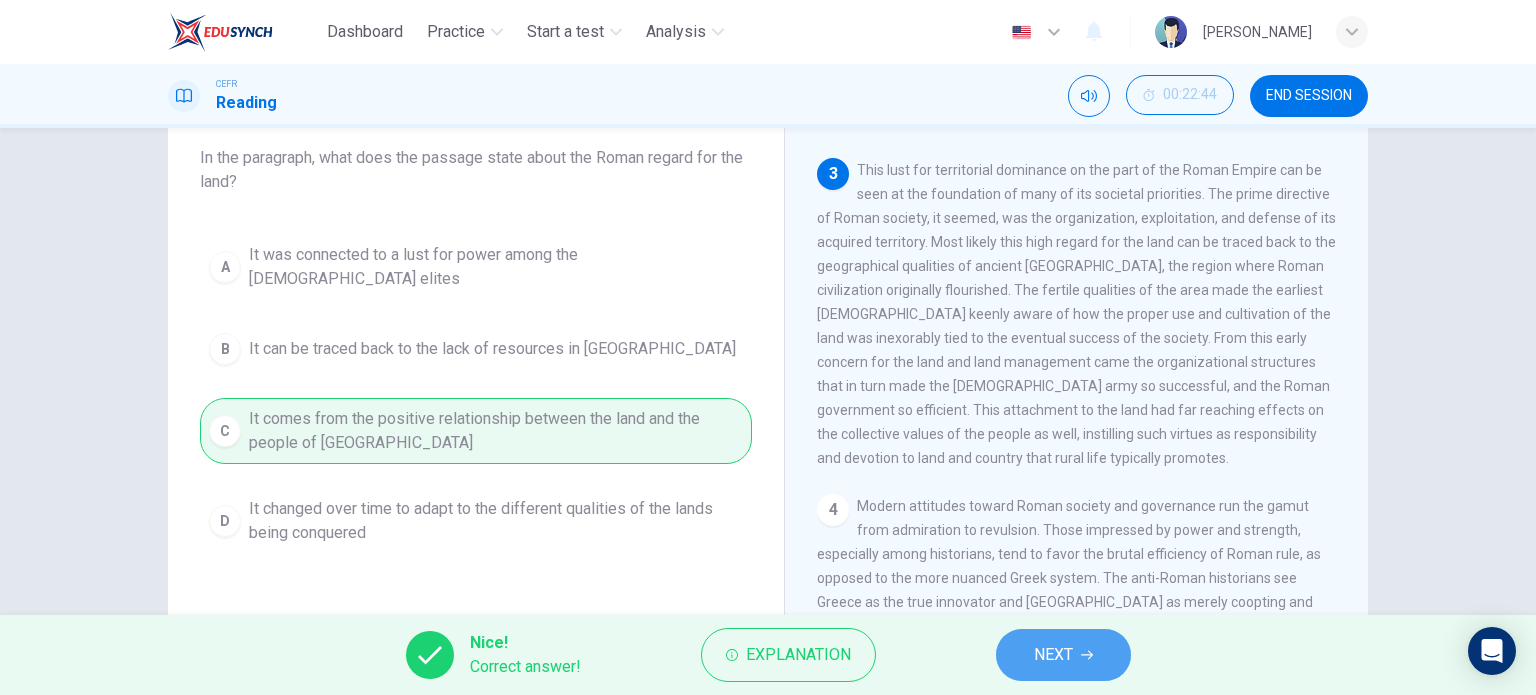 click on "NEXT" at bounding box center [1053, 655] 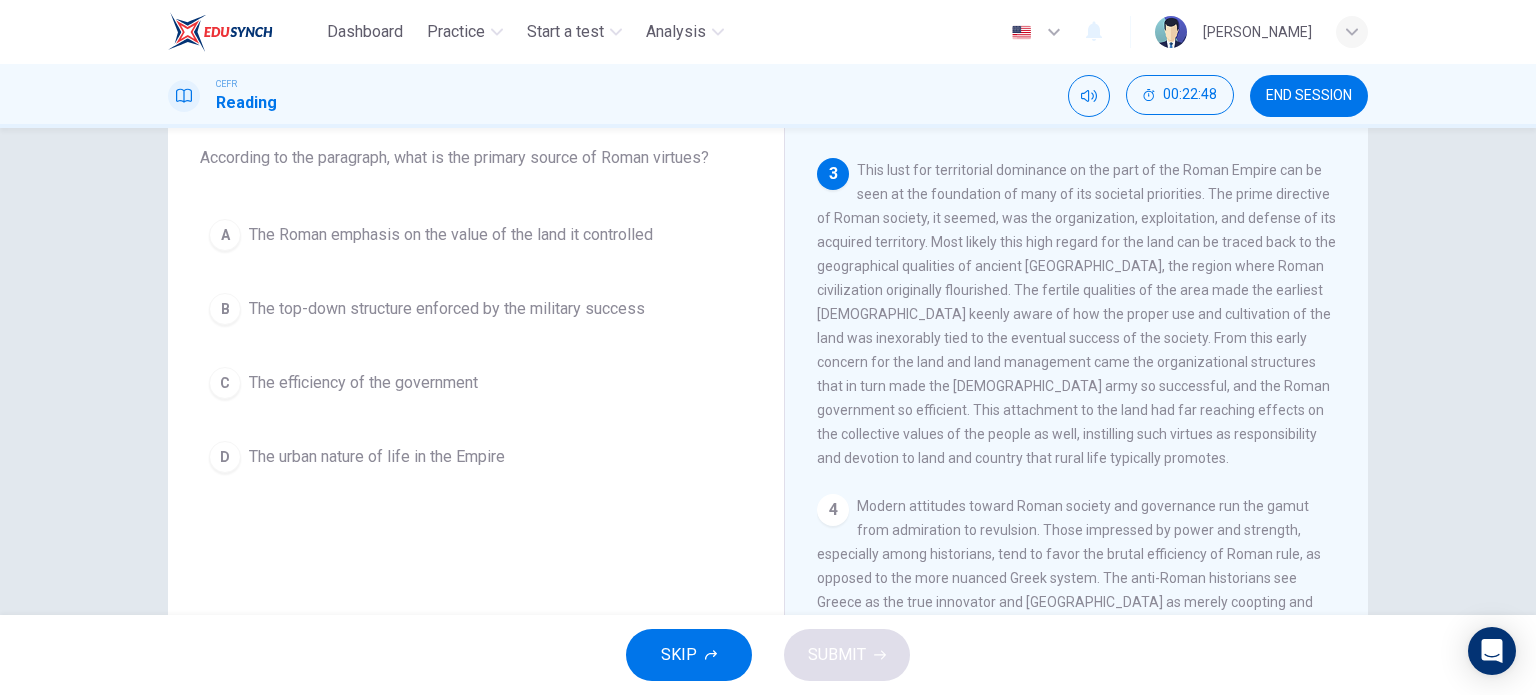 click on "B The top-down structure enforced by the military success" at bounding box center (476, 309) 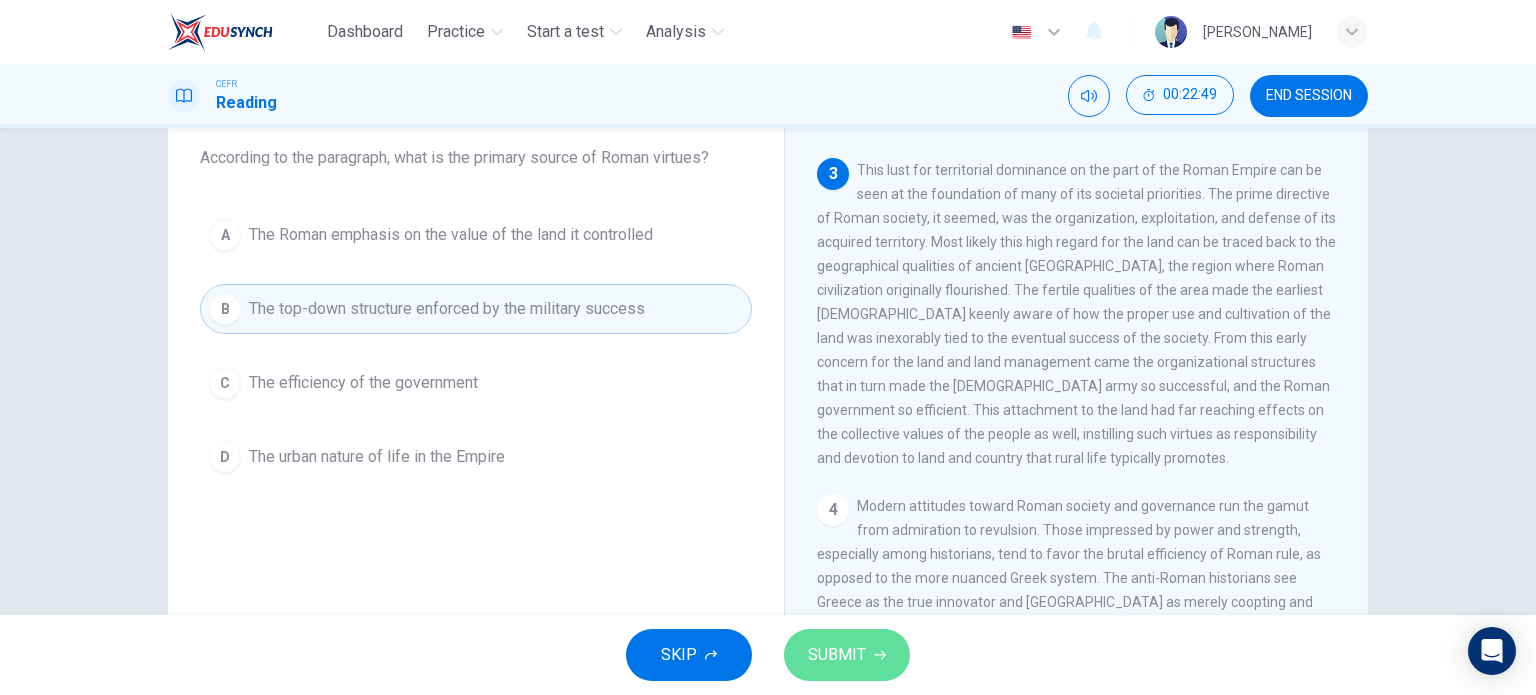 click on "SUBMIT" at bounding box center (837, 655) 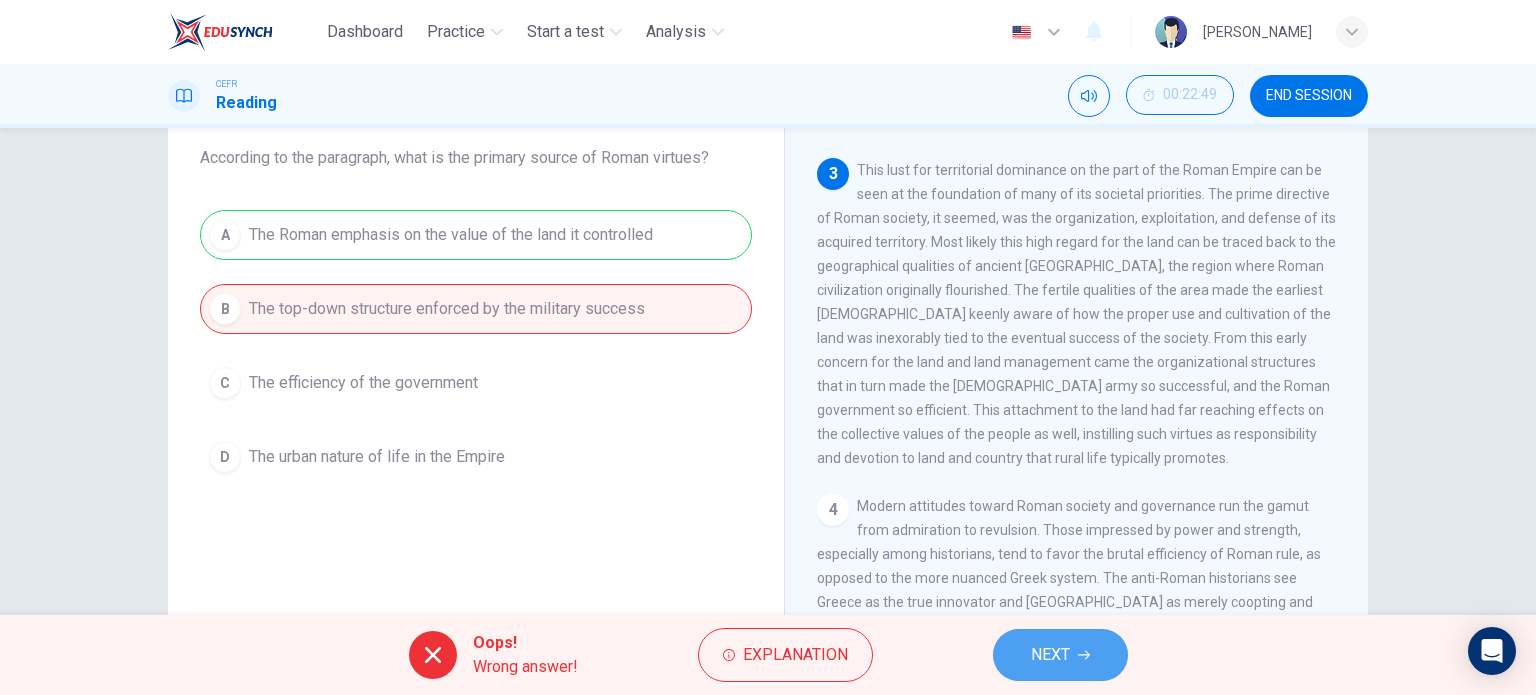 click on "NEXT" at bounding box center [1050, 655] 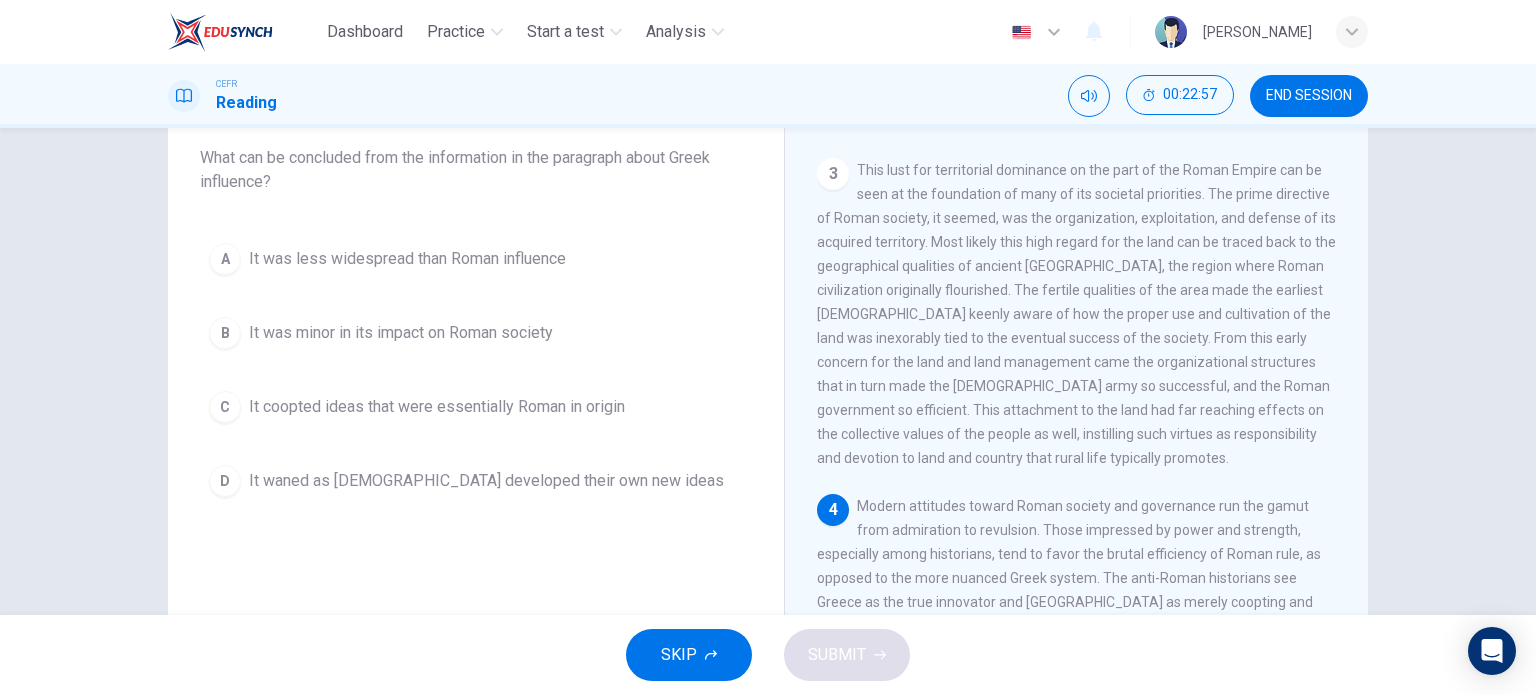 click on "A It was less widespread than Roman influence B It was minor in its impact on Roman society C It coopted ideas that were essentially Roman in origin D It waned as [DEMOGRAPHIC_DATA] developed their own new ideas" at bounding box center [476, 370] 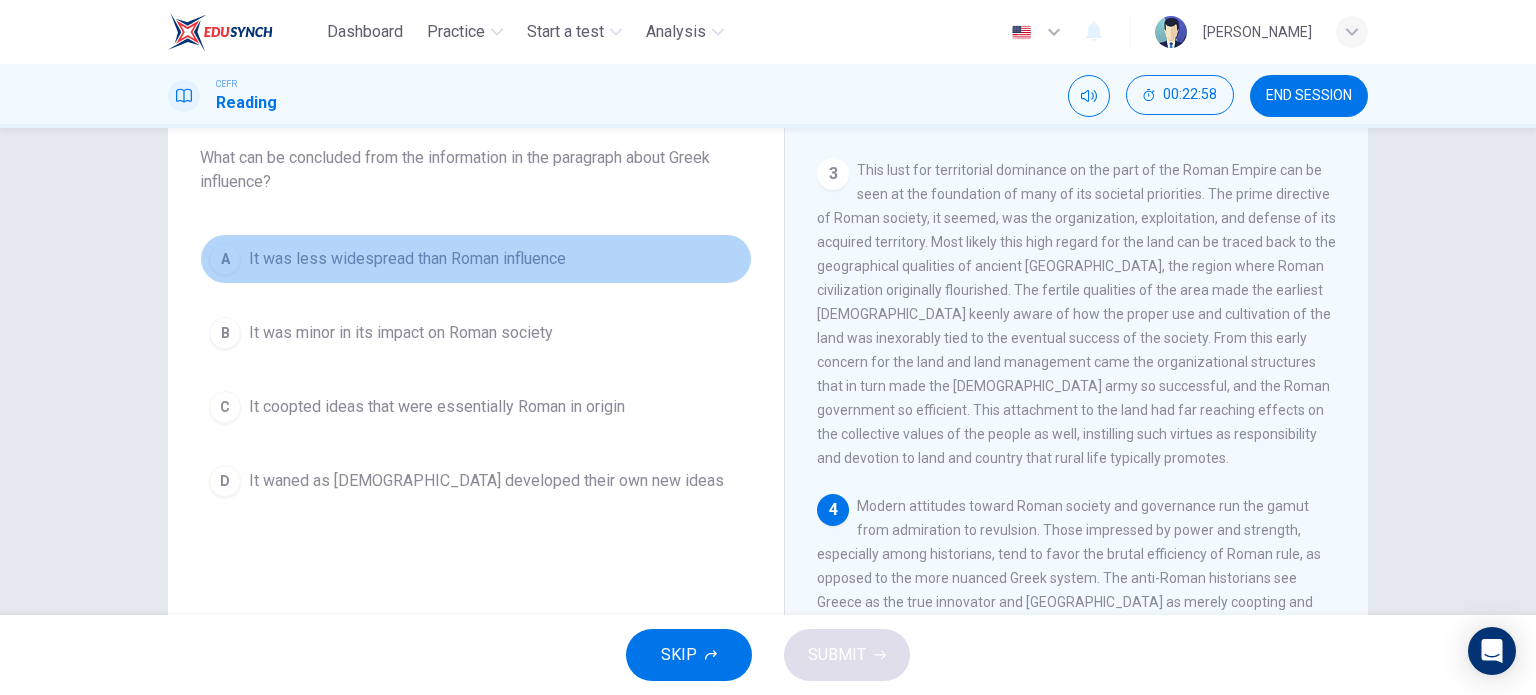 click on "A It was less widespread than Roman influence" at bounding box center (476, 259) 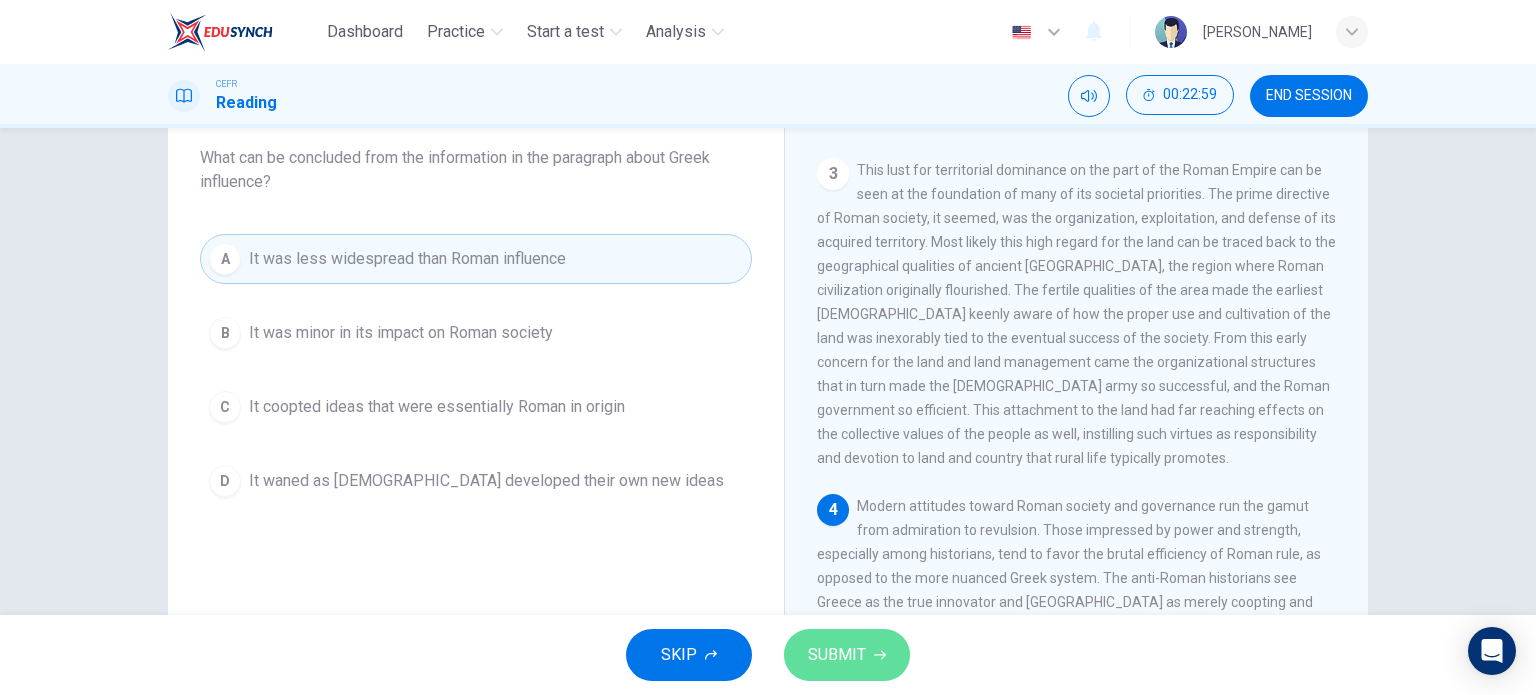 click on "SUBMIT" at bounding box center (837, 655) 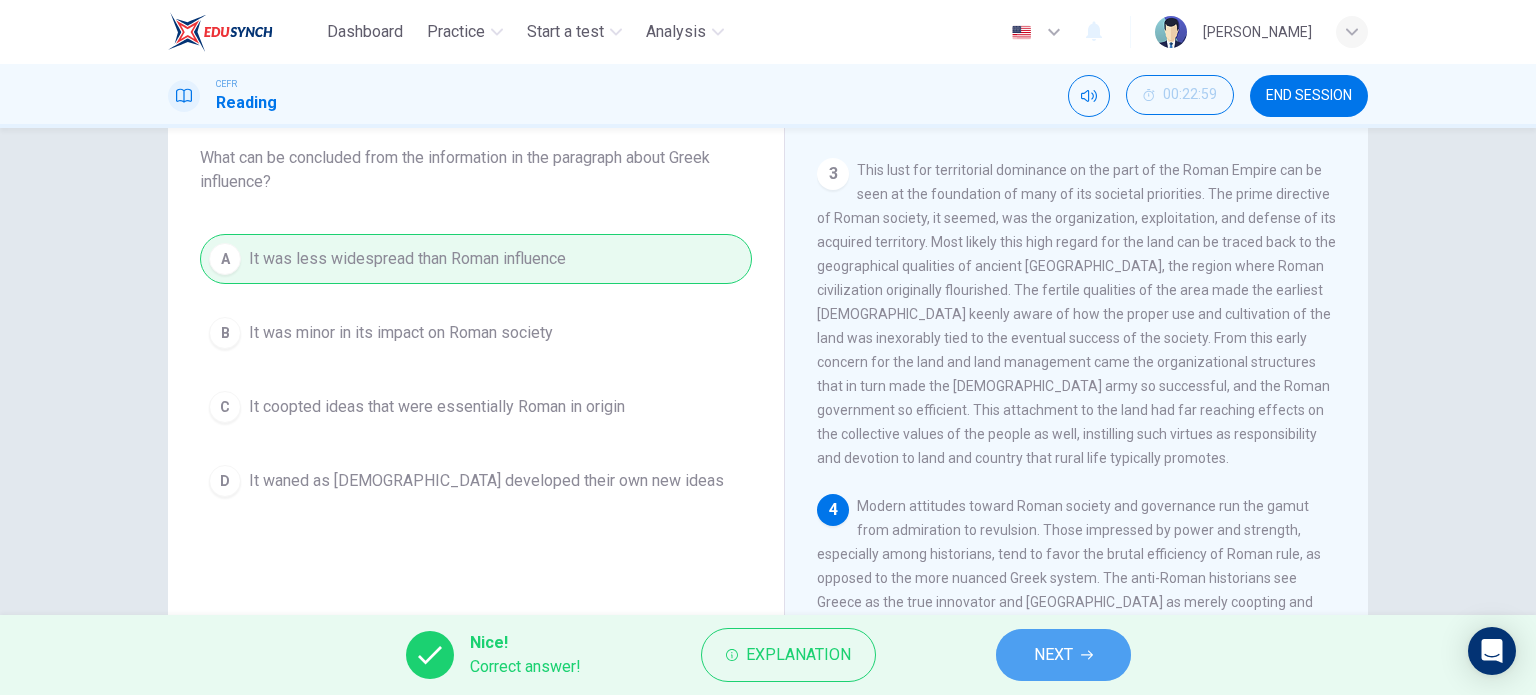 click on "NEXT" at bounding box center [1053, 655] 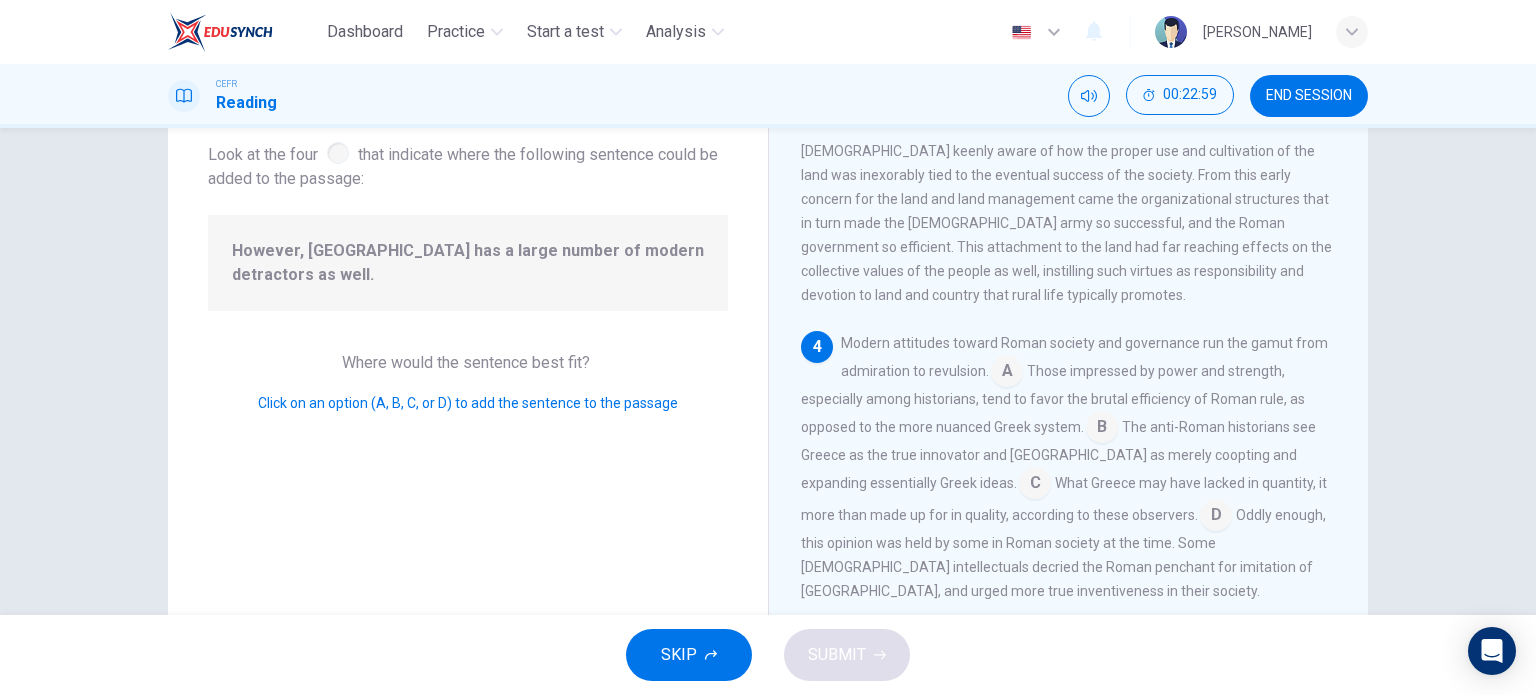 scroll, scrollTop: 787, scrollLeft: 0, axis: vertical 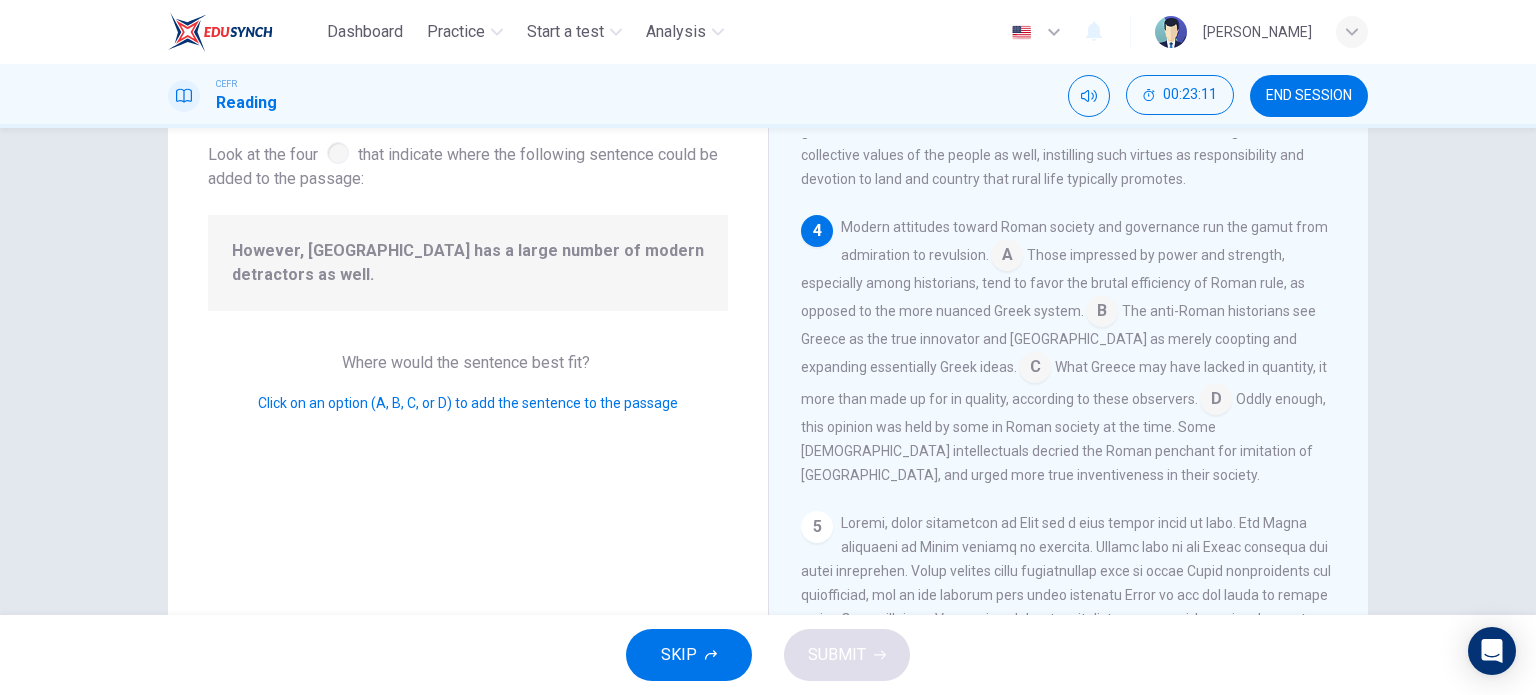 click at bounding box center [1216, 401] 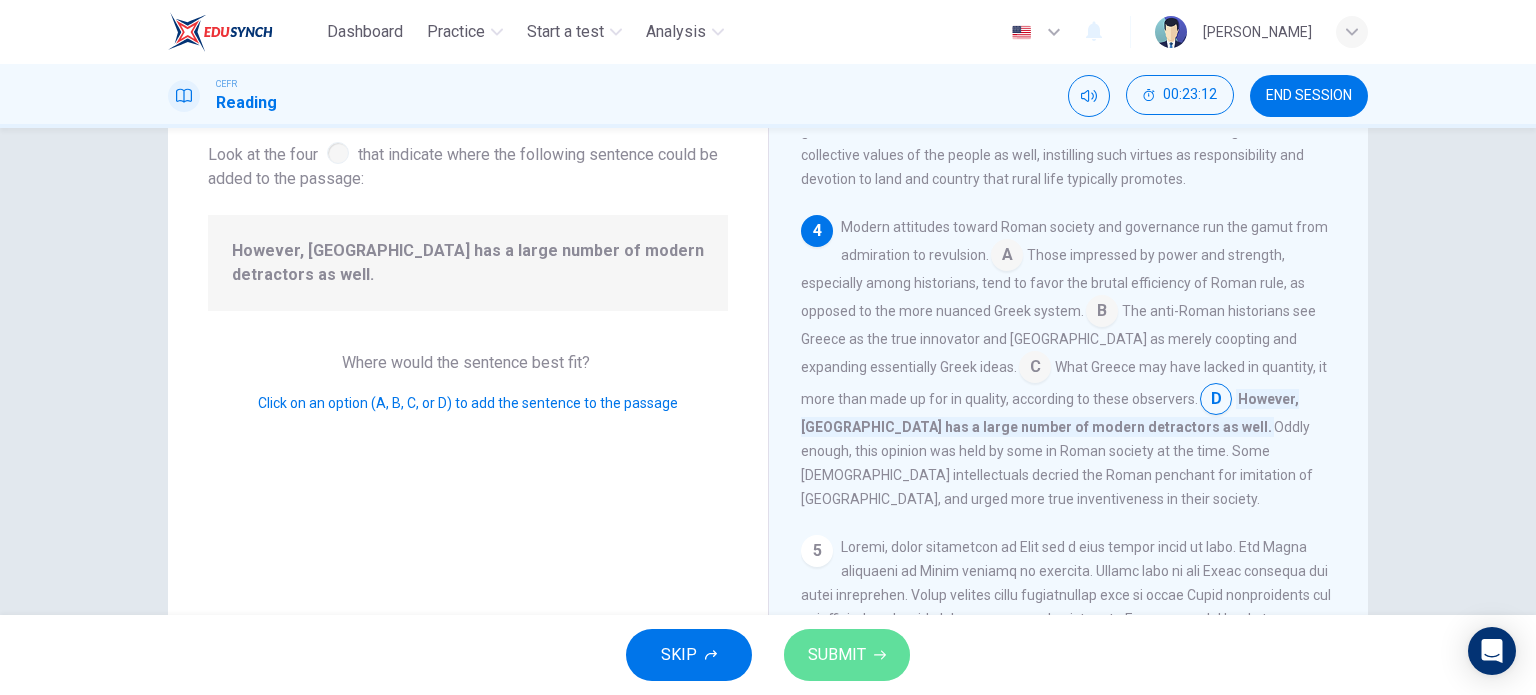click 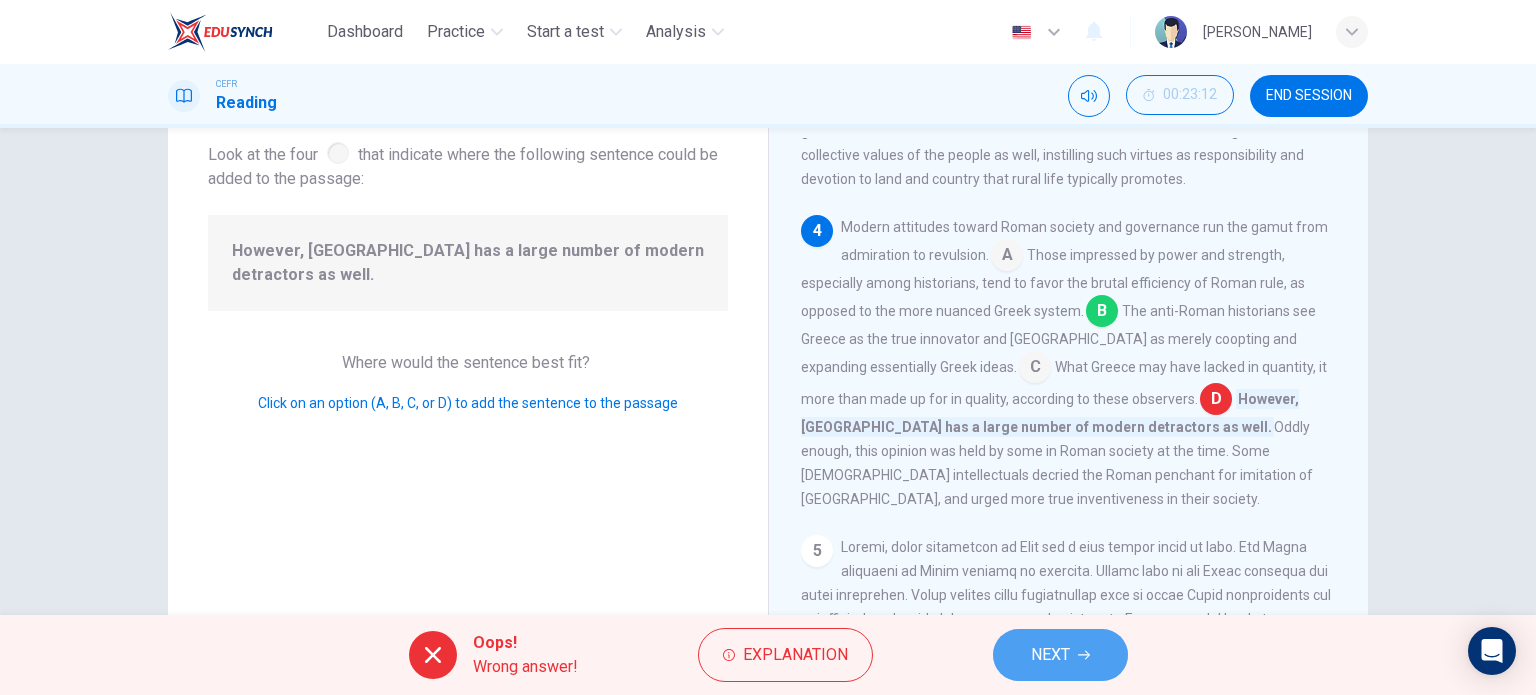 click on "NEXT" at bounding box center (1060, 655) 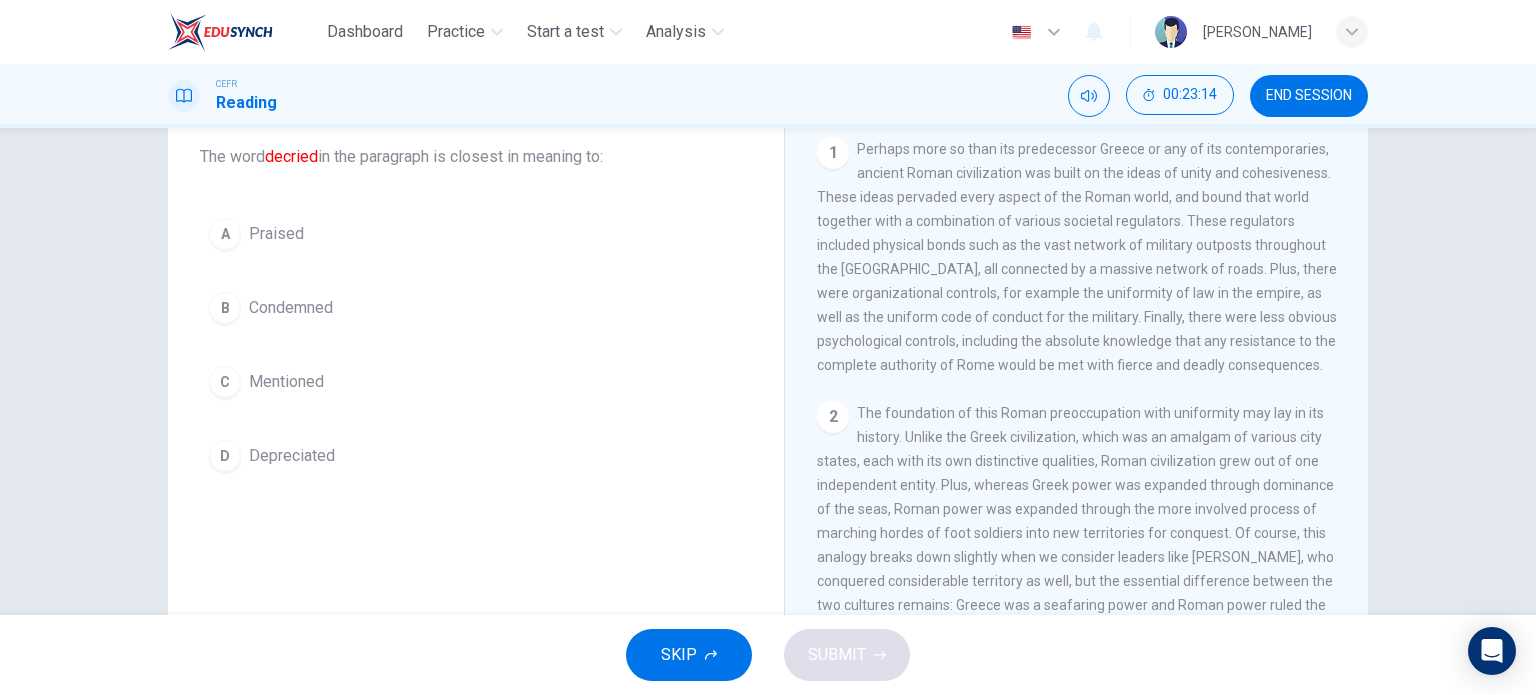scroll, scrollTop: 124, scrollLeft: 0, axis: vertical 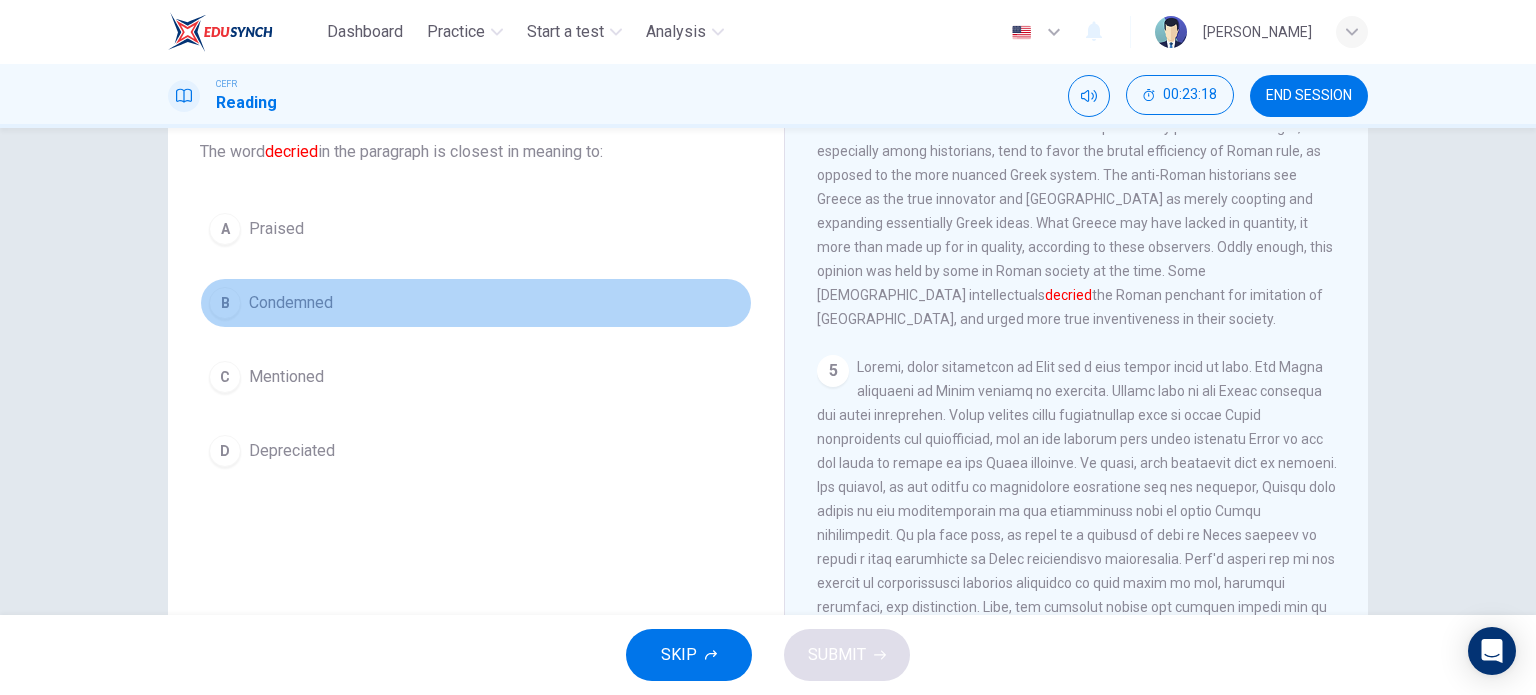 click on "B Condemned" at bounding box center (476, 303) 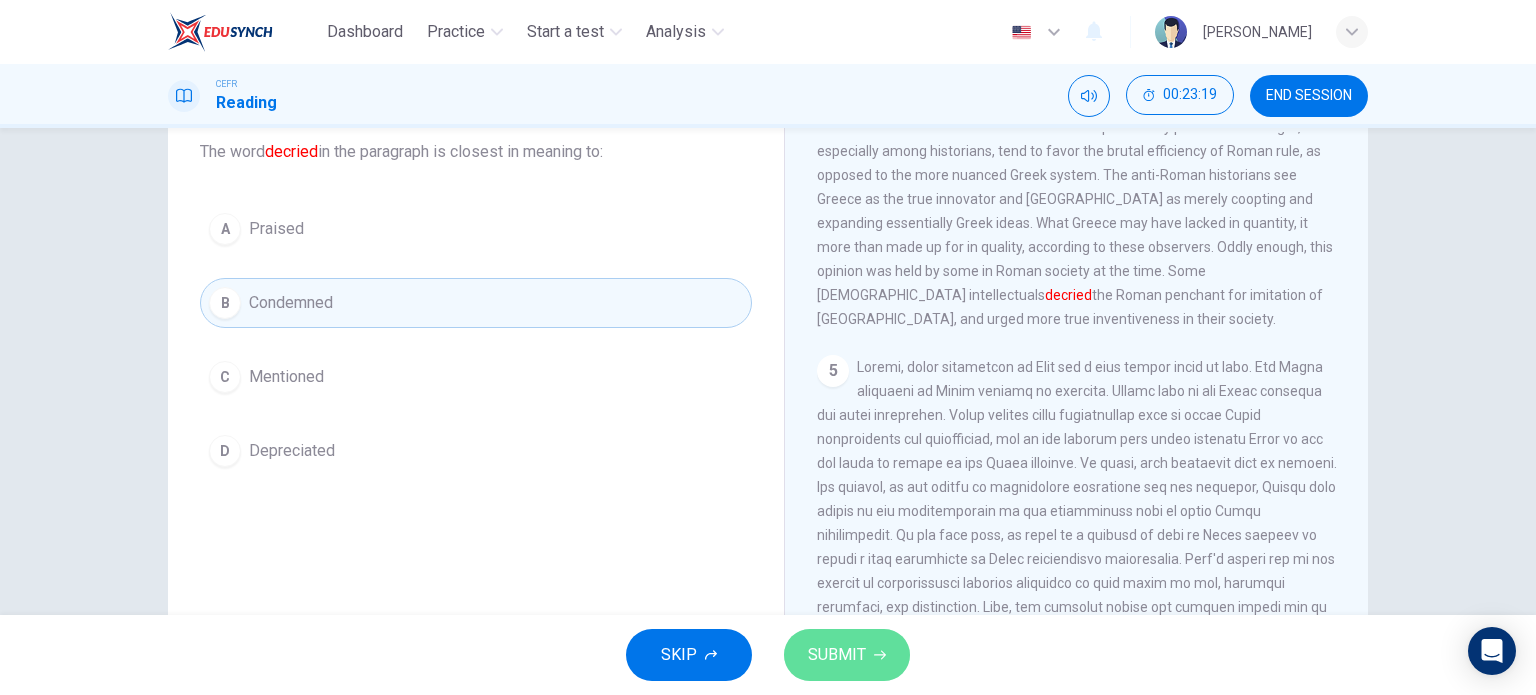 click on "SUBMIT" at bounding box center (847, 655) 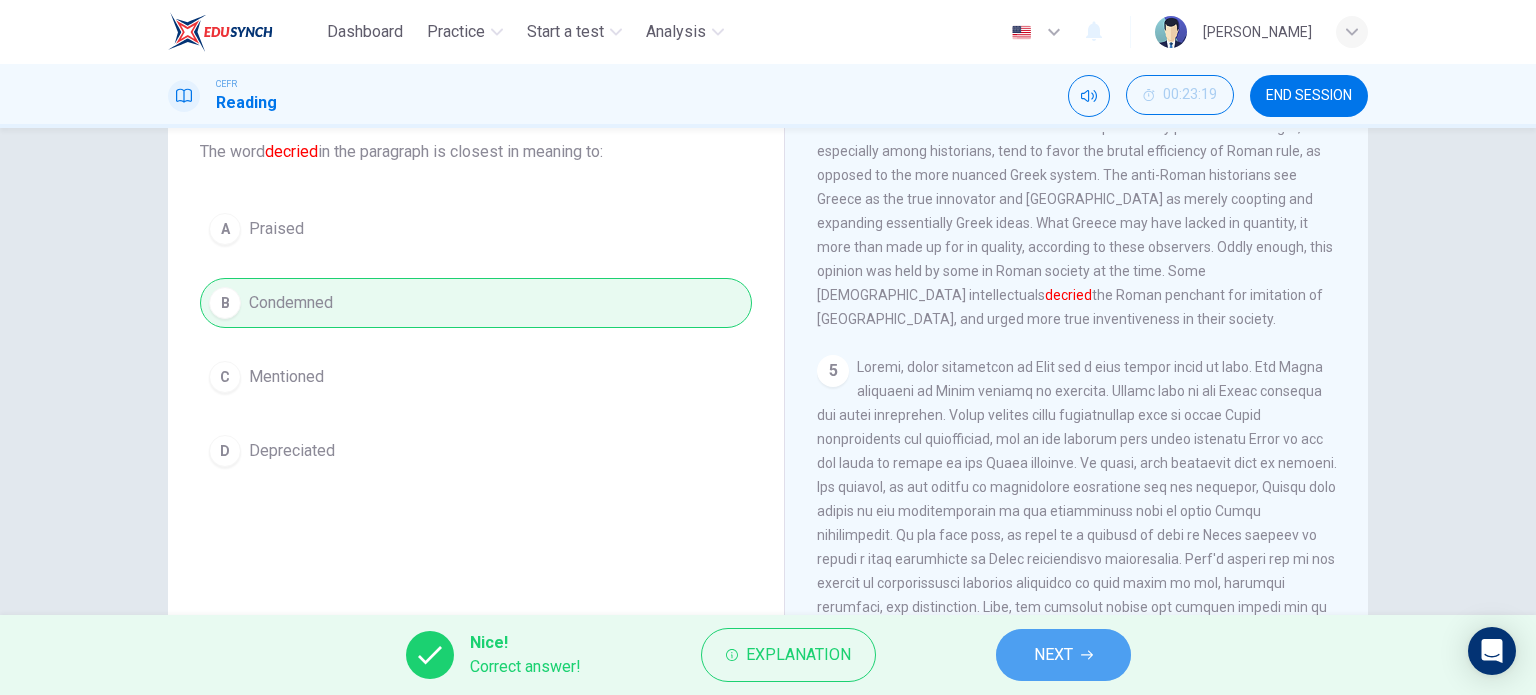click on "NEXT" at bounding box center (1063, 655) 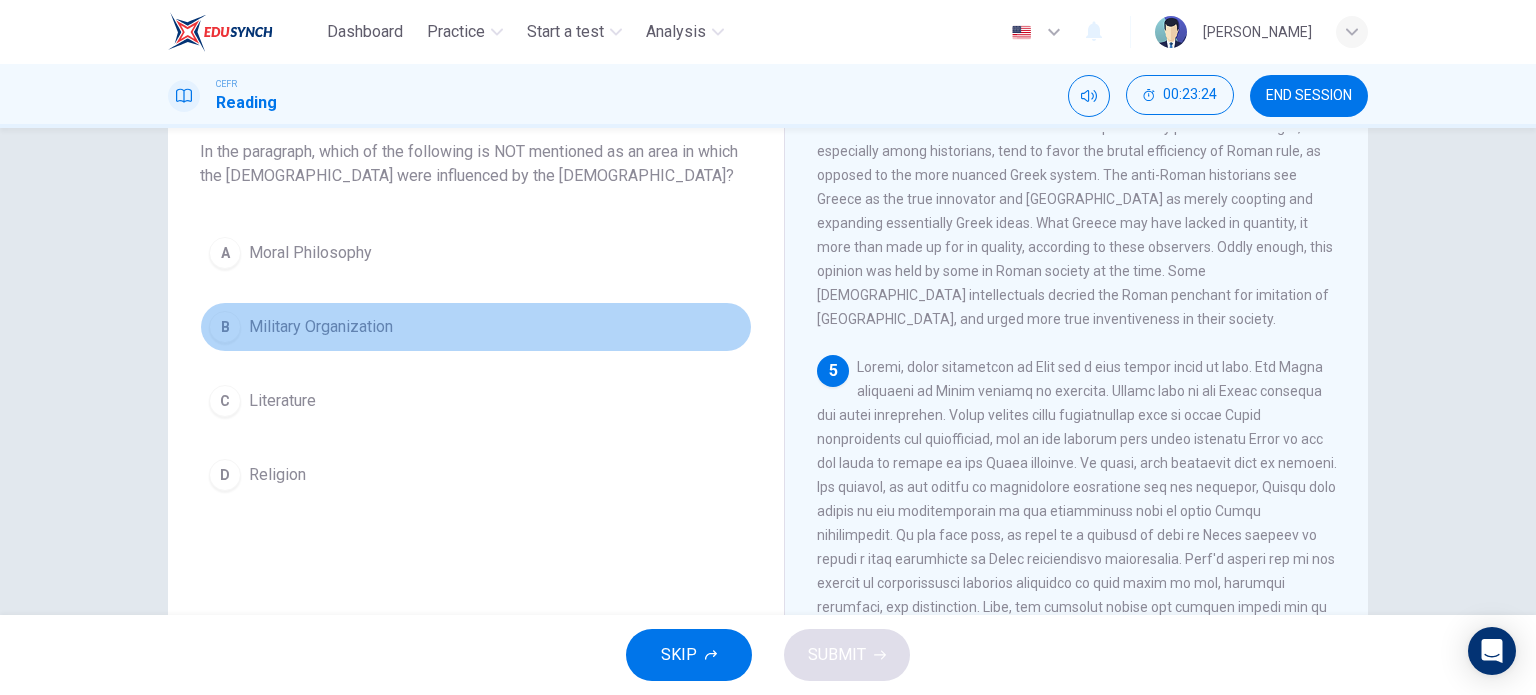 click on "Military Organization" at bounding box center [321, 327] 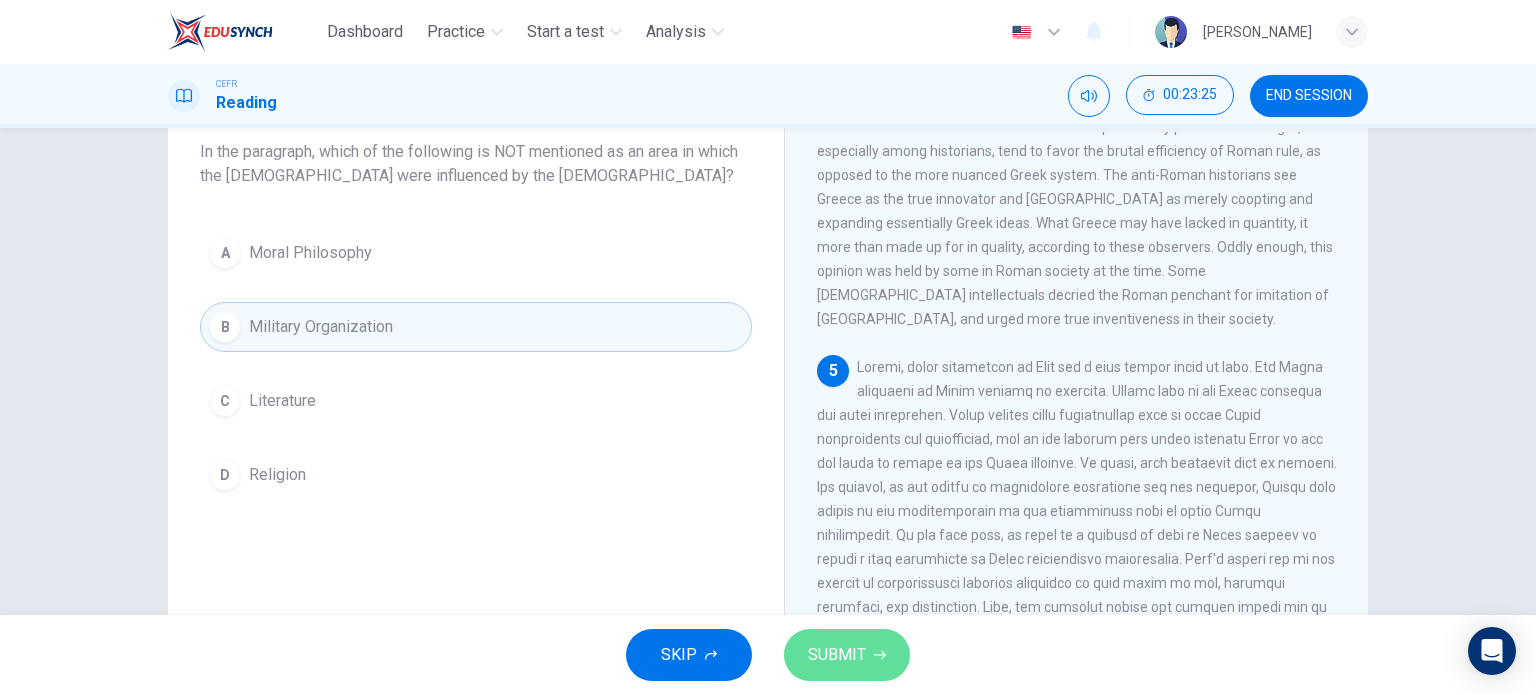 click on "SUBMIT" at bounding box center (847, 655) 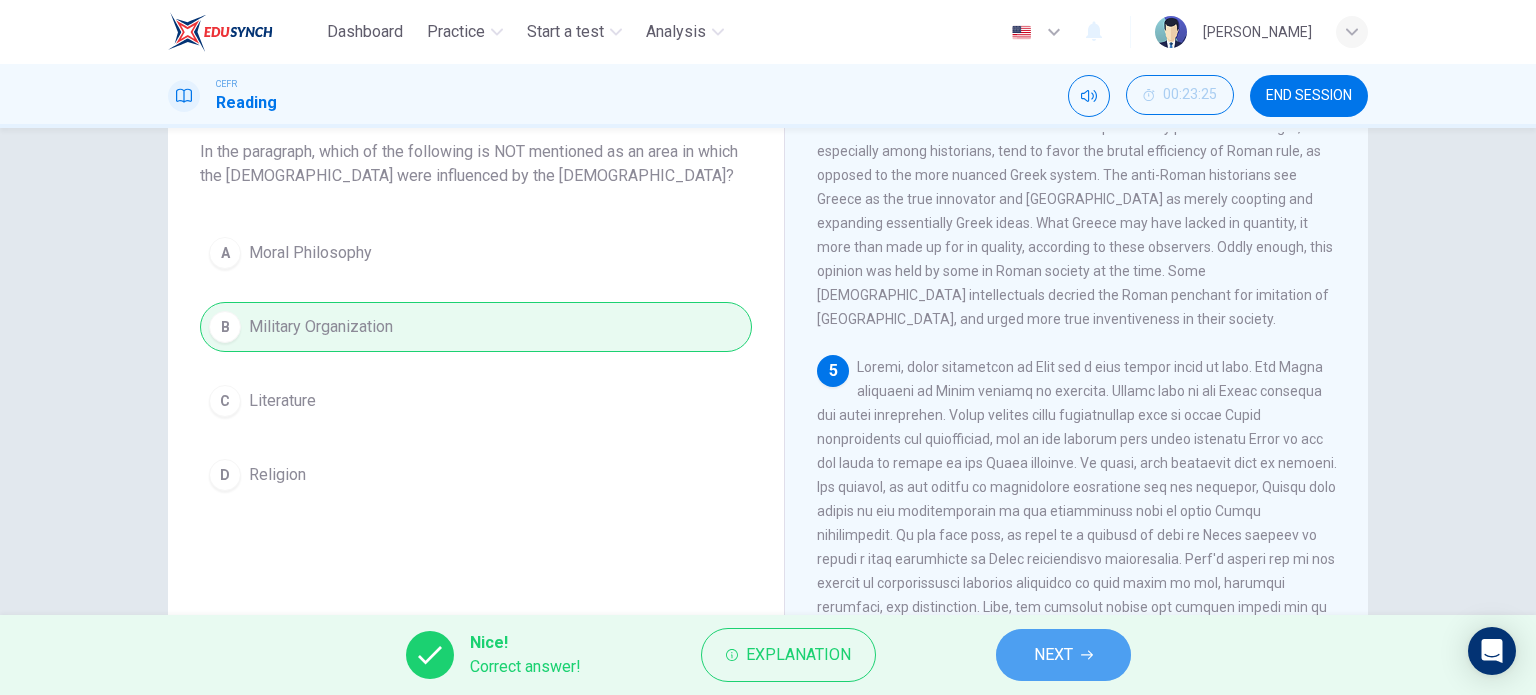 click on "NEXT" at bounding box center (1053, 655) 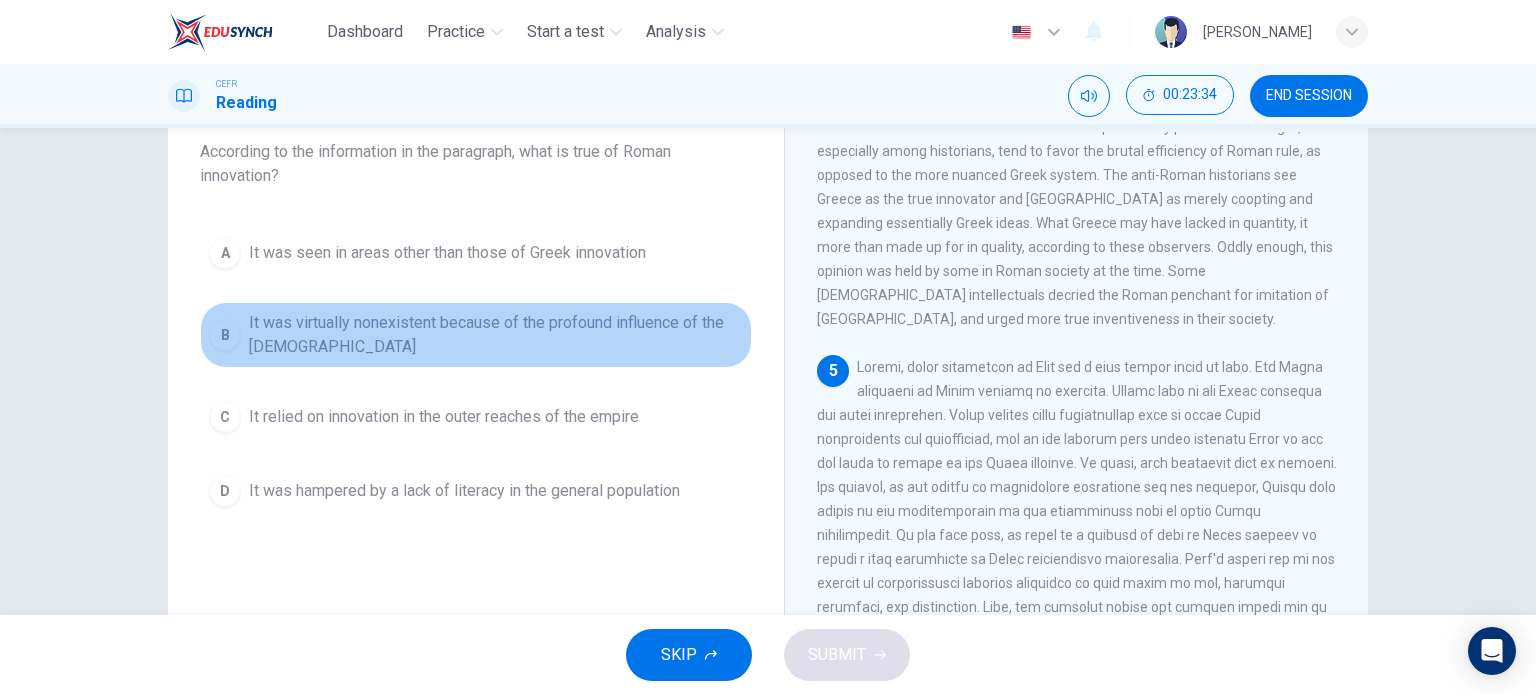 click on "B It was virtually nonexistent because of the profound influence of the [DEMOGRAPHIC_DATA]" at bounding box center [476, 335] 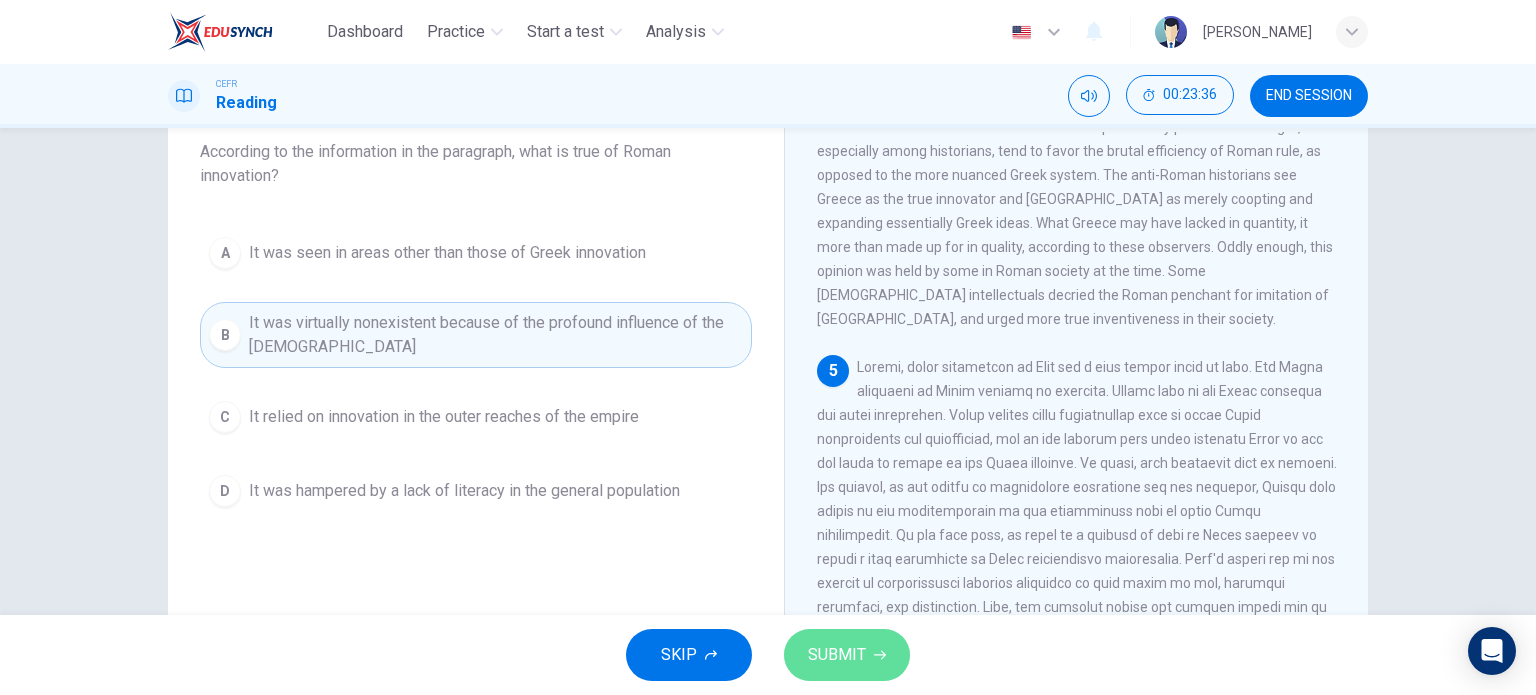 click on "SUBMIT" at bounding box center [837, 655] 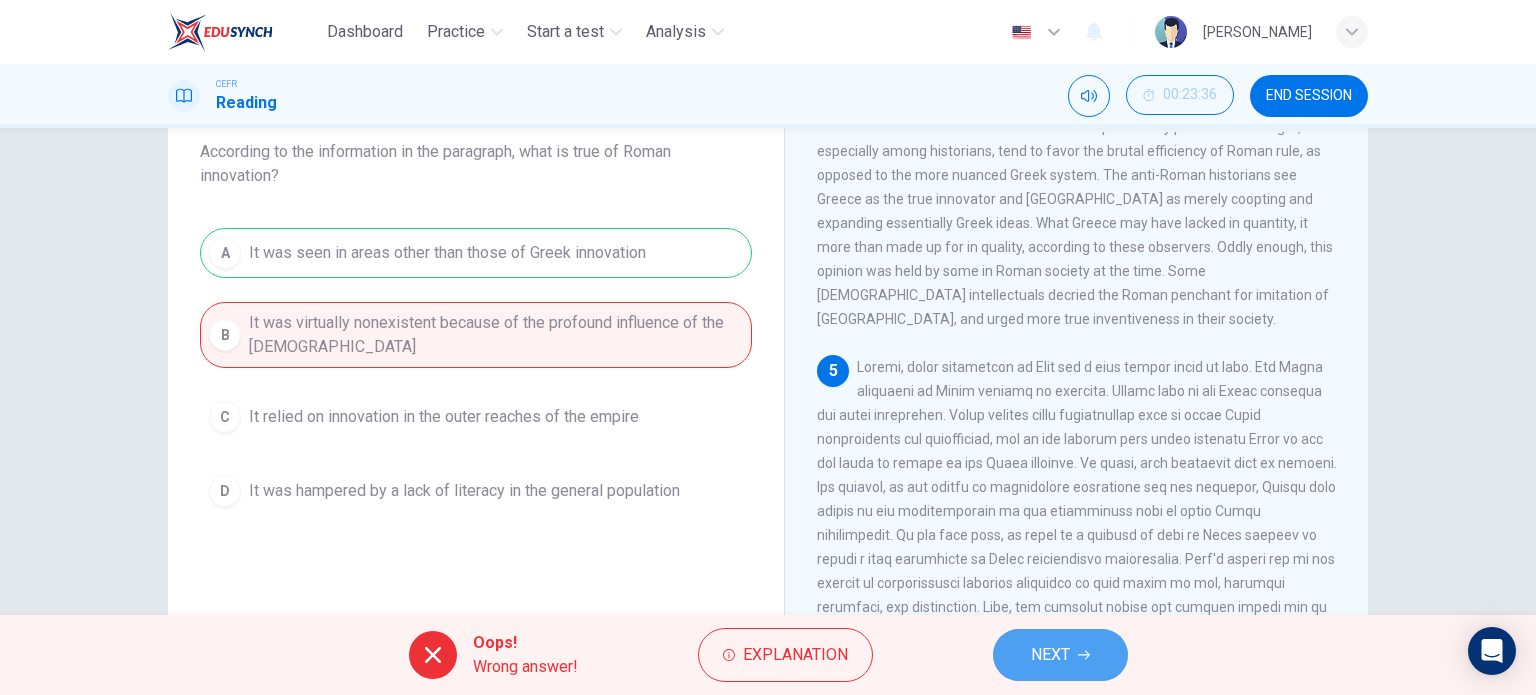 click on "NEXT" at bounding box center [1050, 655] 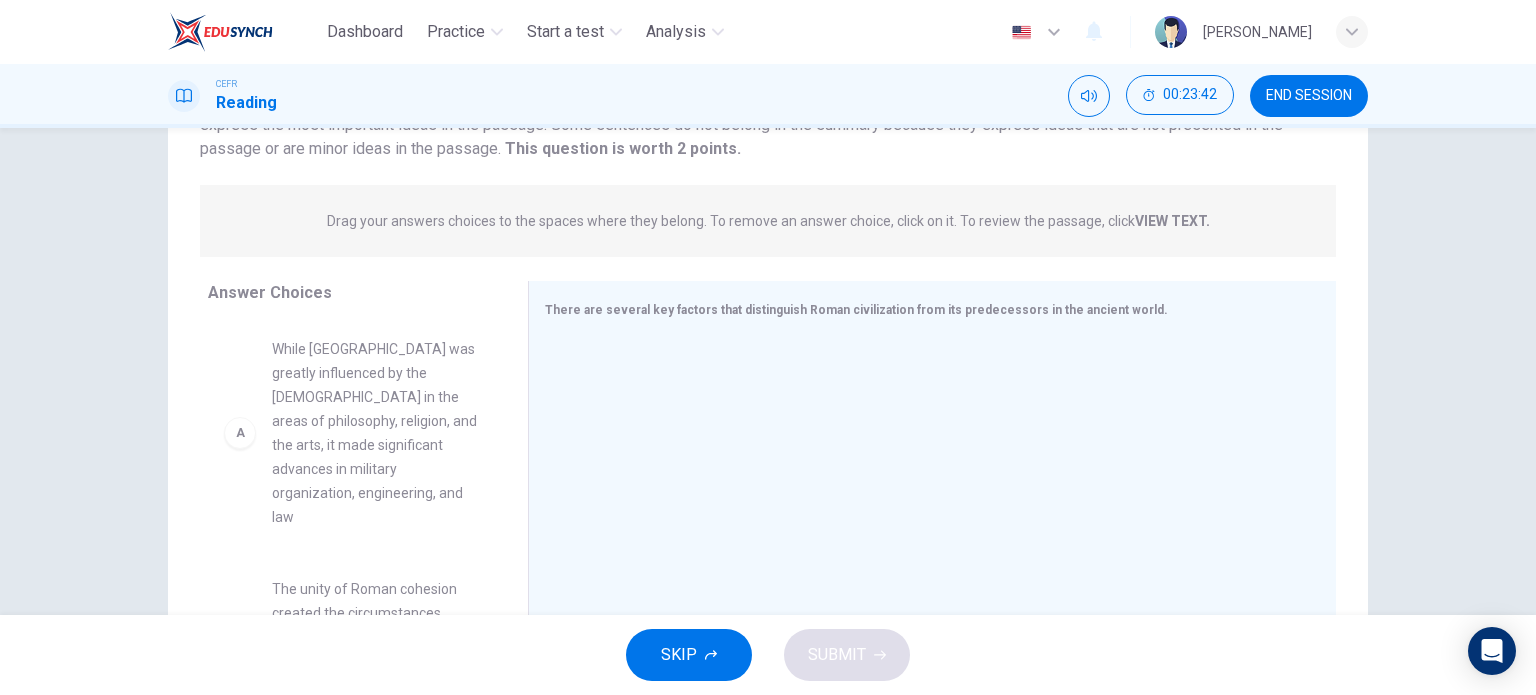 scroll, scrollTop: 240, scrollLeft: 0, axis: vertical 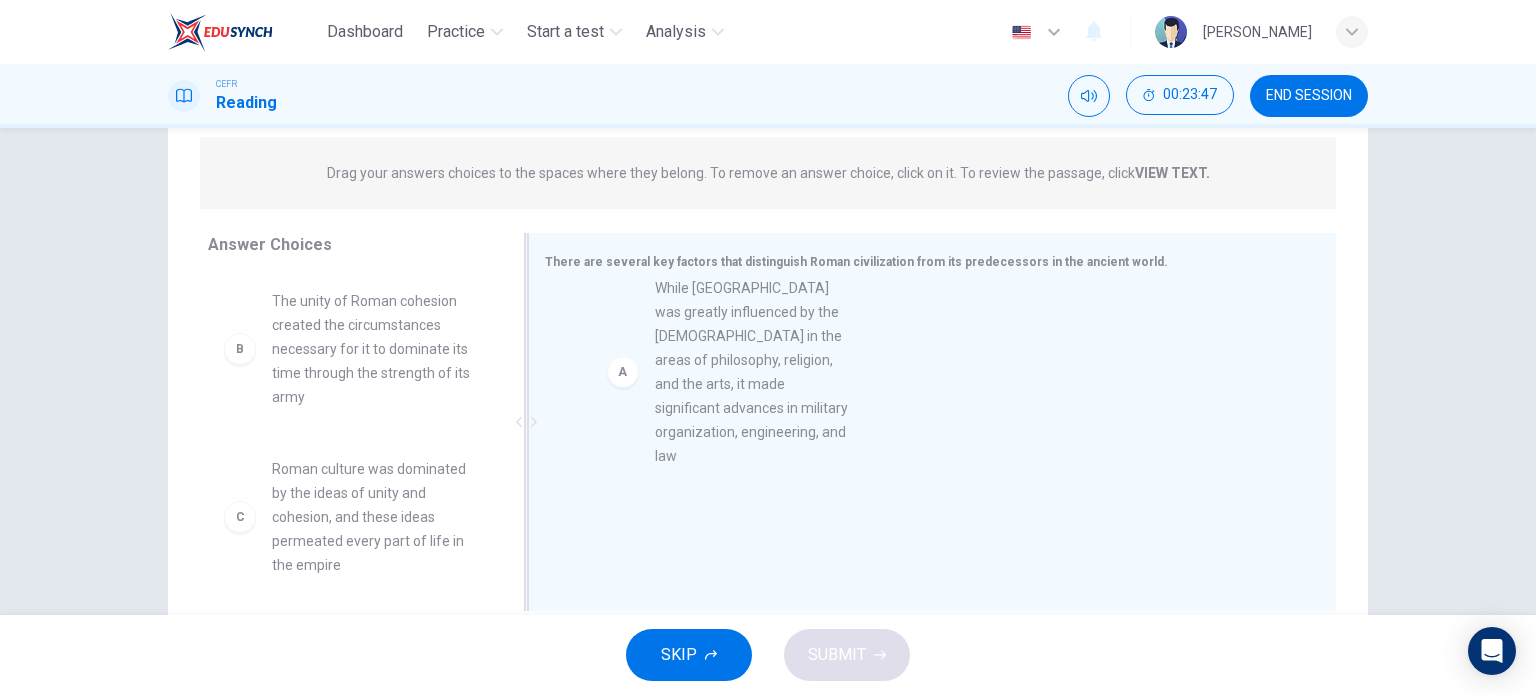 drag, startPoint x: 362, startPoint y: 410, endPoint x: 756, endPoint y: 397, distance: 394.21442 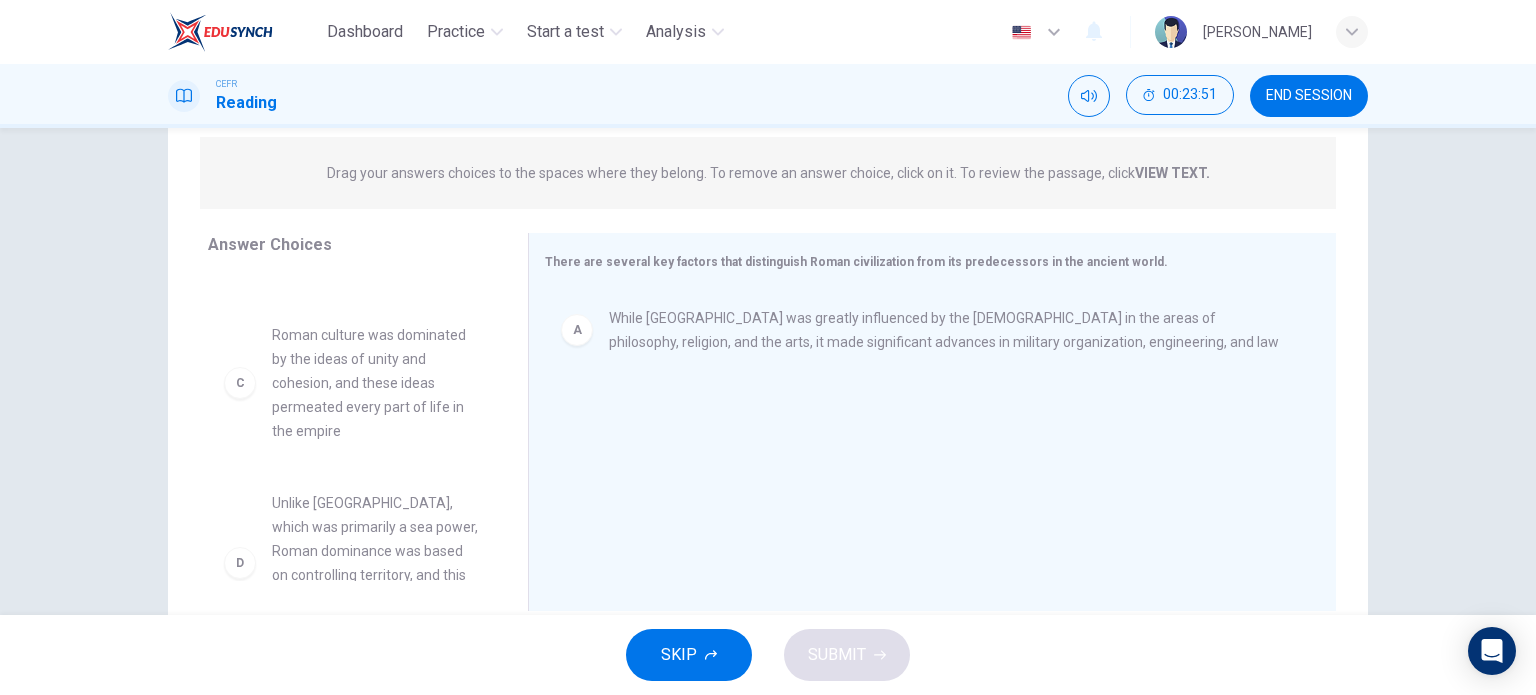 scroll, scrollTop: 135, scrollLeft: 0, axis: vertical 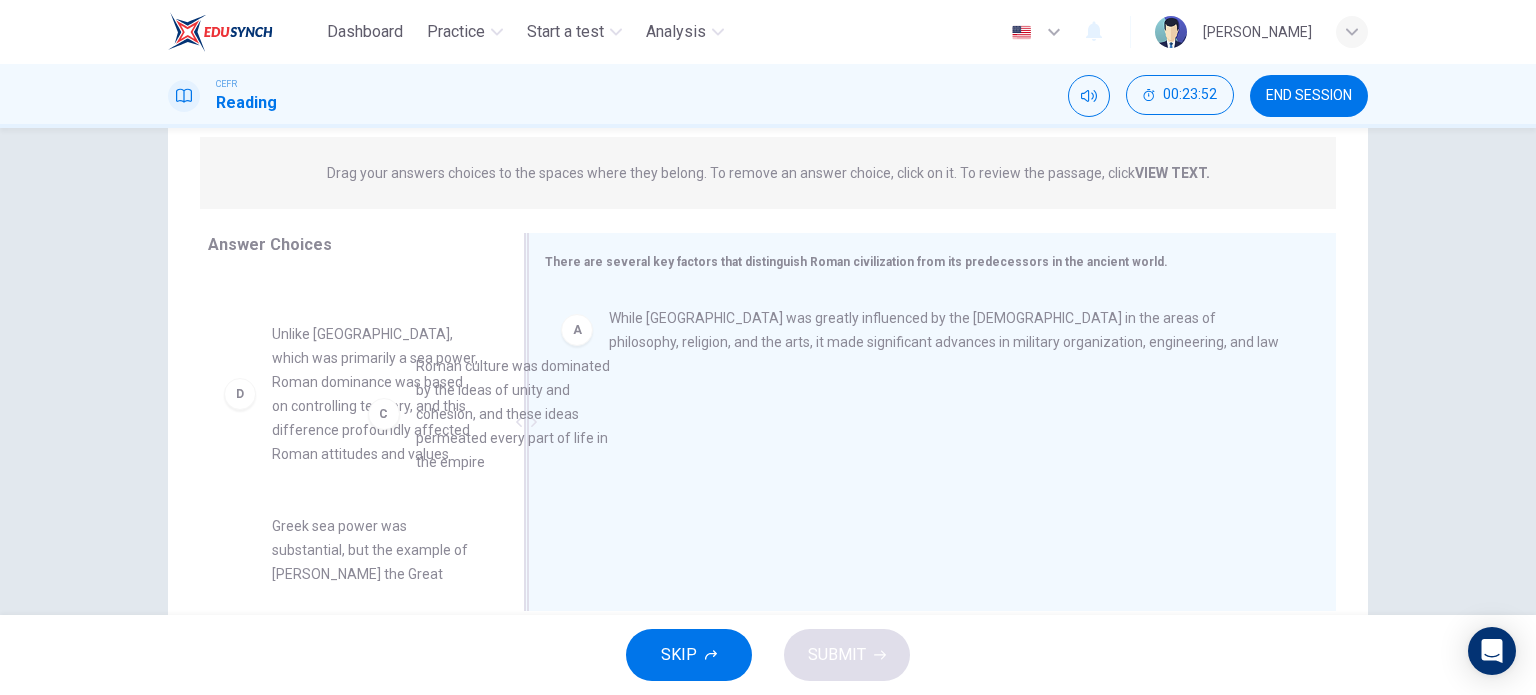 drag, startPoint x: 402, startPoint y: 423, endPoint x: 672, endPoint y: 513, distance: 284.60498 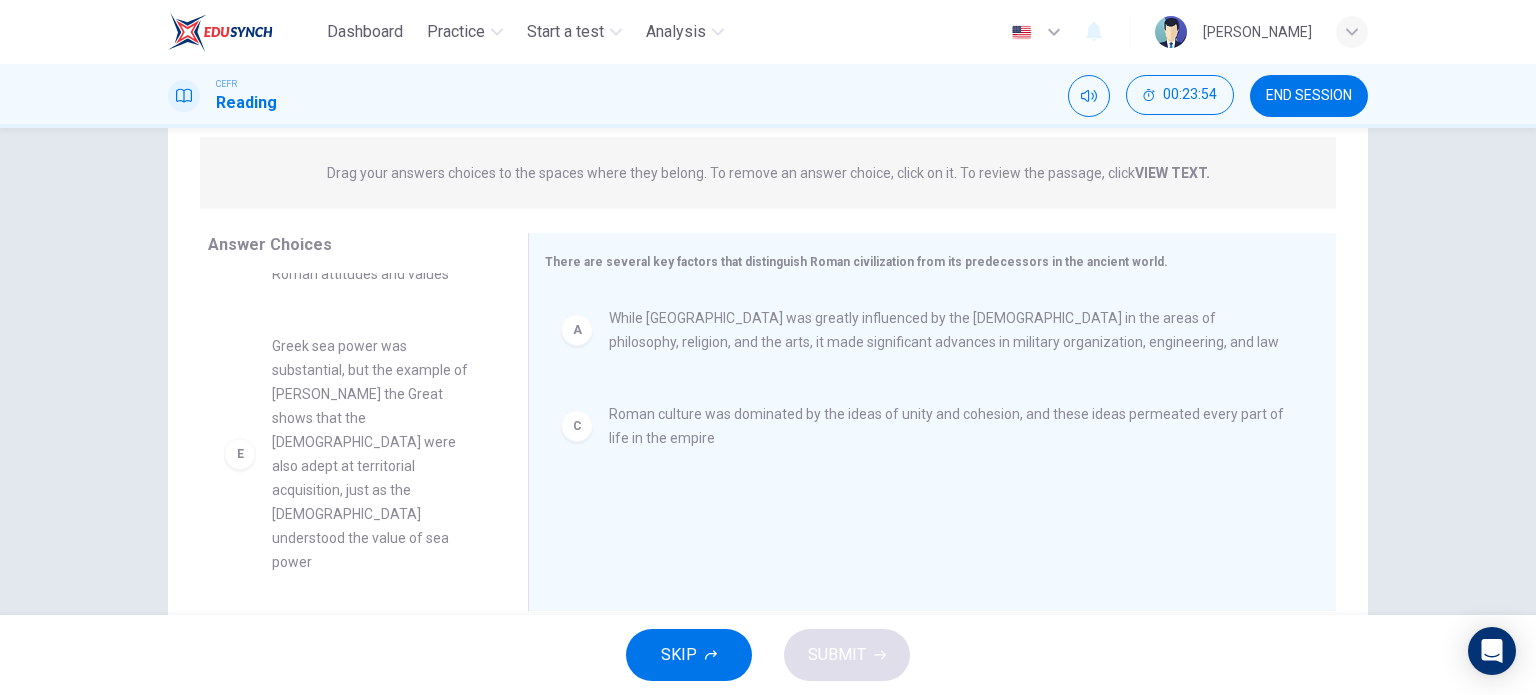 scroll, scrollTop: 396, scrollLeft: 0, axis: vertical 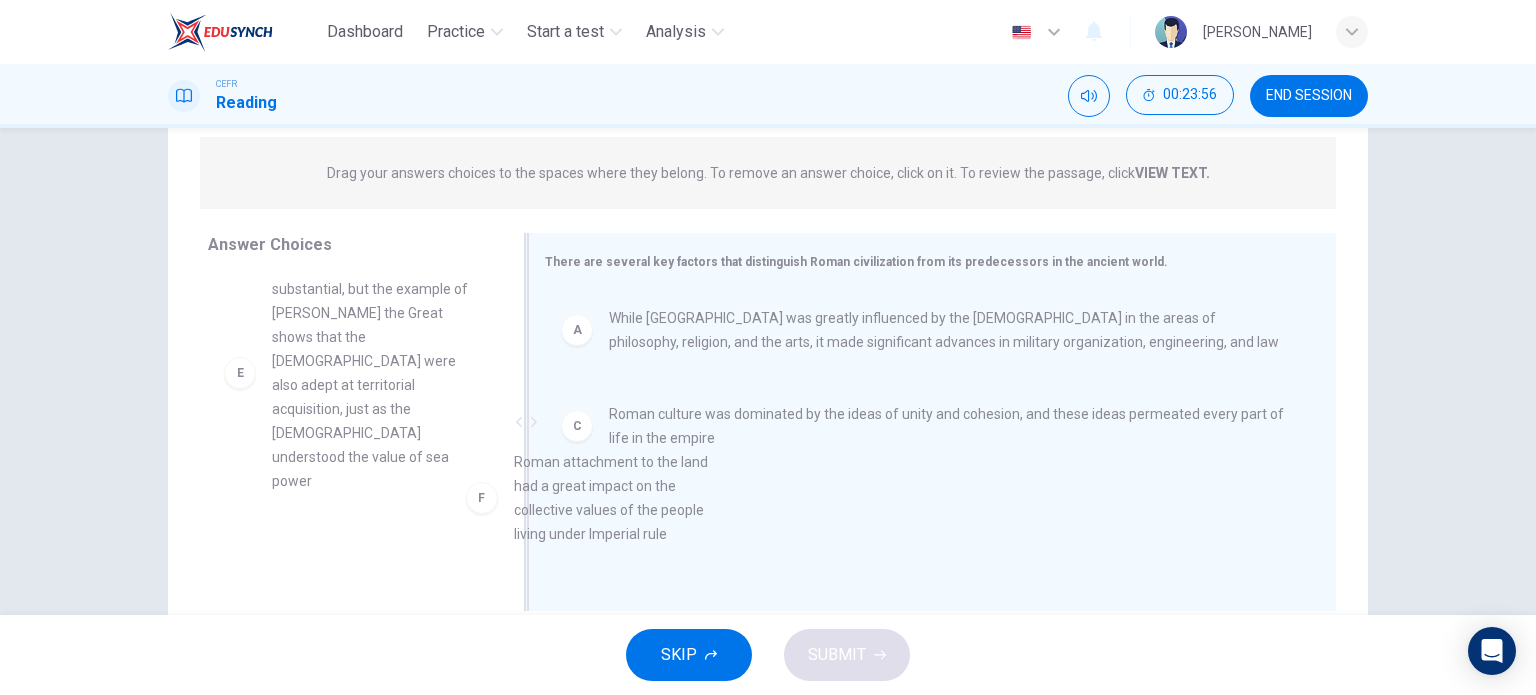 drag, startPoint x: 402, startPoint y: 537, endPoint x: 724, endPoint y: 523, distance: 322.3042 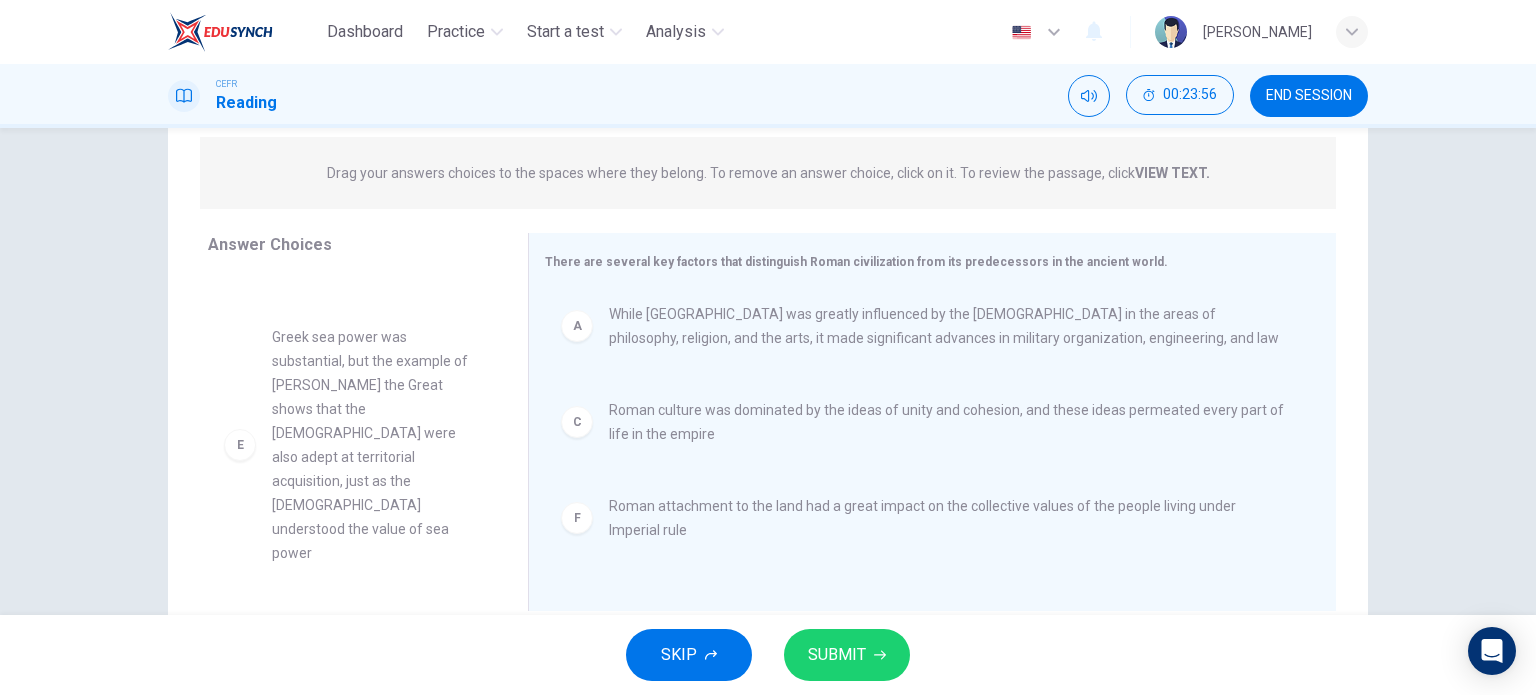 scroll, scrollTop: 4, scrollLeft: 0, axis: vertical 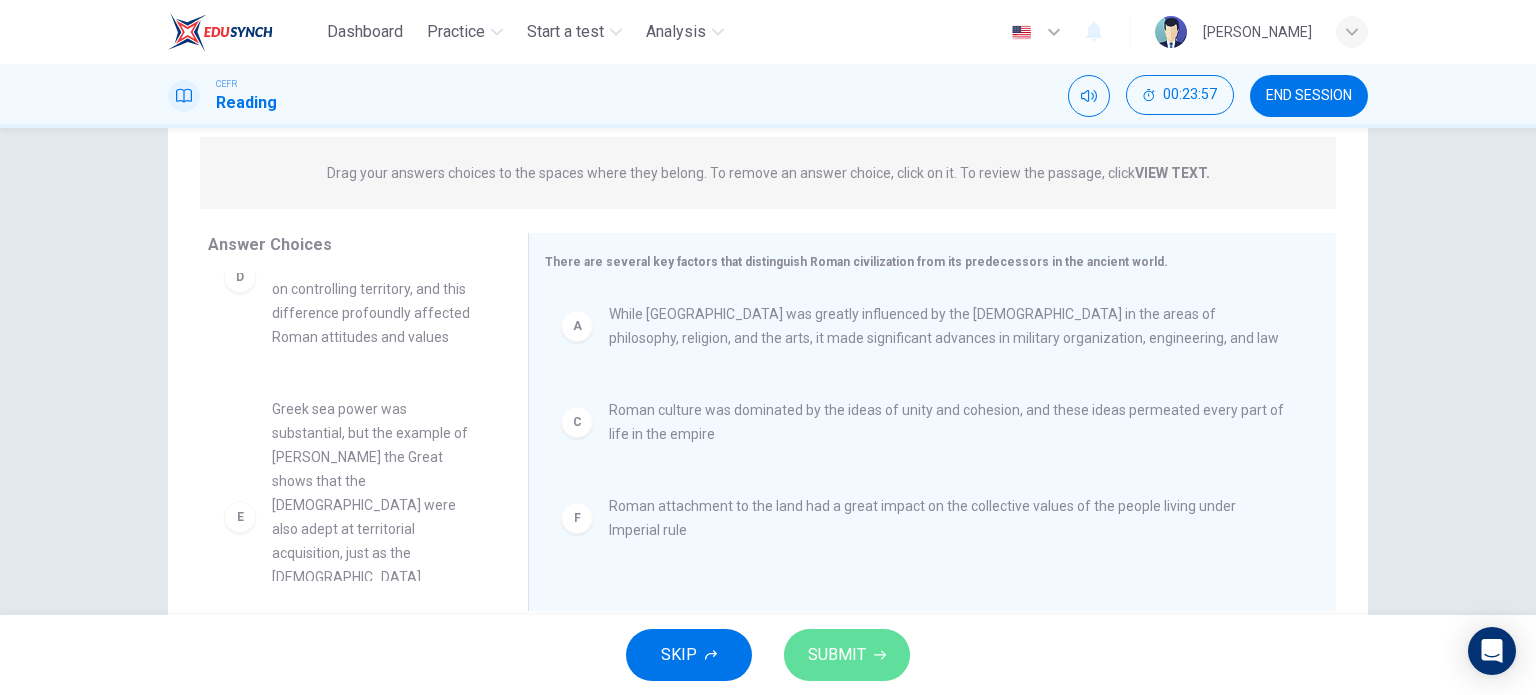 click on "SUBMIT" at bounding box center (847, 655) 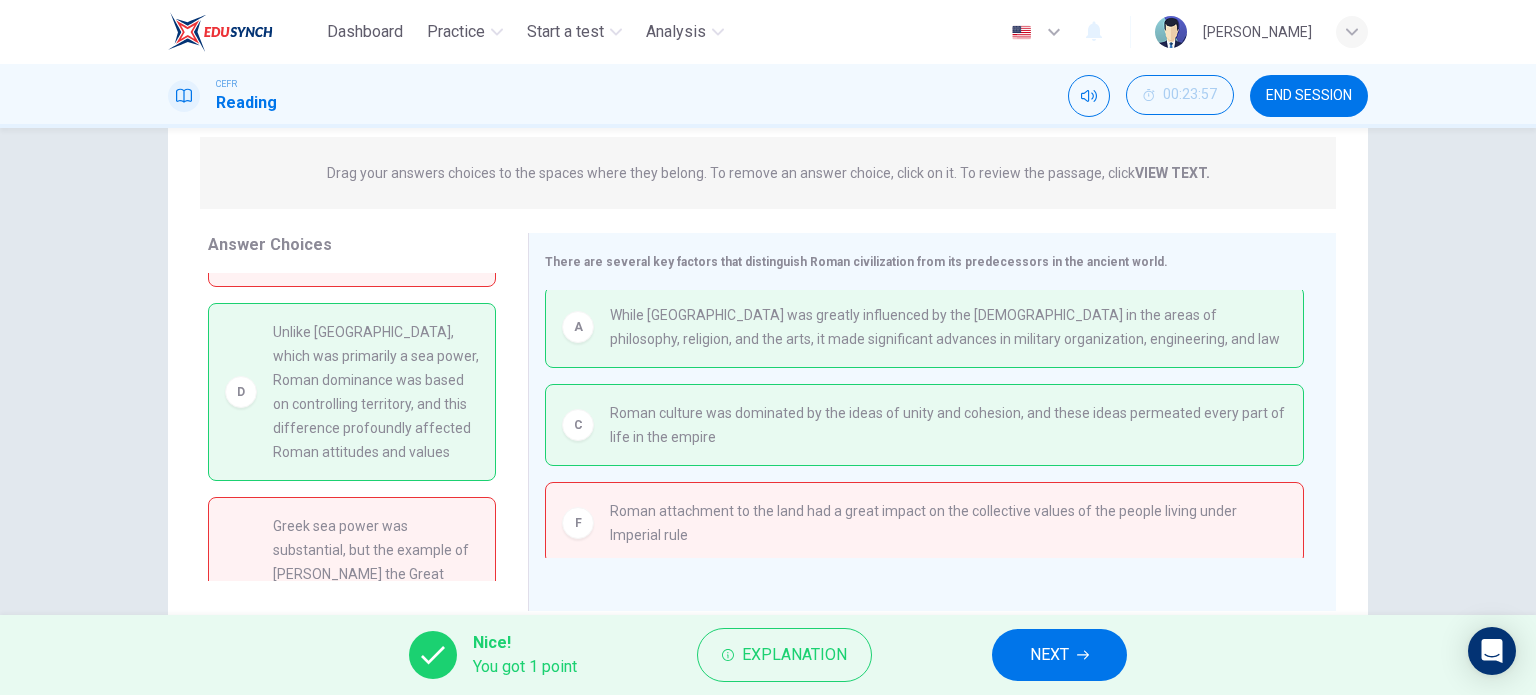 scroll, scrollTop: 127, scrollLeft: 0, axis: vertical 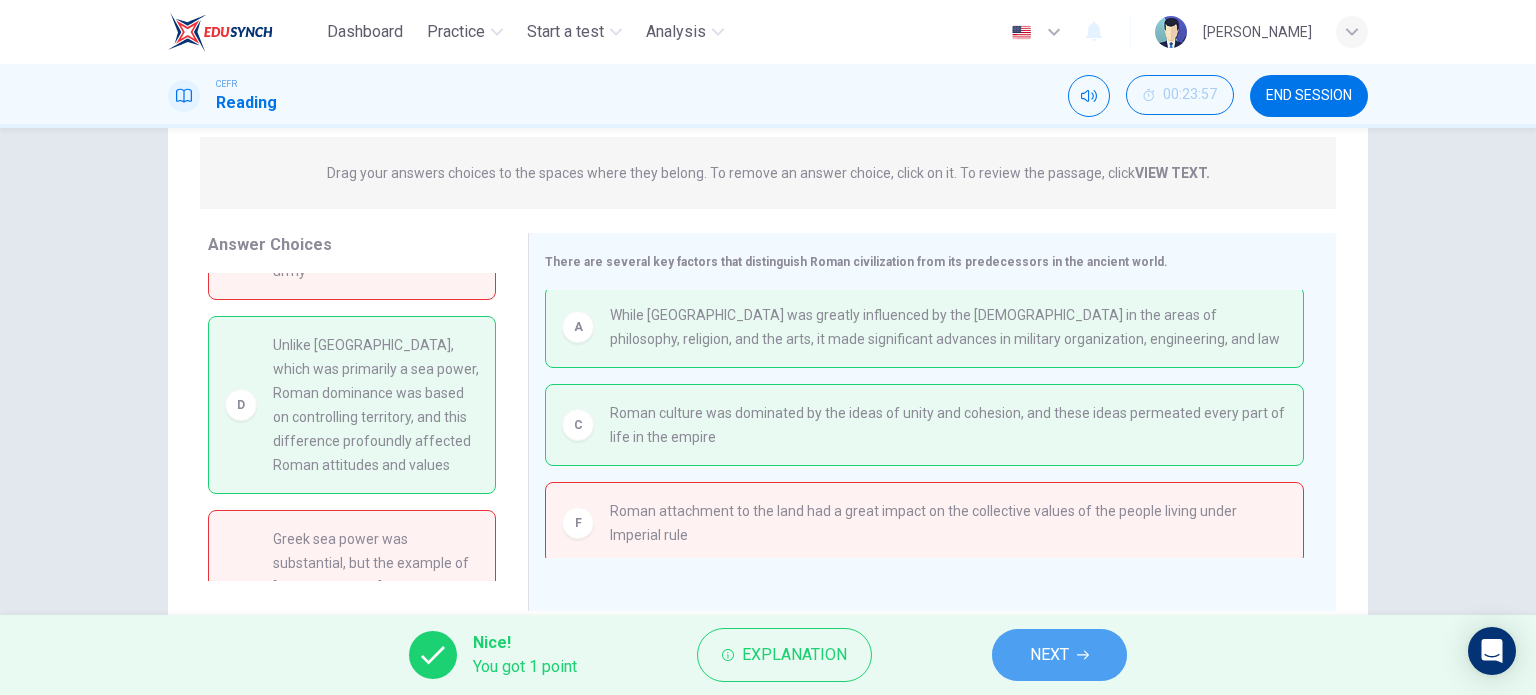 click on "NEXT" at bounding box center [1059, 655] 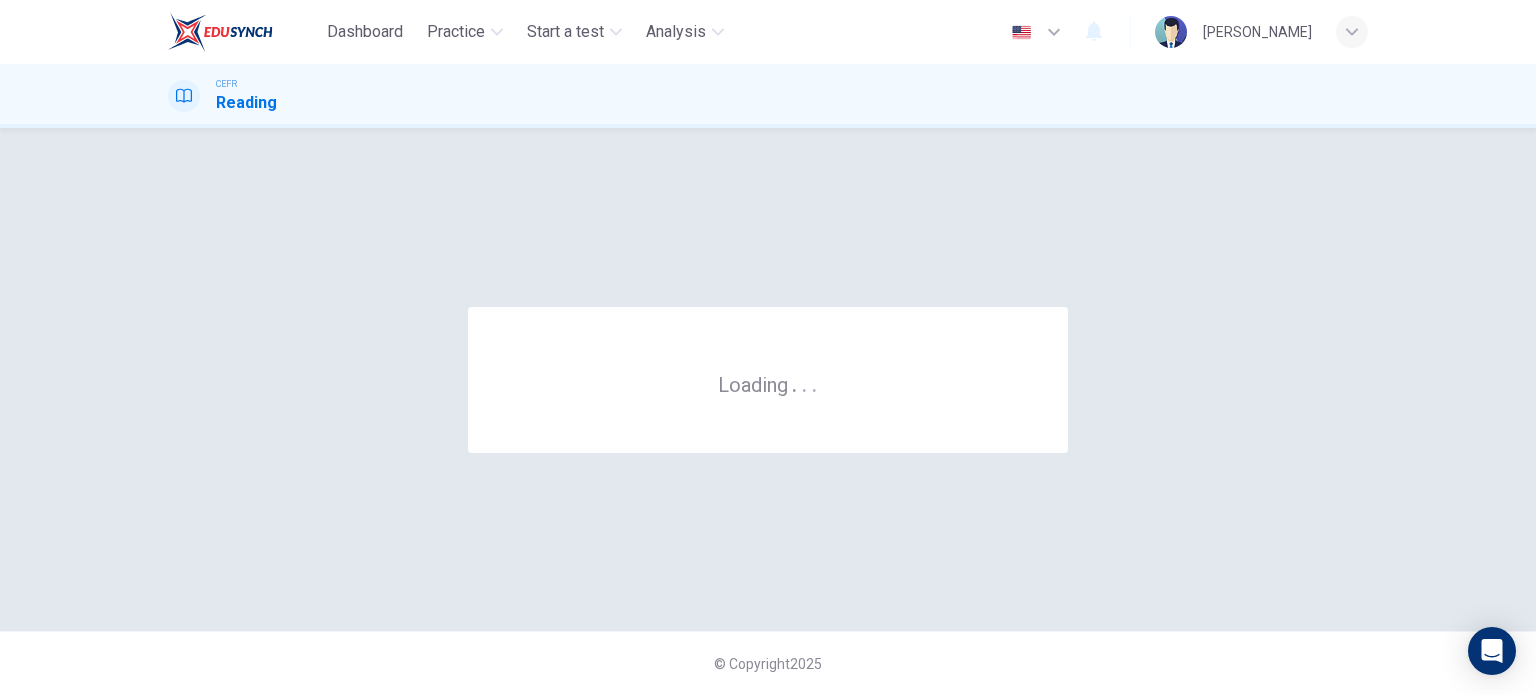 scroll, scrollTop: 0, scrollLeft: 0, axis: both 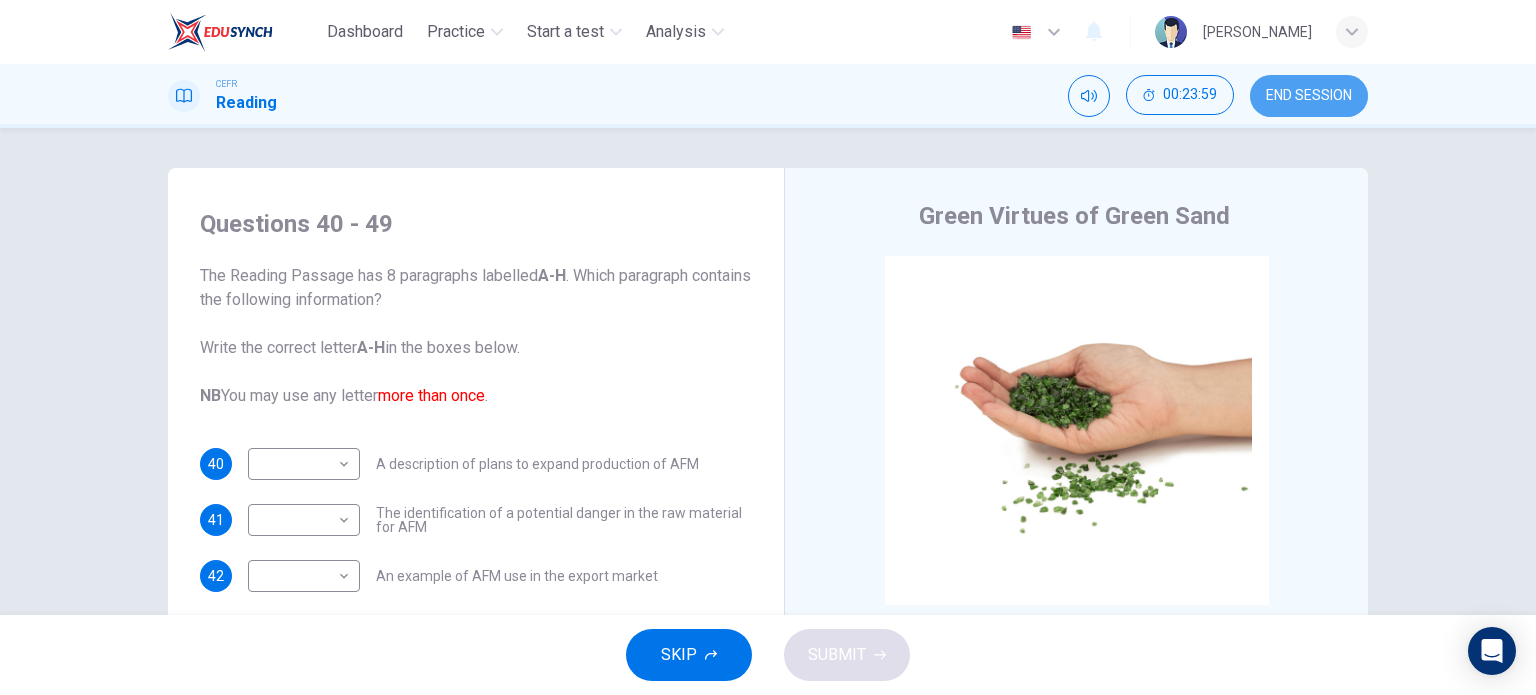 click on "END SESSION" at bounding box center [1309, 96] 